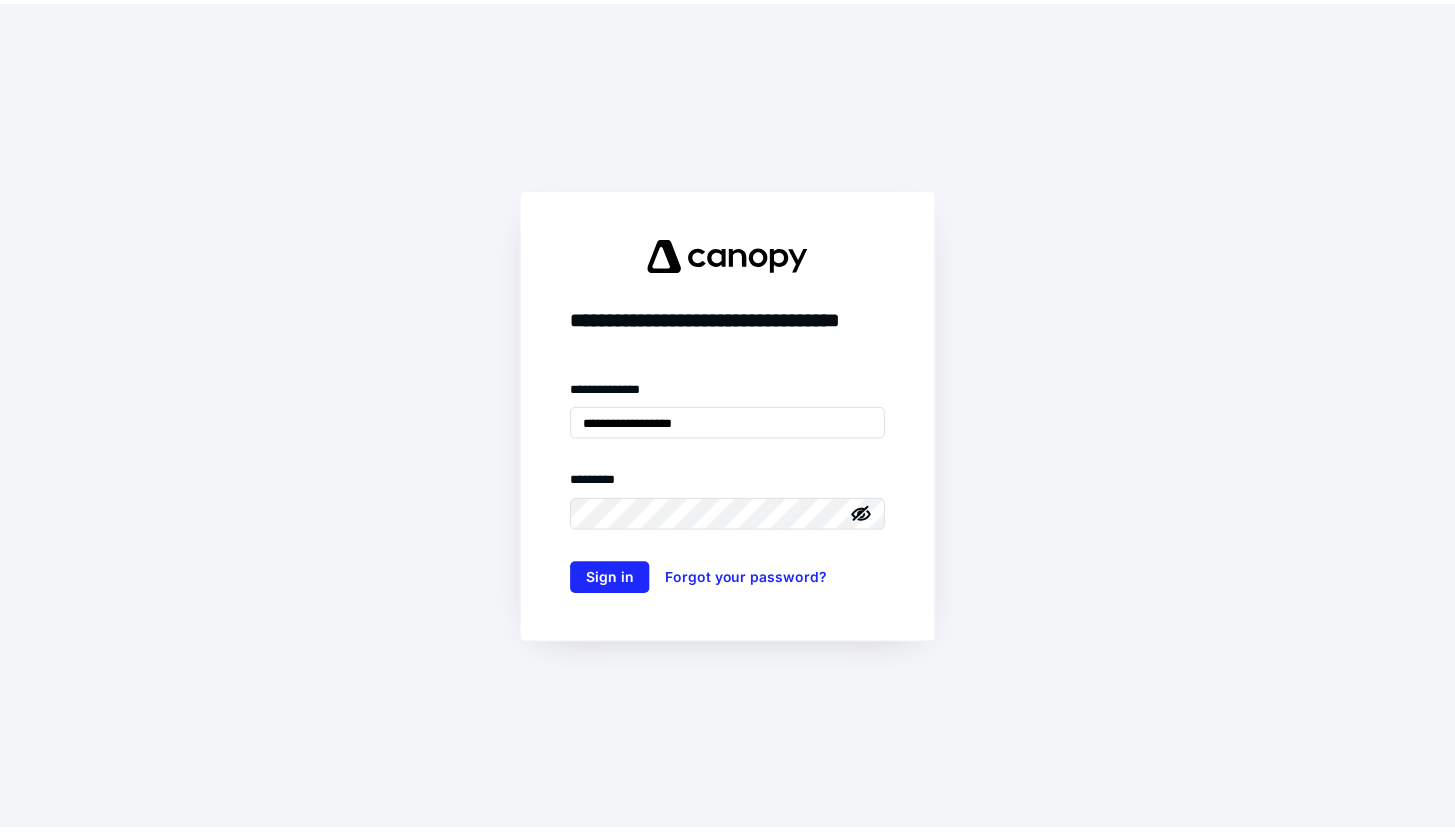 scroll, scrollTop: 0, scrollLeft: 0, axis: both 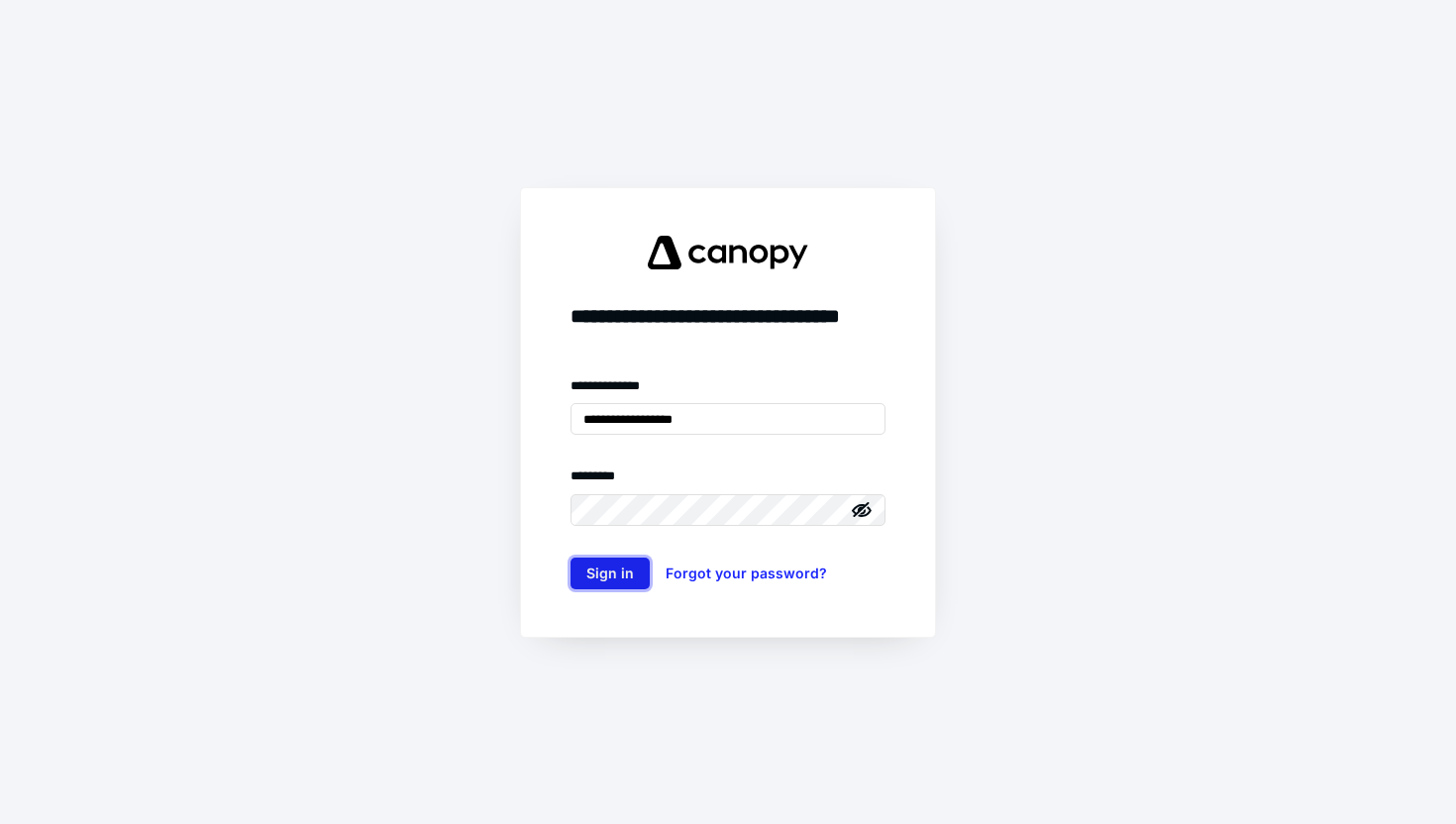 click on "Sign in" at bounding box center (610, 573) 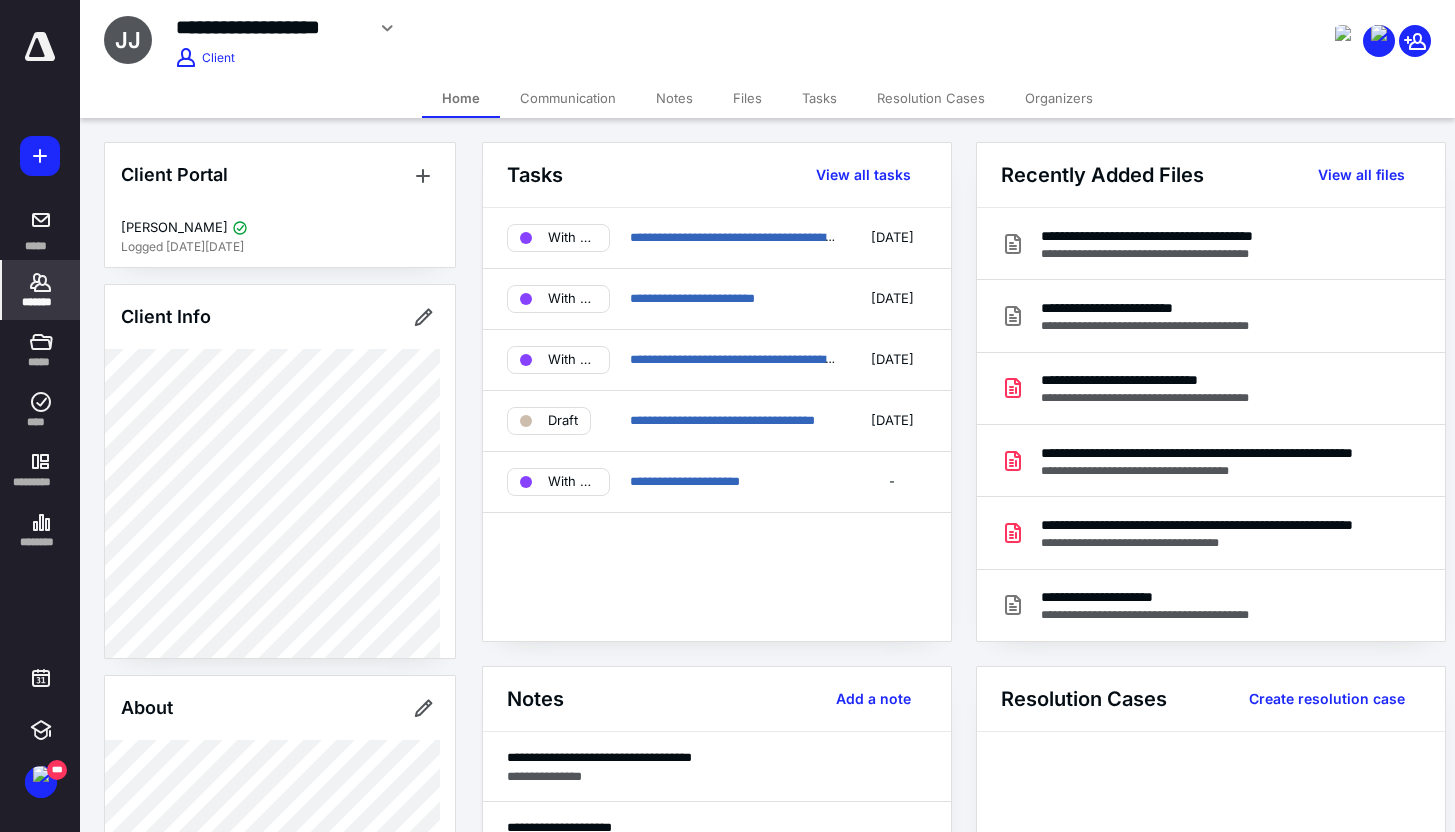 scroll, scrollTop: 0, scrollLeft: 0, axis: both 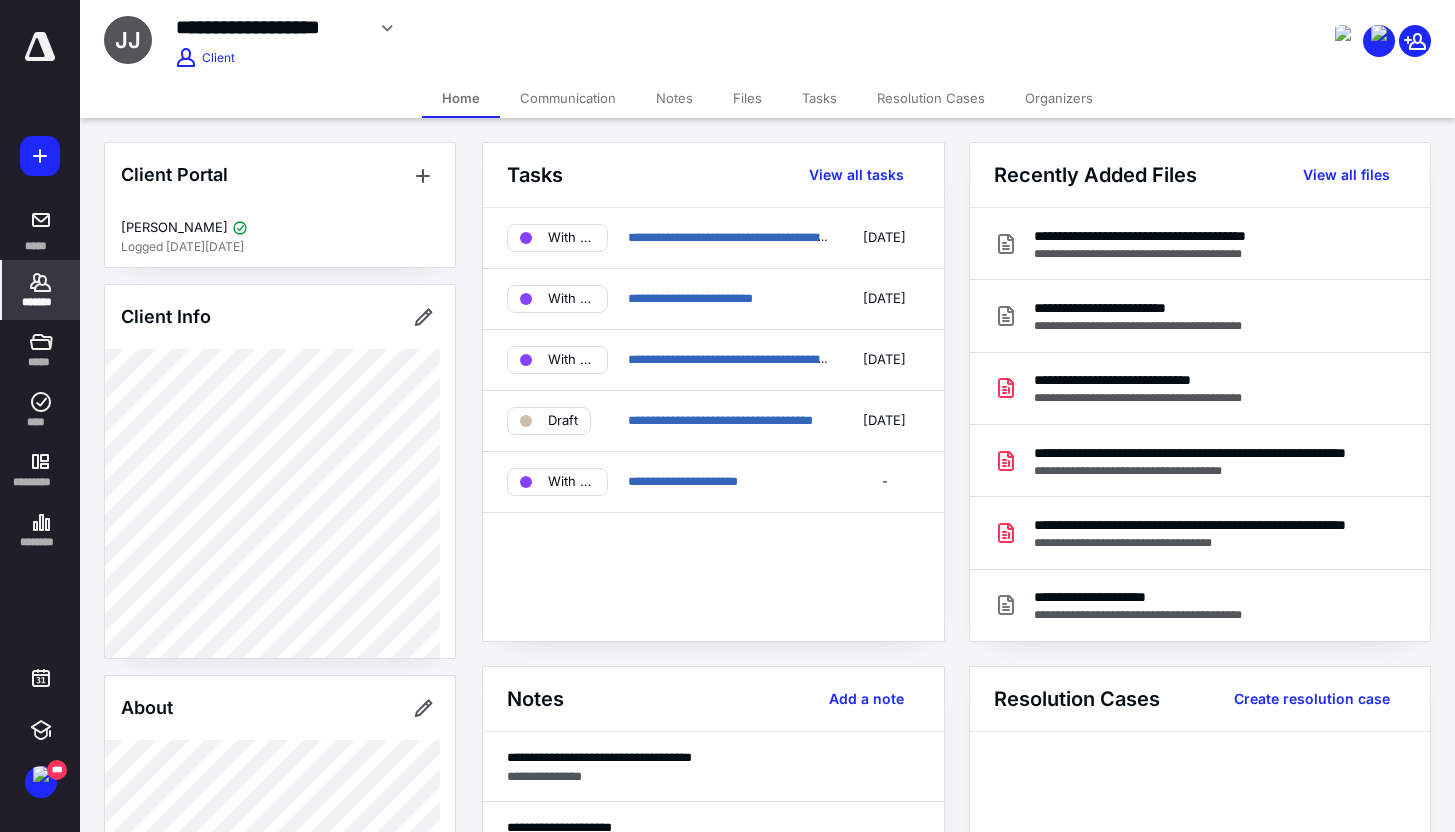 click on "*******" at bounding box center [41, 302] 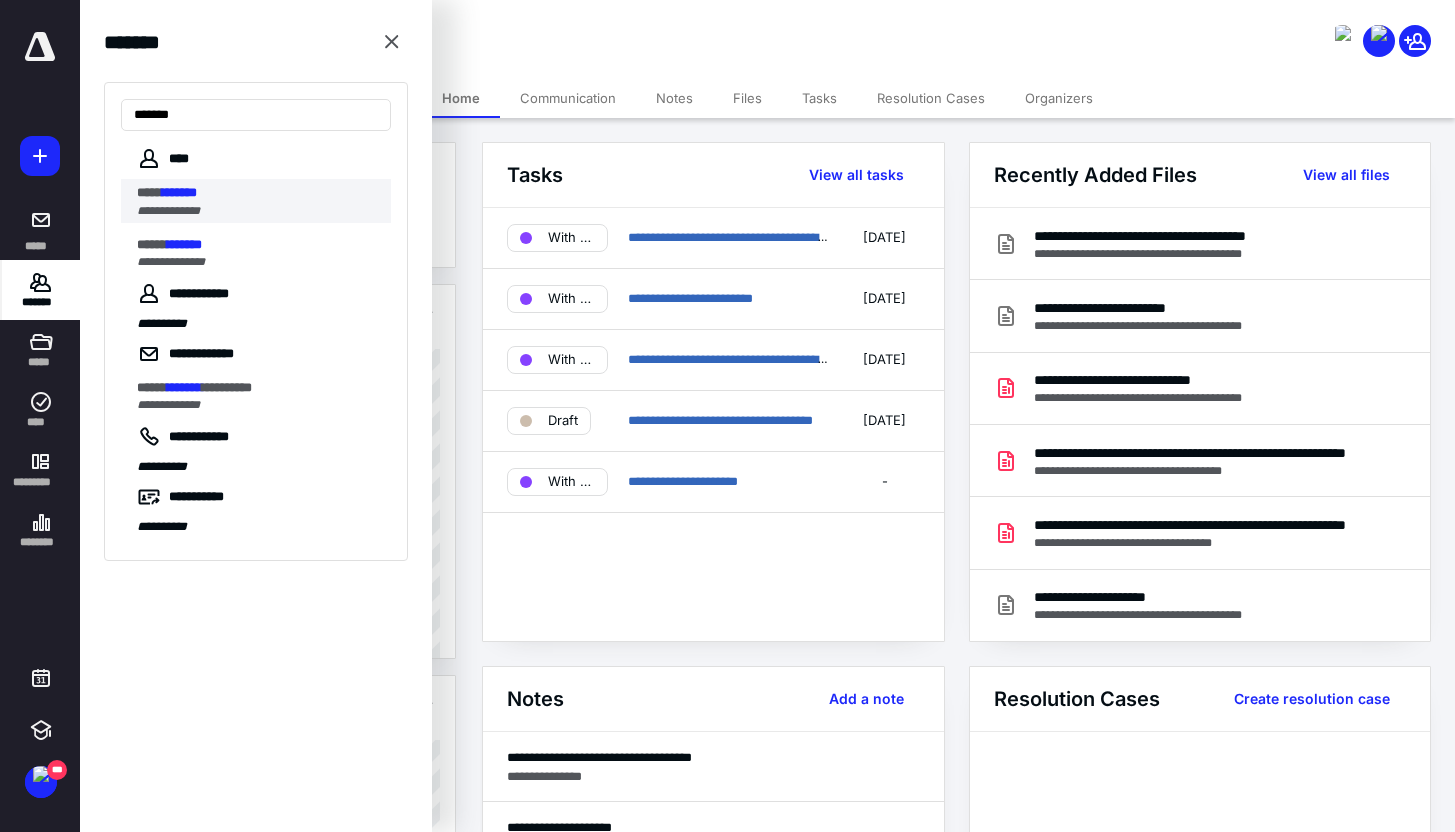 type on "*******" 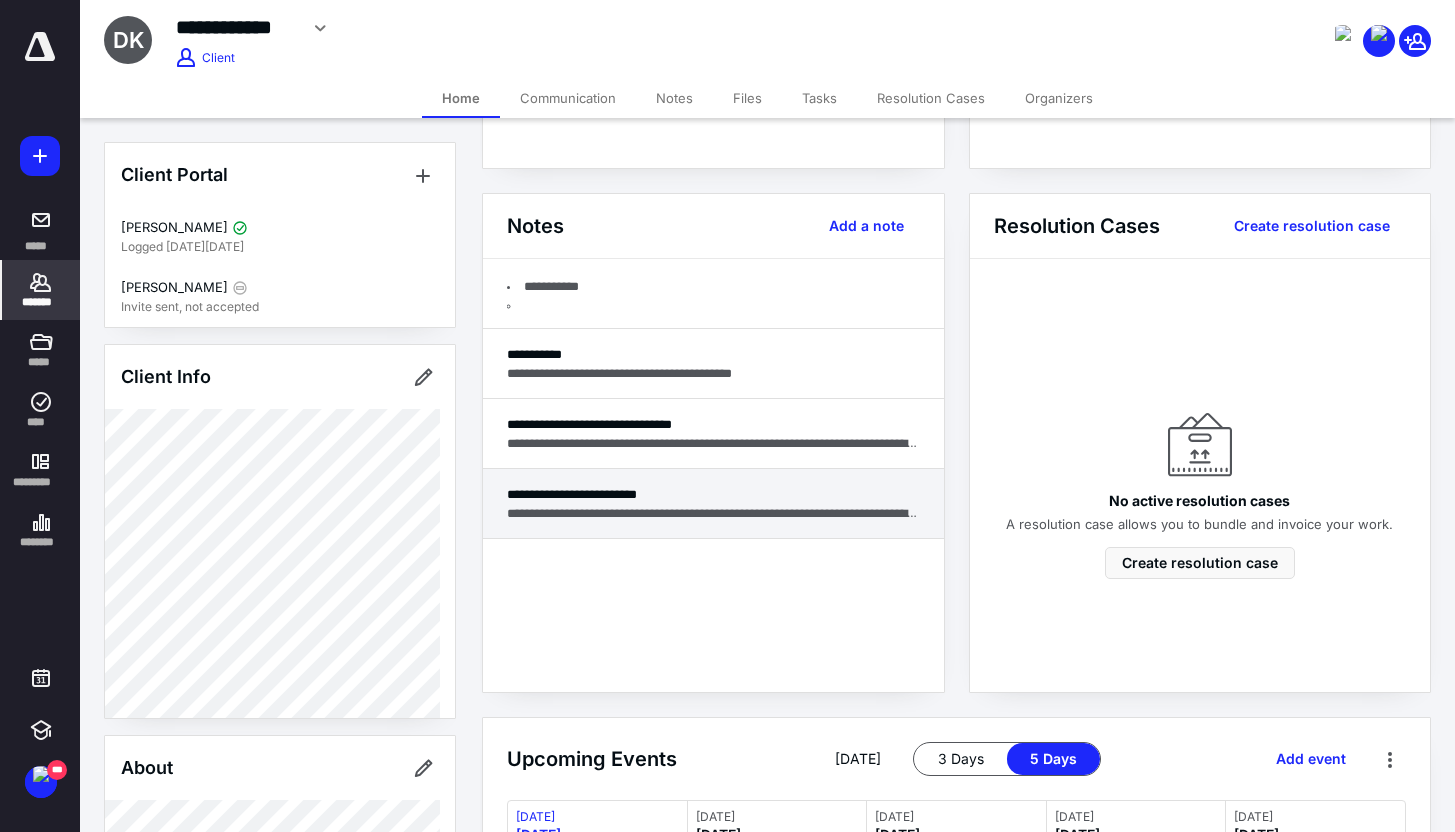 scroll, scrollTop: 474, scrollLeft: 0, axis: vertical 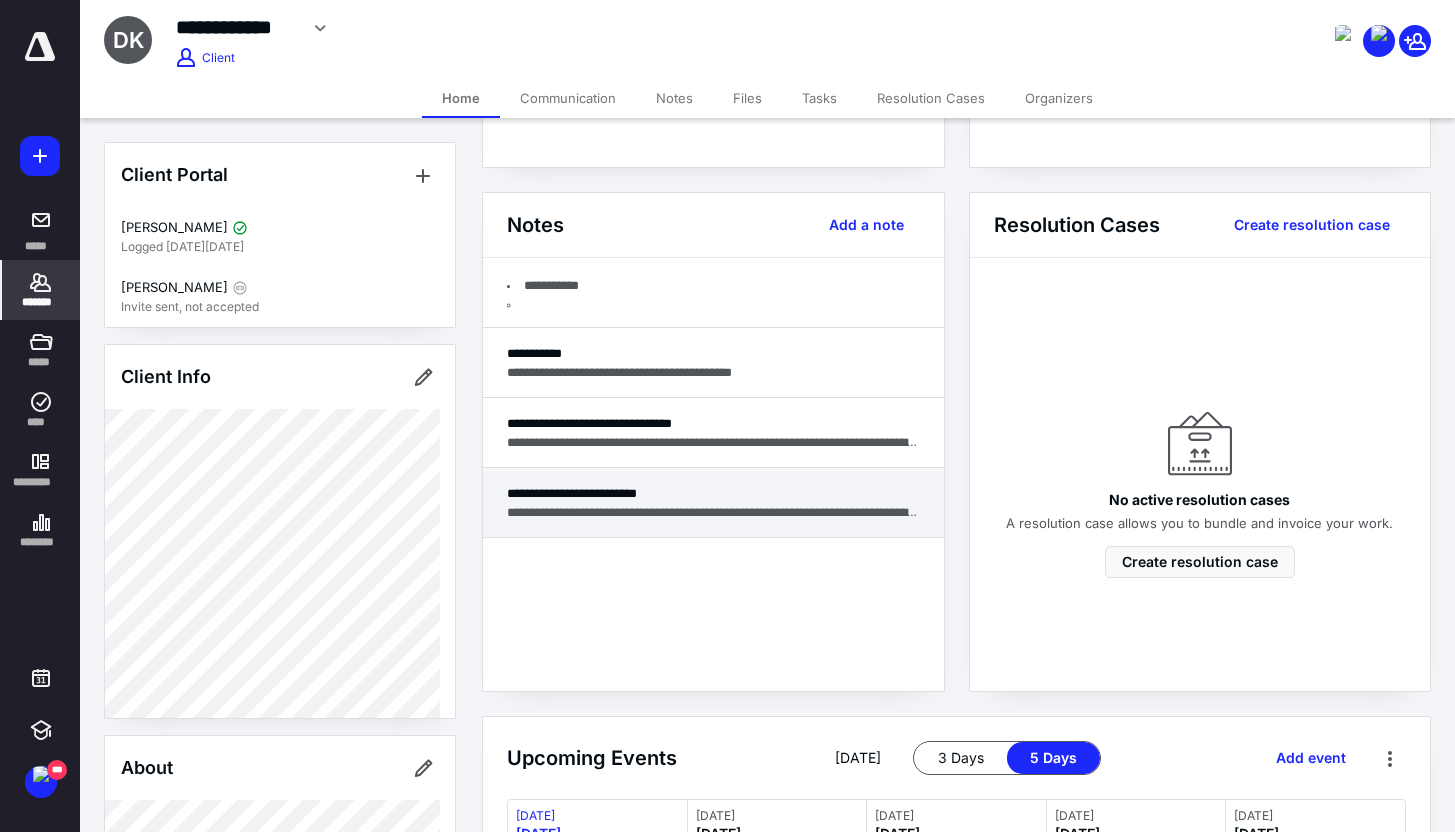 click on "**********" at bounding box center (713, 512) 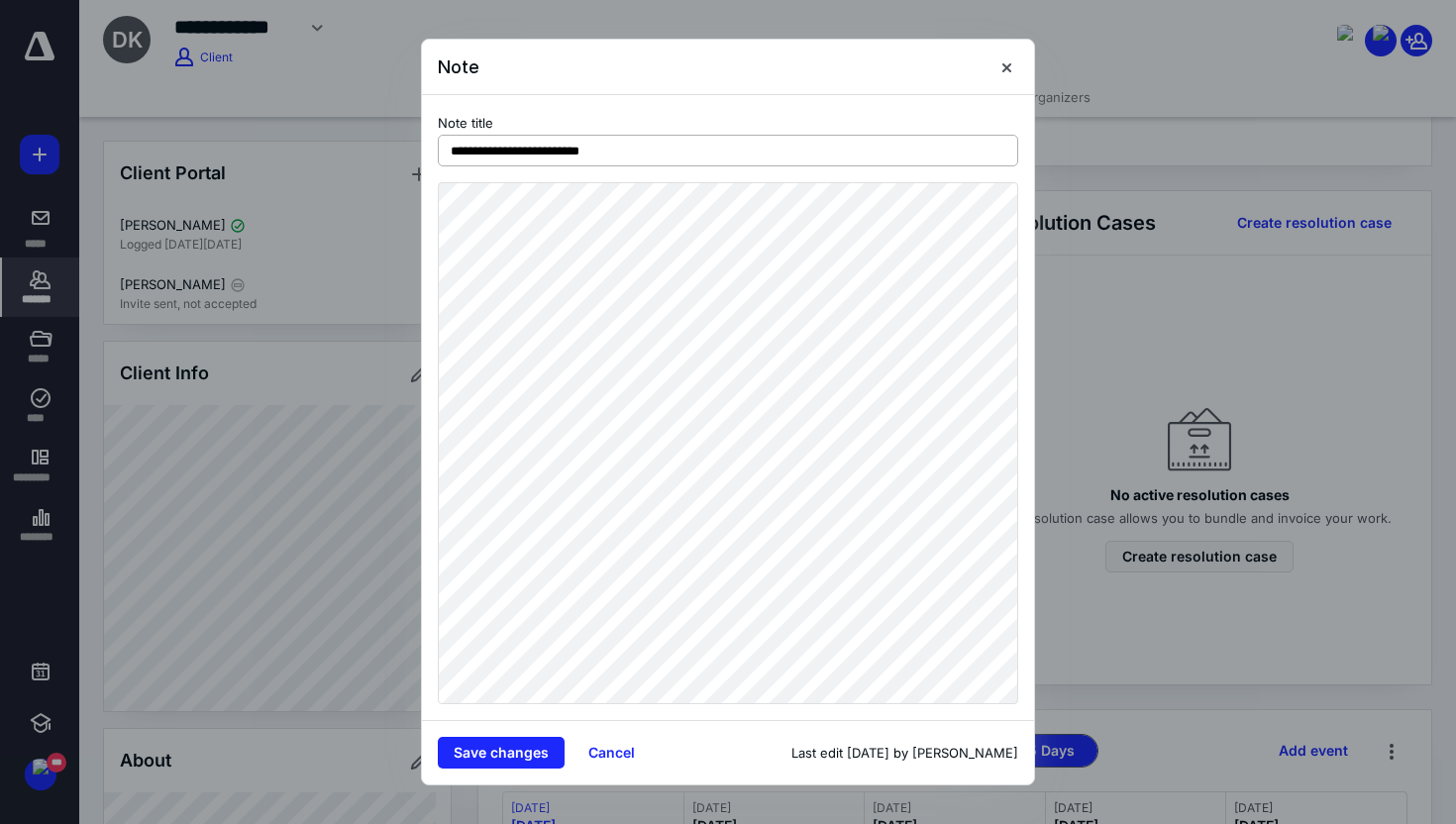 click on "**********" at bounding box center (728, 412) 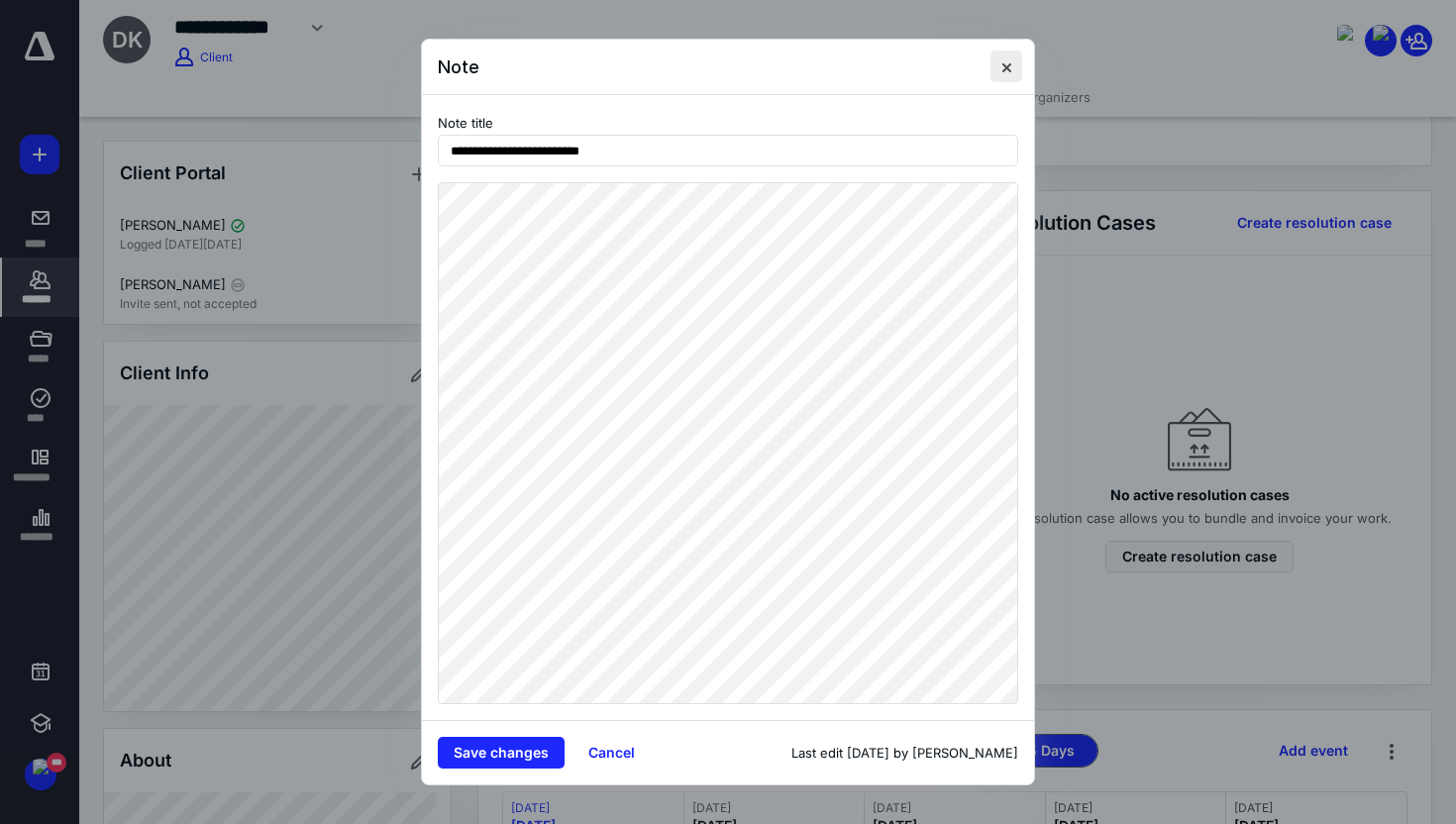 click at bounding box center (1006, 66) 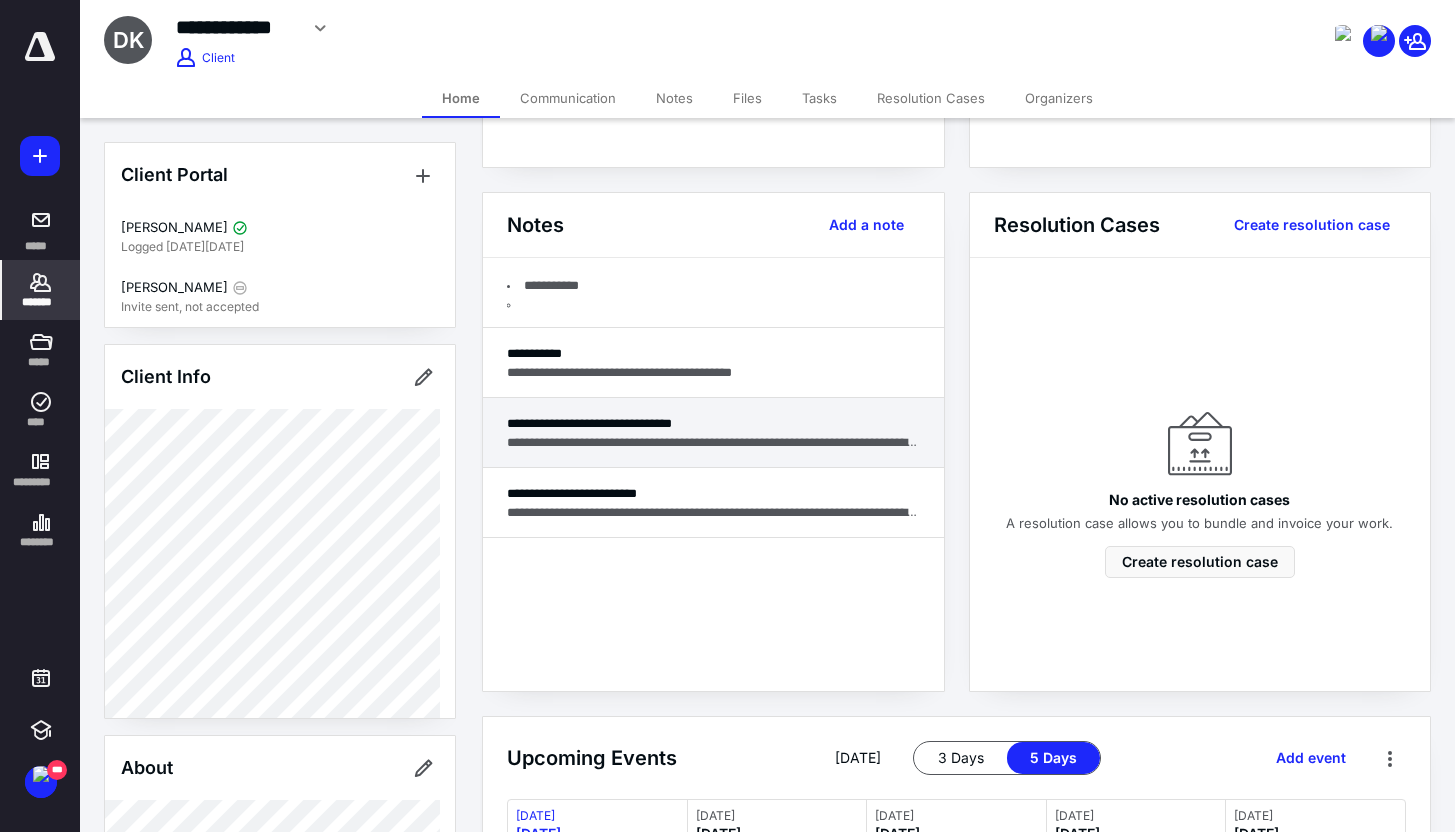 click on "**********" at bounding box center (713, 423) 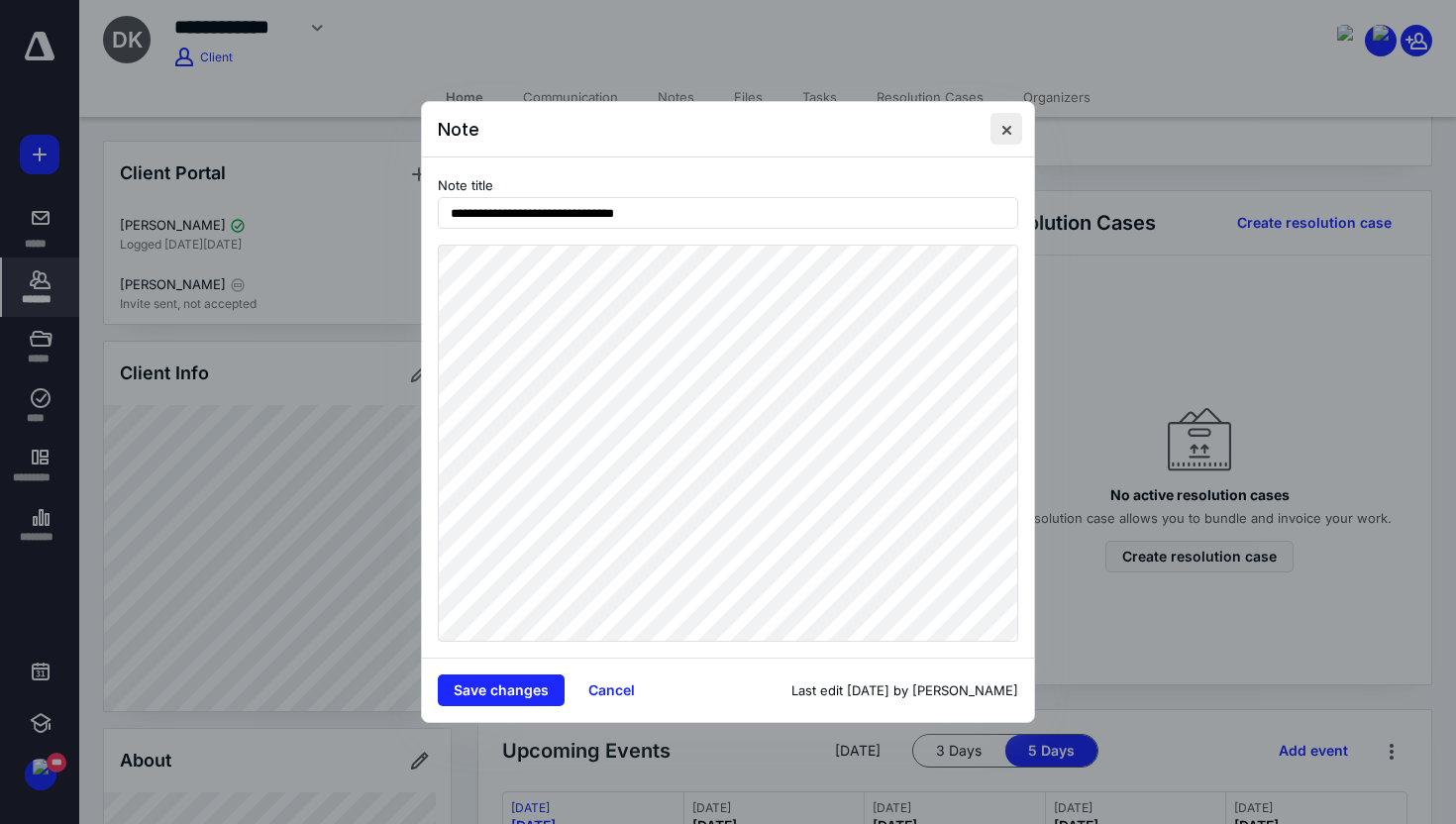 click at bounding box center (1006, 129) 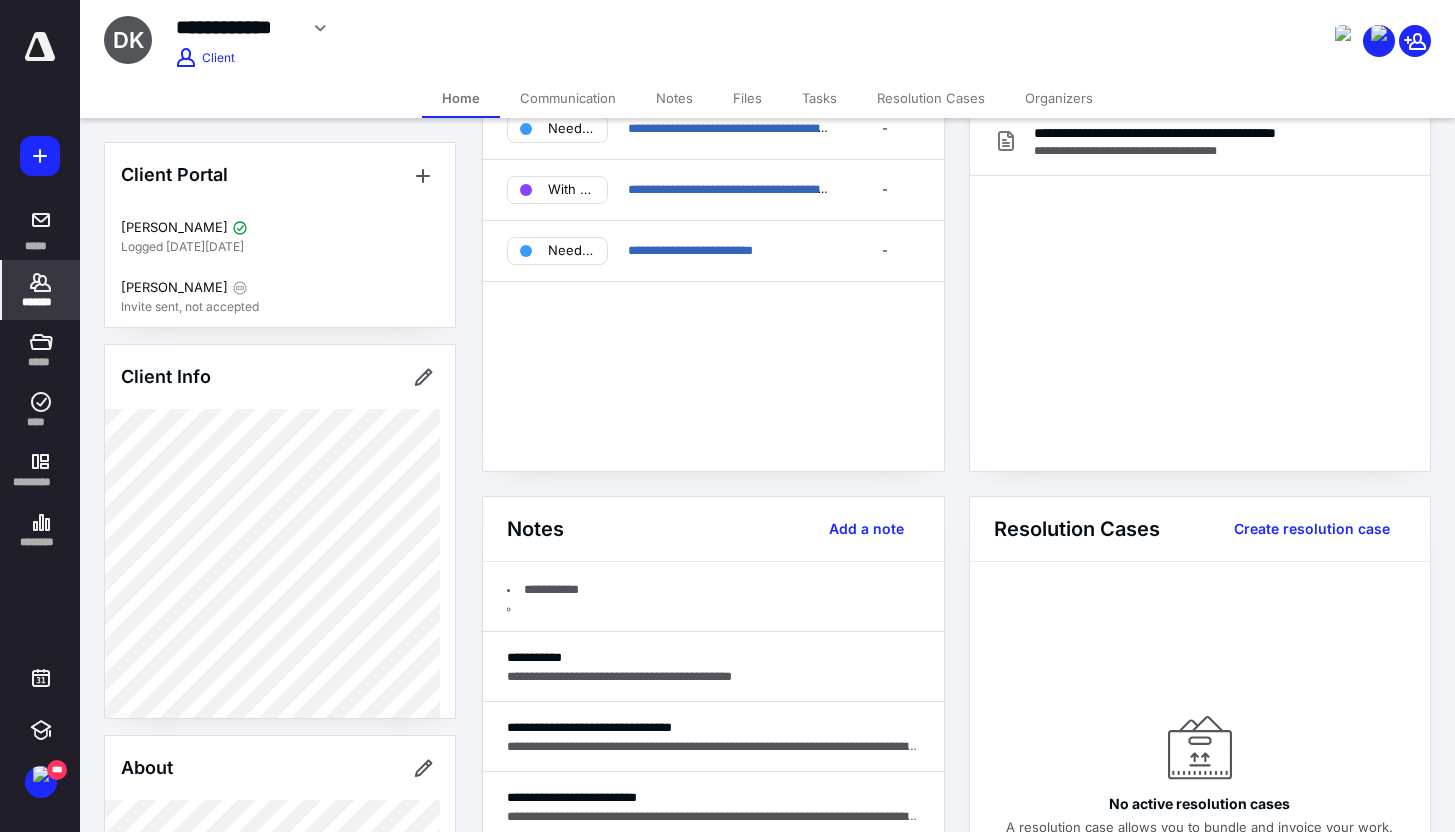 scroll, scrollTop: 0, scrollLeft: 0, axis: both 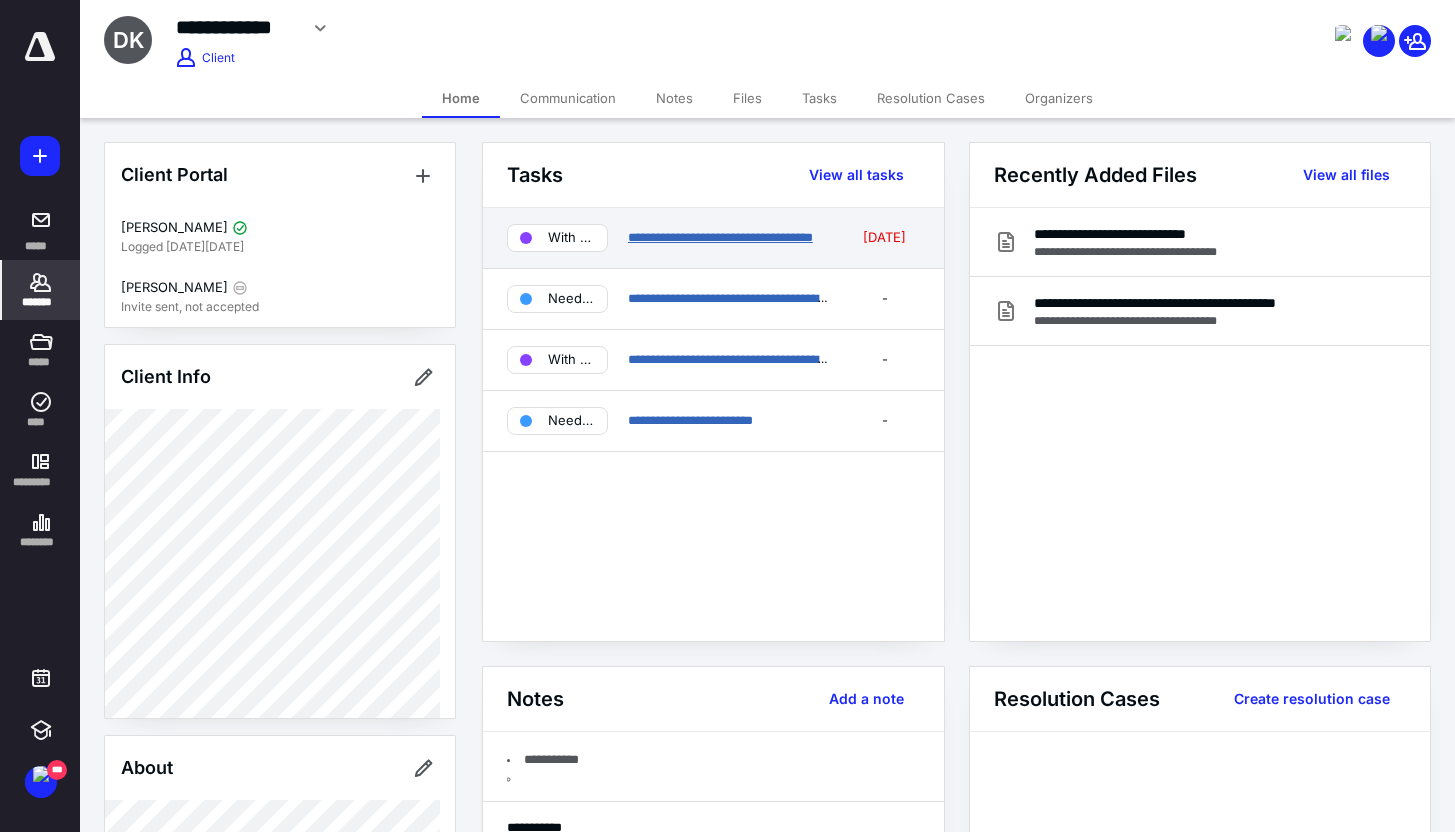 click on "**********" at bounding box center (720, 237) 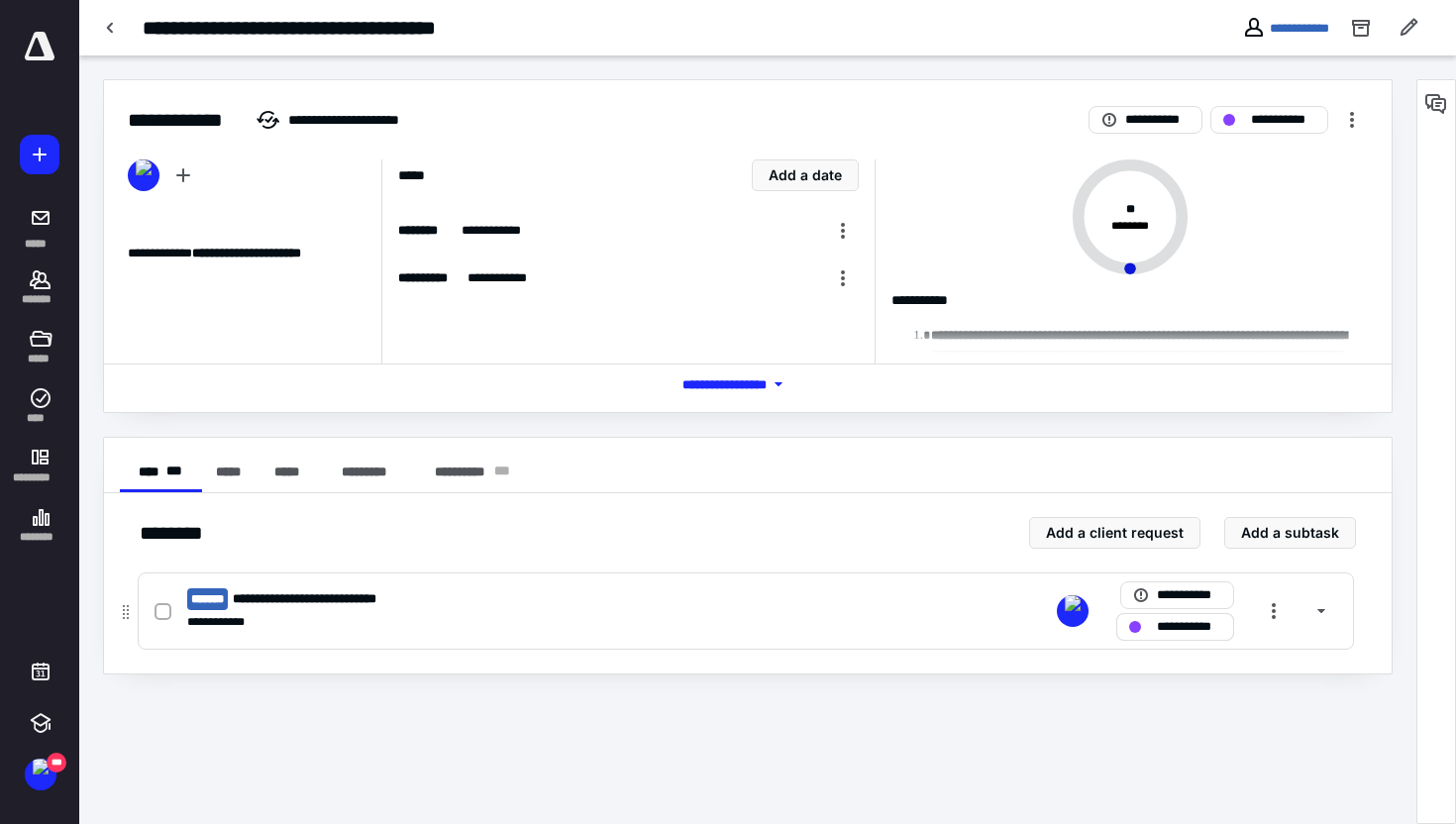 click on "**********" at bounding box center [1189, 627] 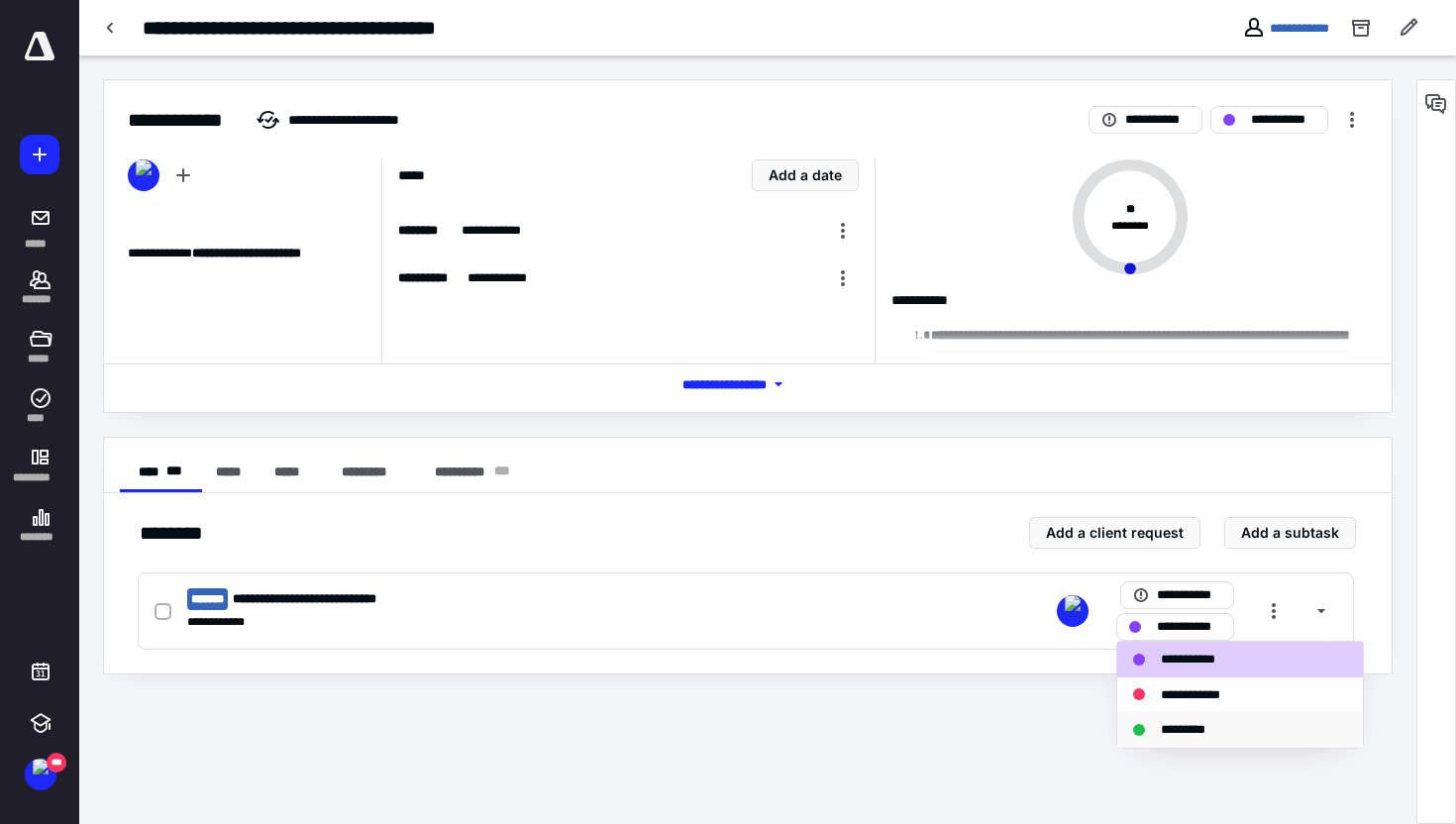 click on "*********" at bounding box center [1194, 730] 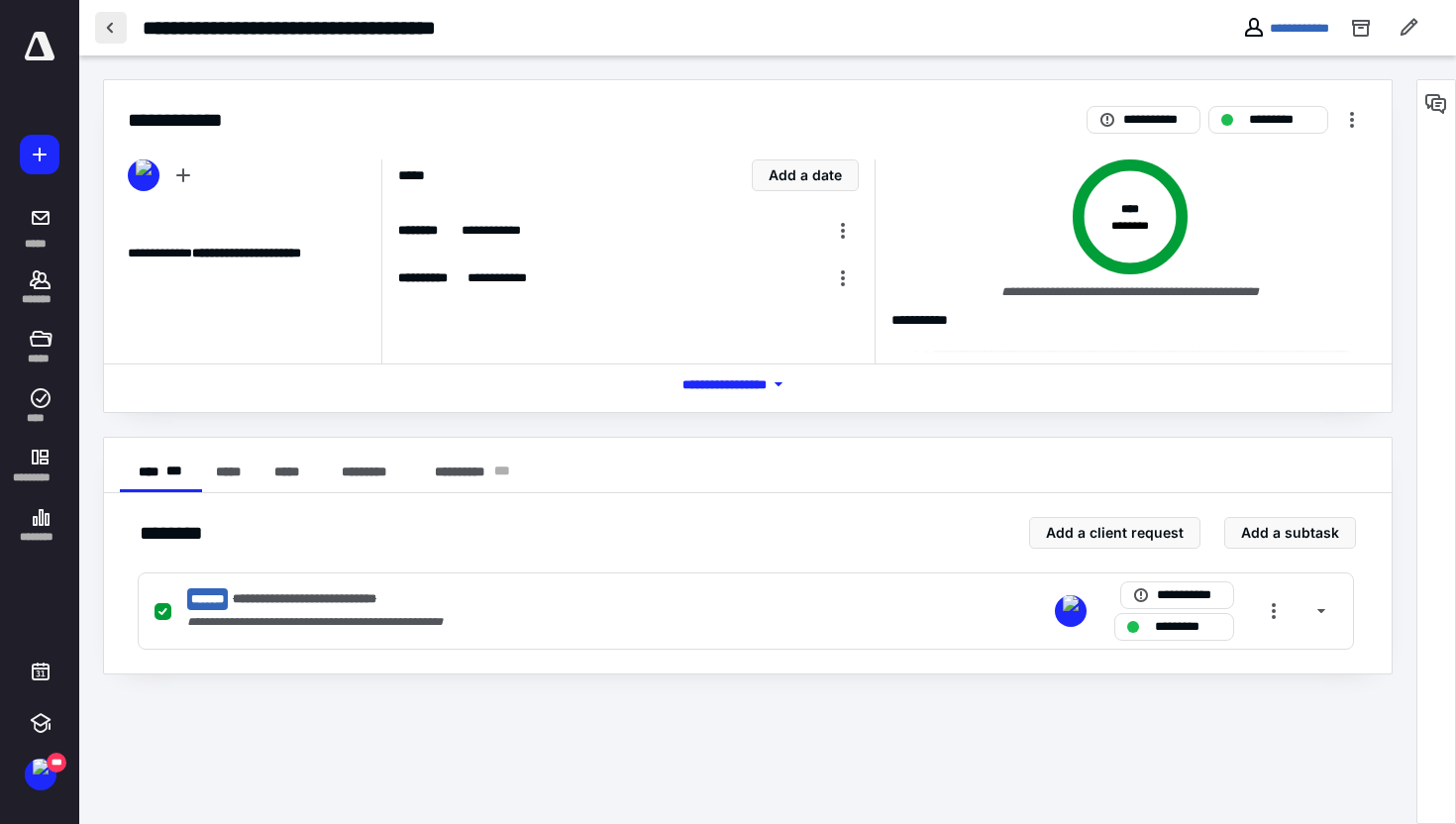 click at bounding box center [111, 28] 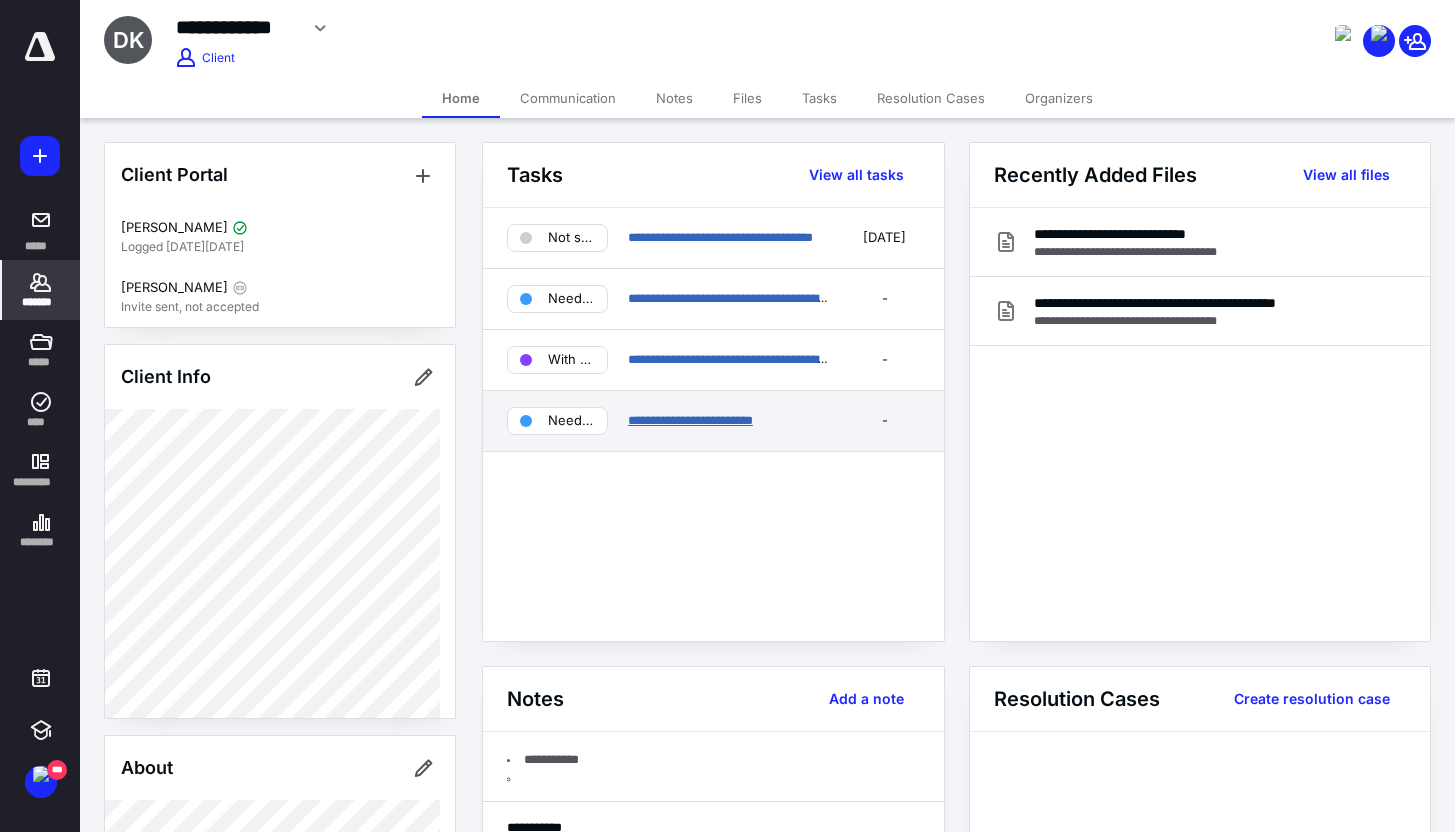 click on "**********" at bounding box center [690, 420] 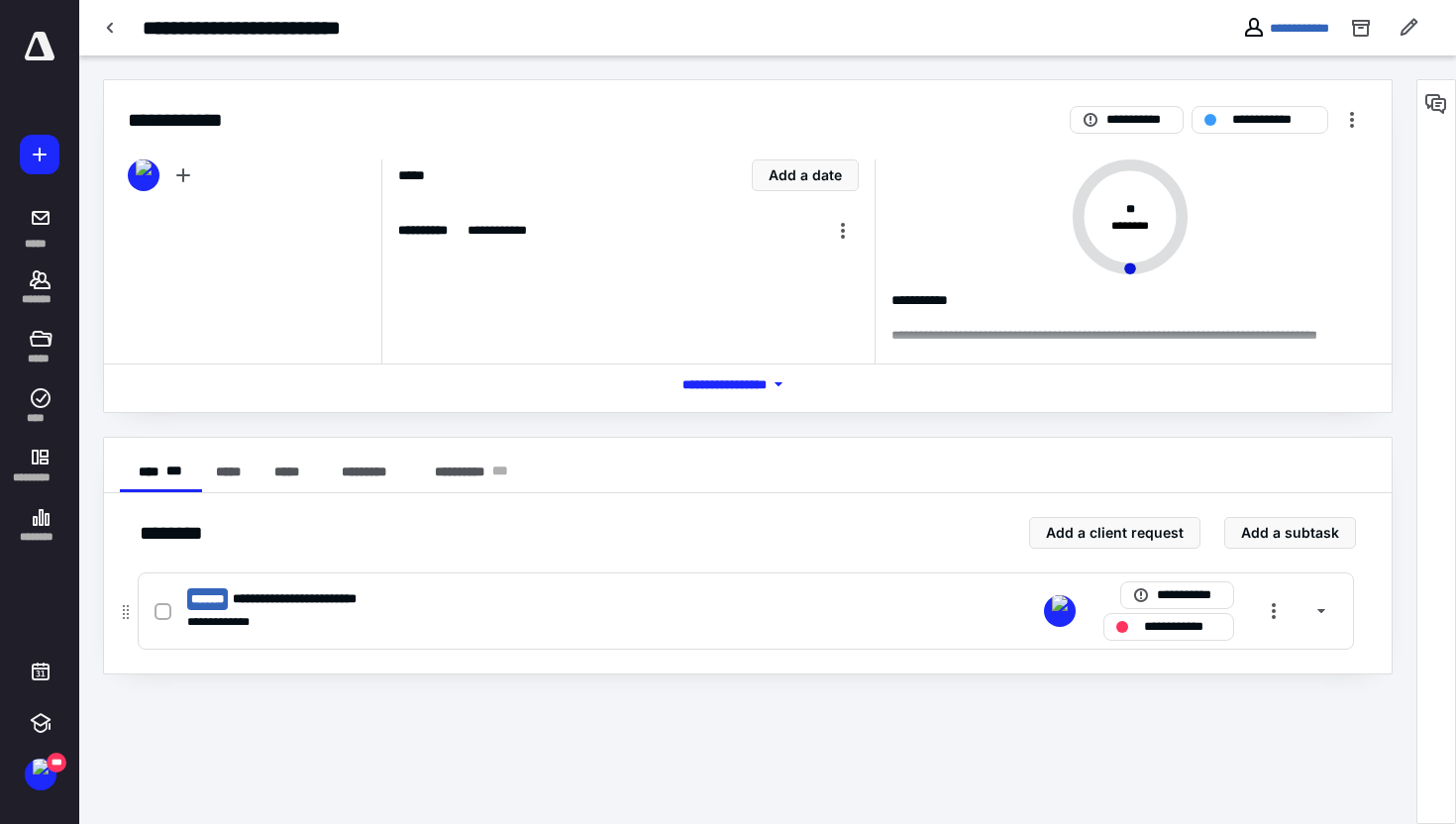 click on "**********" at bounding box center [485, 599] 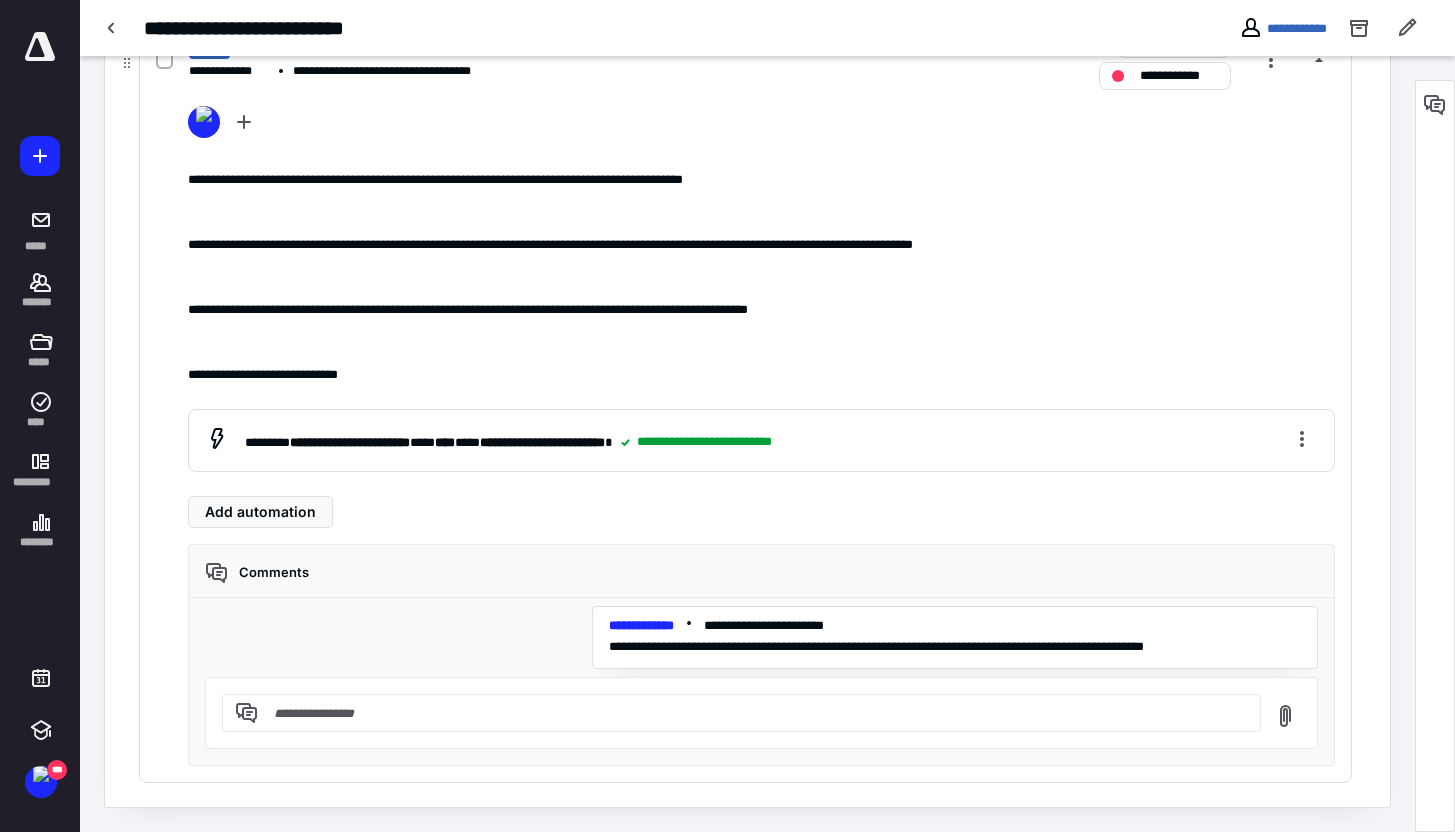 scroll, scrollTop: 0, scrollLeft: 0, axis: both 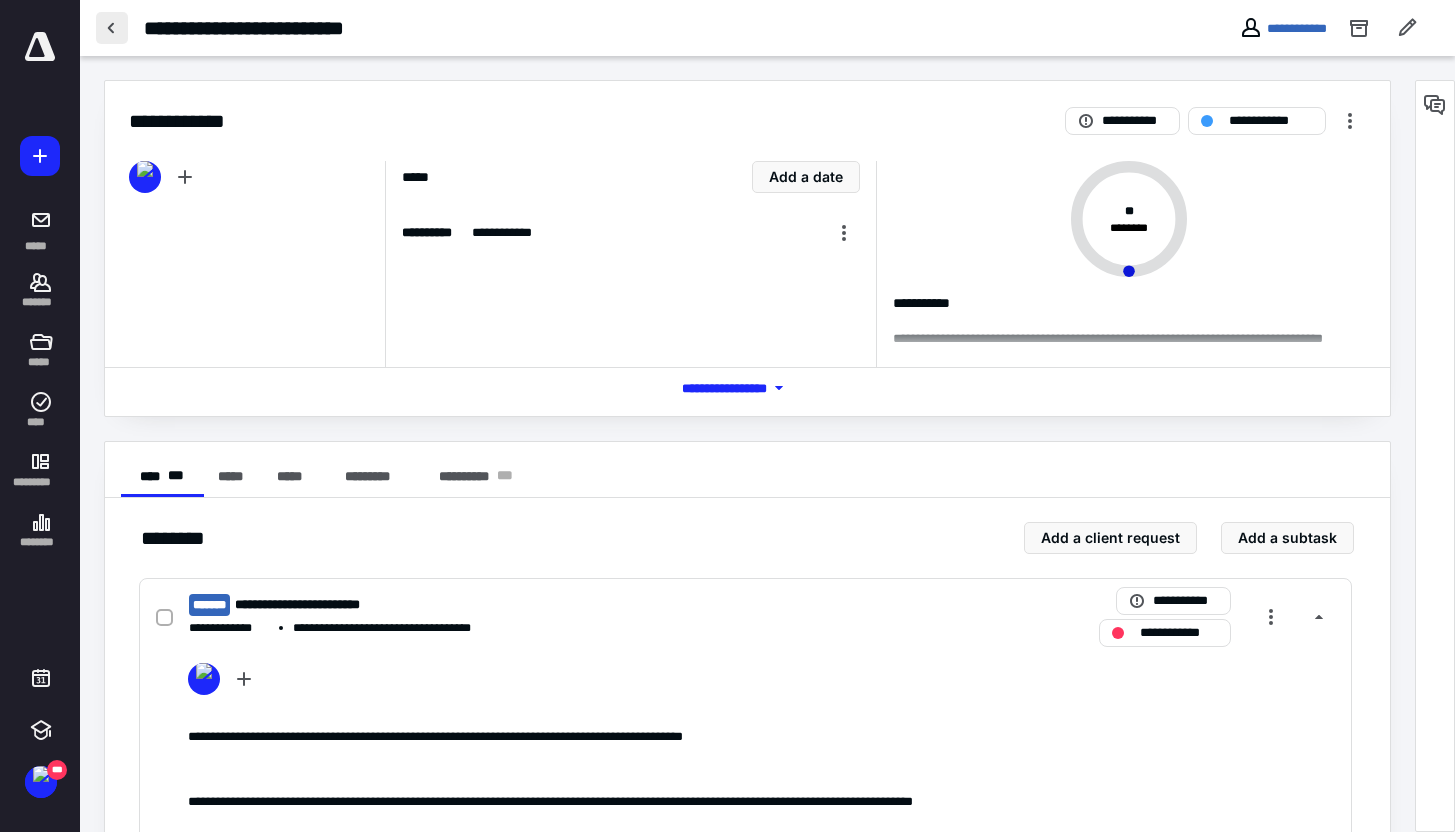 click at bounding box center (112, 28) 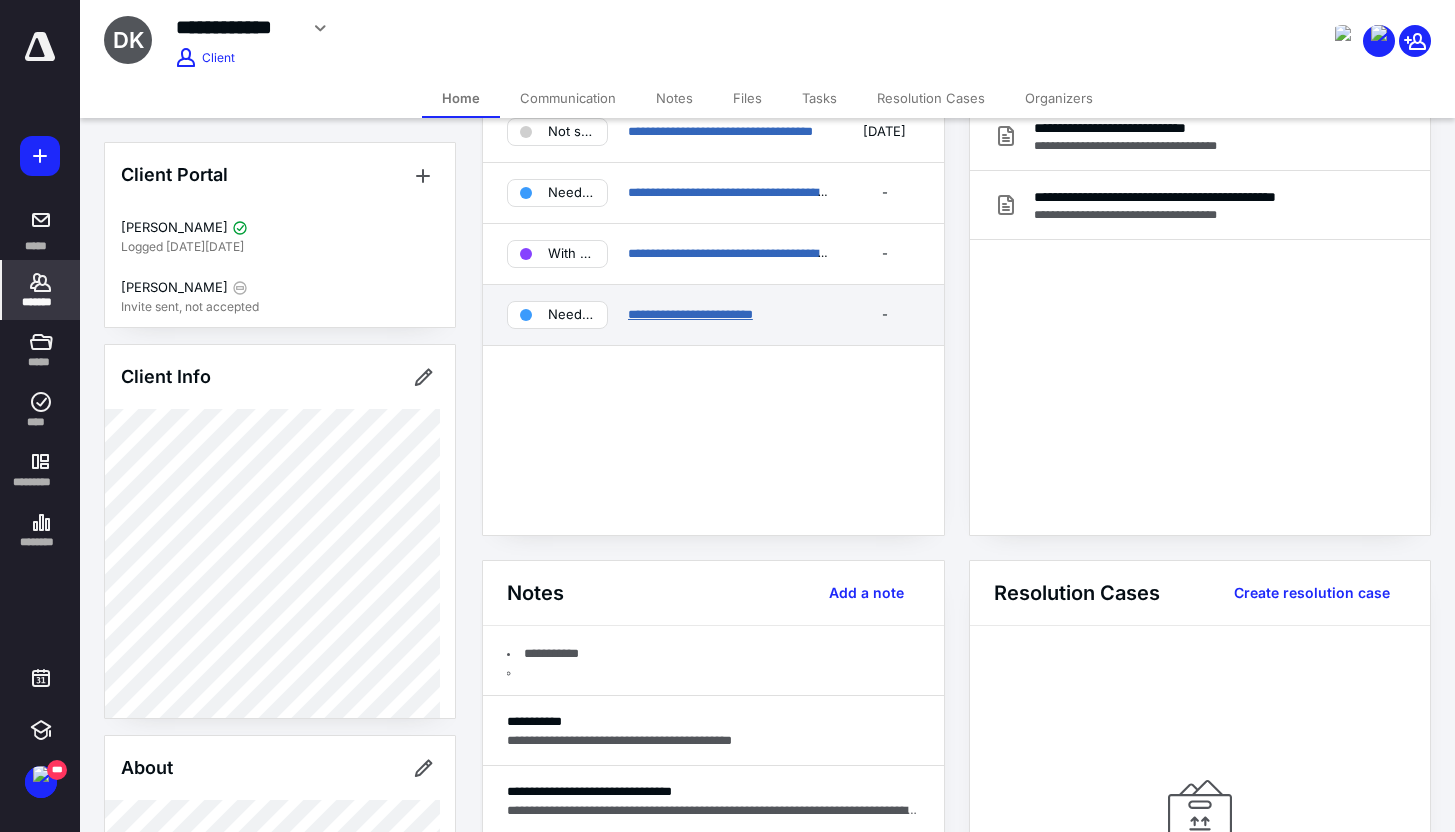 scroll, scrollTop: 0, scrollLeft: 0, axis: both 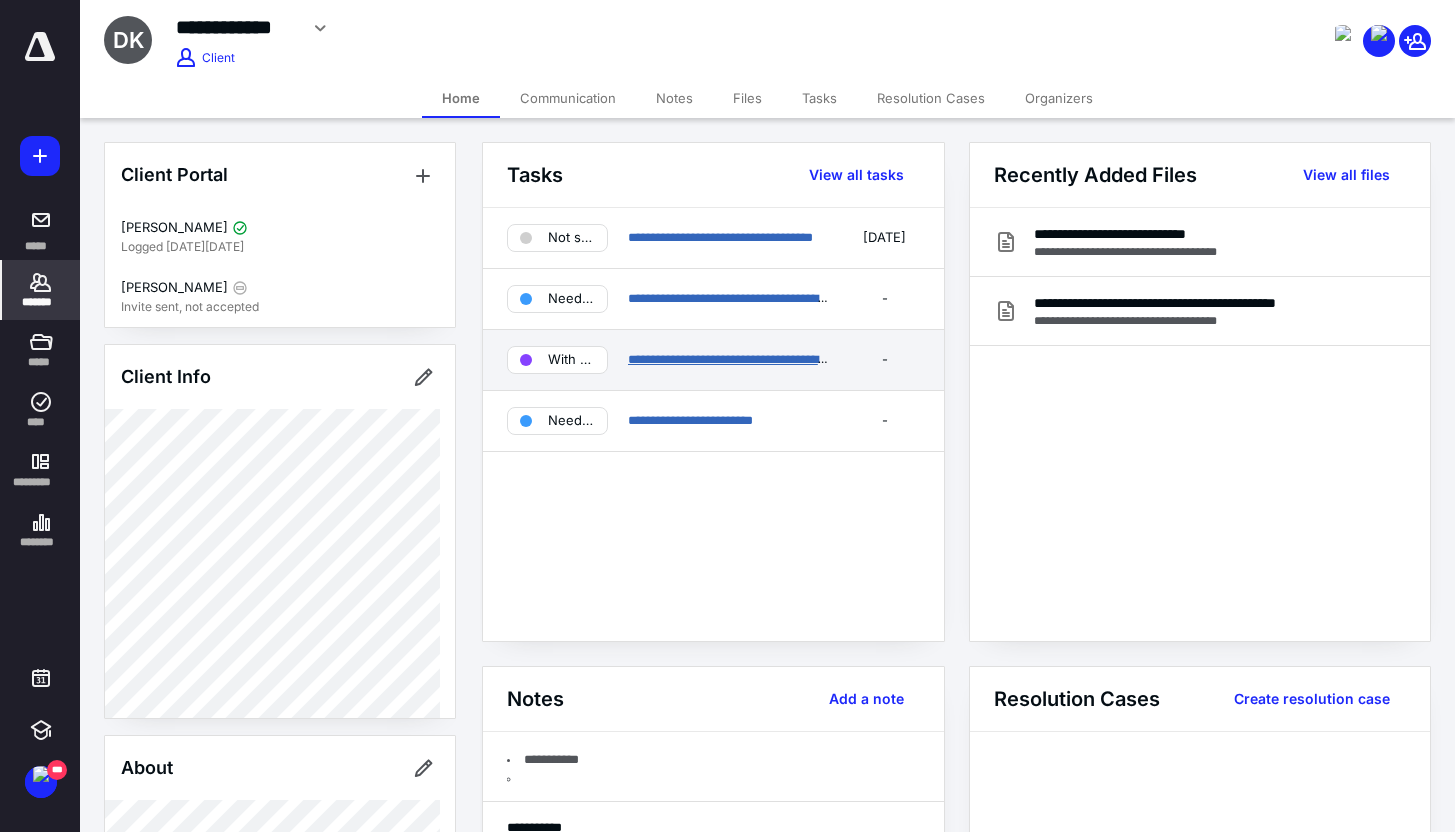 click on "**********" at bounding box center [805, 359] 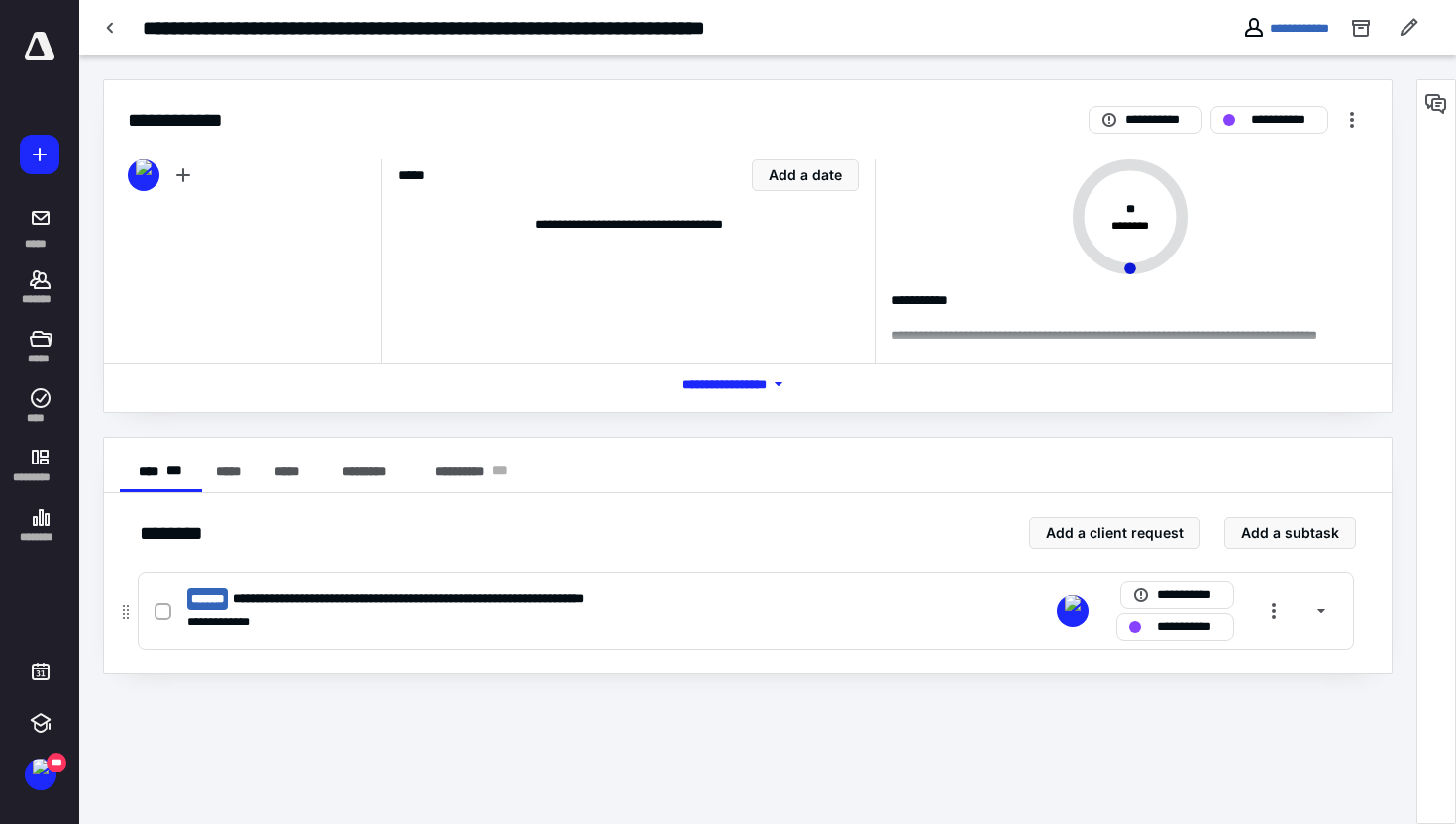 click on "**********" at bounding box center (485, 622) 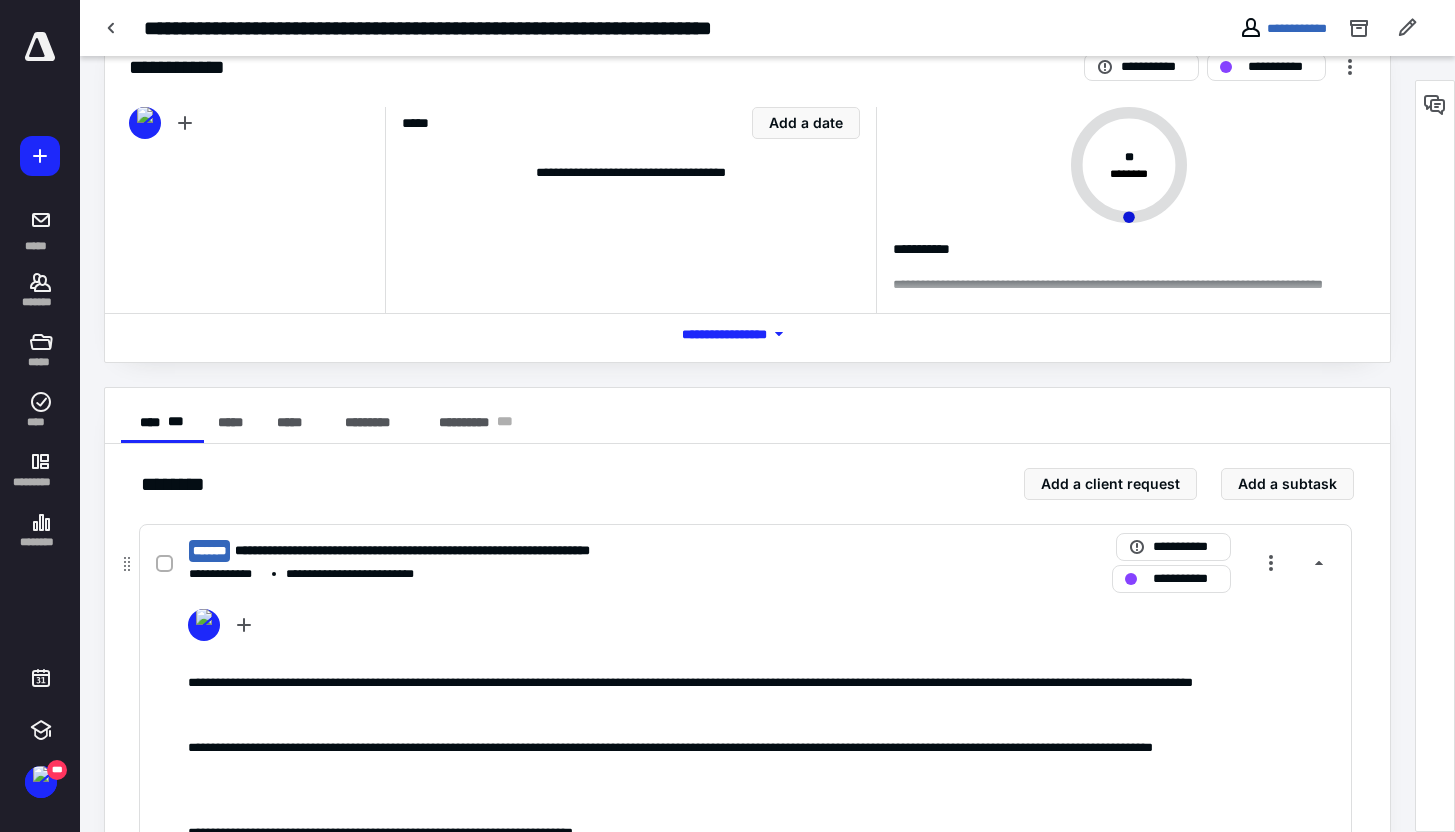 scroll, scrollTop: 0, scrollLeft: 0, axis: both 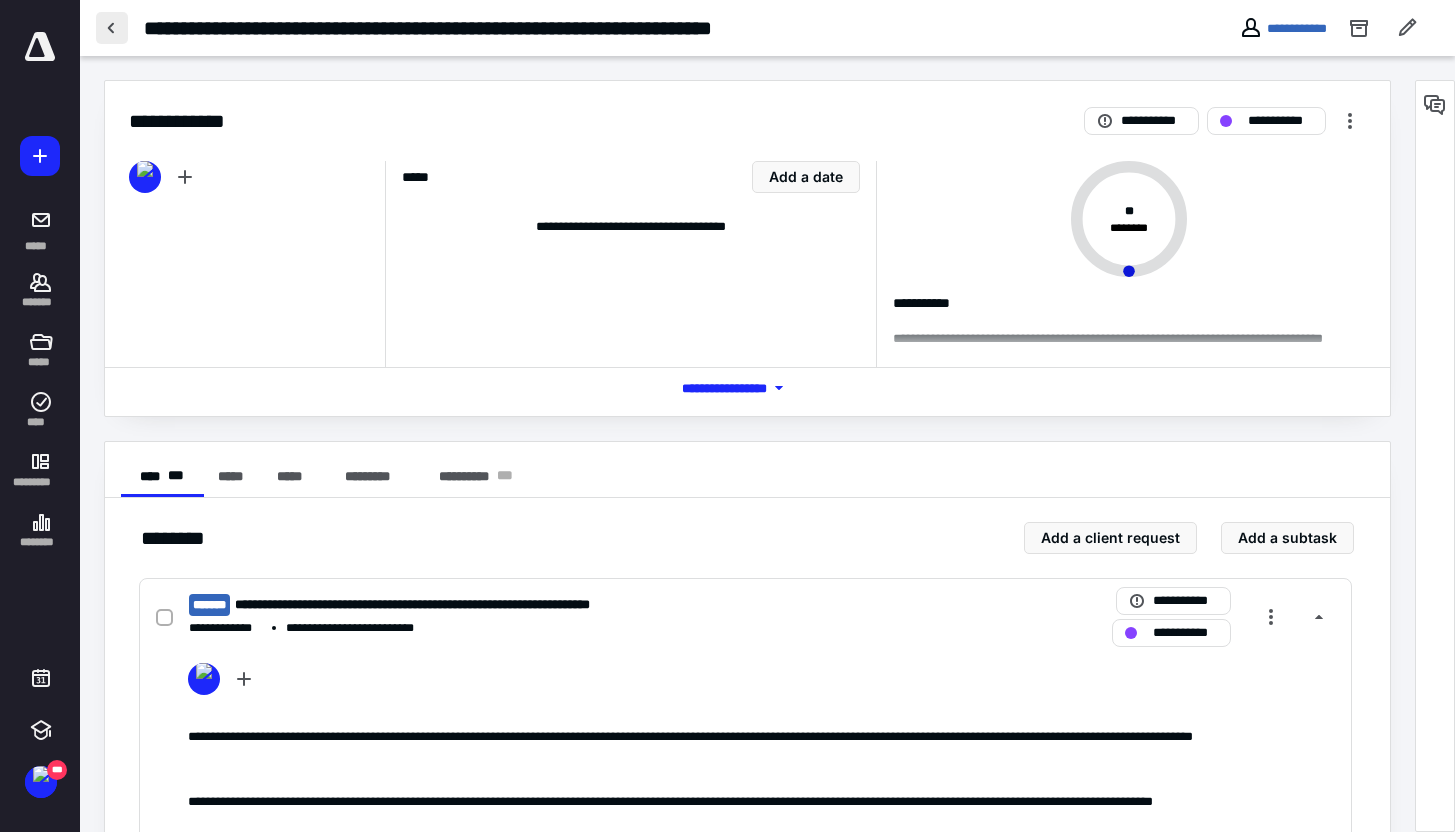 click at bounding box center [112, 28] 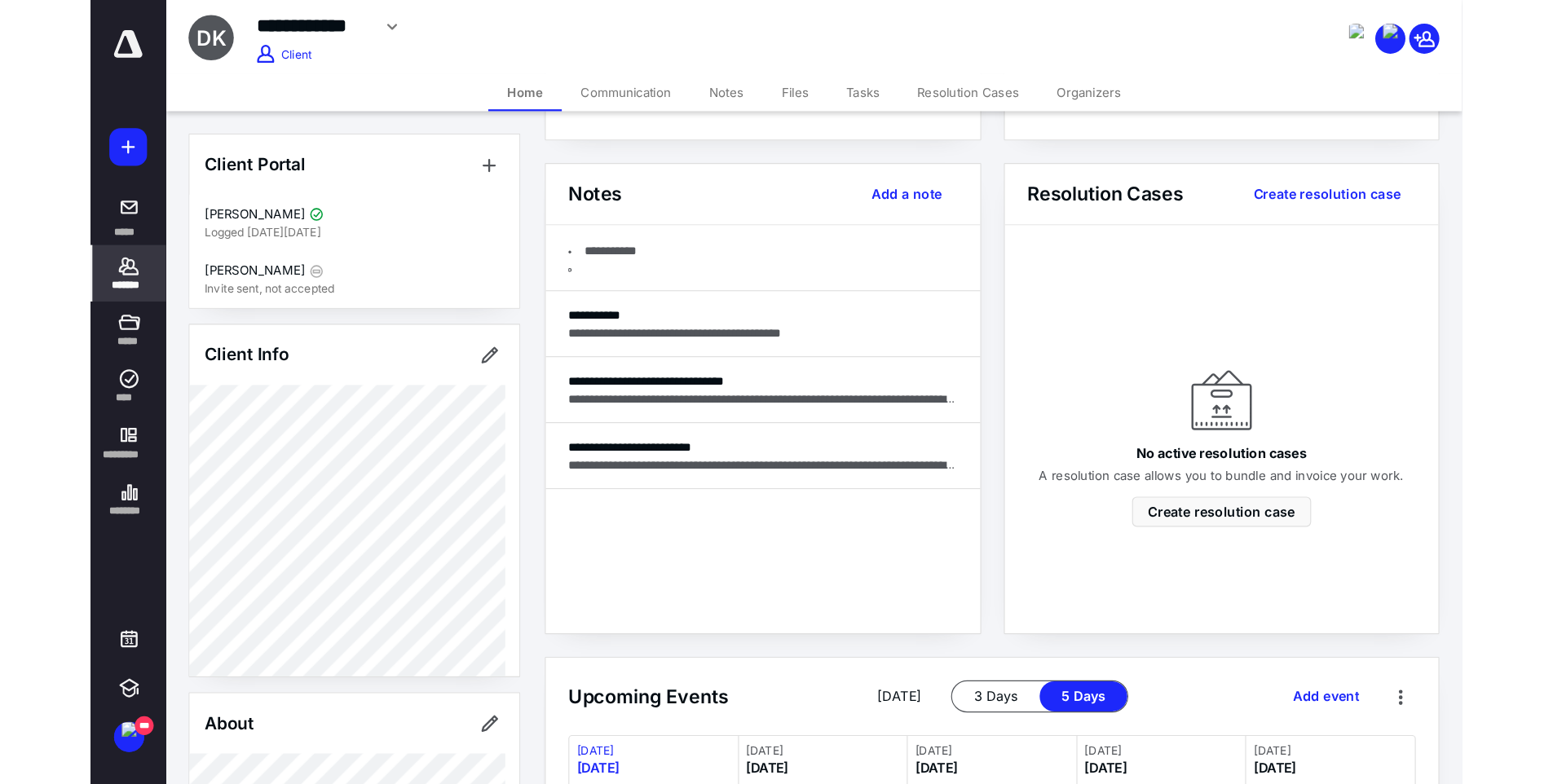 scroll, scrollTop: 0, scrollLeft: 0, axis: both 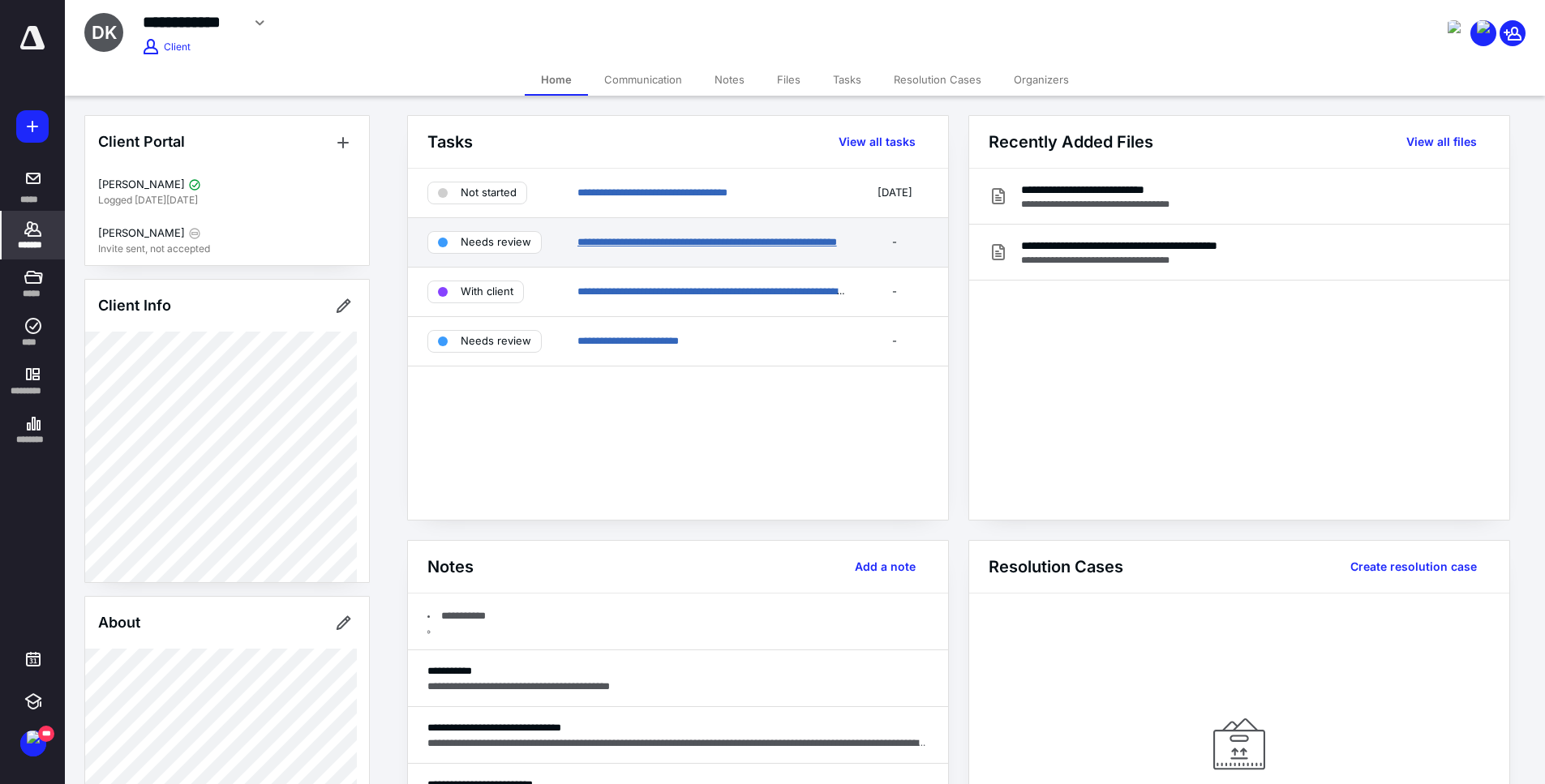 click on "**********" at bounding box center [707, 242] 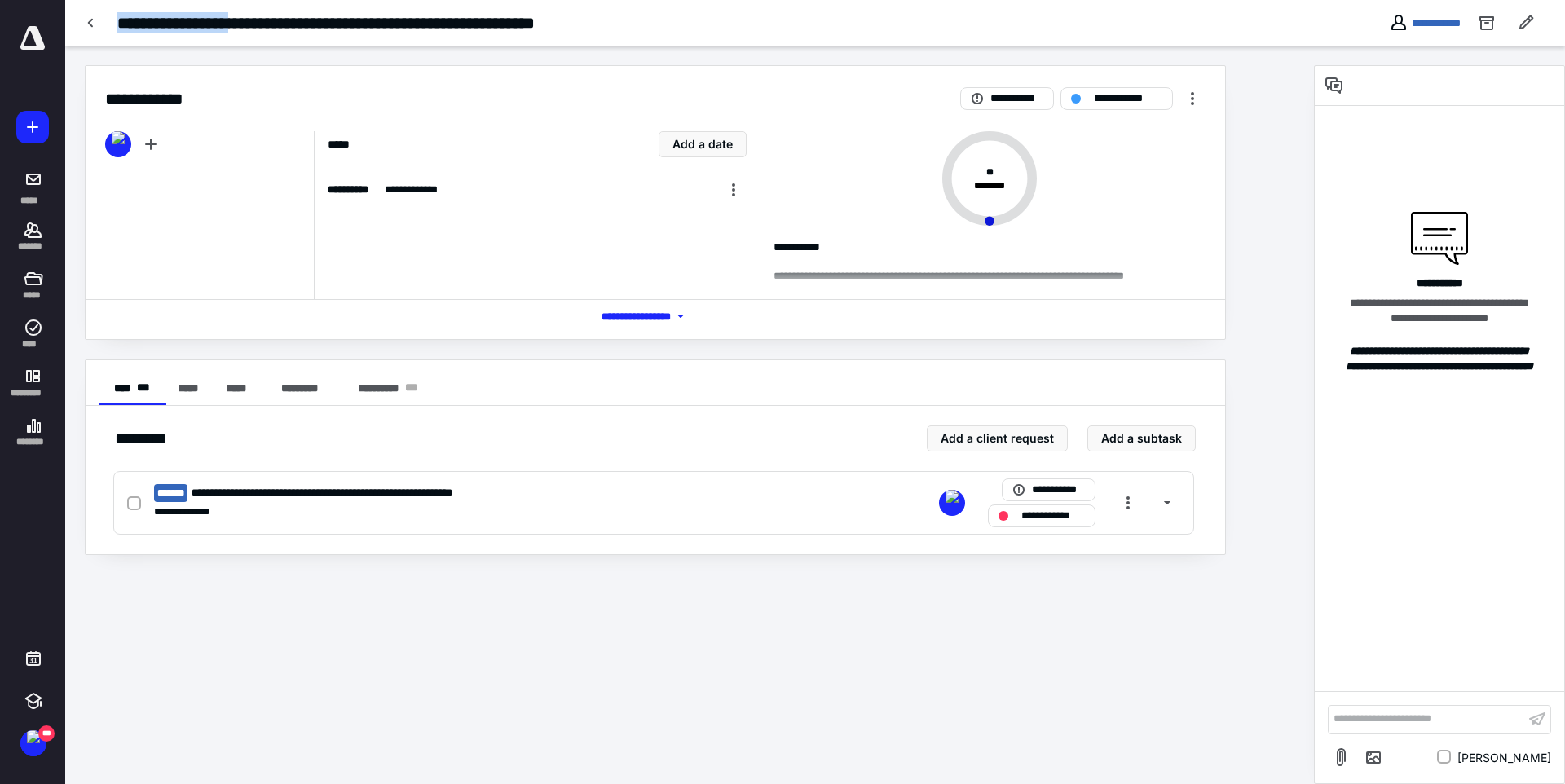 drag, startPoint x: 121, startPoint y: 24, endPoint x: 253, endPoint y: 26, distance: 132.01515 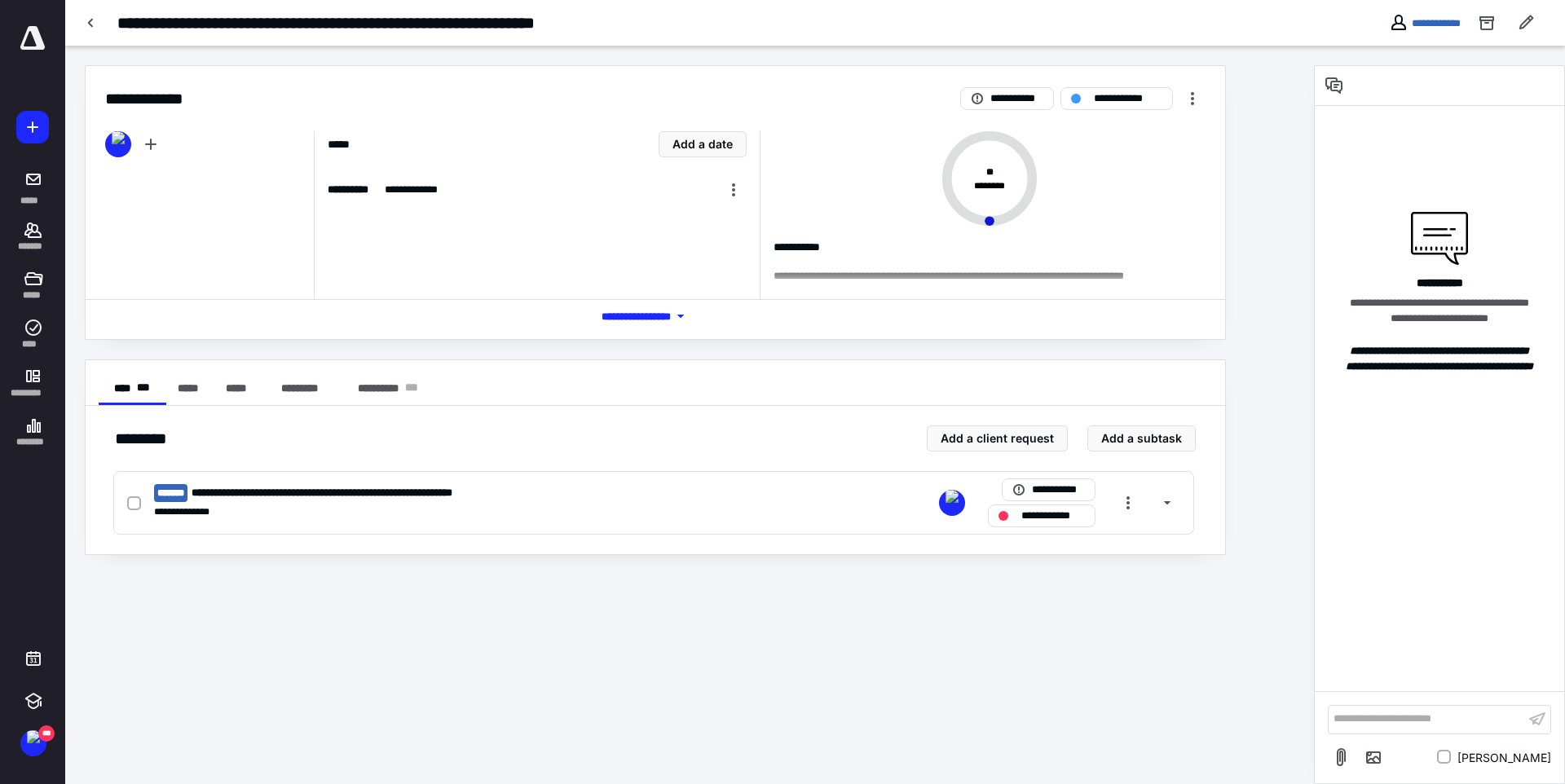 click on "**********" at bounding box center (373, 23) 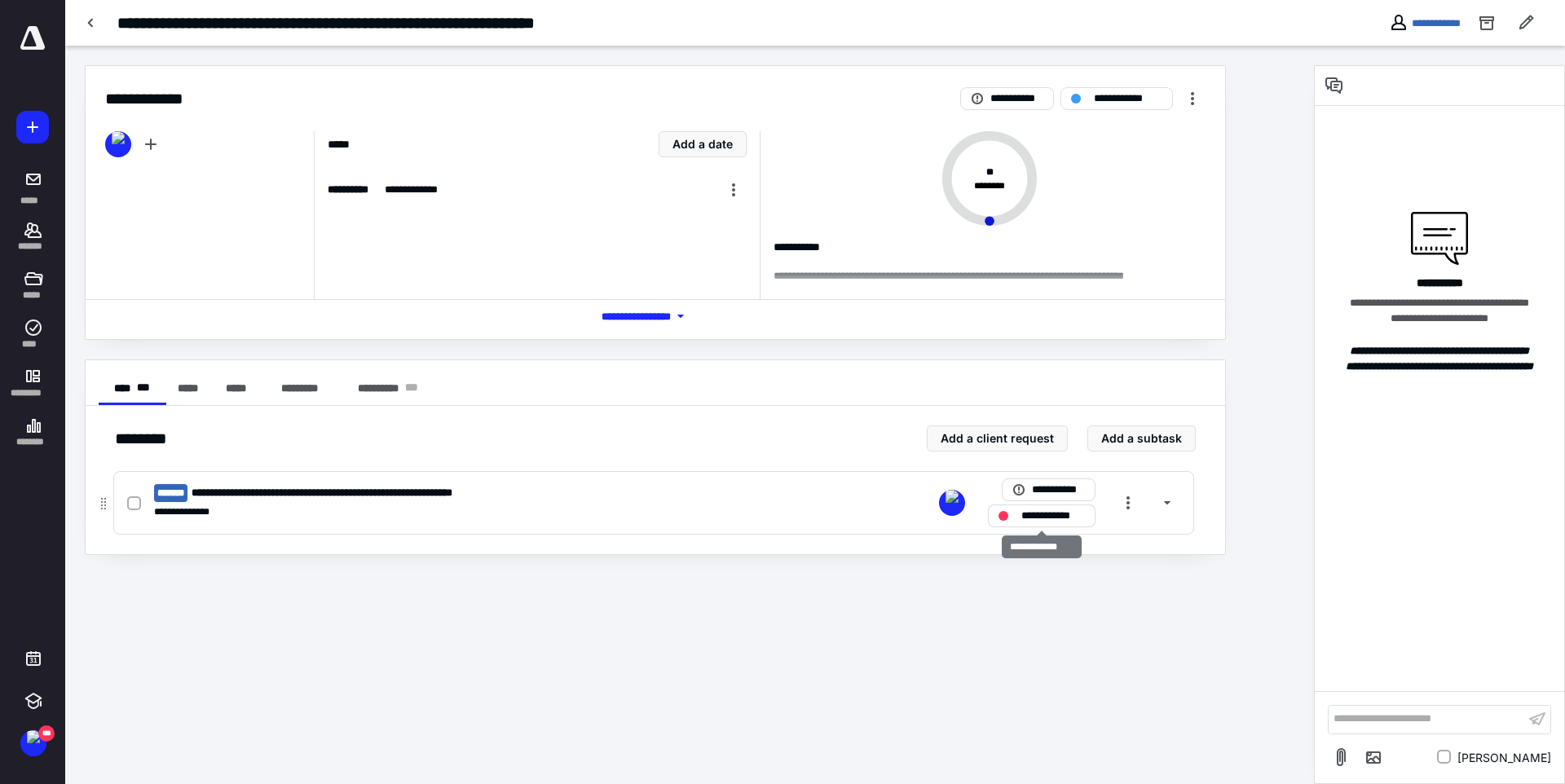 click on "**********" at bounding box center (1053, 516) 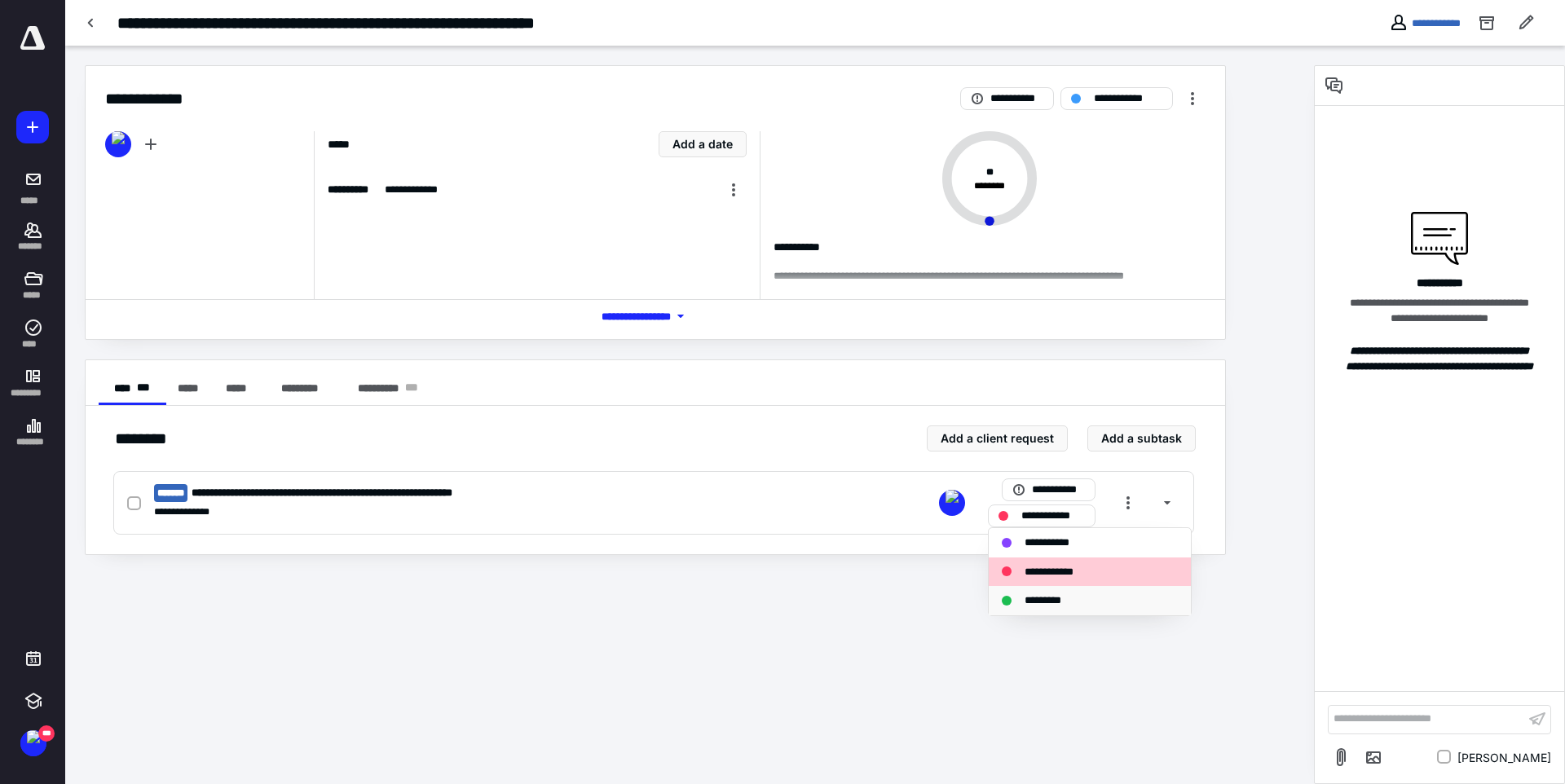 click on "*********" at bounding box center [1051, 601] 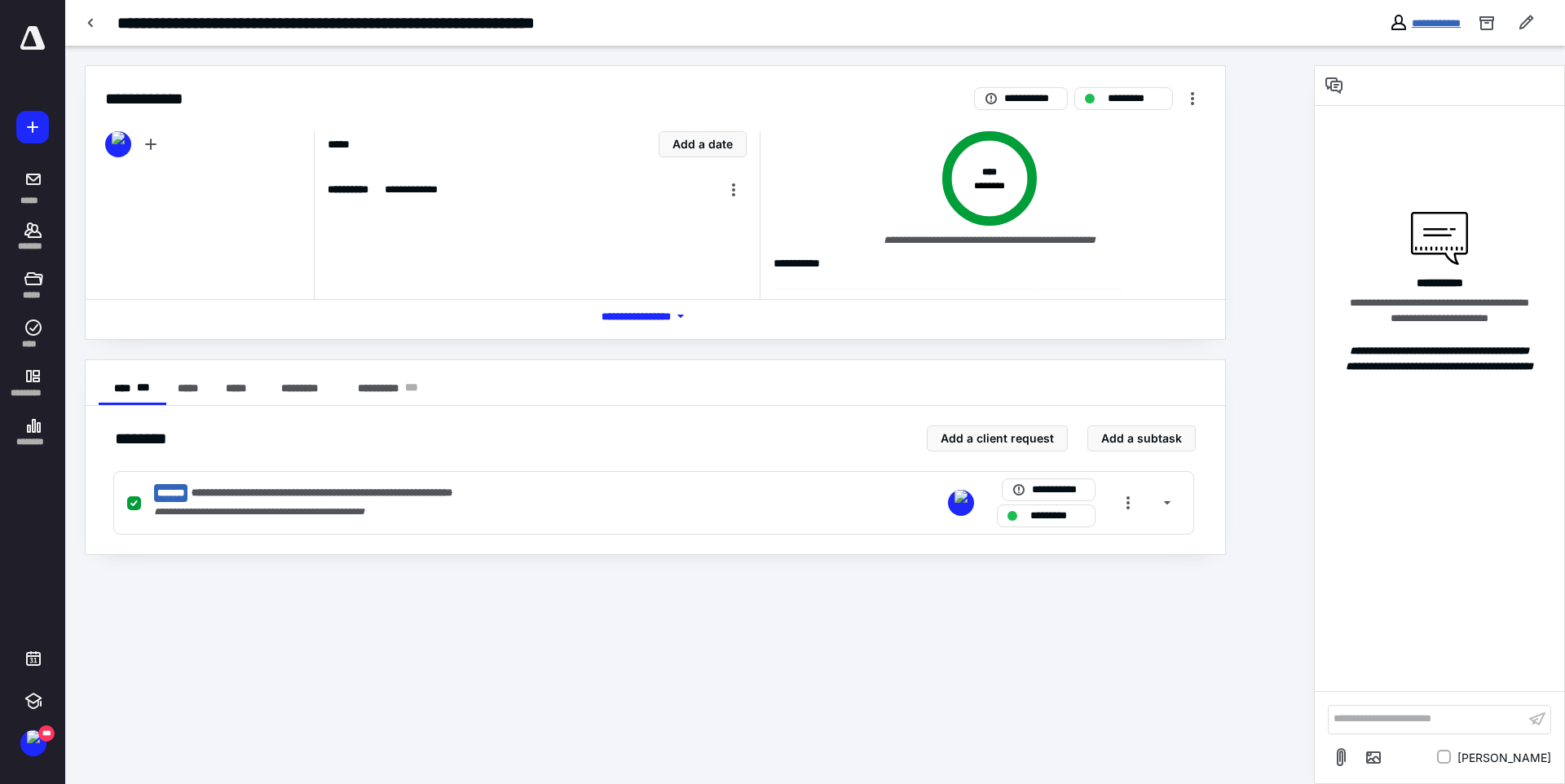 click on "**********" at bounding box center [1436, 23] 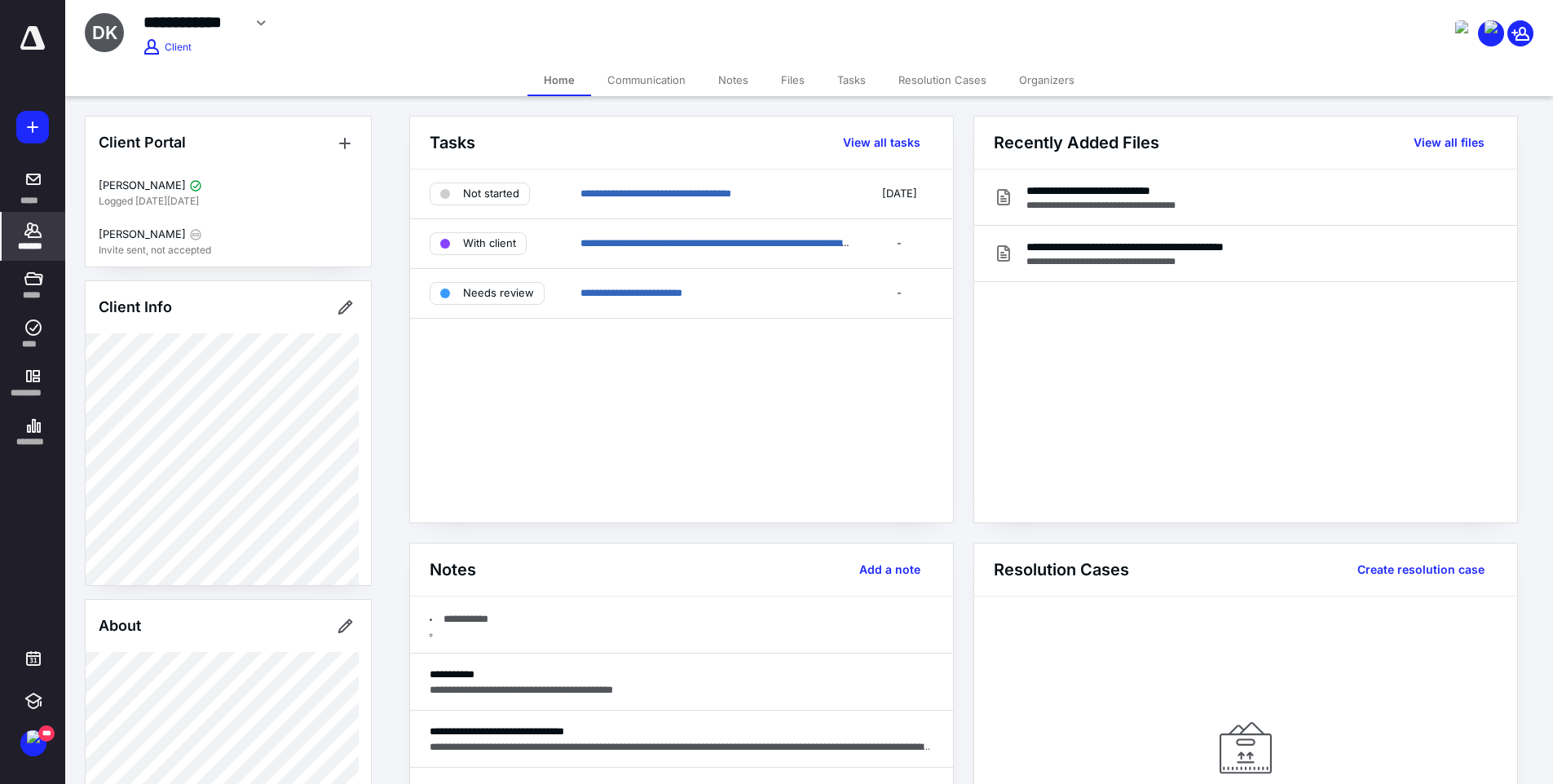 click on "**********" at bounding box center [682, 346] 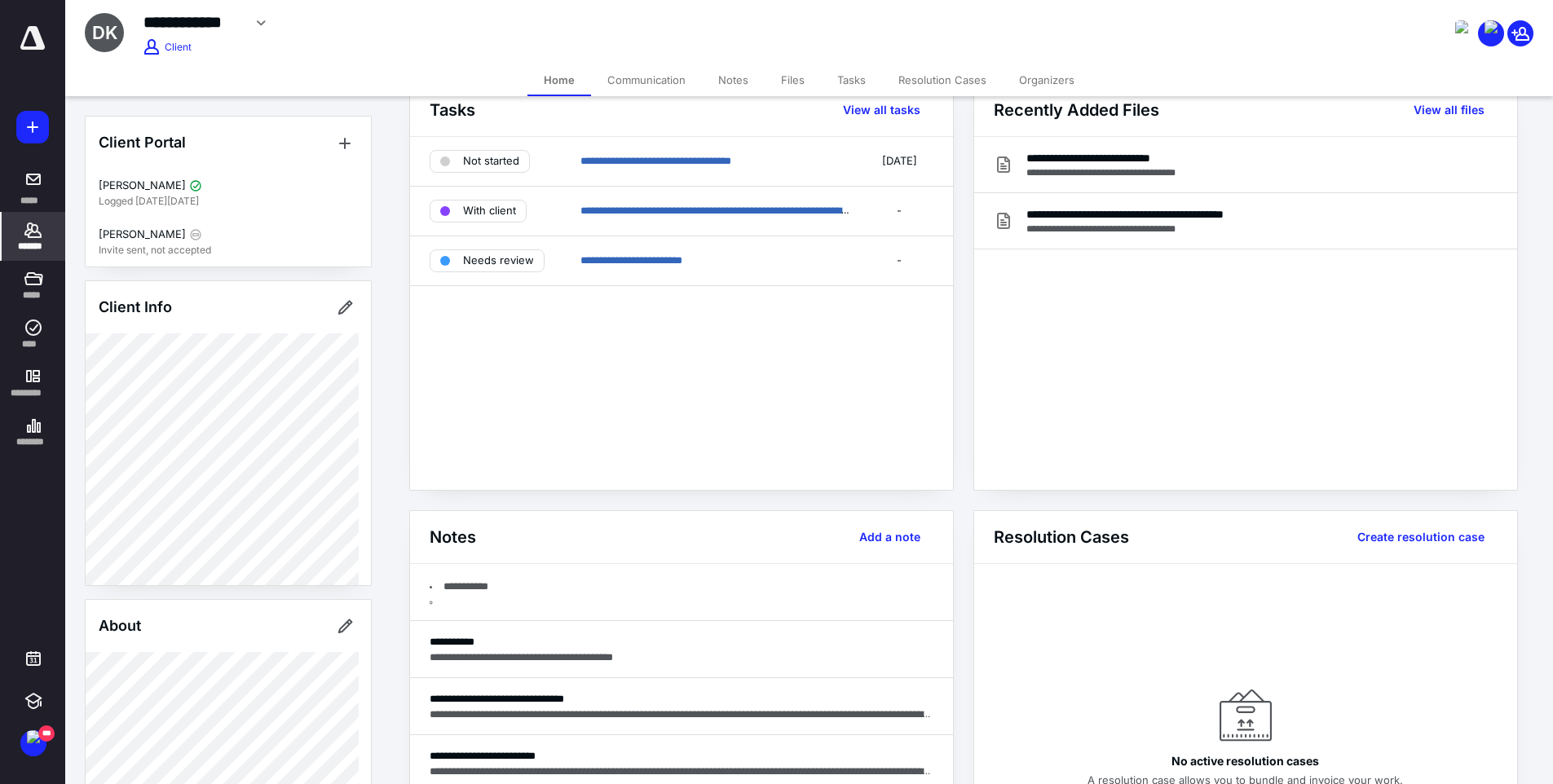 scroll, scrollTop: 33, scrollLeft: 0, axis: vertical 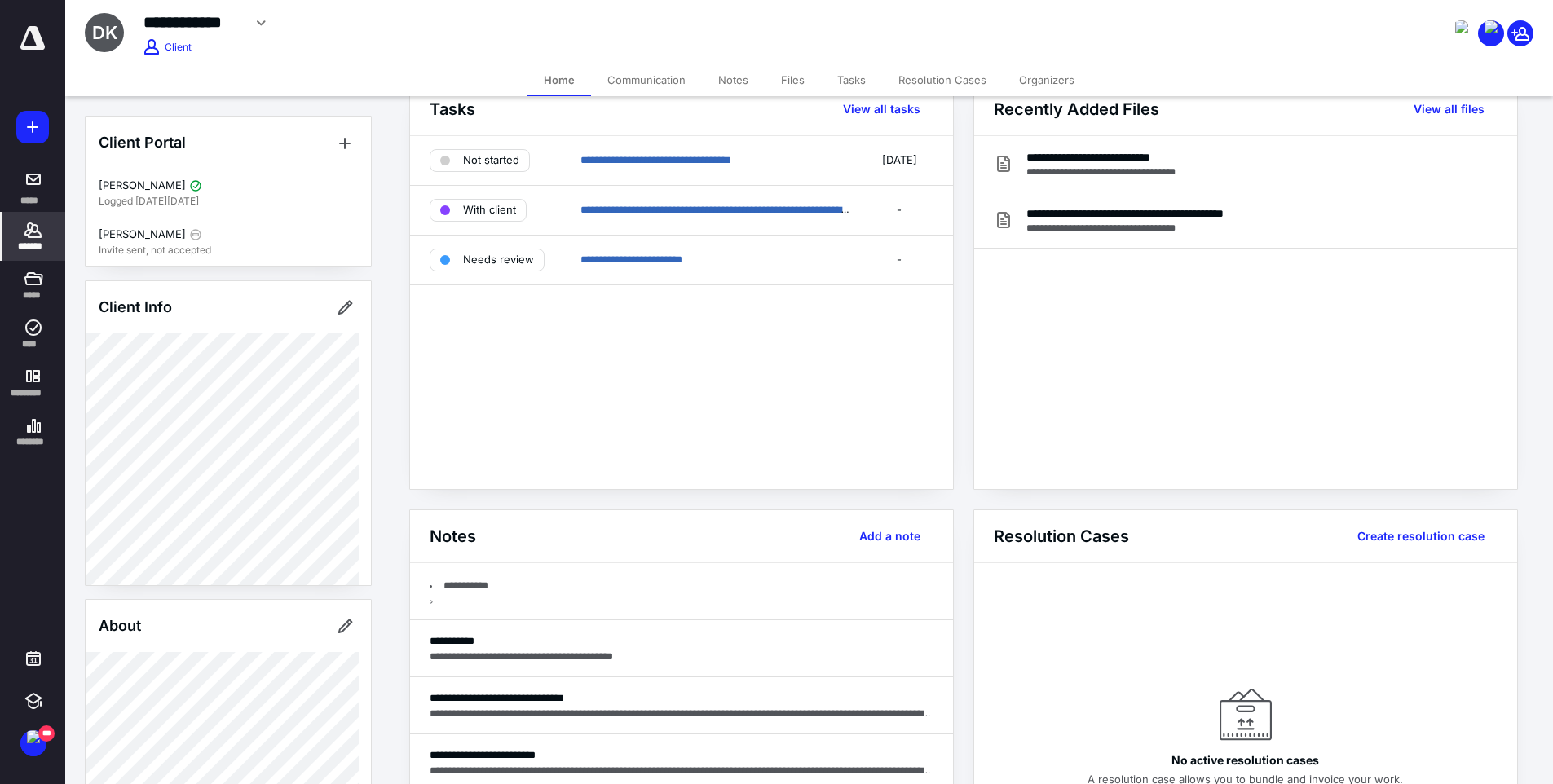 click on "**********" at bounding box center (682, 312) 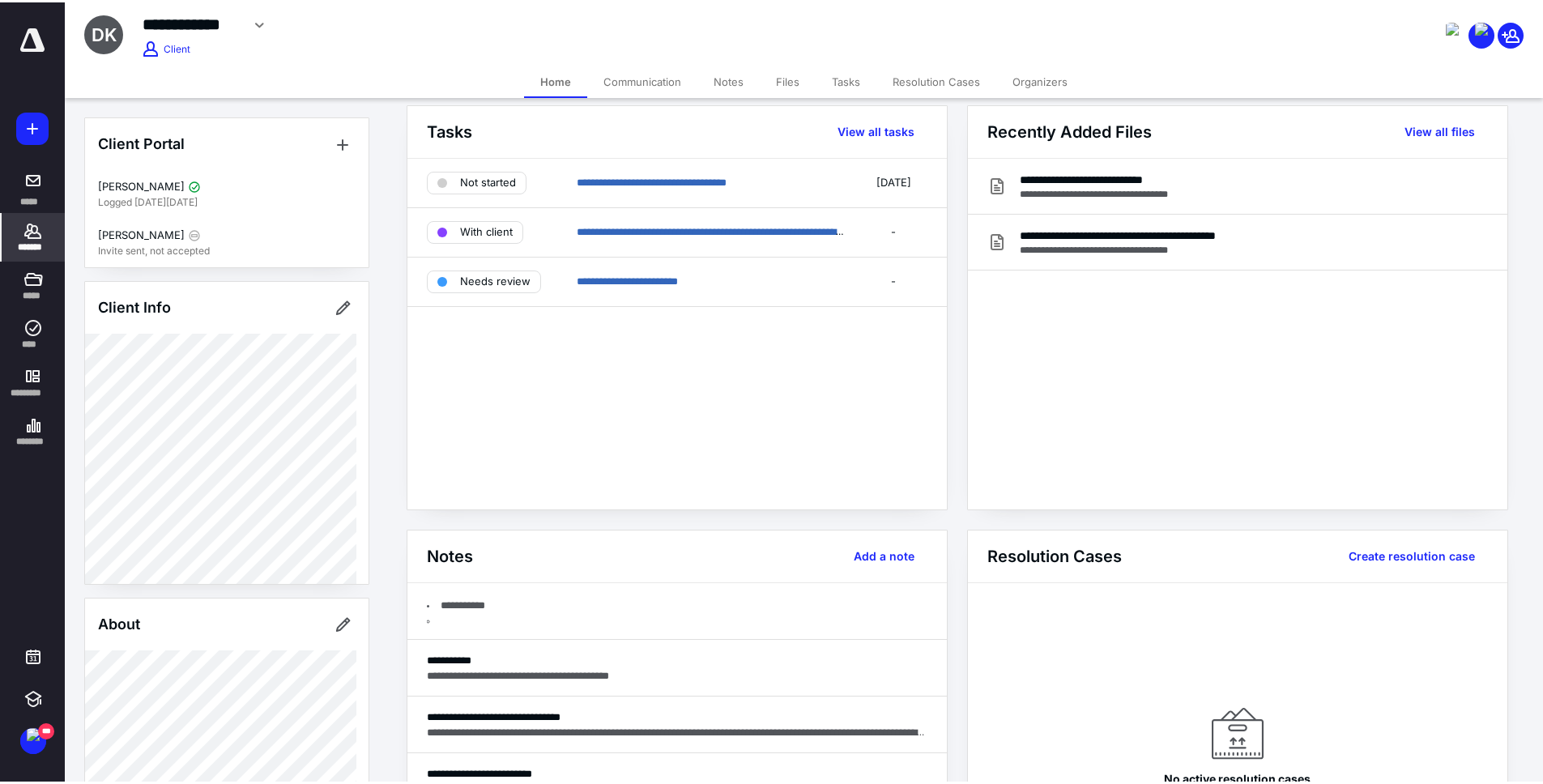 scroll, scrollTop: 0, scrollLeft: 0, axis: both 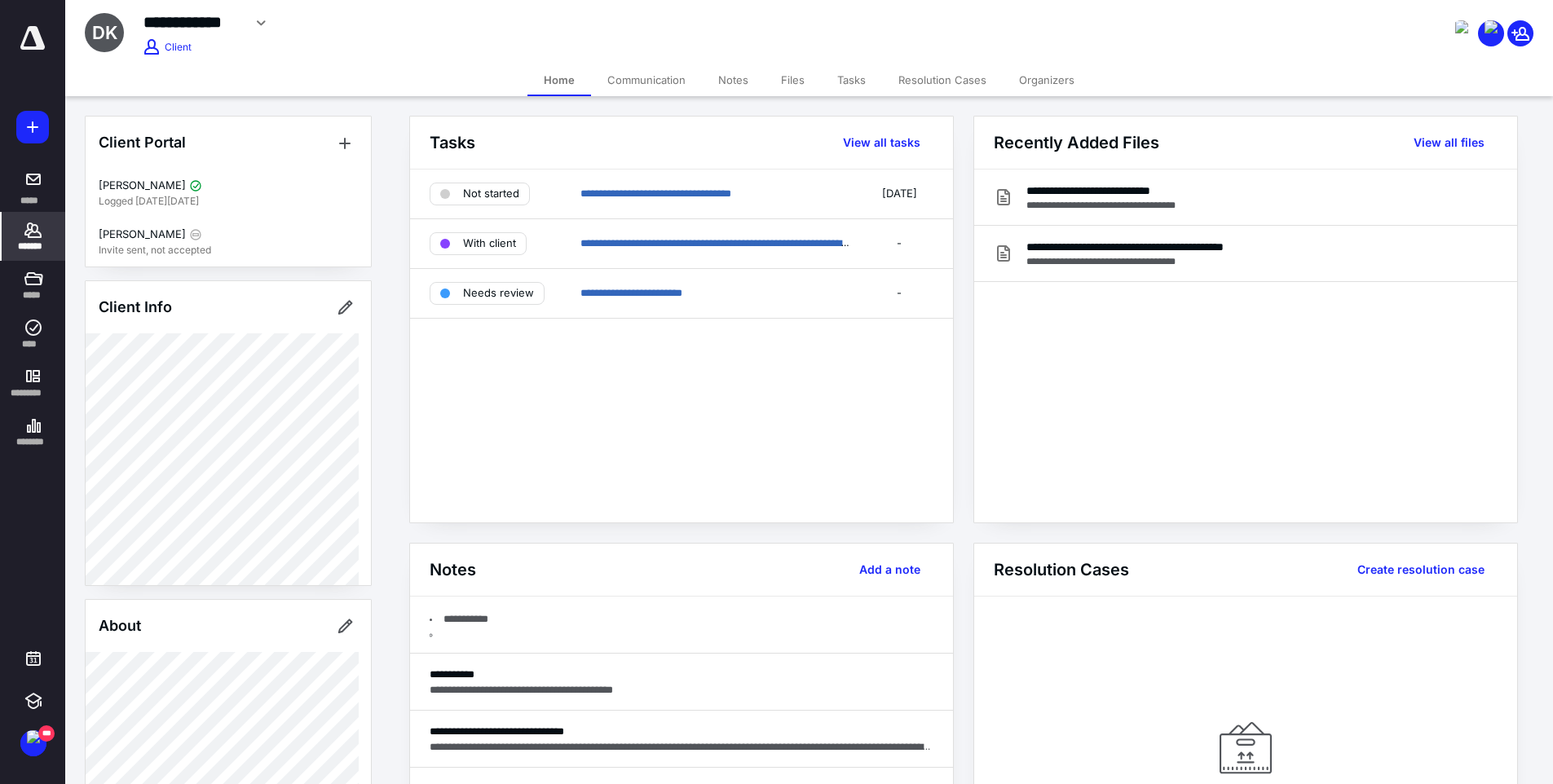 click on "**********" at bounding box center (682, 346) 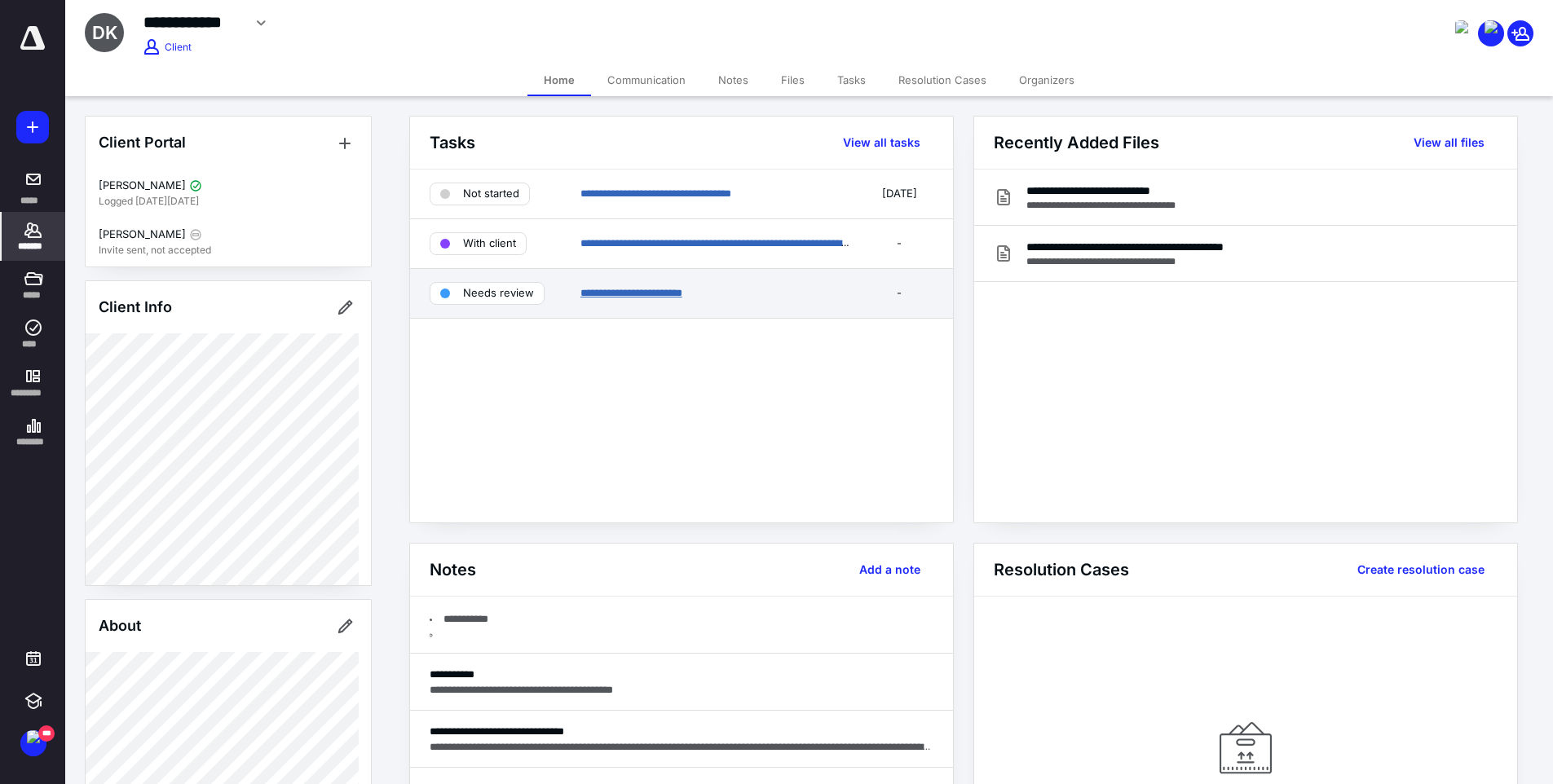 click on "**********" at bounding box center [631, 293] 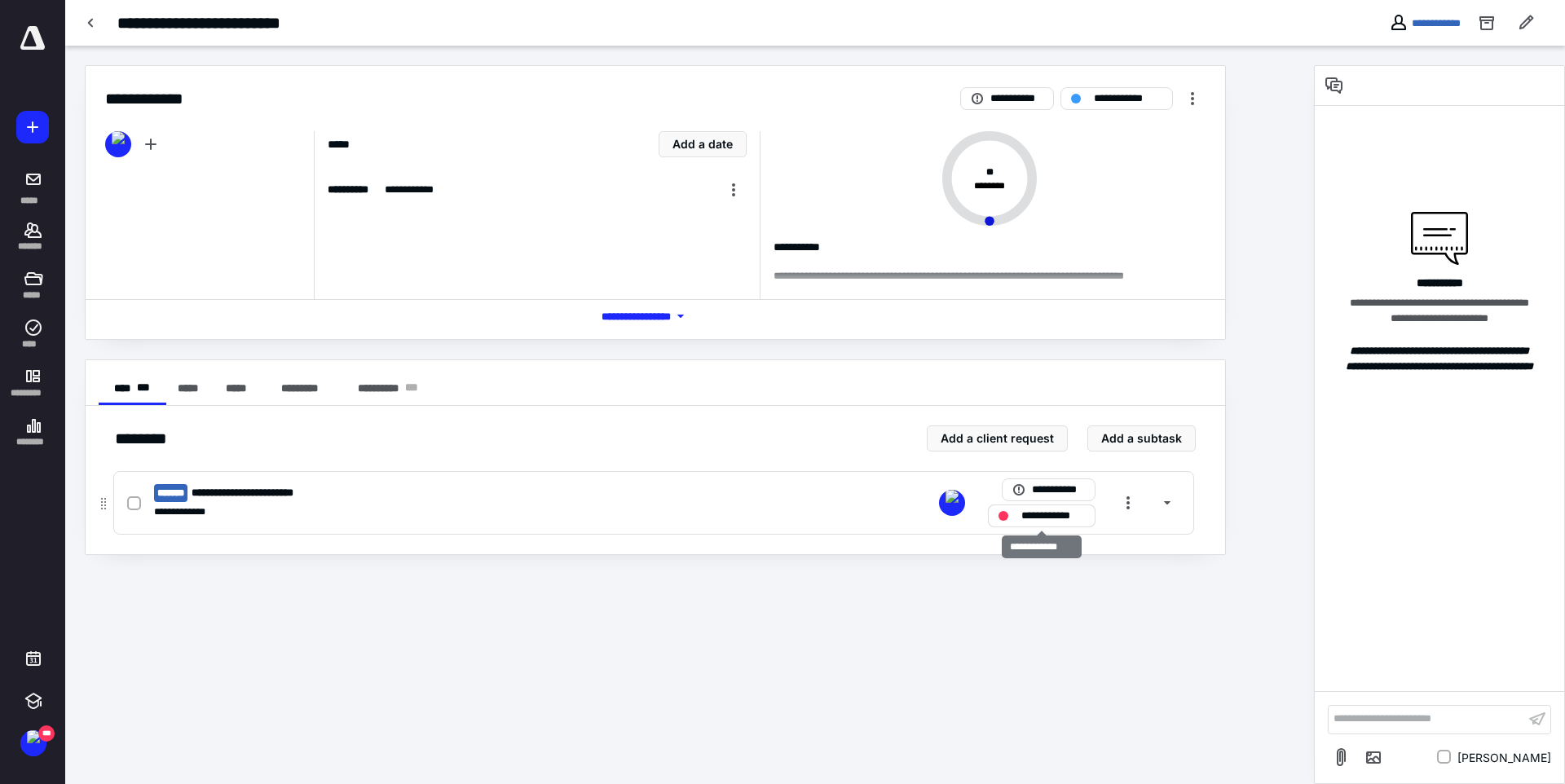 click on "**********" at bounding box center (1053, 516) 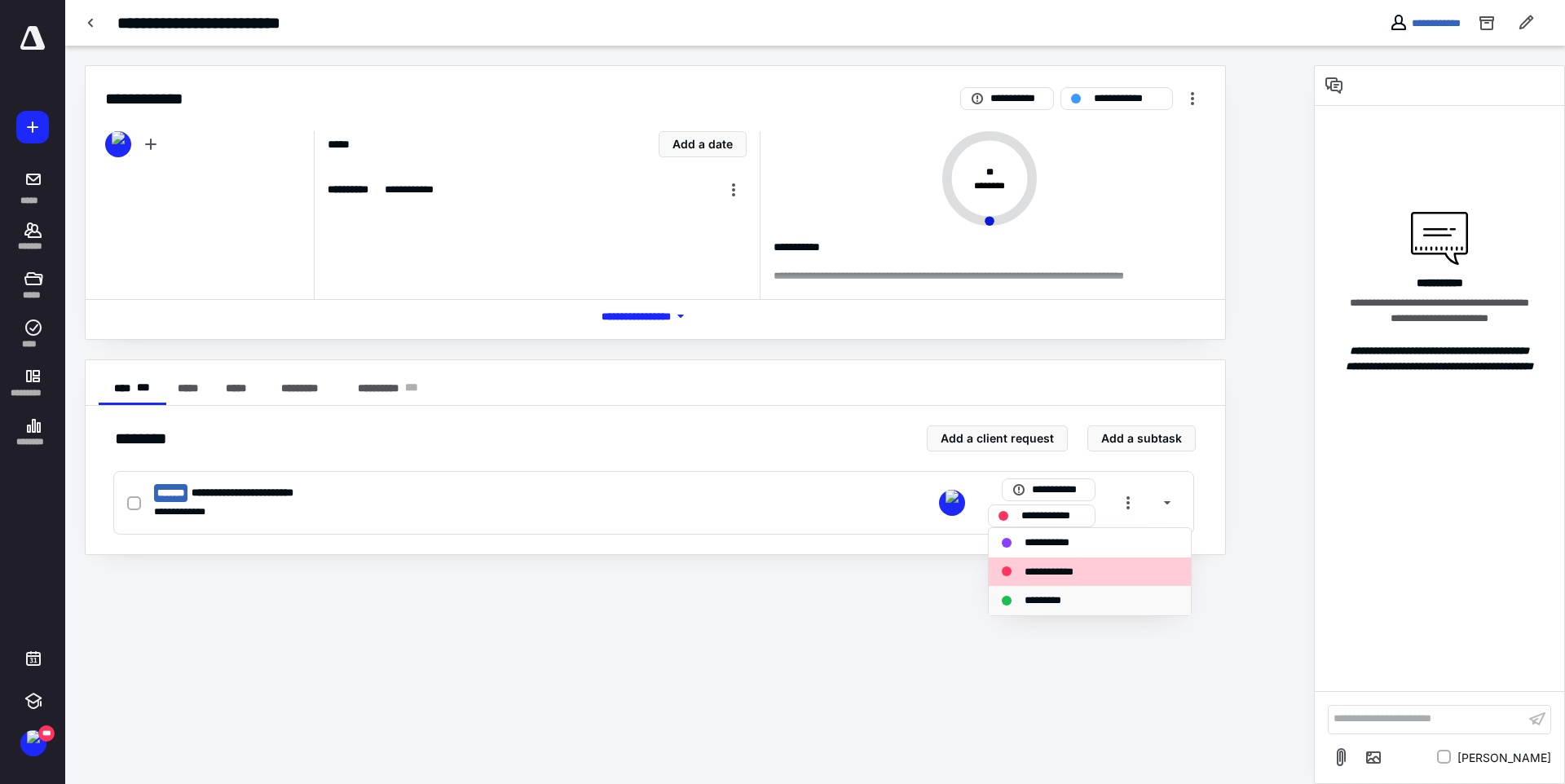 click on "*********" at bounding box center (1051, 601) 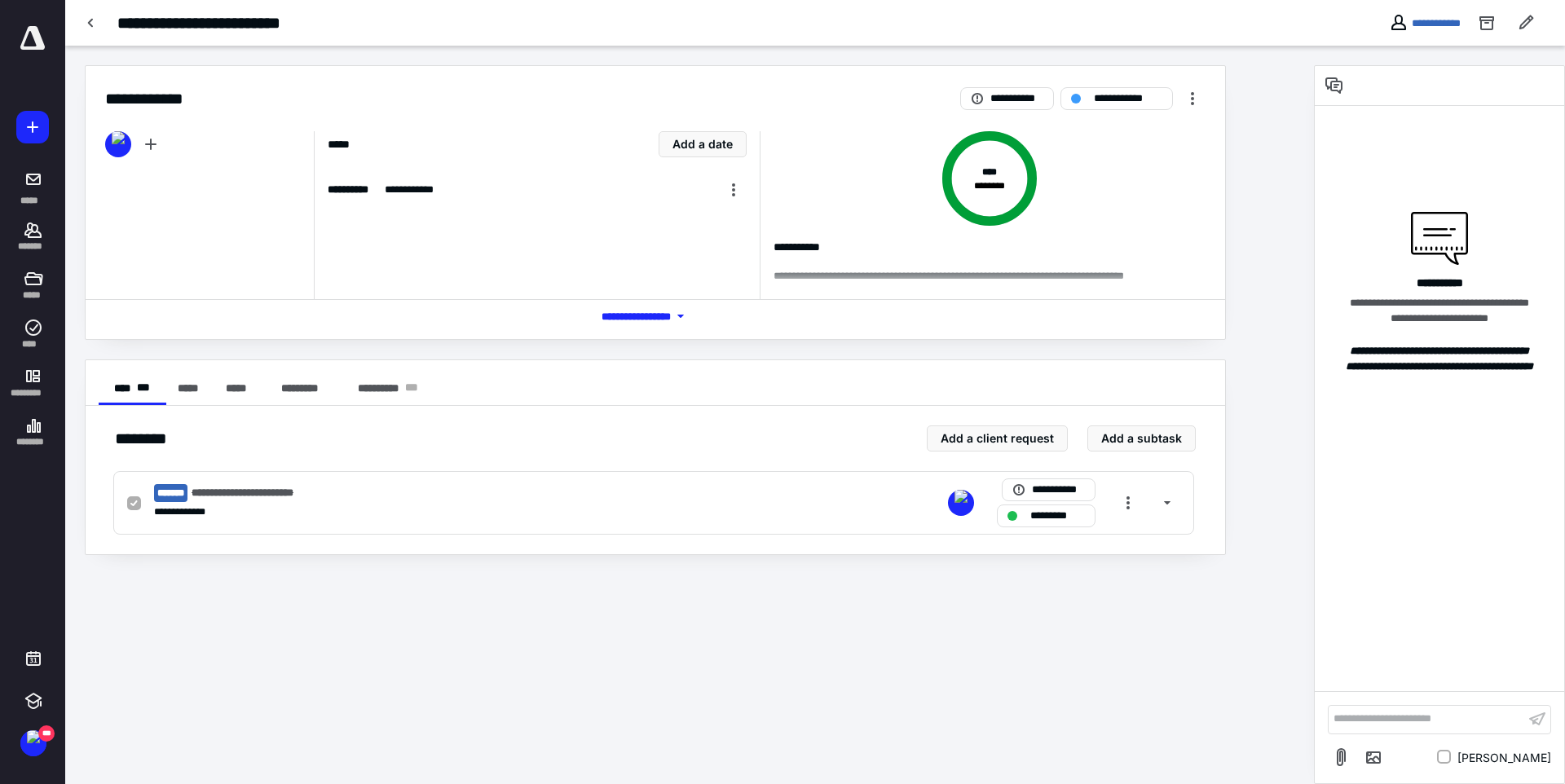click on "**********" at bounding box center (690, 415) 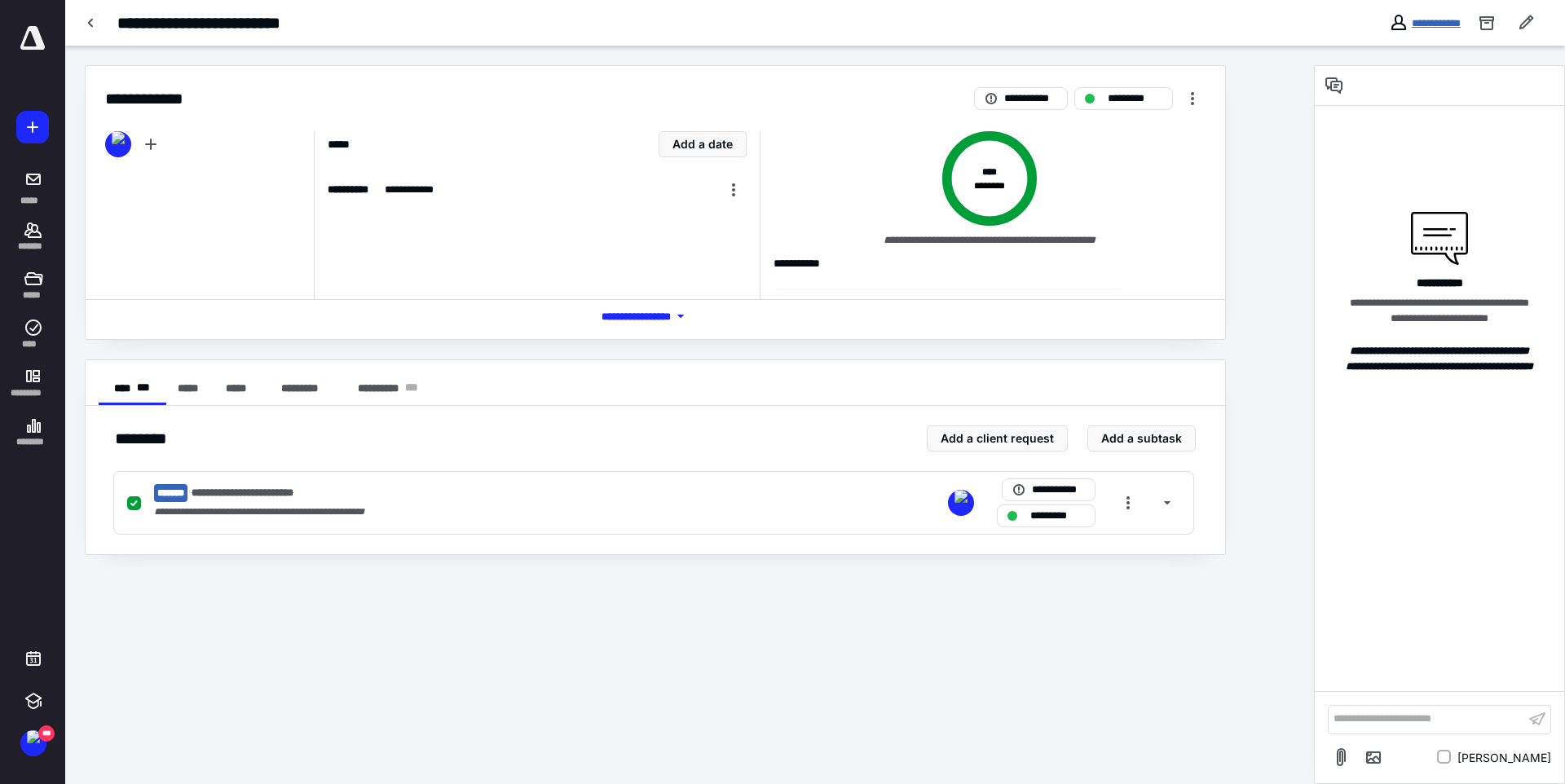 click on "**********" at bounding box center (1436, 23) 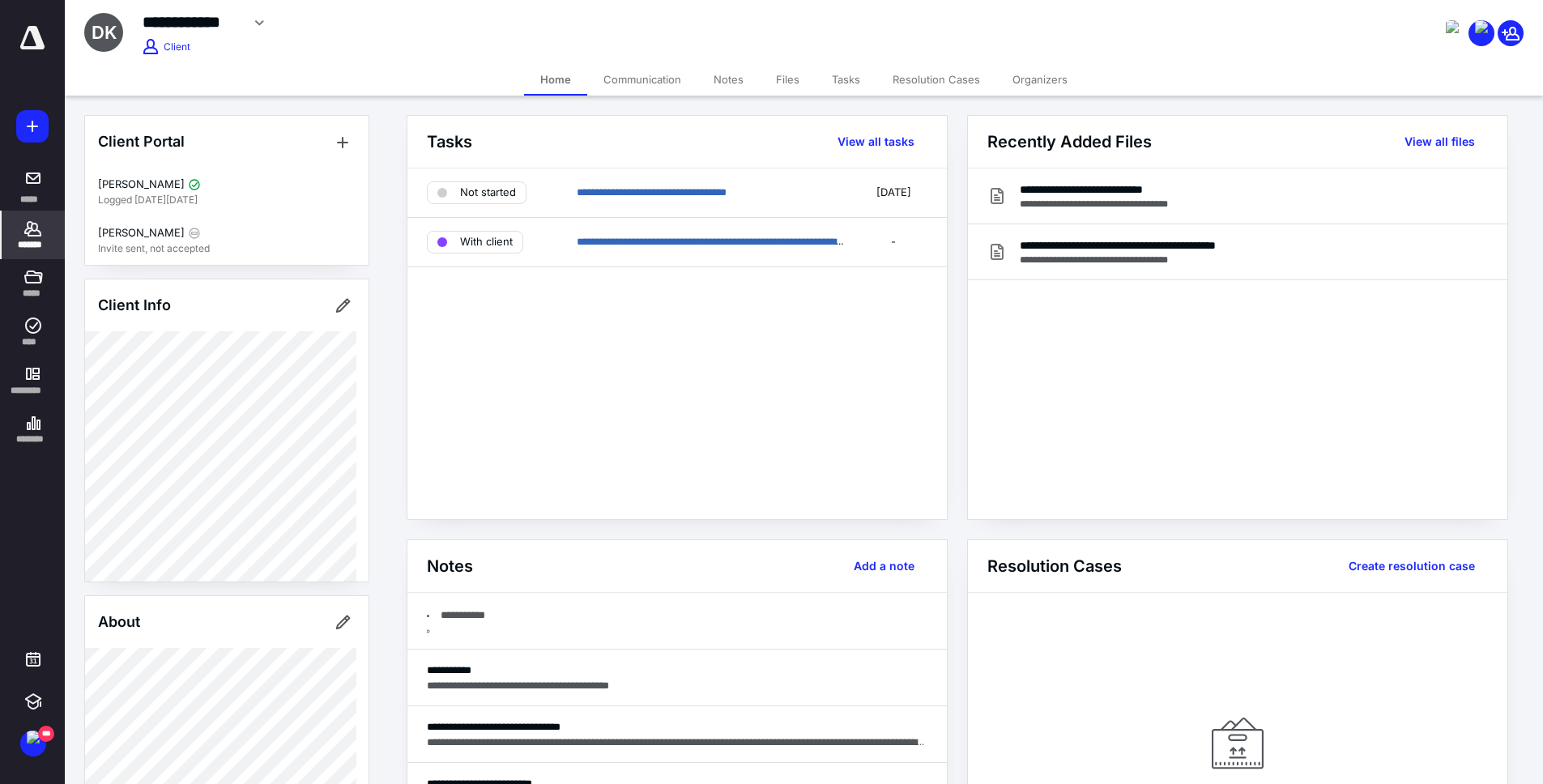 click on "**********" at bounding box center (677, 343) 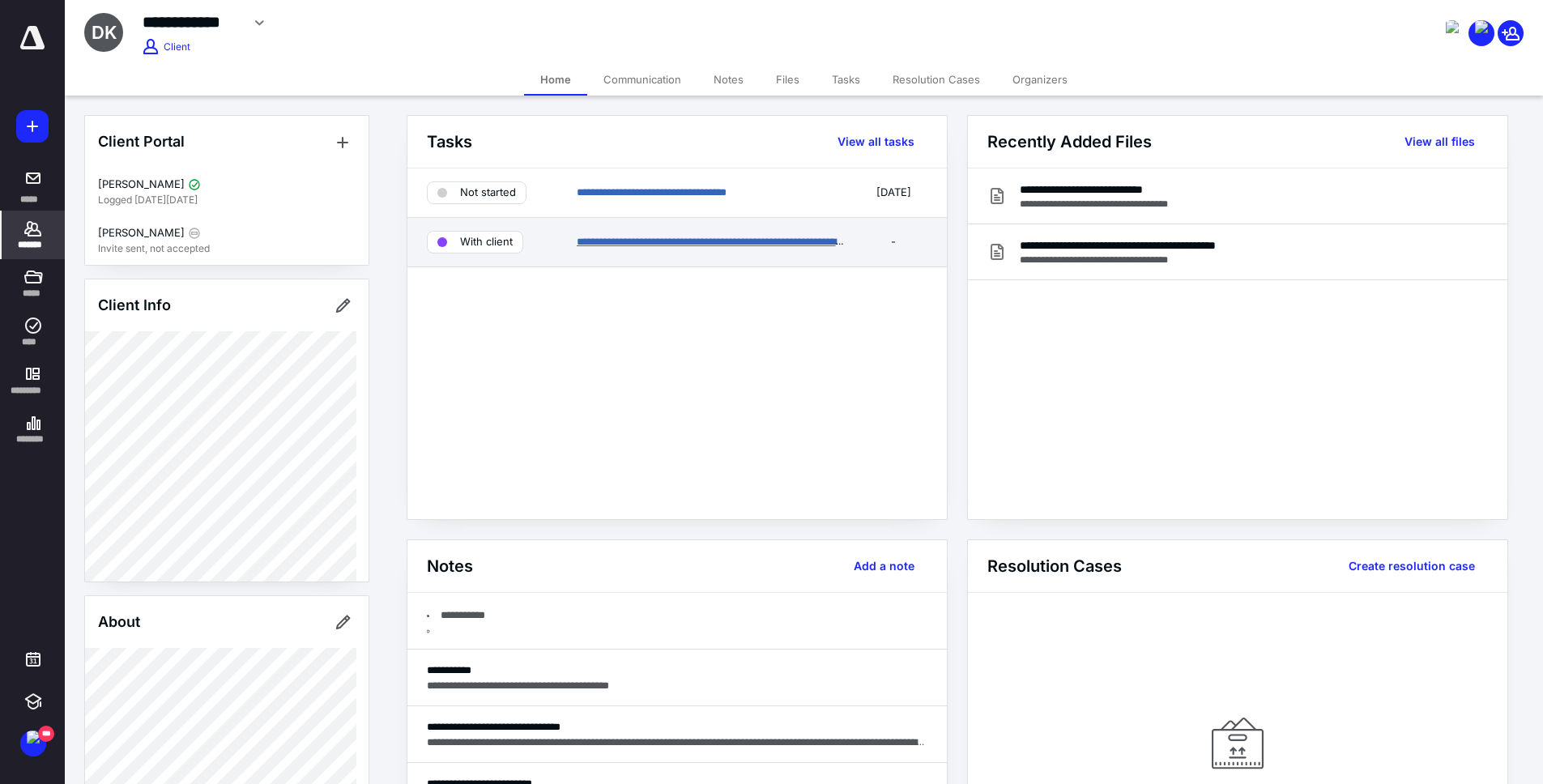 click on "**********" at bounding box center (720, 241) 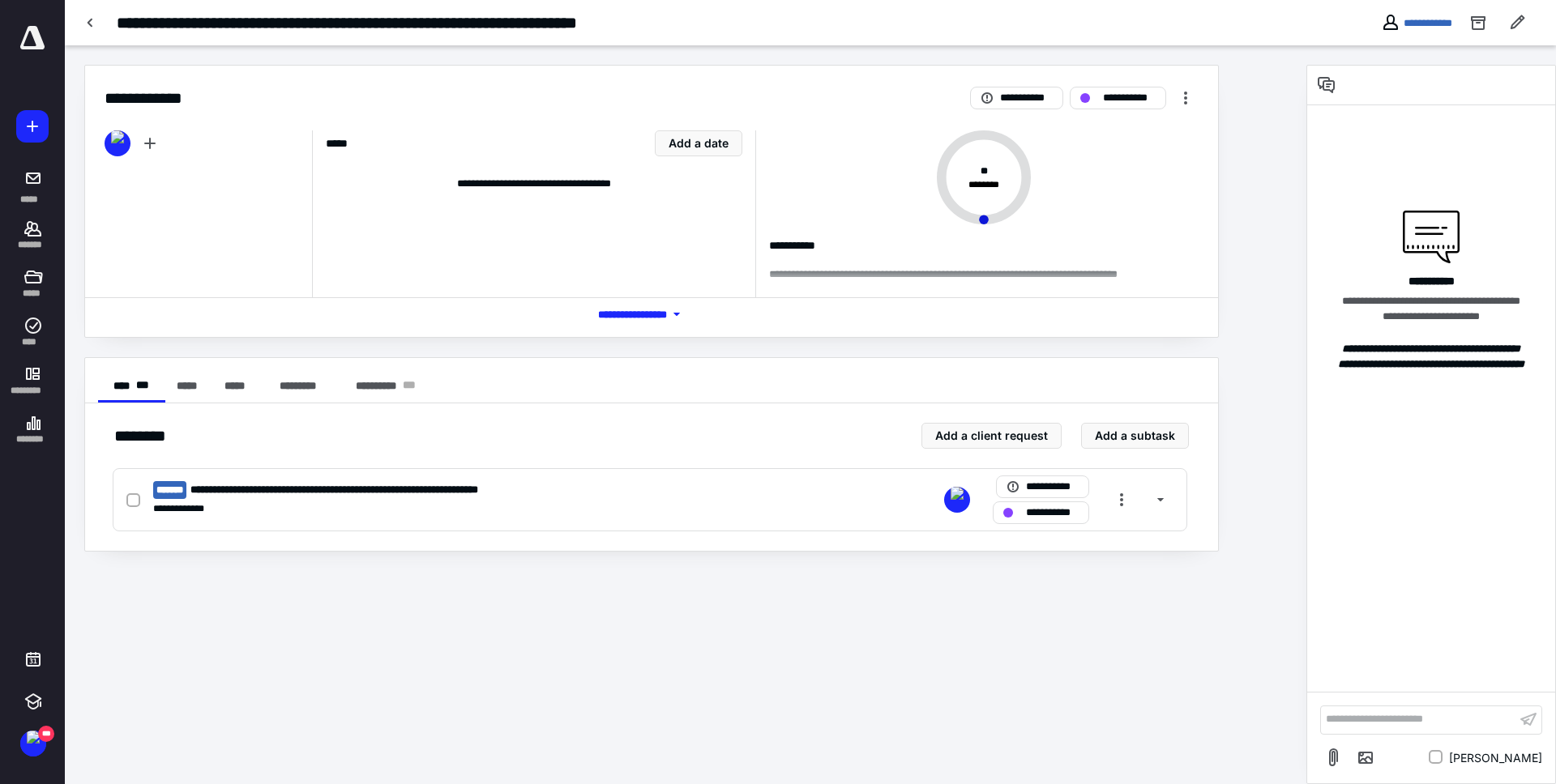 click on "**********" at bounding box center [652, 477] 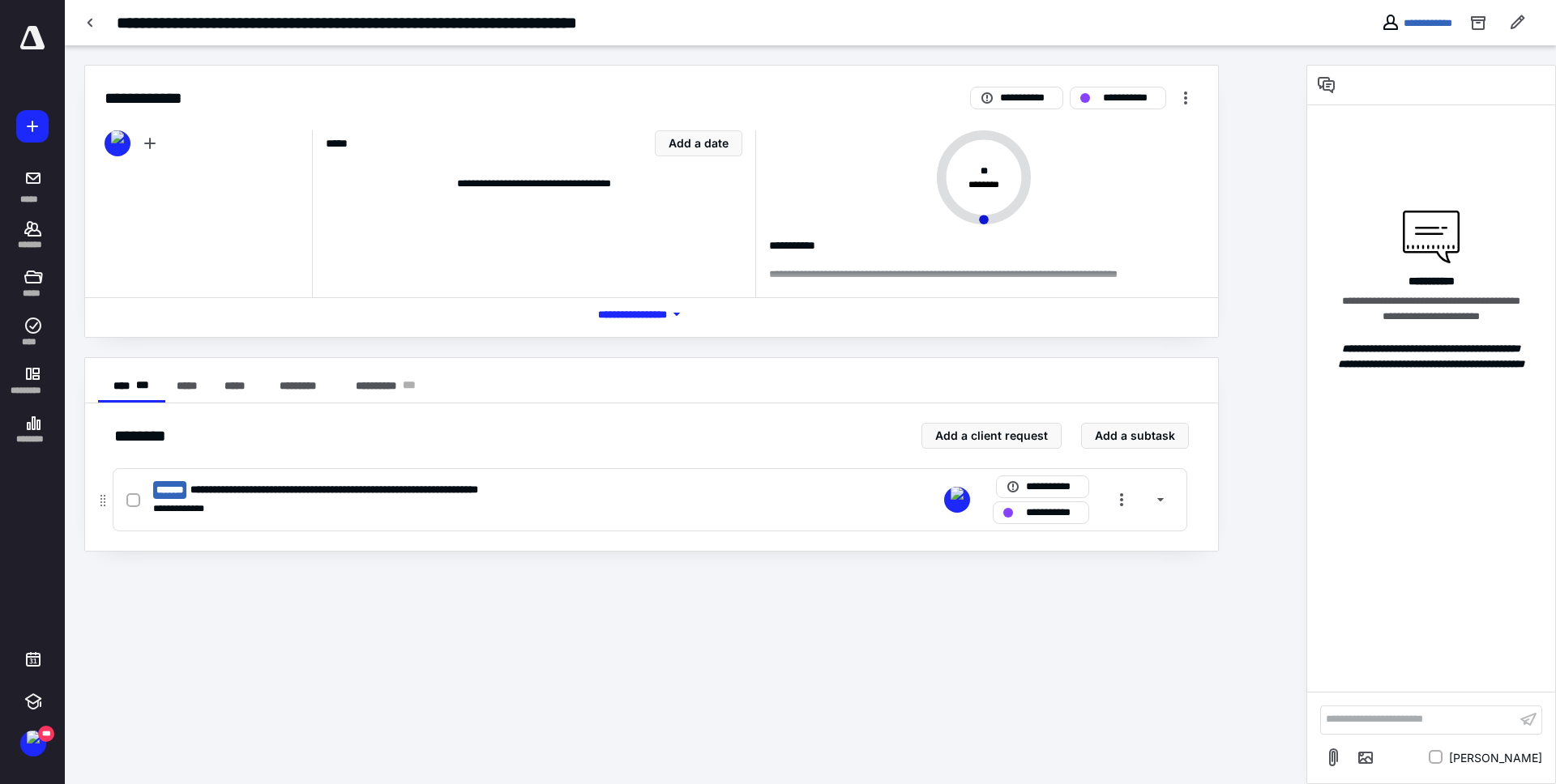 click on "**********" at bounding box center [437, 509] 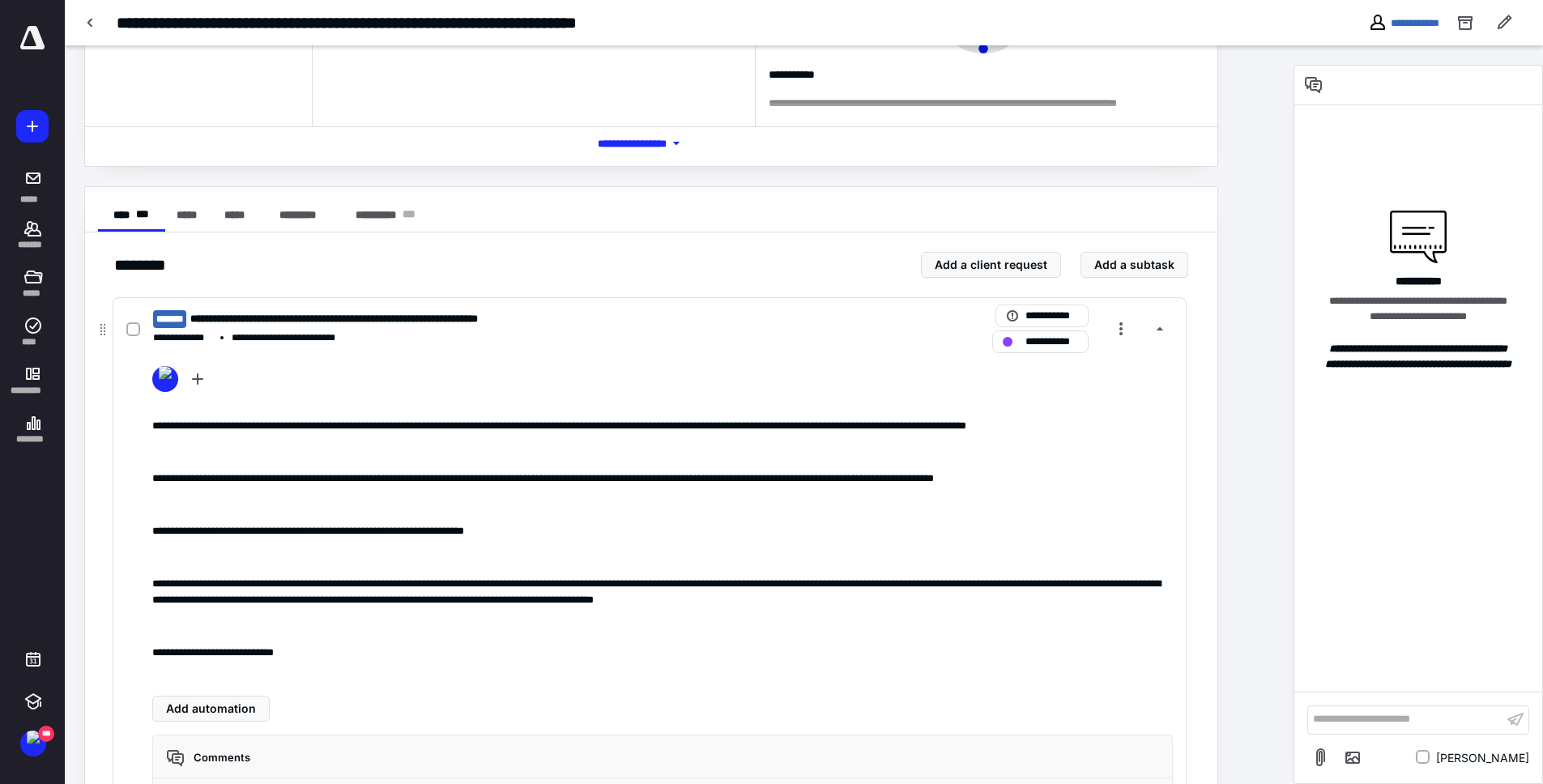 scroll, scrollTop: 304, scrollLeft: 0, axis: vertical 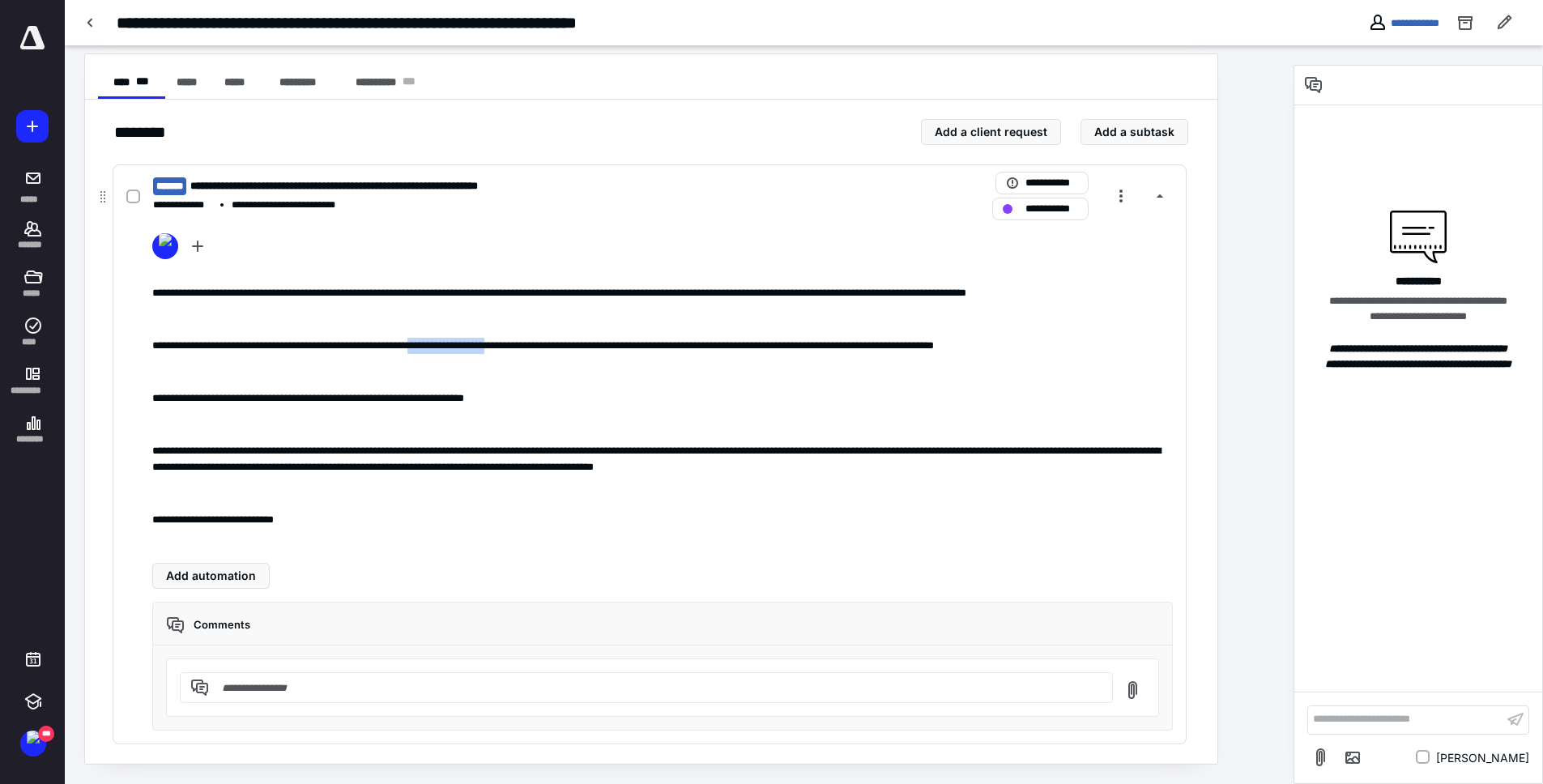 drag, startPoint x: 518, startPoint y: 362, endPoint x: 552, endPoint y: 363, distance: 34.014703 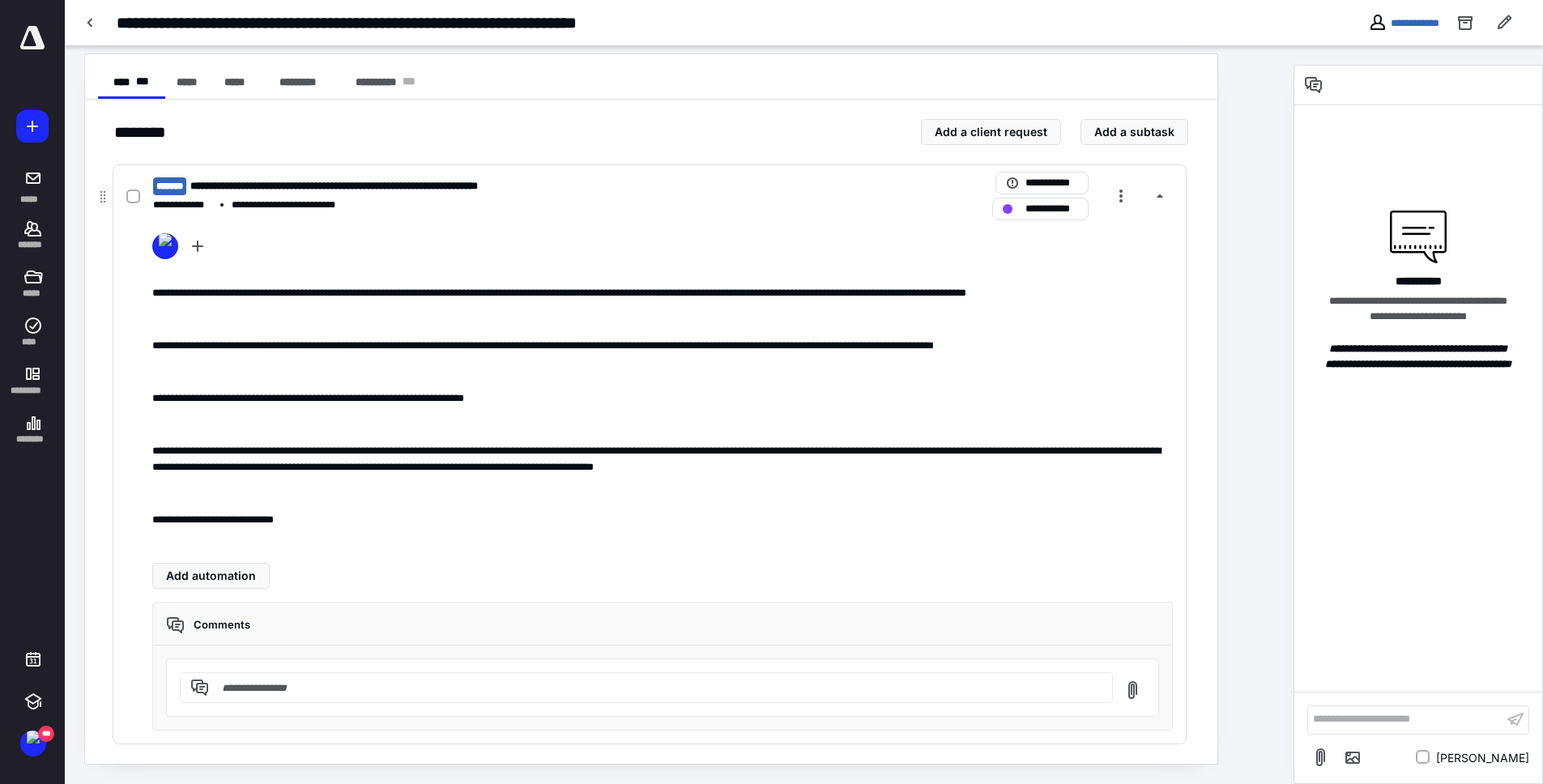 click on "**********" at bounding box center (663, 414) 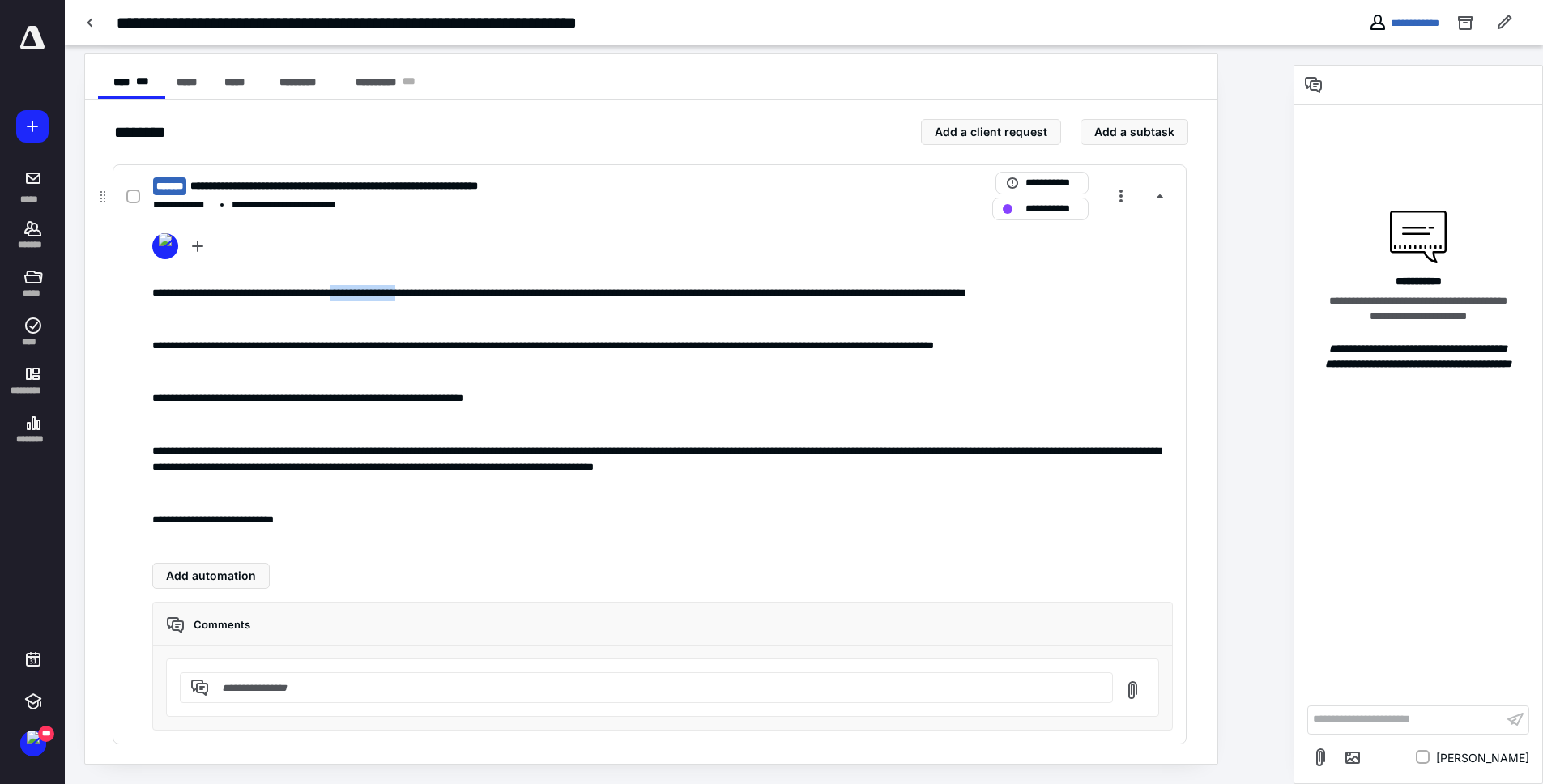 drag, startPoint x: 383, startPoint y: 293, endPoint x: 475, endPoint y: 293, distance: 92 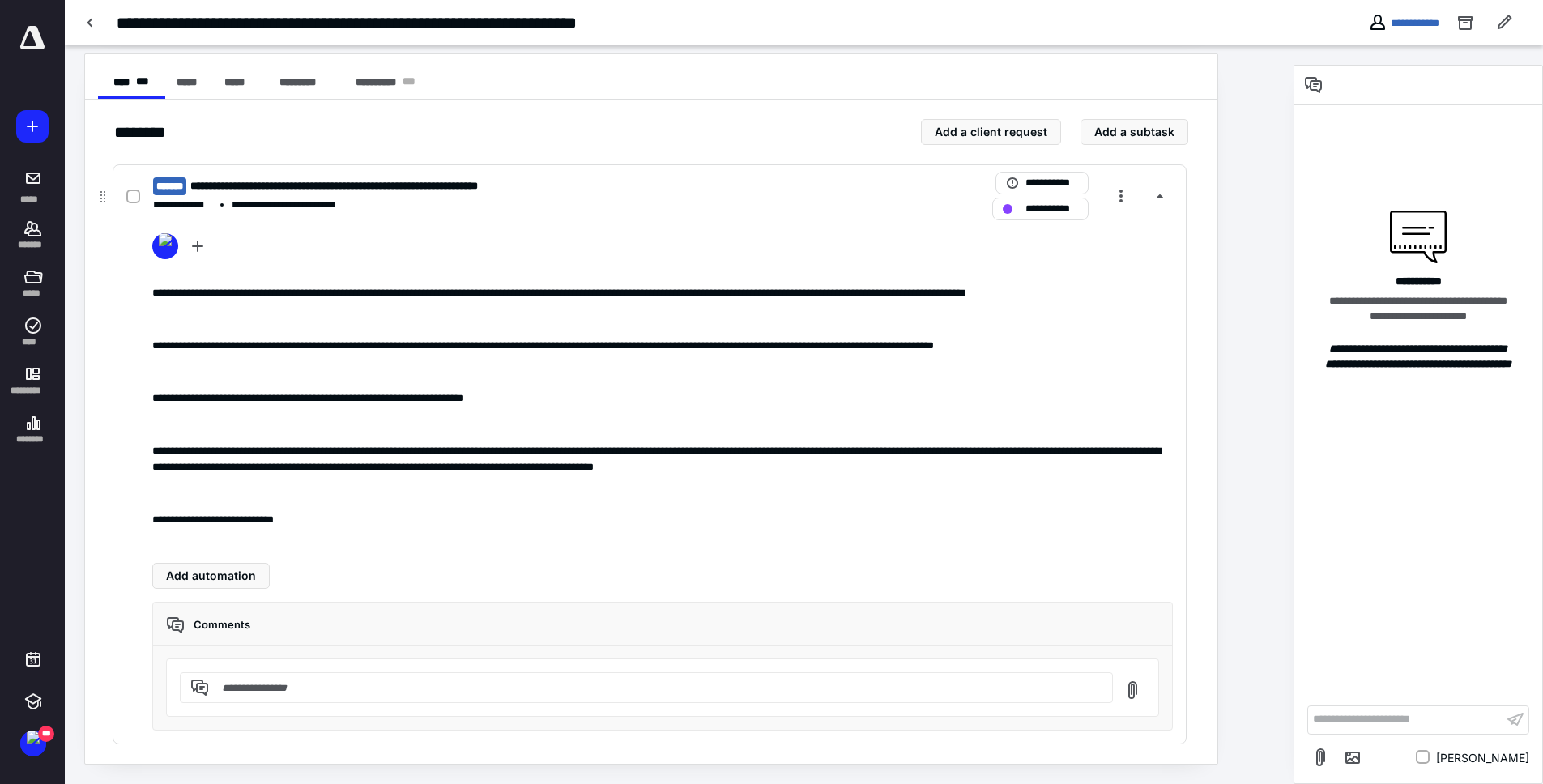 click on "**********" at bounding box center (663, 414) 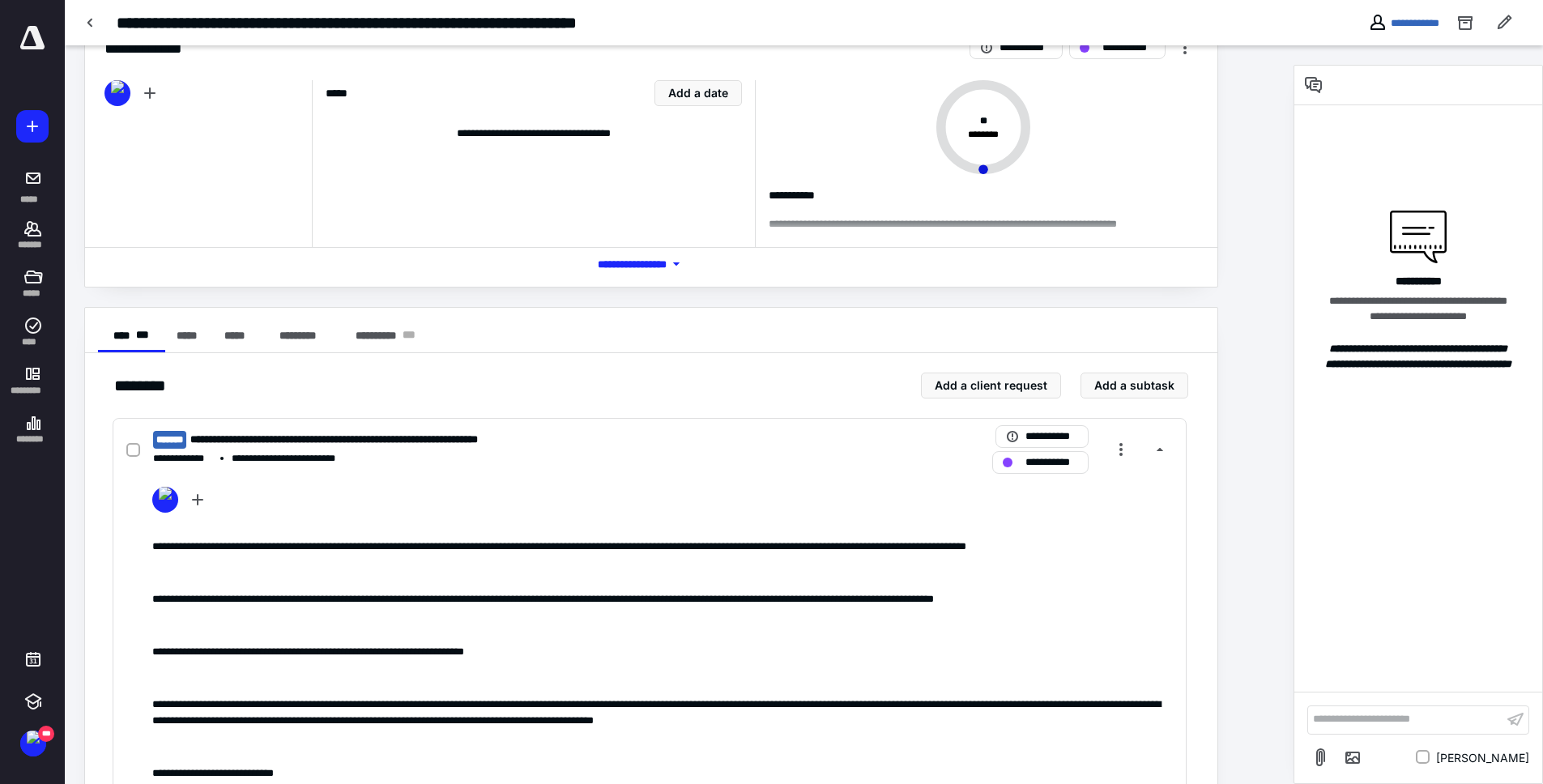 scroll, scrollTop: 0, scrollLeft: 0, axis: both 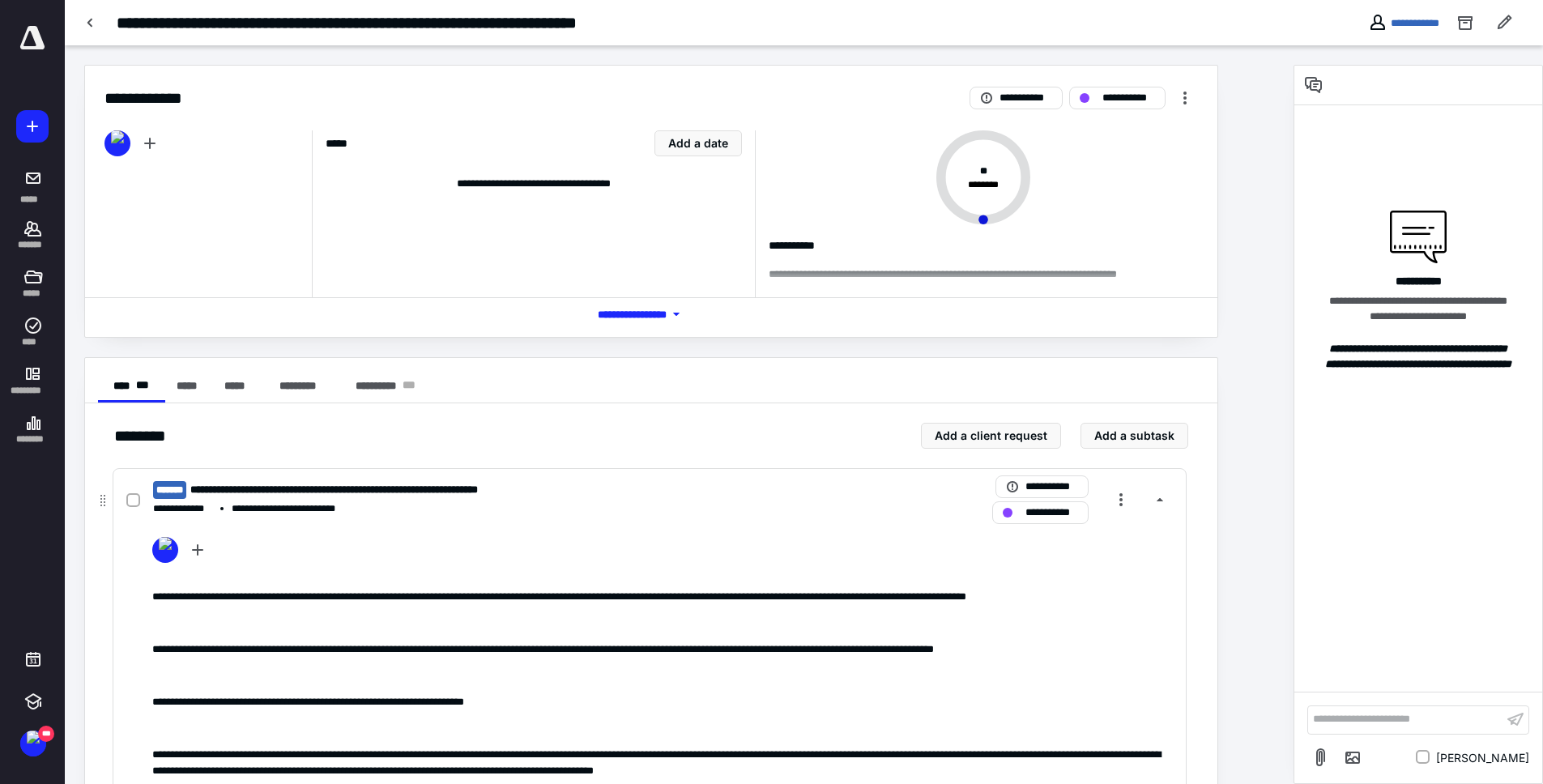 click at bounding box center [663, 553] 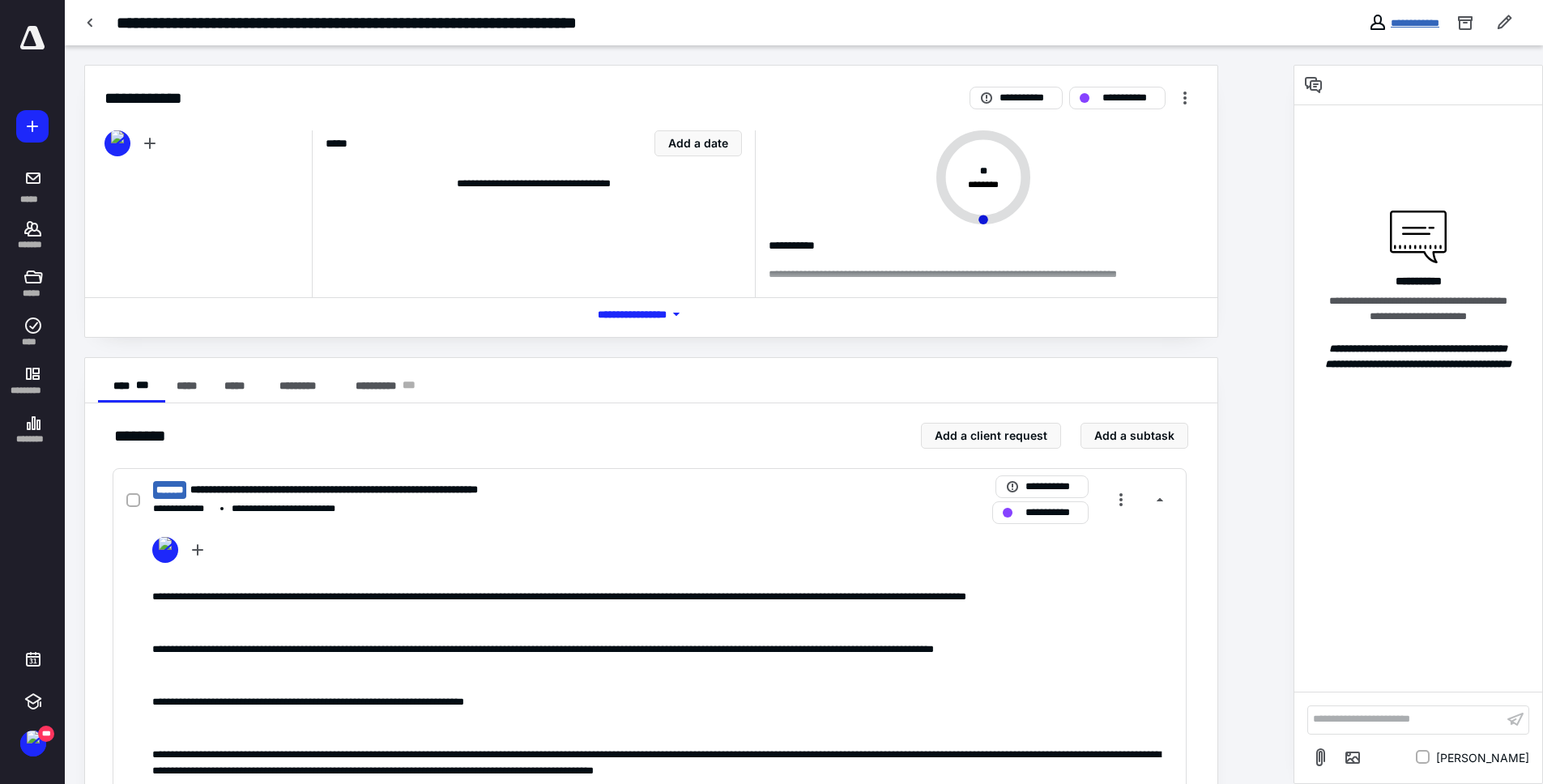 click on "**********" at bounding box center [1415, 23] 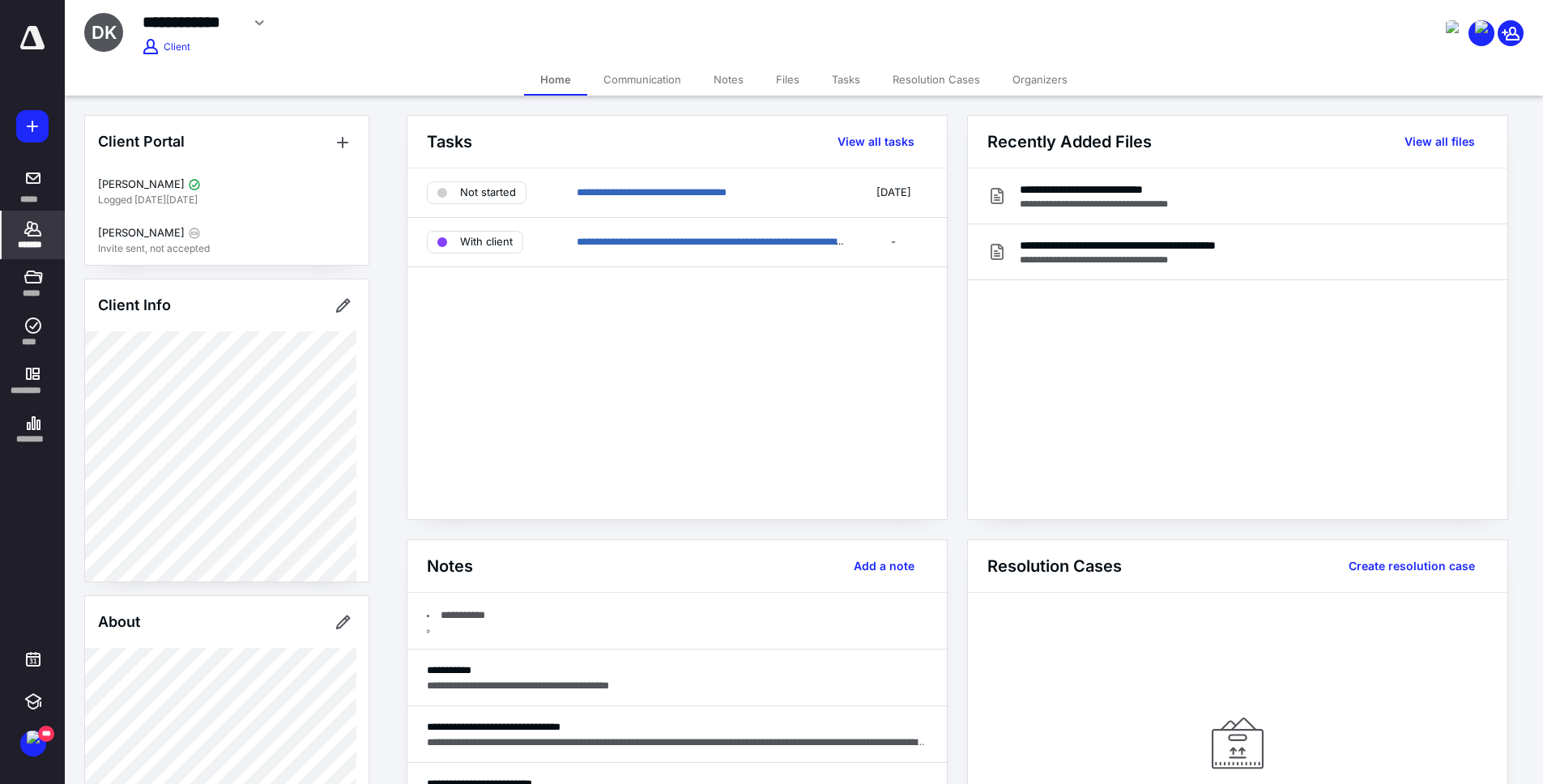 click on "**********" at bounding box center [677, 343] 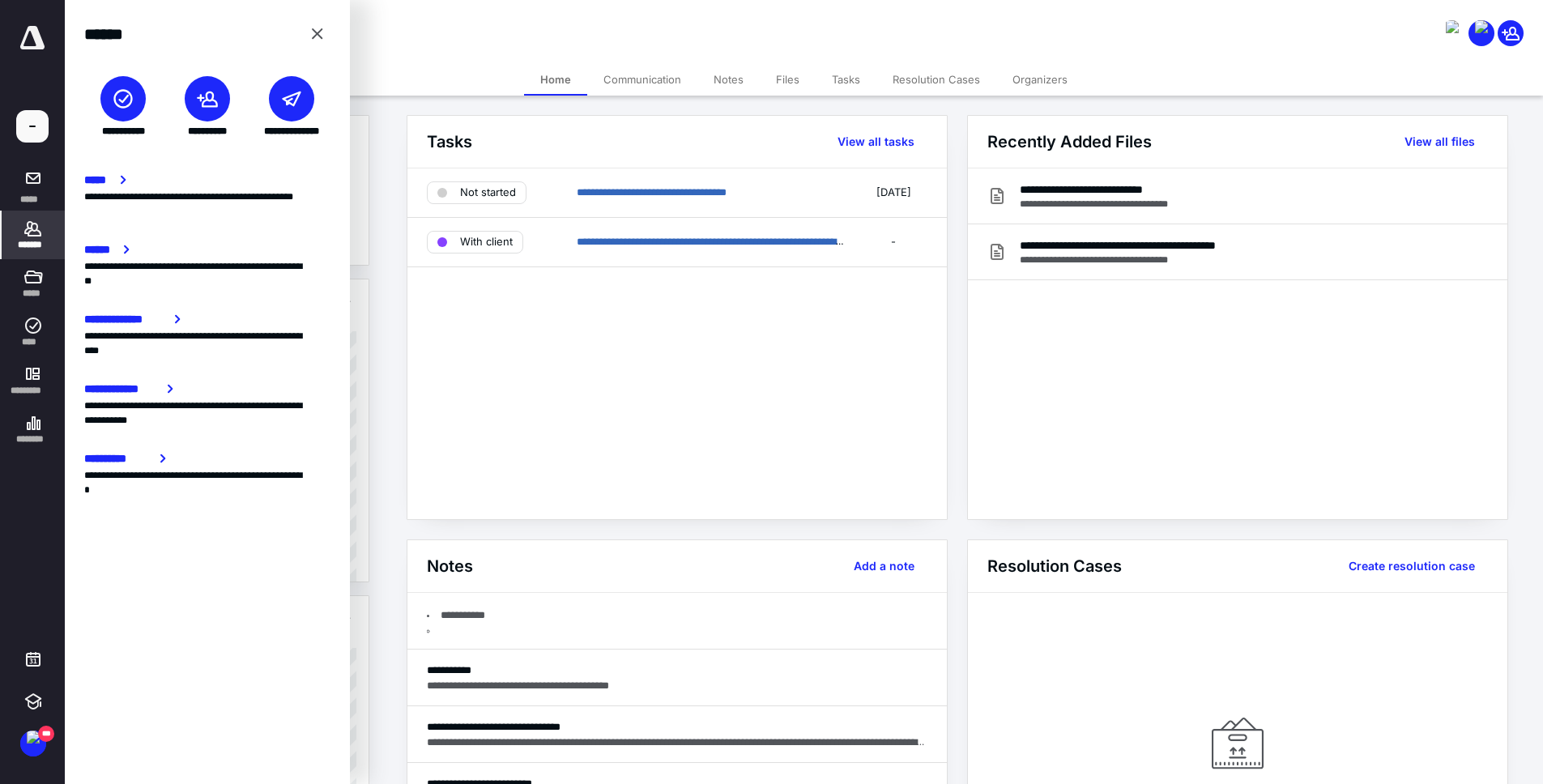 click 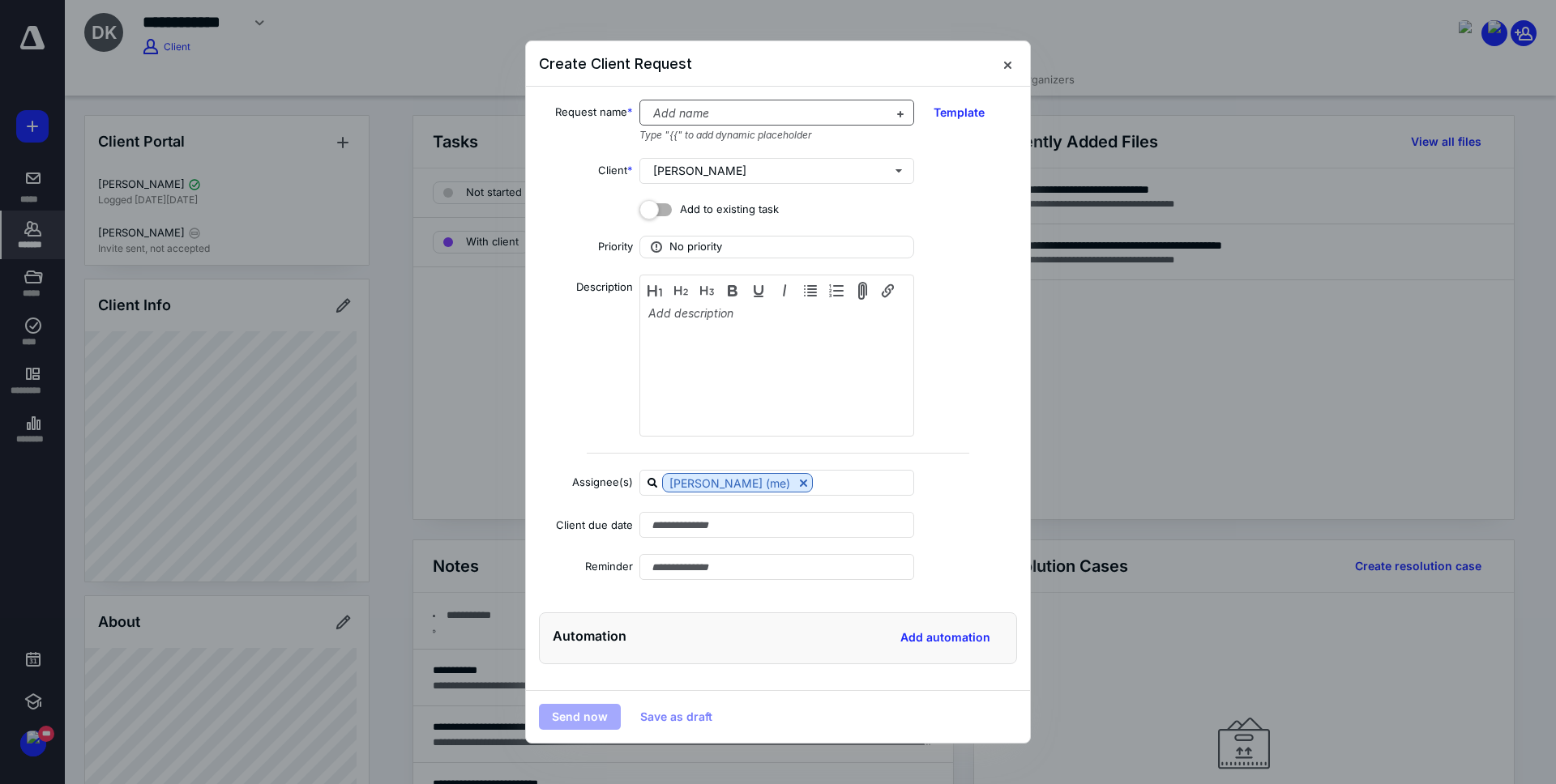 click at bounding box center (767, 113) 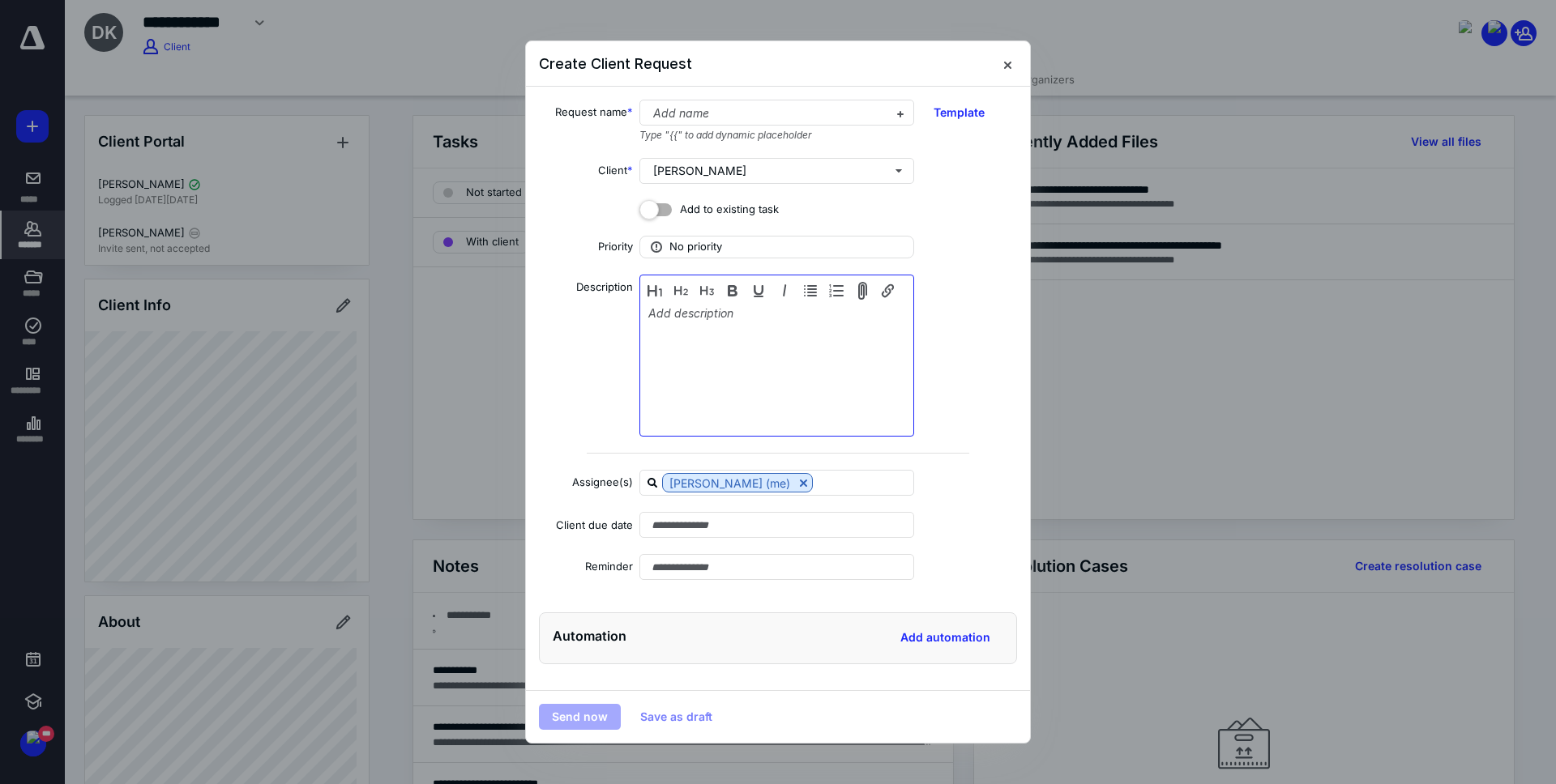 click at bounding box center [776, 368] 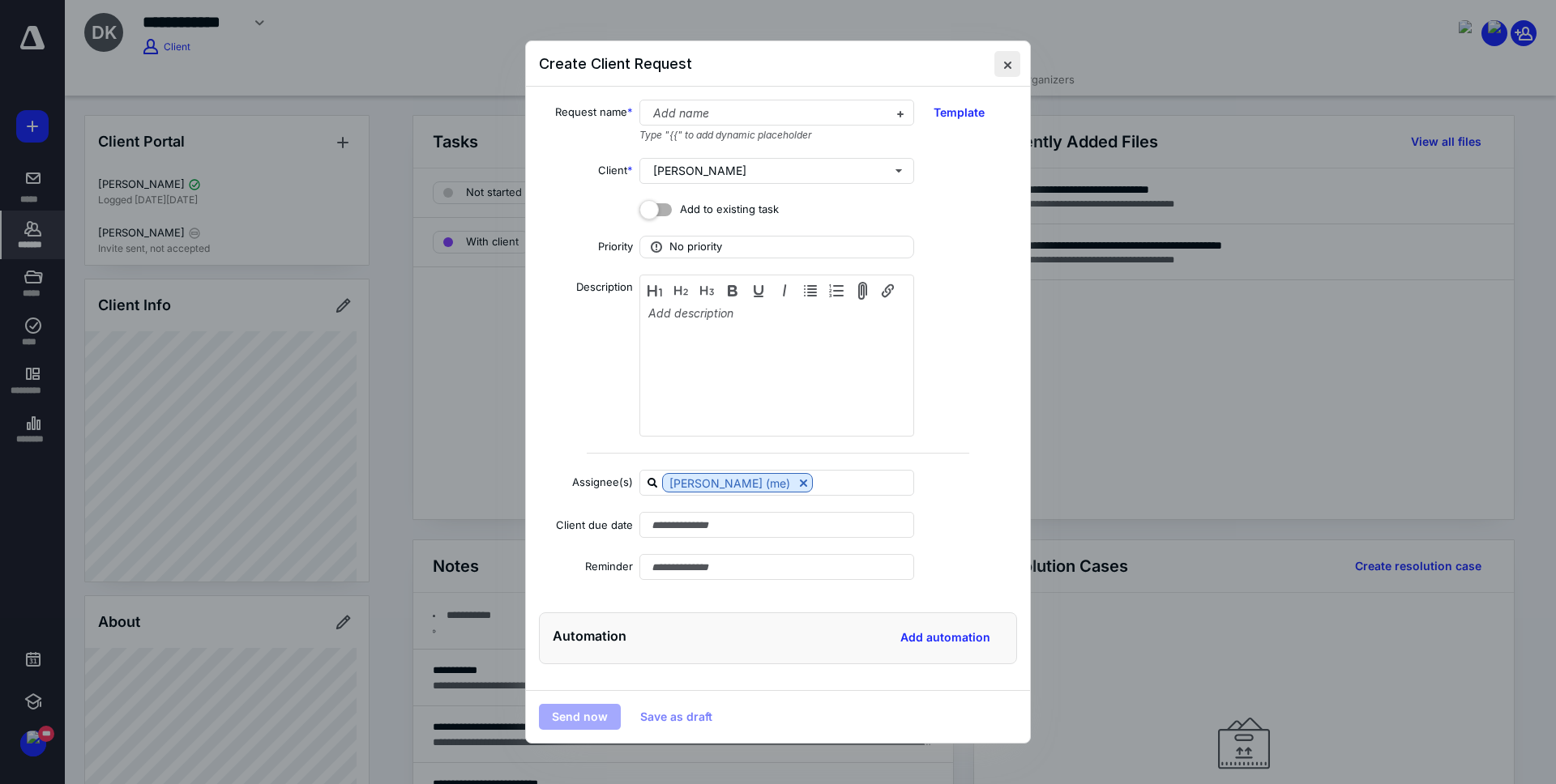 click at bounding box center [1007, 64] 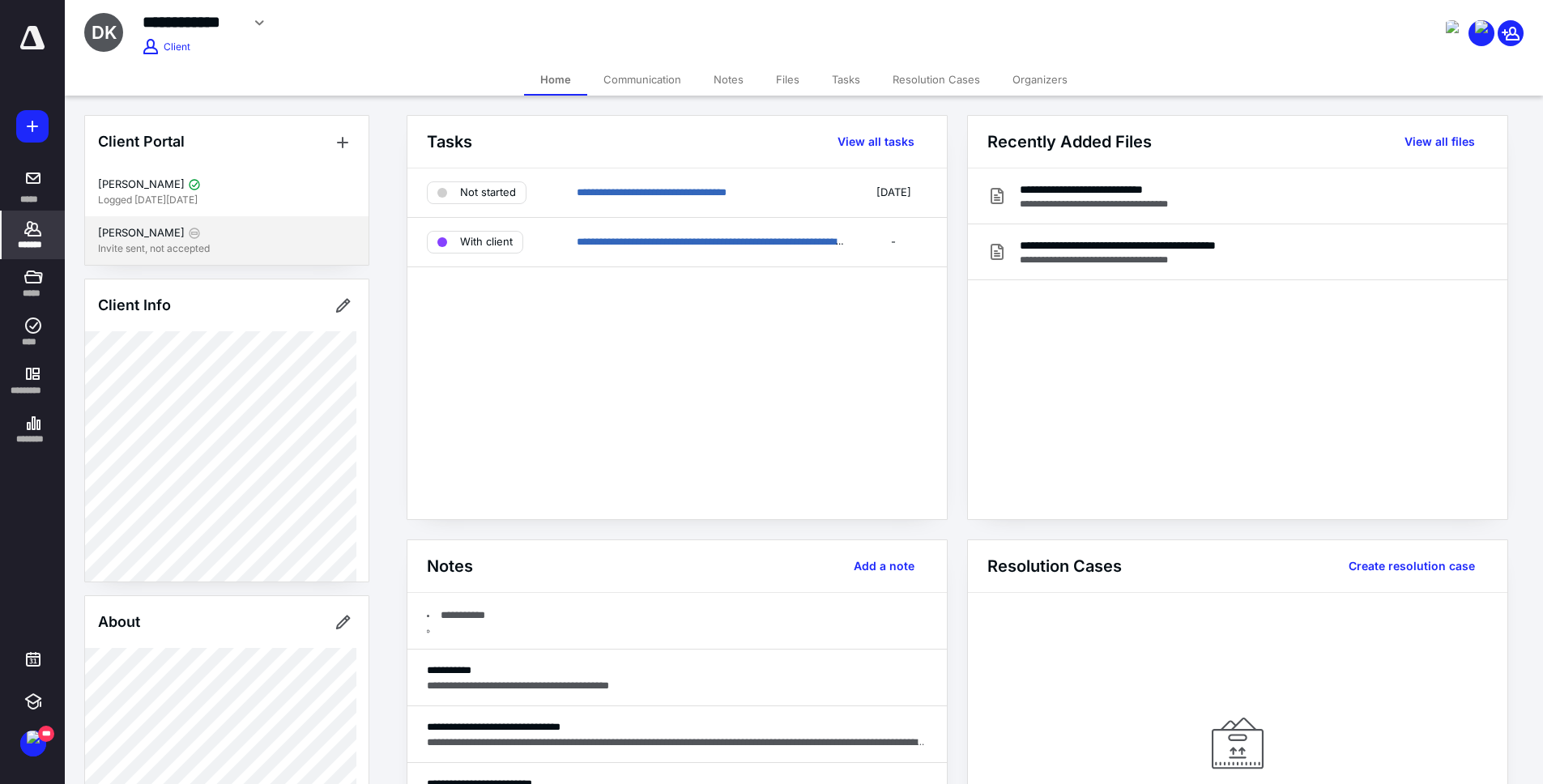 click on "Invite sent, not accepted" at bounding box center (227, 249) 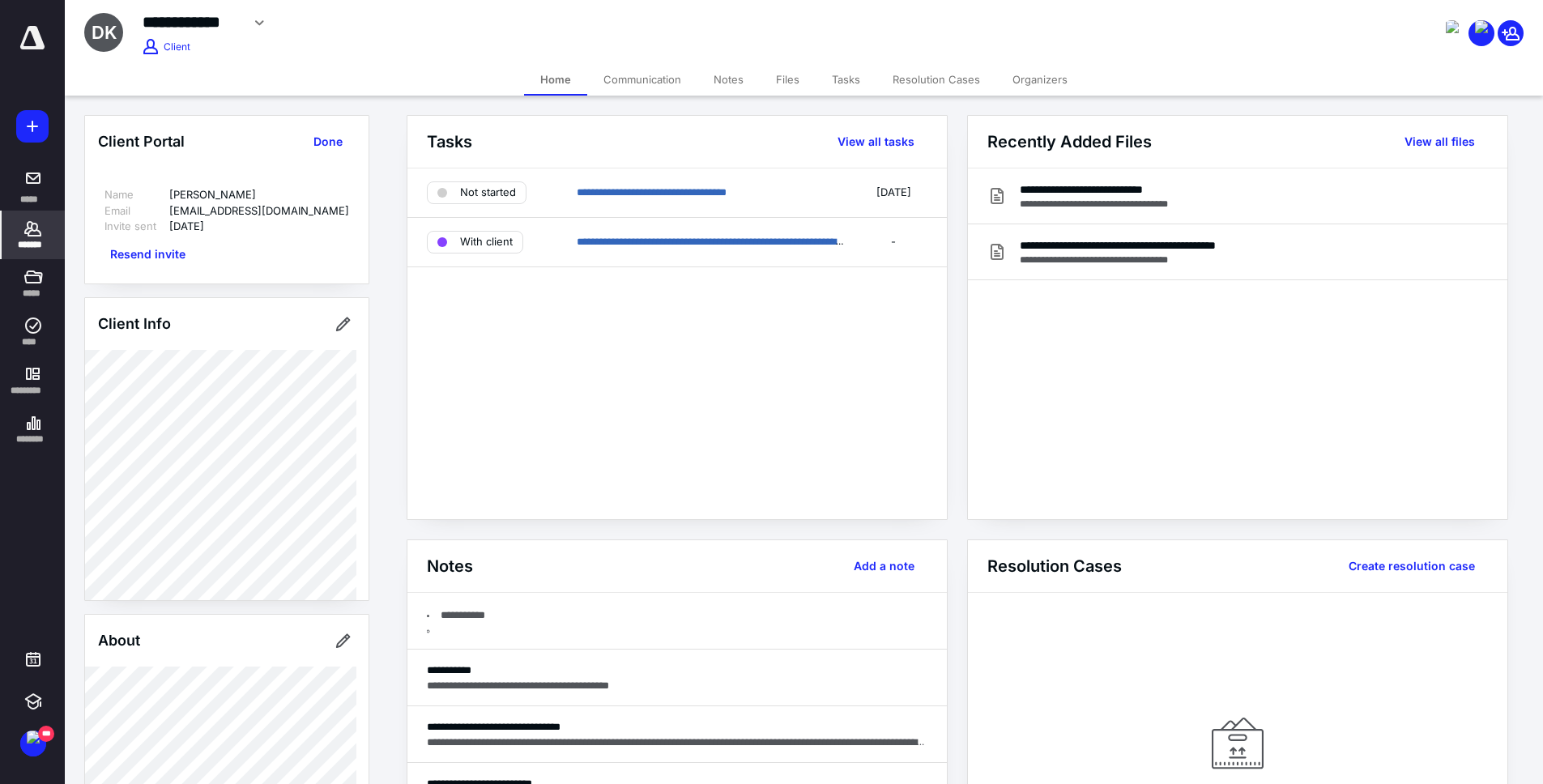 click on "[EMAIL_ADDRESS][DOMAIN_NAME]" at bounding box center [259, 211] 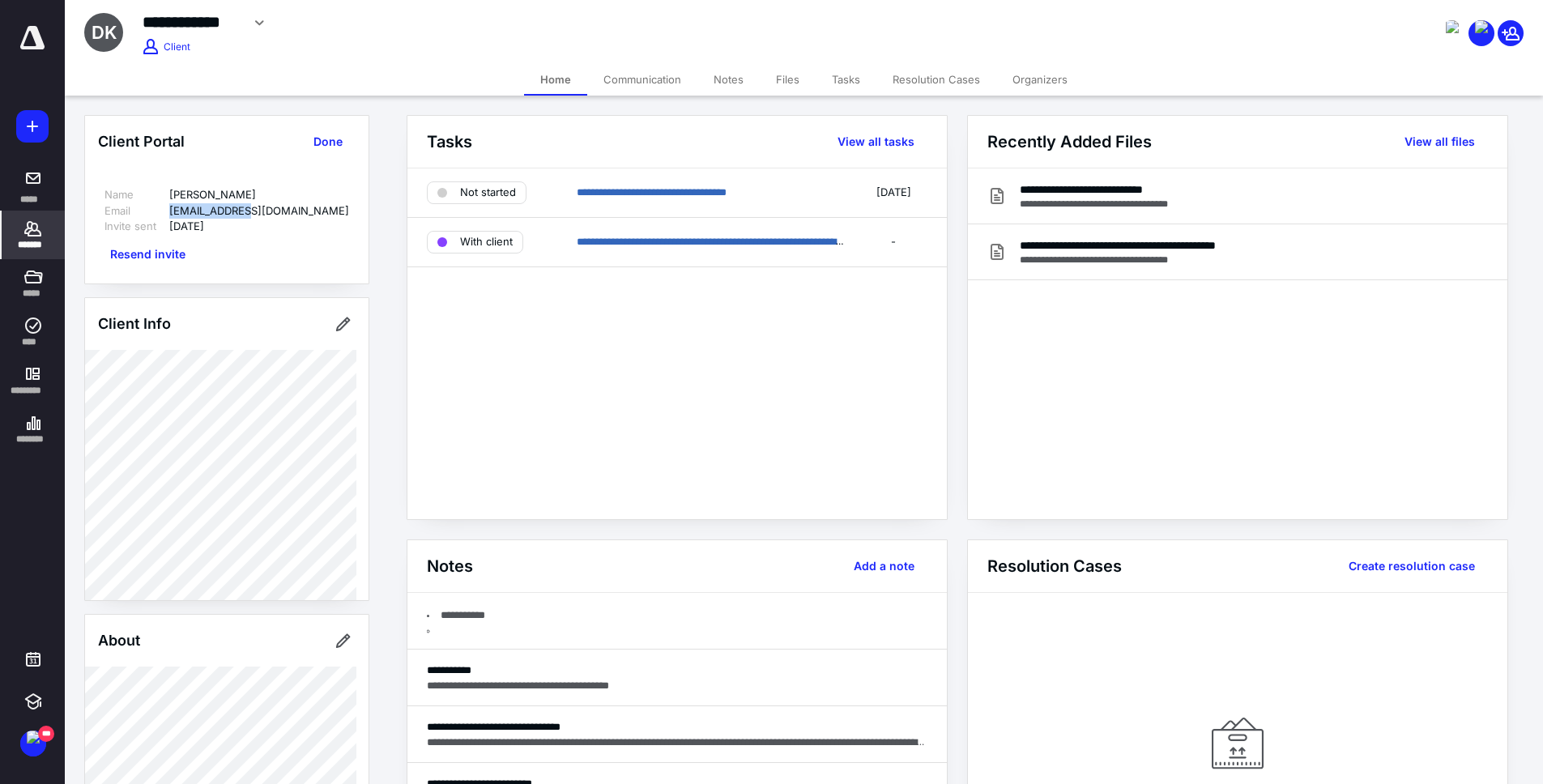 click on "[EMAIL_ADDRESS][DOMAIN_NAME]" at bounding box center (259, 211) 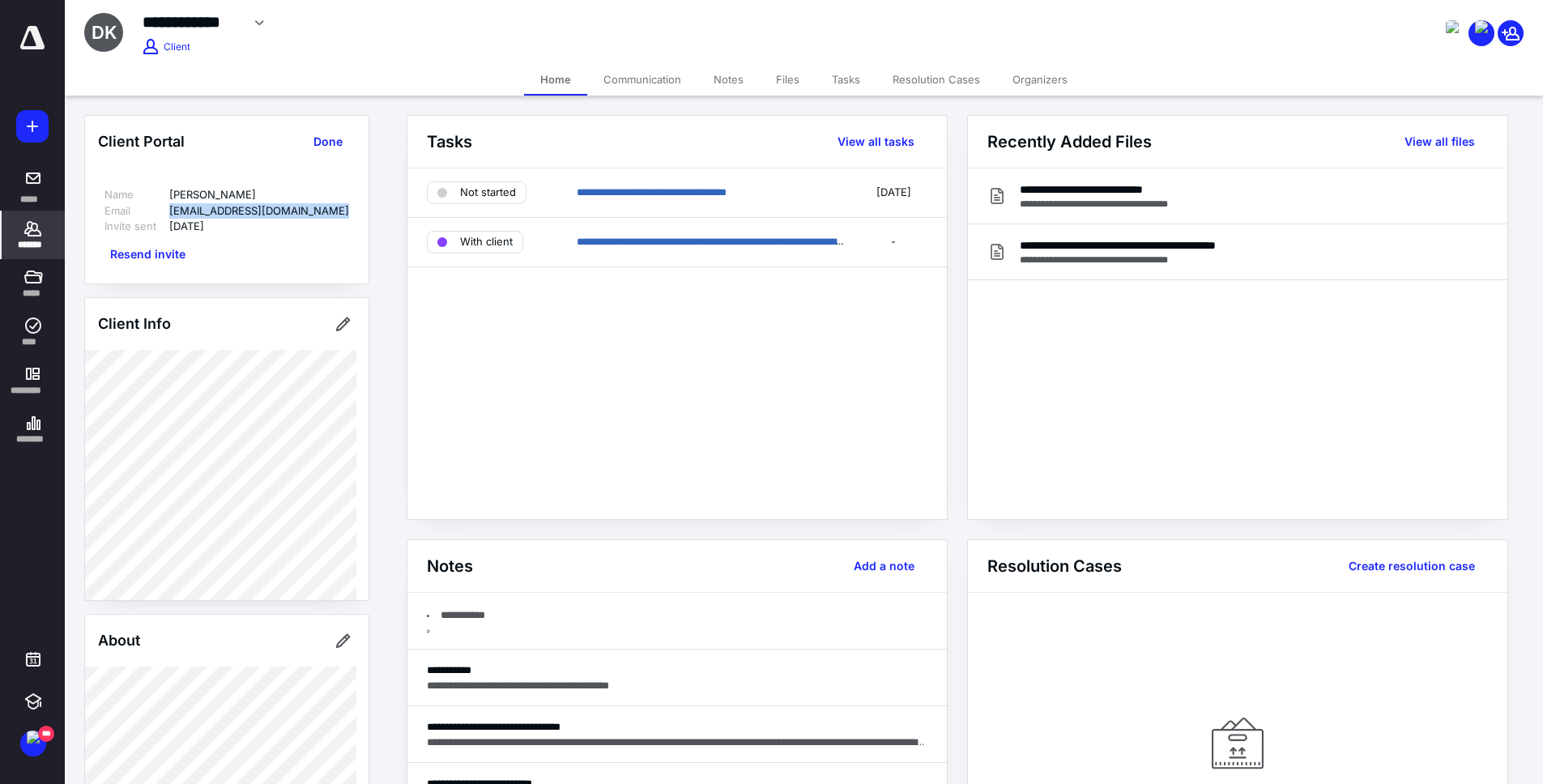 click on "[EMAIL_ADDRESS][DOMAIN_NAME]" at bounding box center (259, 211) 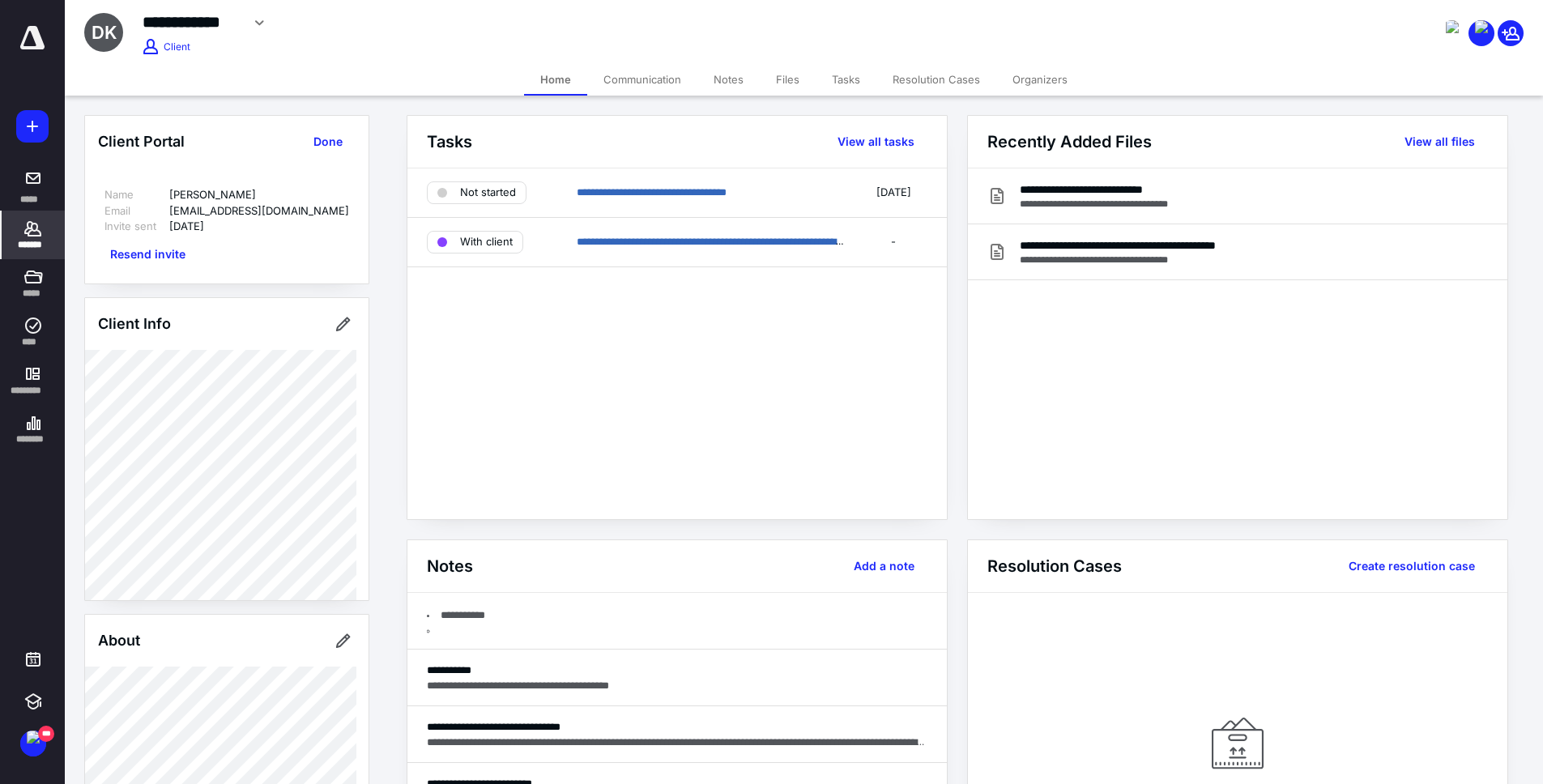 click on "[EMAIL_ADDRESS][DOMAIN_NAME]" at bounding box center (259, 211) 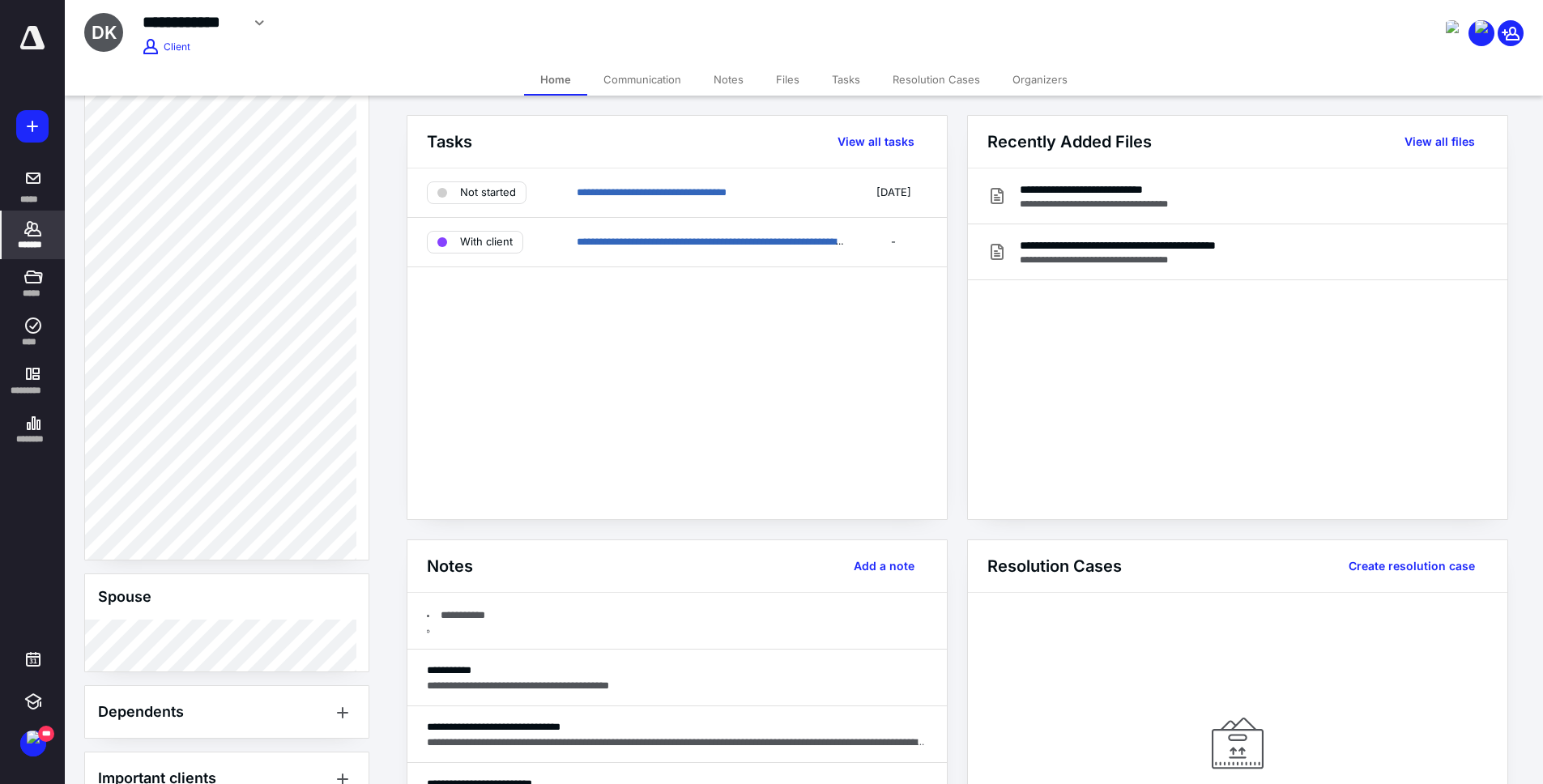 scroll, scrollTop: 901, scrollLeft: 0, axis: vertical 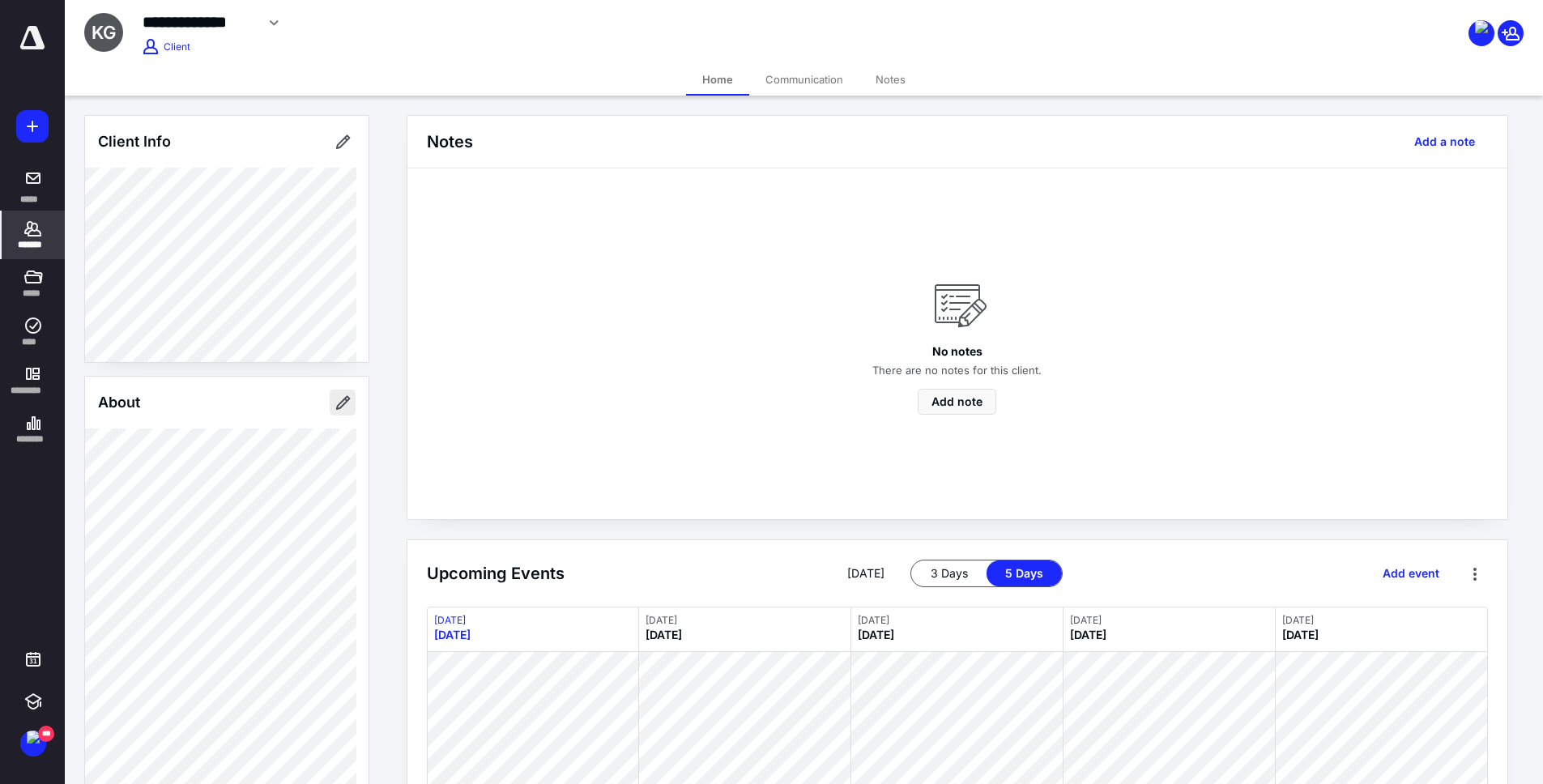 click at bounding box center [343, 403] 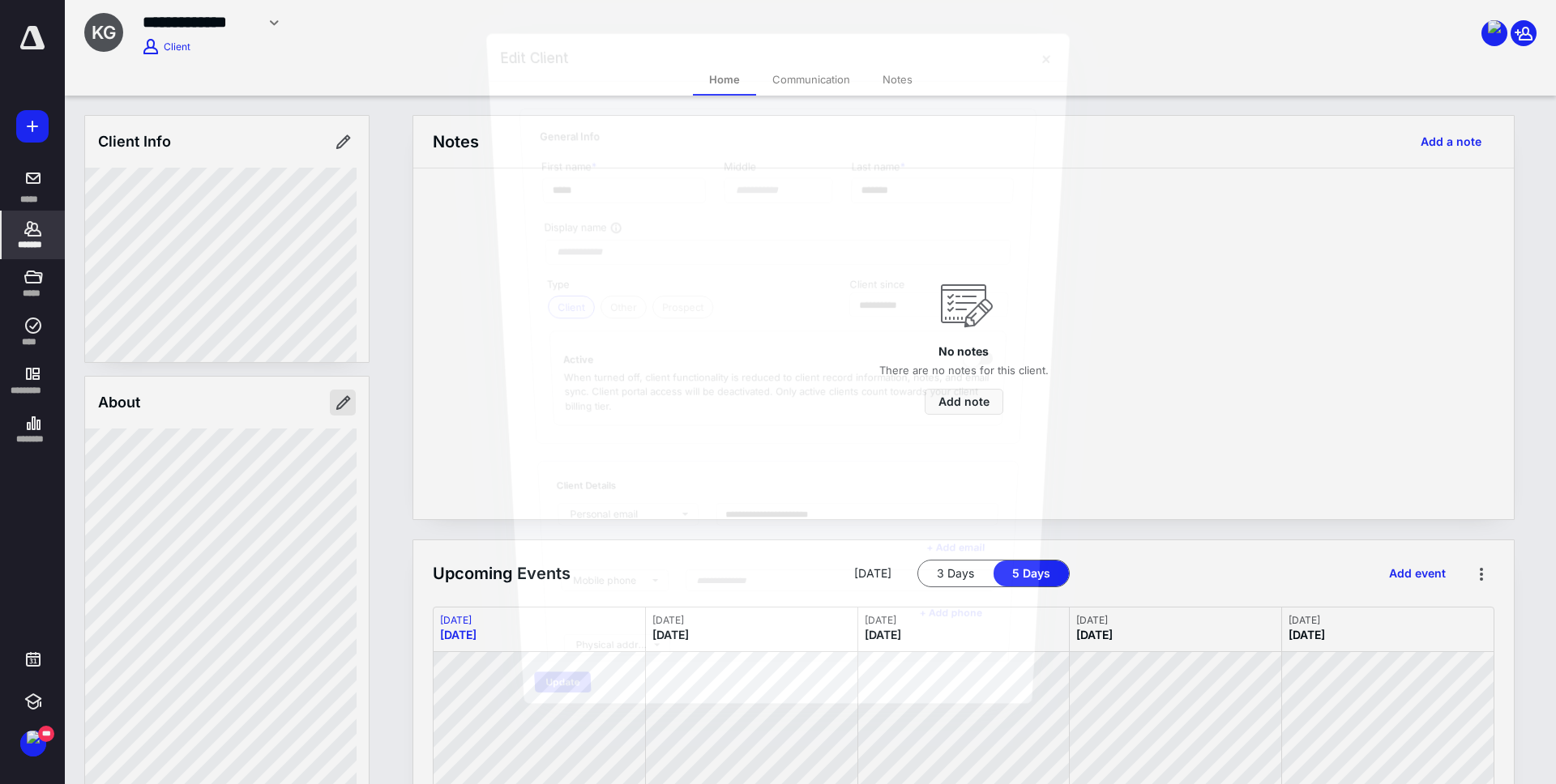 type on "**********" 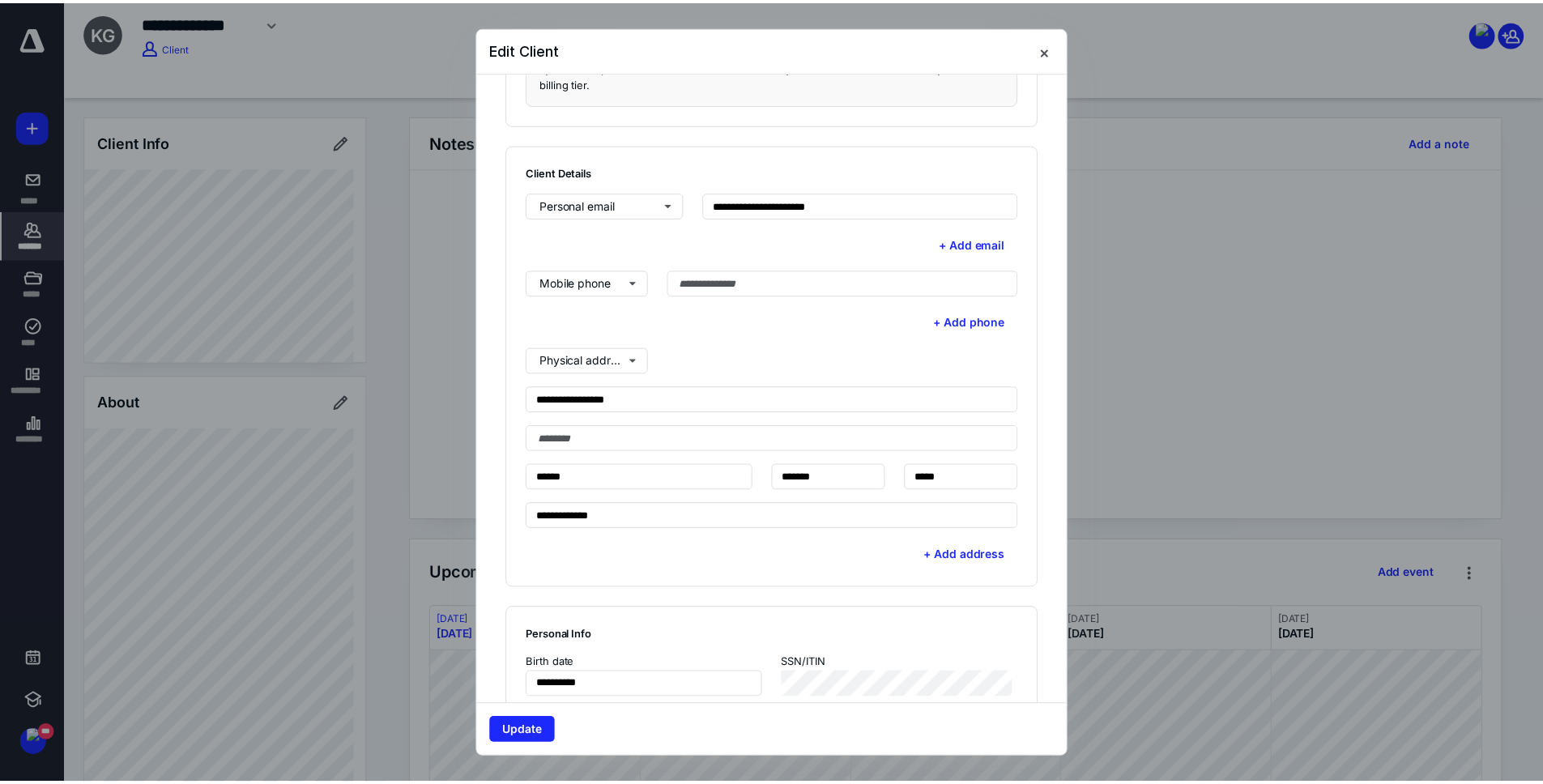scroll, scrollTop: 0, scrollLeft: 0, axis: both 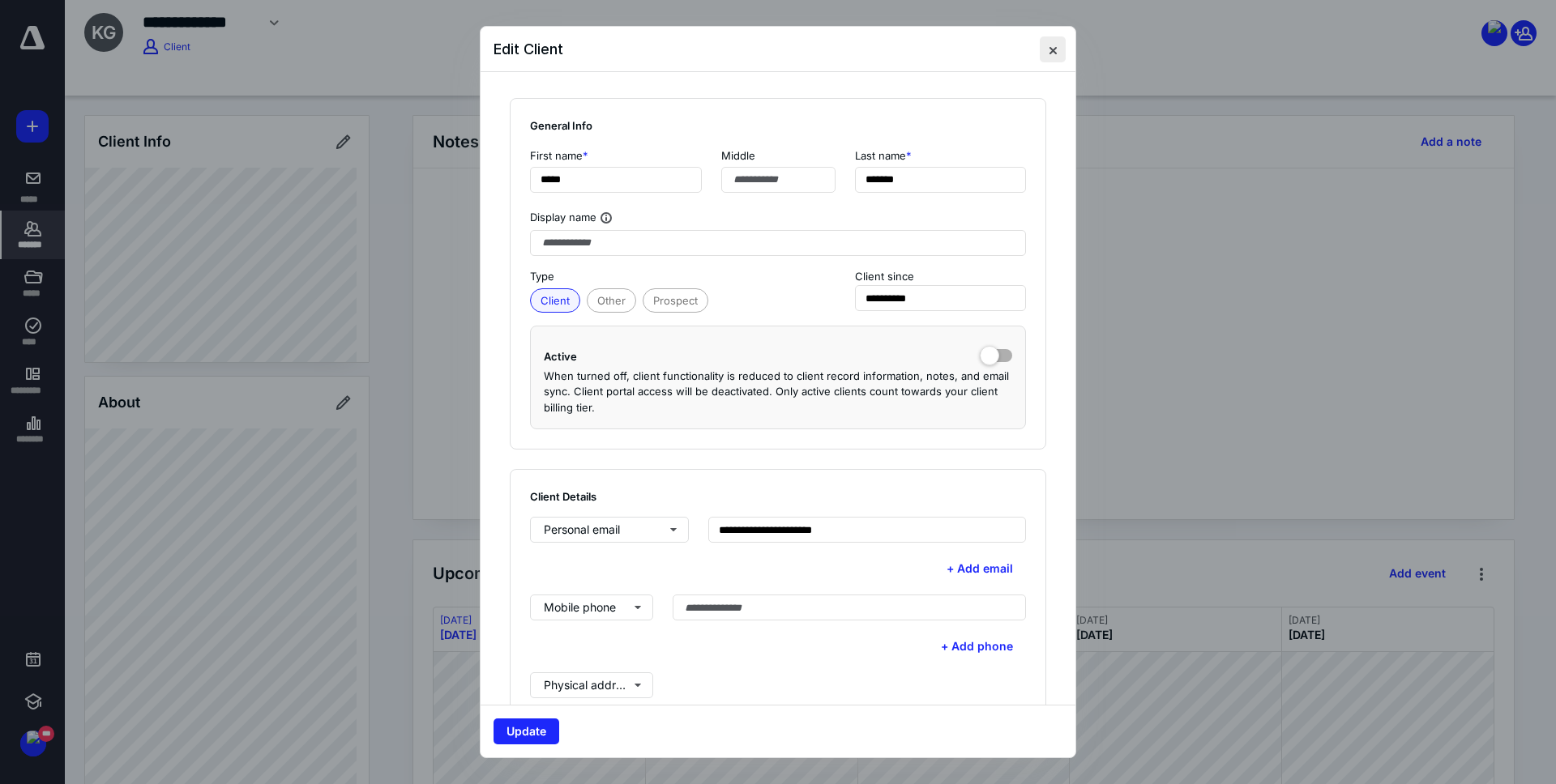 click at bounding box center (1053, 49) 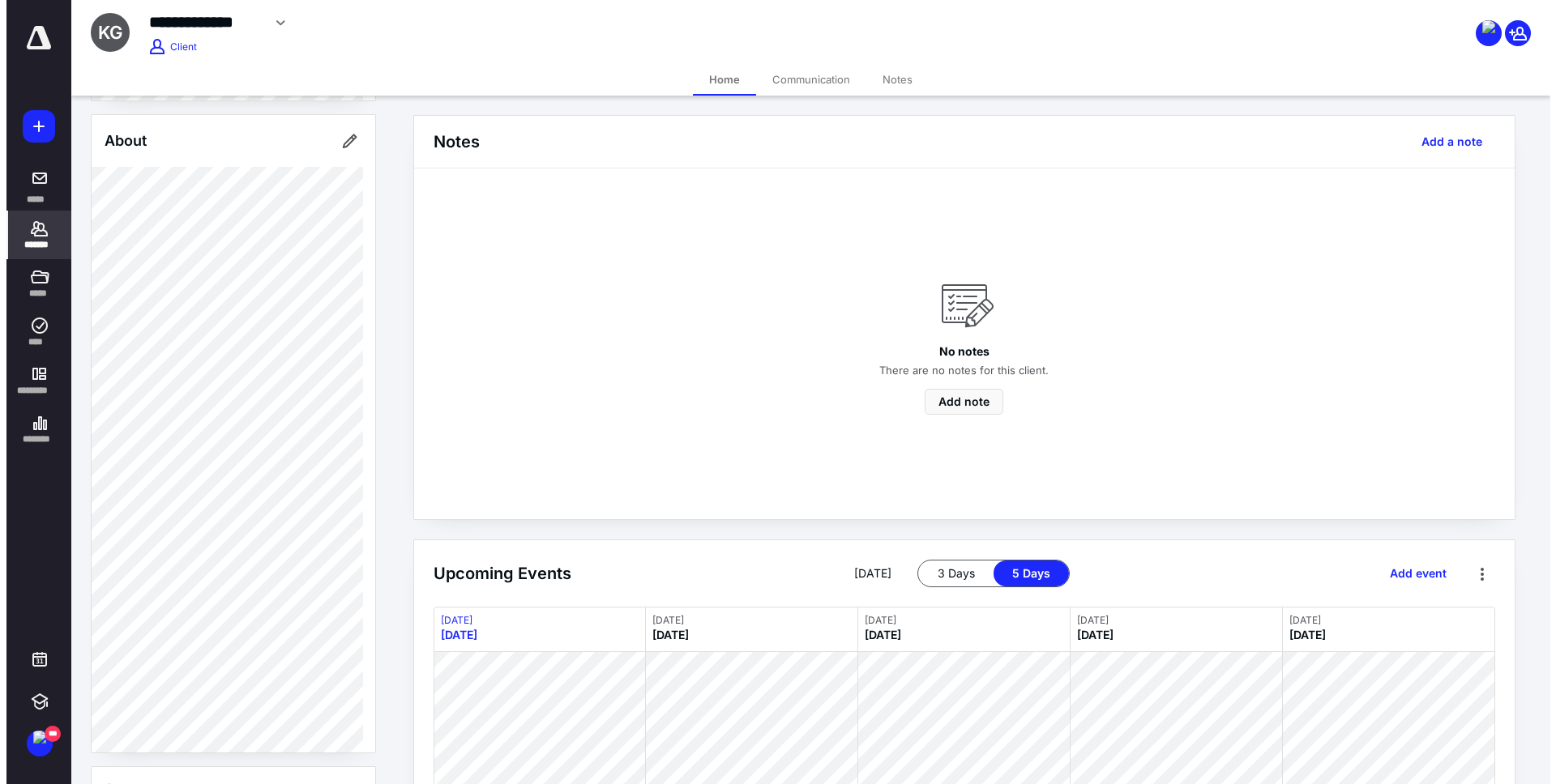 scroll, scrollTop: 716, scrollLeft: 0, axis: vertical 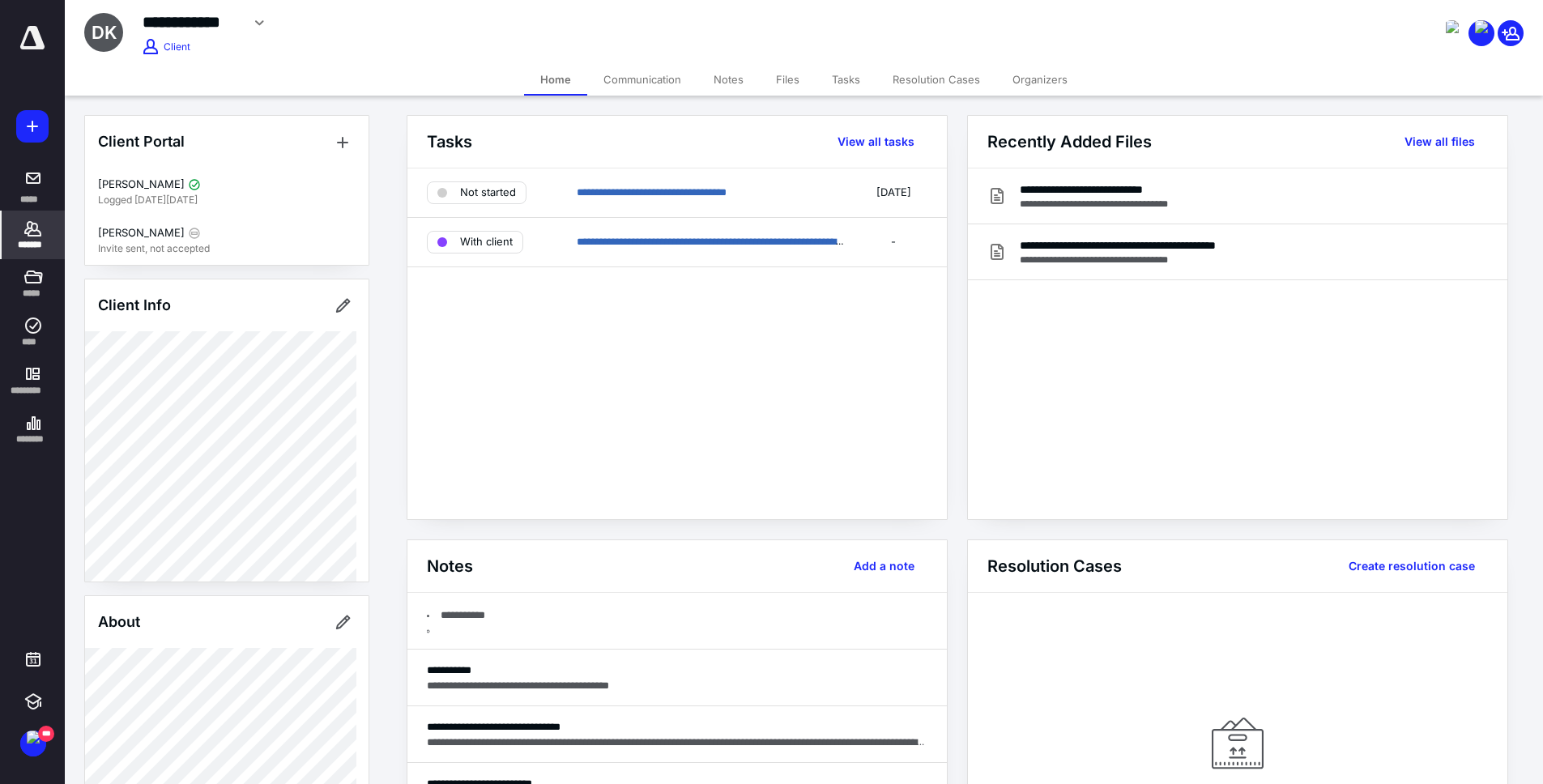 click 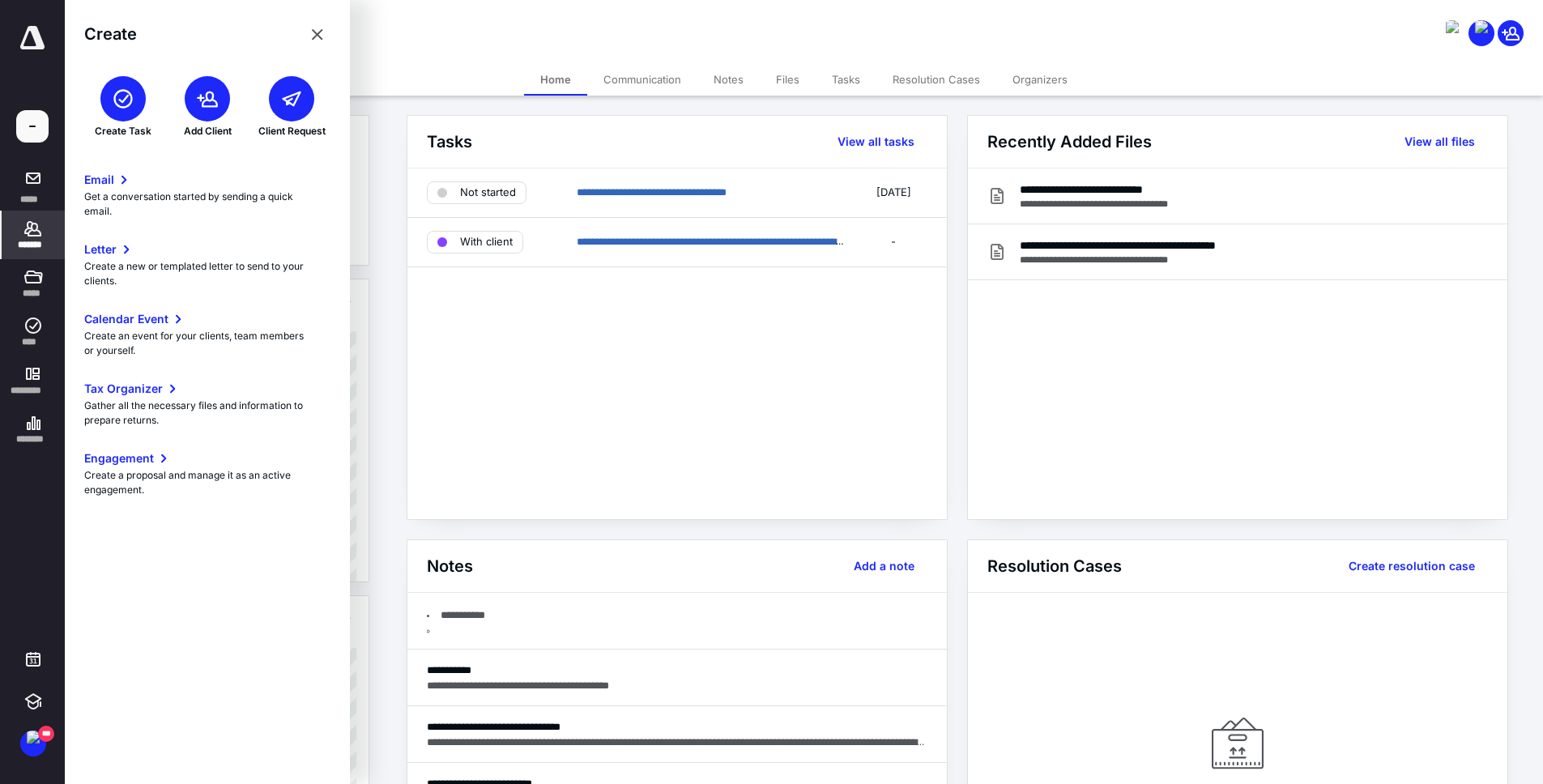 click 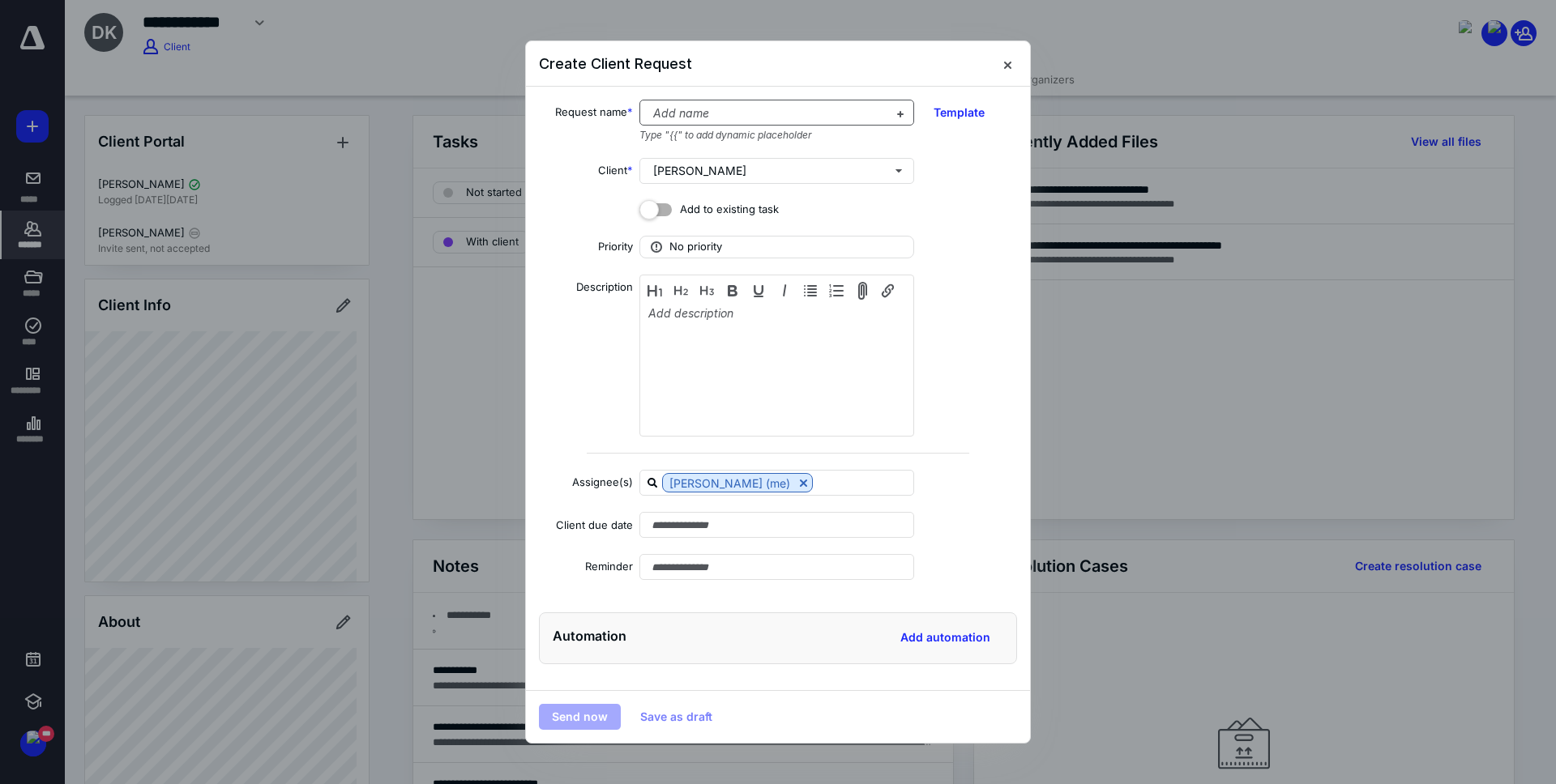 click at bounding box center [767, 113] 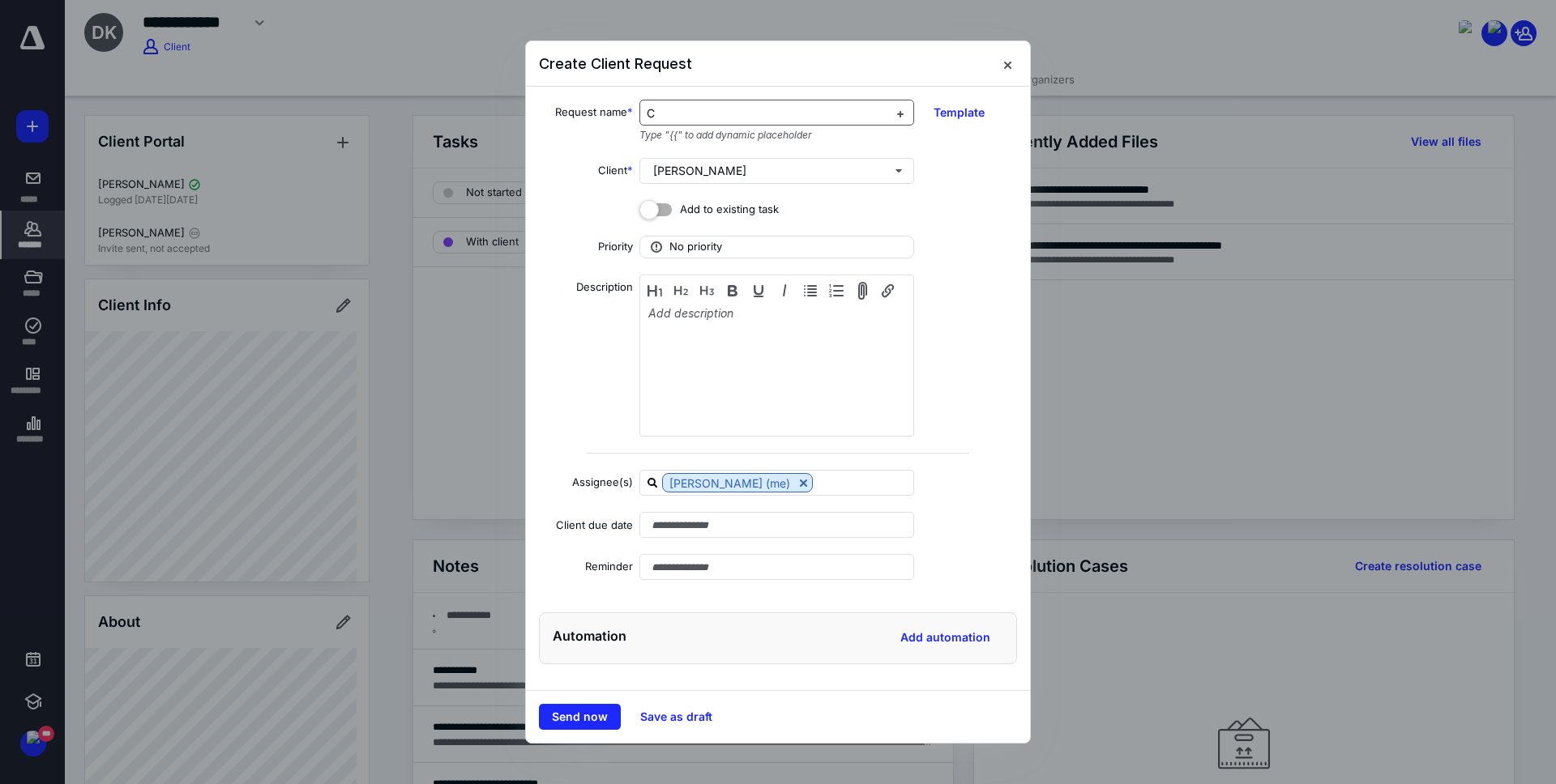 type 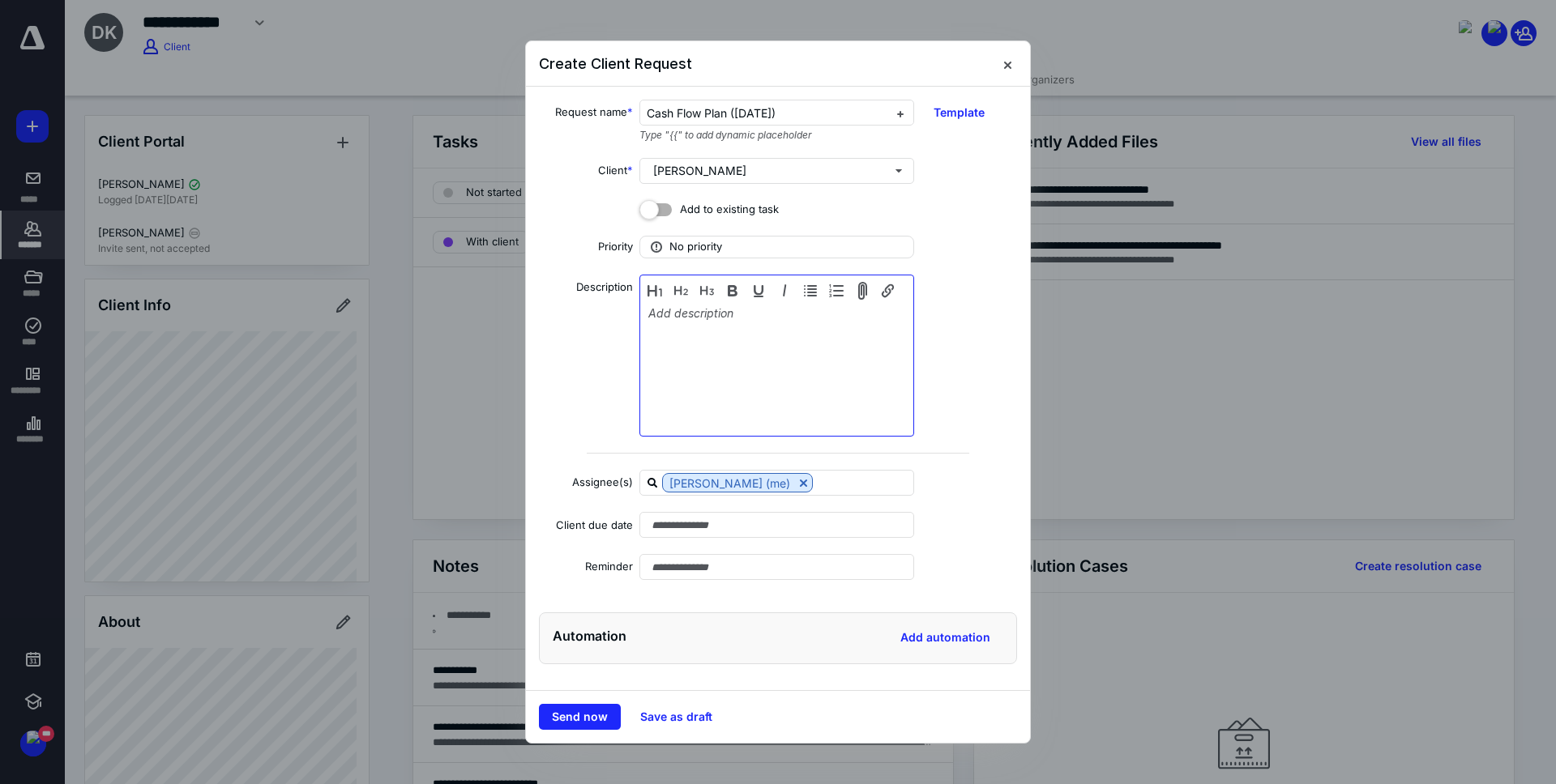 click at bounding box center [776, 357] 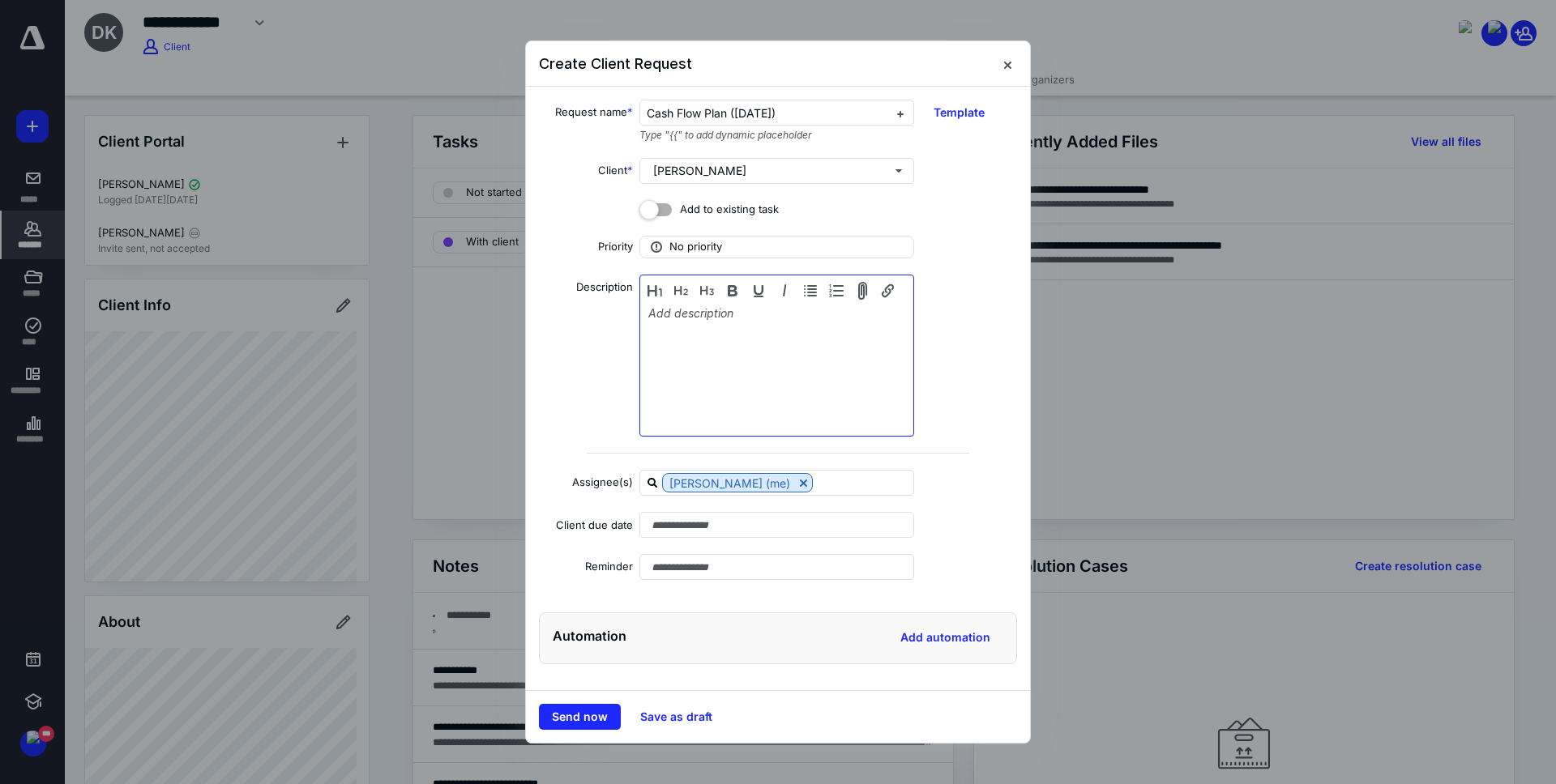 type 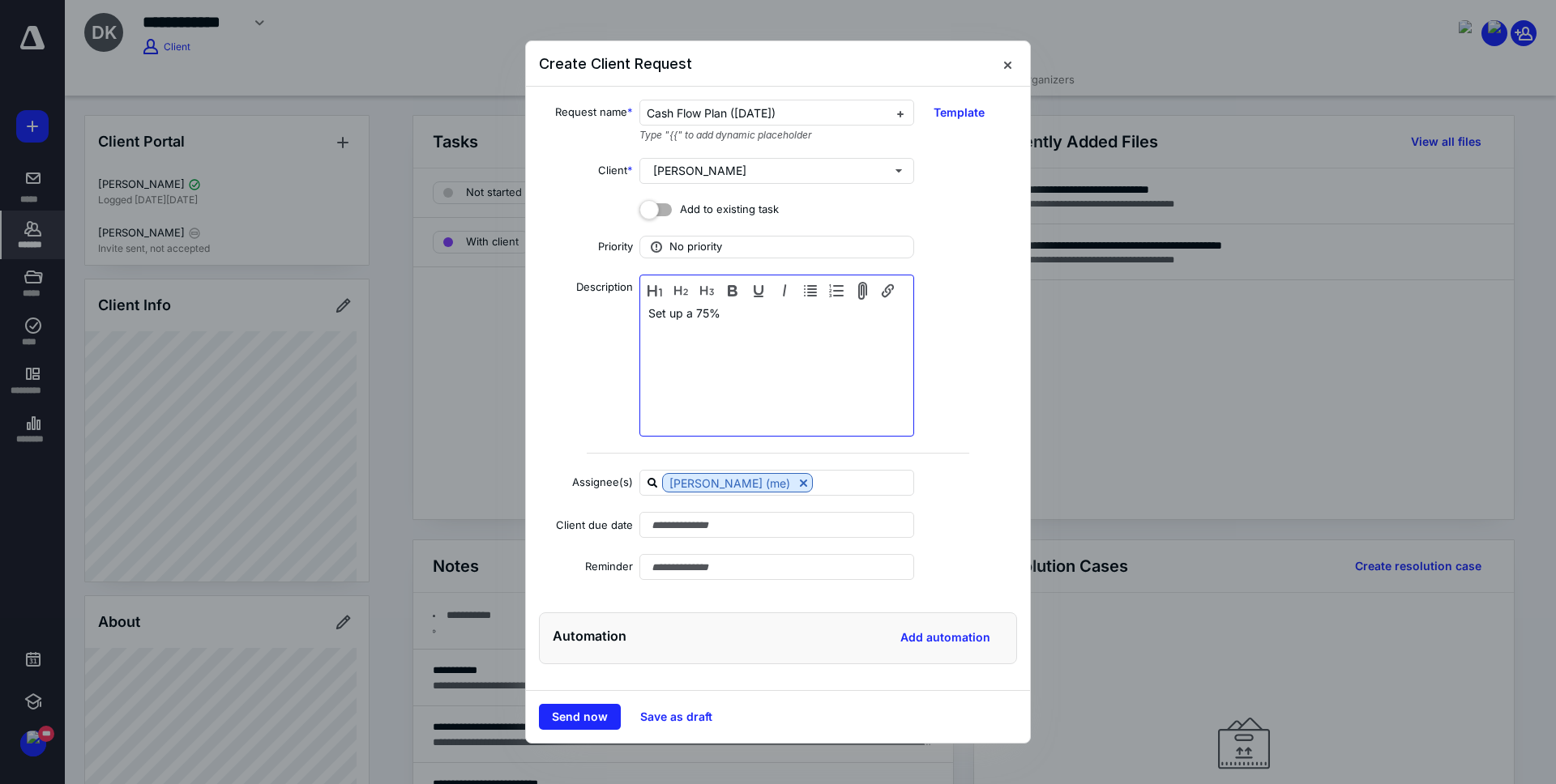 drag, startPoint x: 730, startPoint y: 316, endPoint x: 638, endPoint y: 313, distance: 92.0489 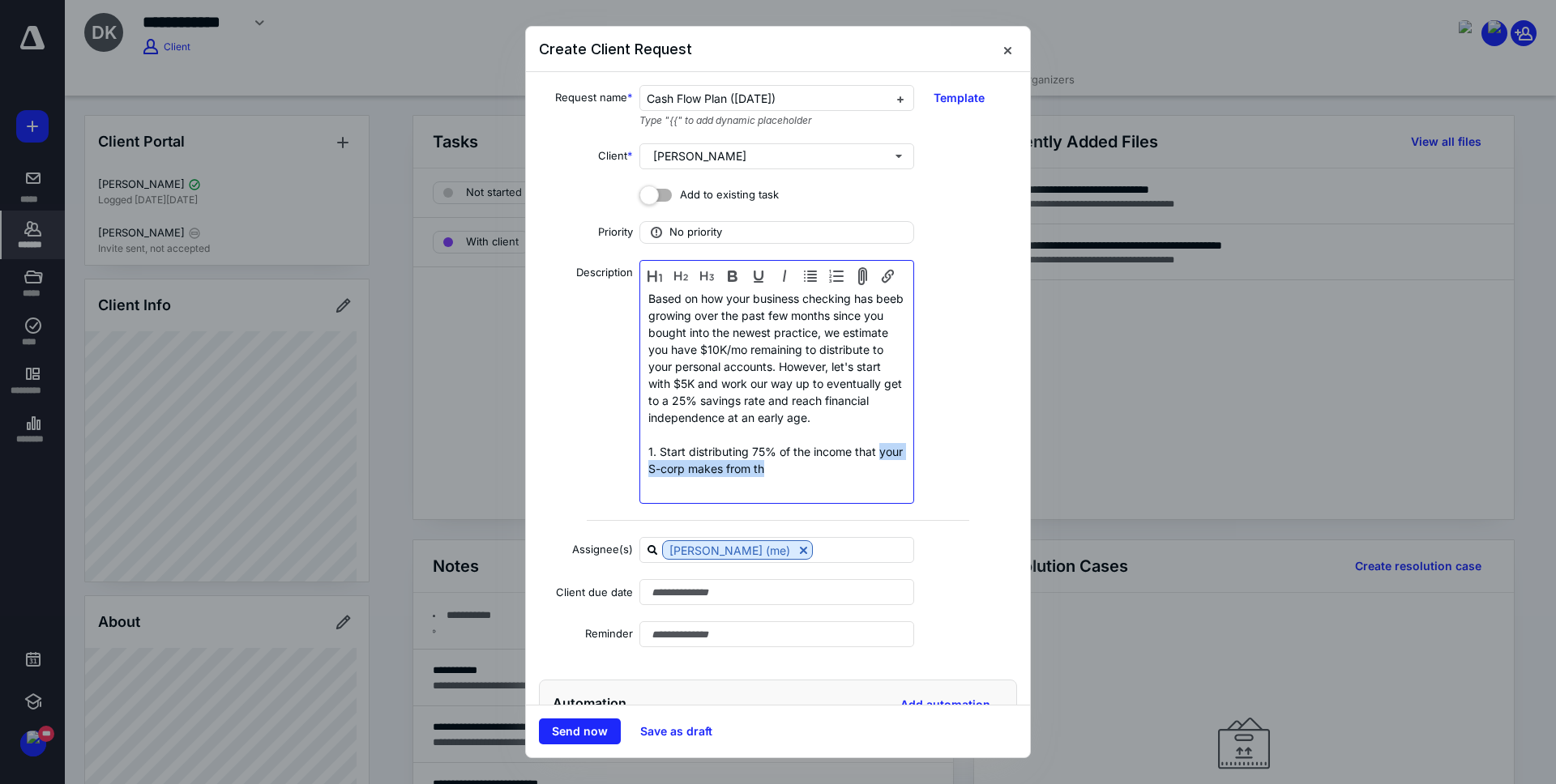 drag, startPoint x: 816, startPoint y: 485, endPoint x: 639, endPoint y: 484, distance: 177.00282 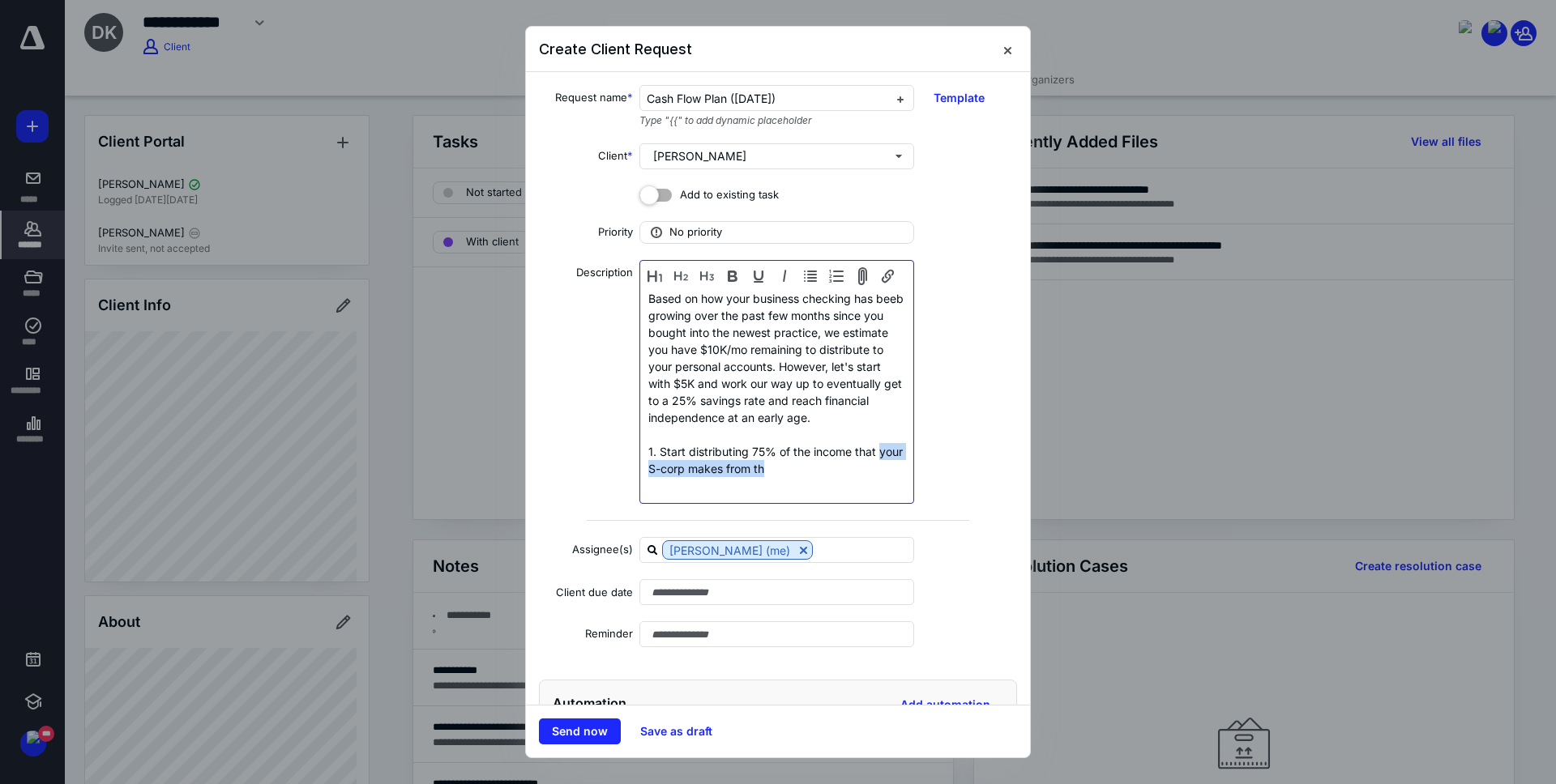click on "Based on how your business checking has beeb growing over the past few months since you bought into the newest practice, we estimate you have $10K/mo remaining to distribute to your personal accounts. However, let's start with $5K and work our way up to eventually get to a 25% savings rate and reach financial independence at an early age. [DEMOGRAPHIC_DATA]. Start distributing 75% of the income that your S-corp makes from th" at bounding box center [776, 394] 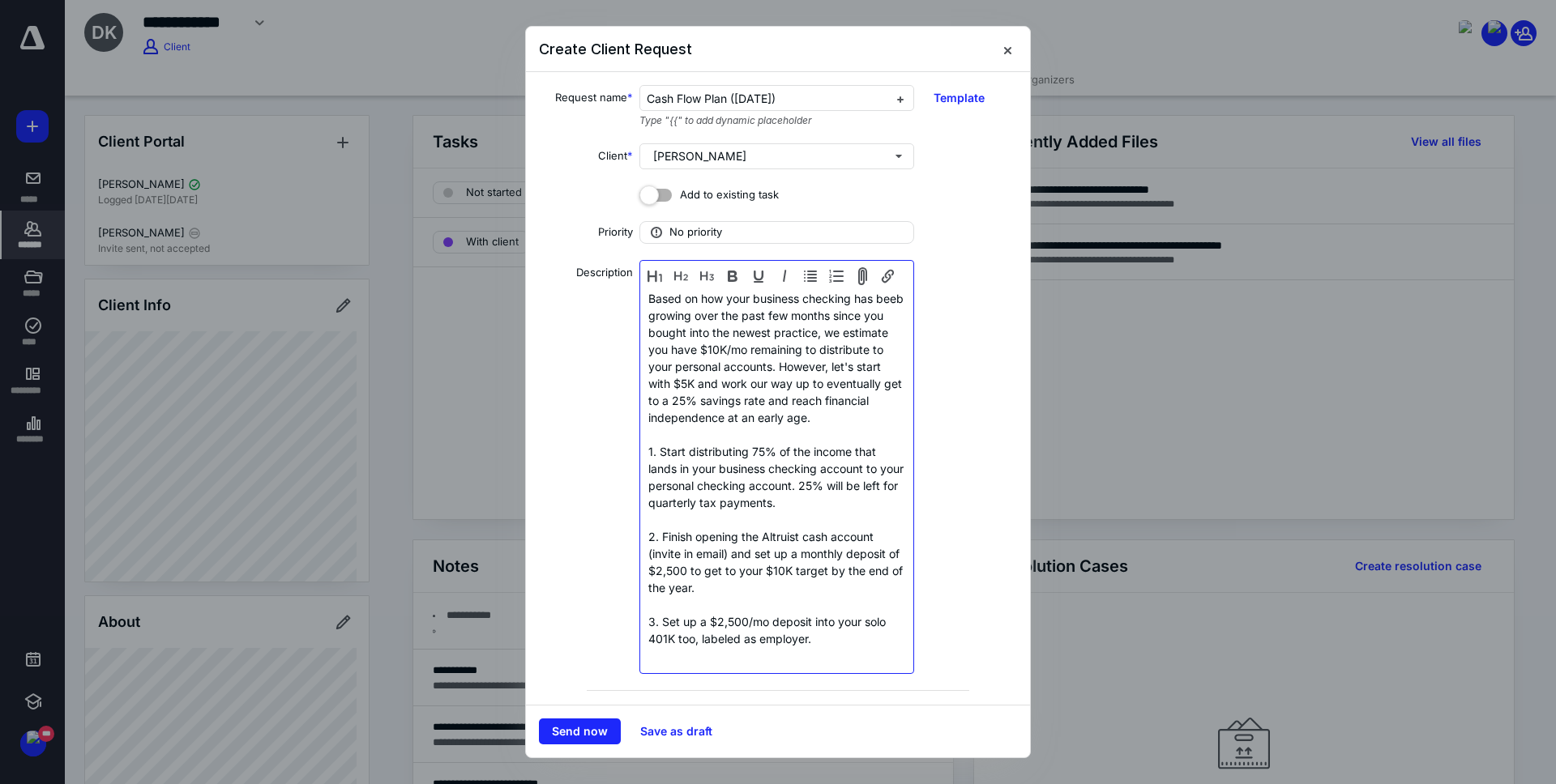click on "2. Finish opening the Altruist cash account (invite in email) and set up a monthly deposit of $2,500 to get to your $10K target by the end of the year." at bounding box center [776, 562] 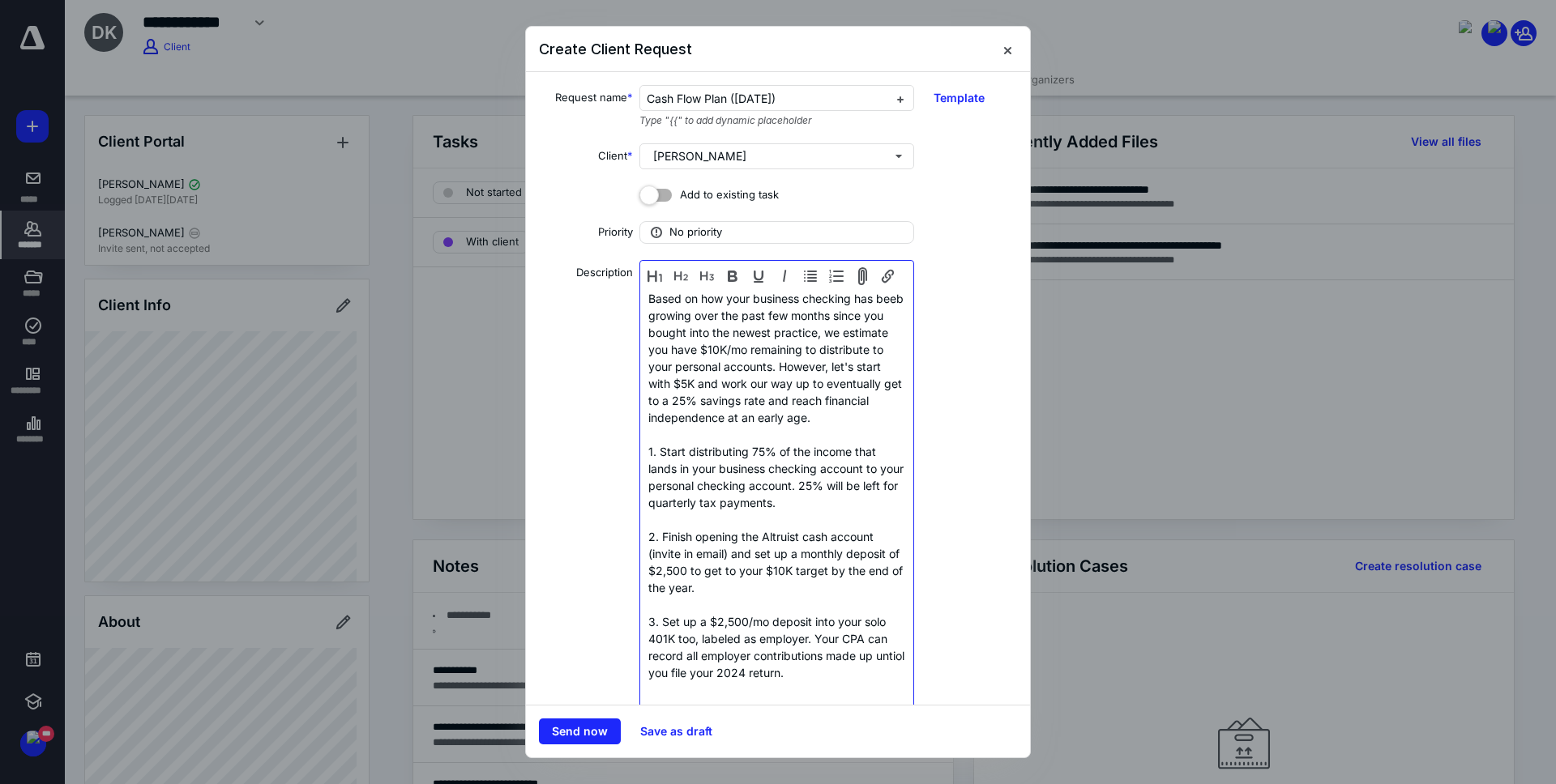 click on "3. Set up a $2,500/mo deposit into your solo 401K too, labeled as employer. Your CPA can record all employer contributions made up untiol you file your 2024 return." at bounding box center [776, 647] 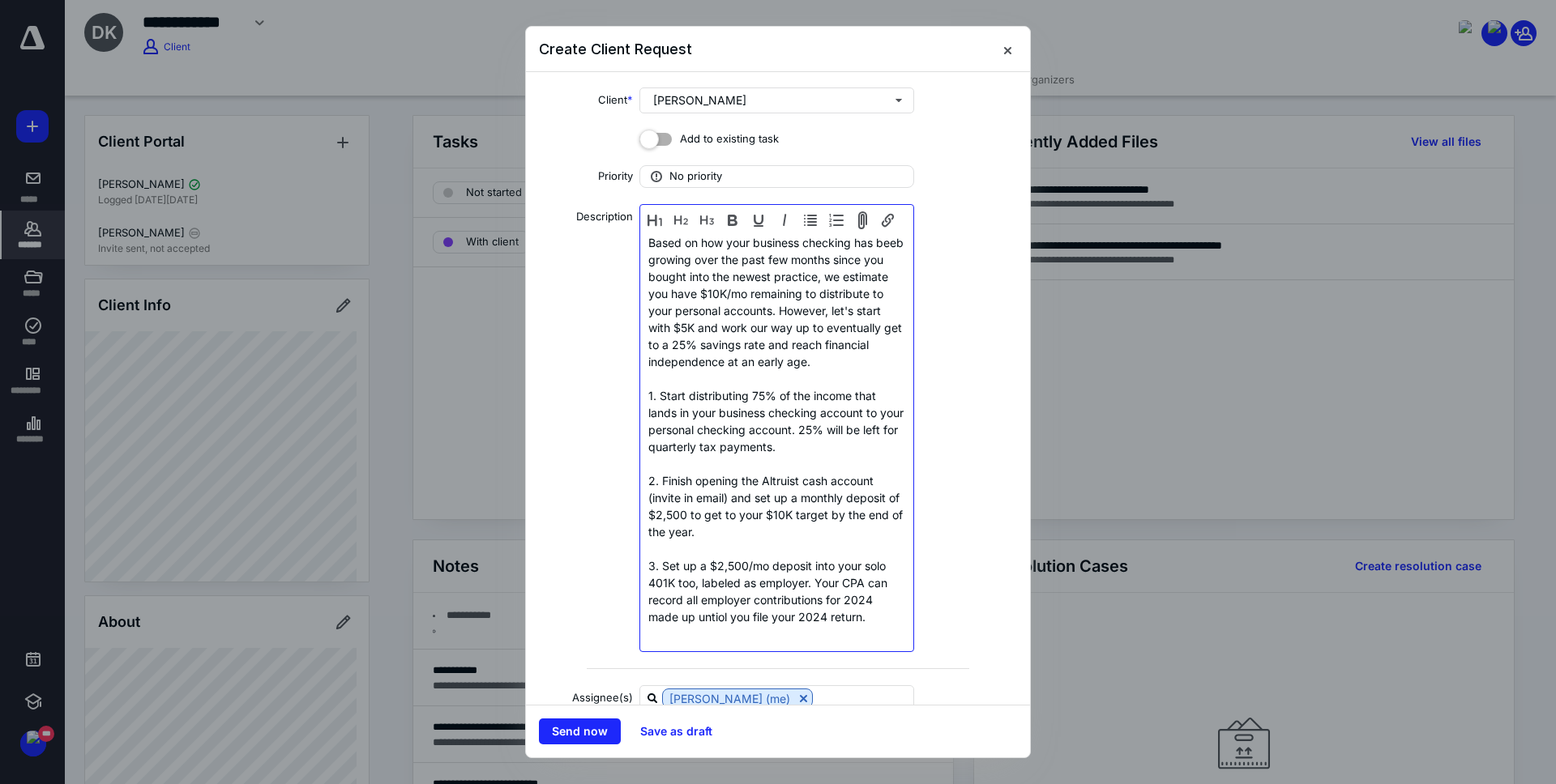 scroll, scrollTop: 60, scrollLeft: 0, axis: vertical 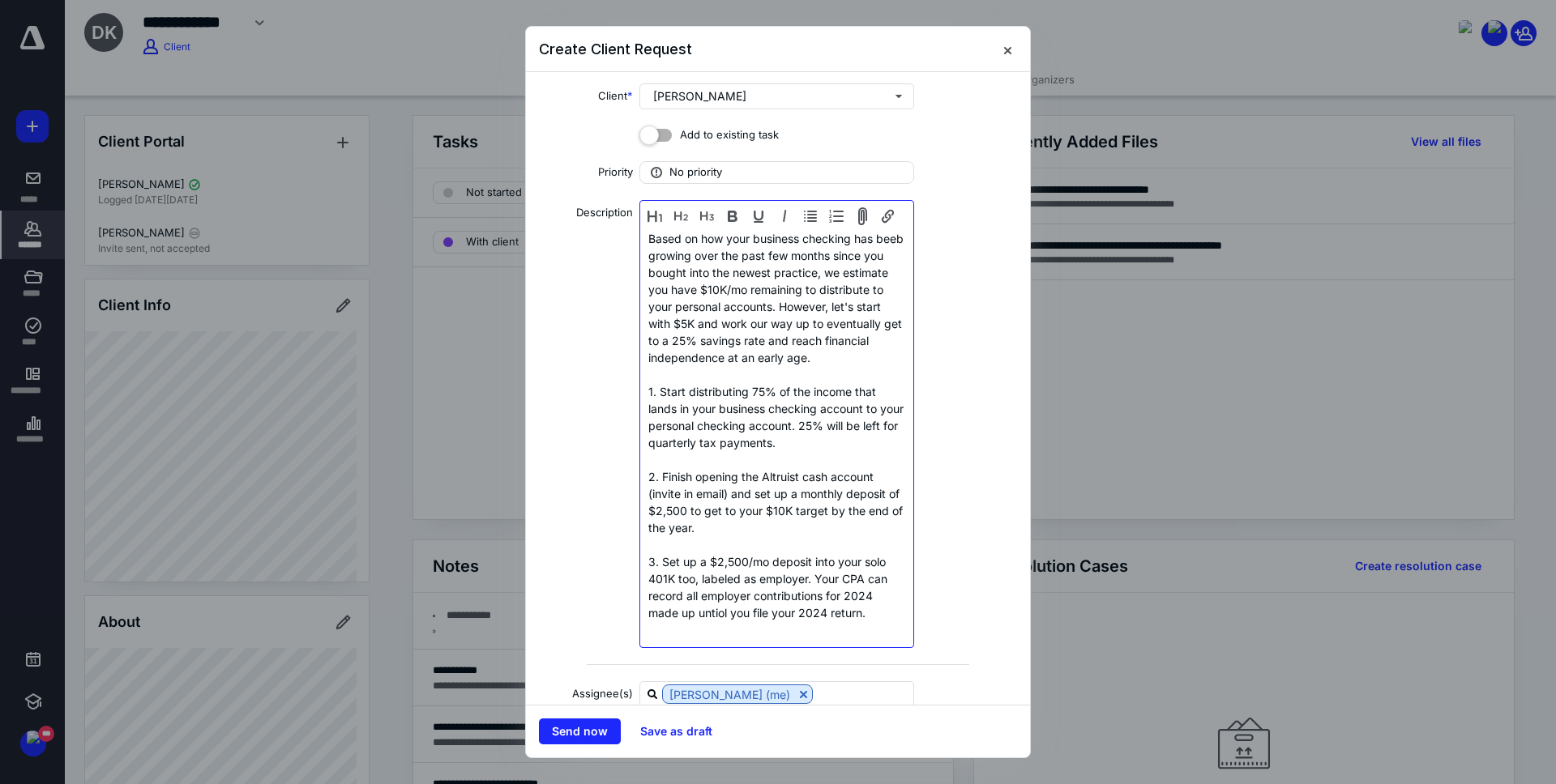 click on "3. Set up a $2,500/mo deposit into your solo 401K too, labeled as employer. Your CPA can record all employer contributions for 2024 made up untiol you file your 2024 return." at bounding box center [776, 587] 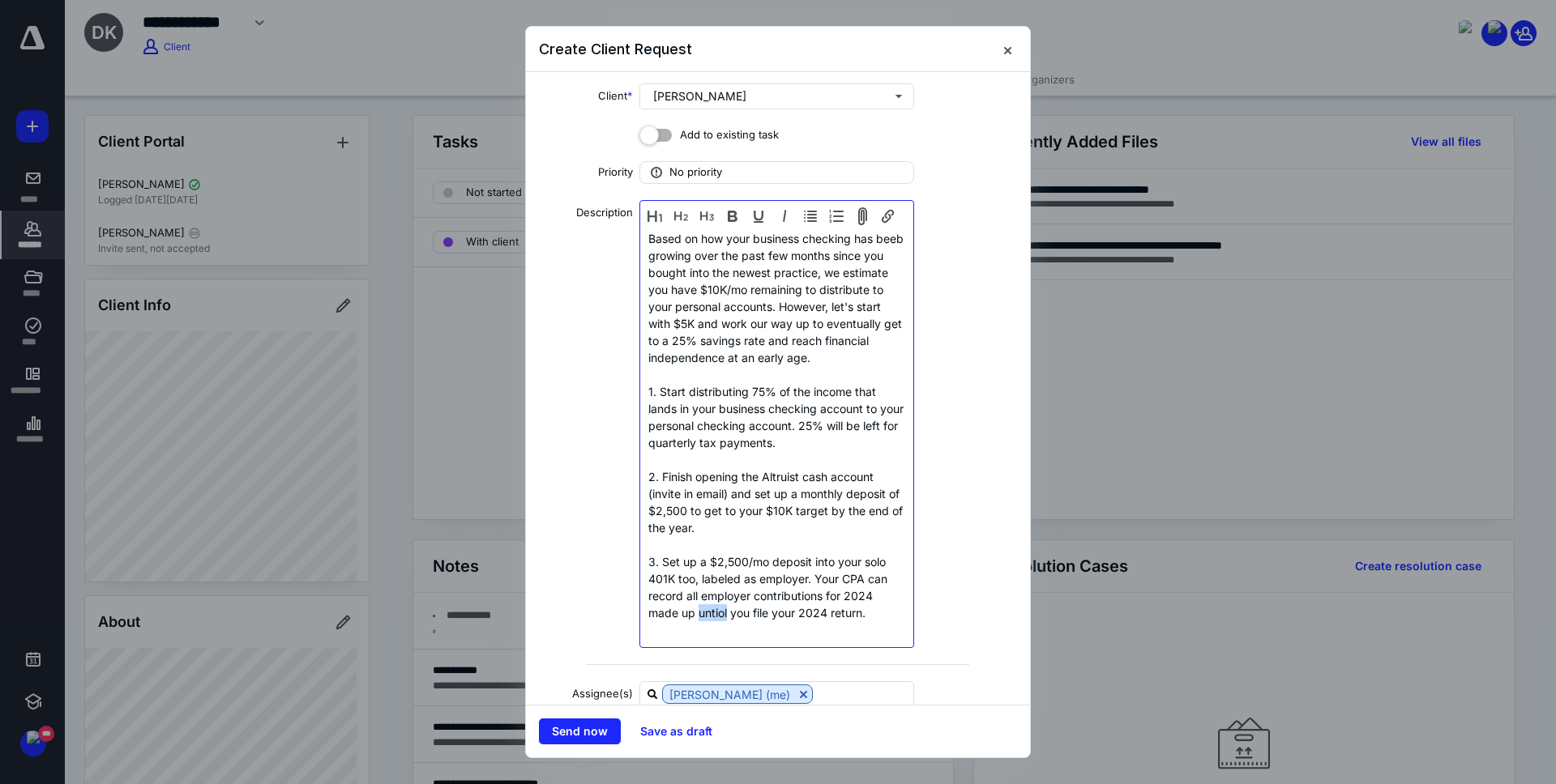click on "3. Set up a $2,500/mo deposit into your solo 401K too, labeled as employer. Your CPA can record all employer contributions for 2024 made up untiol you file your 2024 return." at bounding box center (776, 587) 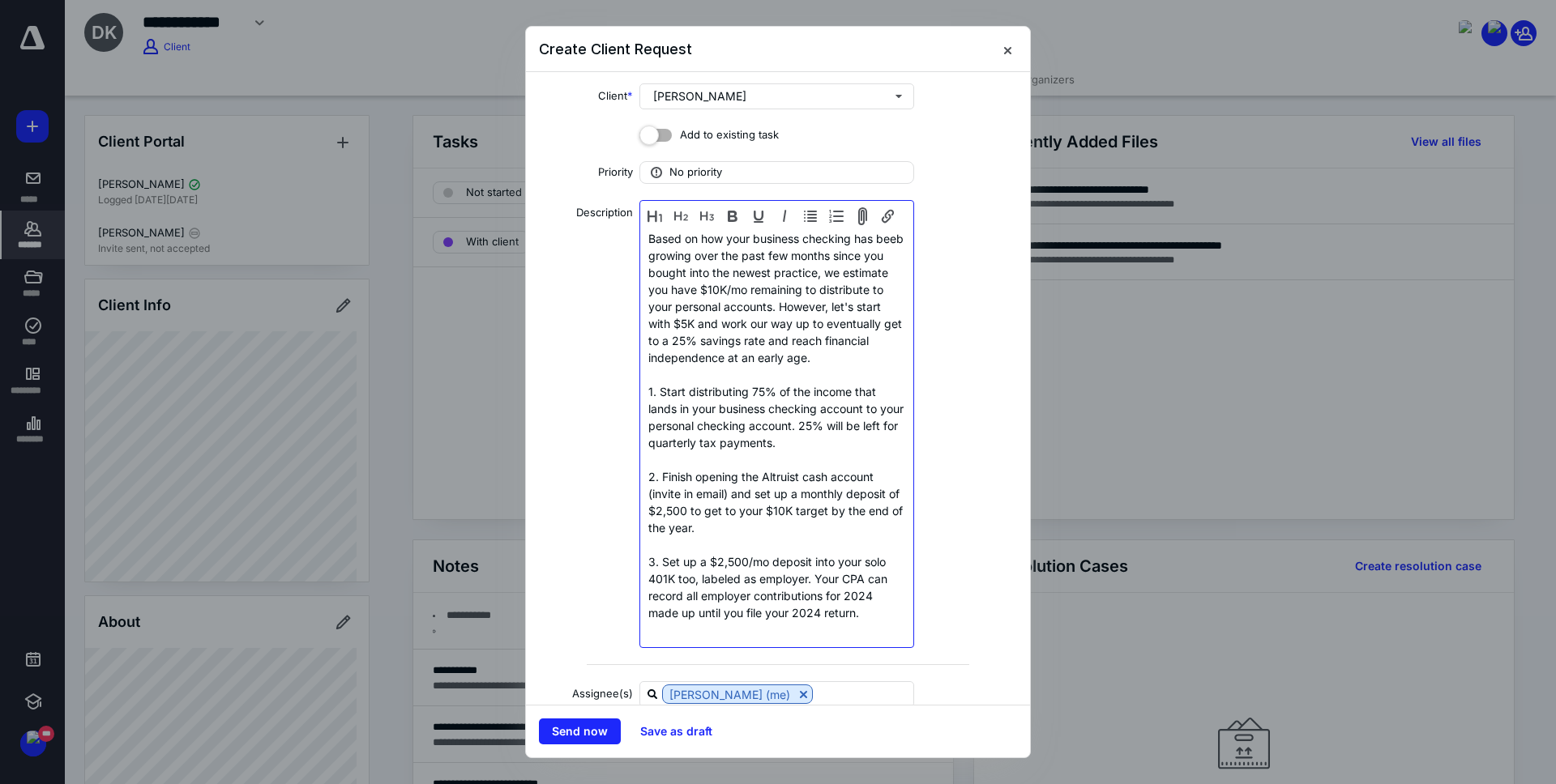click on "3. Set up a $2,500/mo deposit into your solo 401K too, labeled as employer. Your CPA can record all employer contributions for 2024 made up until you file your 2024 return." at bounding box center [776, 587] 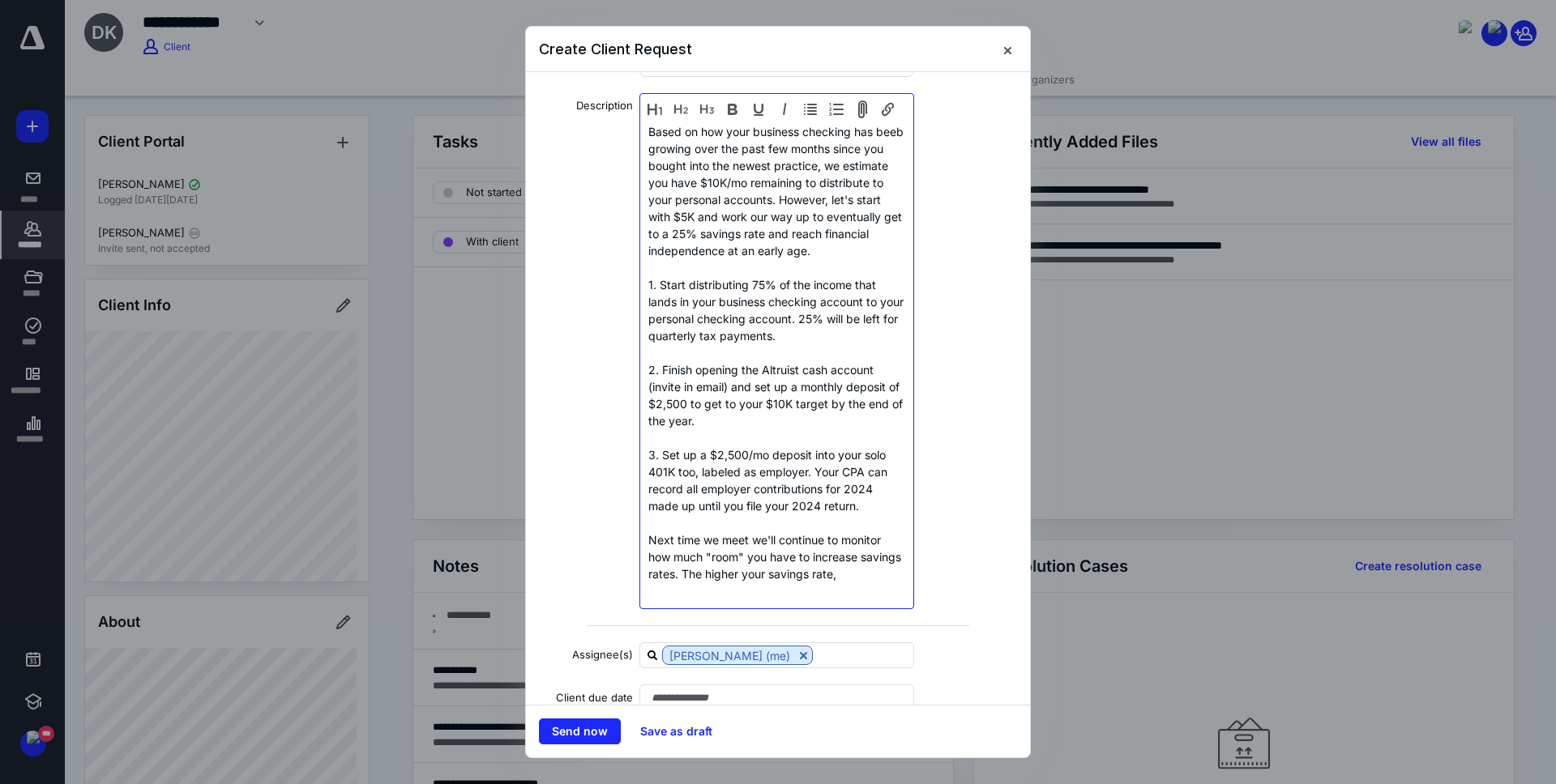 scroll, scrollTop: 174, scrollLeft: 0, axis: vertical 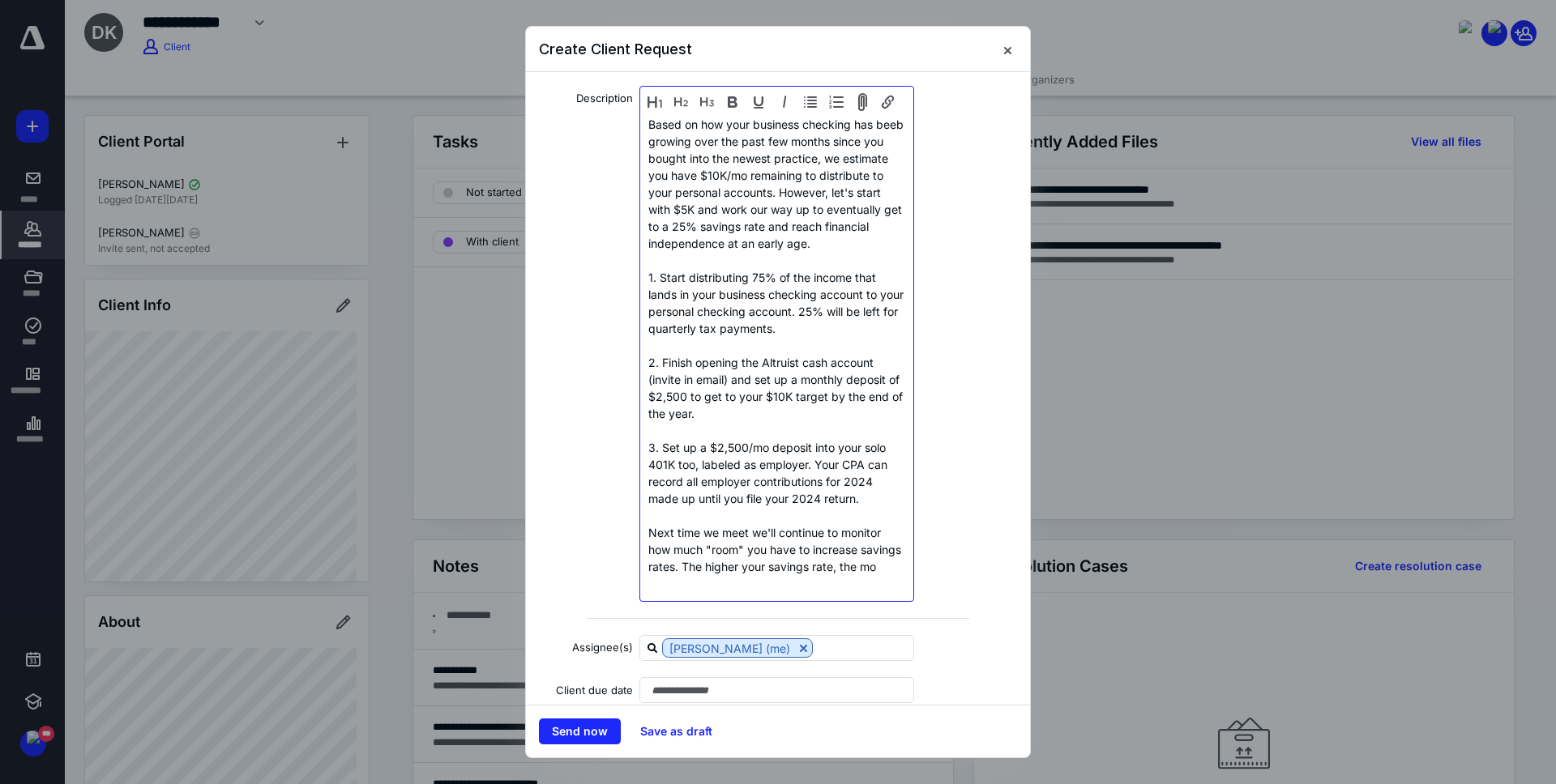 click on "3. Set up a $2,500/mo deposit into your solo 401K too, labeled as employer. Your CPA can record all employer contributions for 2024 made up until you file your 2024 return." at bounding box center [776, 473] 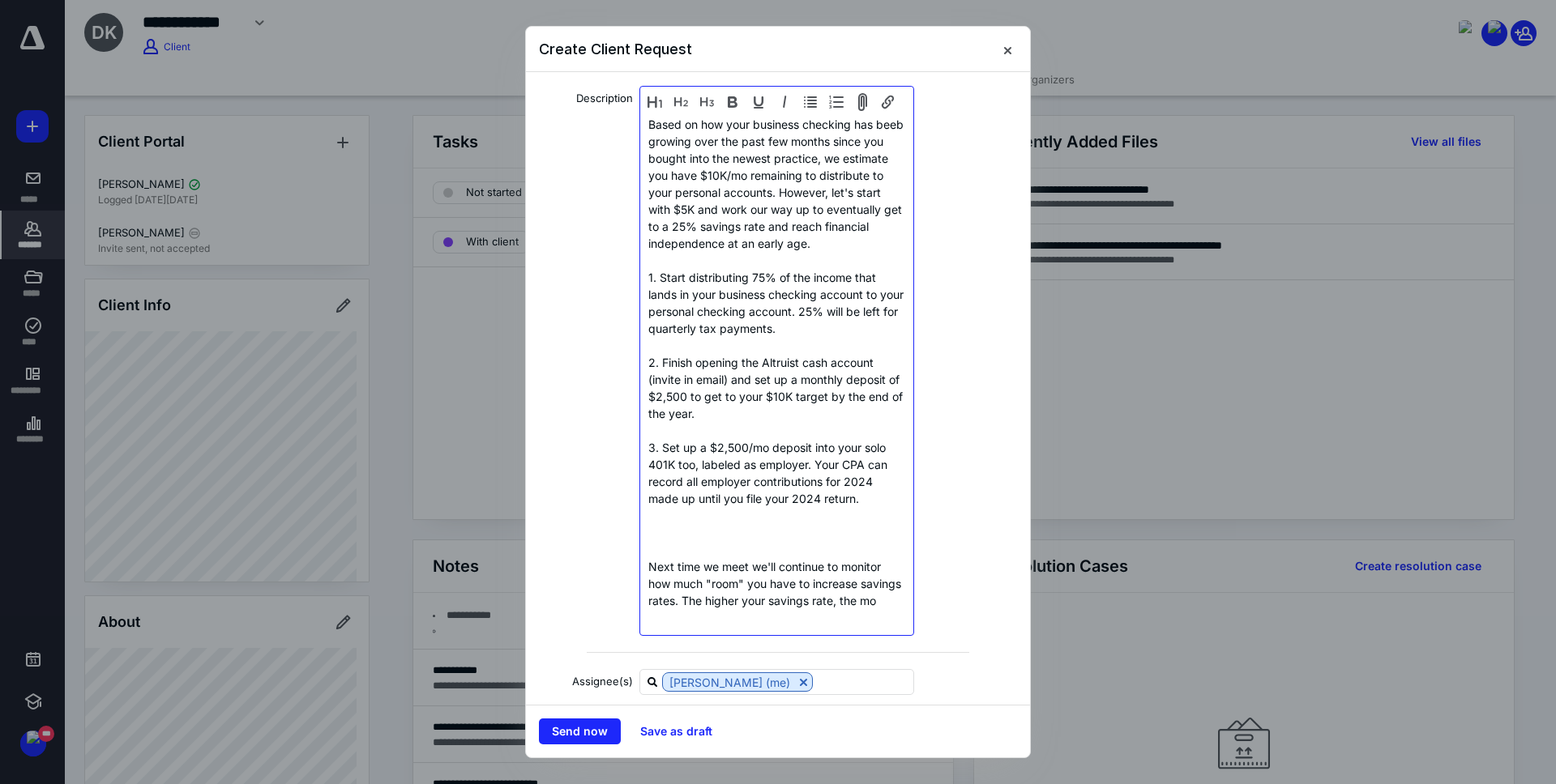 click on "3. Set up a $2,500/mo deposit into your solo 401K too, labeled as employer. Your CPA can record all employer contributions for 2024 made up until you file your 2024 return." at bounding box center (776, 473) 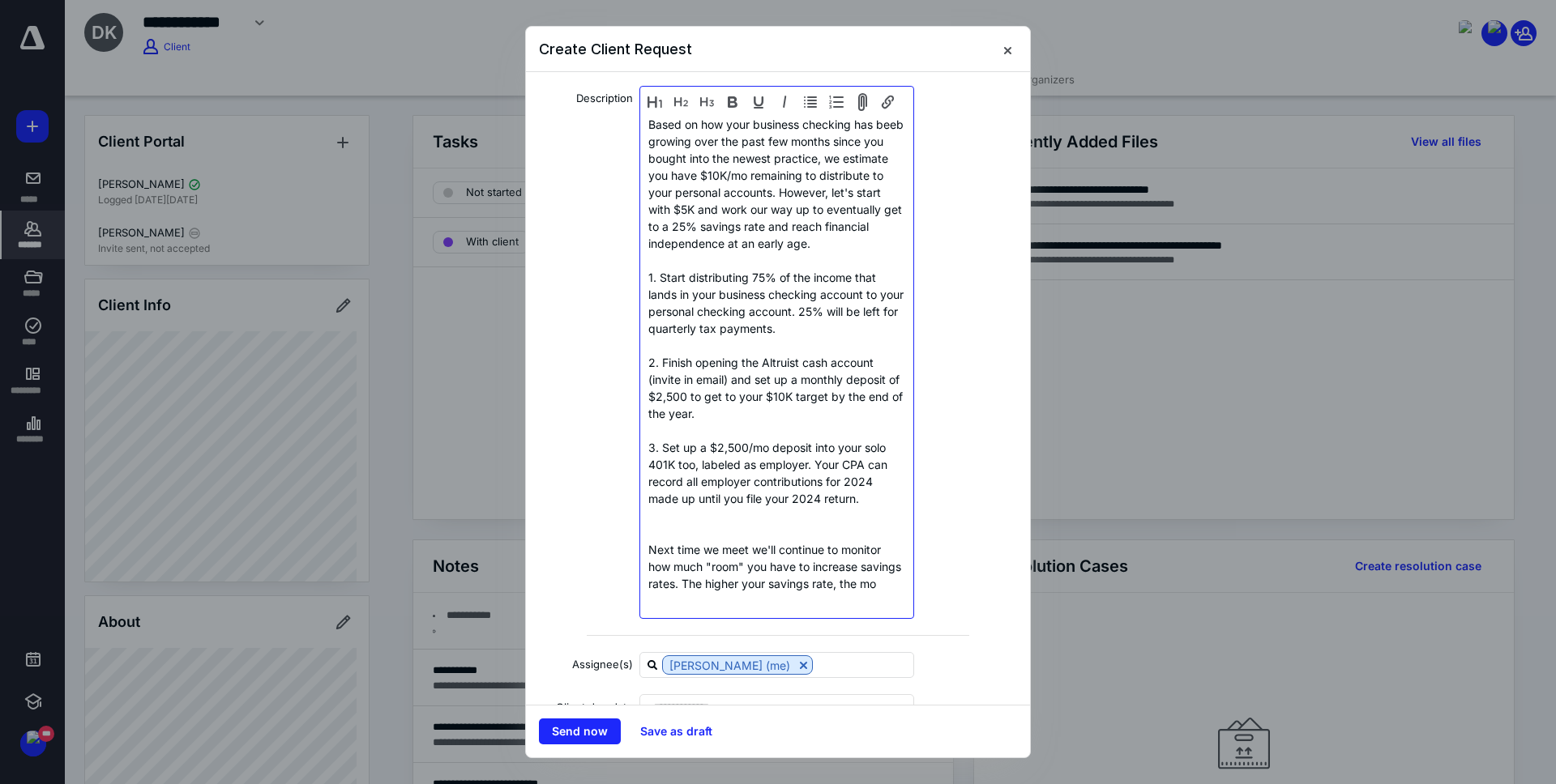 click on "Next time we meet we'll continue to monitor how much "room" you have to increase savings rates. The higher your savings rate, the mo" at bounding box center [776, 566] 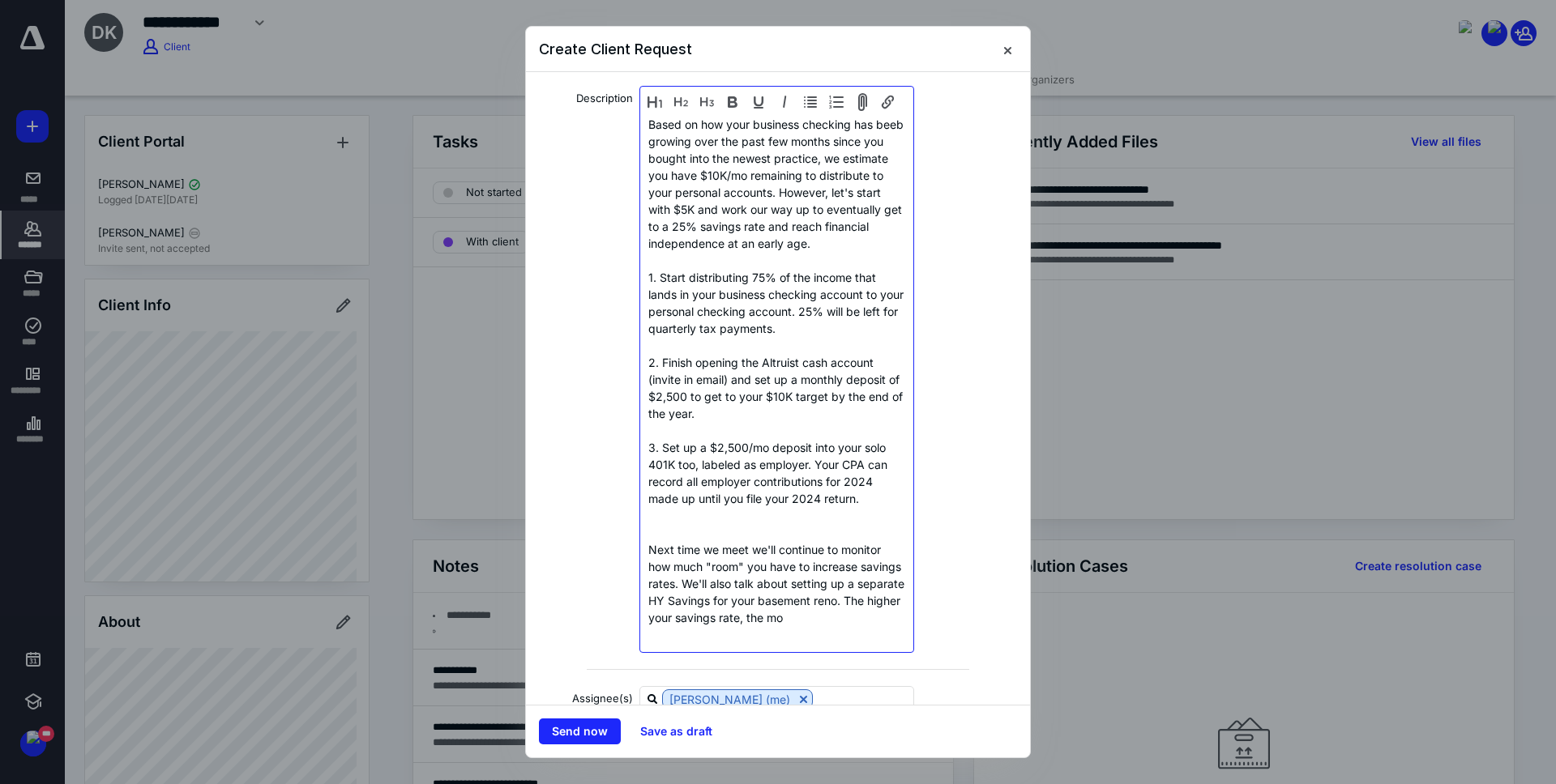 click on "Next time we meet we'll continue to monitor how much "room" you have to increase savings rates. We'll also talk about setting up a separate HY Savings for your basement reno. The higher your savings rate, the mo" at bounding box center (776, 583) 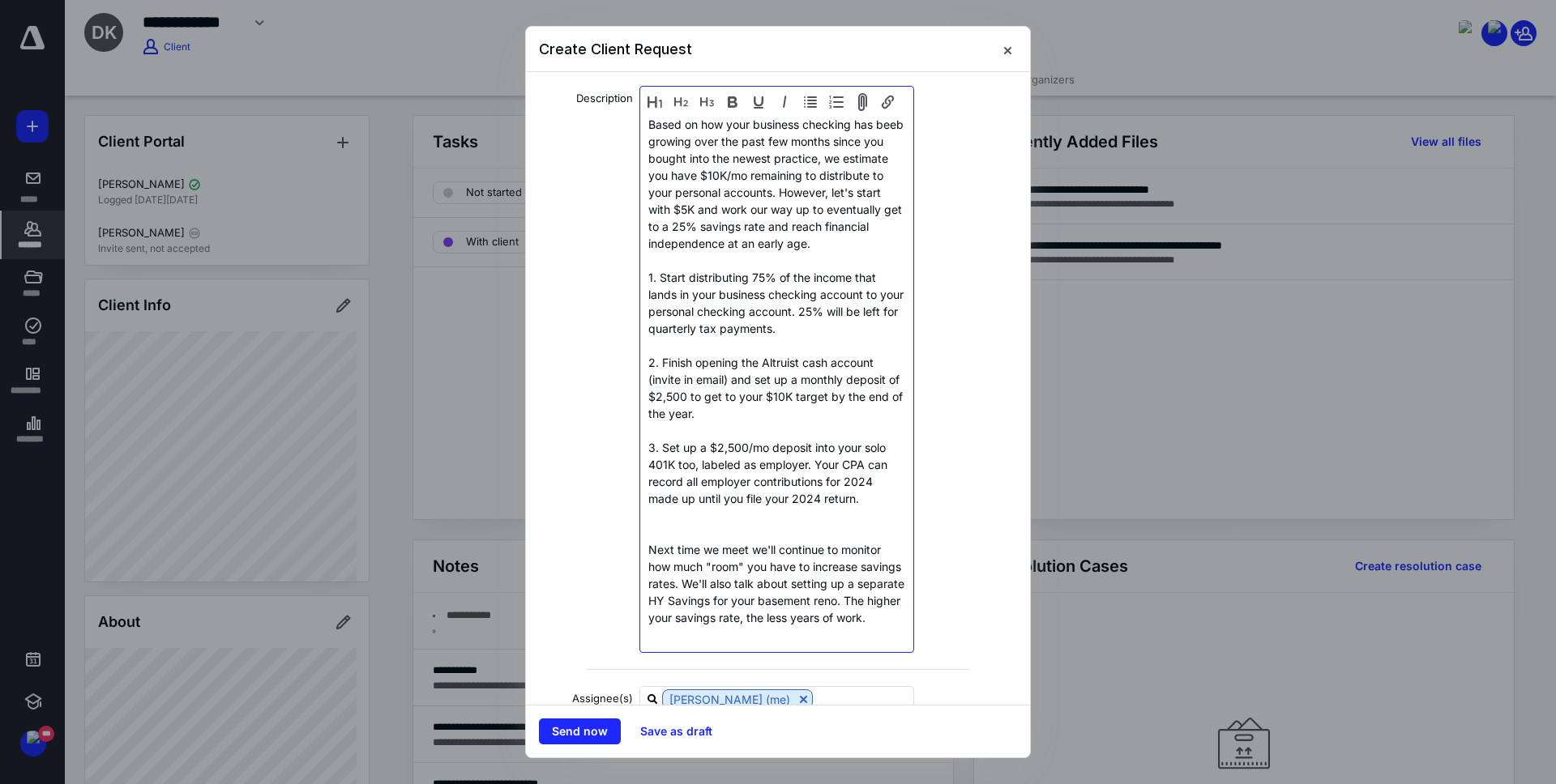 click on "Next time we meet we'll continue to monitor how much "room" you have to increase savings rates. We'll also talk about setting up a separate HY Savings for your basement reno. The higher your savings rate, the less years of work." at bounding box center [776, 583] 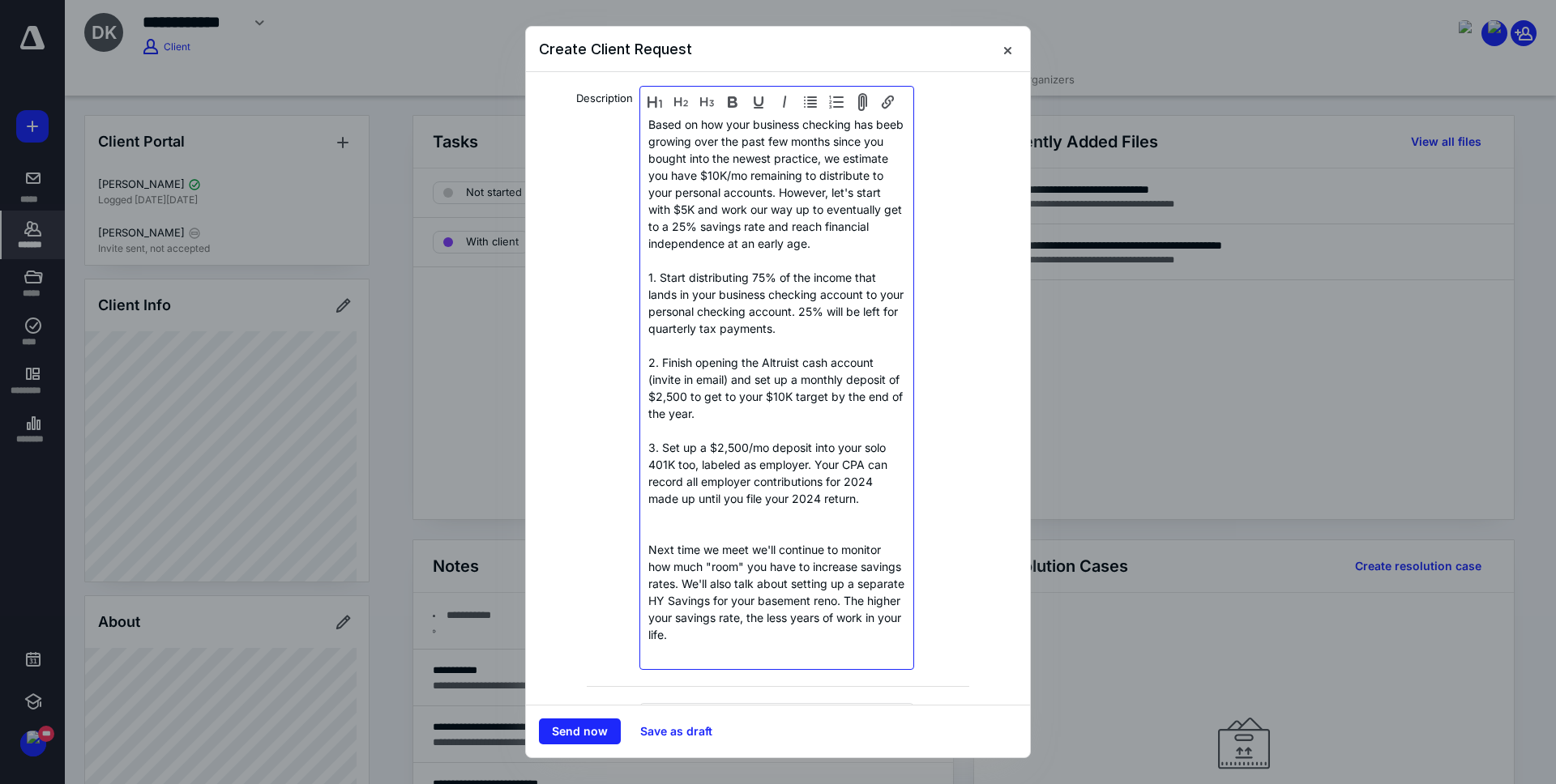 click at bounding box center [776, 532] 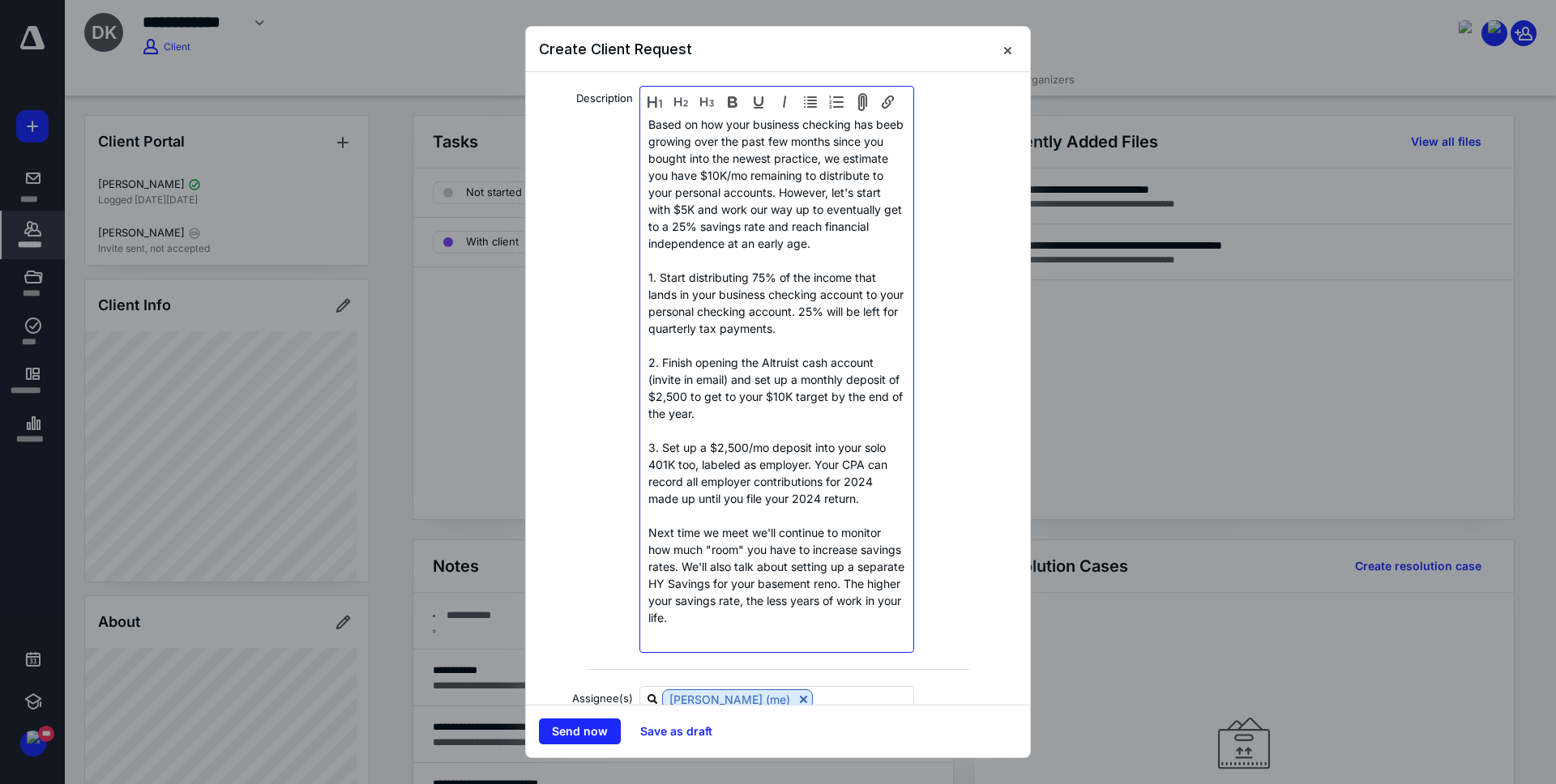 click on "Next time we meet we'll continue to monitor how much "room" you have to increase savings rates. We'll also talk about setting up a separate HY Savings for your basement reno. The higher your savings rate, the less years of work in your life." at bounding box center (776, 575) 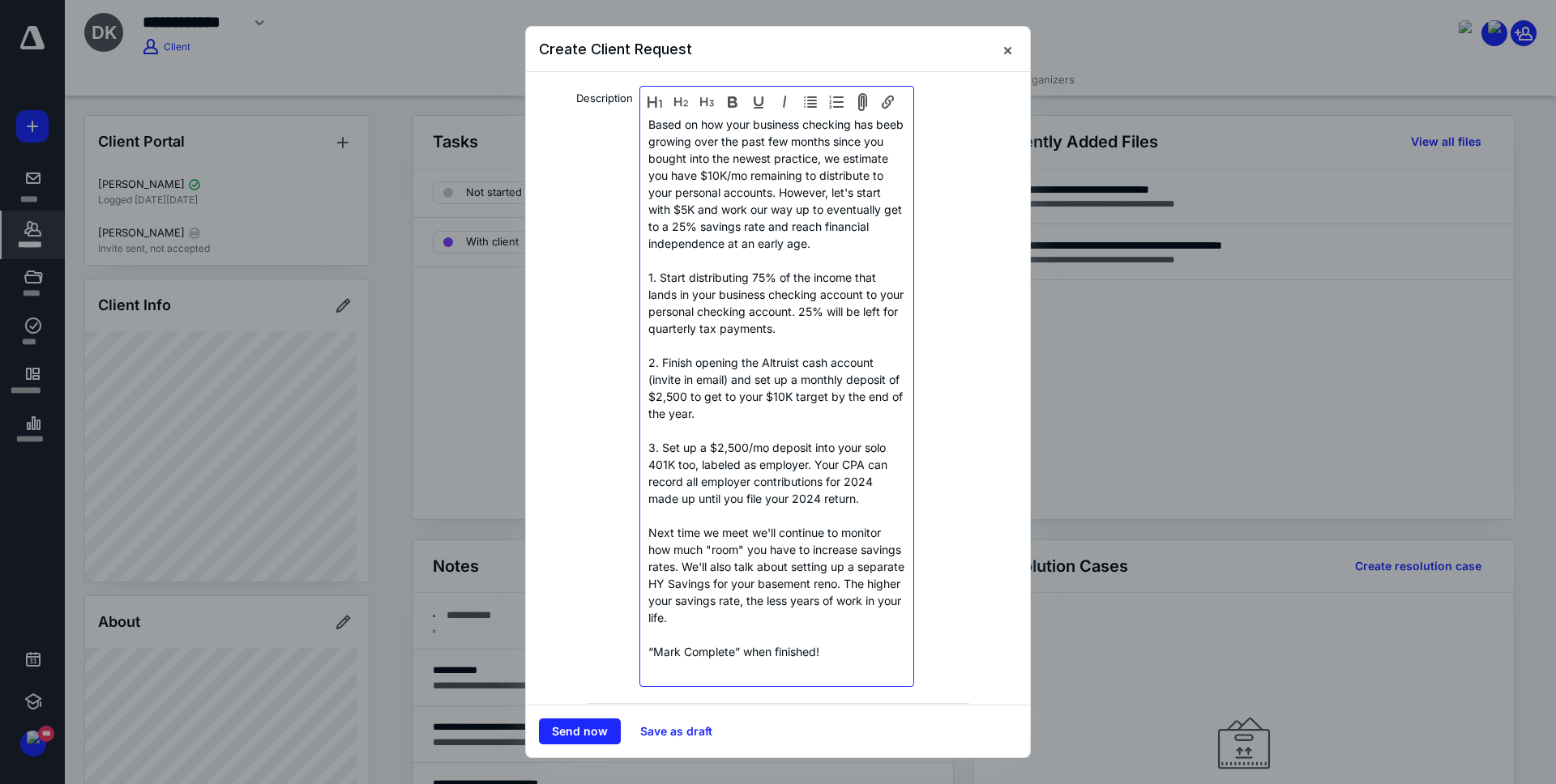 scroll, scrollTop: 321, scrollLeft: 0, axis: vertical 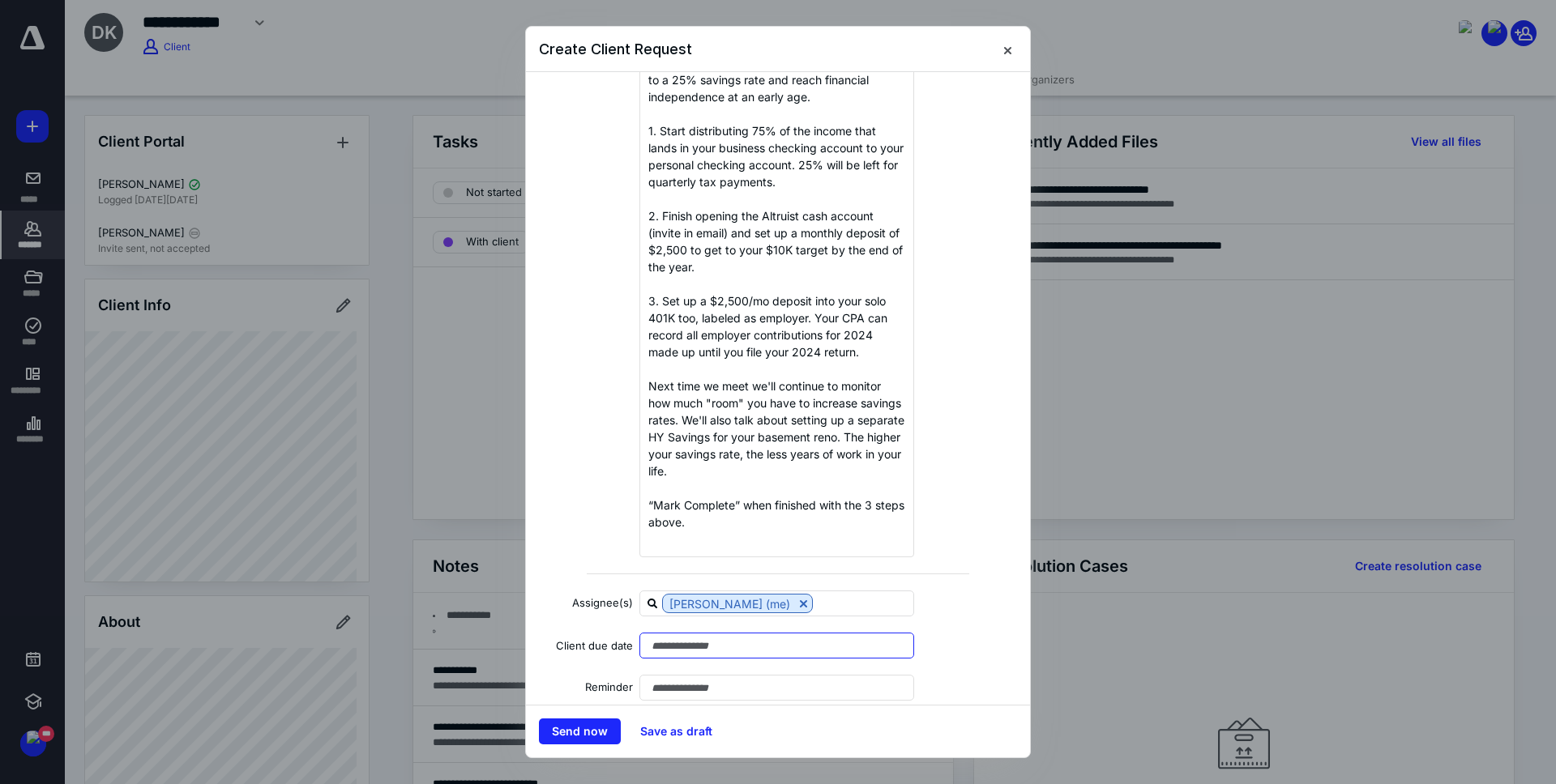 click at bounding box center [776, 646] 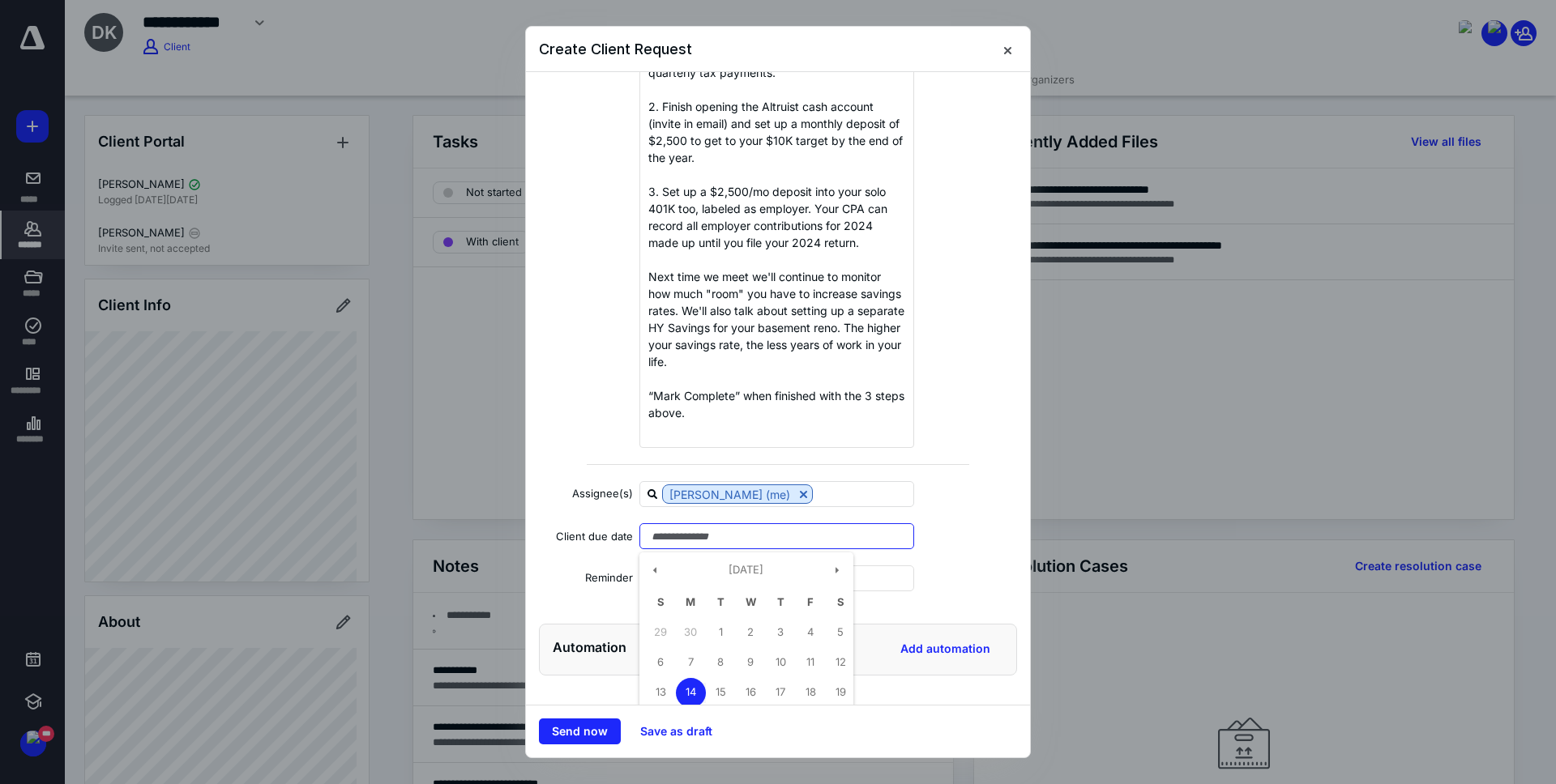 scroll, scrollTop: 474, scrollLeft: 0, axis: vertical 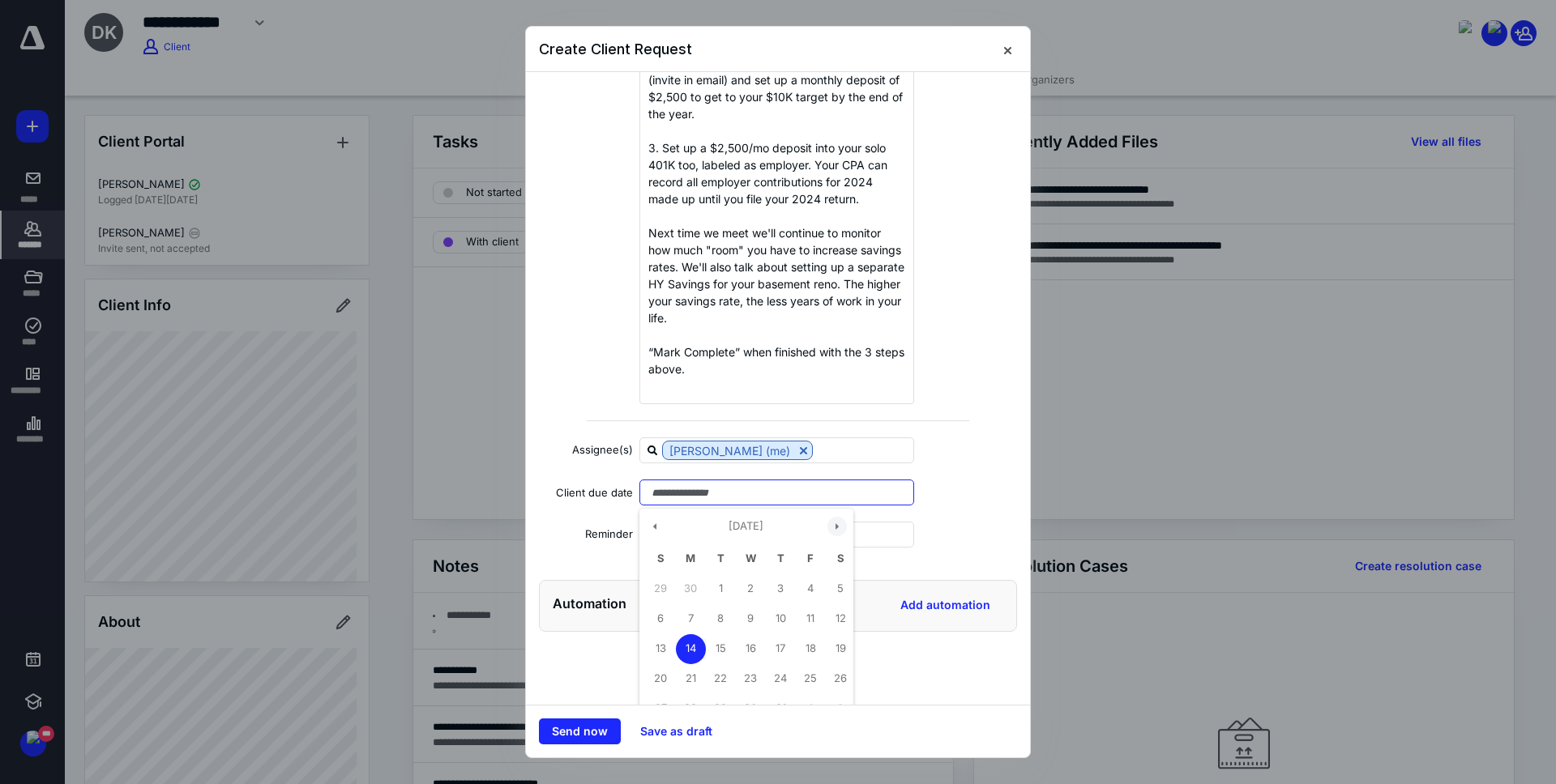 click at bounding box center (837, 526) 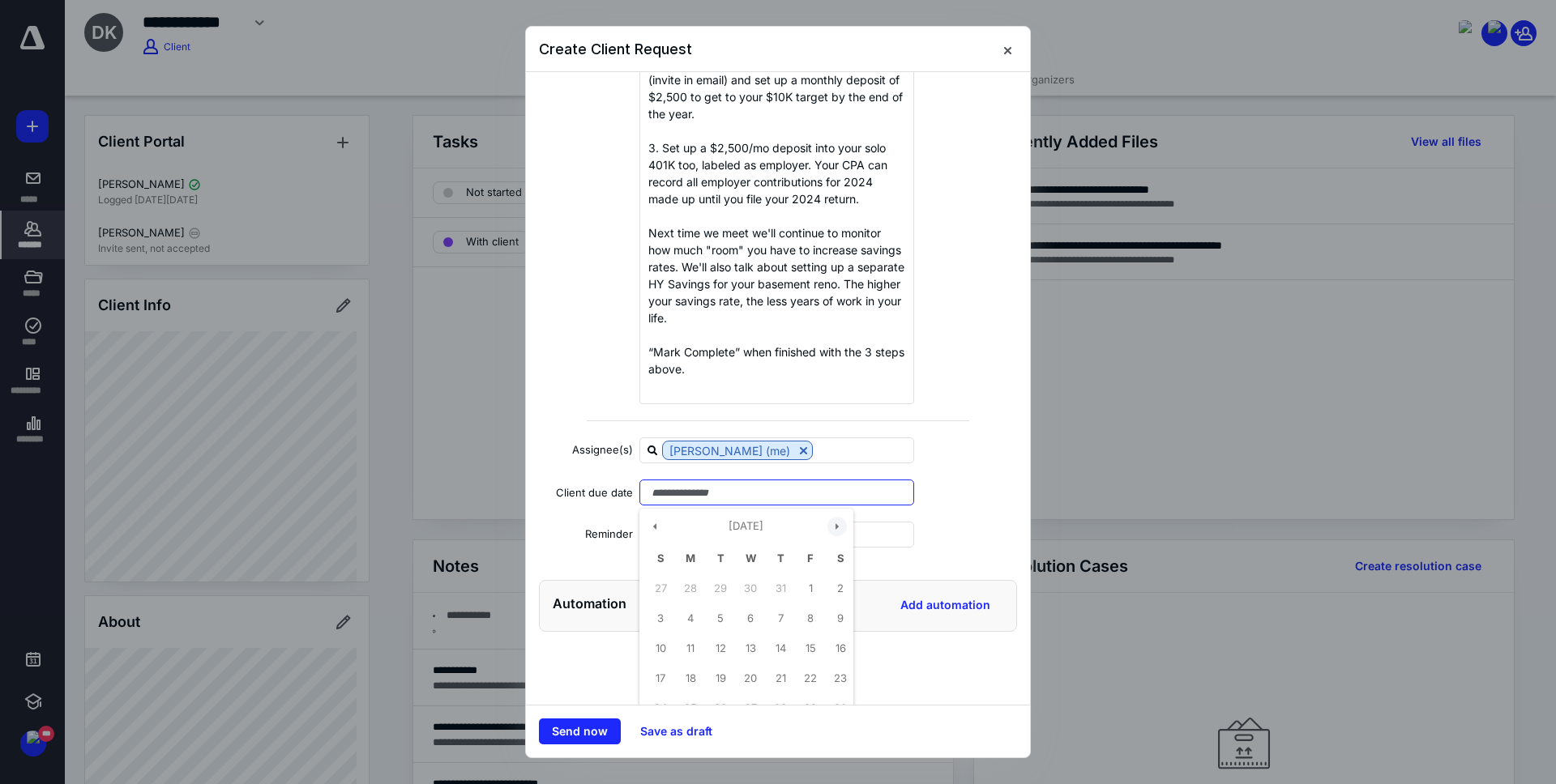 click at bounding box center (837, 526) 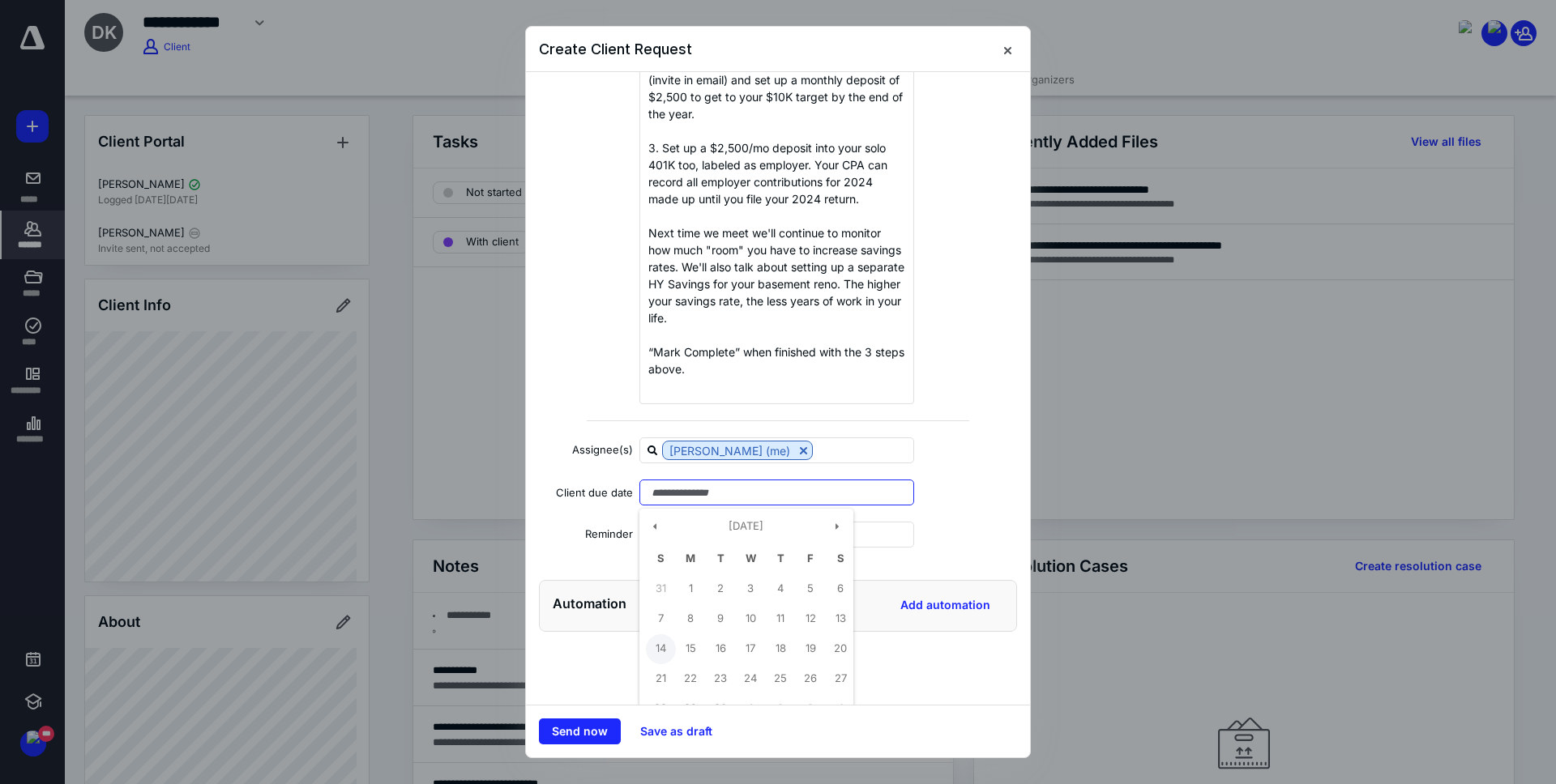 click on "14" at bounding box center (660, 649) 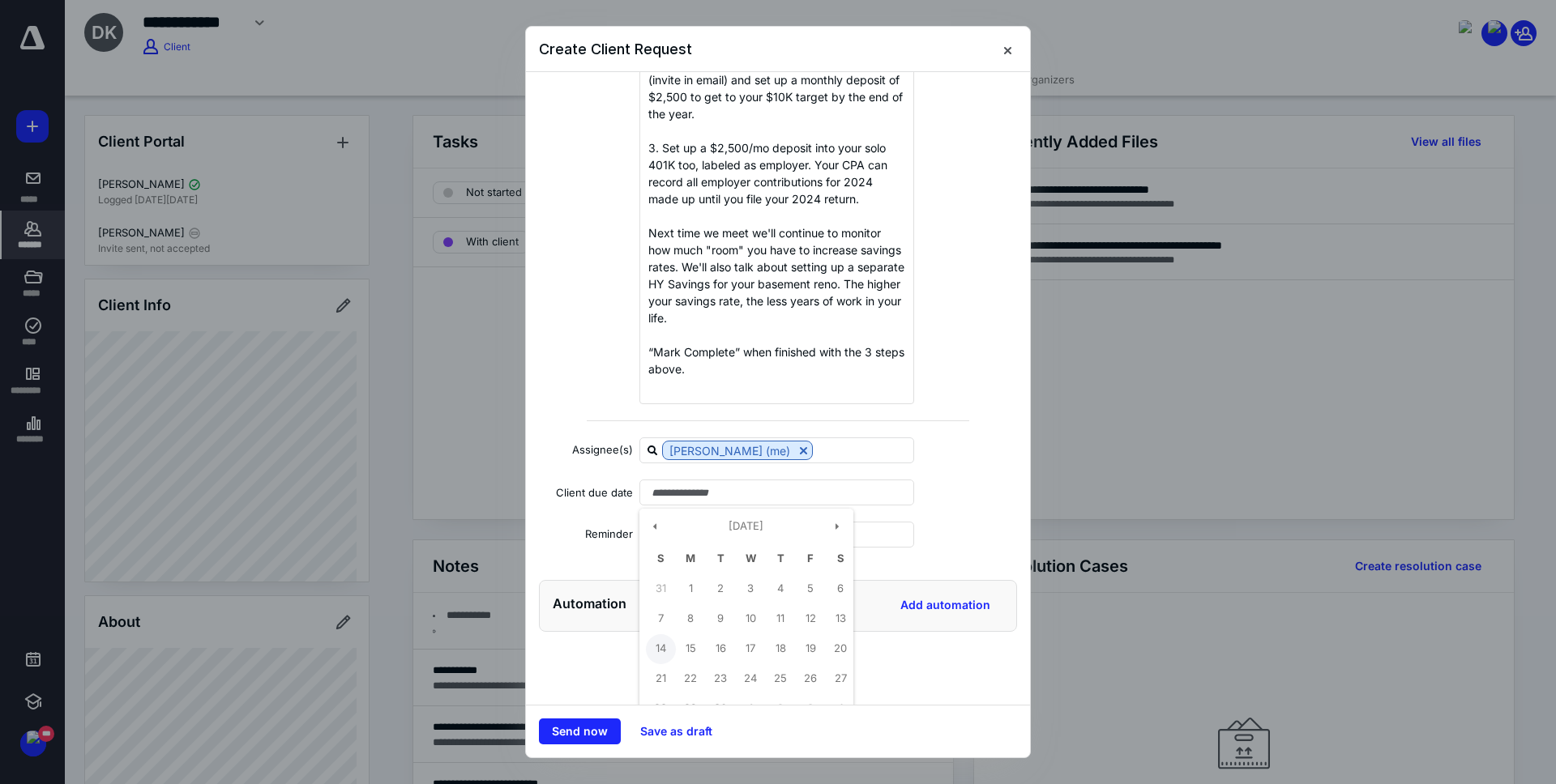 type on "**********" 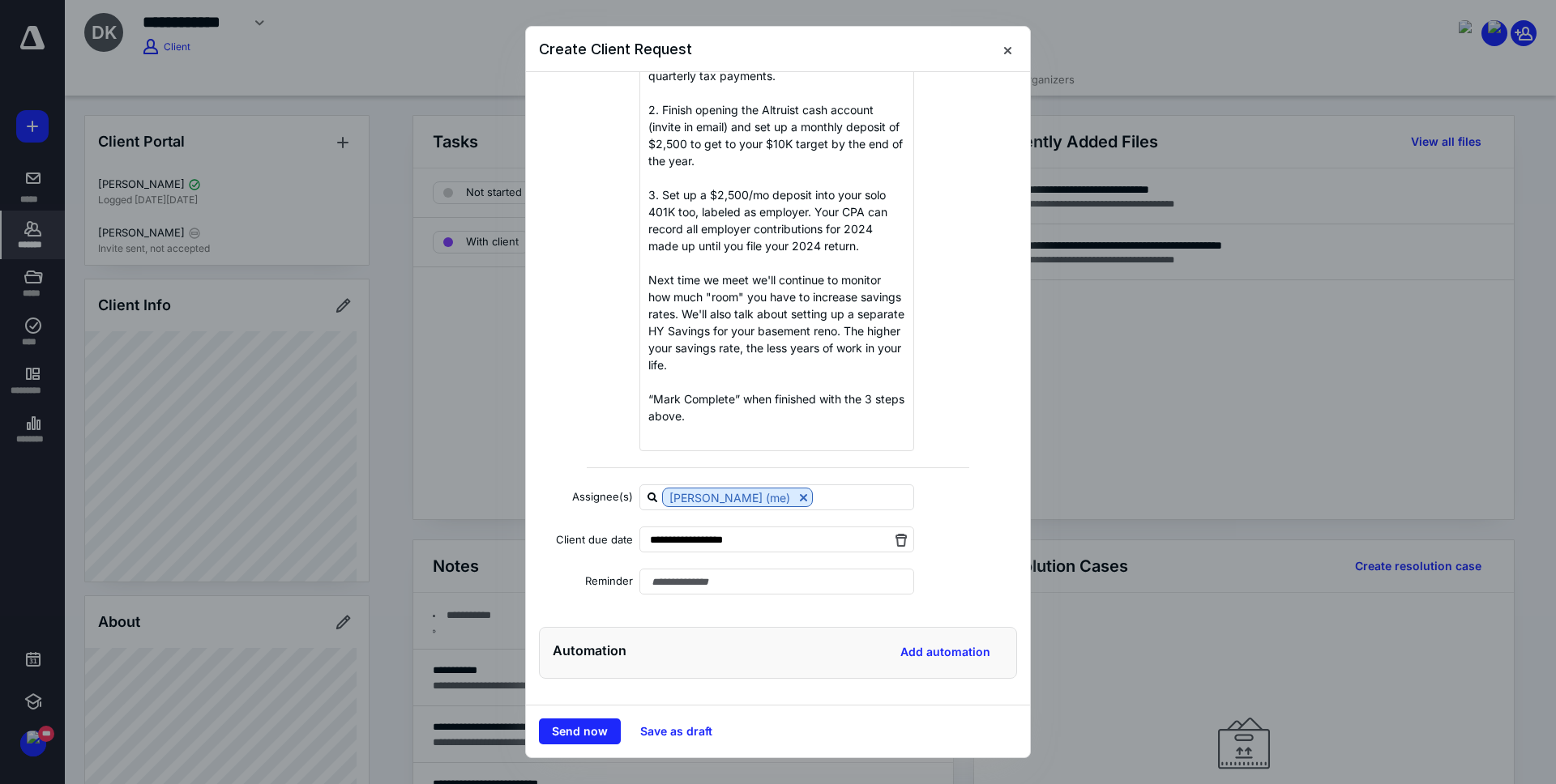 scroll, scrollTop: 444, scrollLeft: 0, axis: vertical 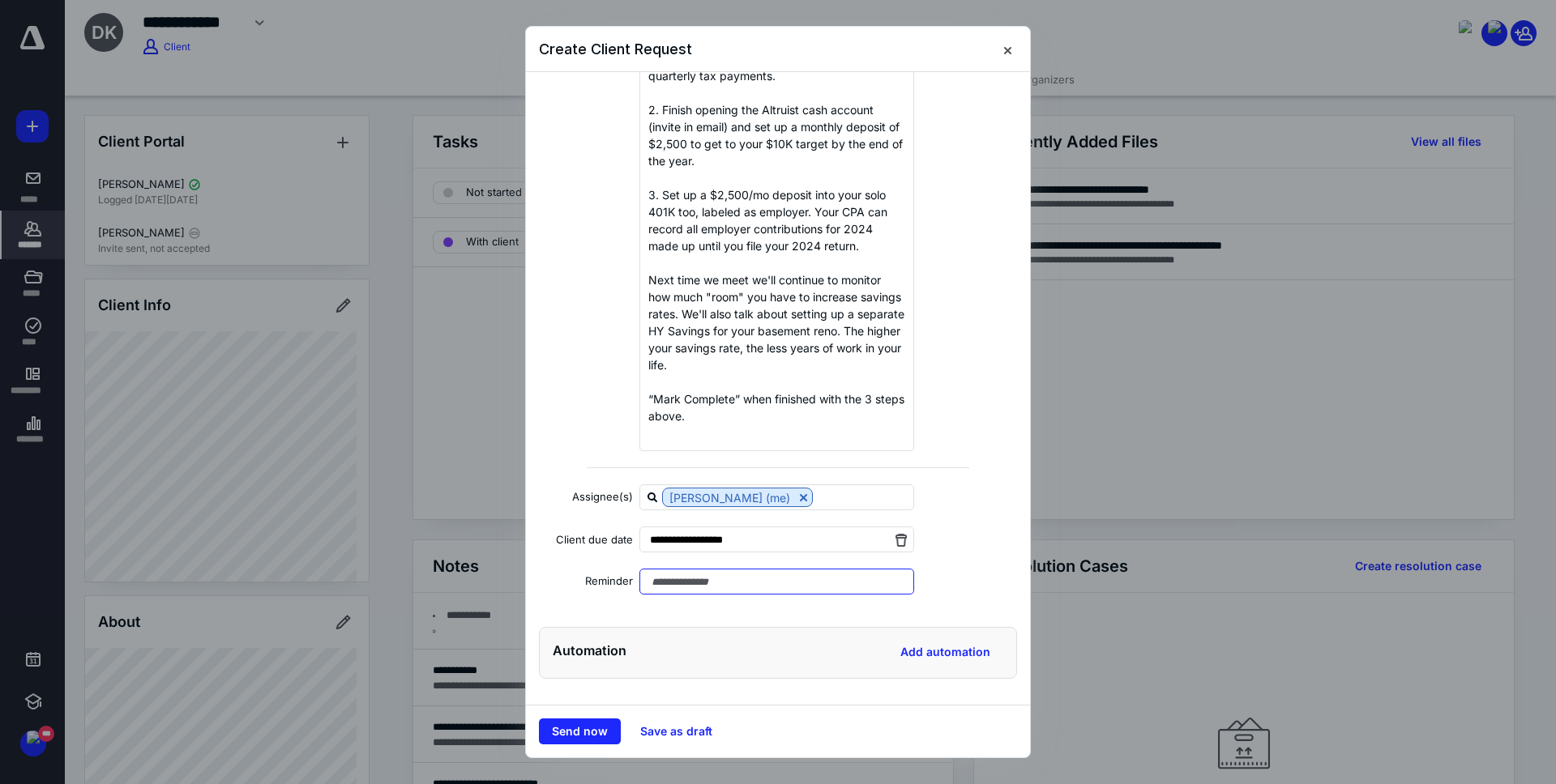 click at bounding box center [776, 582] 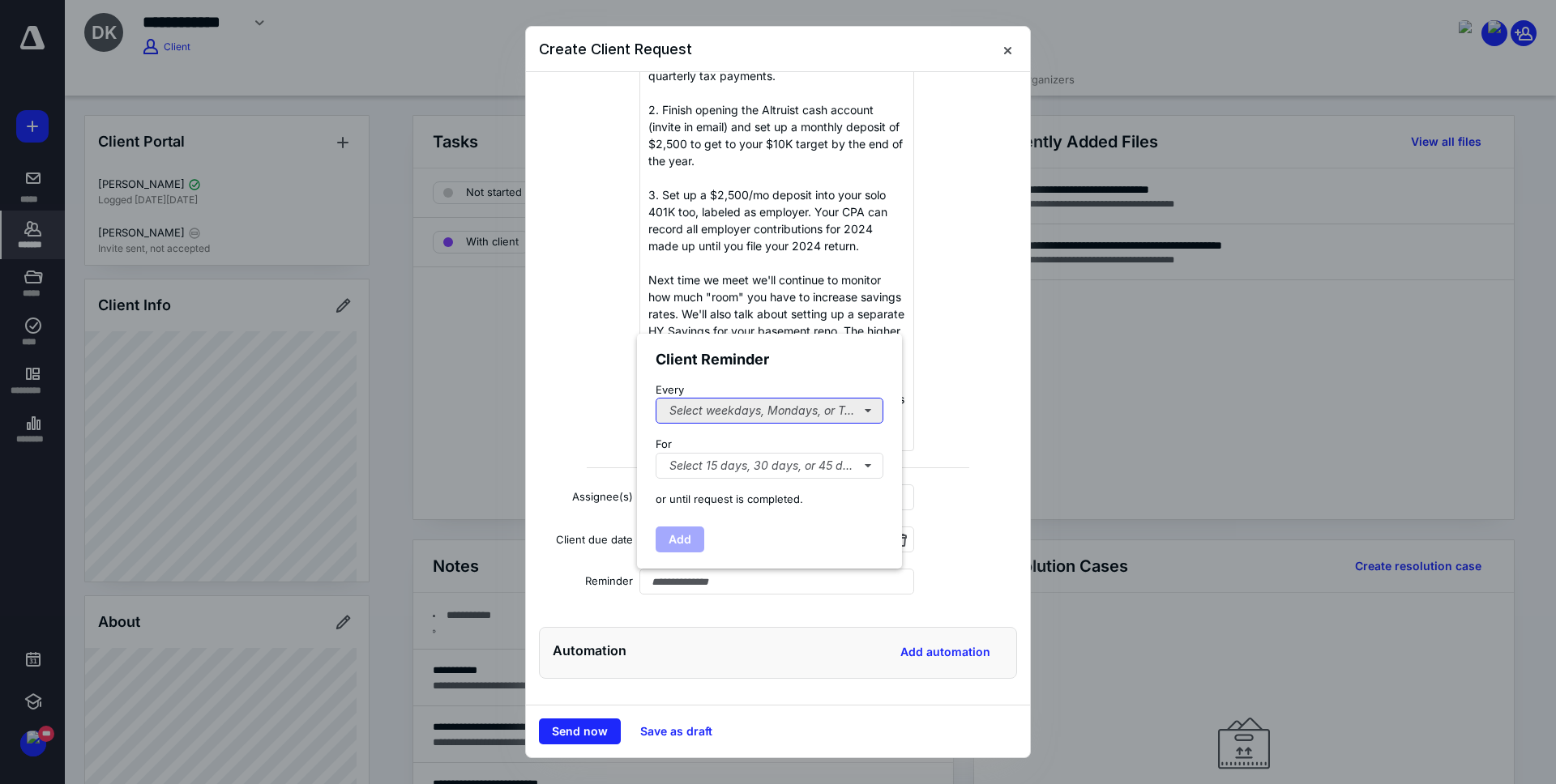 click on "Select weekdays, Mondays, or Tues..." at bounding box center [769, 411] 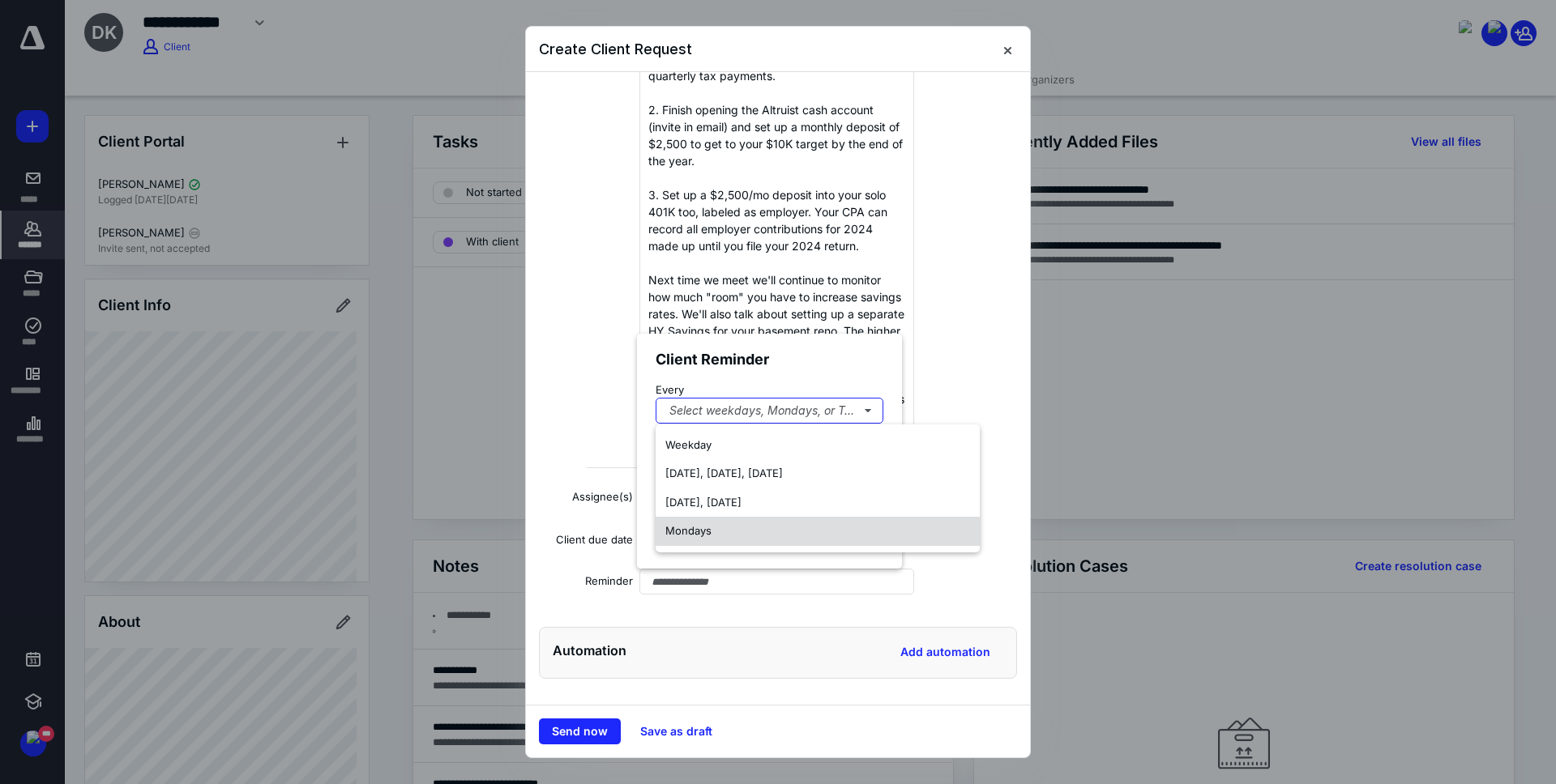 click on "Mondays" at bounding box center (818, 531) 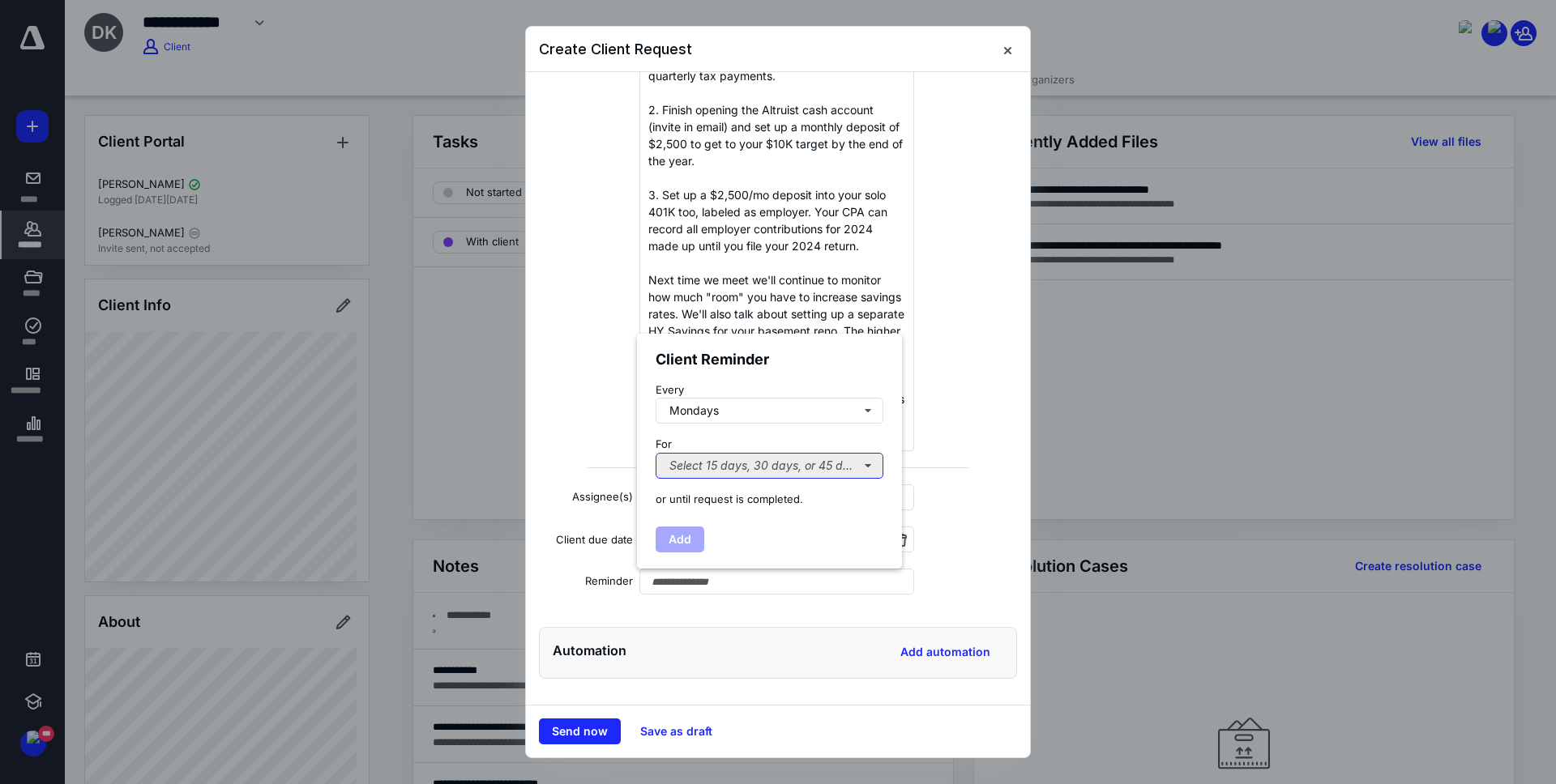 click on "Select 15 days, 30 days, or 45 days..." at bounding box center (769, 466) 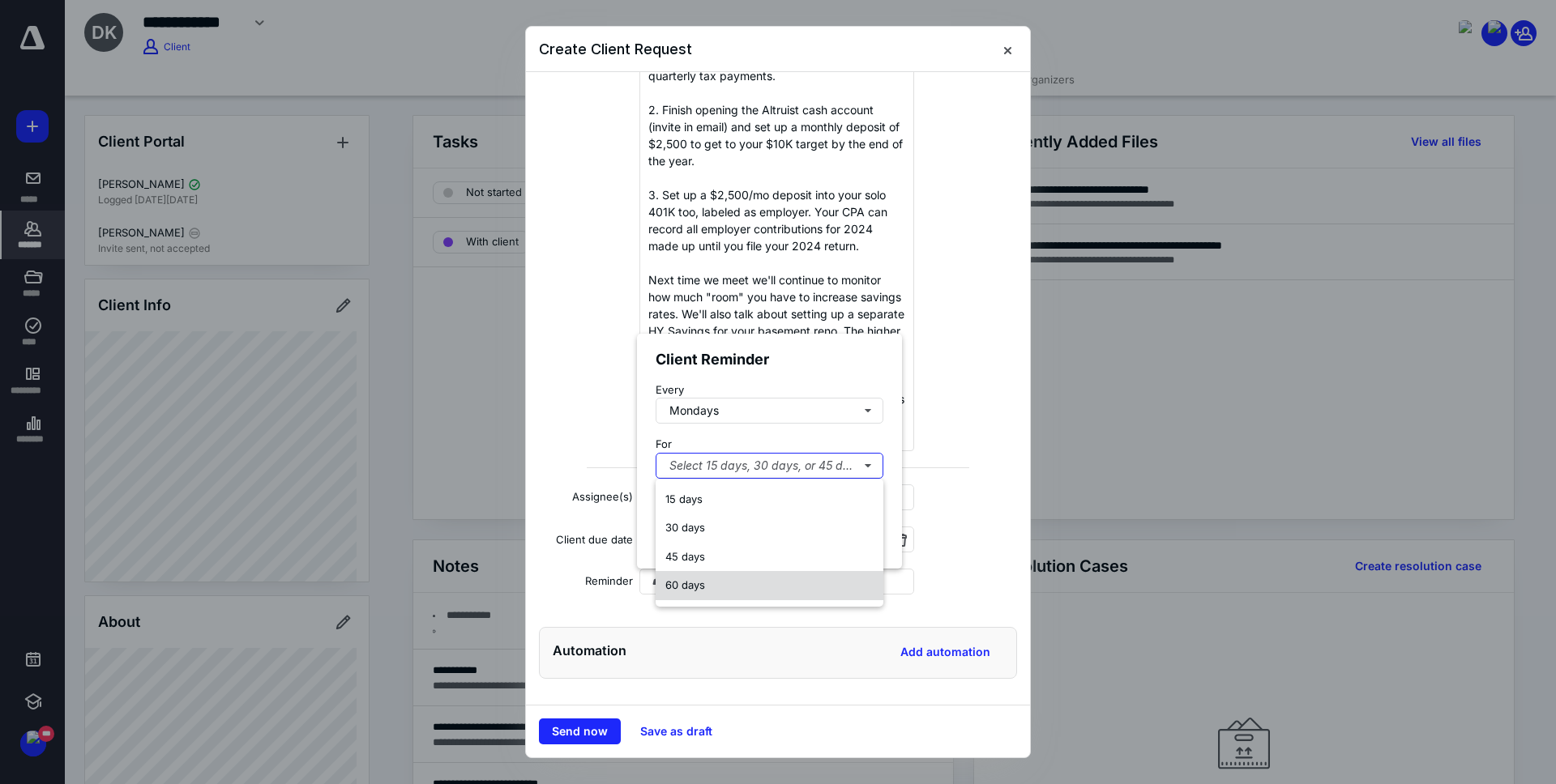click on "60 days" at bounding box center [769, 586] 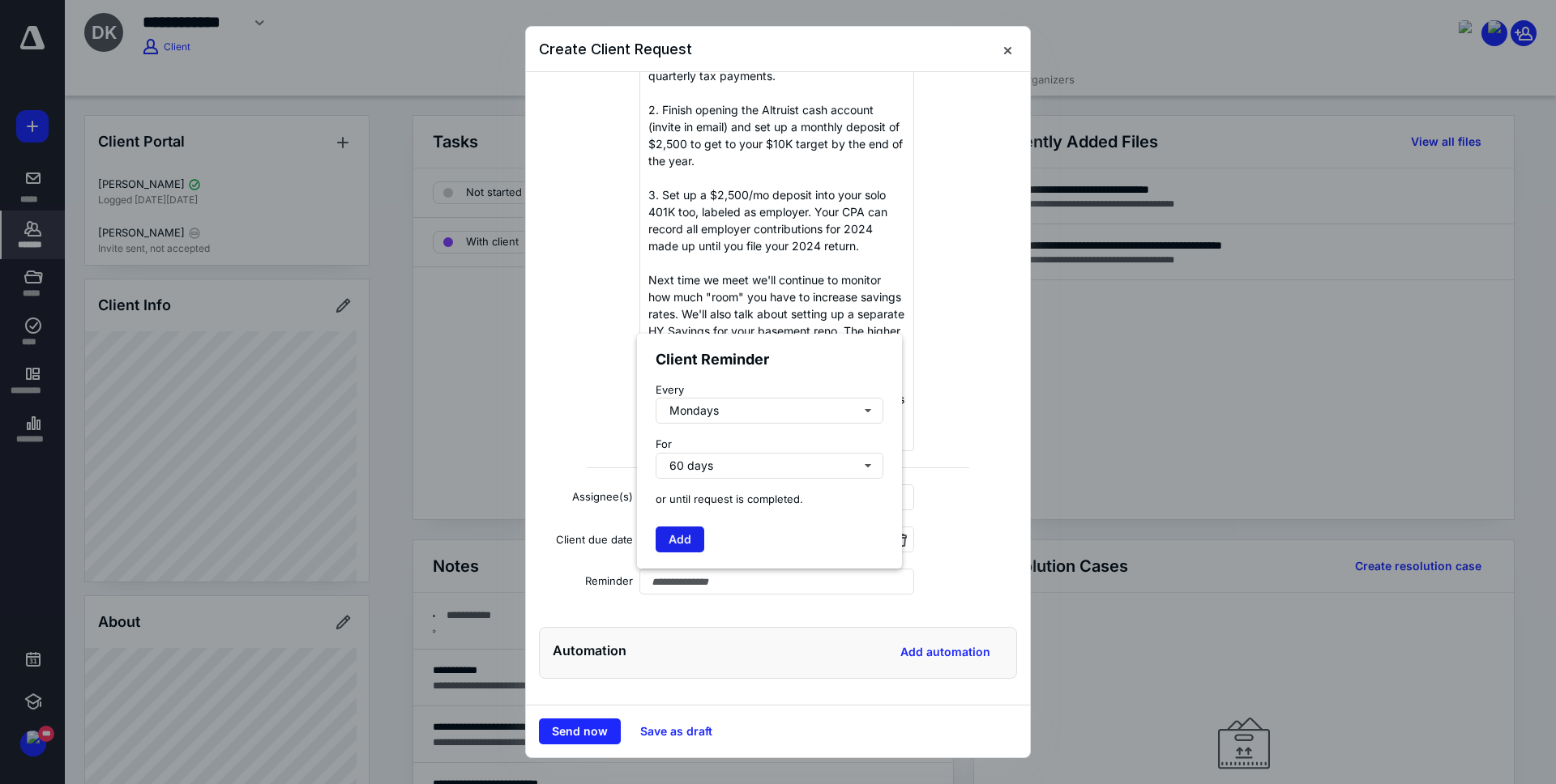click on "Add" at bounding box center [680, 539] 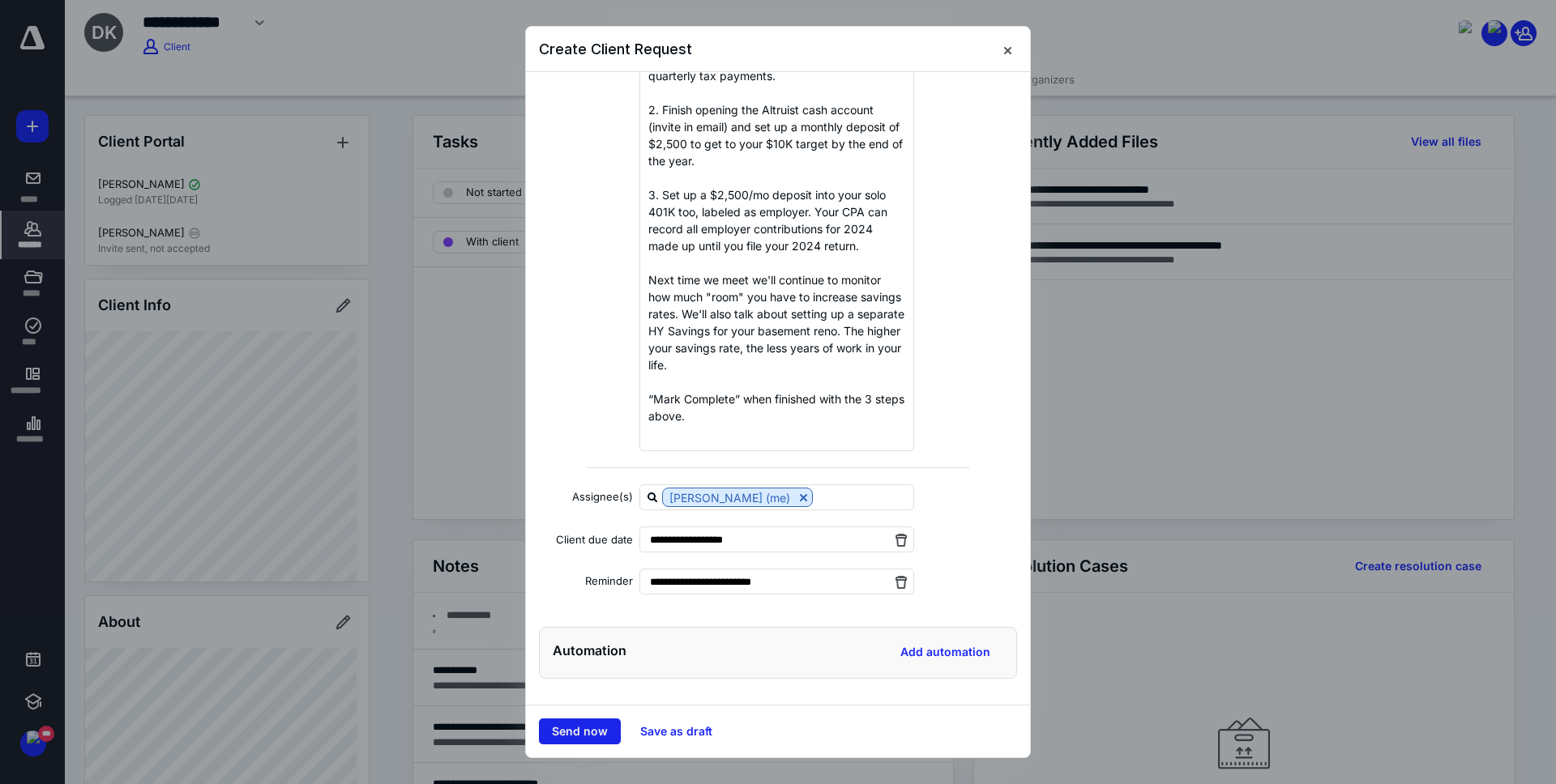 click on "Send now" at bounding box center [579, 731] 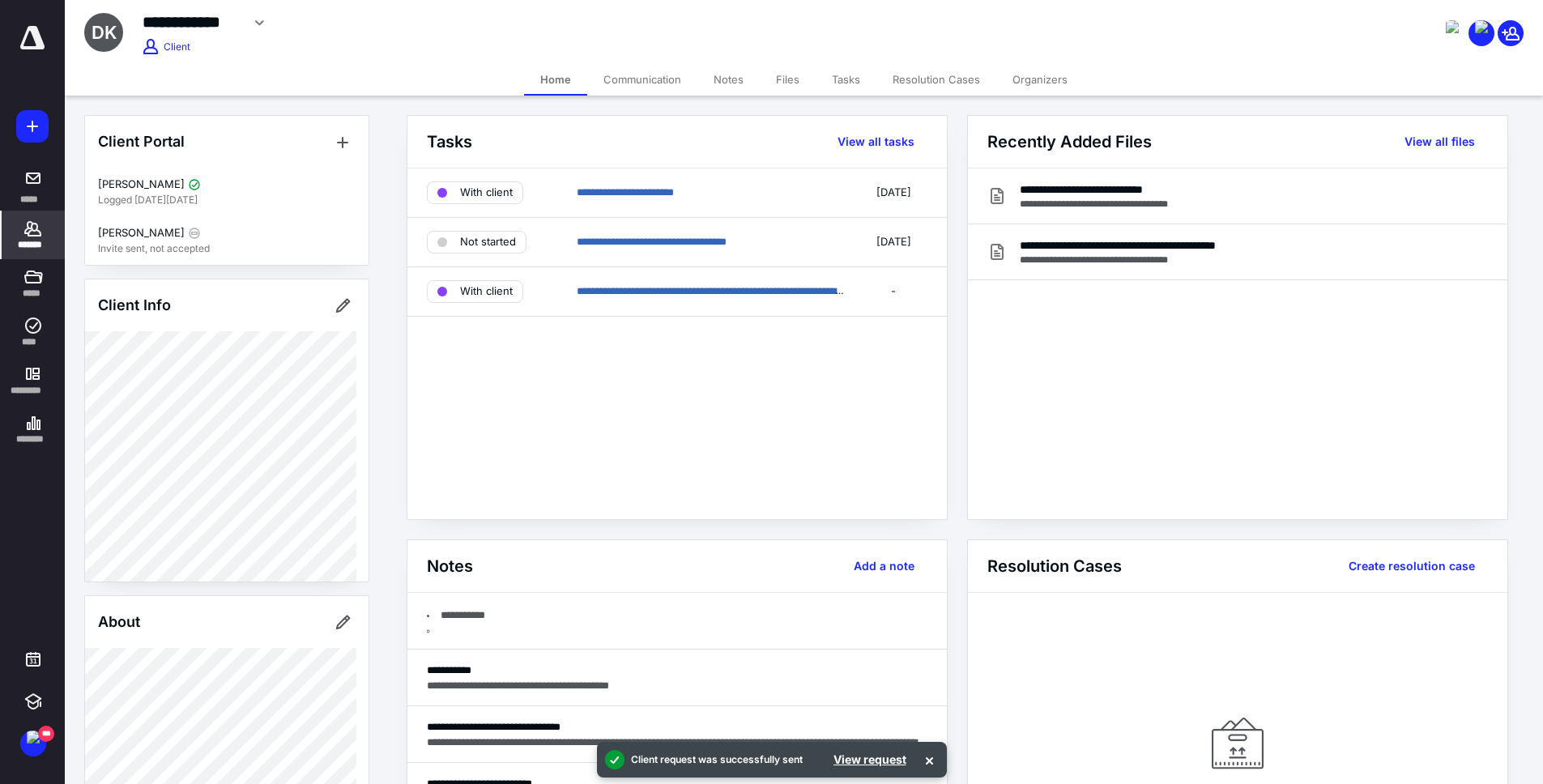 click 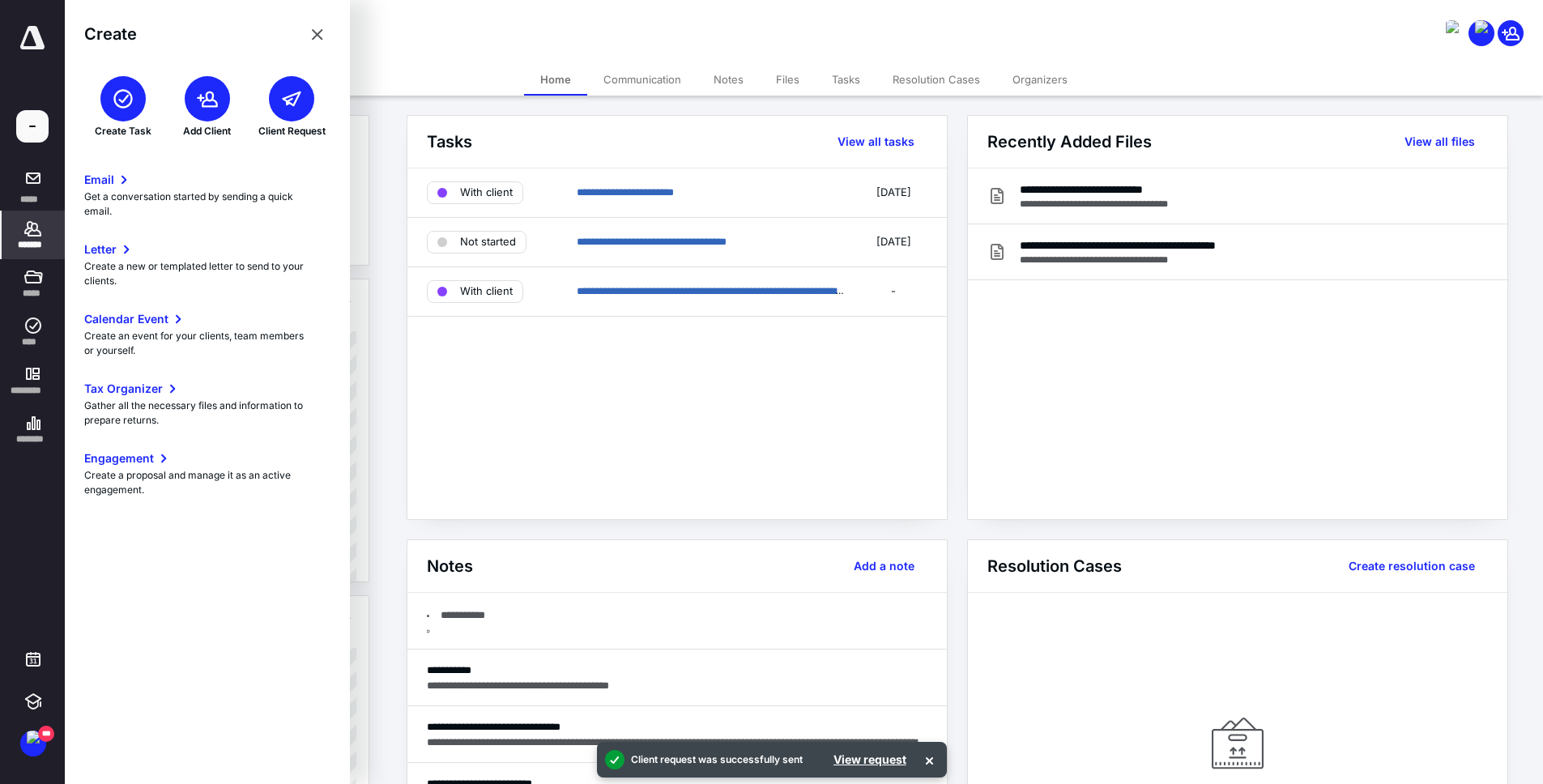 click 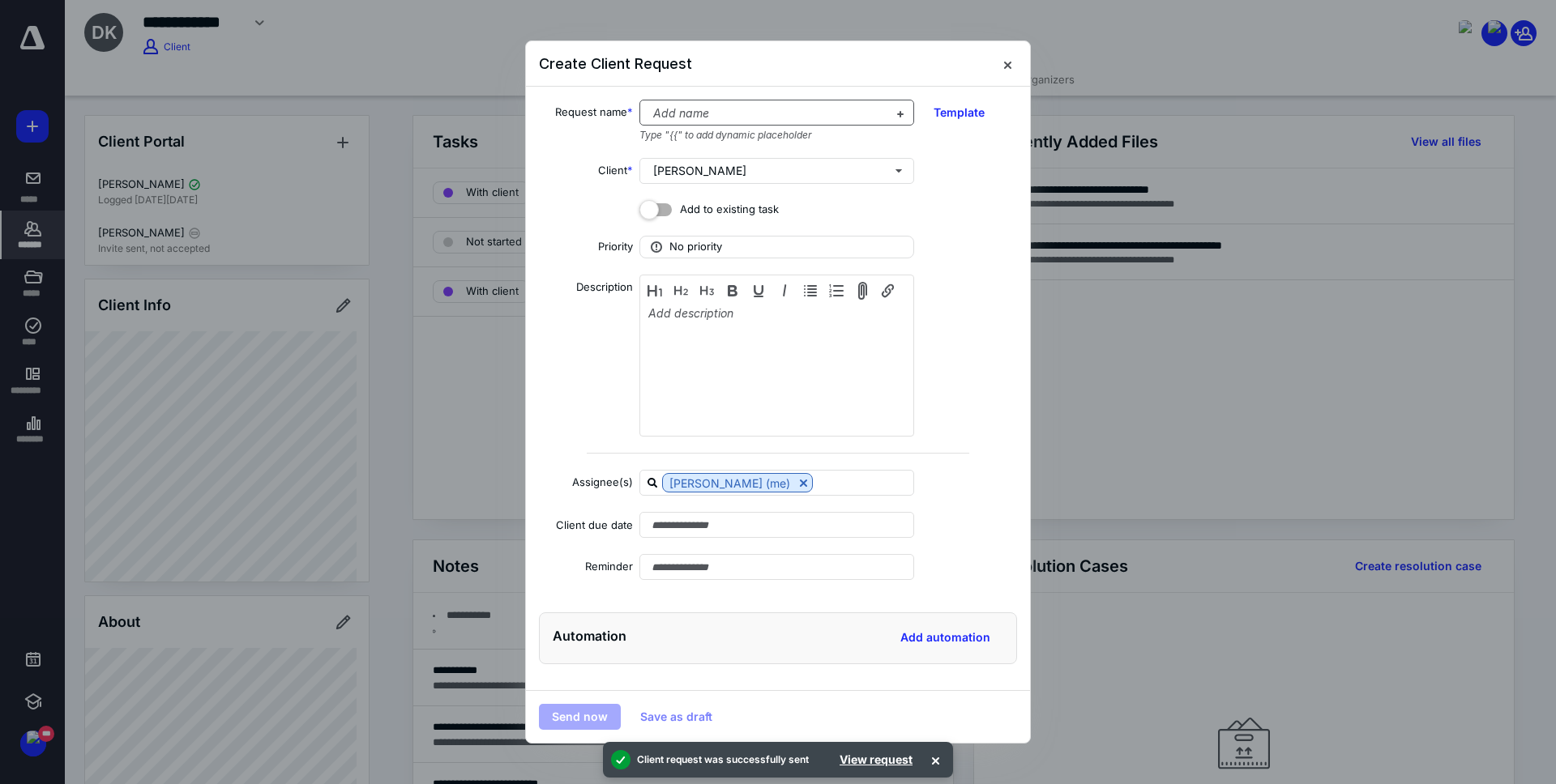 click at bounding box center (767, 113) 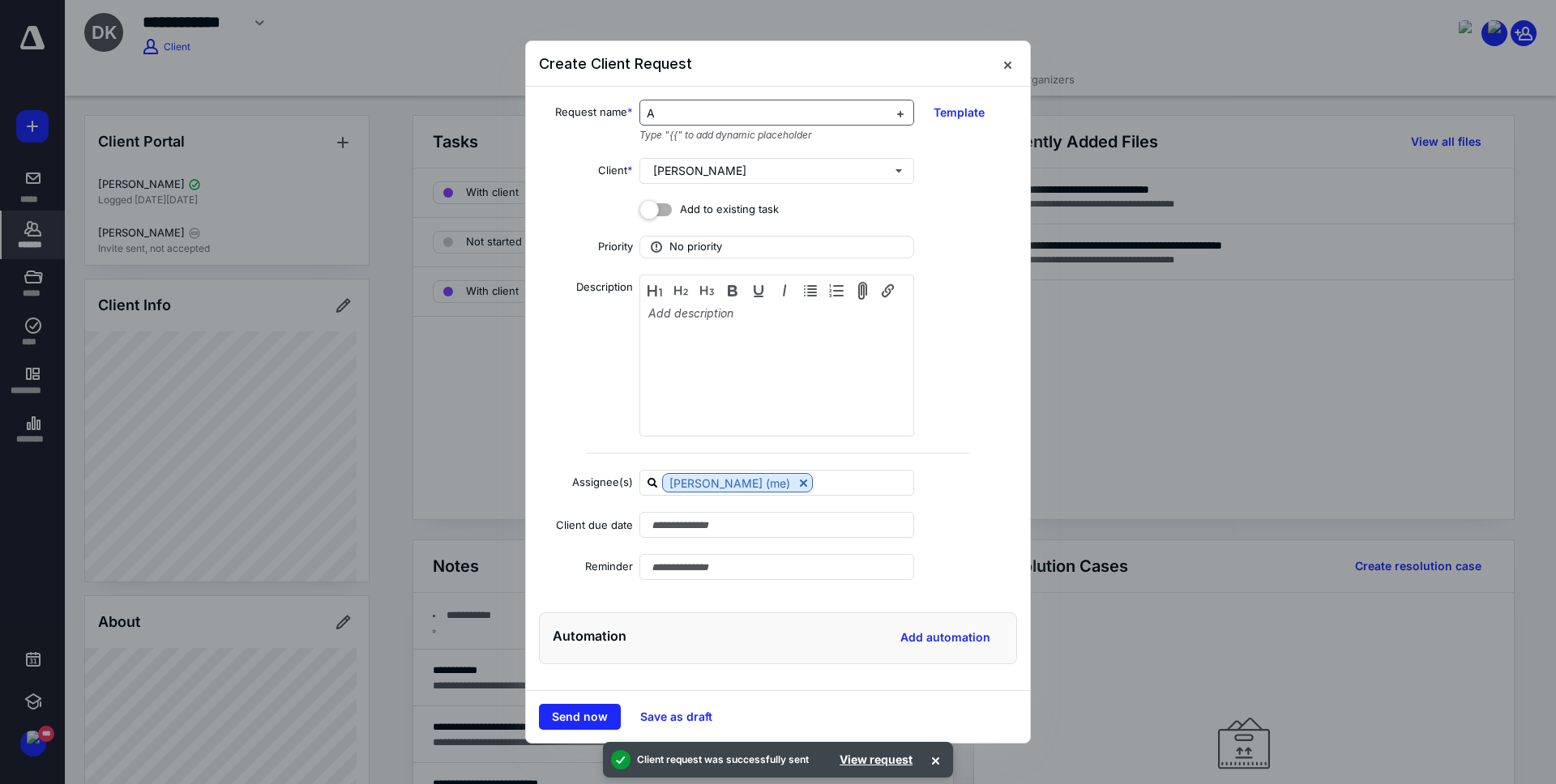 type 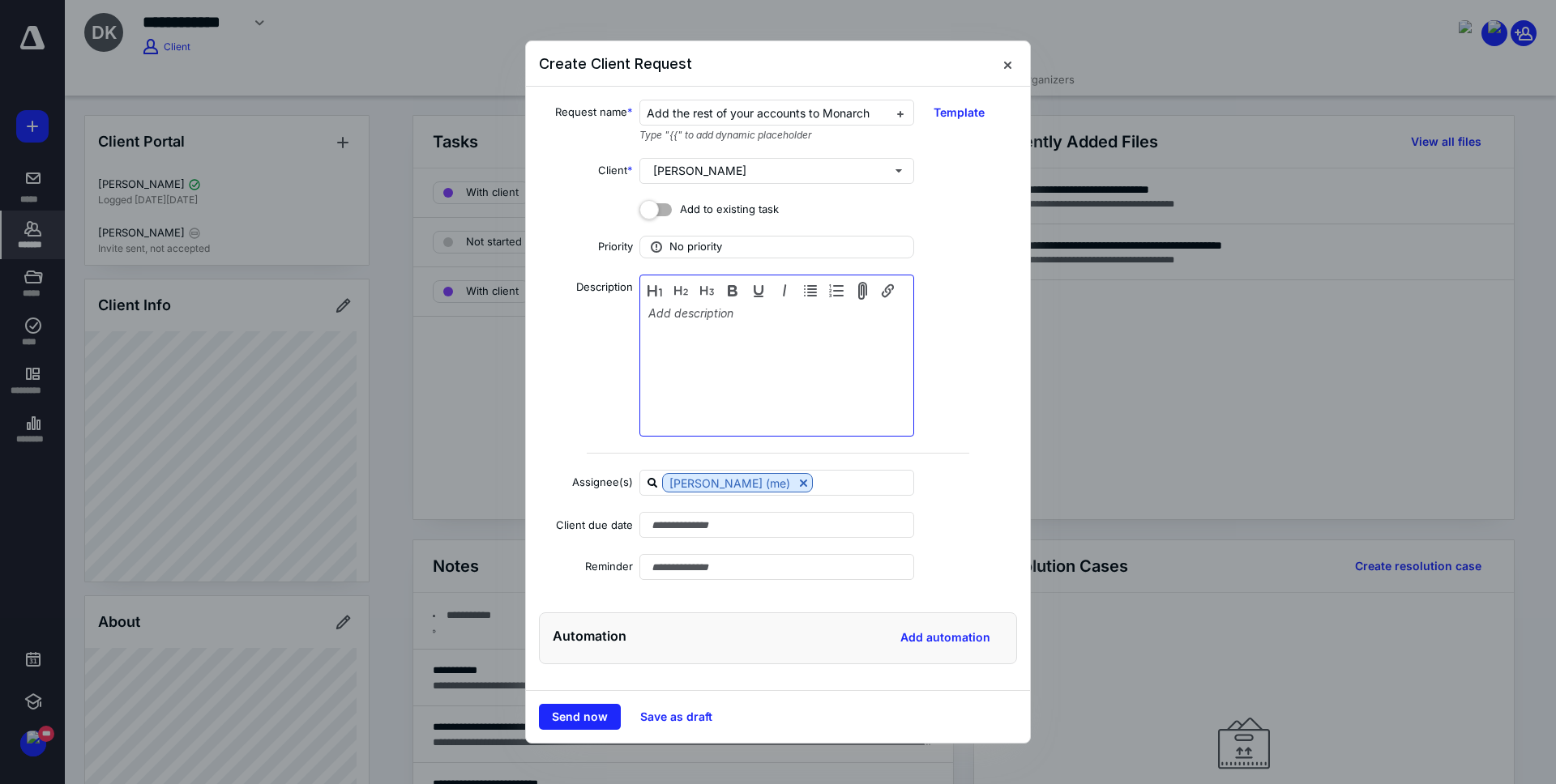 click at bounding box center (776, 357) 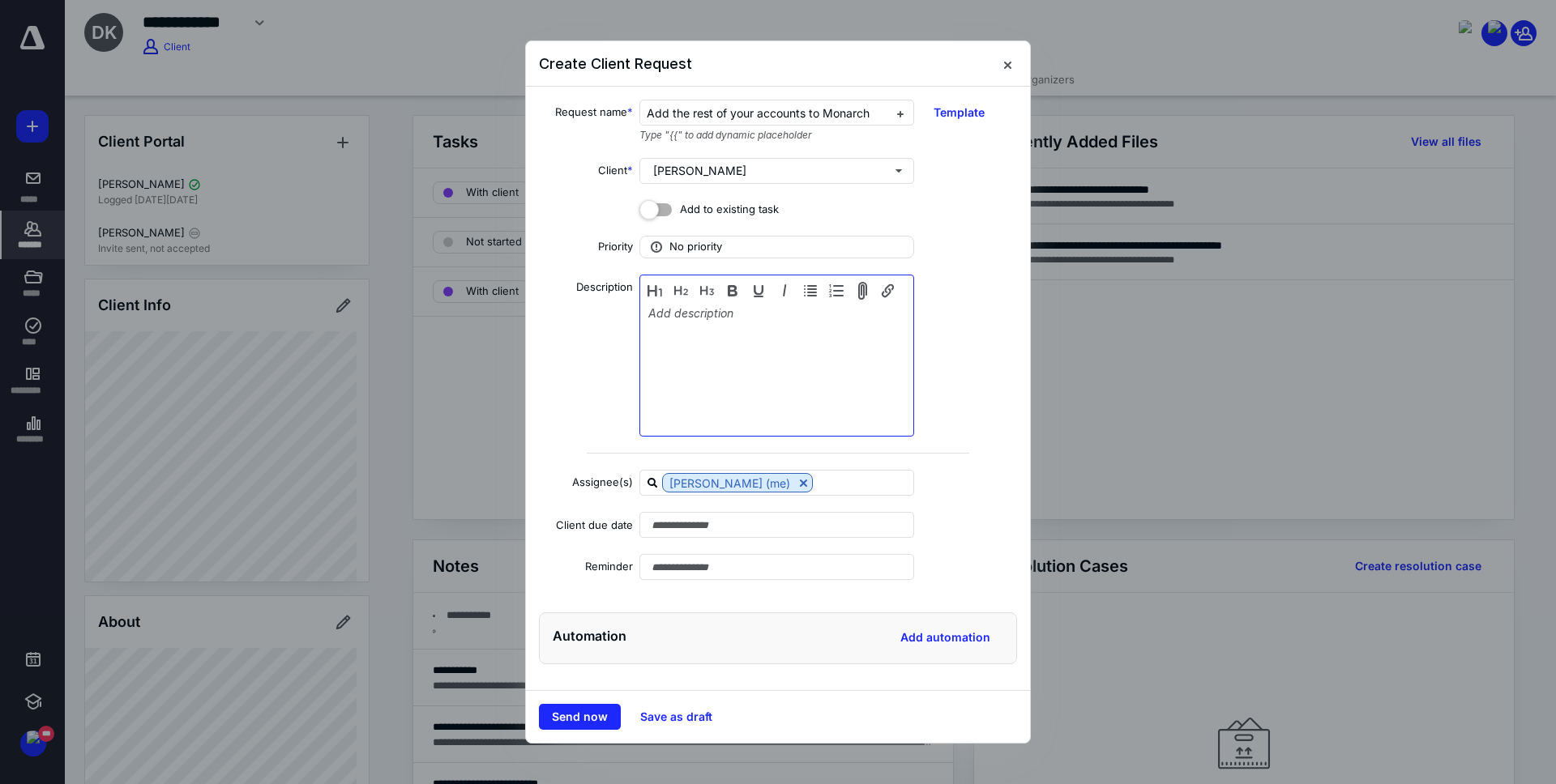 type 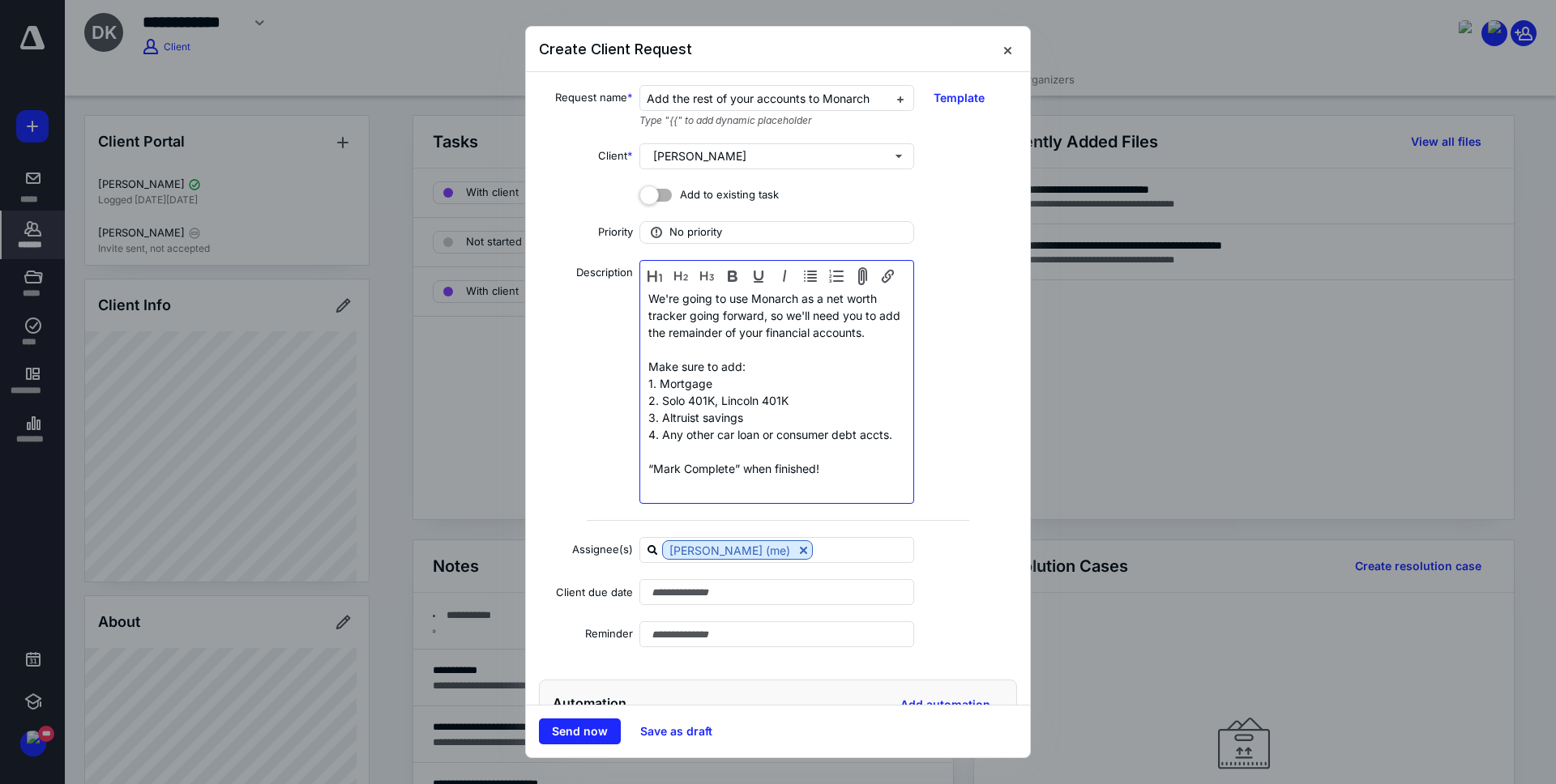 click at bounding box center (776, 349) 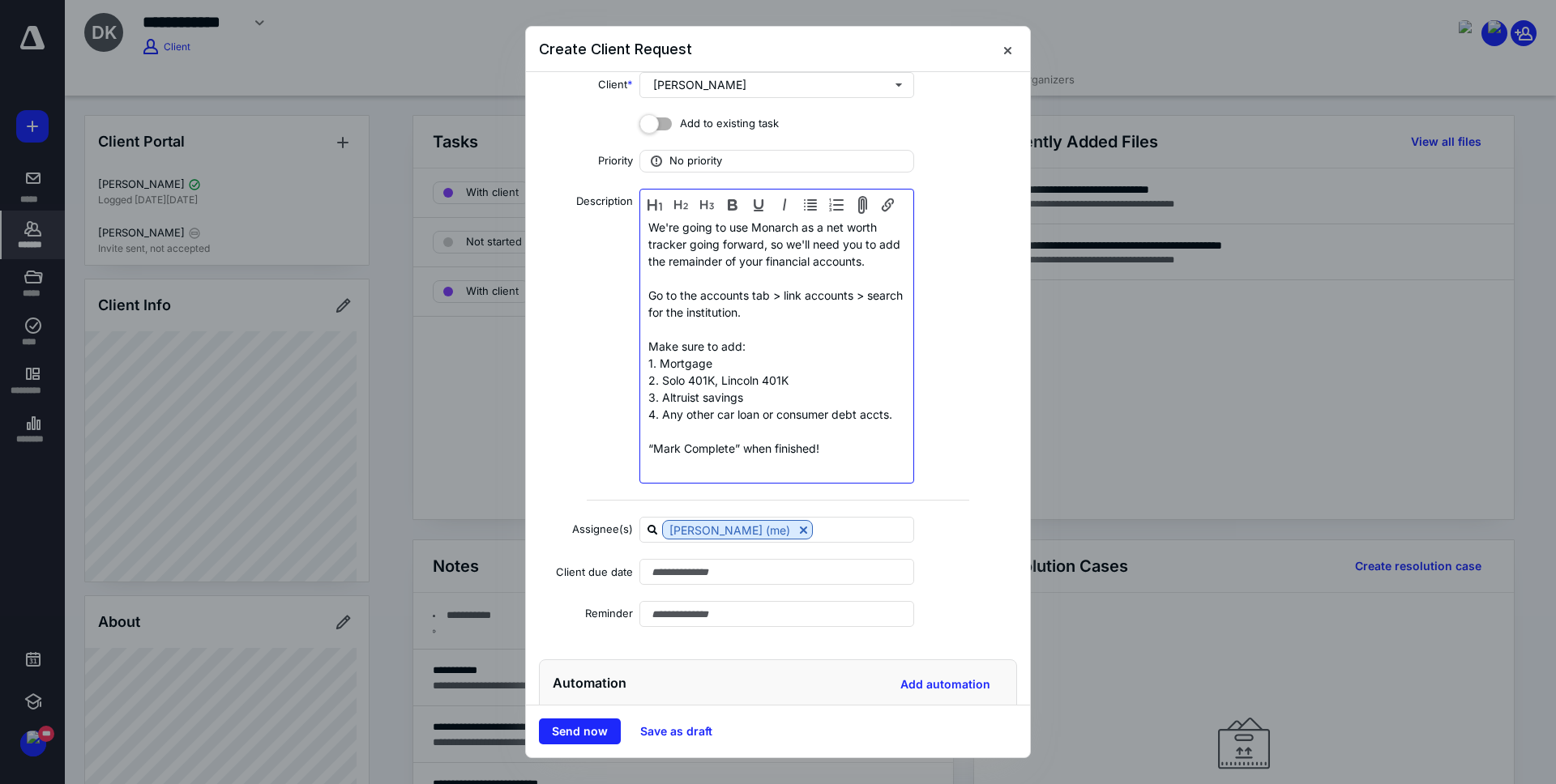 scroll, scrollTop: 104, scrollLeft: 0, axis: vertical 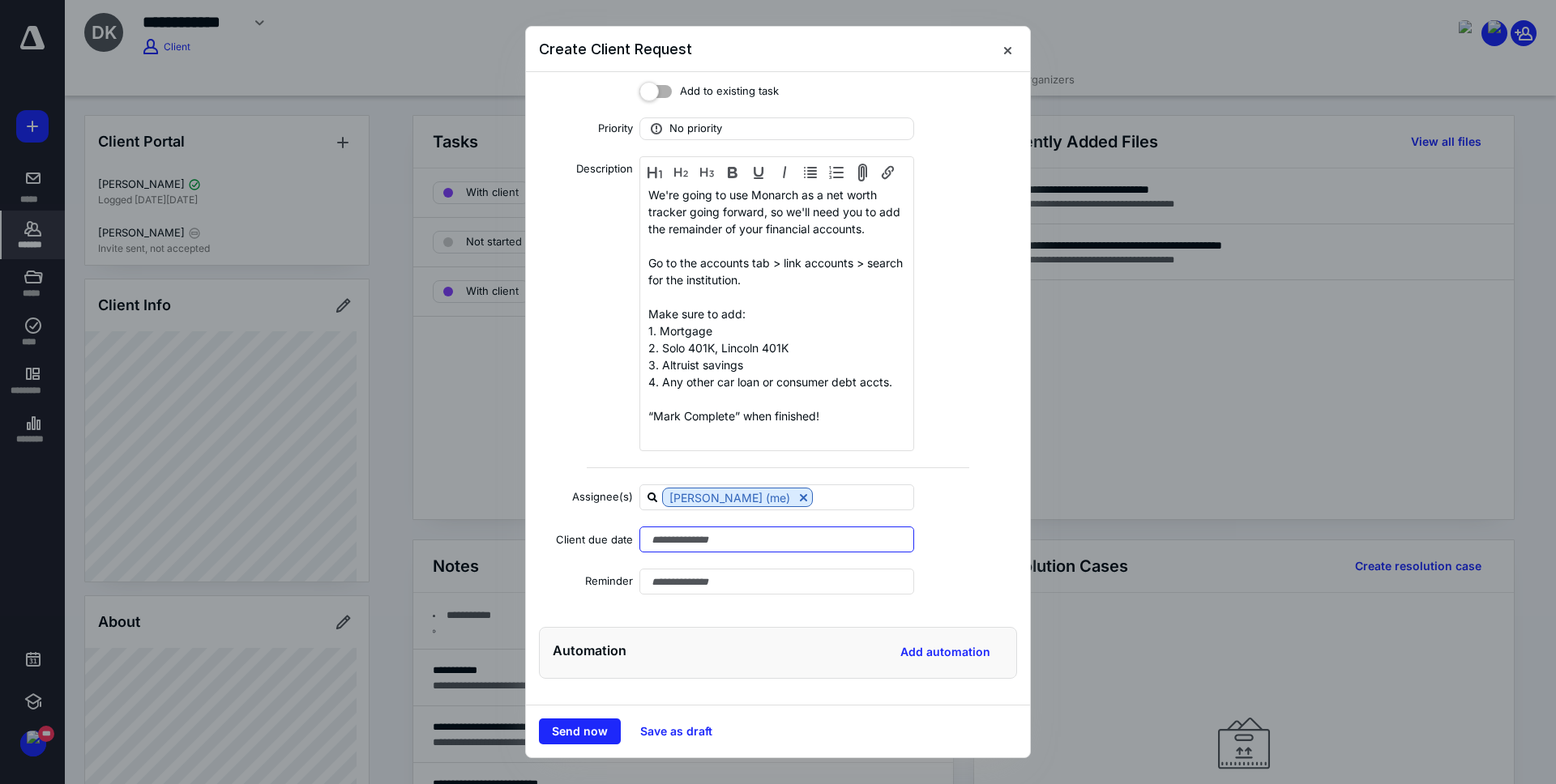 click at bounding box center [776, 539] 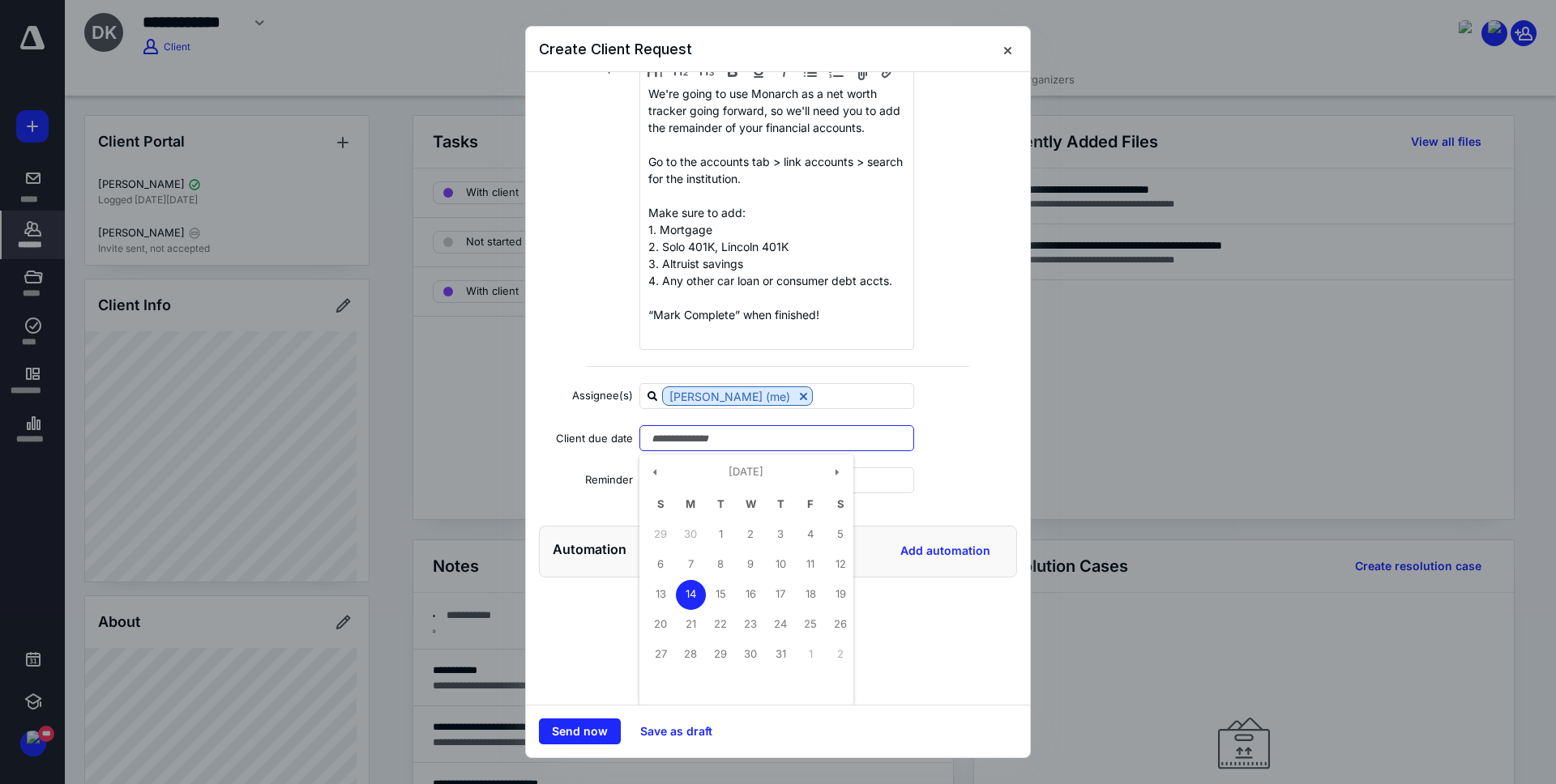 scroll, scrollTop: 206, scrollLeft: 0, axis: vertical 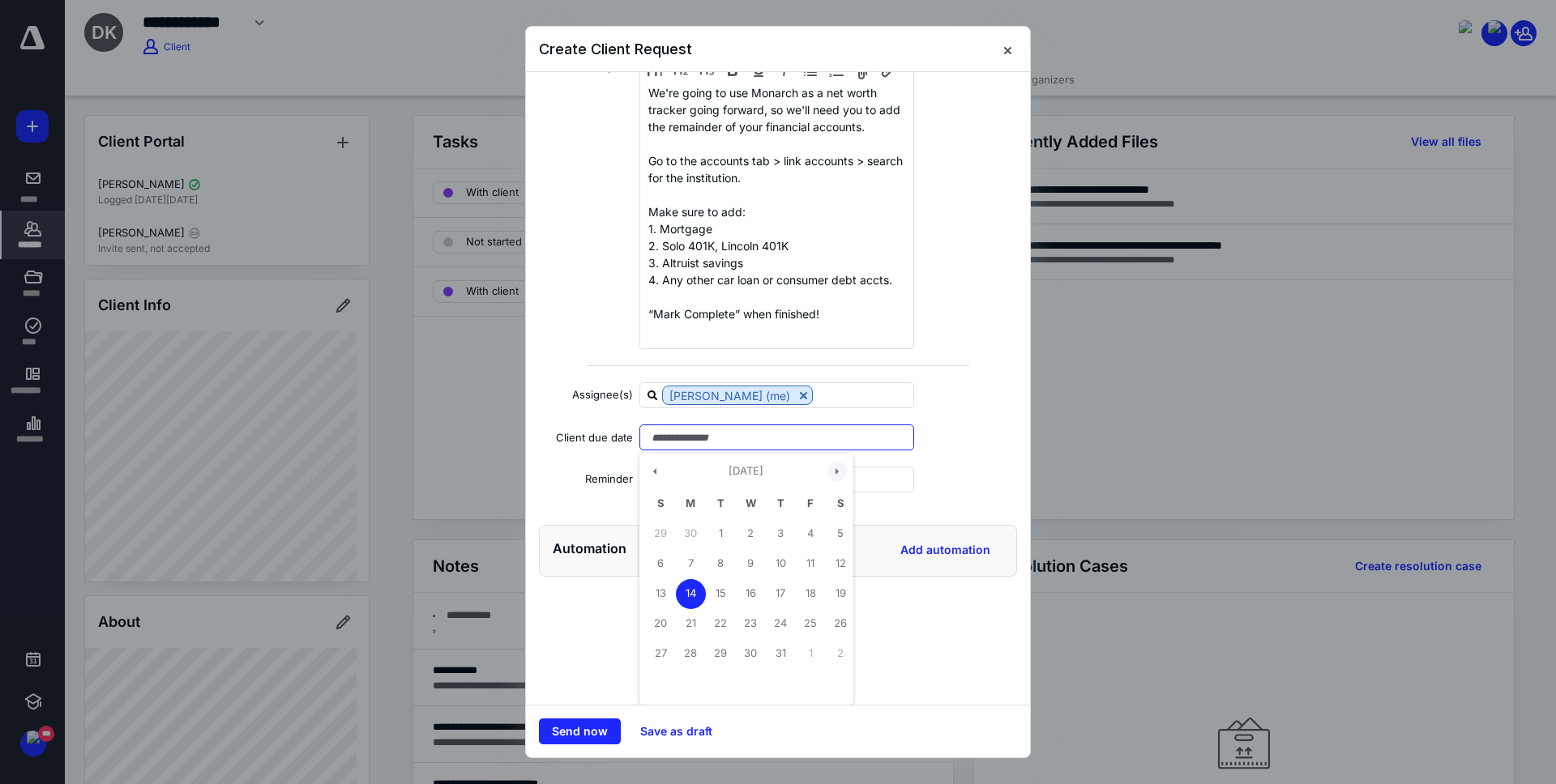 click at bounding box center [837, 471] 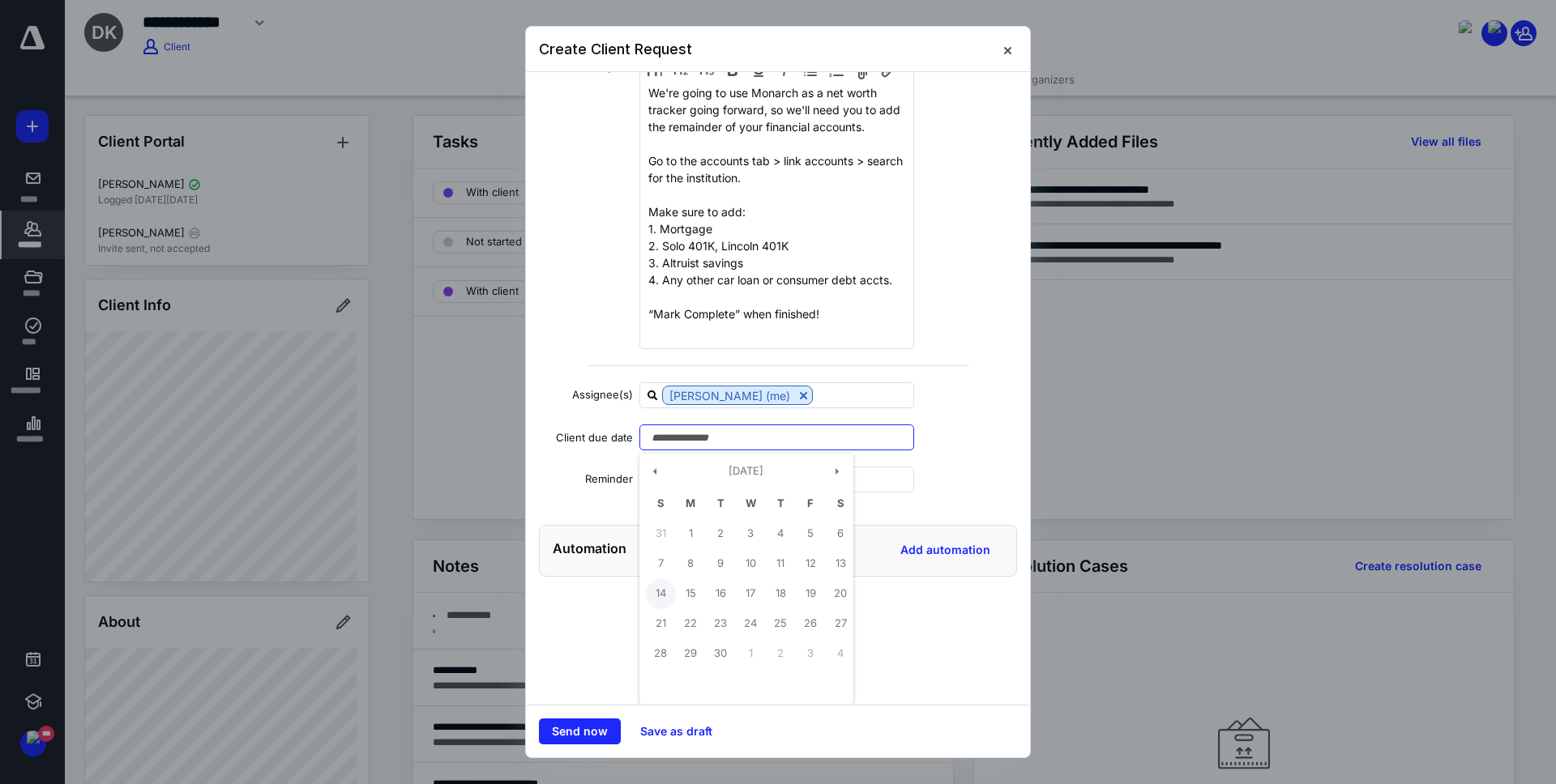 click on "14" at bounding box center (660, 594) 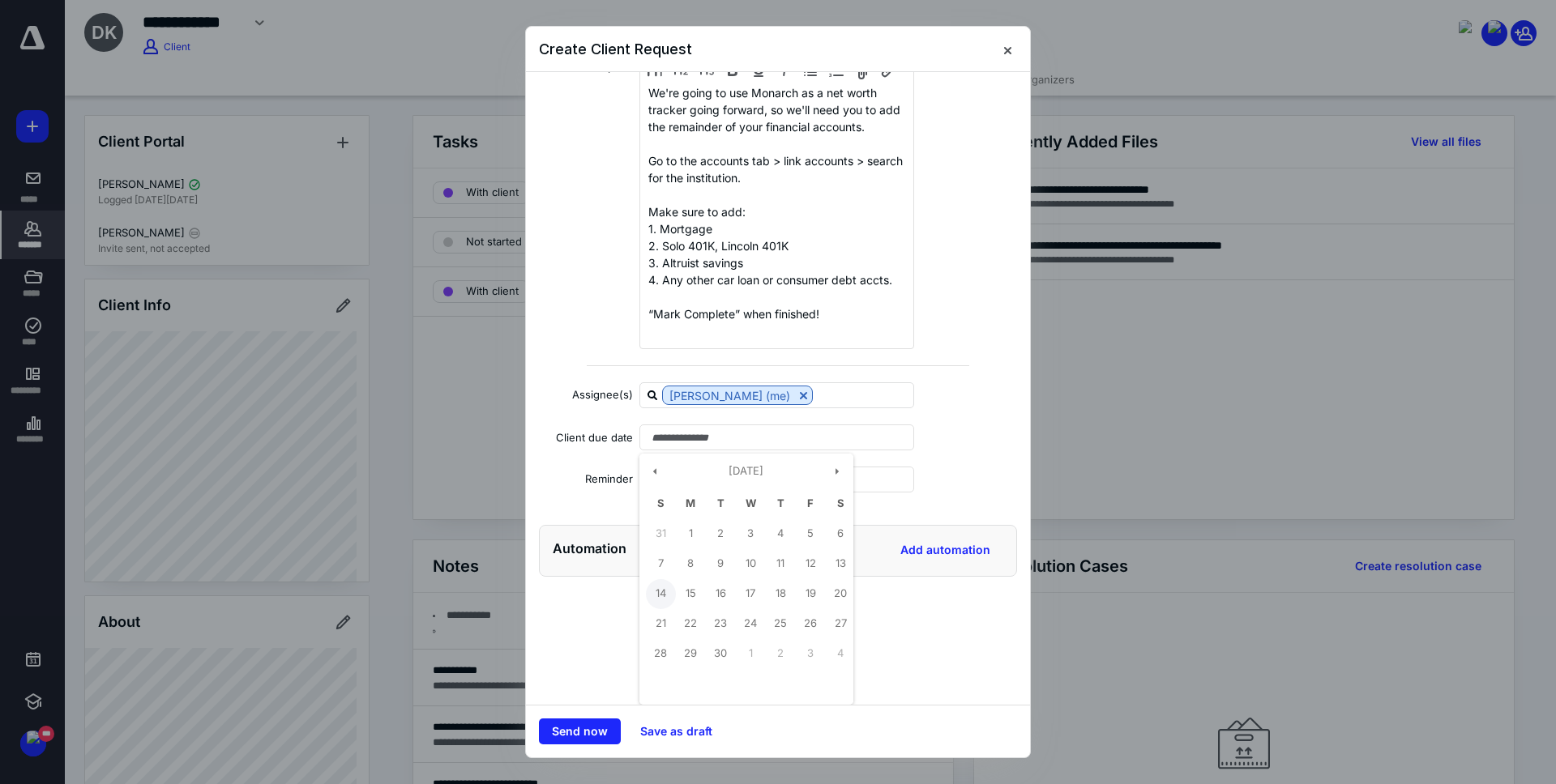 type on "**********" 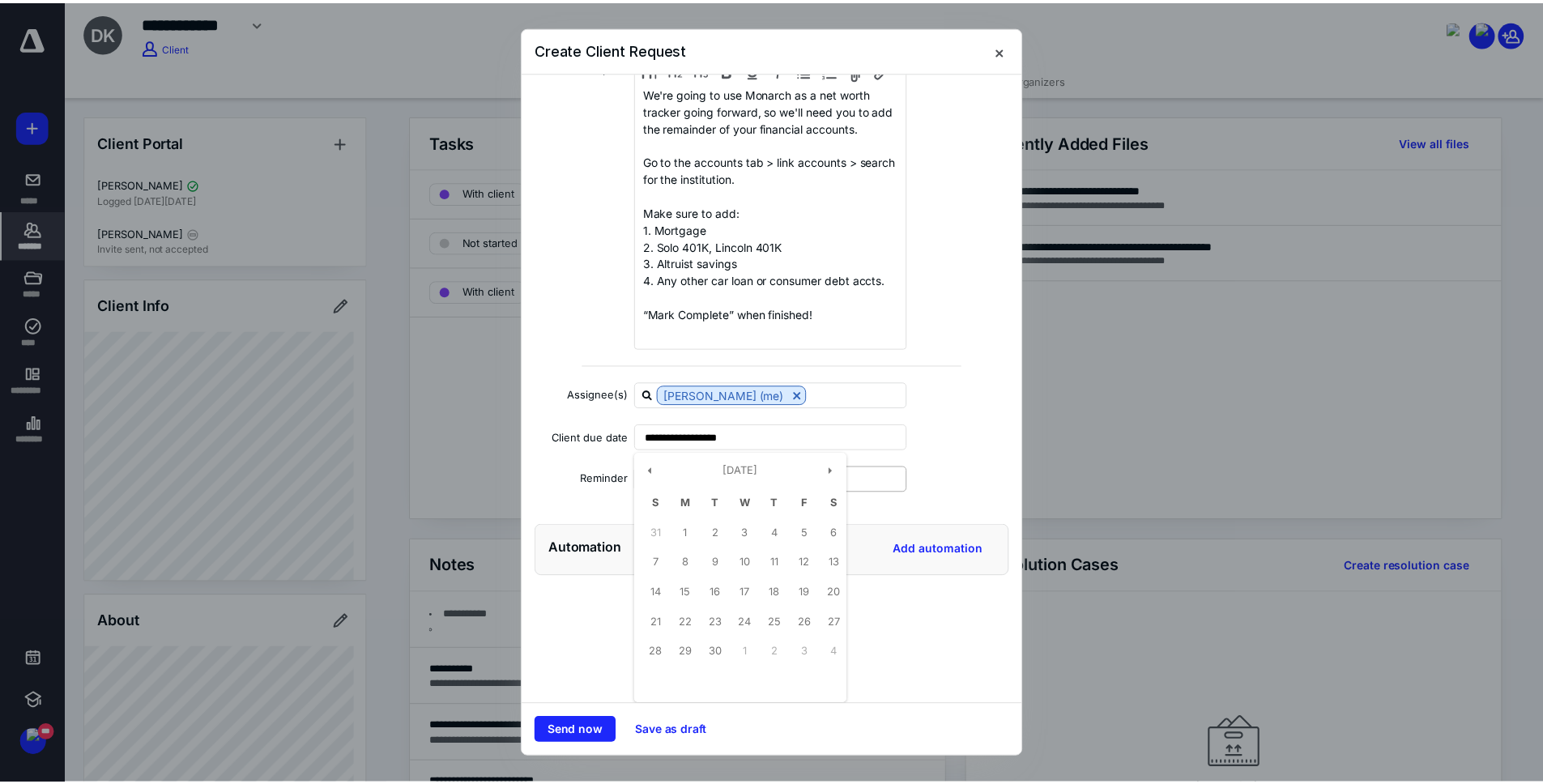 scroll, scrollTop: 104, scrollLeft: 0, axis: vertical 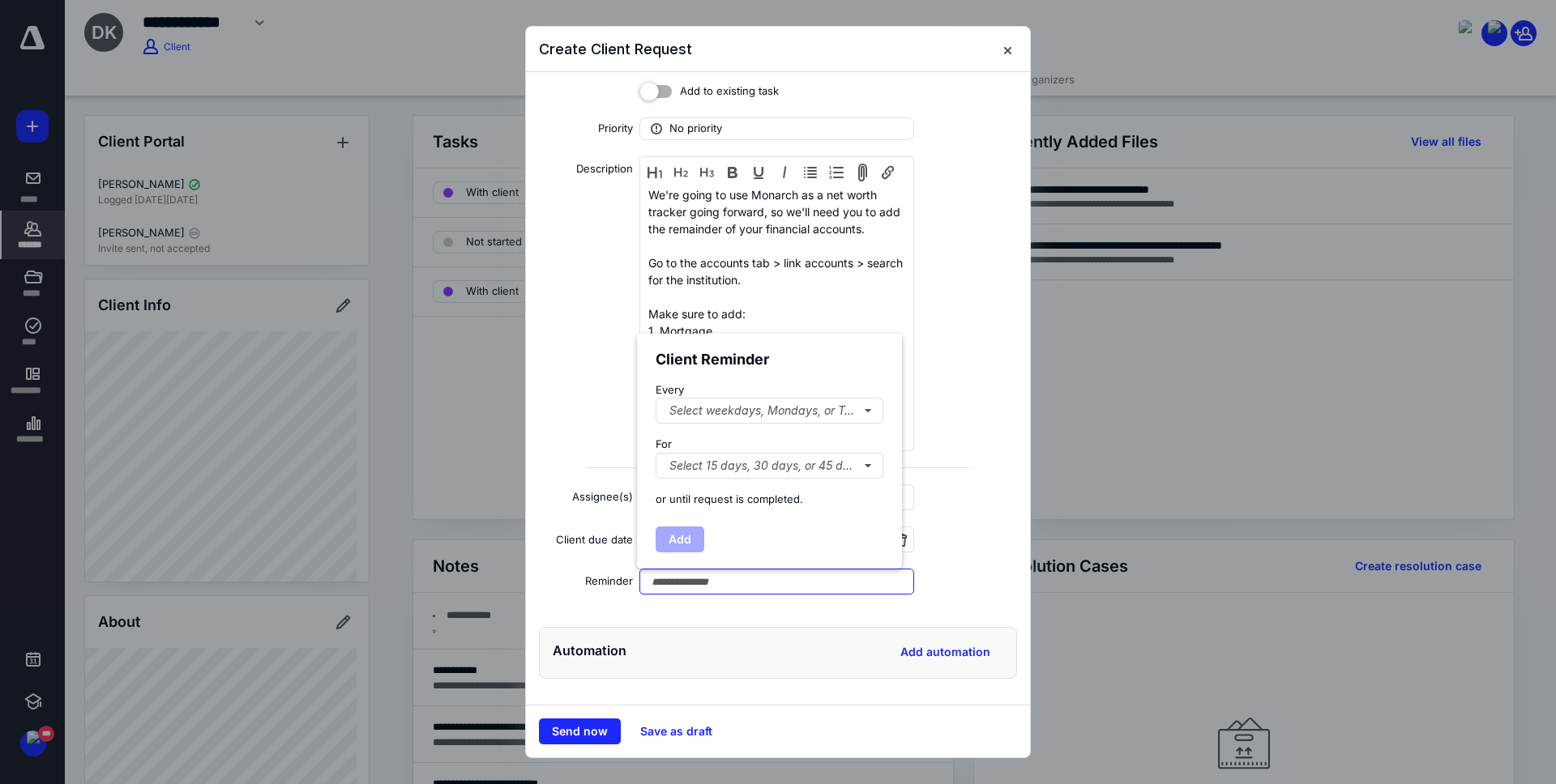 click at bounding box center (776, 582) 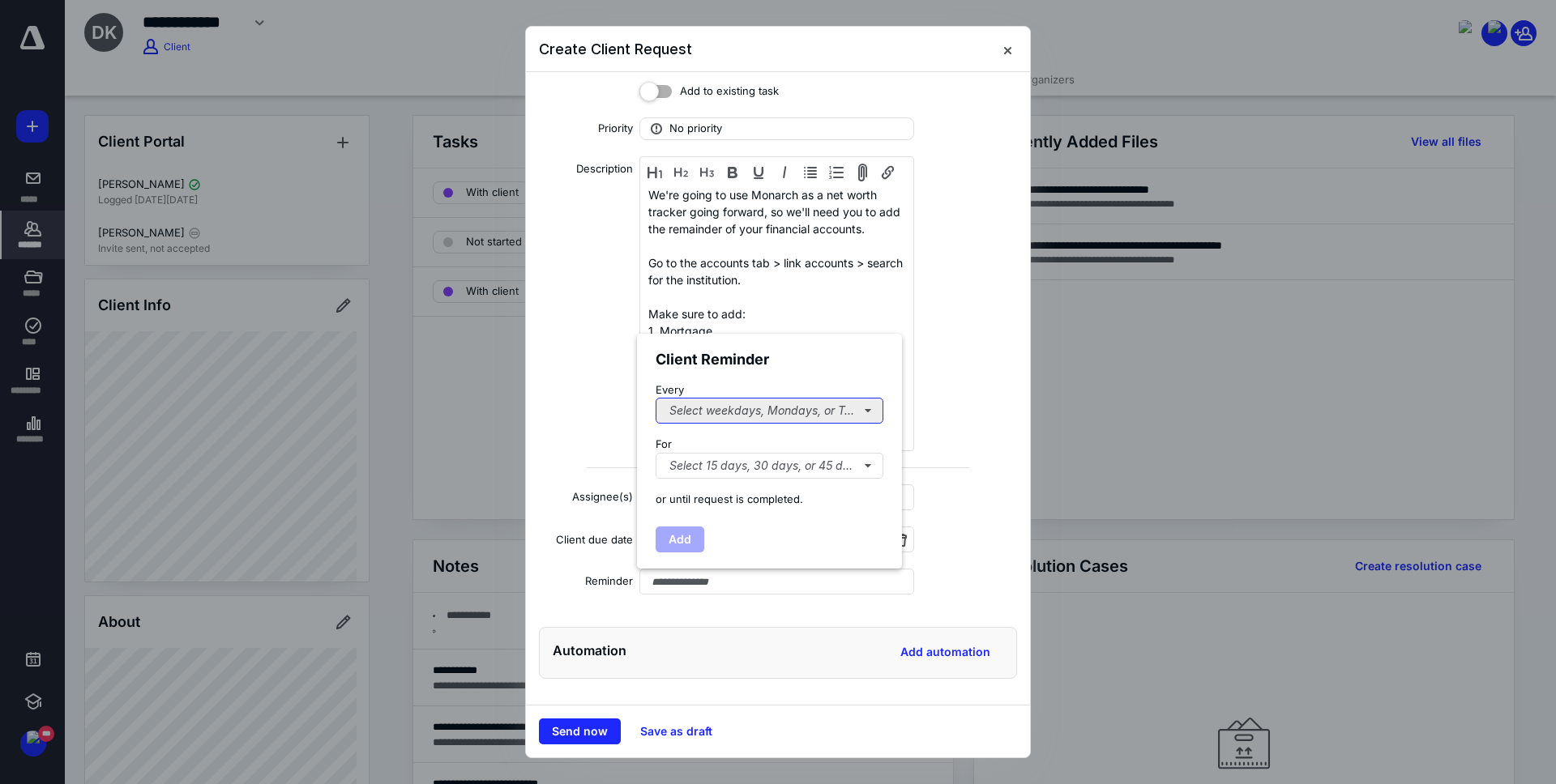 click on "Select weekdays, Mondays, or Tues..." at bounding box center (769, 411) 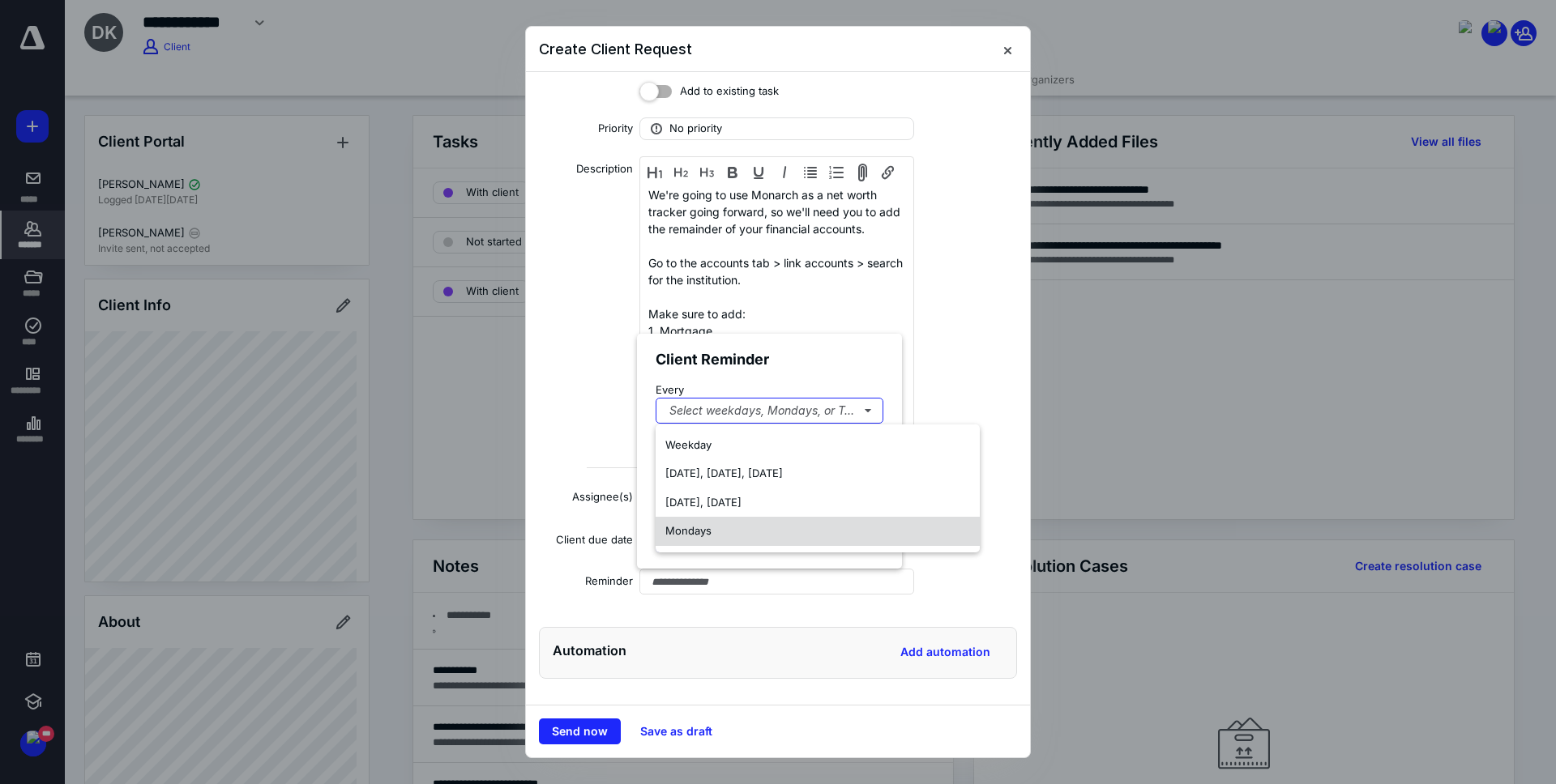 click on "Mondays" at bounding box center (818, 531) 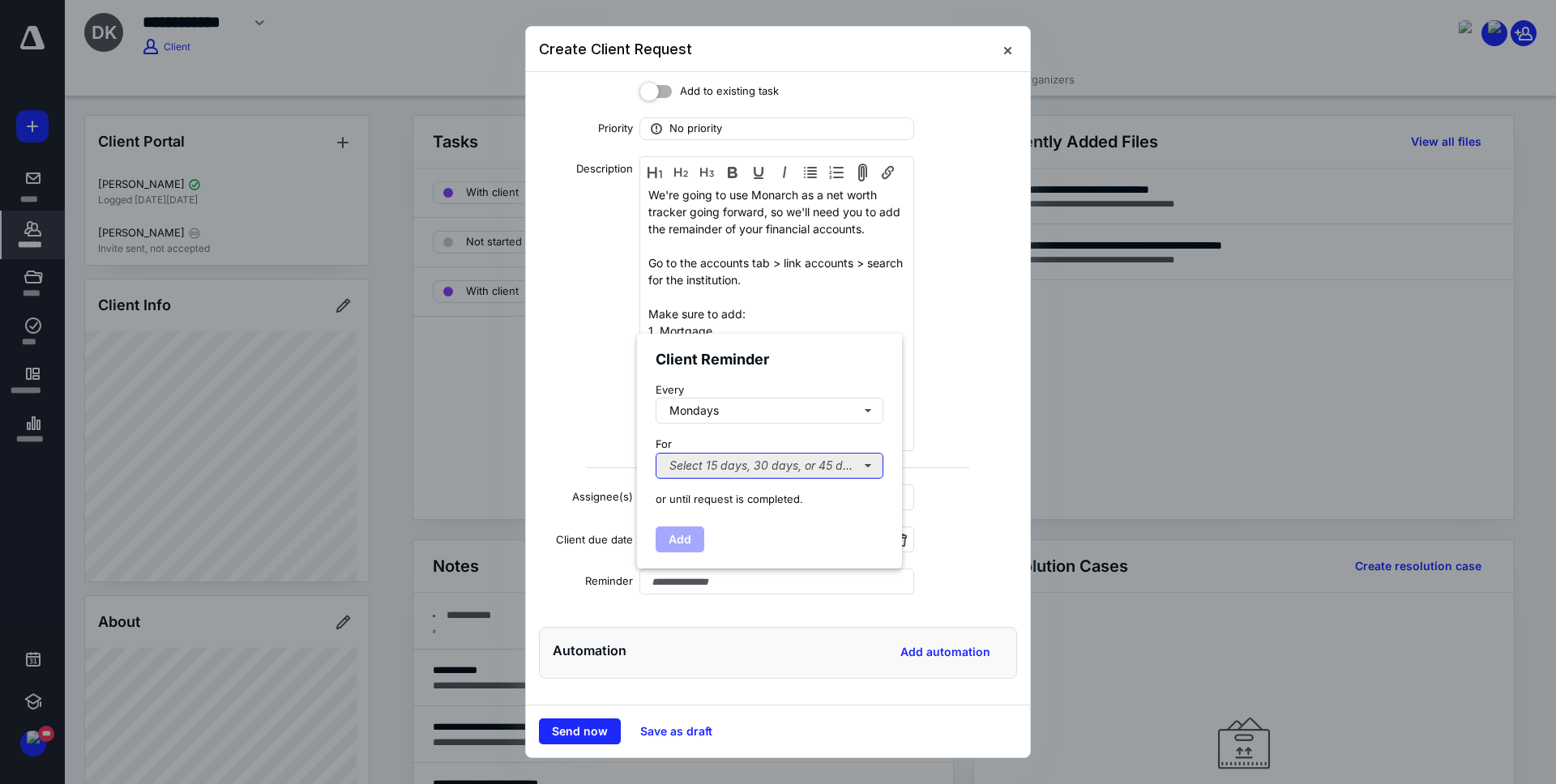 click on "Select 15 days, 30 days, or 45 days..." at bounding box center (769, 466) 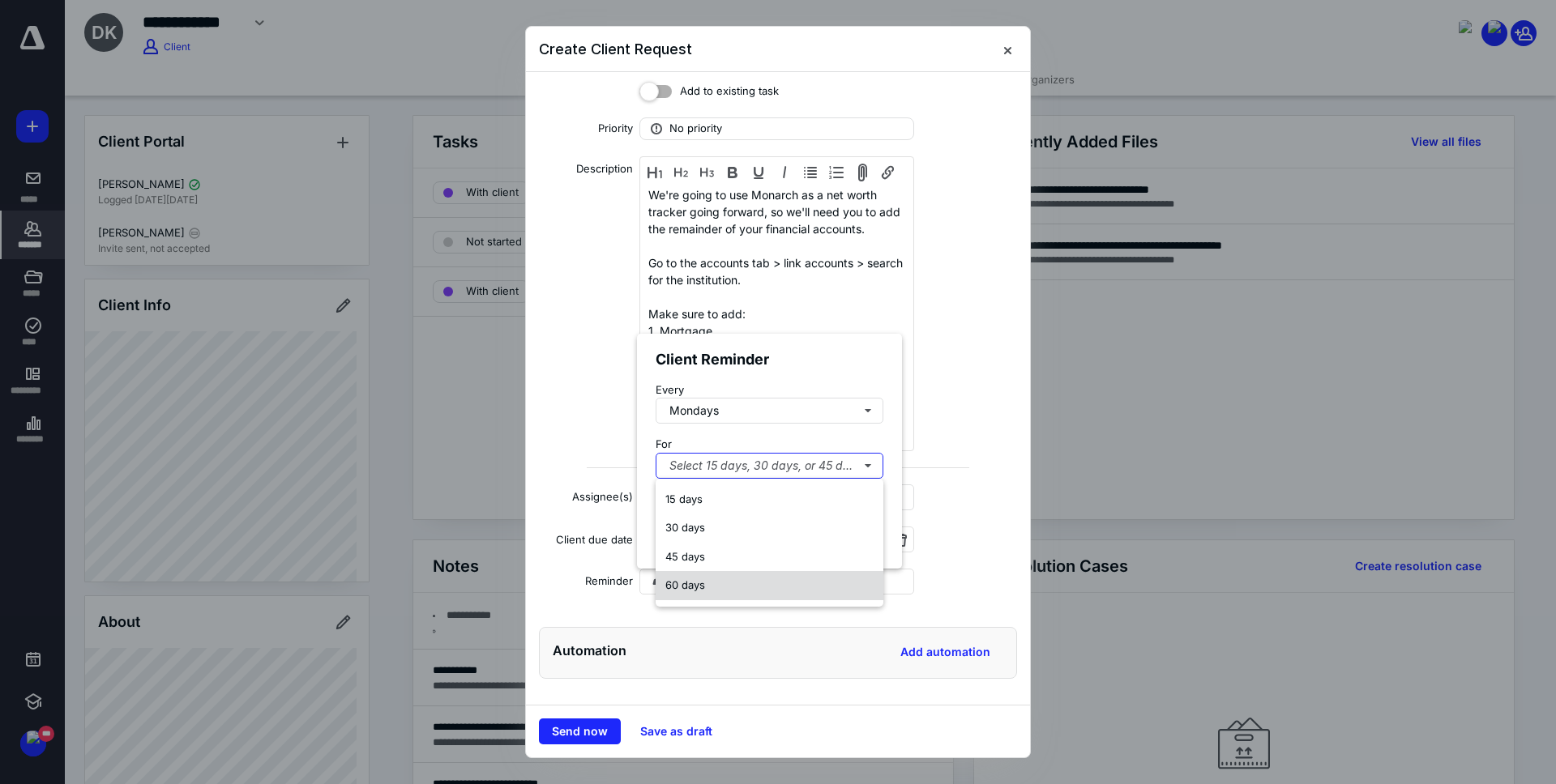 click on "60 days" at bounding box center [769, 586] 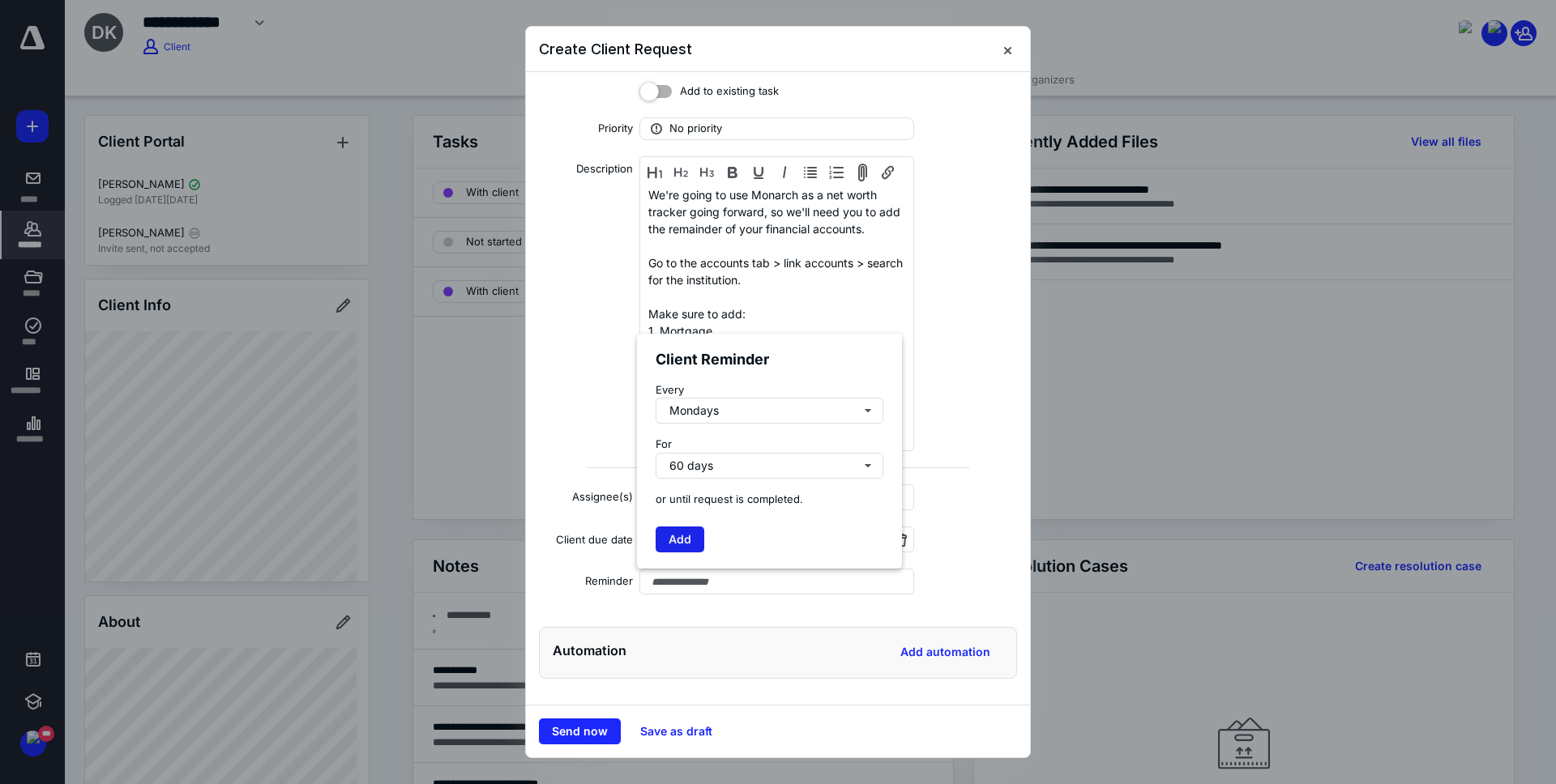 click on "Add" at bounding box center [680, 539] 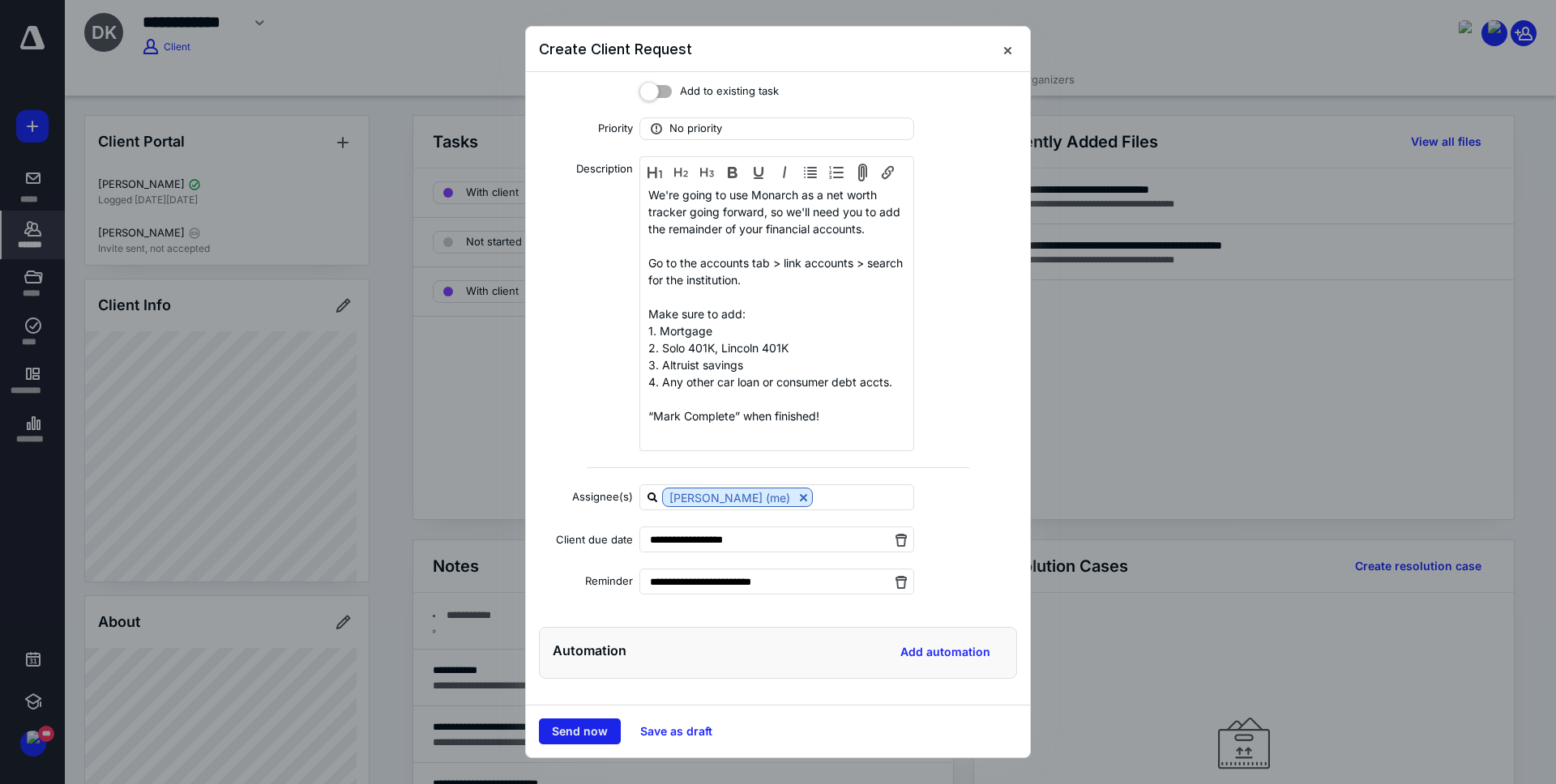 click on "Send now" at bounding box center [579, 731] 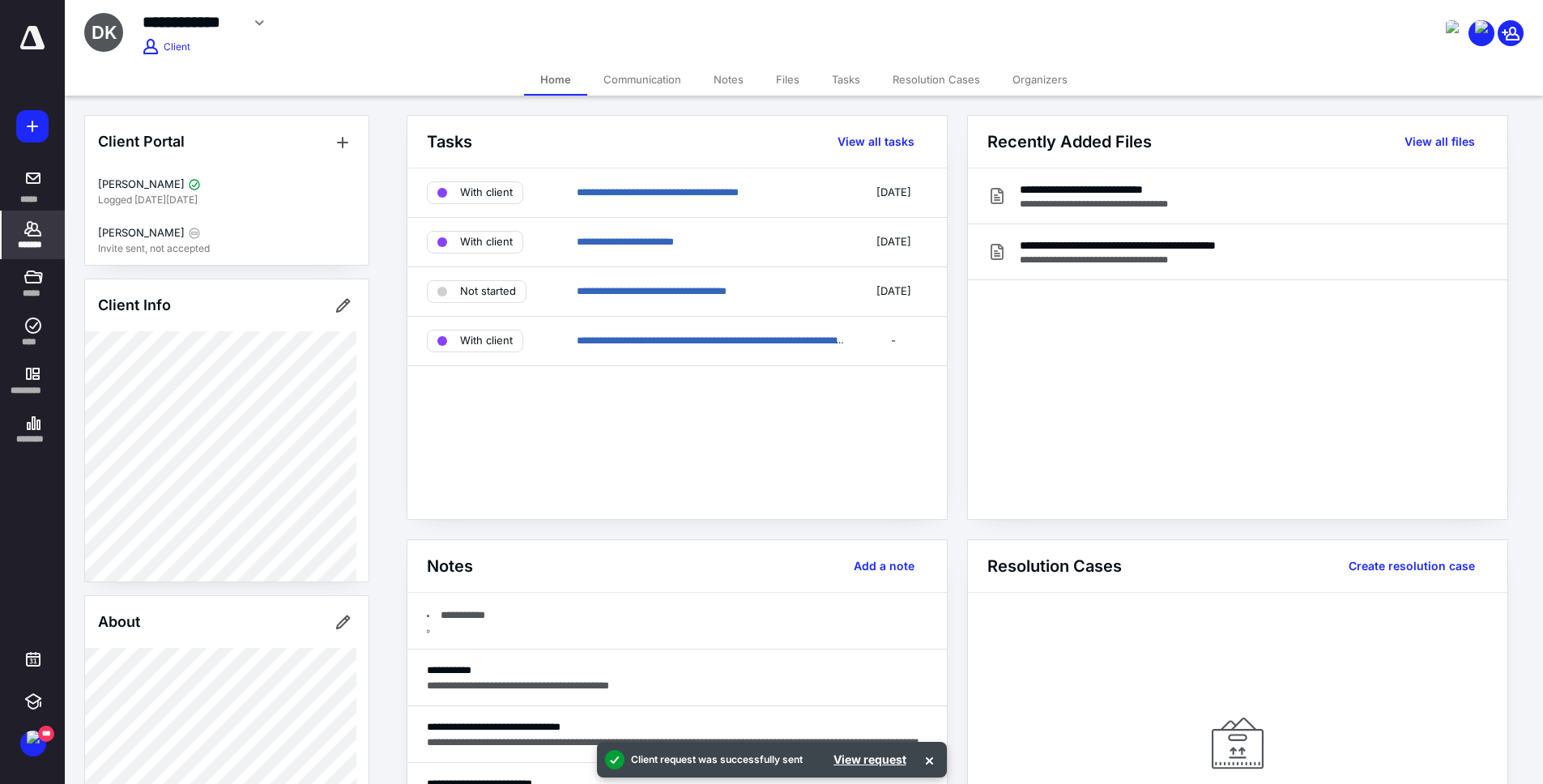 click on "**********" at bounding box center (677, 343) 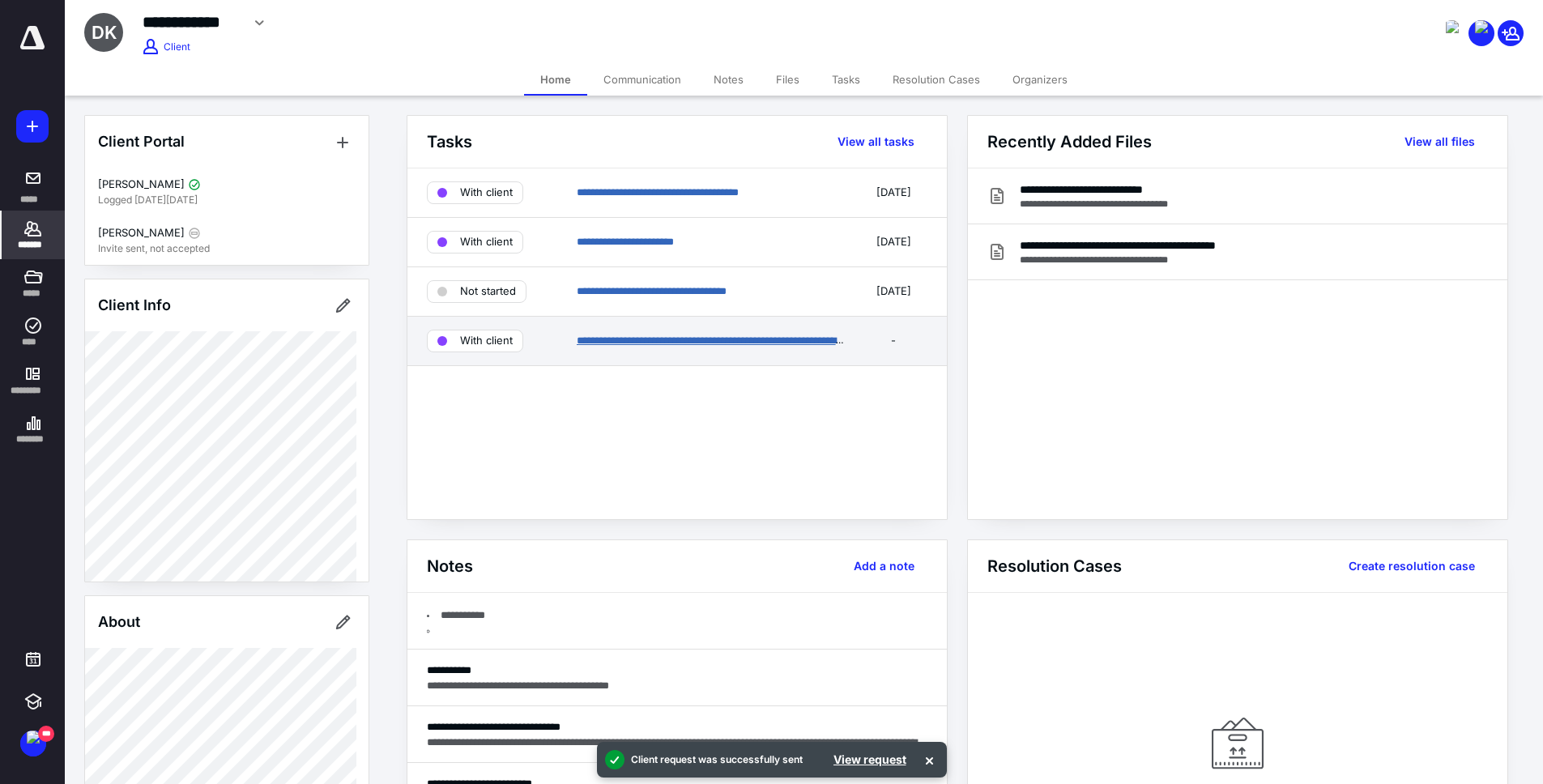 click on "**********" at bounding box center (720, 340) 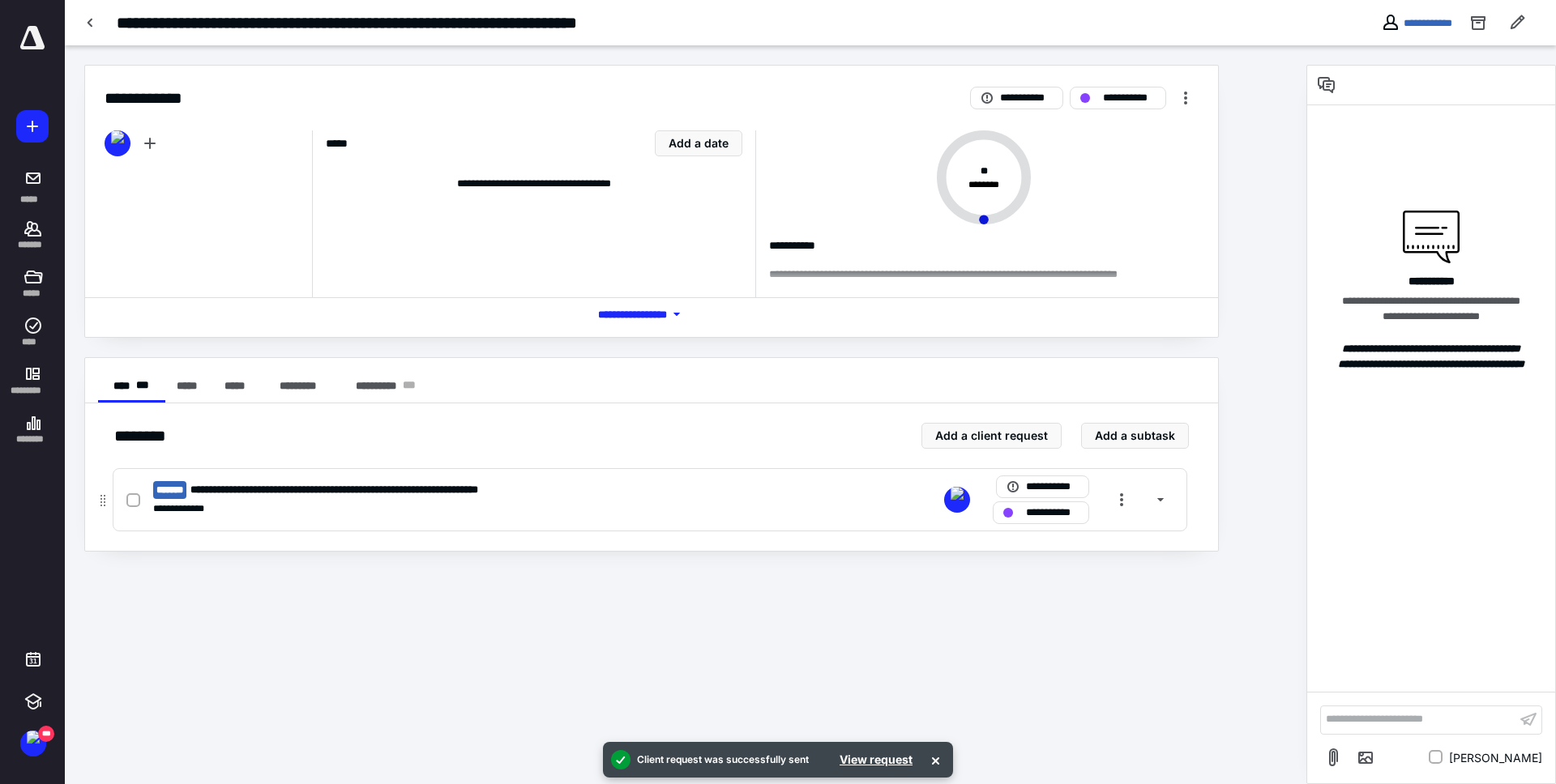 click on "**********" at bounding box center (650, 500) 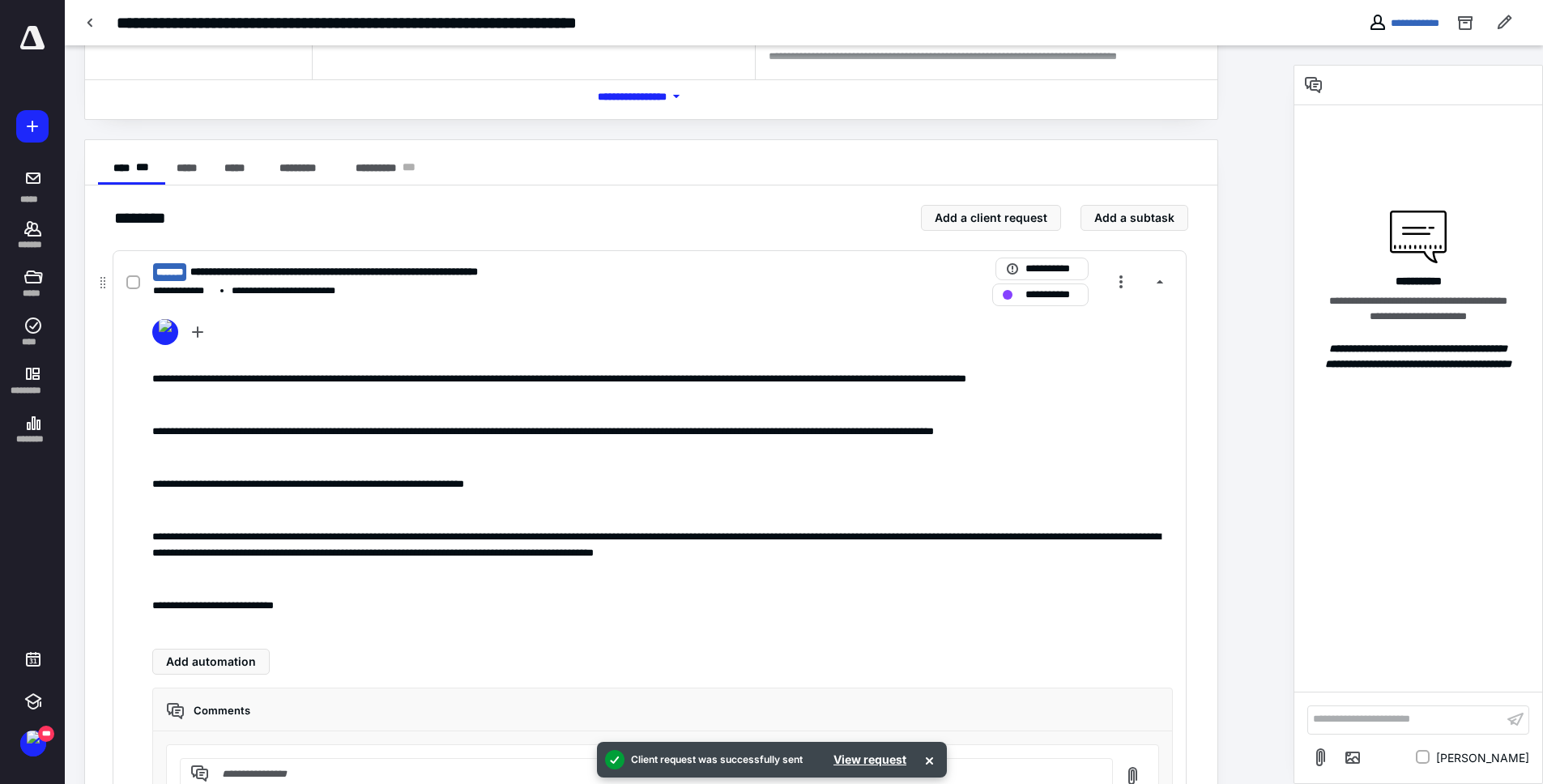 scroll, scrollTop: 304, scrollLeft: 0, axis: vertical 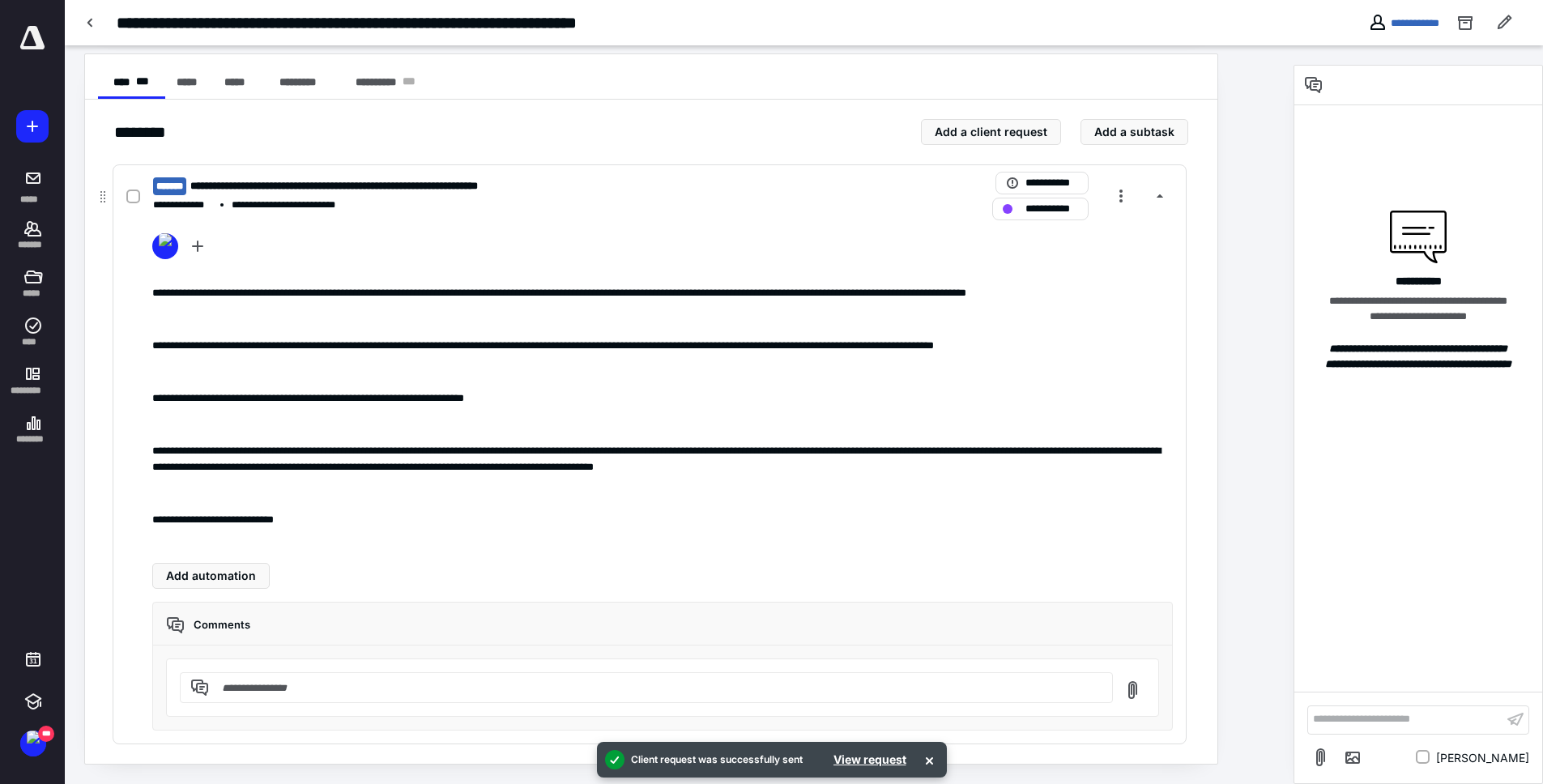 click on "**********" at bounding box center (663, 458) 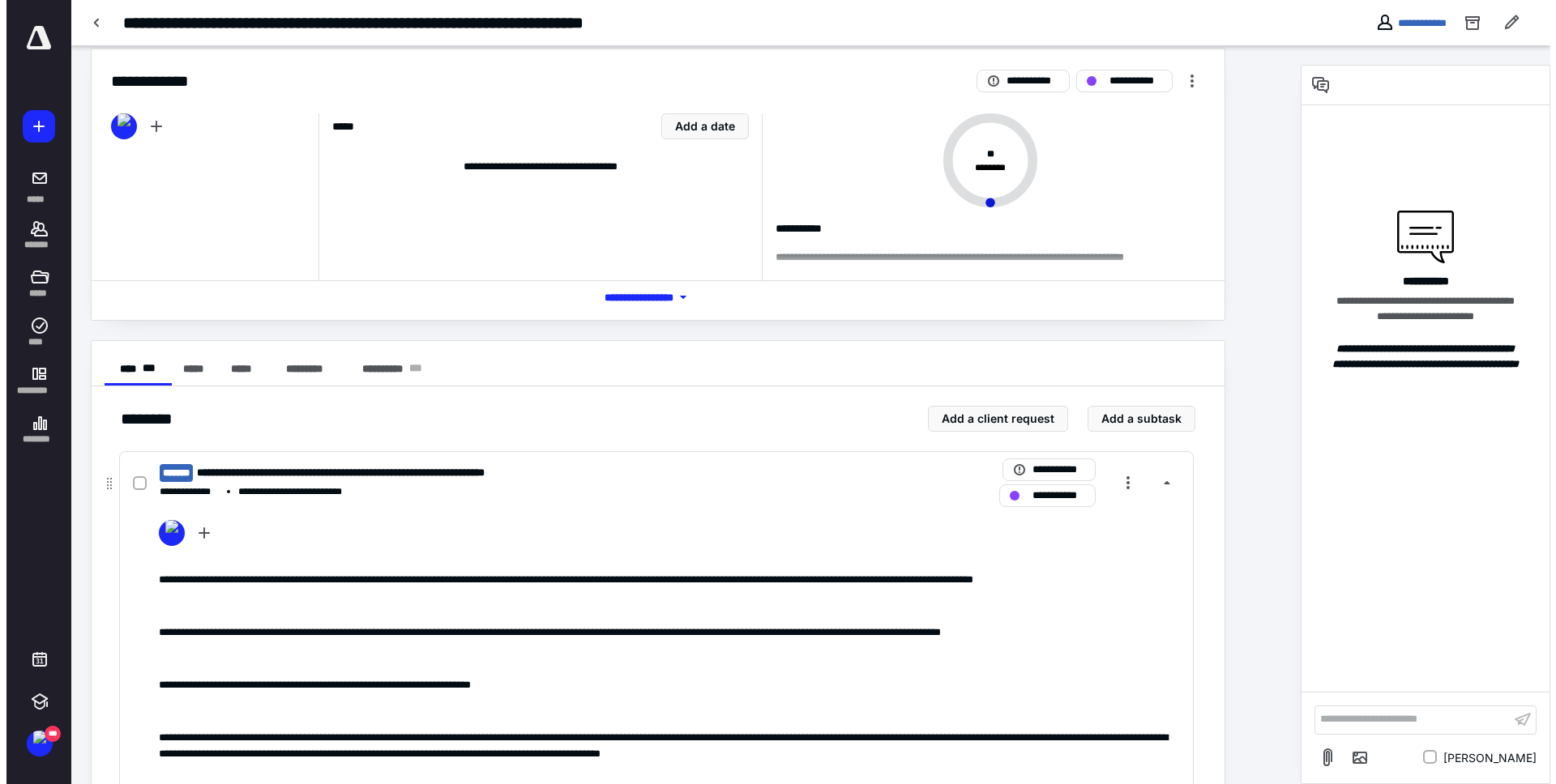 scroll, scrollTop: 0, scrollLeft: 0, axis: both 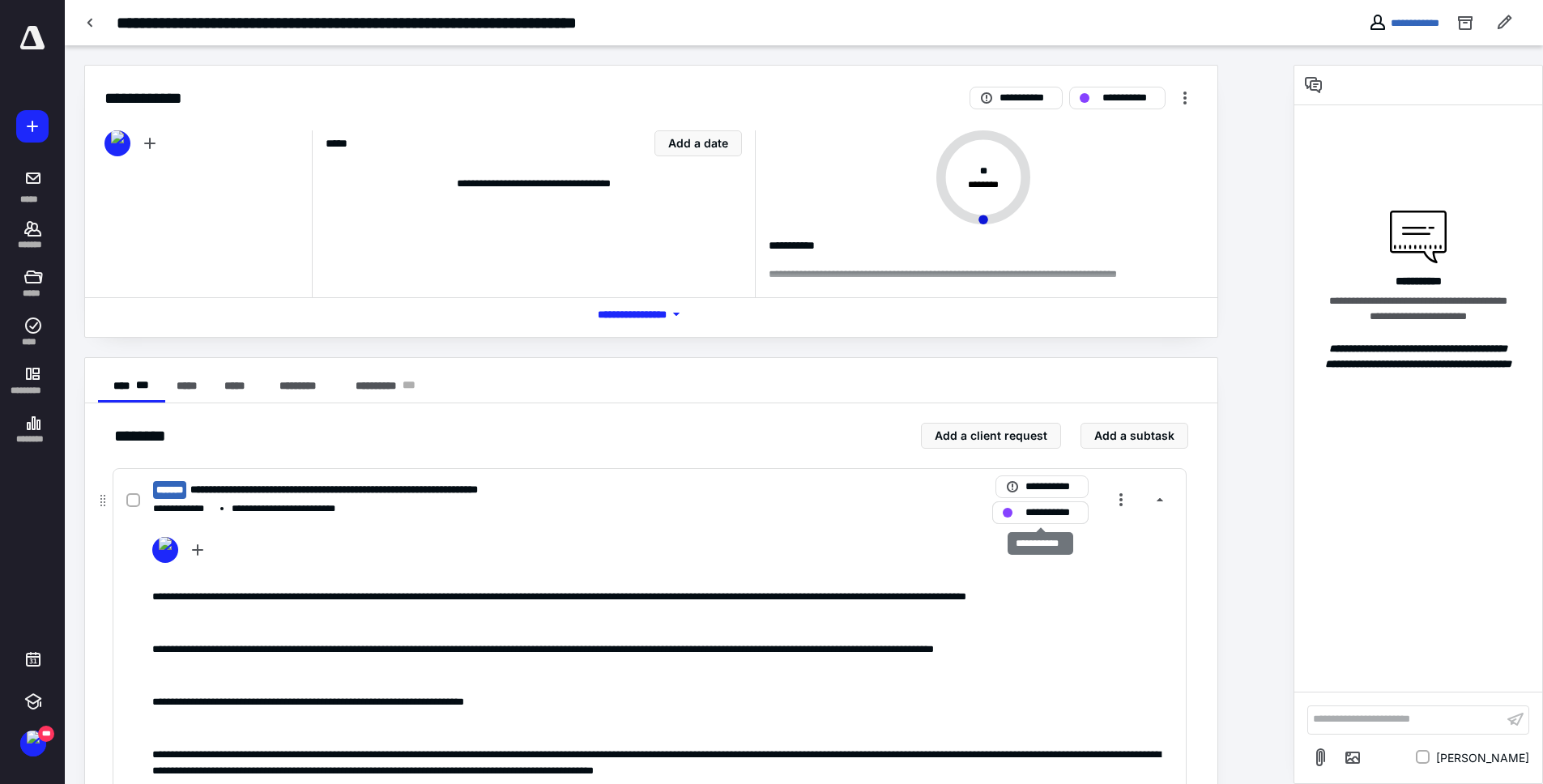 click on "**********" at bounding box center [1051, 513] 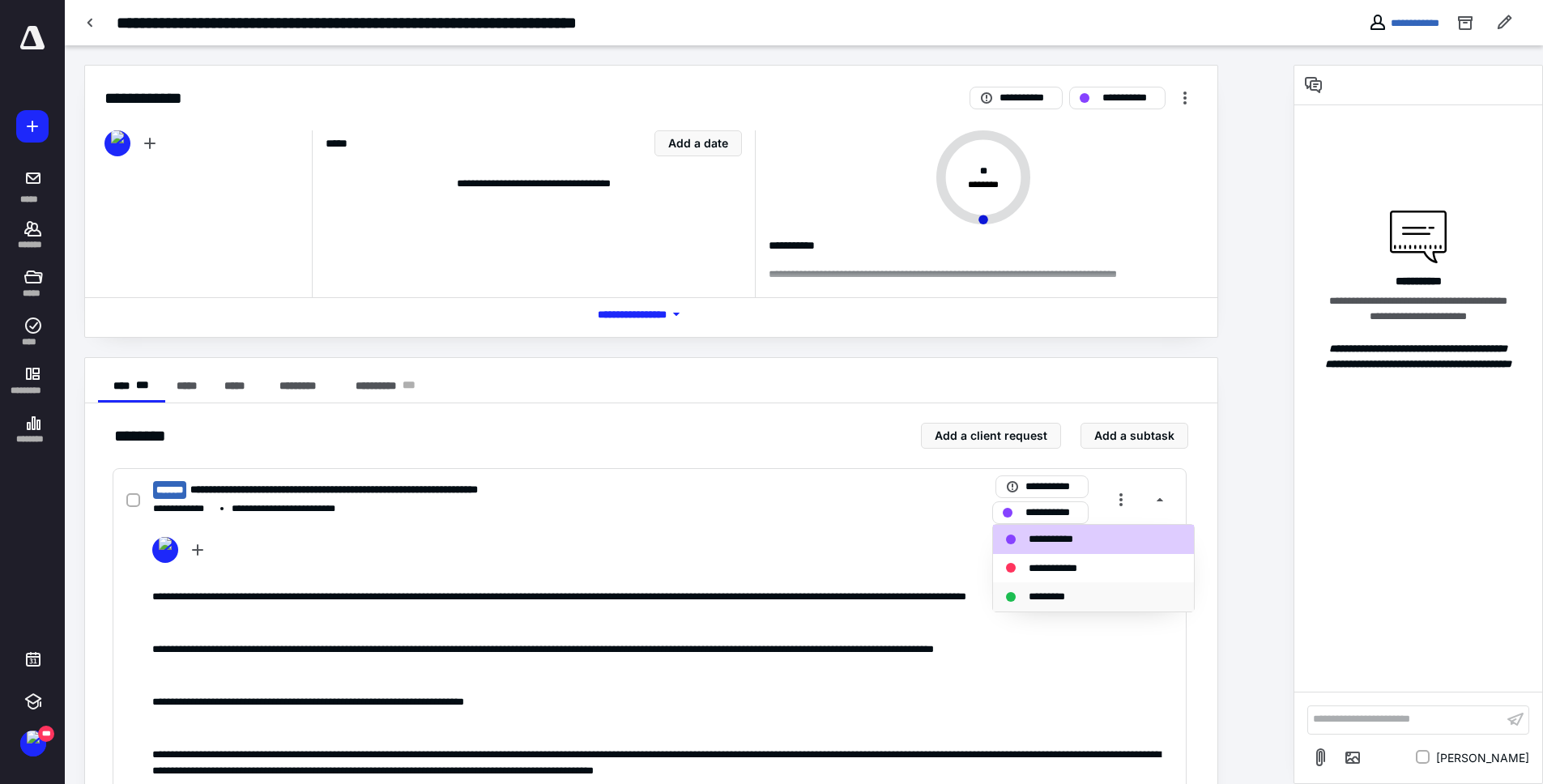 click on "*********" at bounding box center [1055, 597] 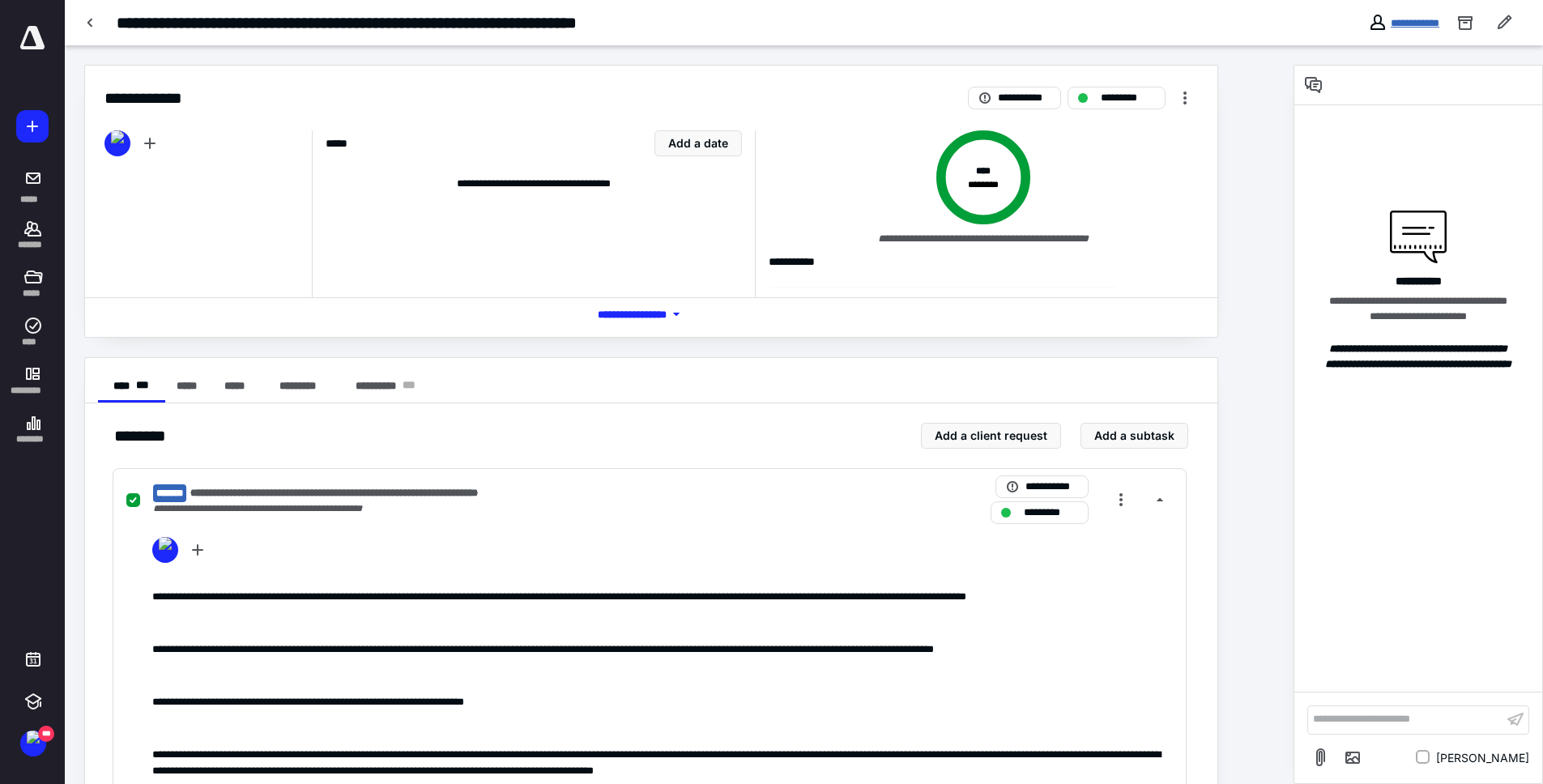 click on "**********" at bounding box center (1415, 23) 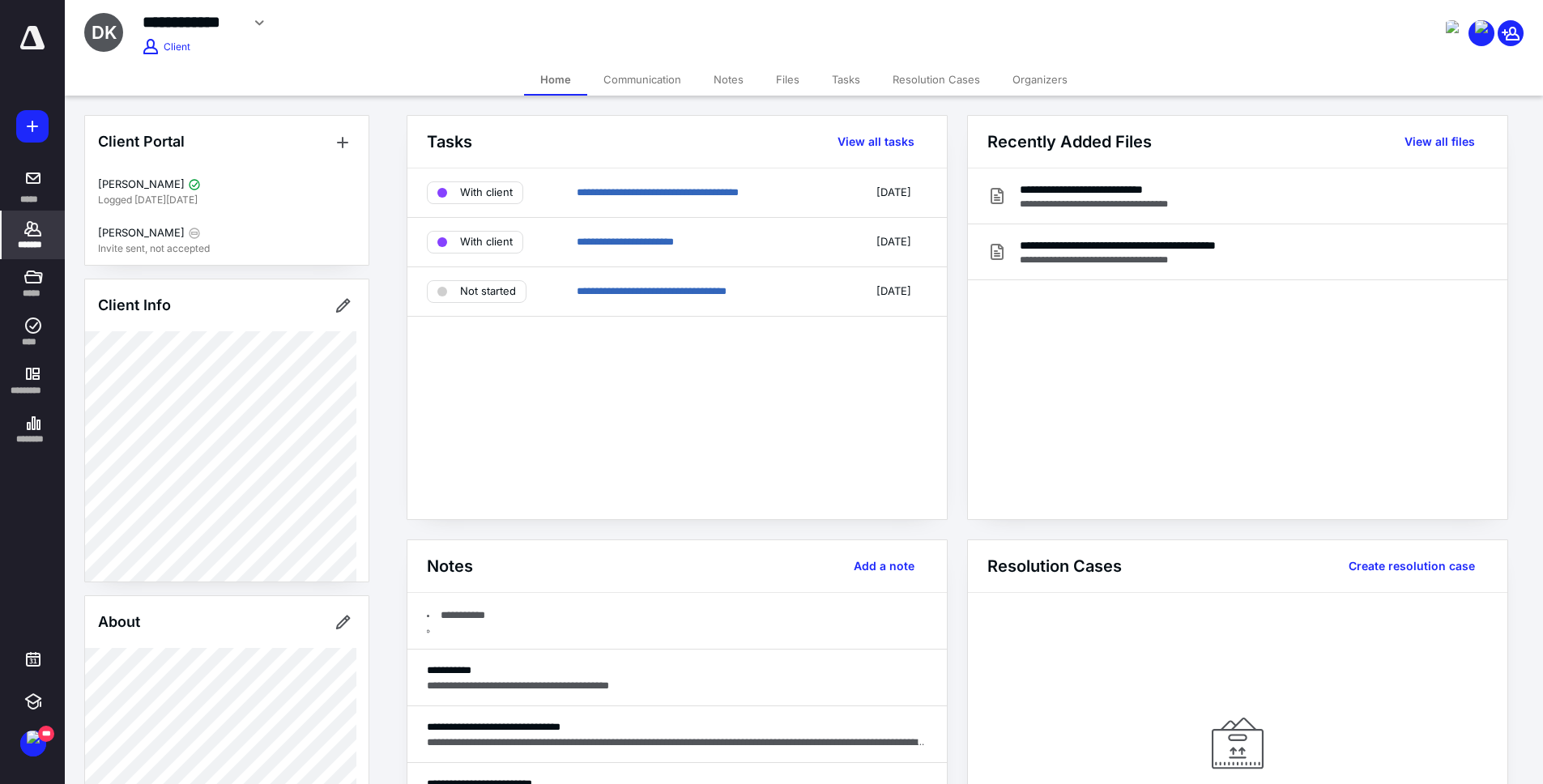 click on "**********" at bounding box center [677, 343] 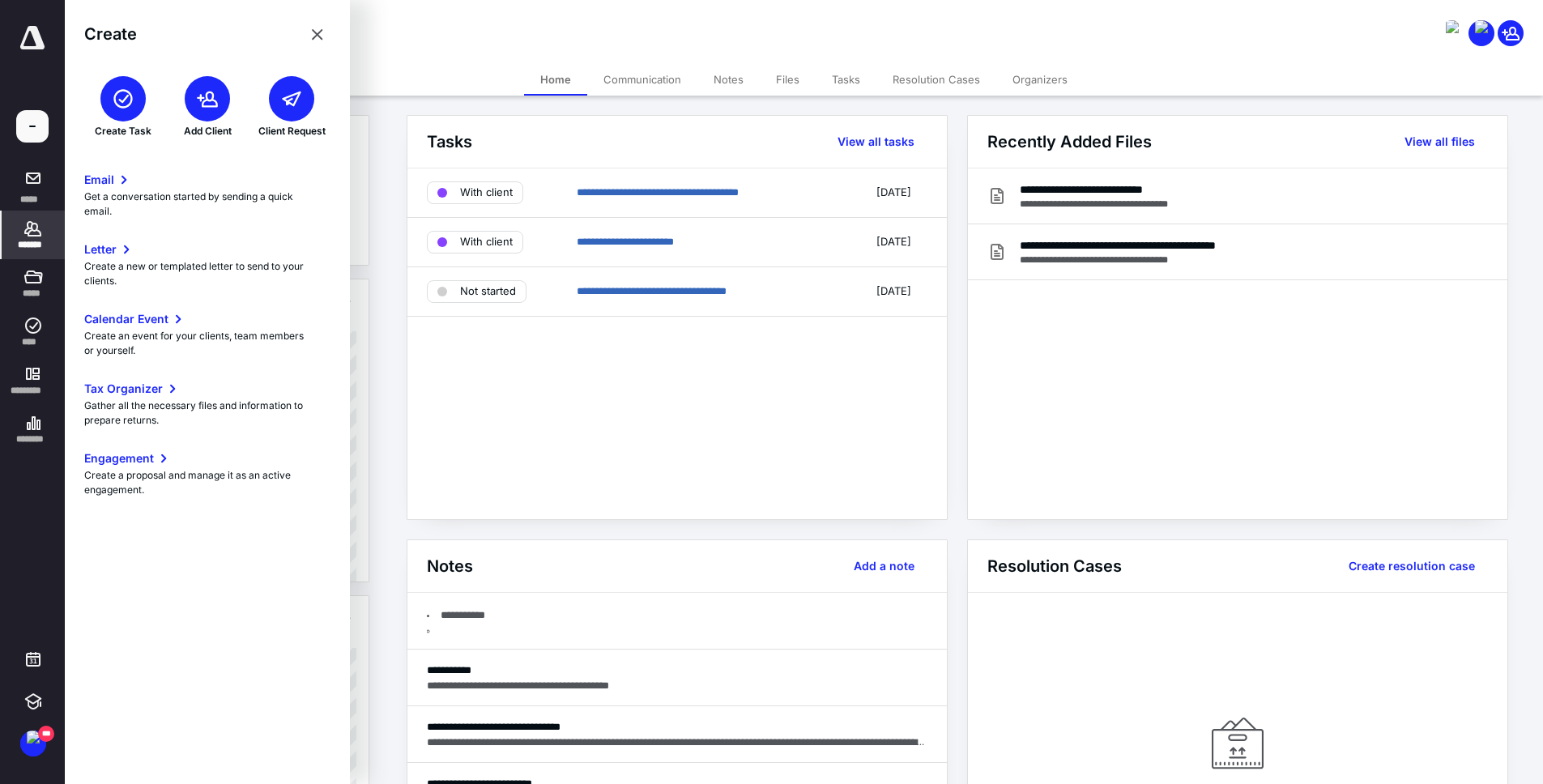 click 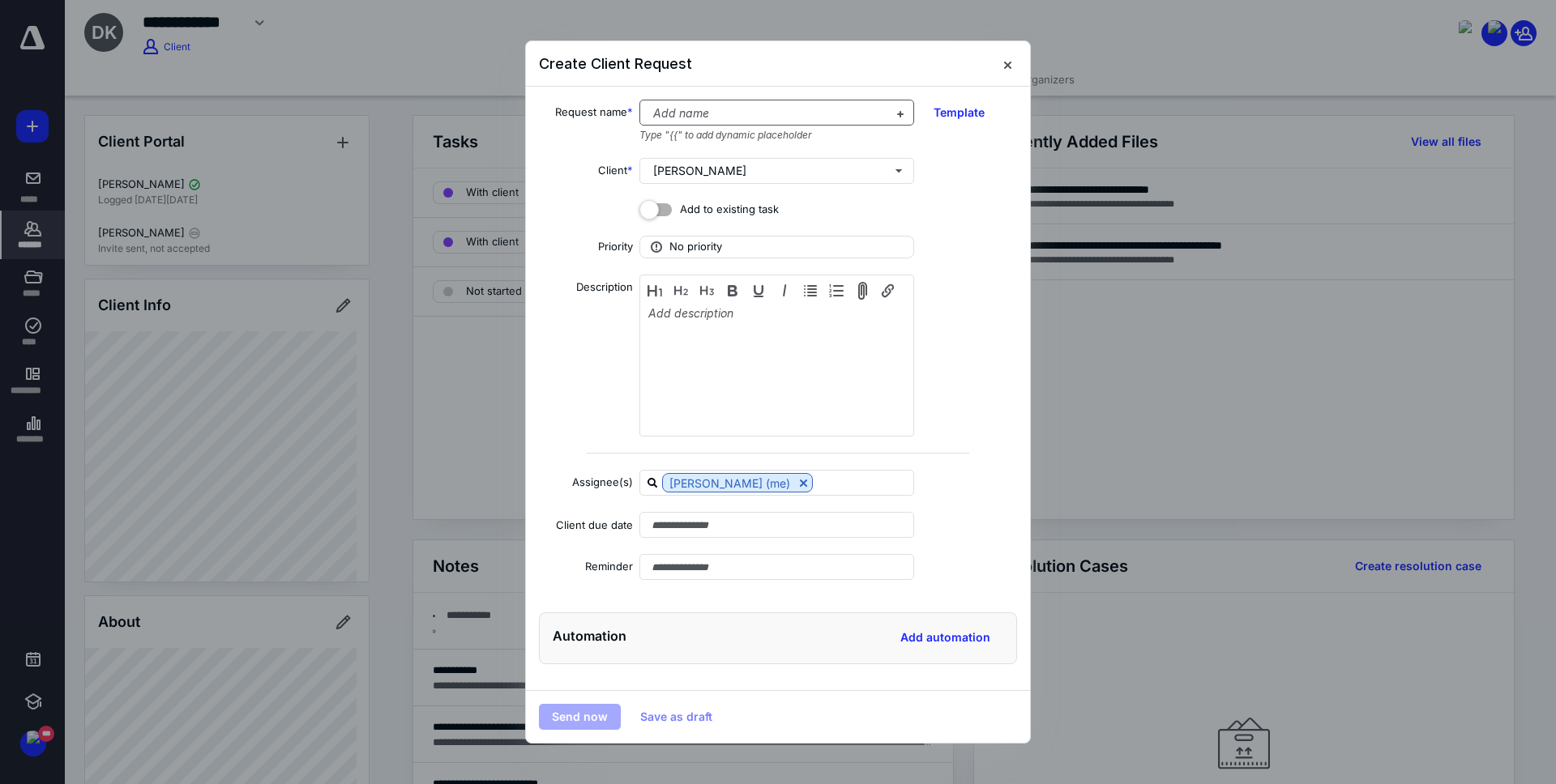 click at bounding box center (767, 113) 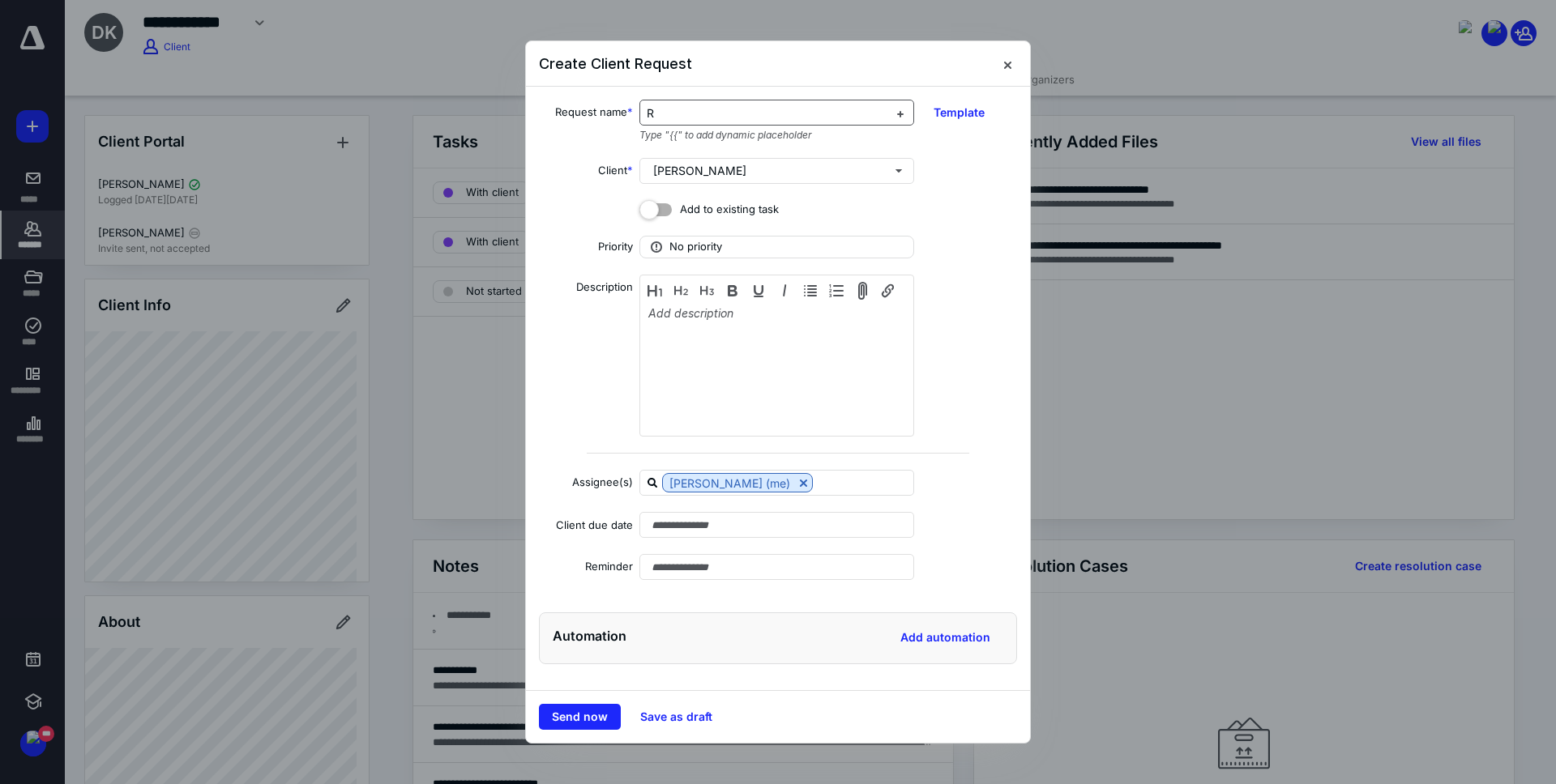 type 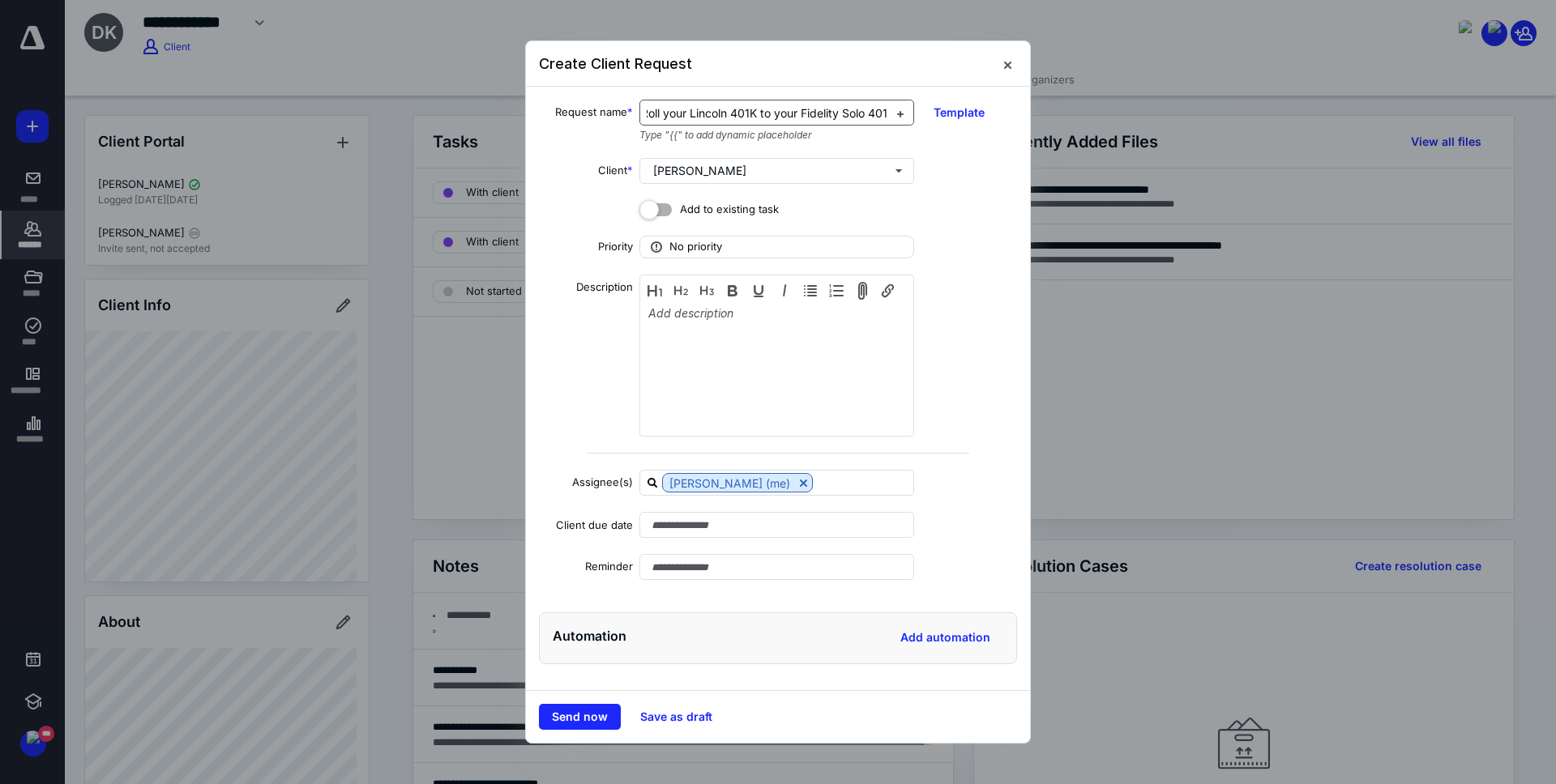 scroll, scrollTop: 0, scrollLeft: 17, axis: horizontal 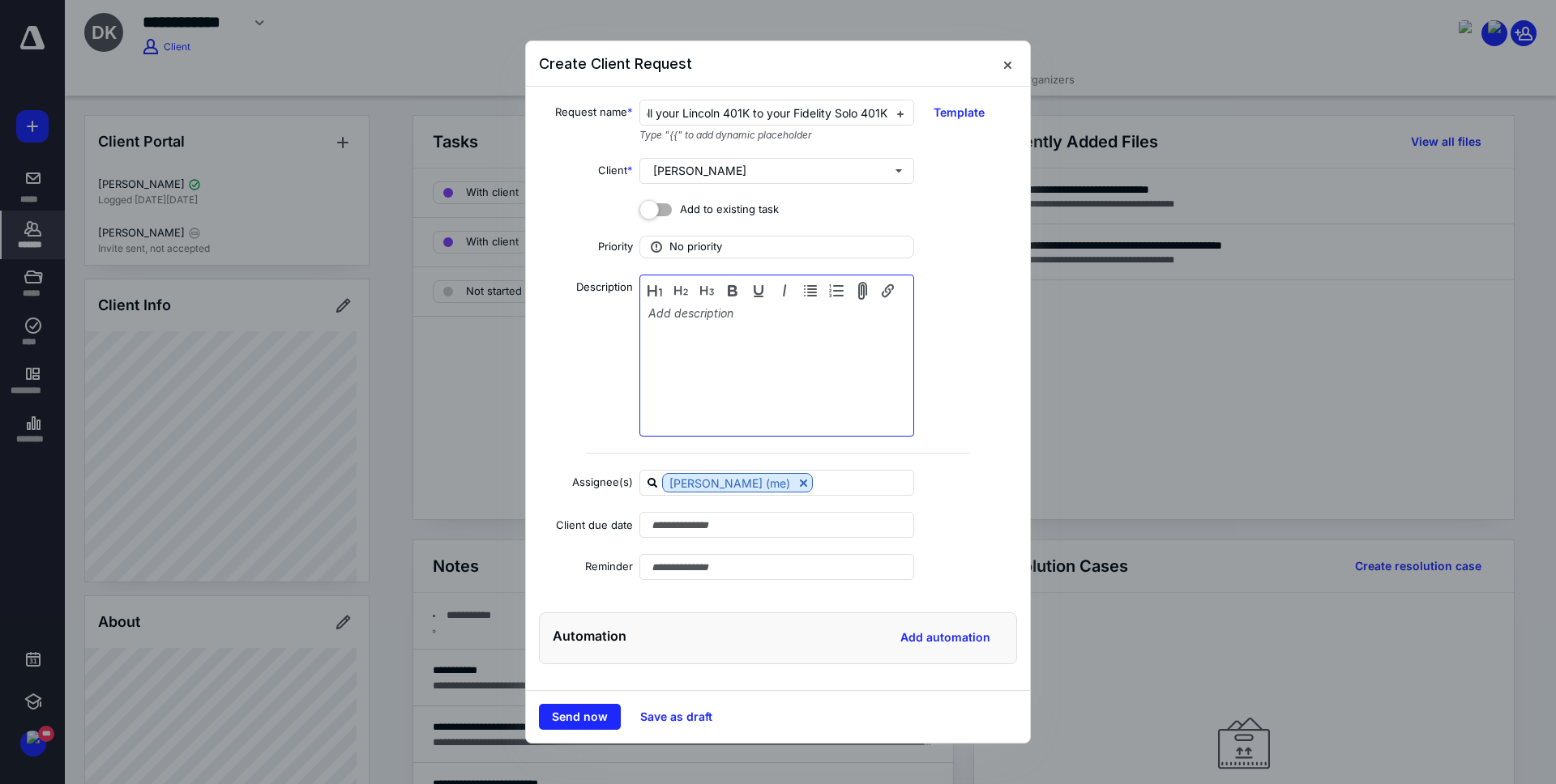 click at bounding box center [776, 357] 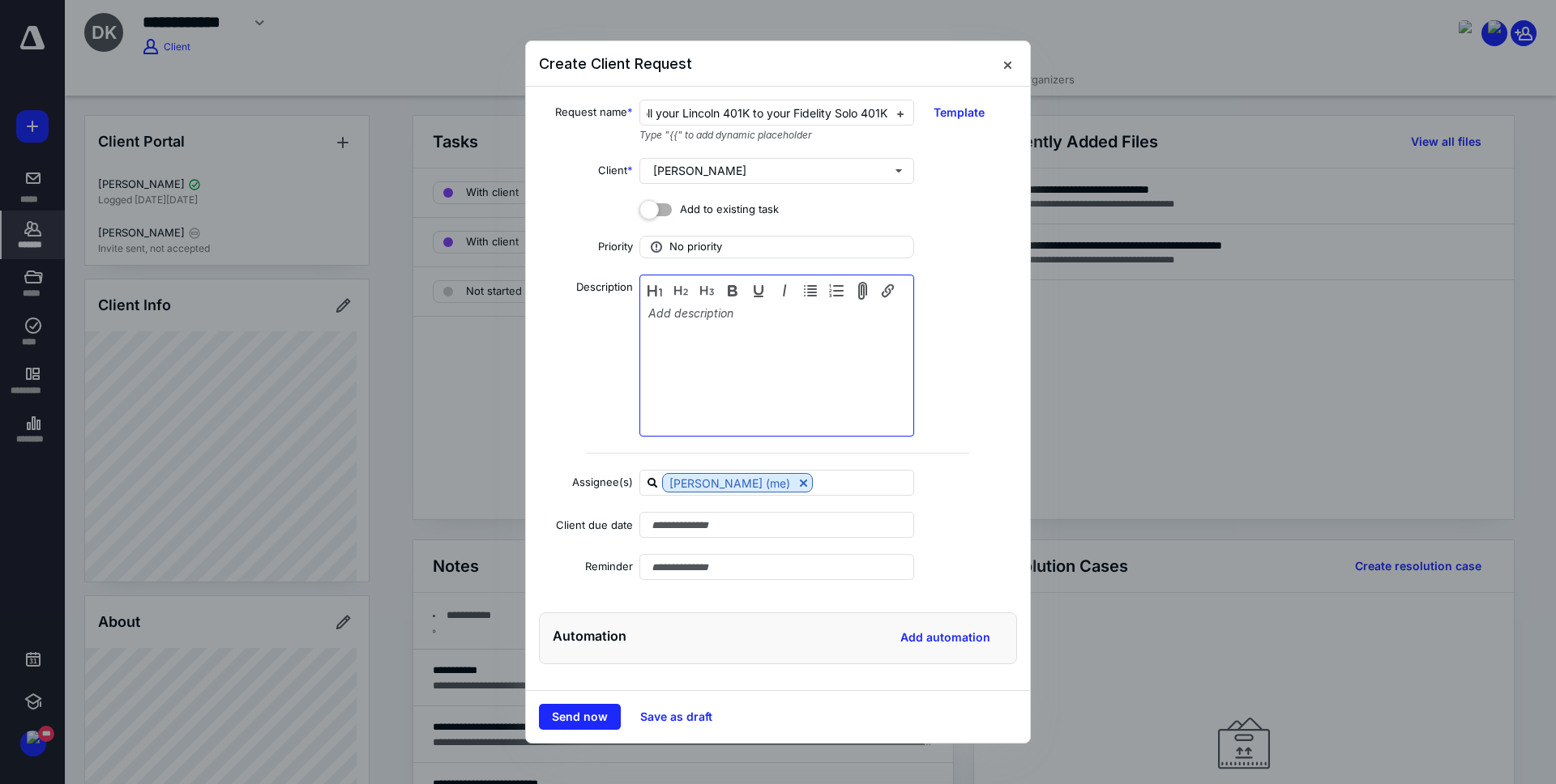 type 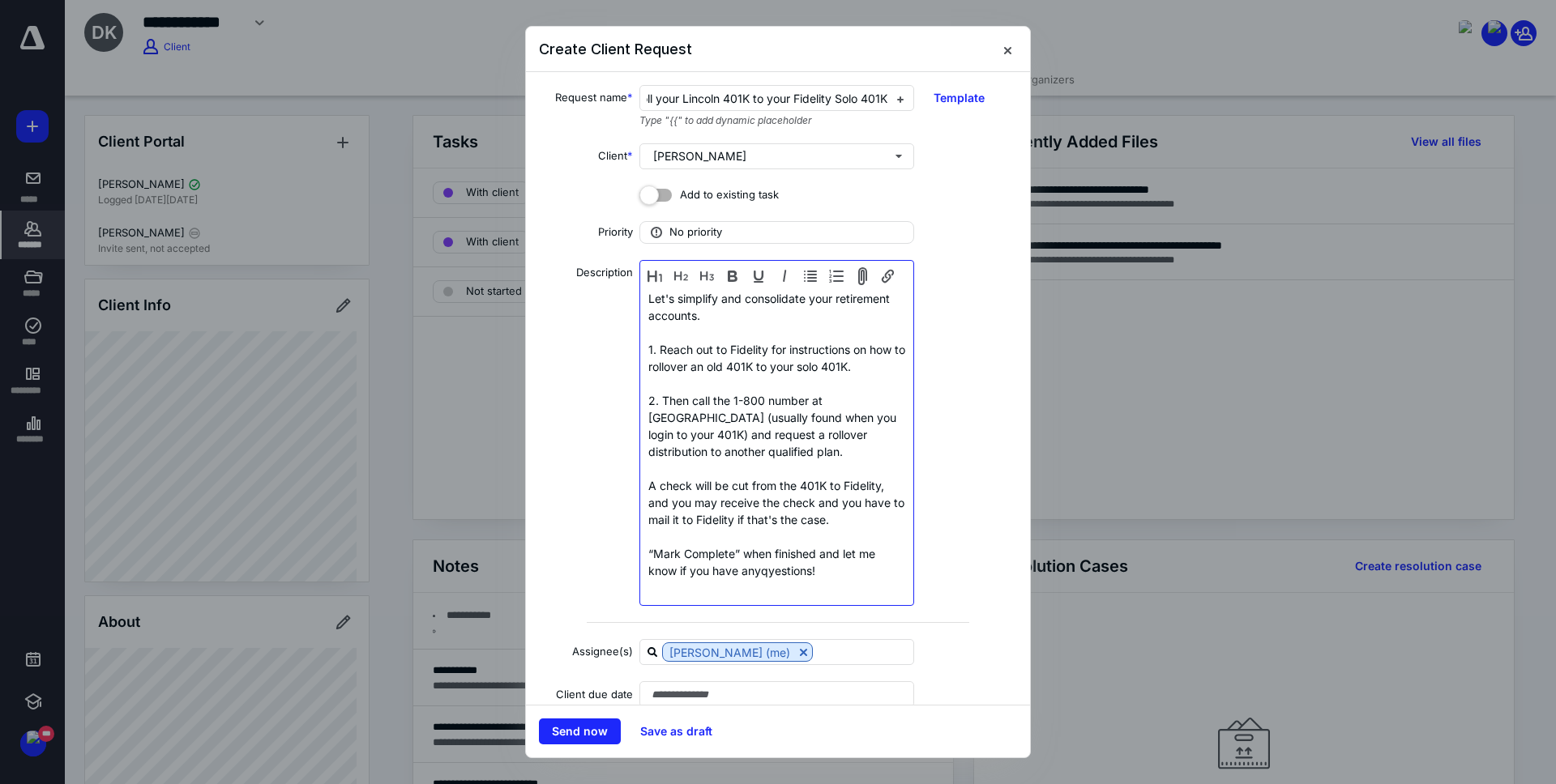 click on "“Mark Complete” when finished and let me know if you have anyqyestions!" at bounding box center [776, 562] 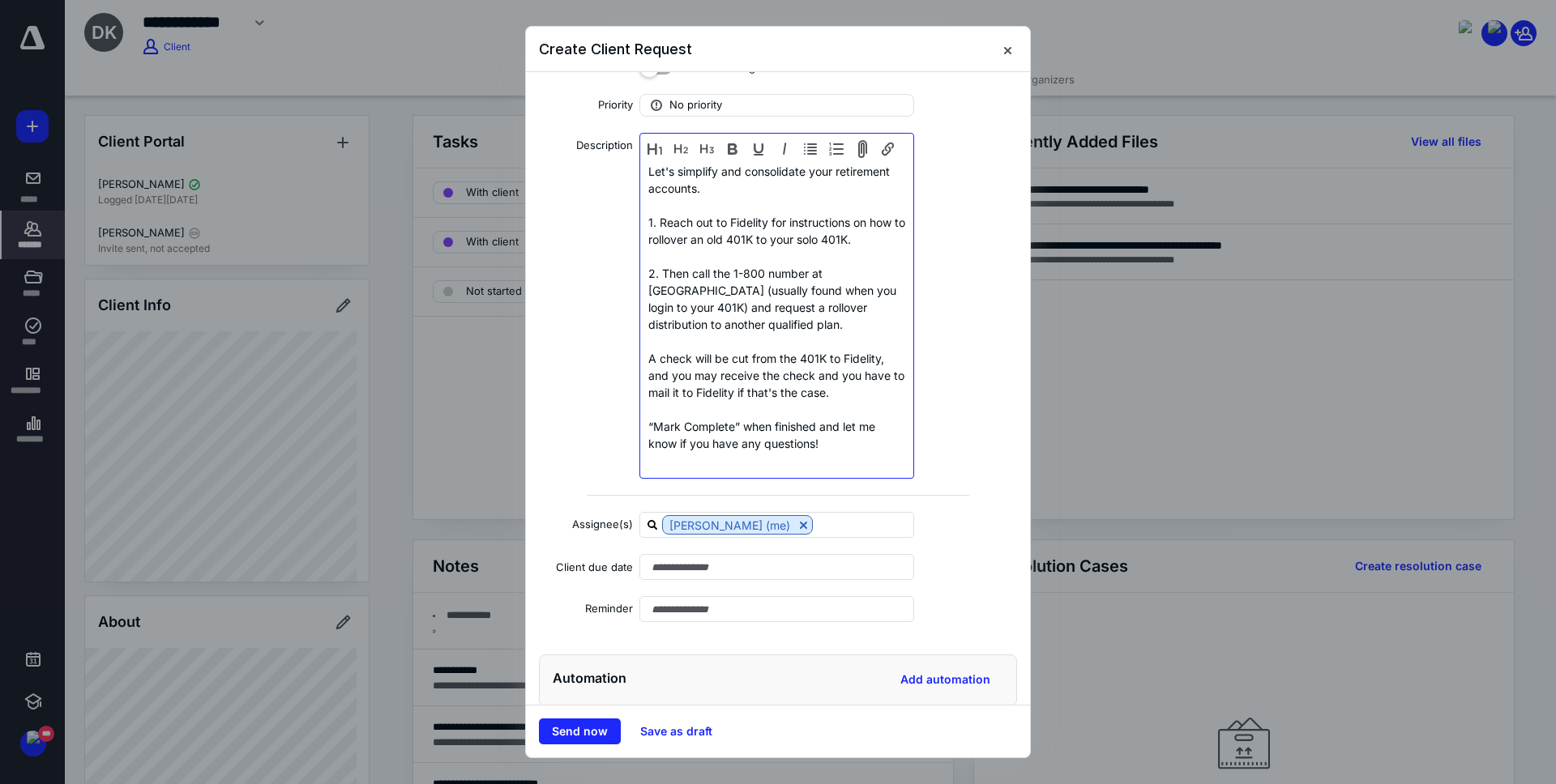 scroll, scrollTop: 146, scrollLeft: 0, axis: vertical 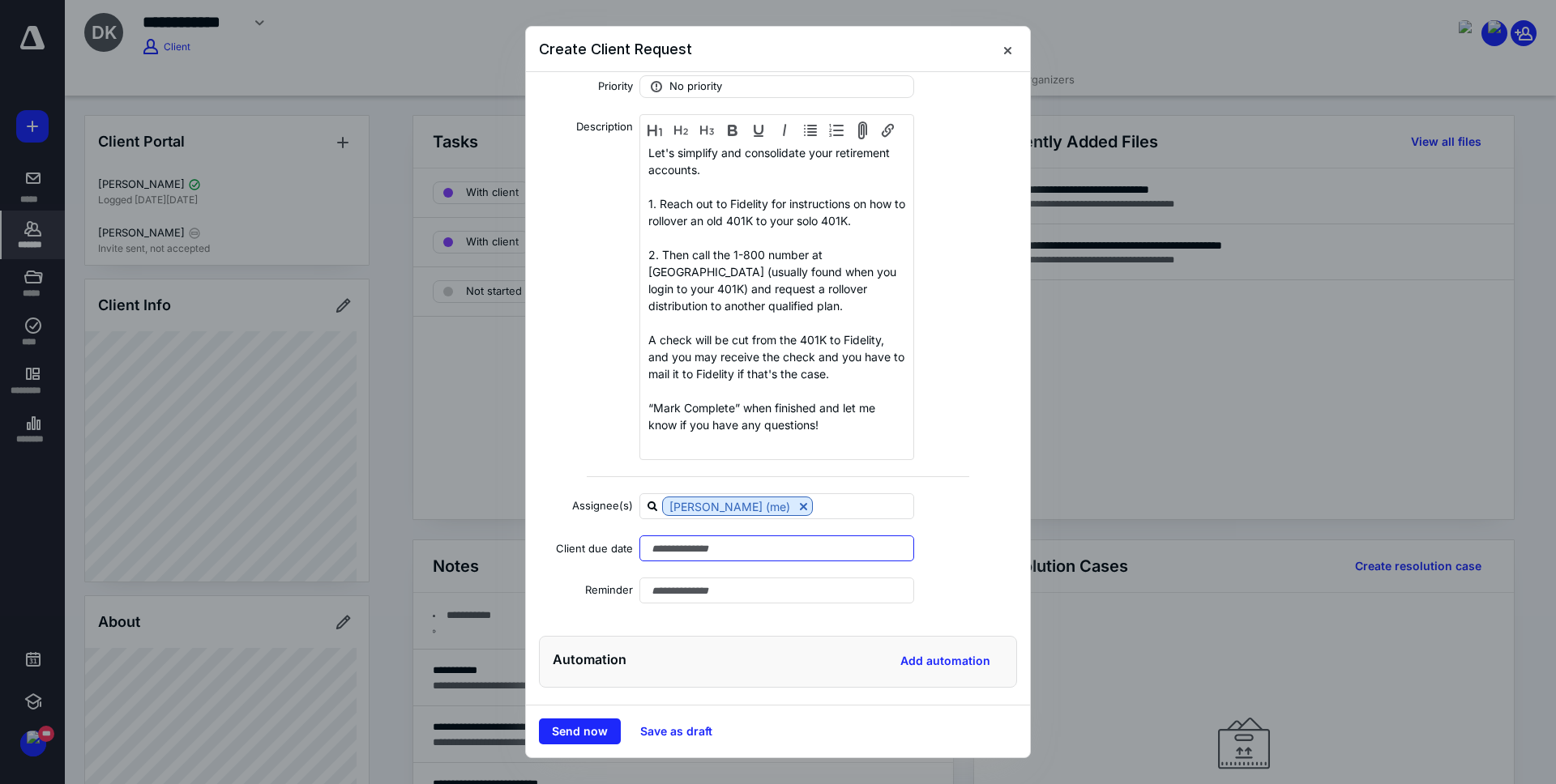 click at bounding box center (776, 548) 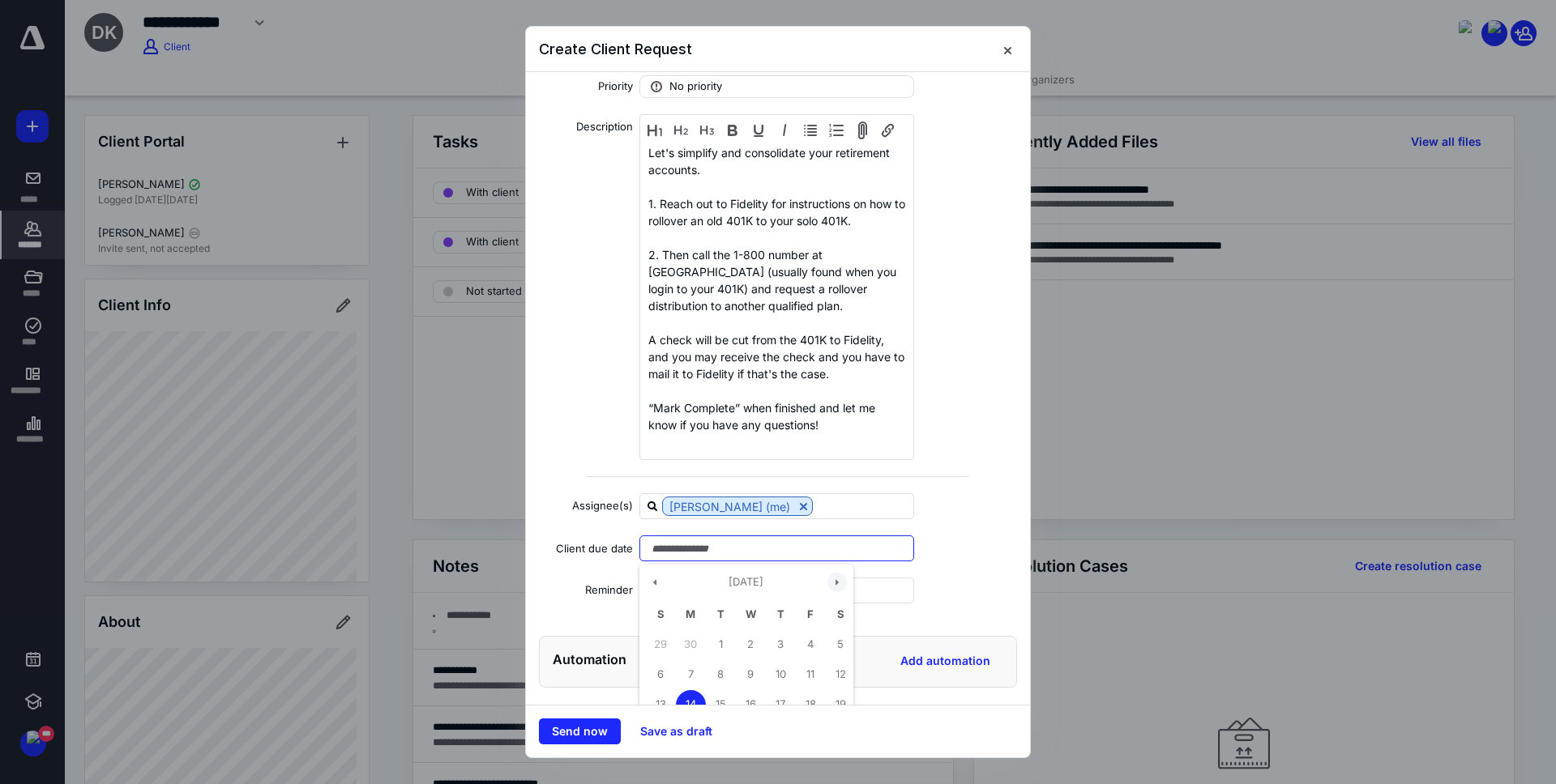 click at bounding box center [837, 582] 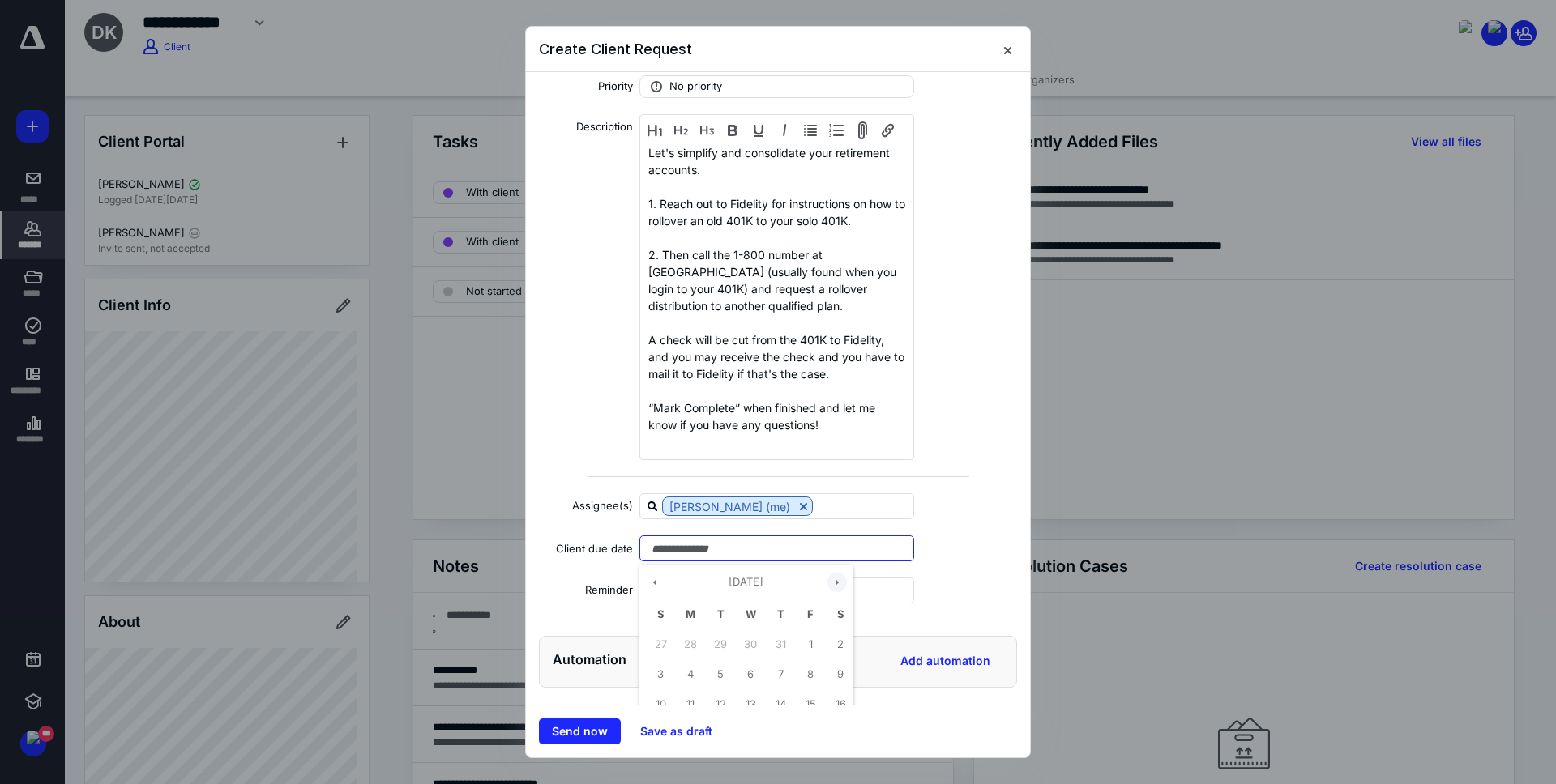 click at bounding box center (837, 582) 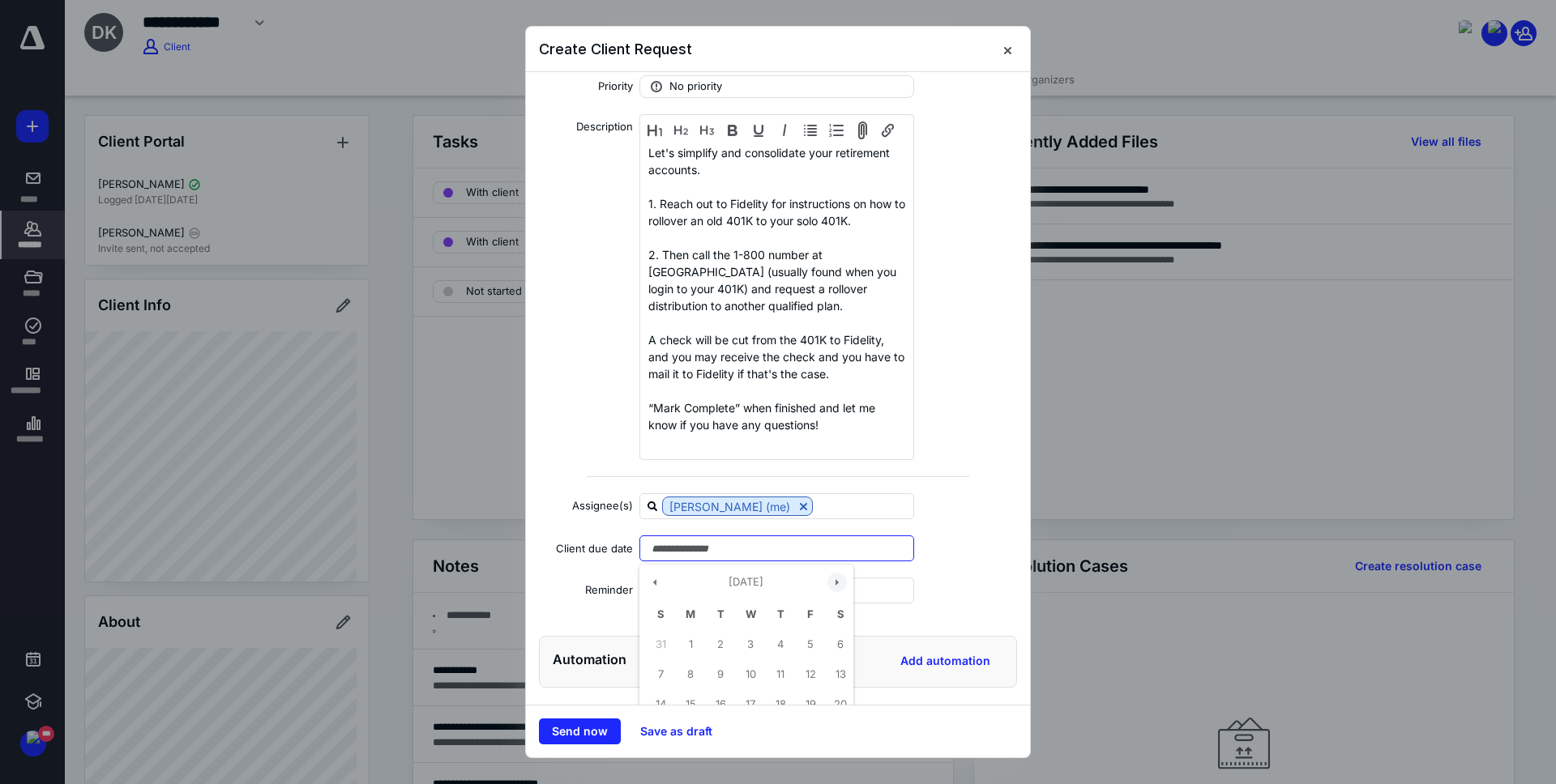 scroll, scrollTop: 257, scrollLeft: 0, axis: vertical 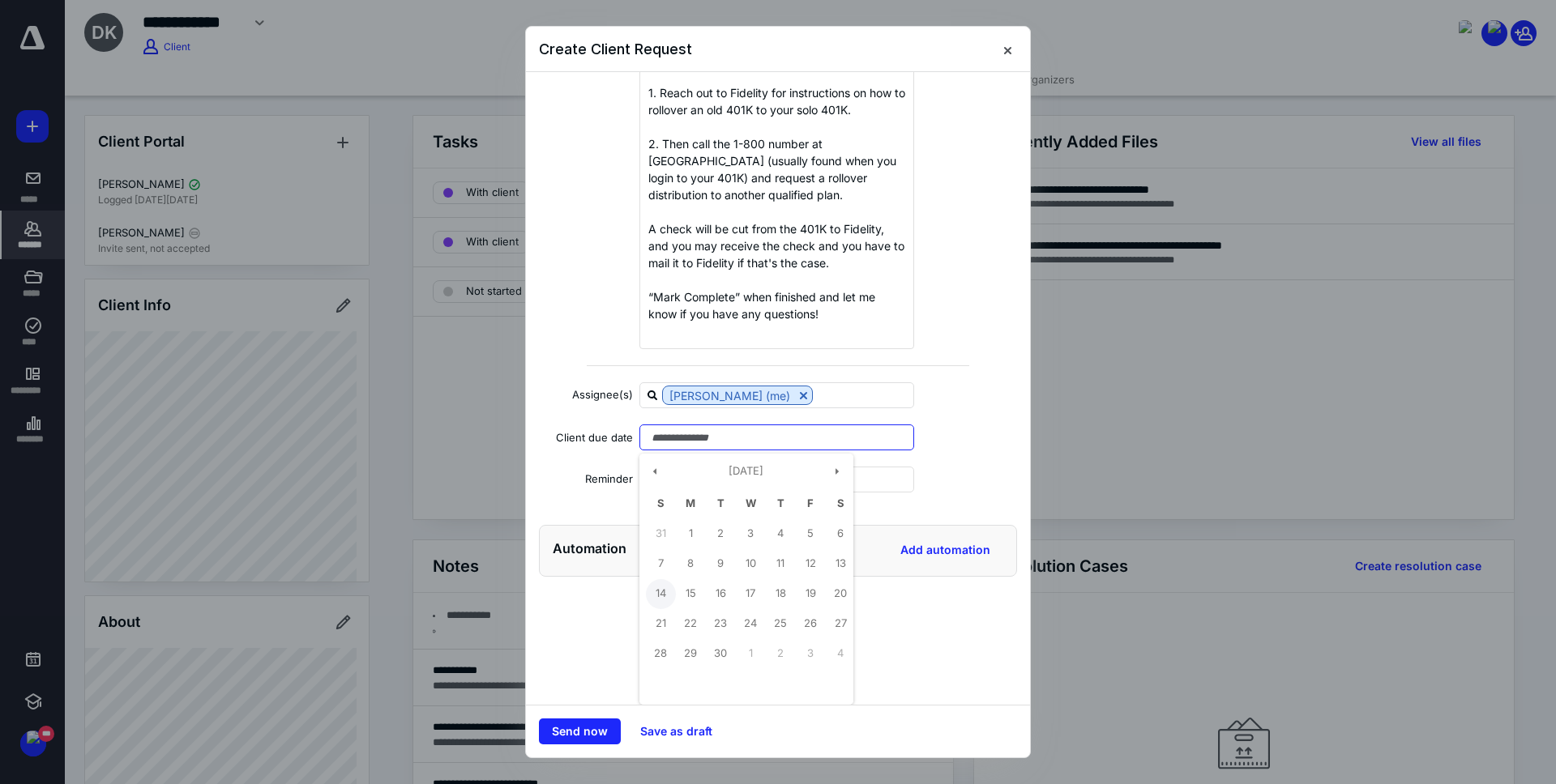 click on "14" at bounding box center [660, 594] 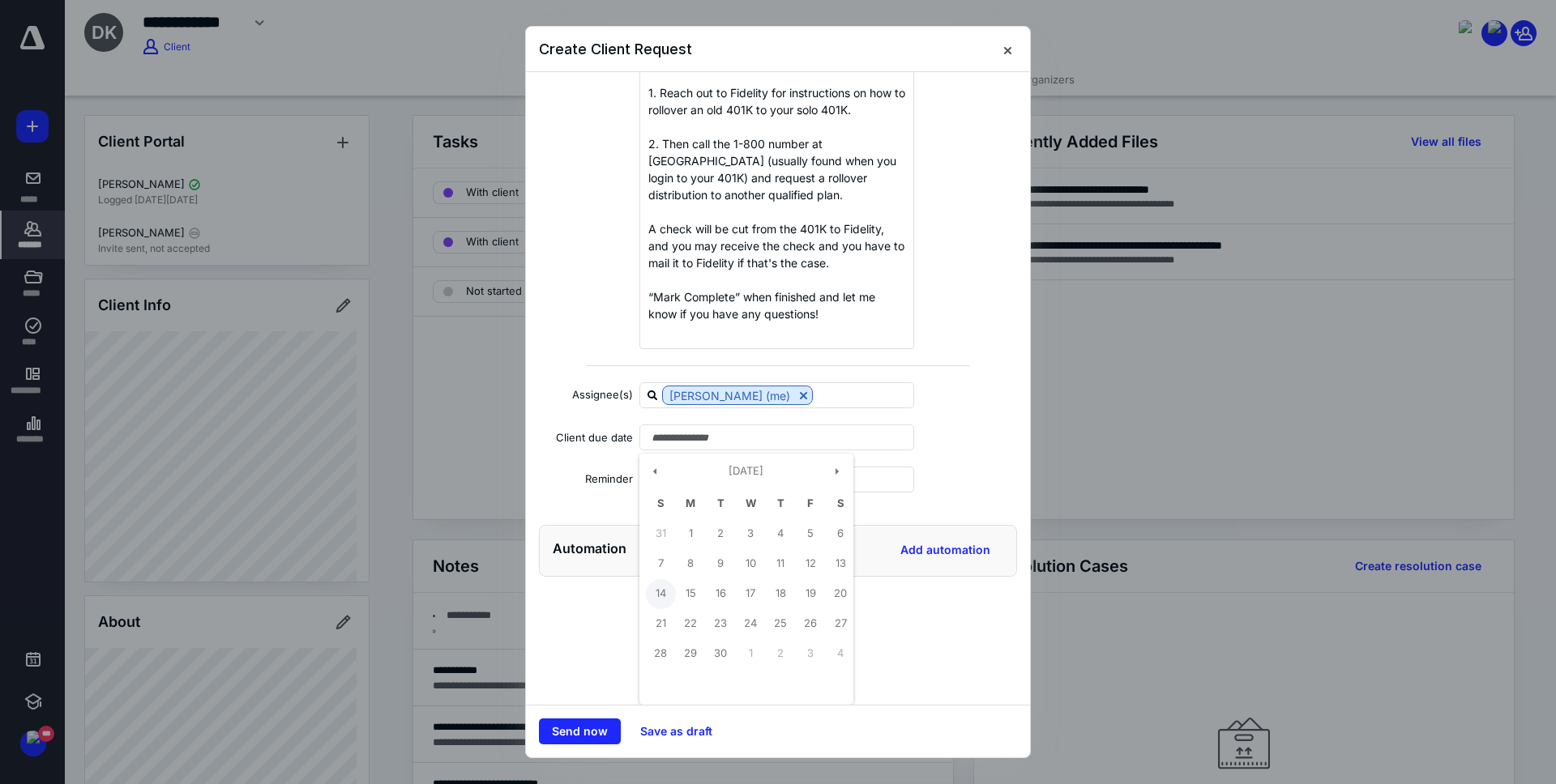type on "**********" 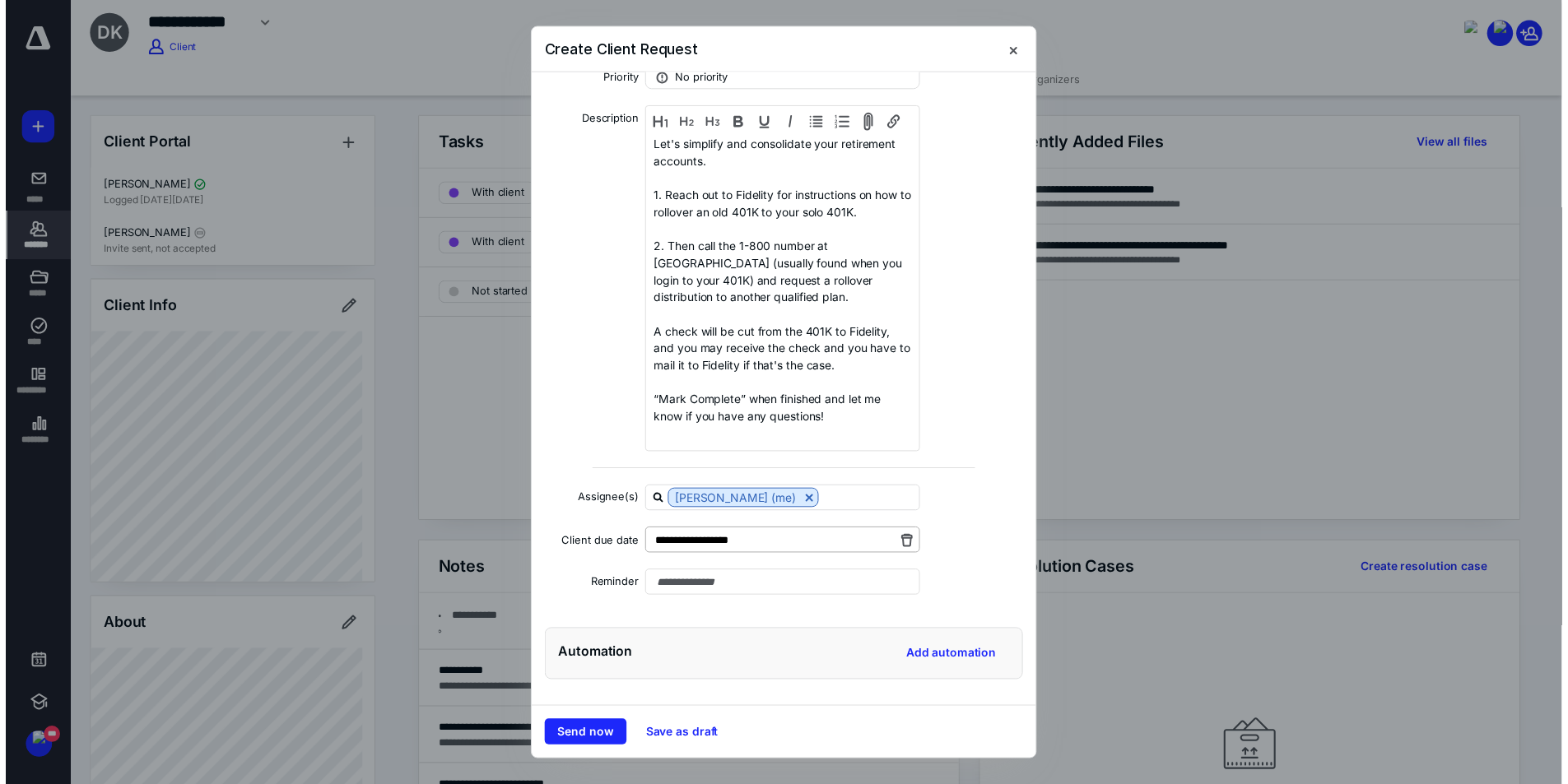 scroll, scrollTop: 157, scrollLeft: 0, axis: vertical 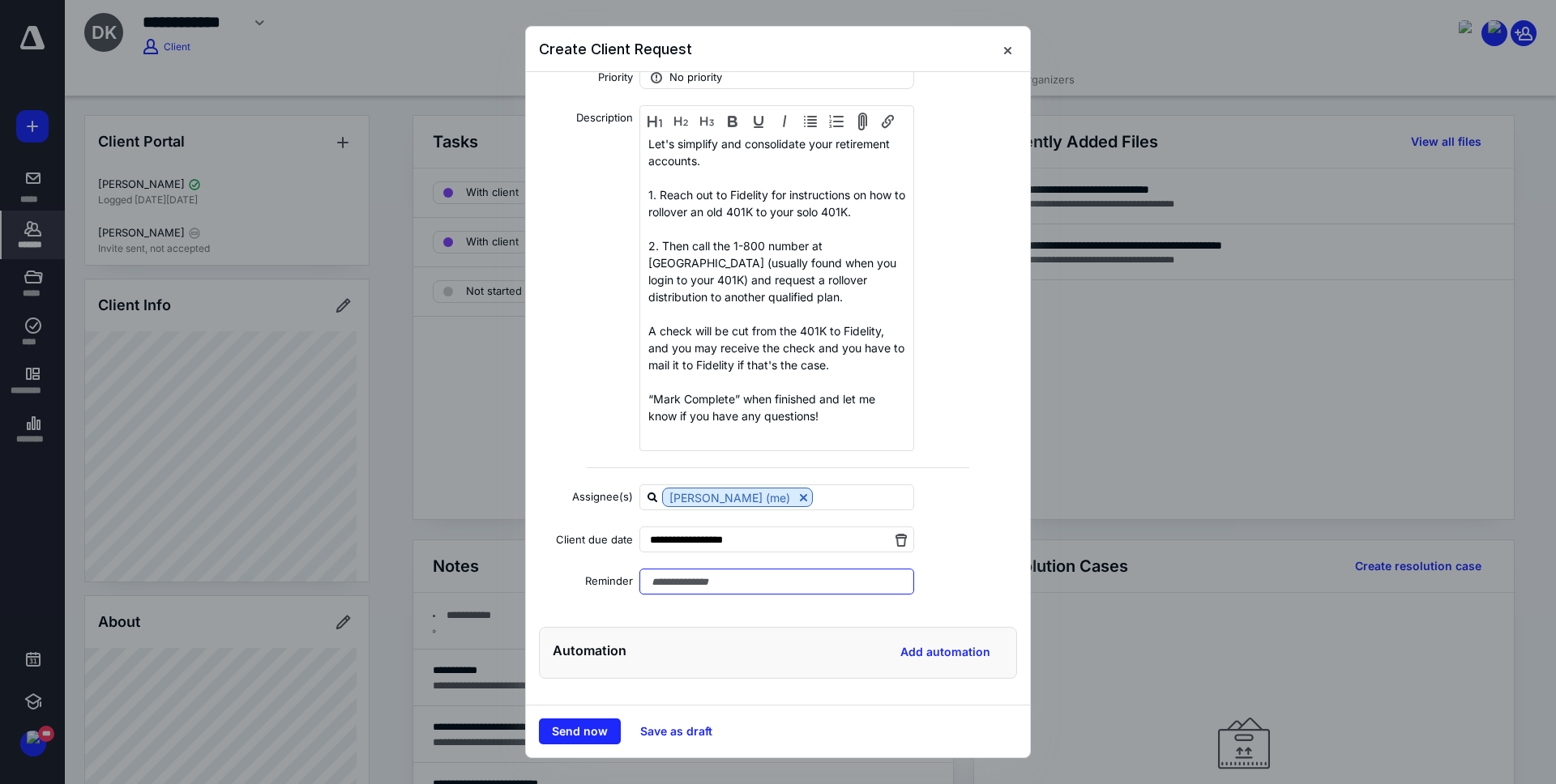 click at bounding box center (776, 582) 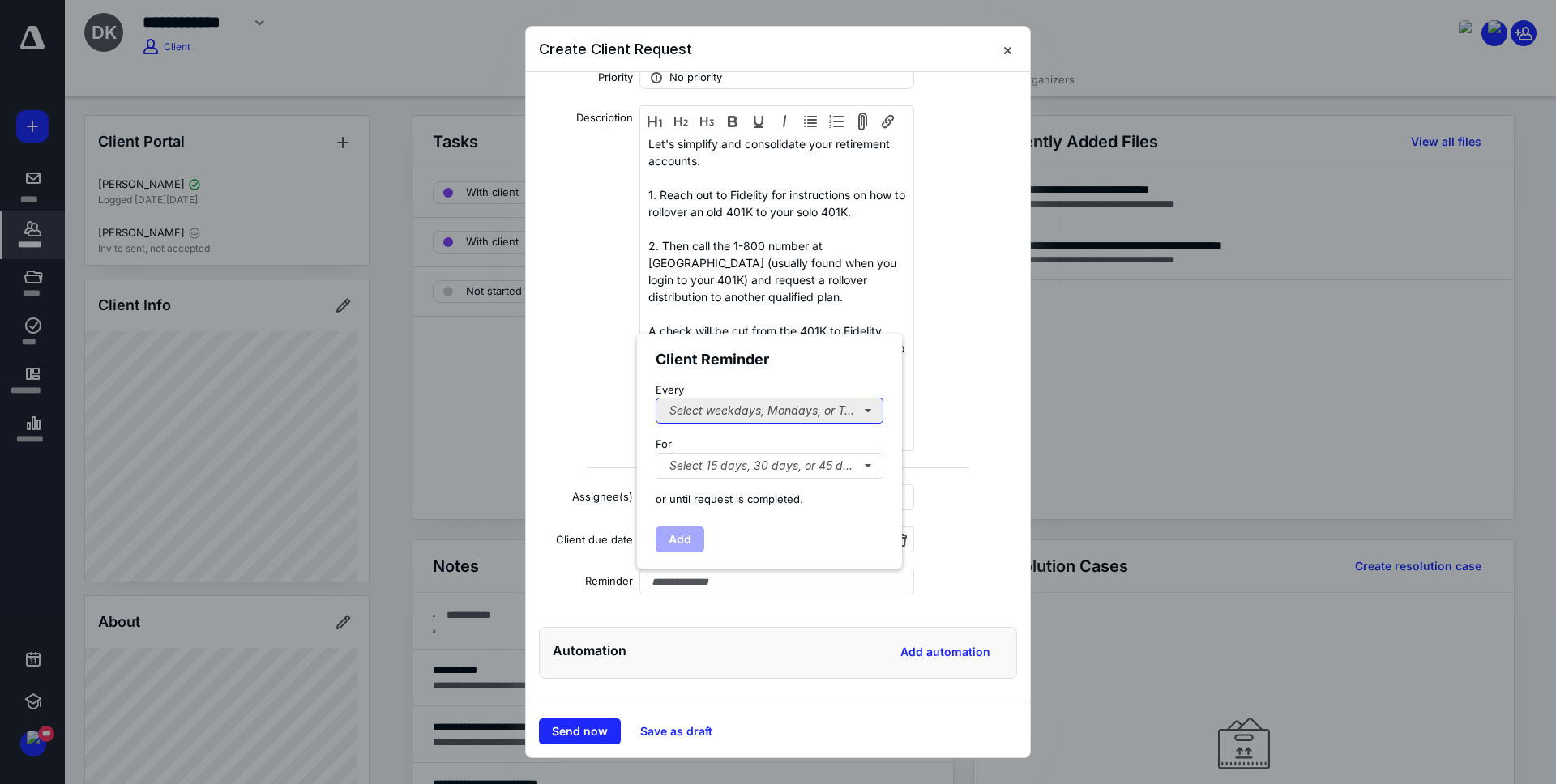 click on "Select weekdays, Mondays, or Tues..." at bounding box center [769, 411] 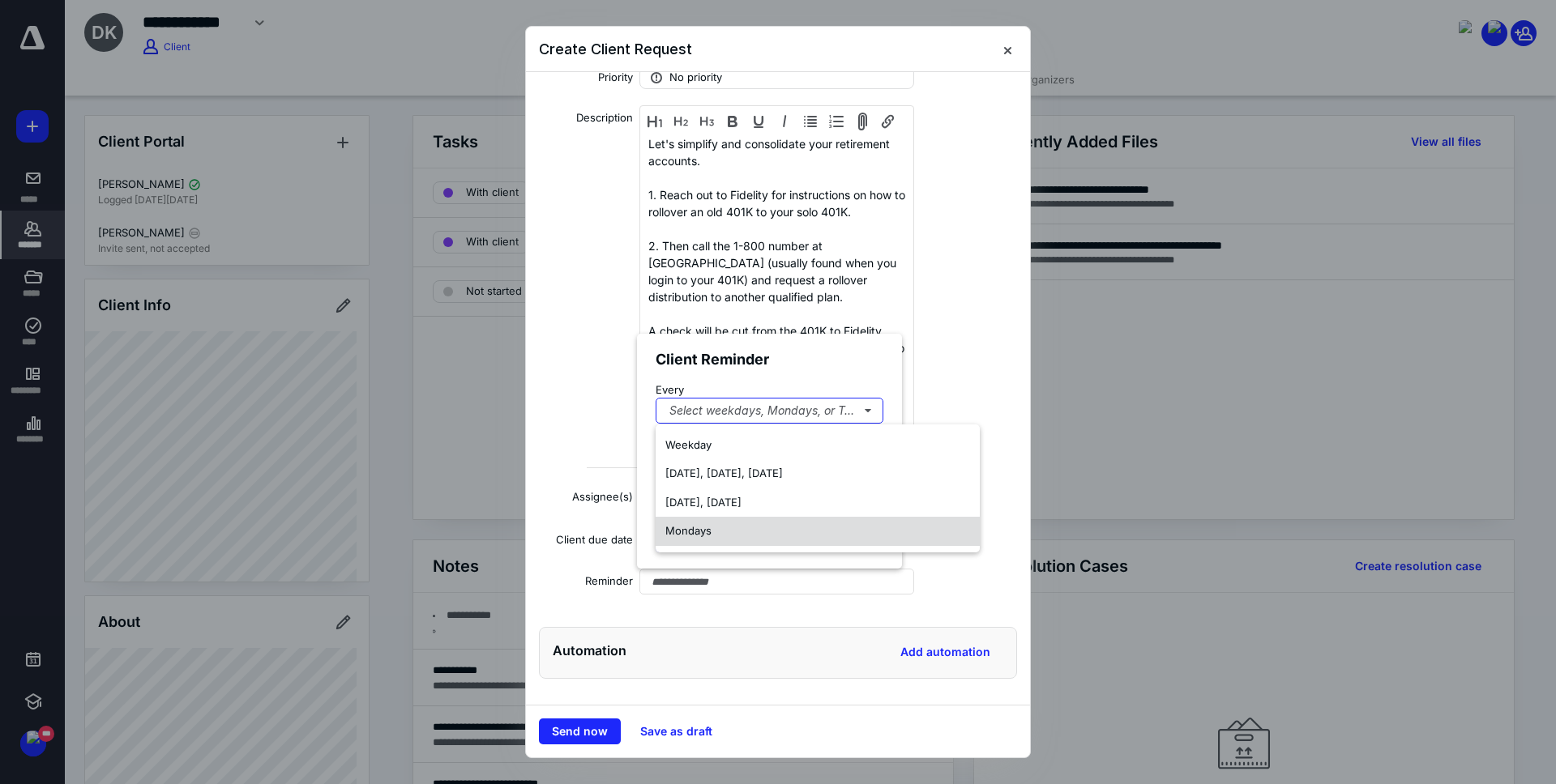 click on "Mondays" at bounding box center [818, 531] 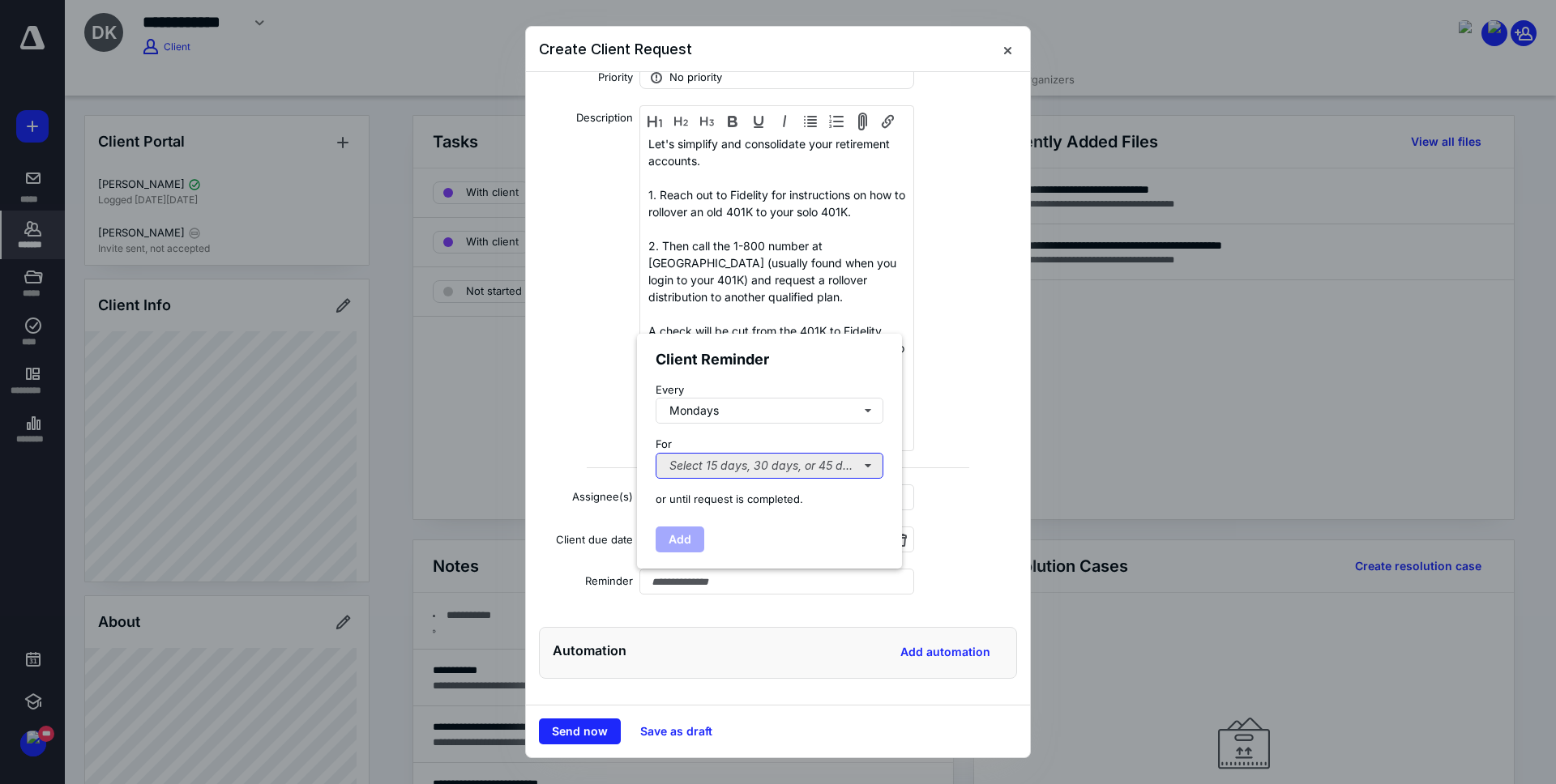 click on "Select 15 days, 30 days, or 45 days..." at bounding box center [769, 466] 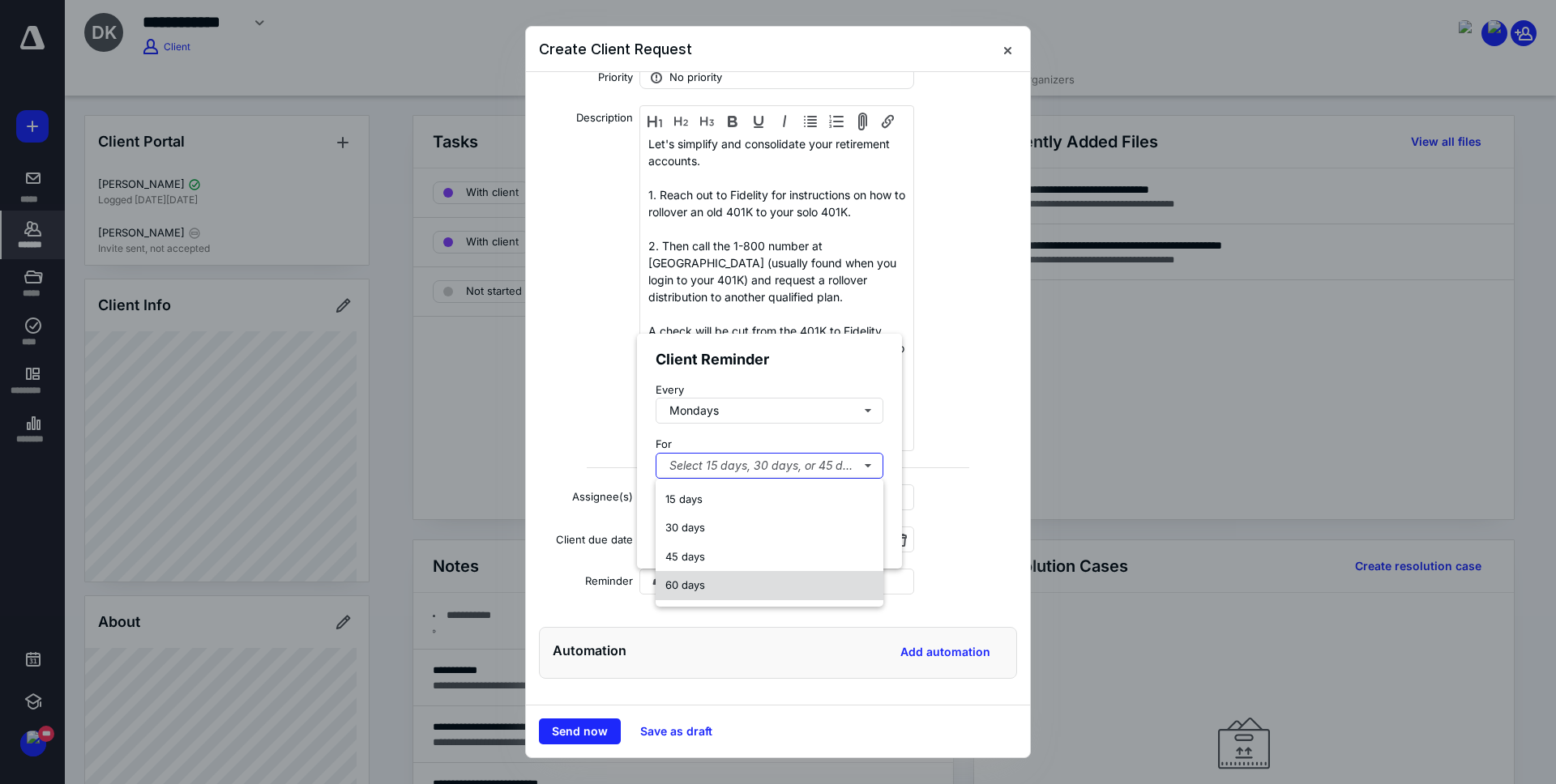 click on "60 days" at bounding box center [769, 586] 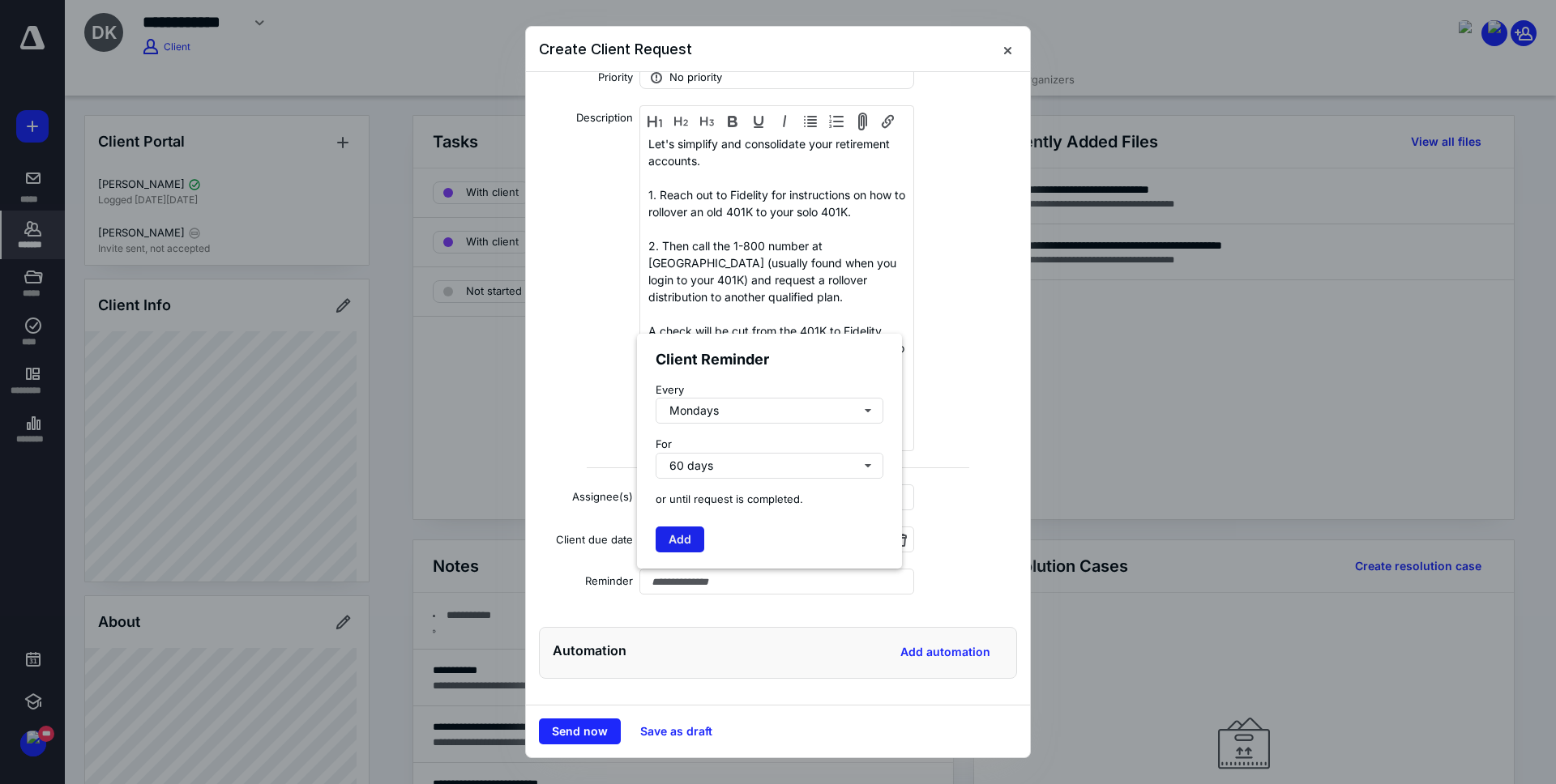 click on "Add" at bounding box center [680, 539] 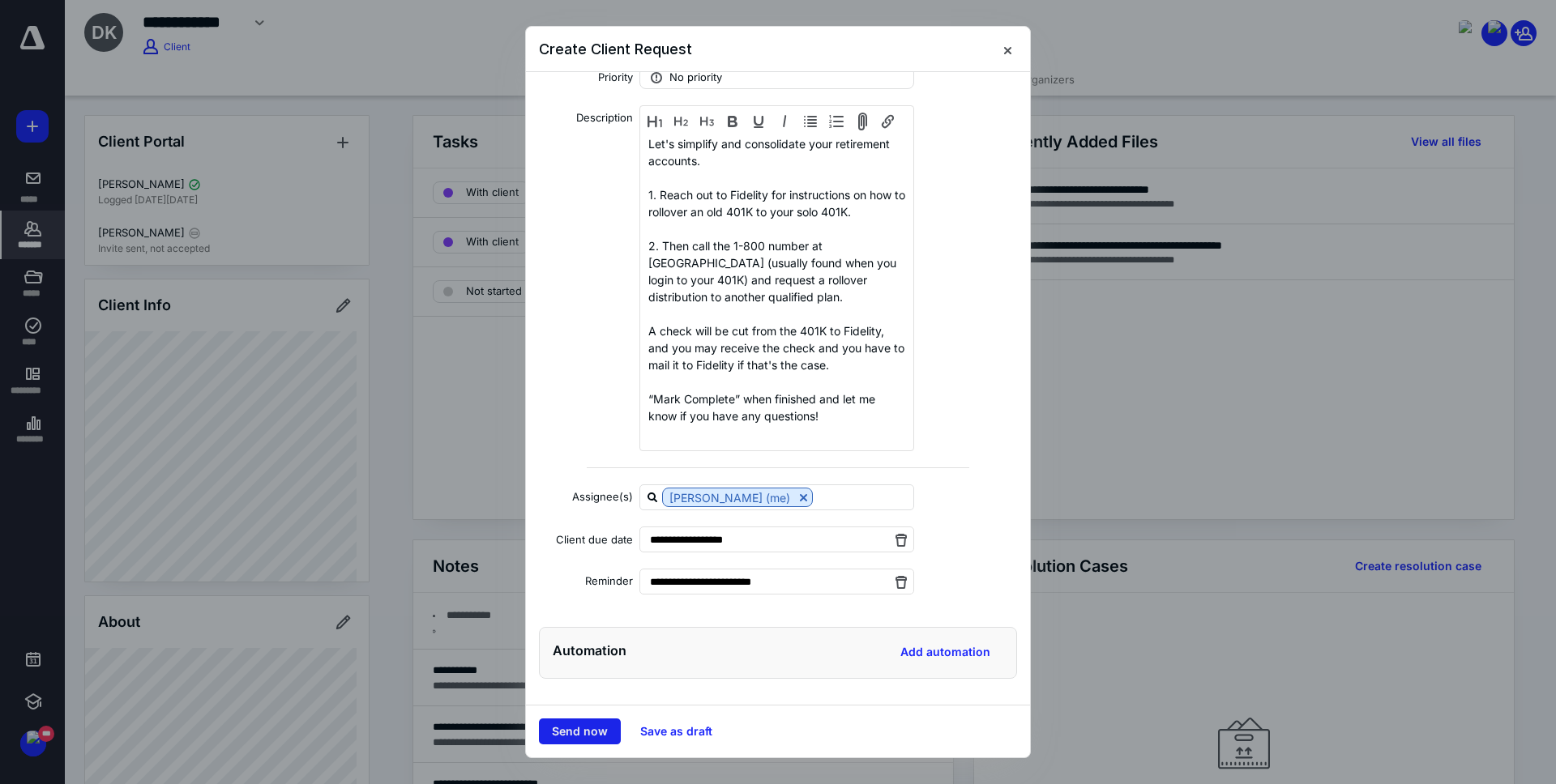 click on "Send now" at bounding box center [579, 731] 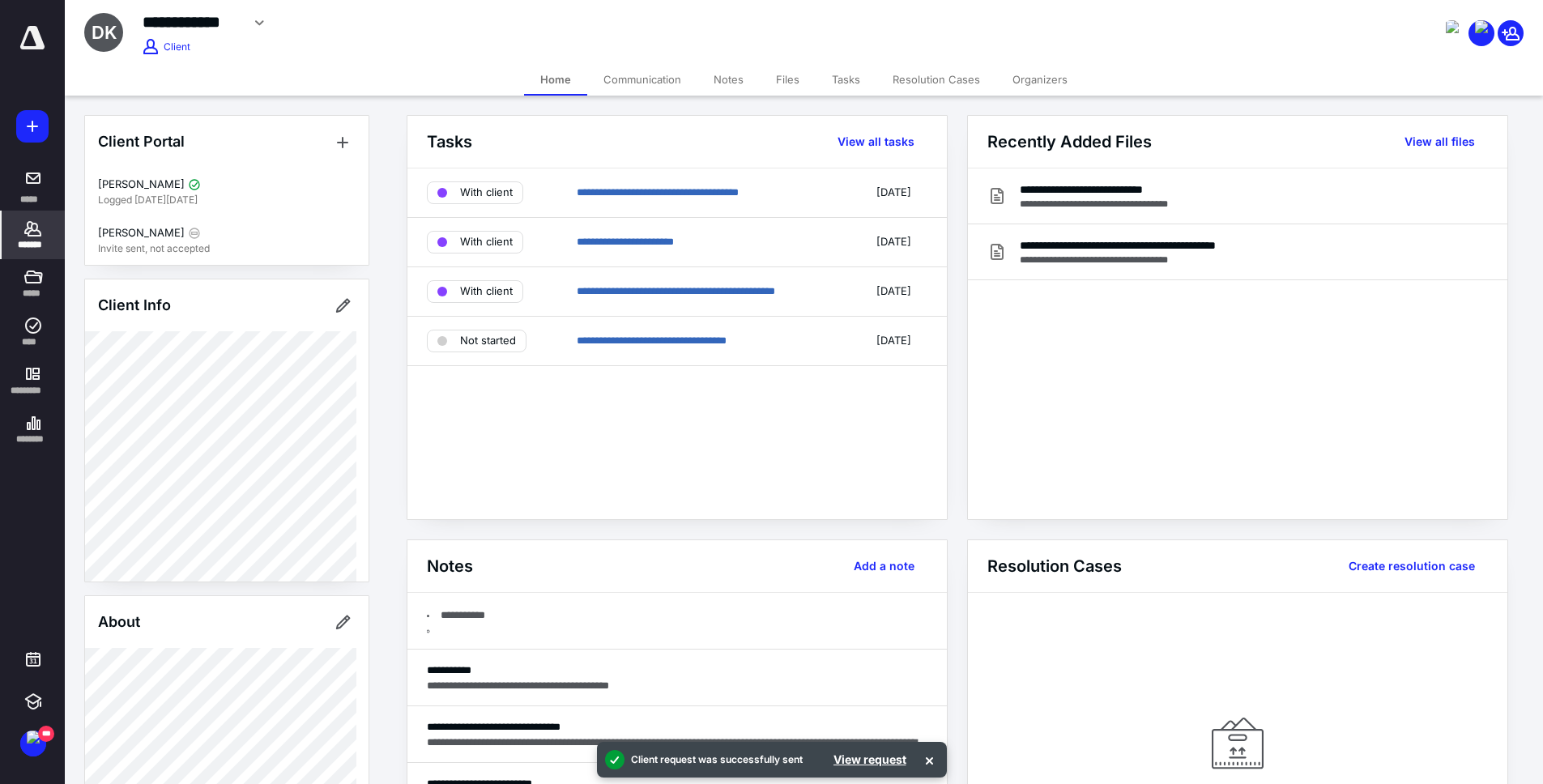 click on "**********" at bounding box center [1238, 343] 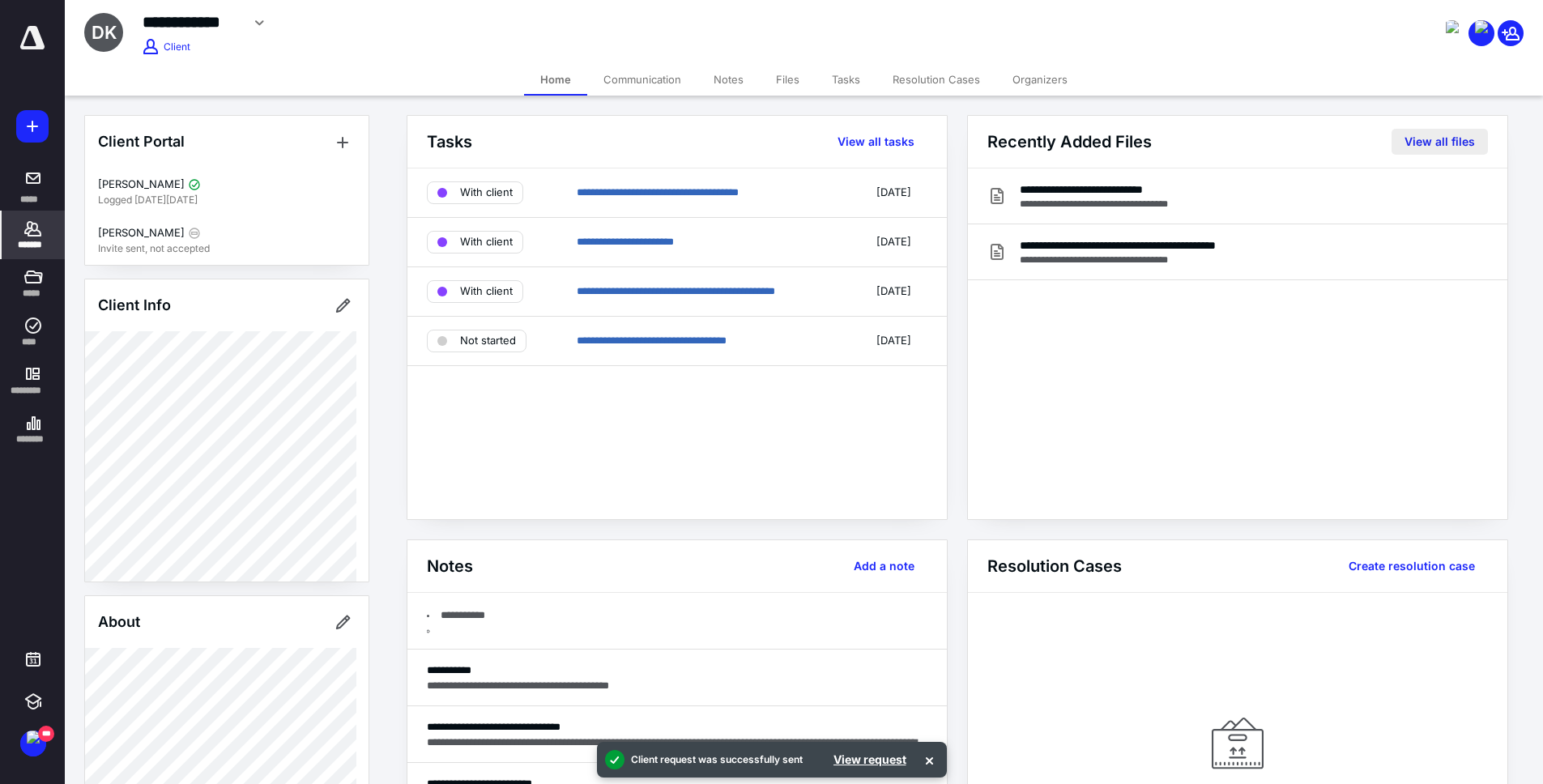 click on "View all files" at bounding box center [1439, 142] 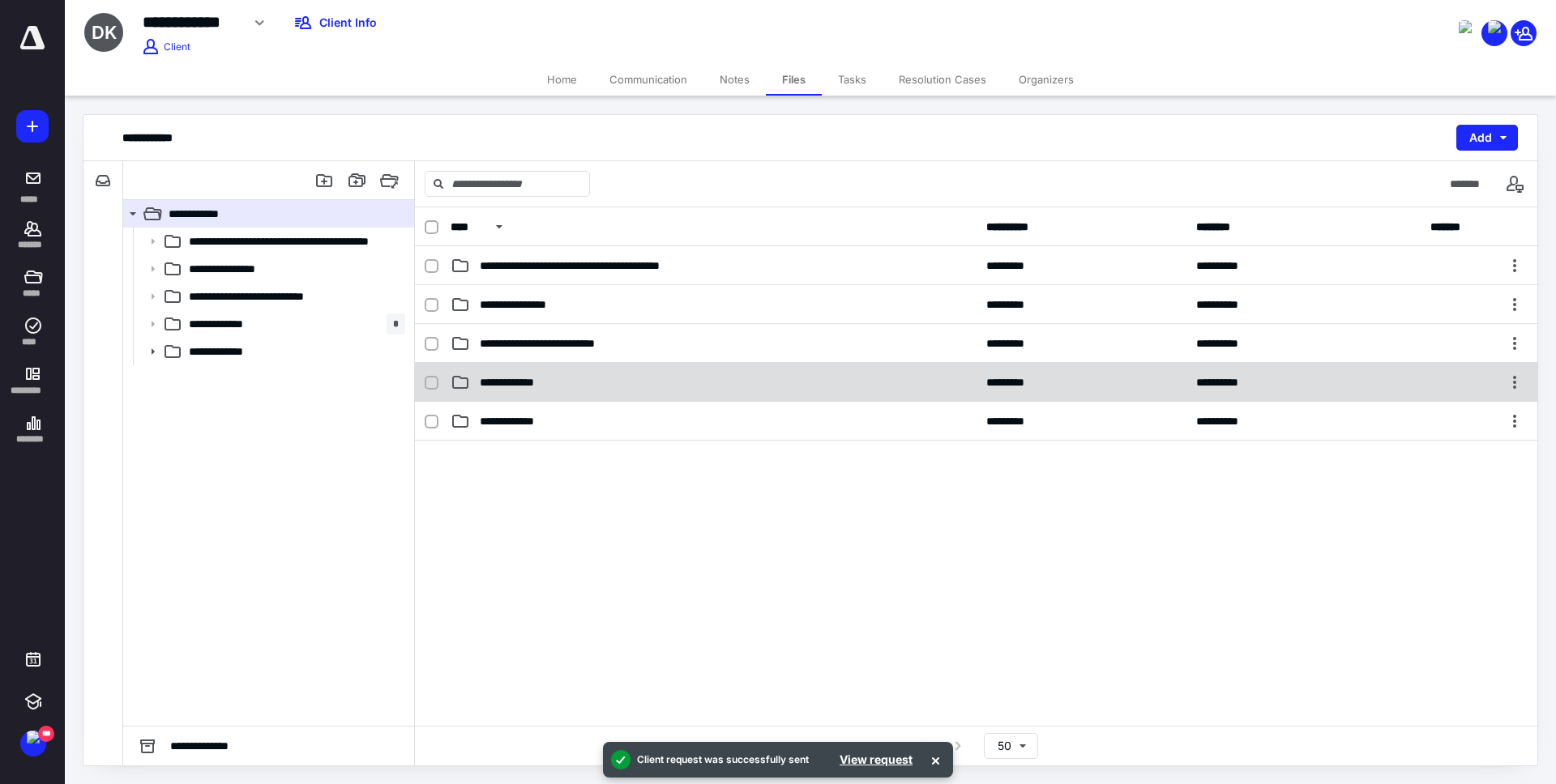click on "**********" at bounding box center [713, 382] 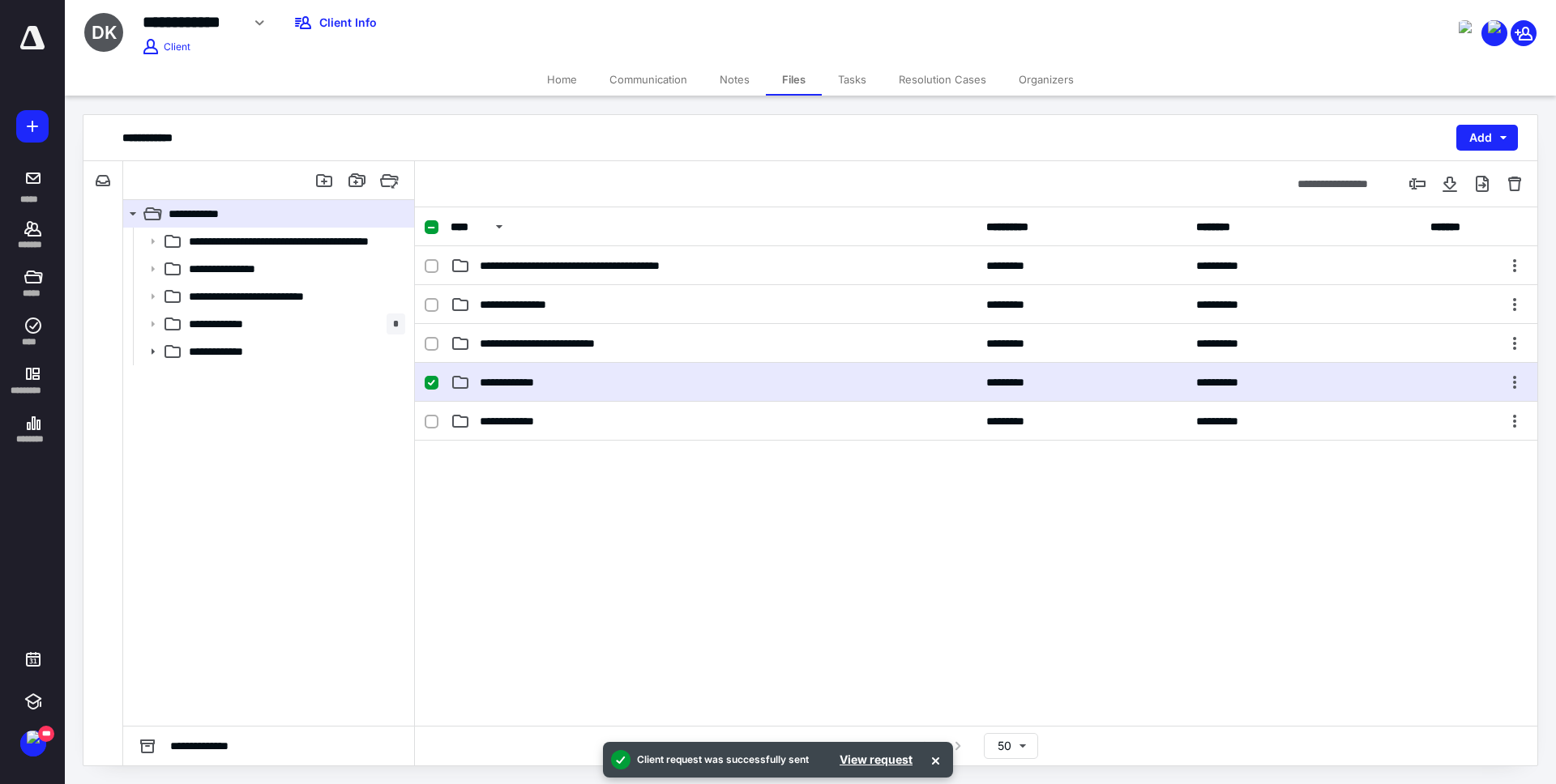 click on "**********" at bounding box center (713, 382) 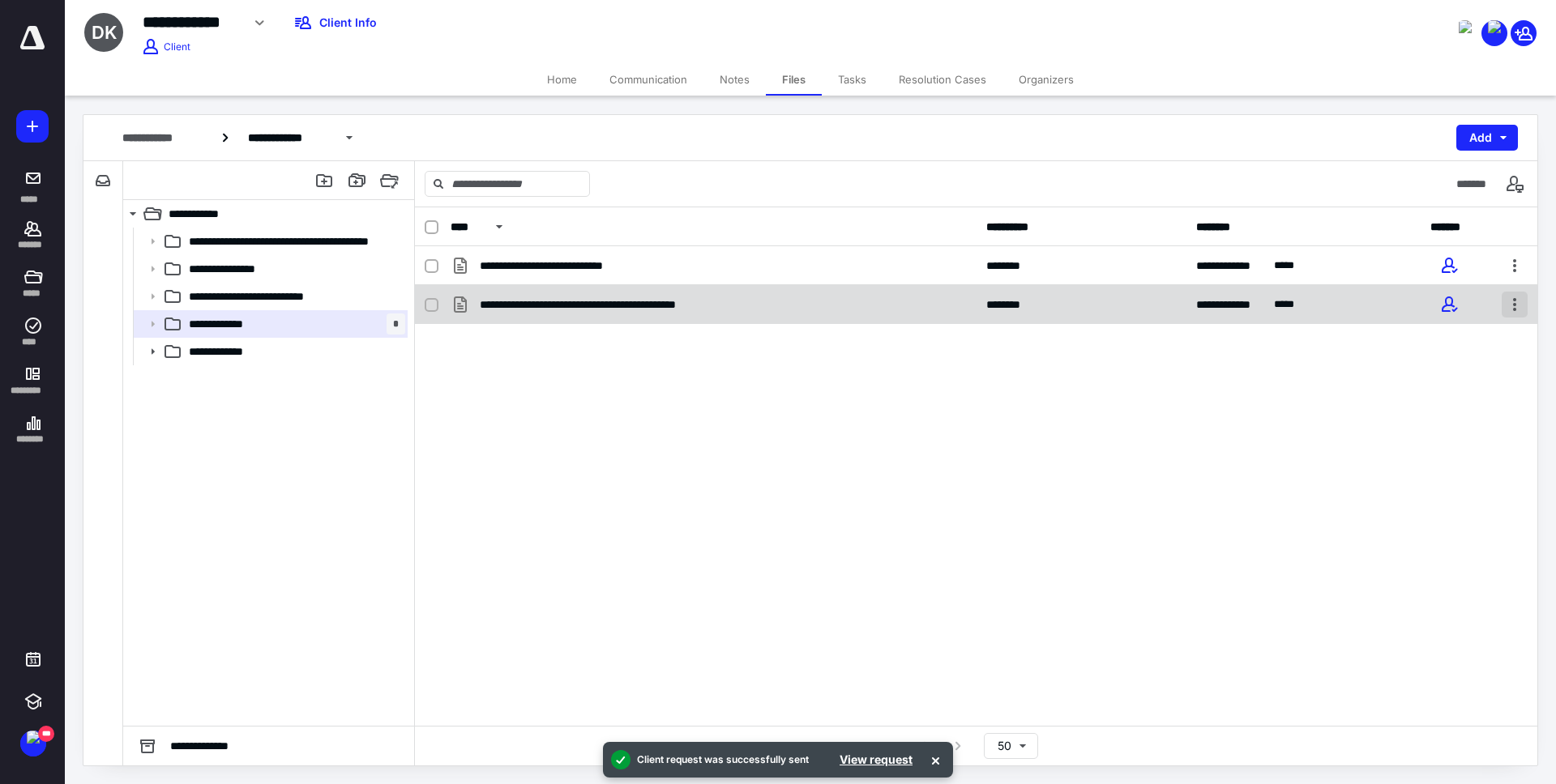 click at bounding box center [1515, 305] 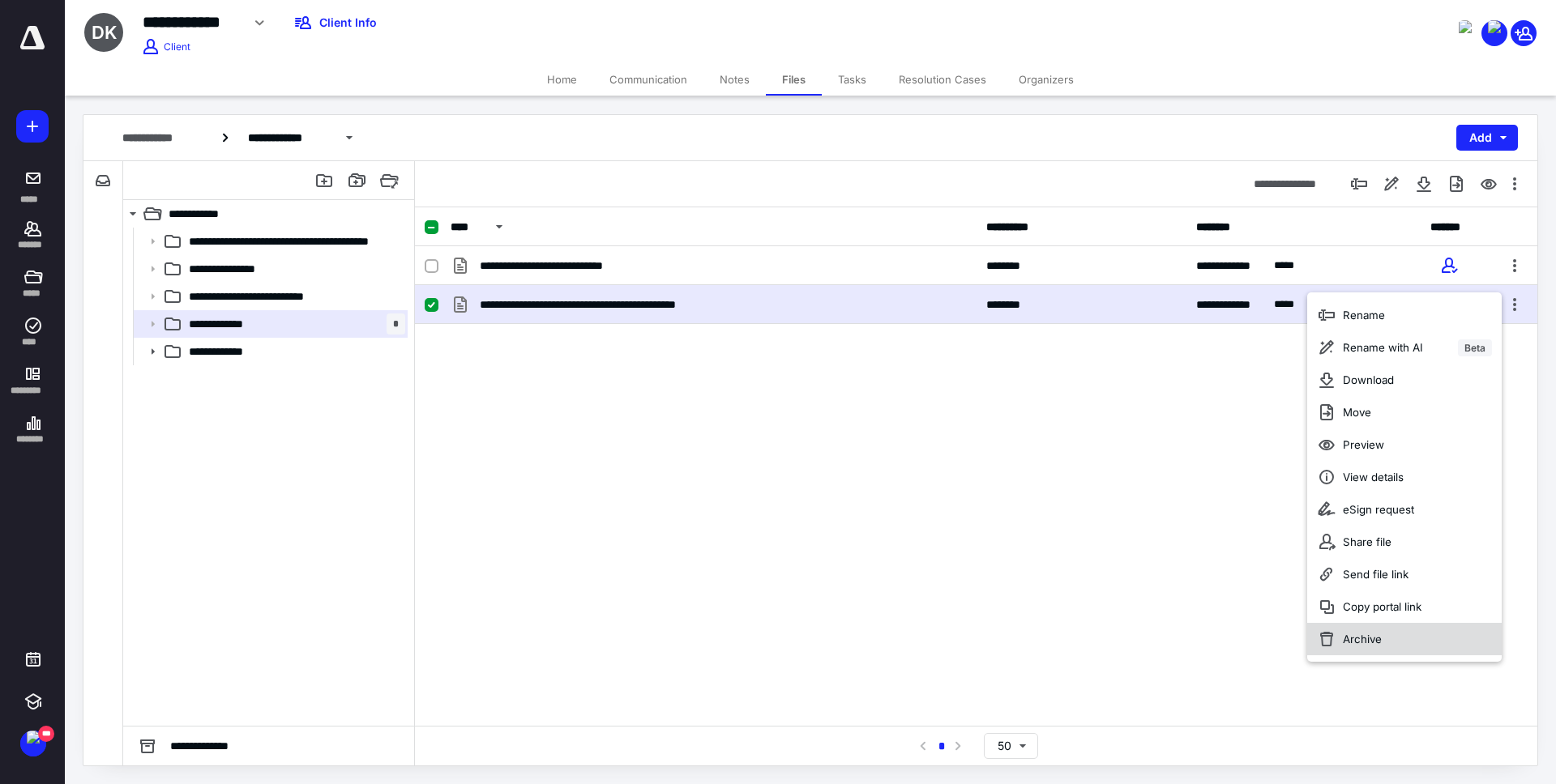 click on "Archive" at bounding box center (1404, 639) 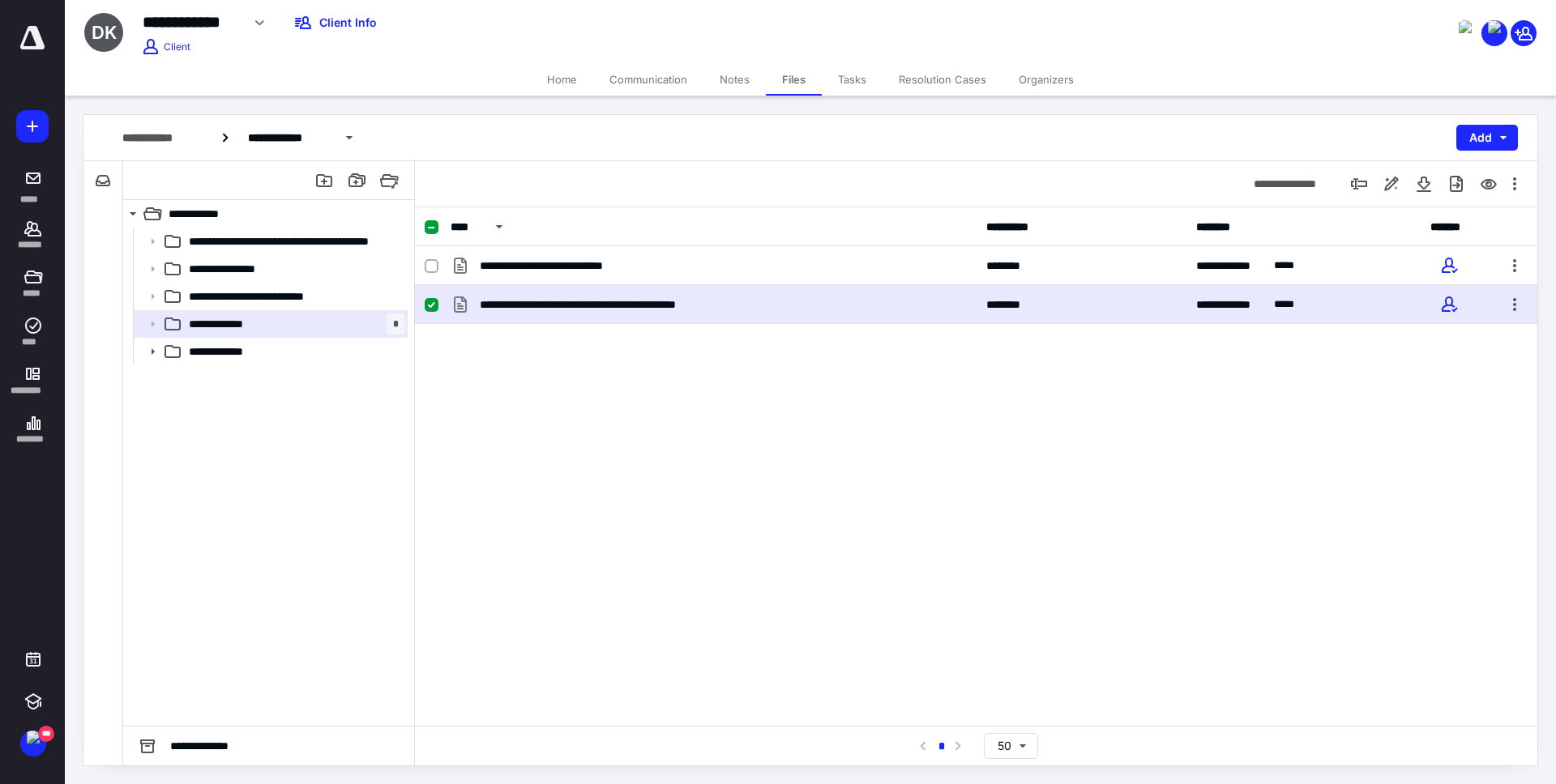 checkbox on "false" 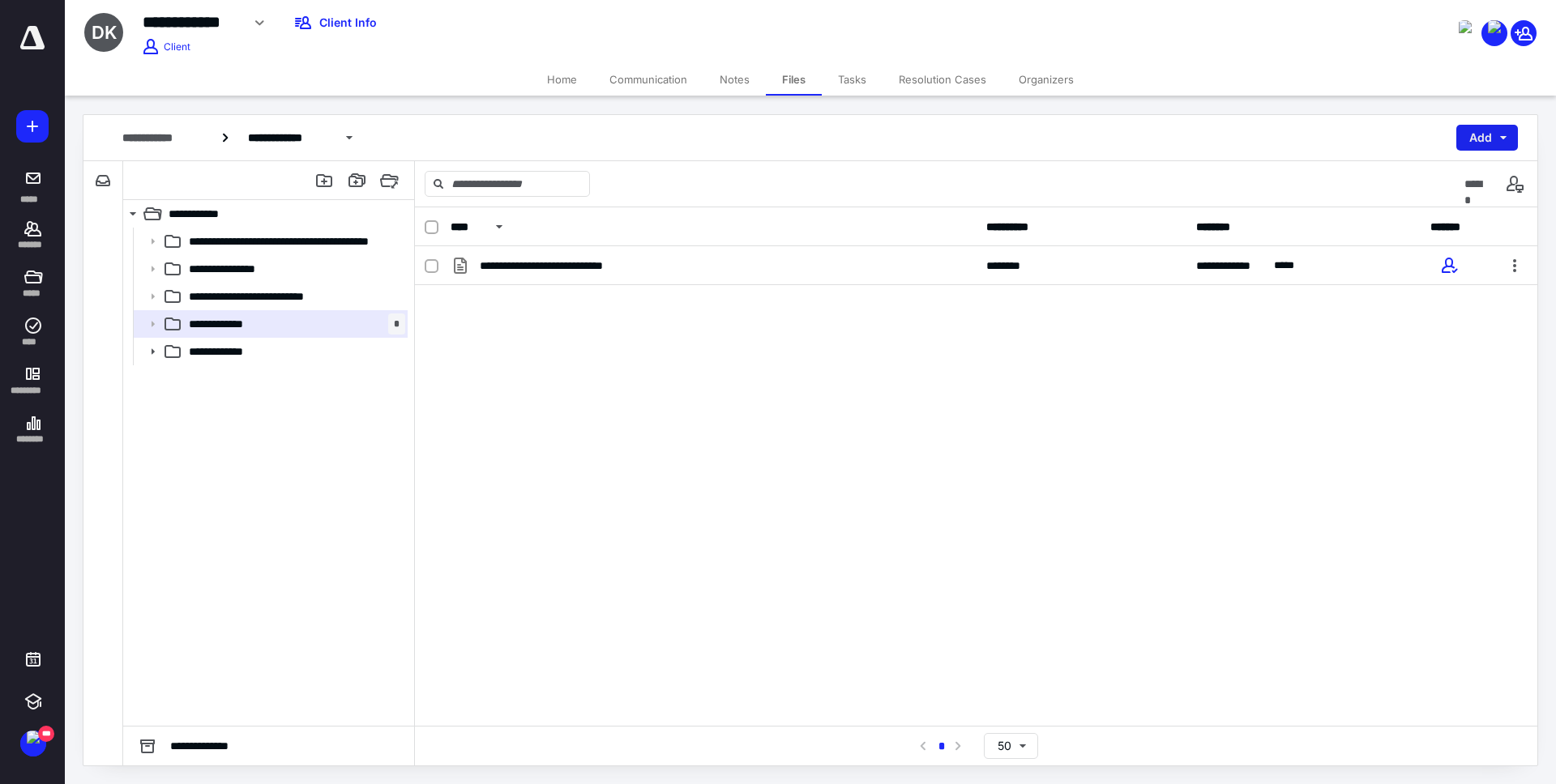 click on "Add" at bounding box center (1487, 138) 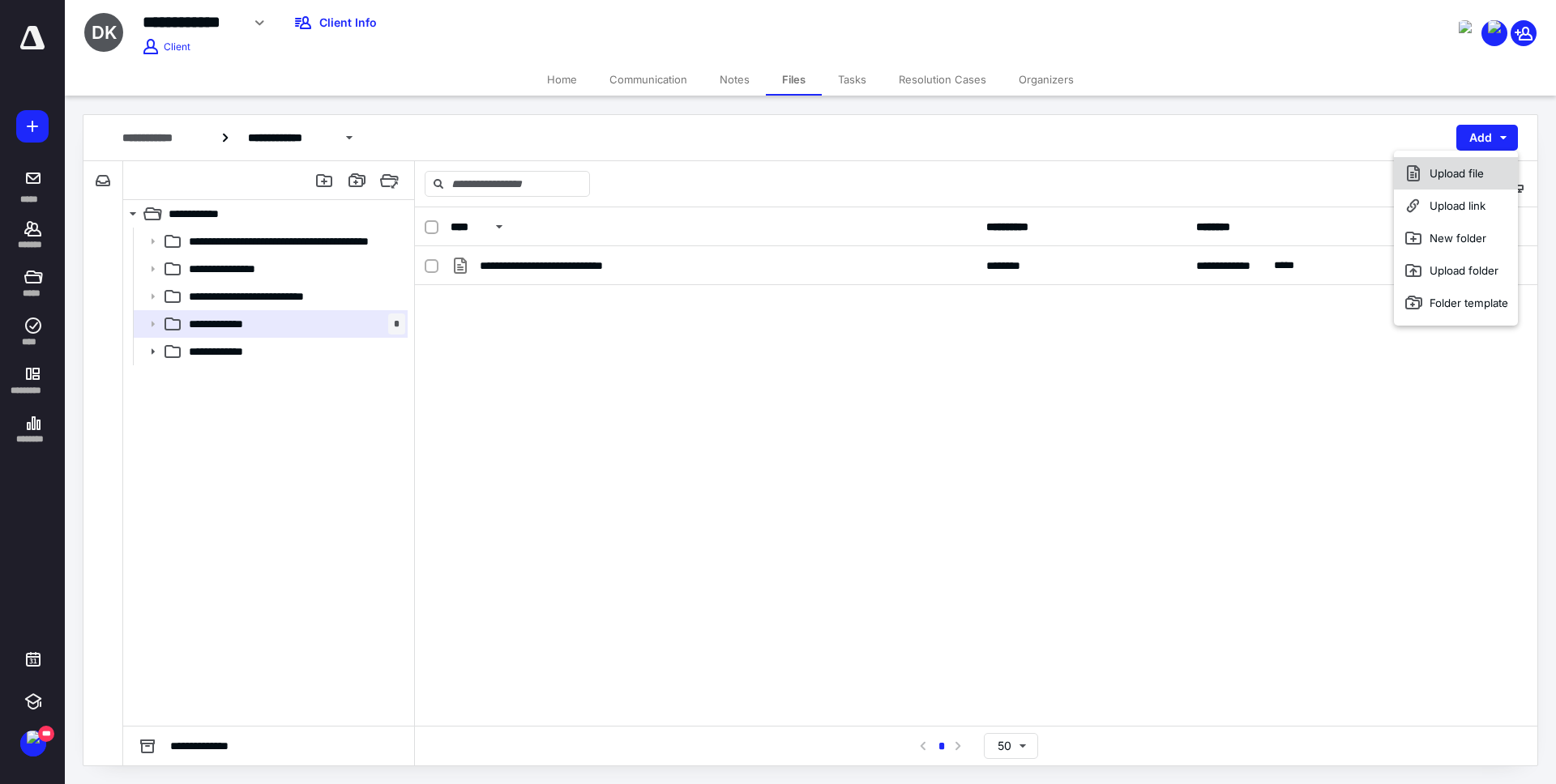 click on "Upload file" at bounding box center [1456, 173] 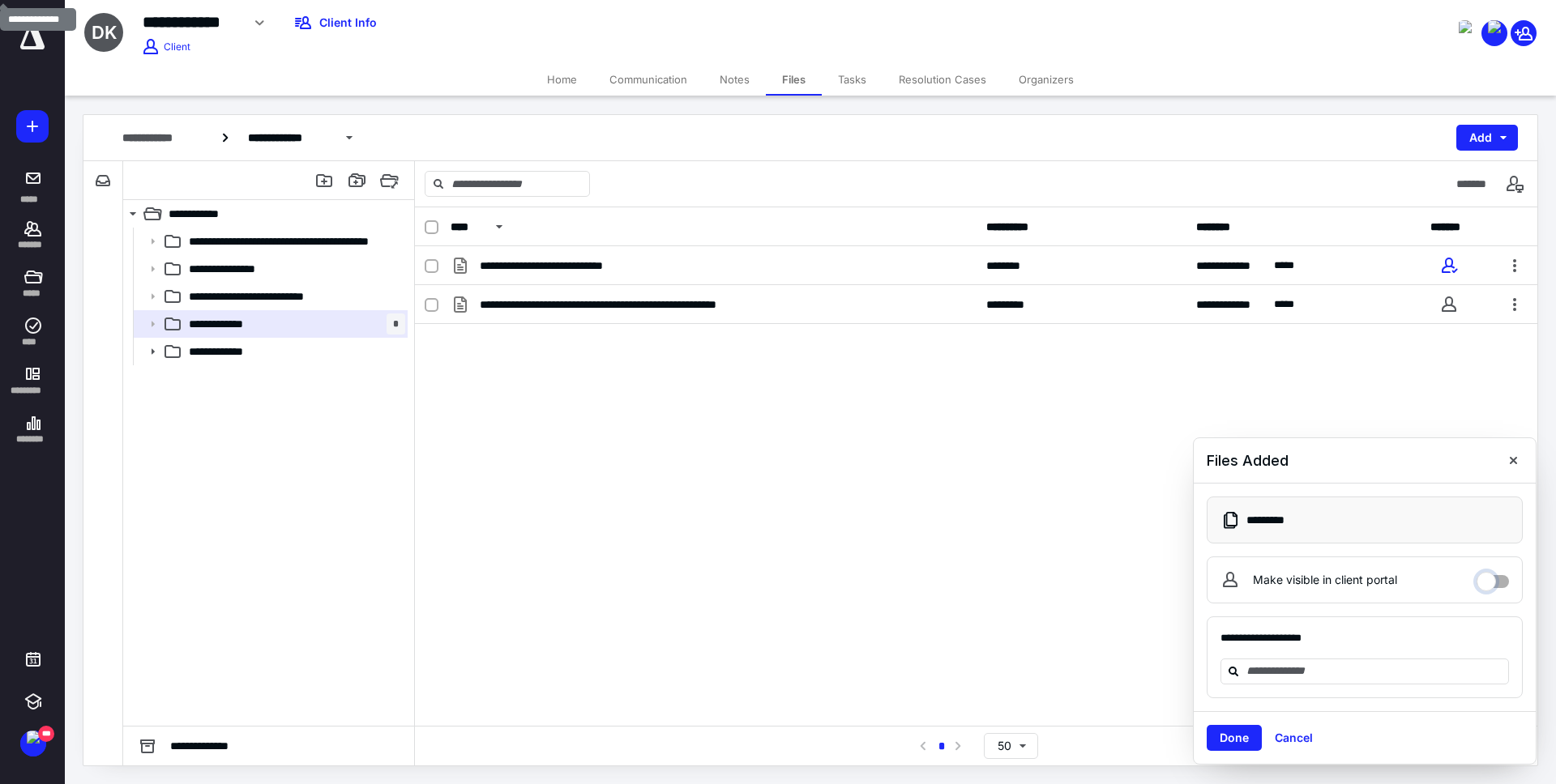 click on "Make visible in client portal" at bounding box center (1493, 577) 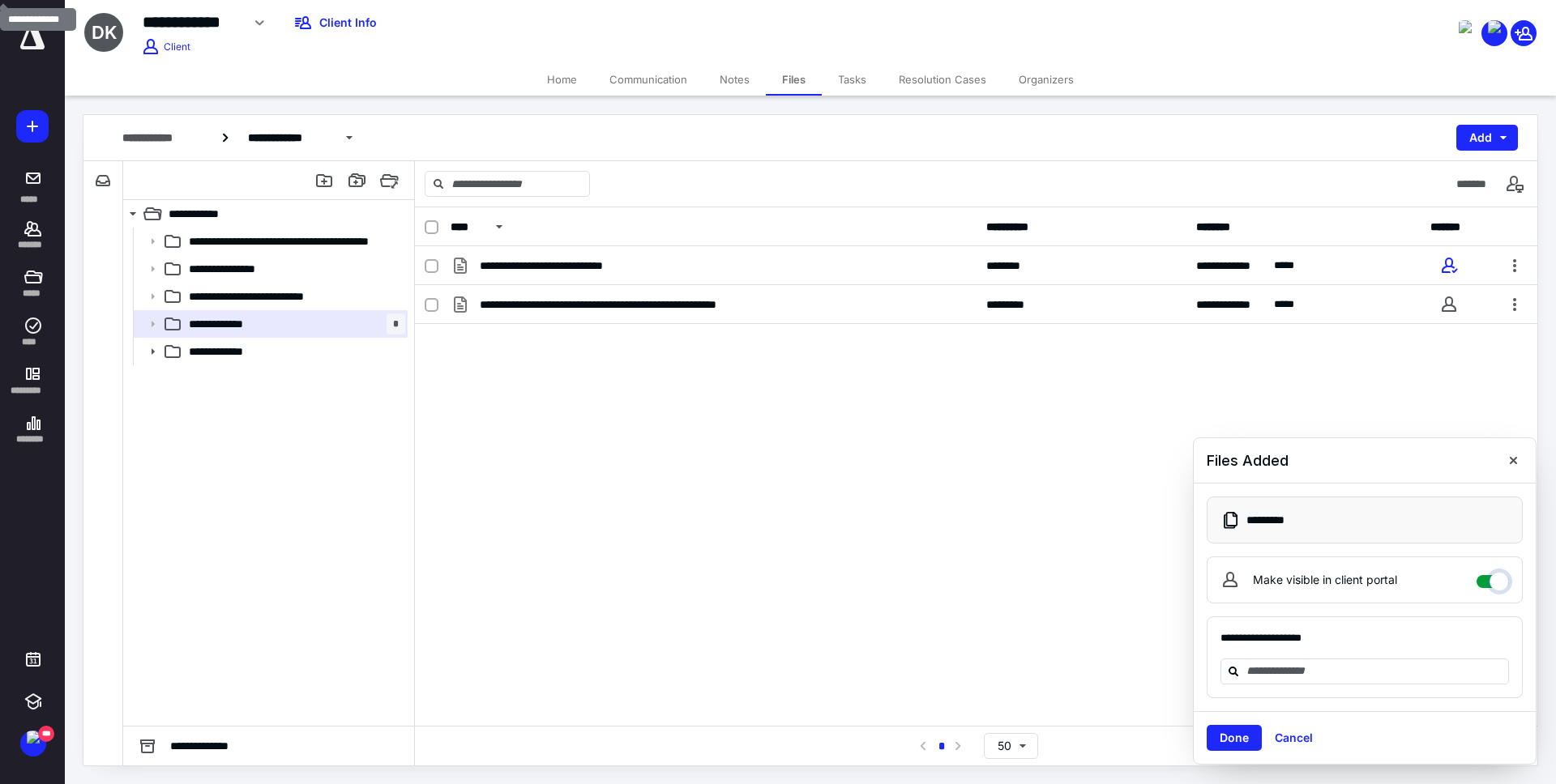 checkbox on "****" 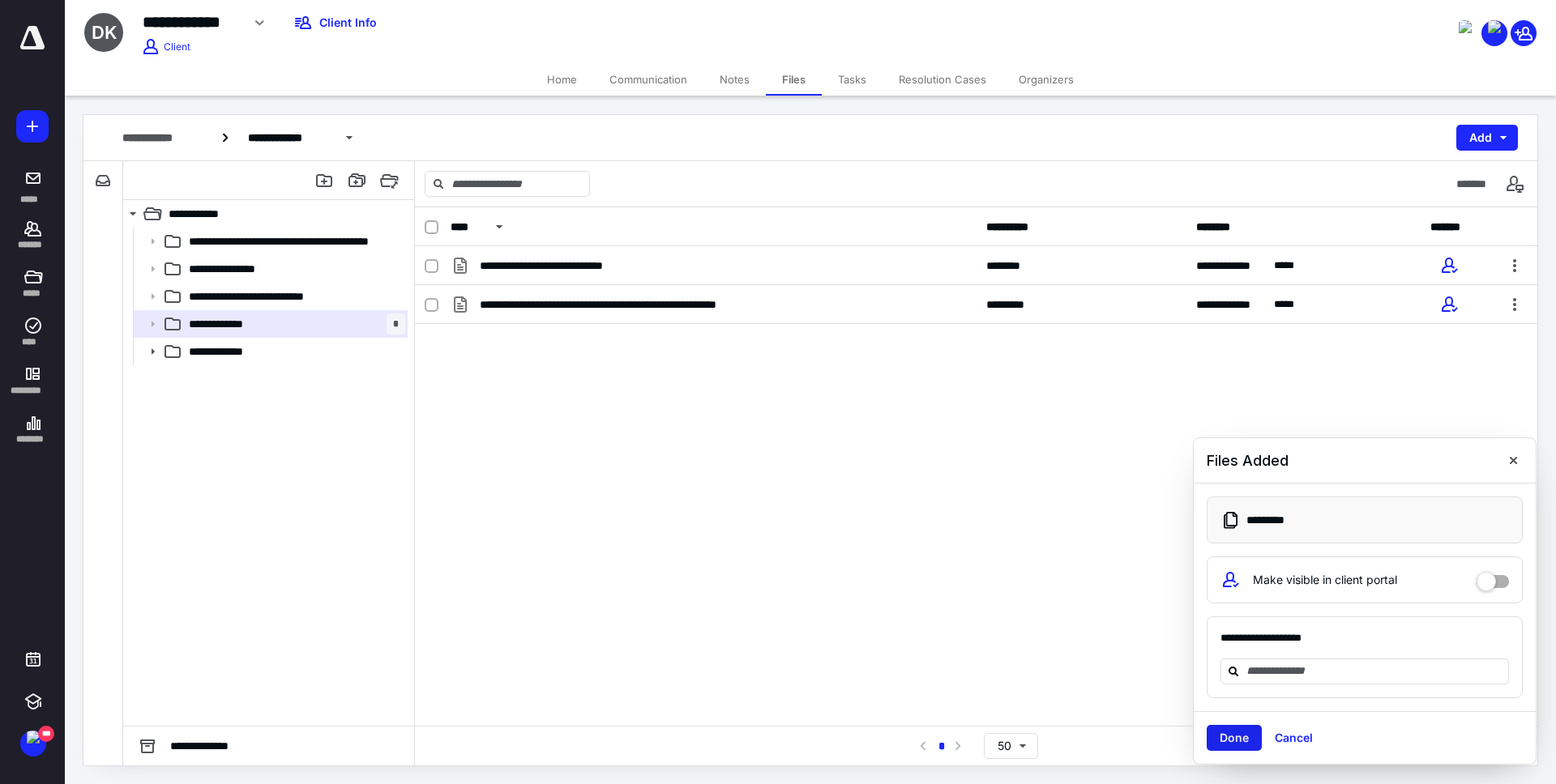 click on "Done" at bounding box center (1234, 738) 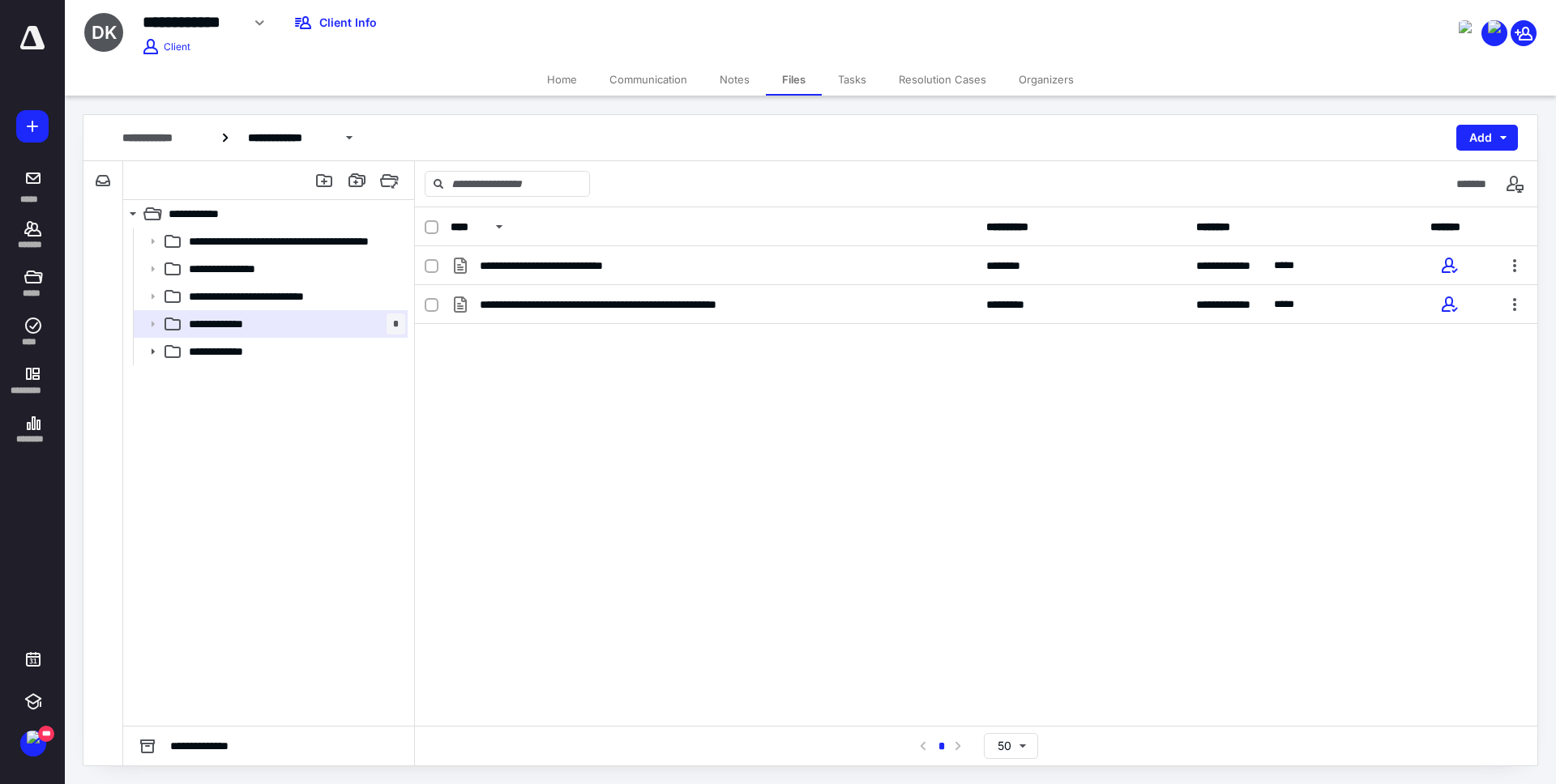 click on "**********" at bounding box center [976, 368] 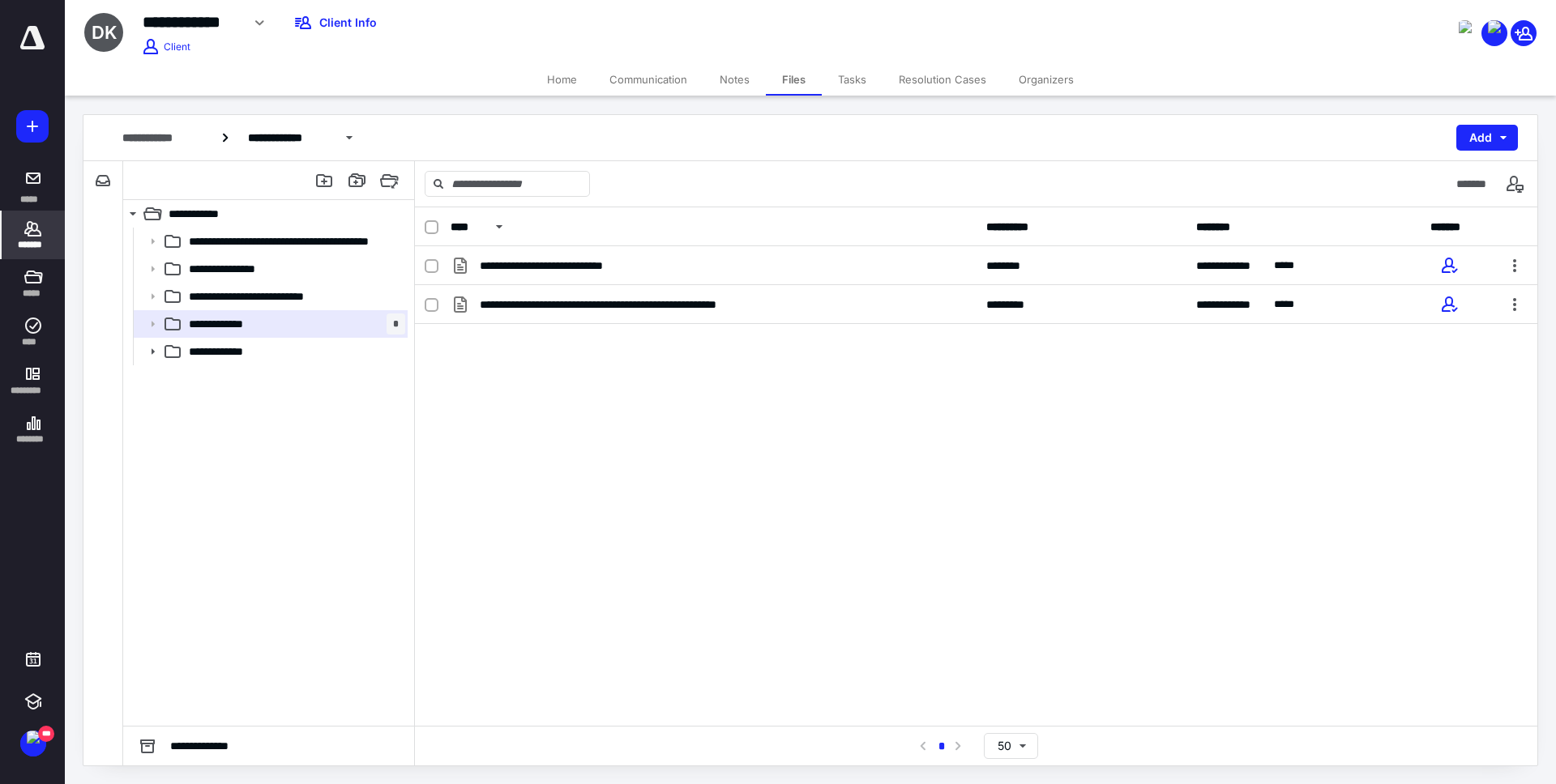 click 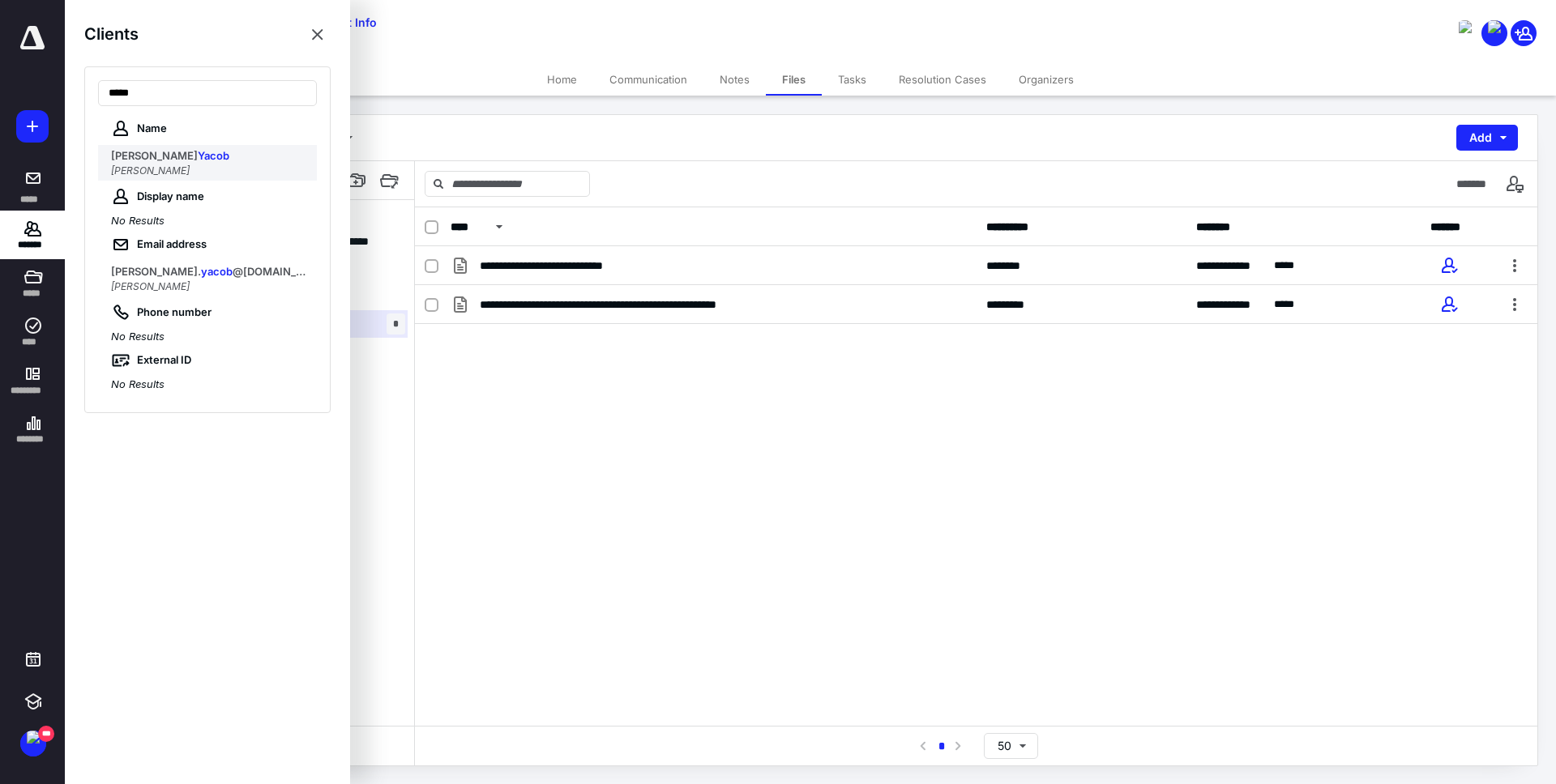 type on "*****" 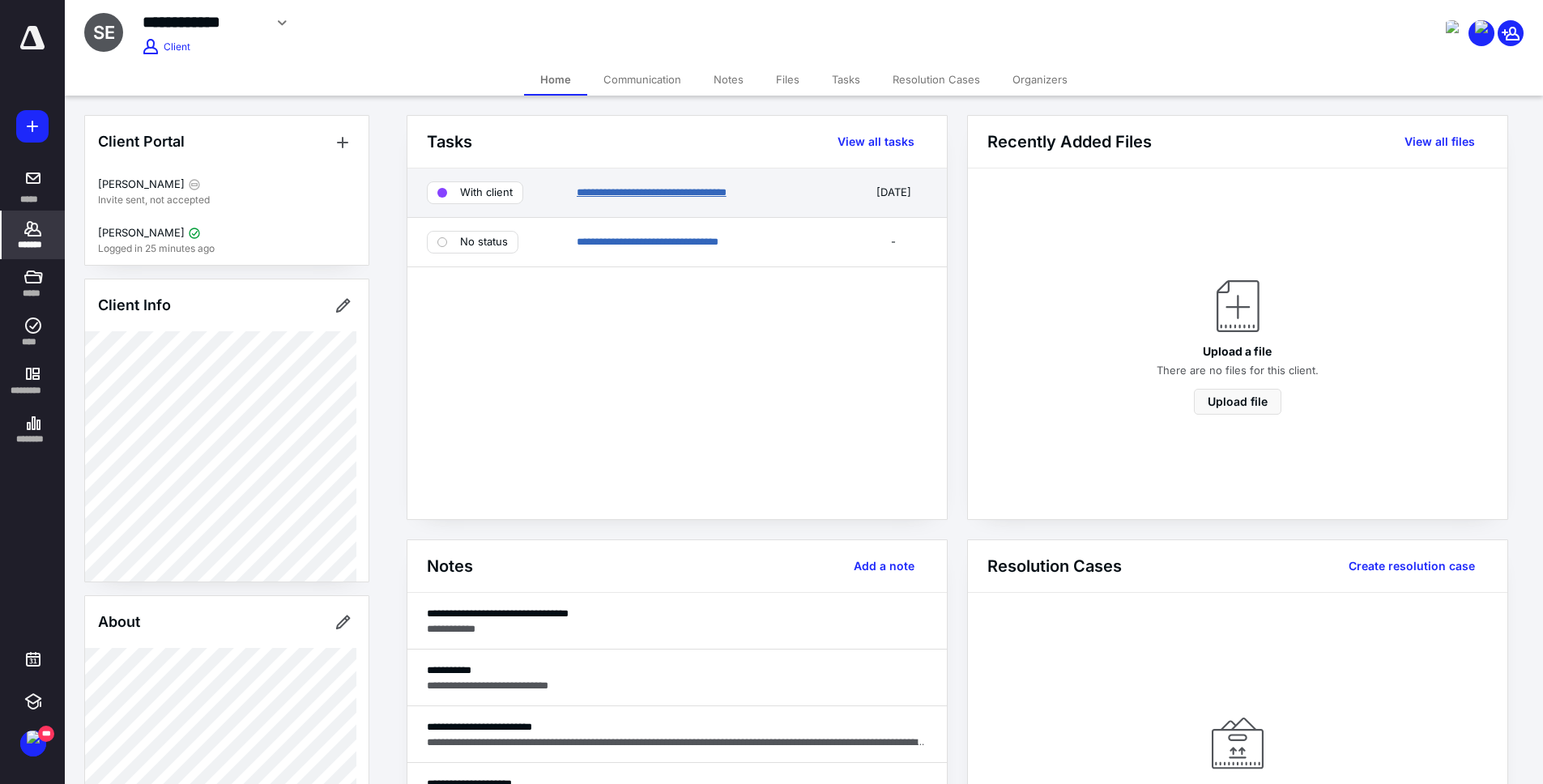 click on "**********" at bounding box center [651, 192] 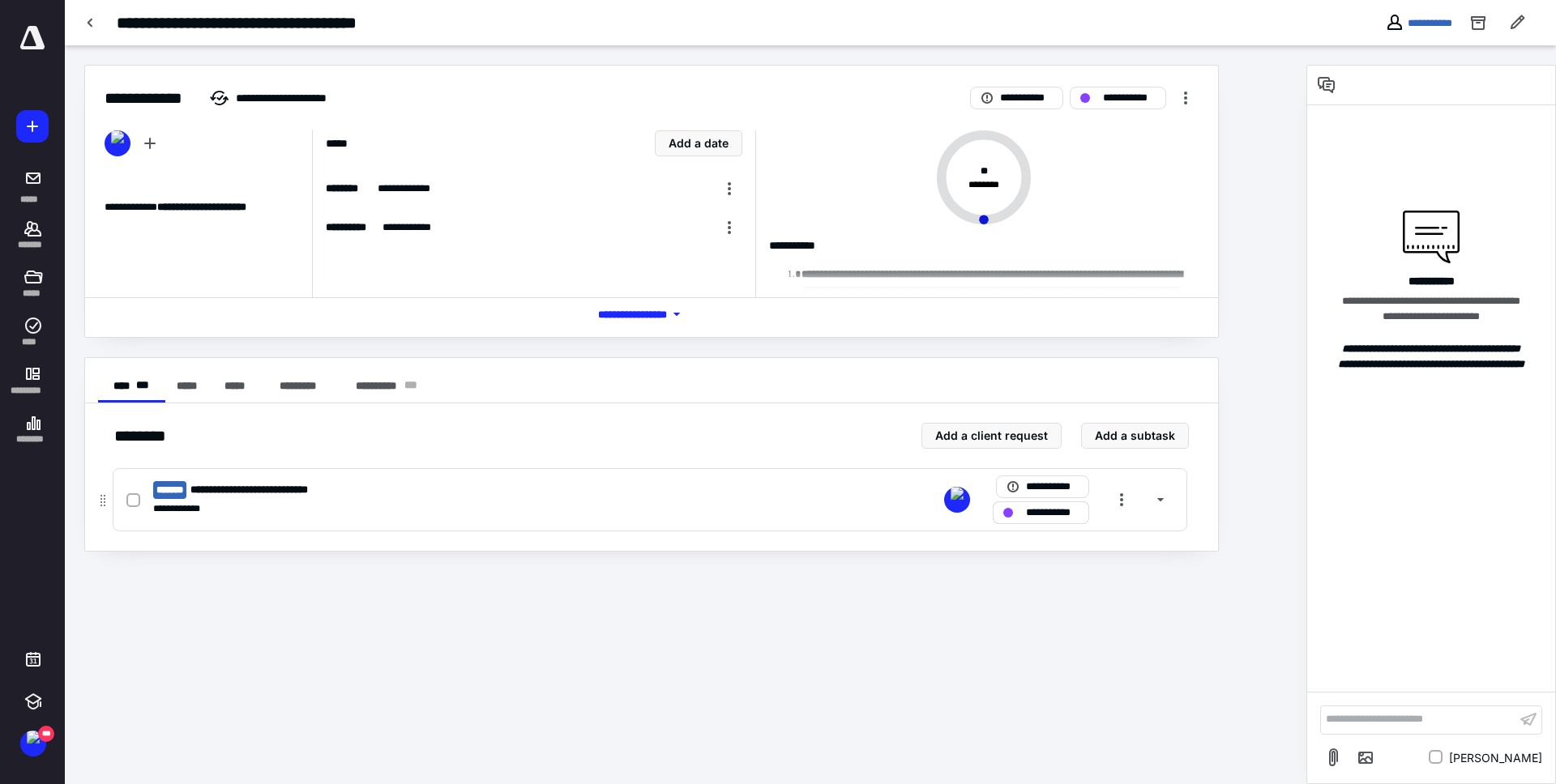 click on "**********" at bounding box center [1052, 513] 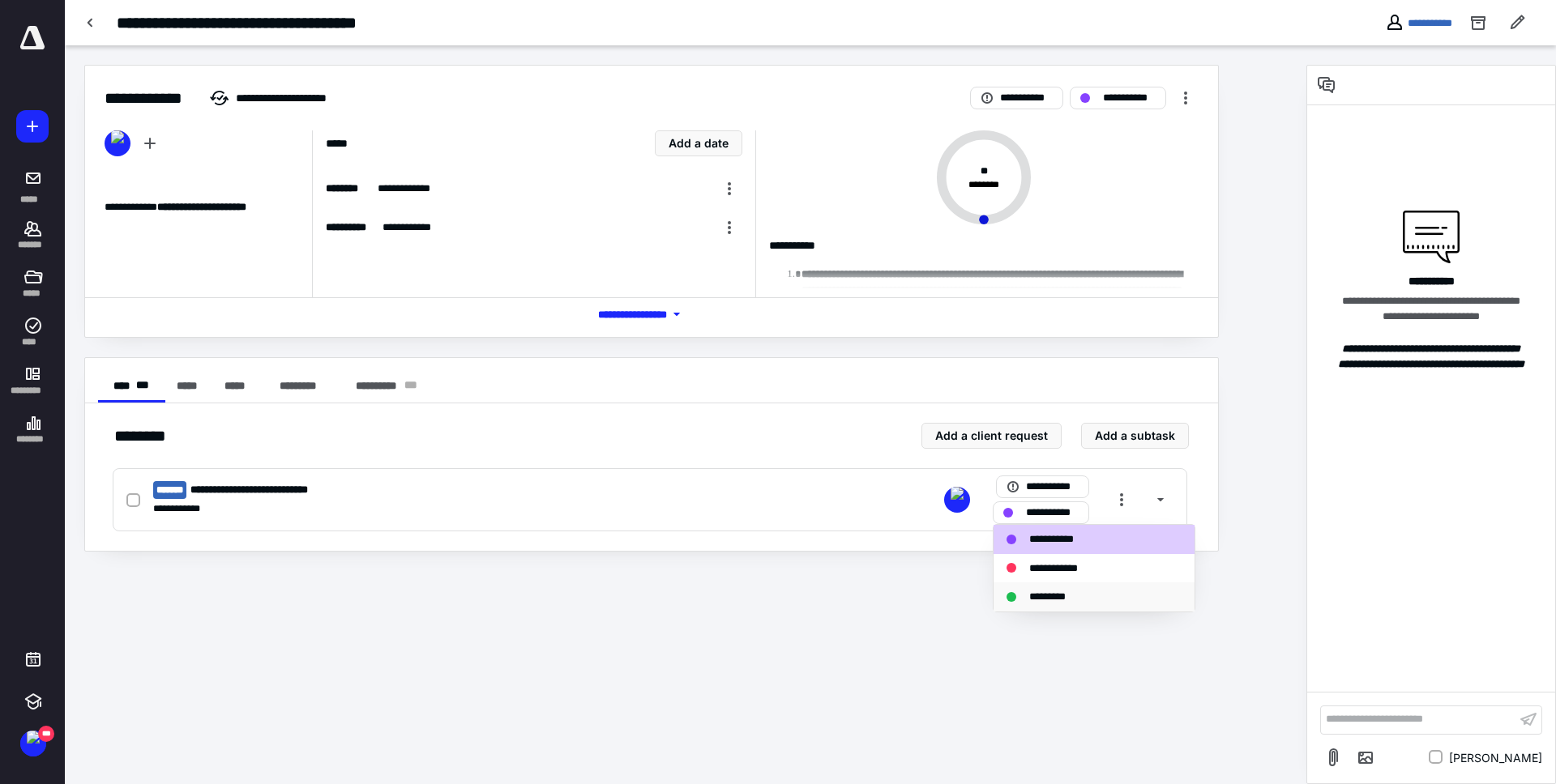 click on "*********" at bounding box center [1056, 597] 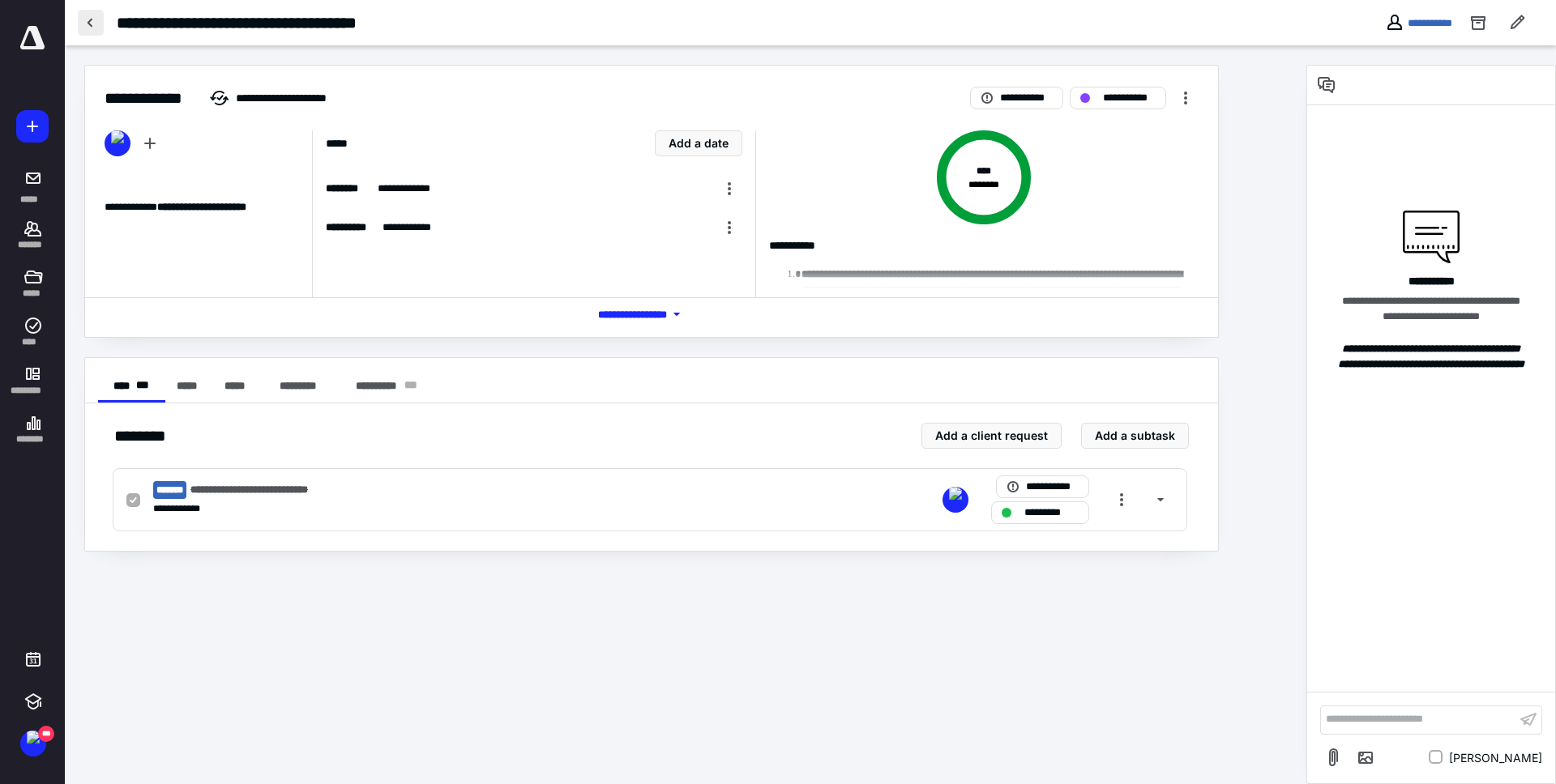 click at bounding box center [91, 23] 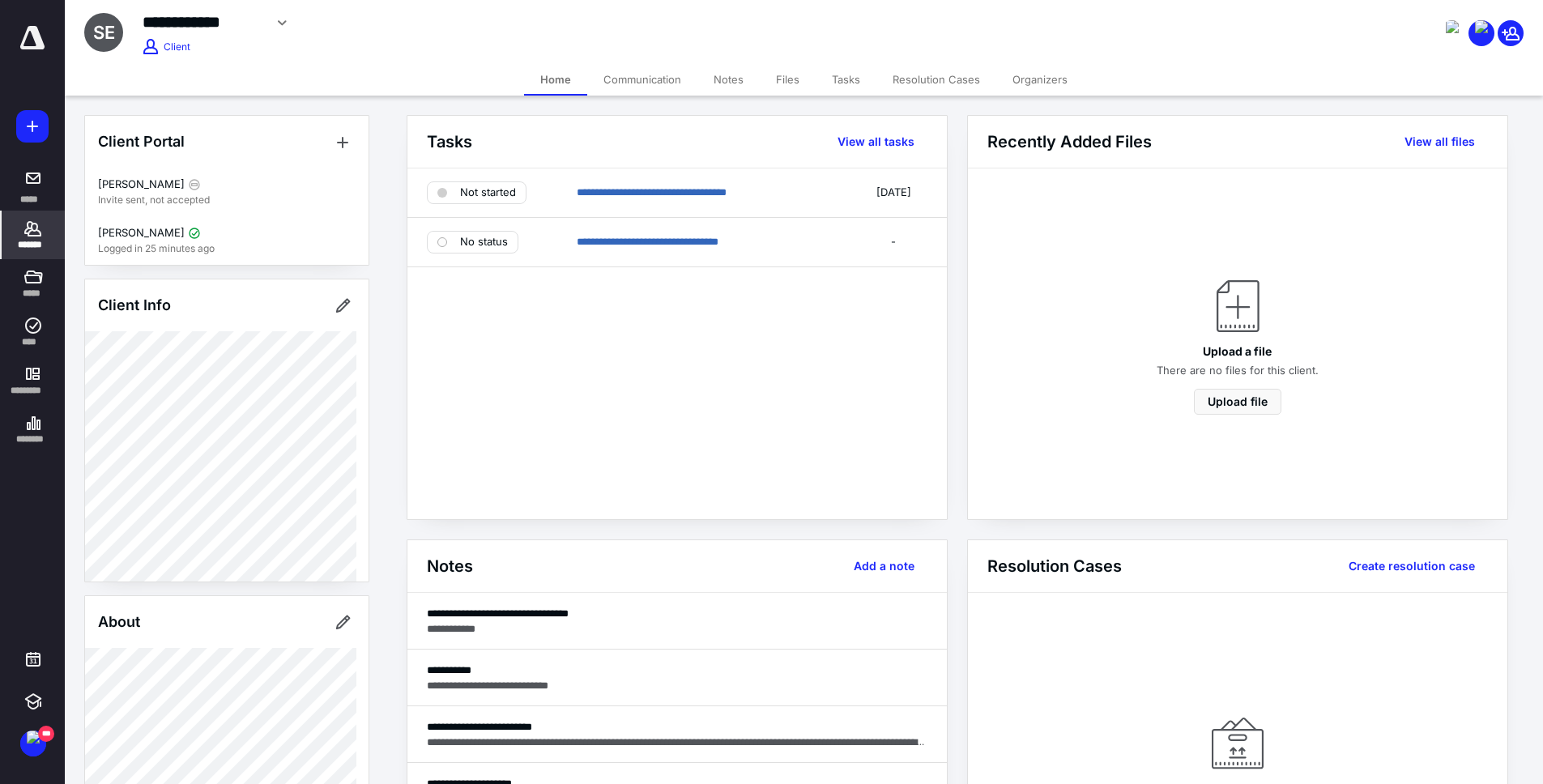 click on "**********" at bounding box center [677, 343] 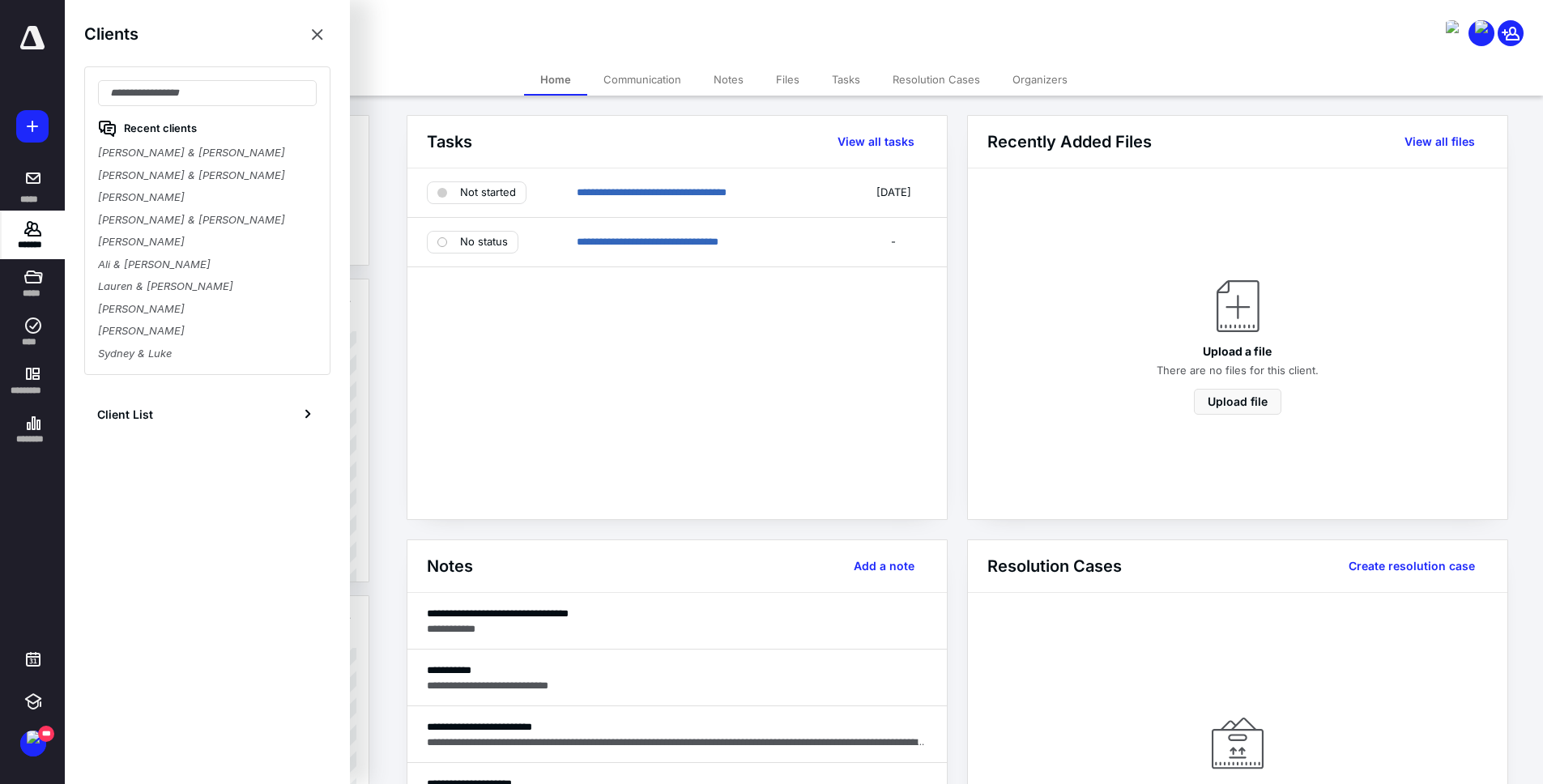 click on "*******" at bounding box center [33, 245] 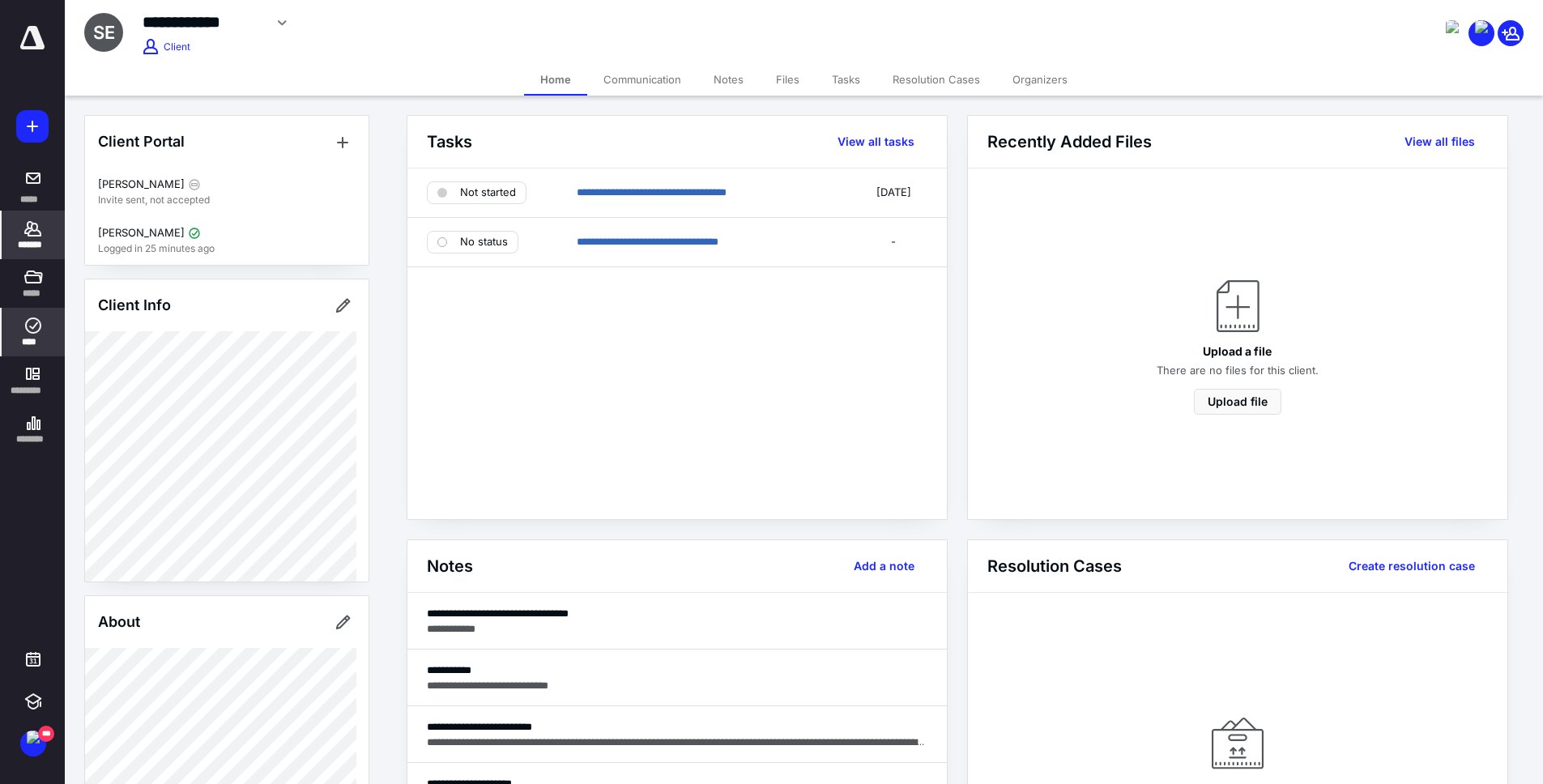 click on "****" at bounding box center (33, 342) 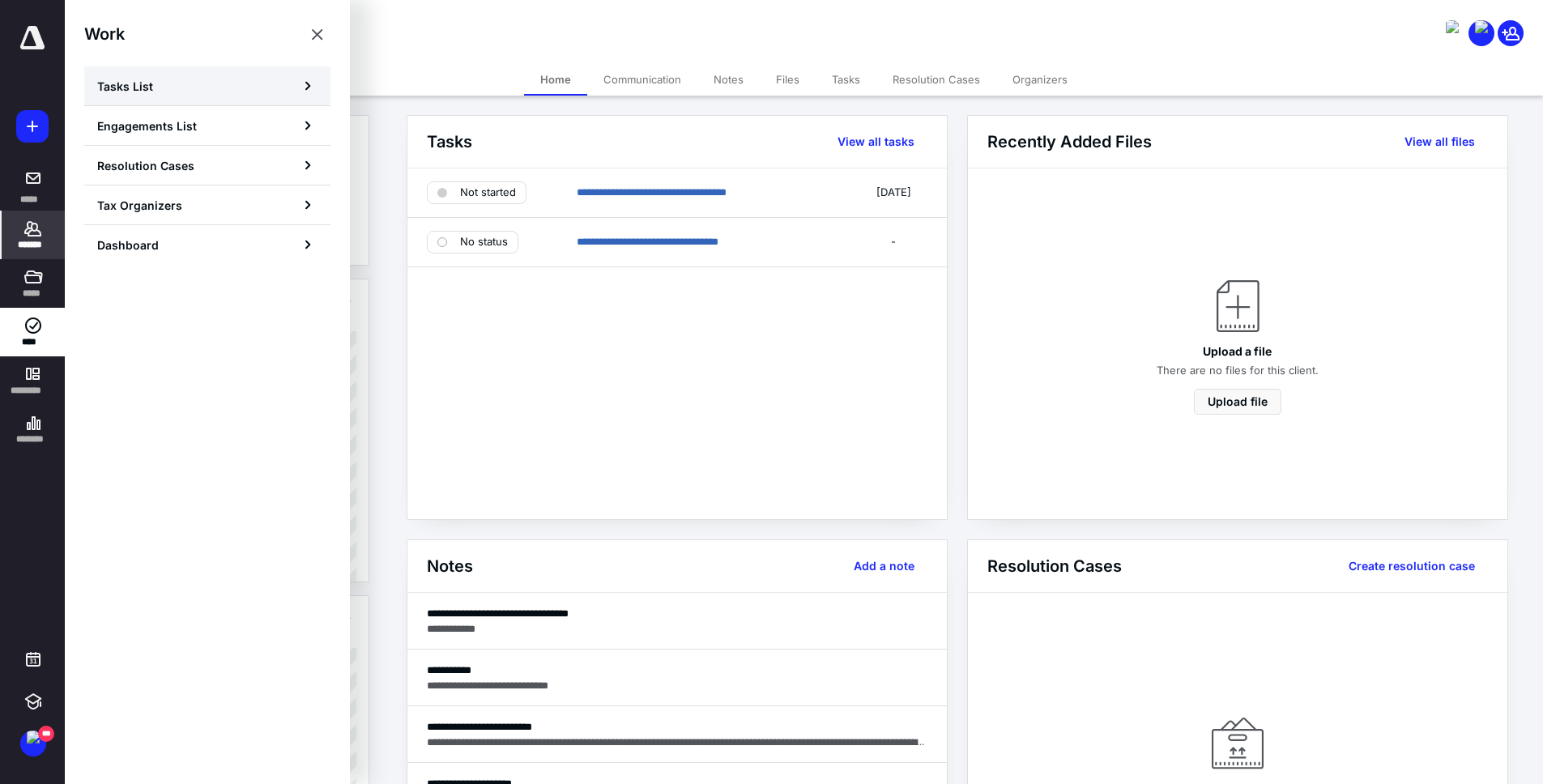 click on "Tasks List" at bounding box center [207, 86] 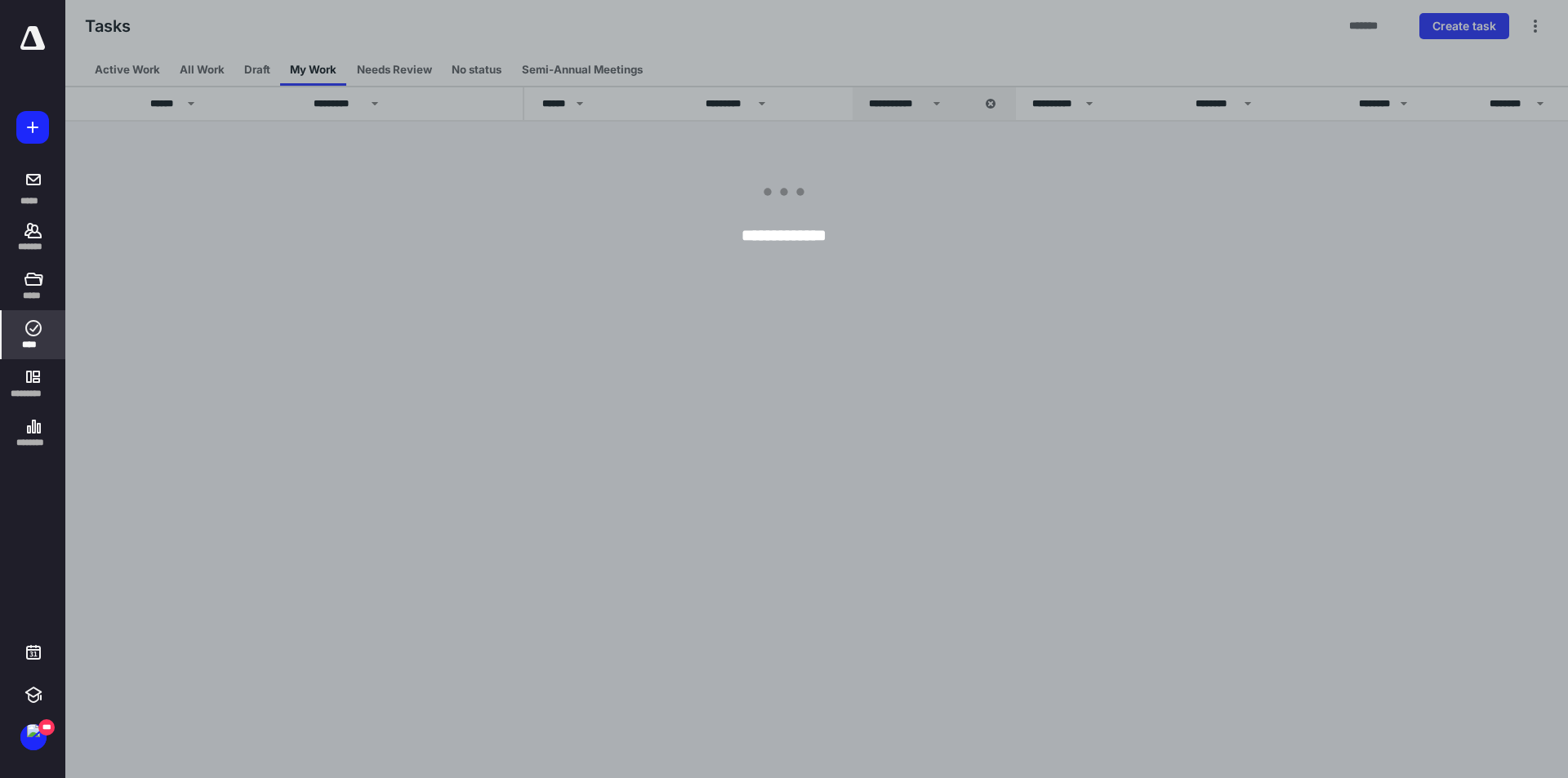 click at bounding box center [849, 389] 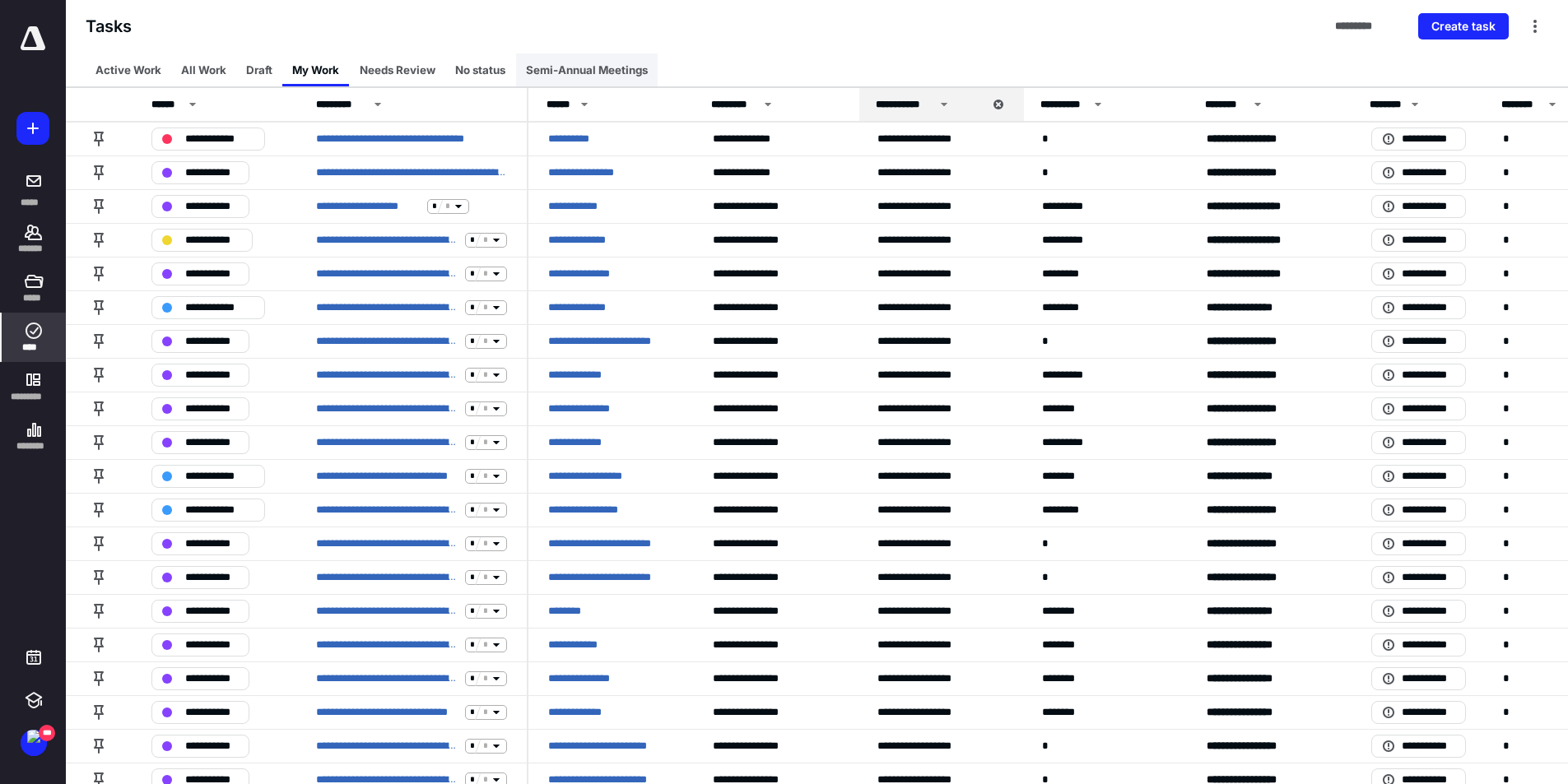 click on "Semi-Annual Meetings" at bounding box center (587, 70) 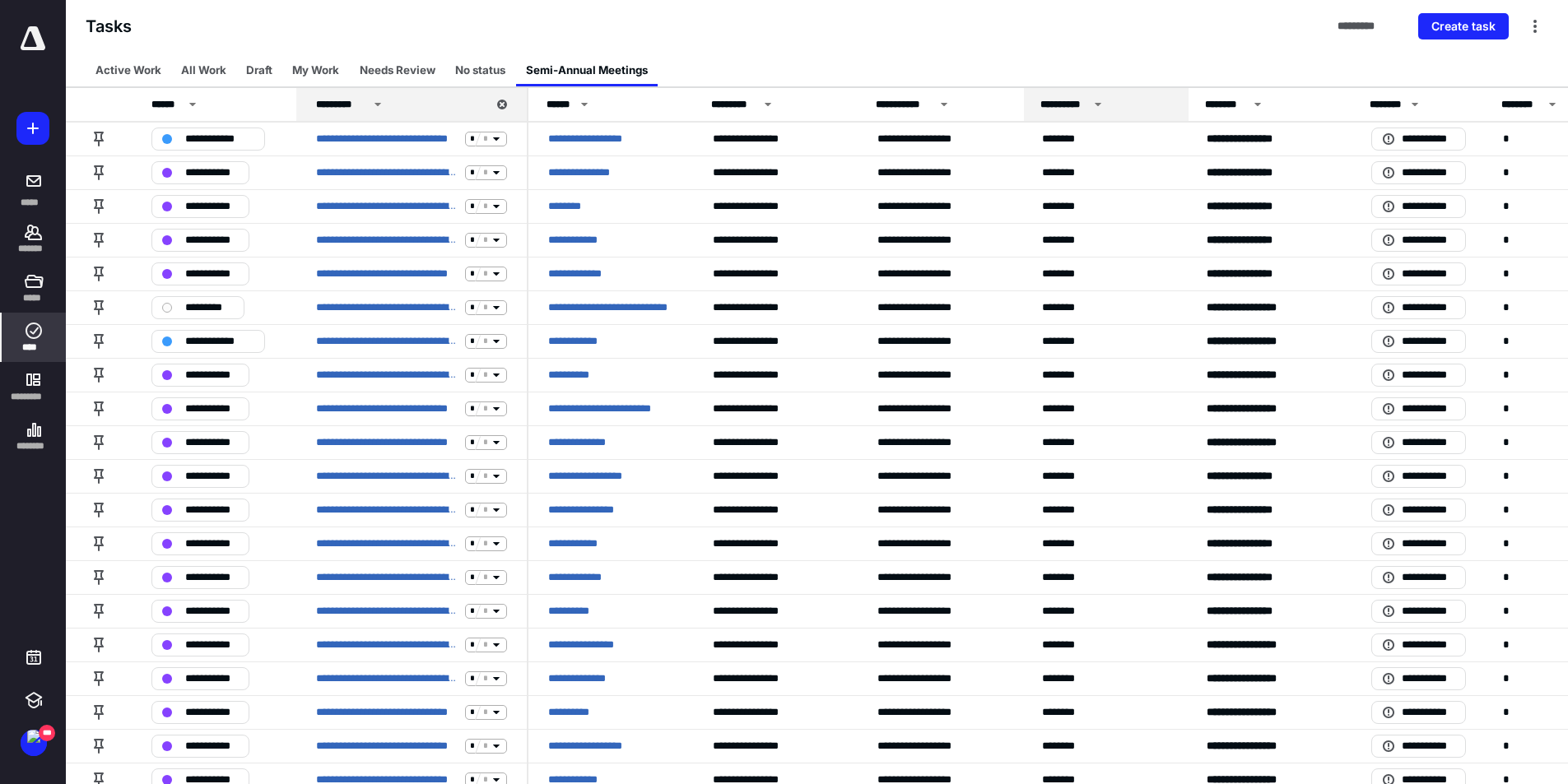 click on "**********" at bounding box center [1064, 104] 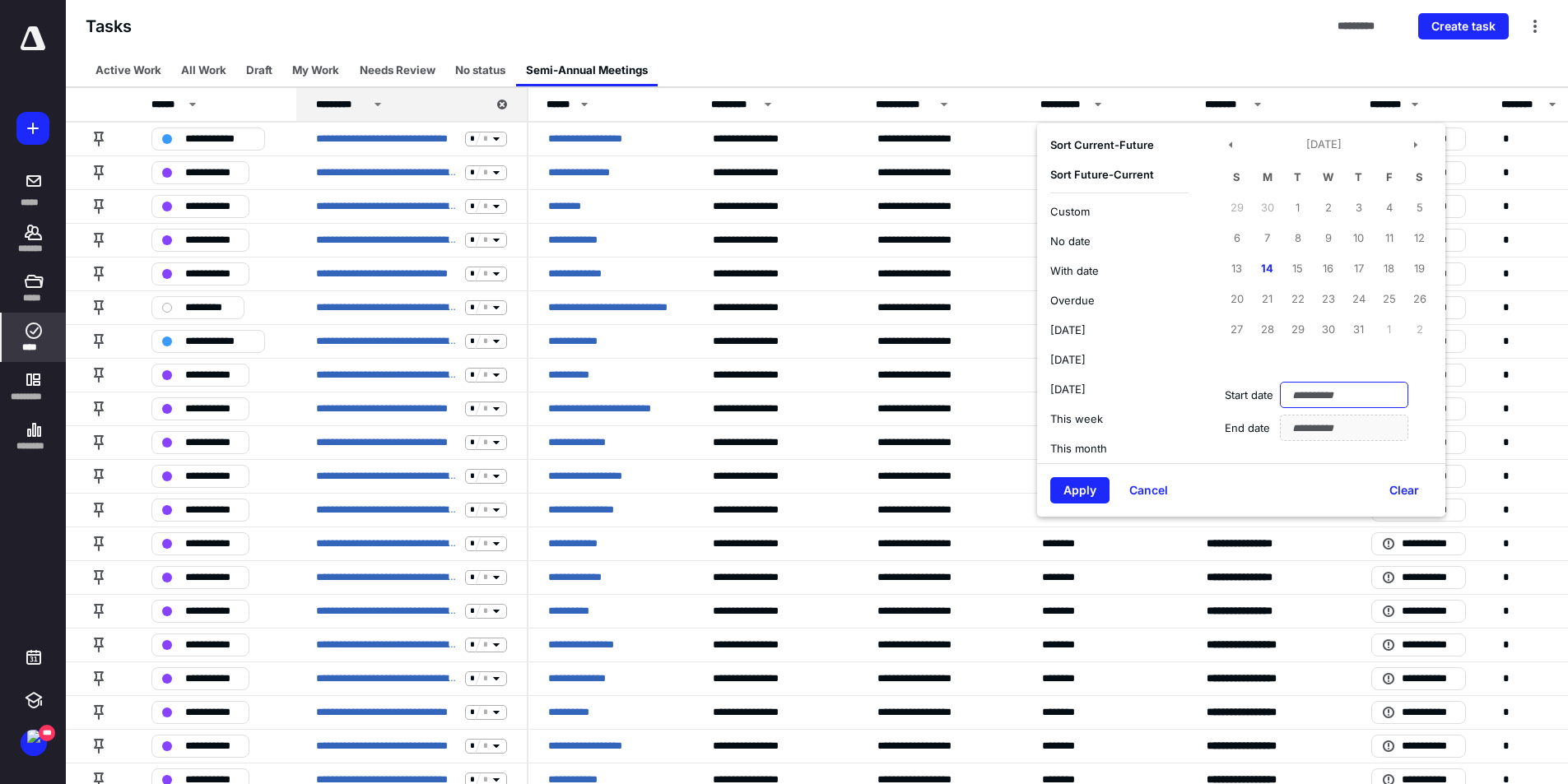 click at bounding box center [1344, 395] 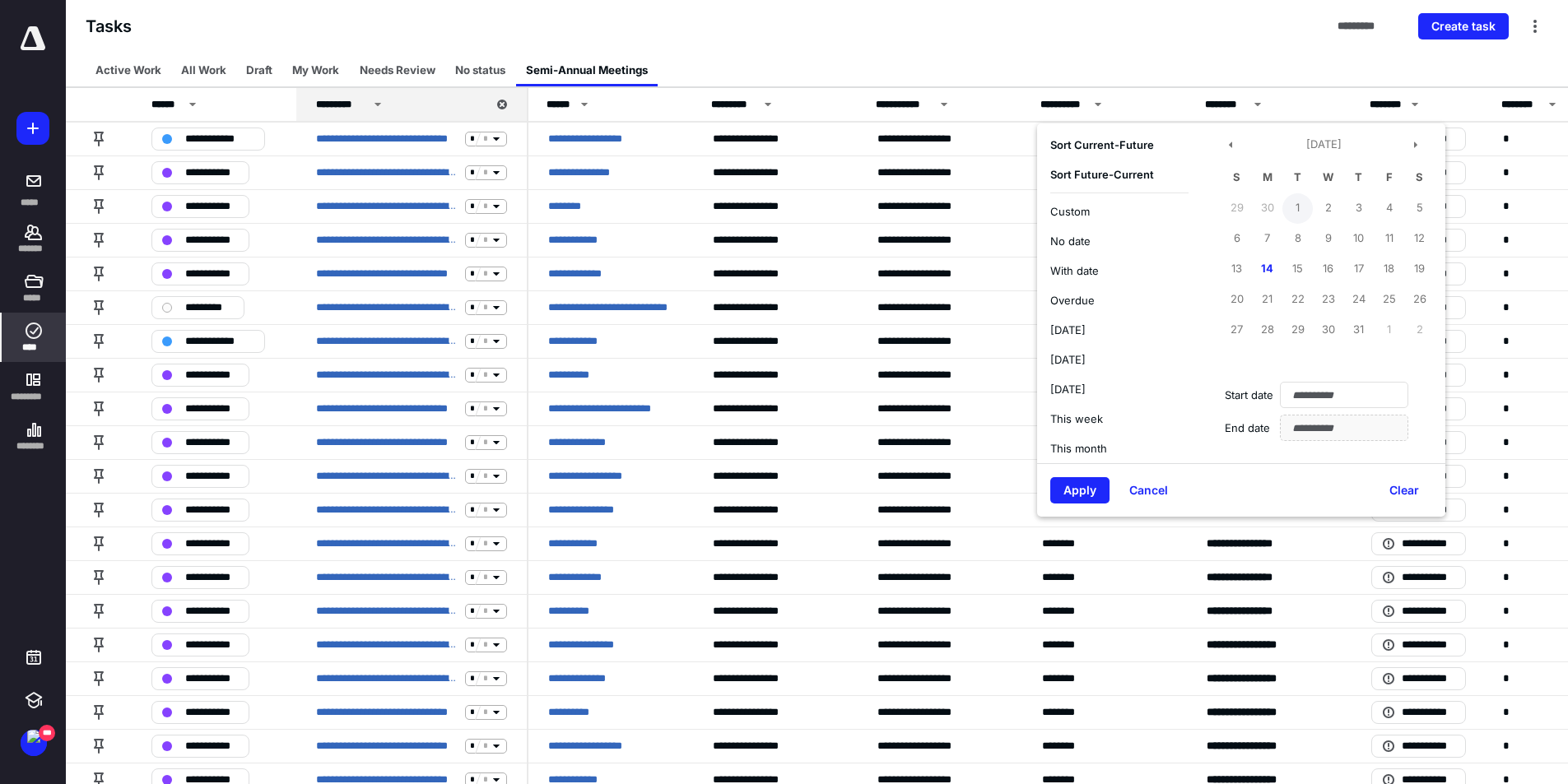click on "1" at bounding box center [1297, 208] 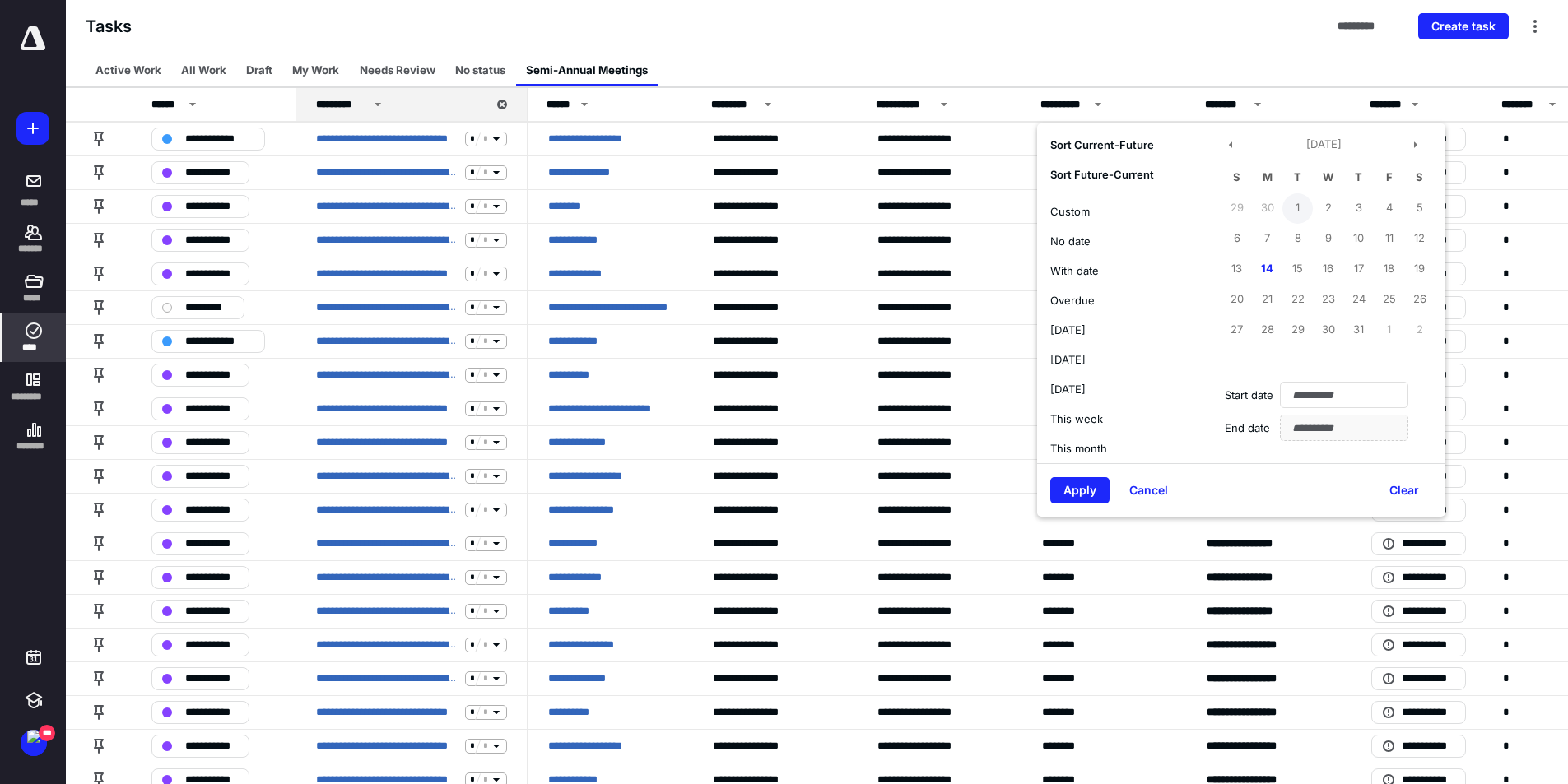 type on "**********" 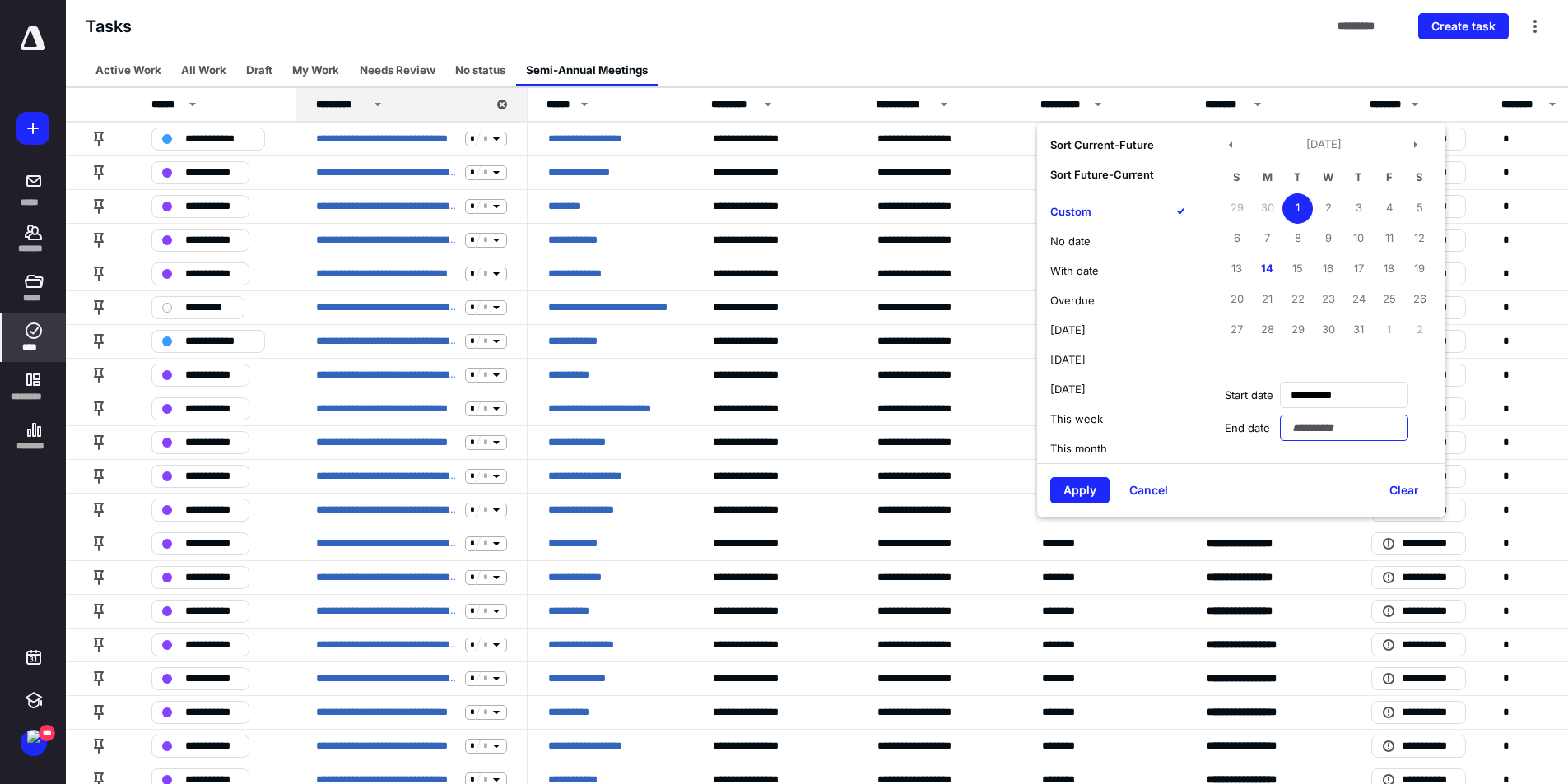 click at bounding box center [1344, 428] 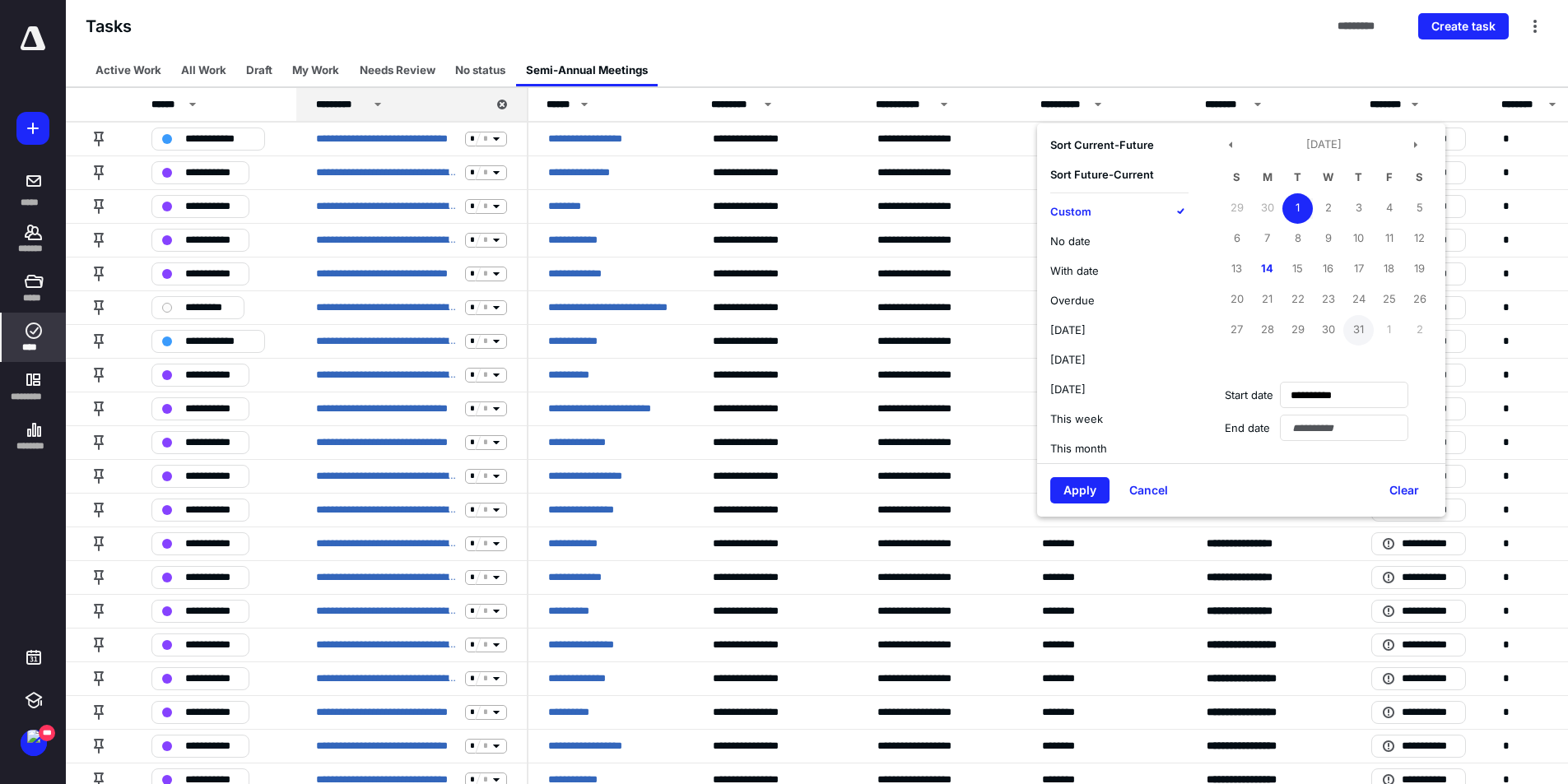 click on "31" at bounding box center (1358, 330) 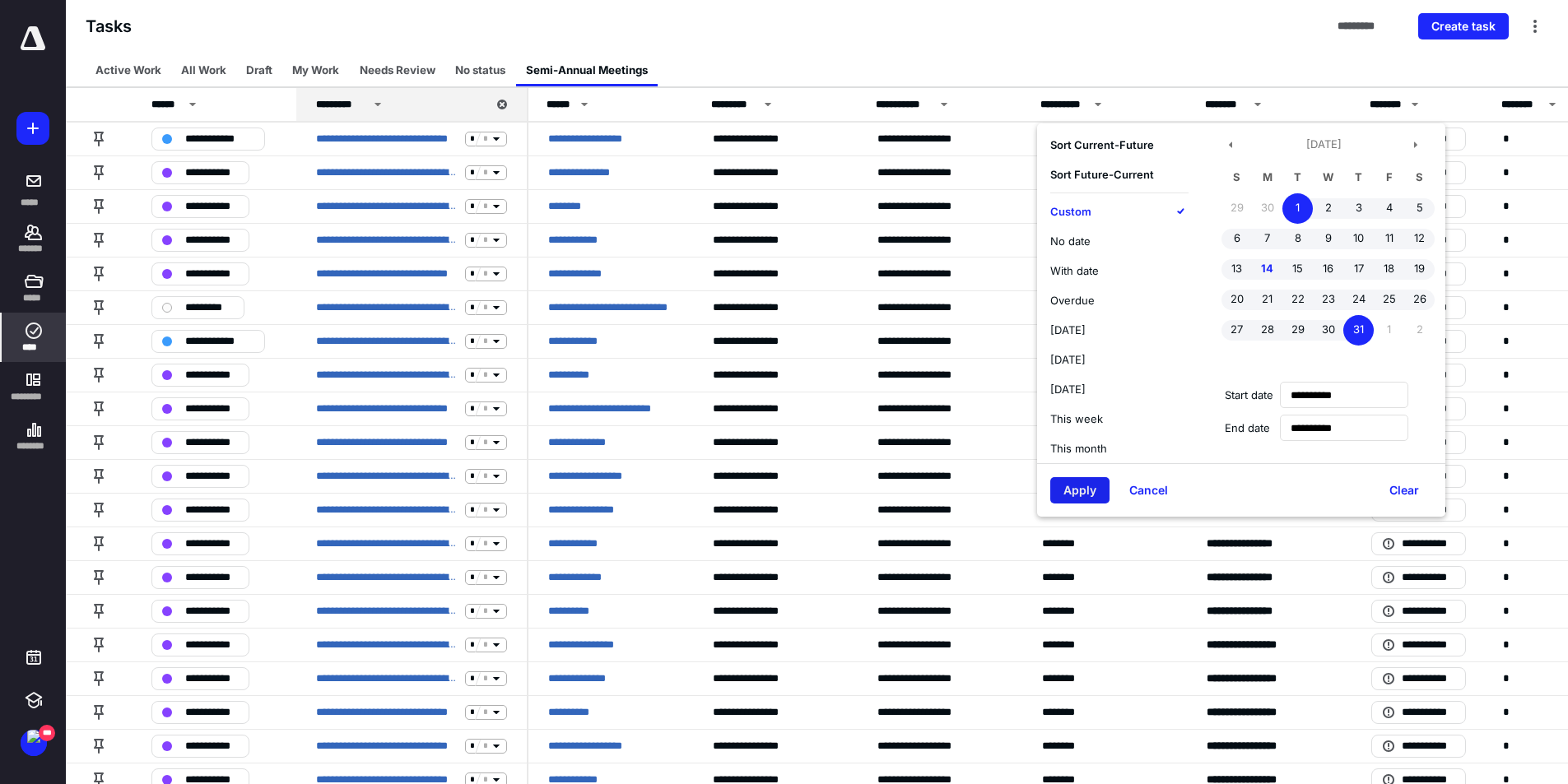 click on "Apply" at bounding box center (1080, 490) 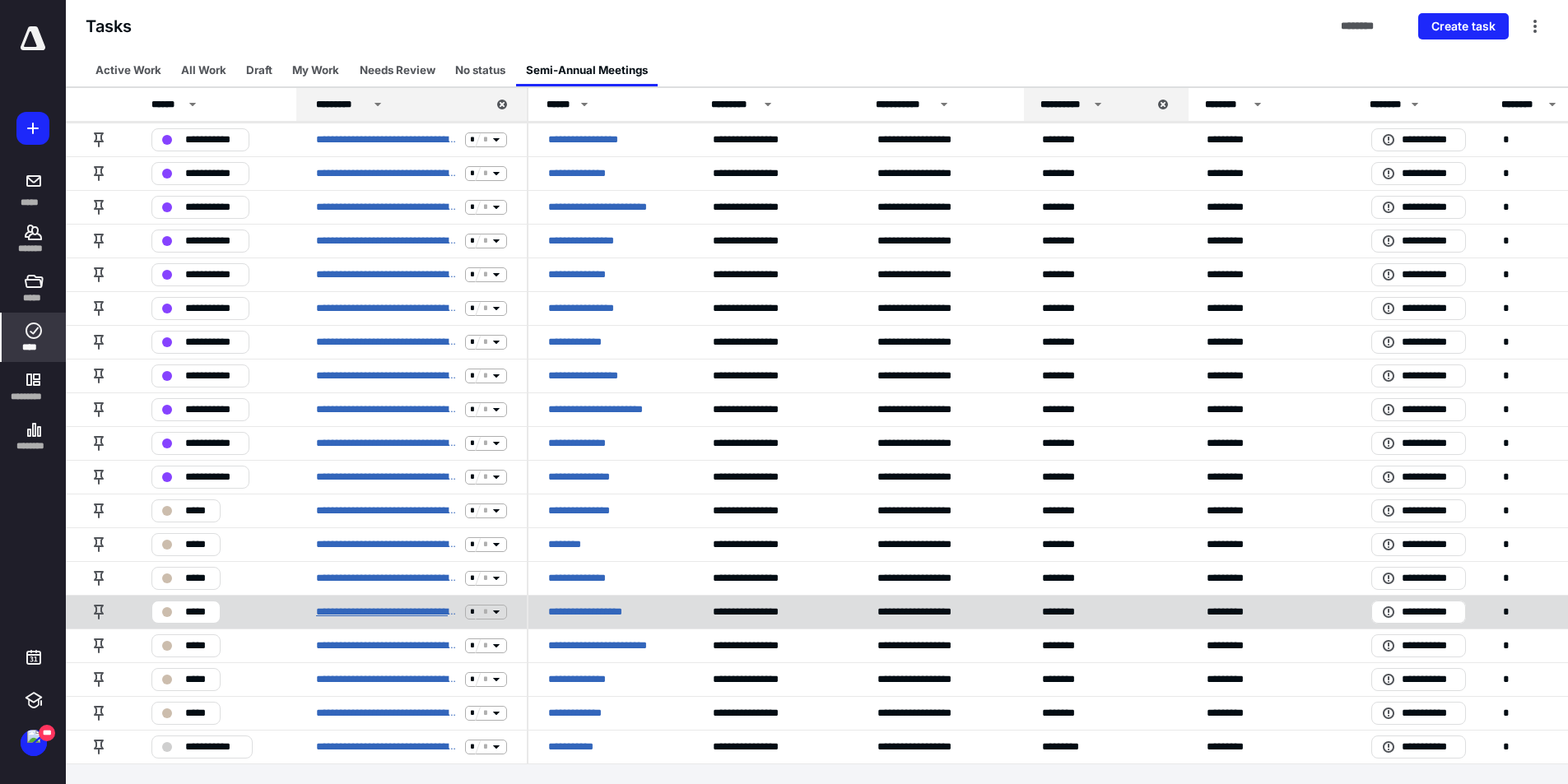 scroll, scrollTop: 0, scrollLeft: 0, axis: both 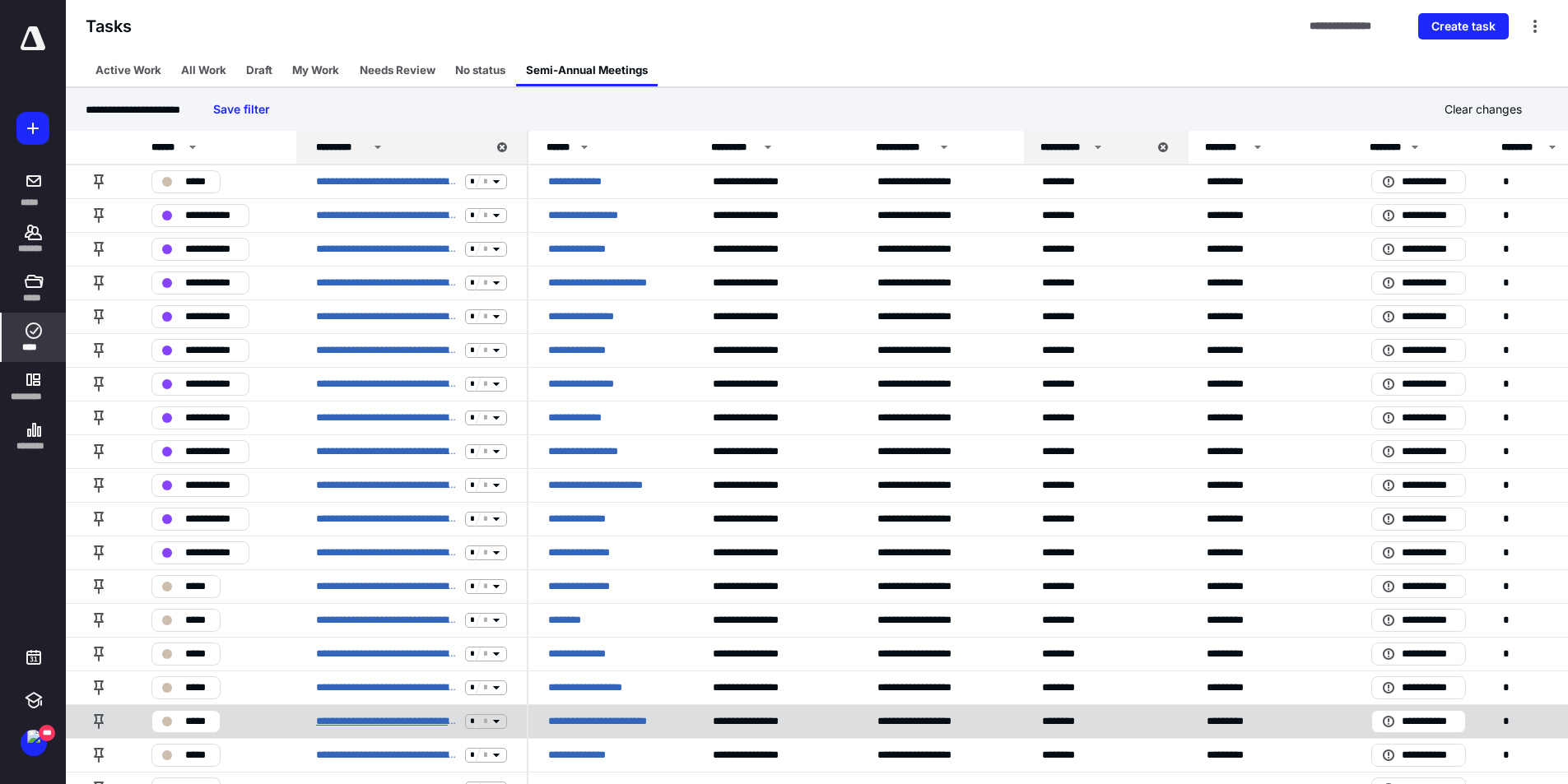 click on "**********" at bounding box center (387, 721) 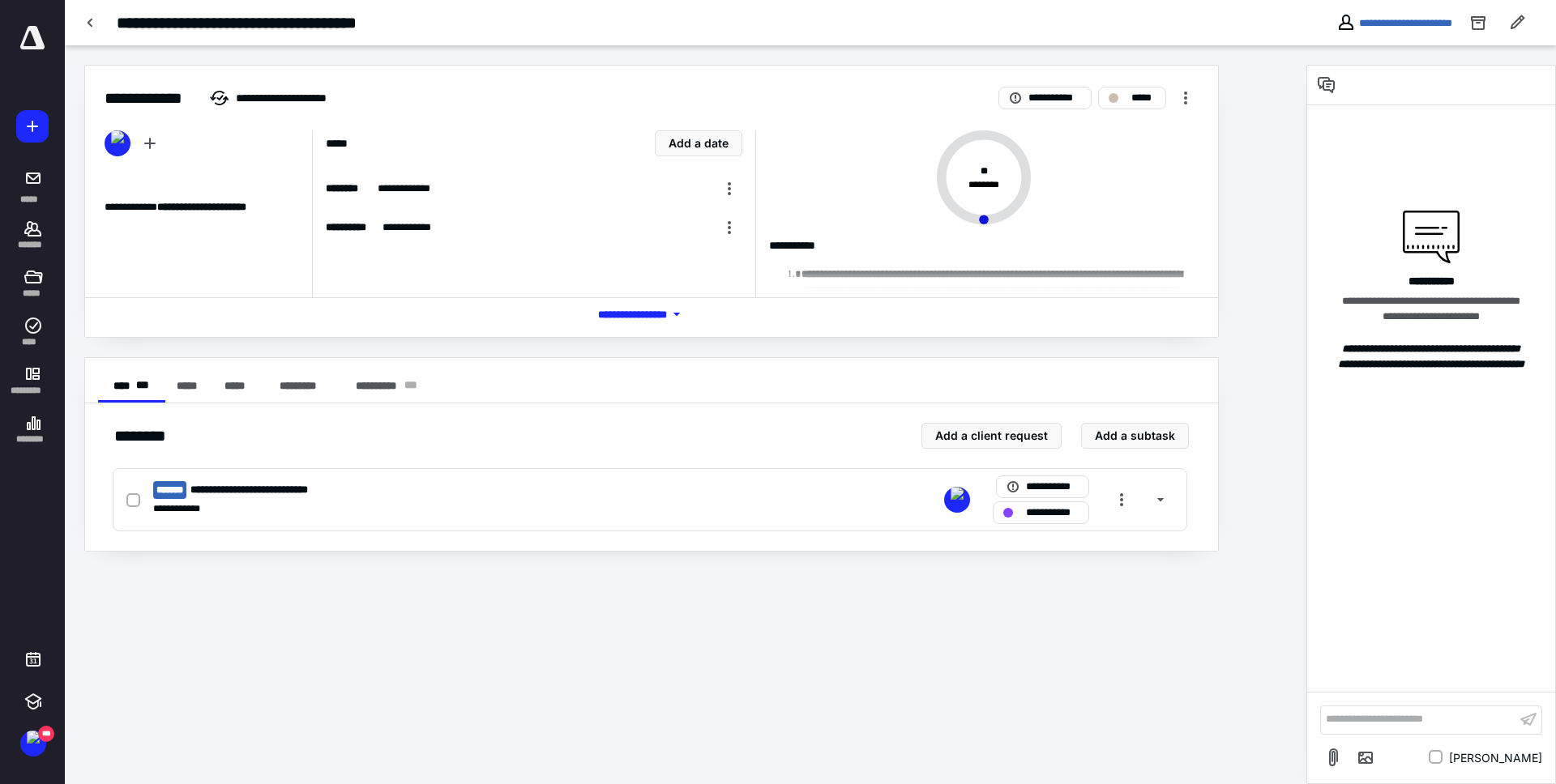 click on "**********" at bounding box center (652, 201) 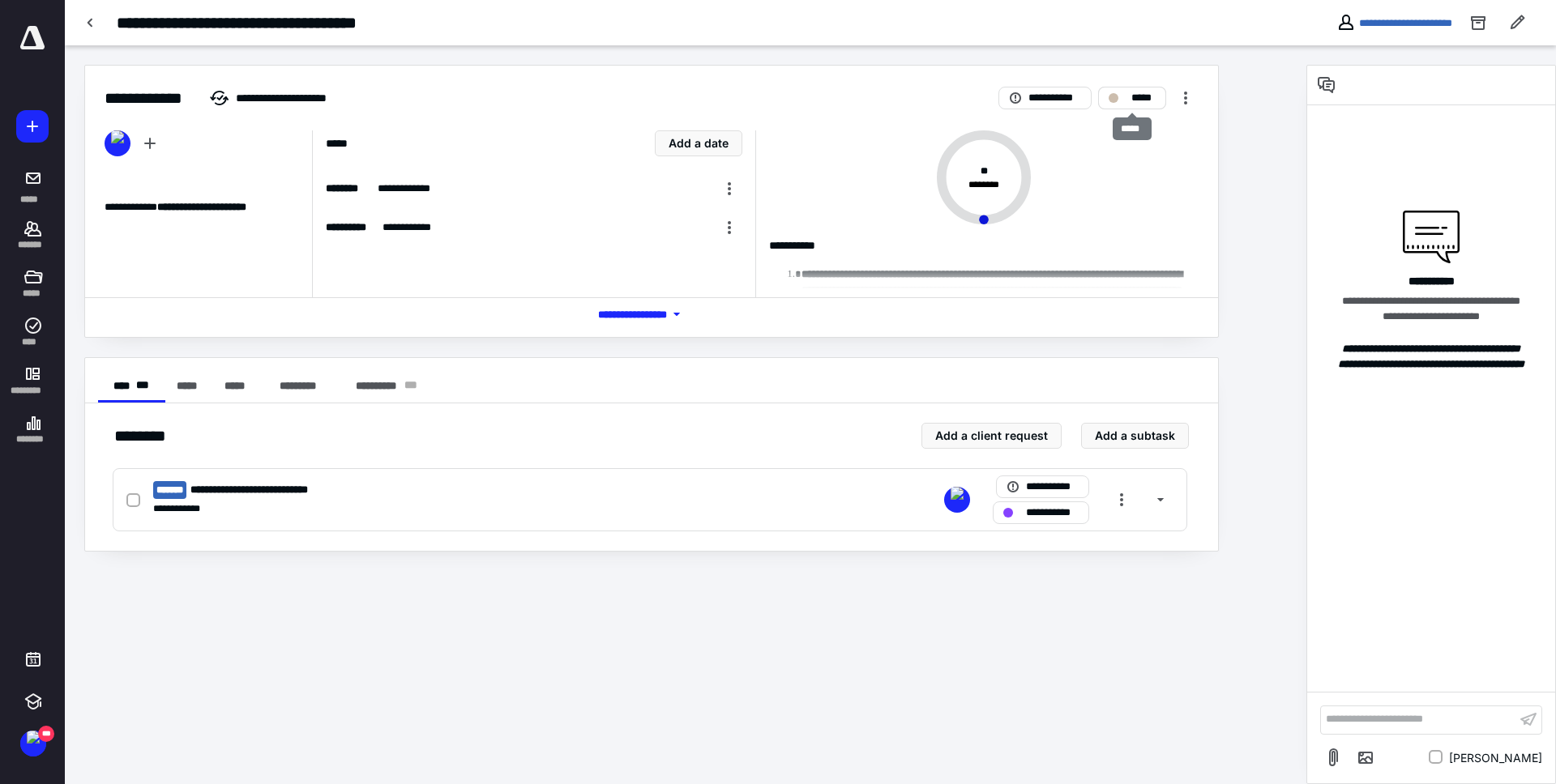click on "*****" at bounding box center [1143, 98] 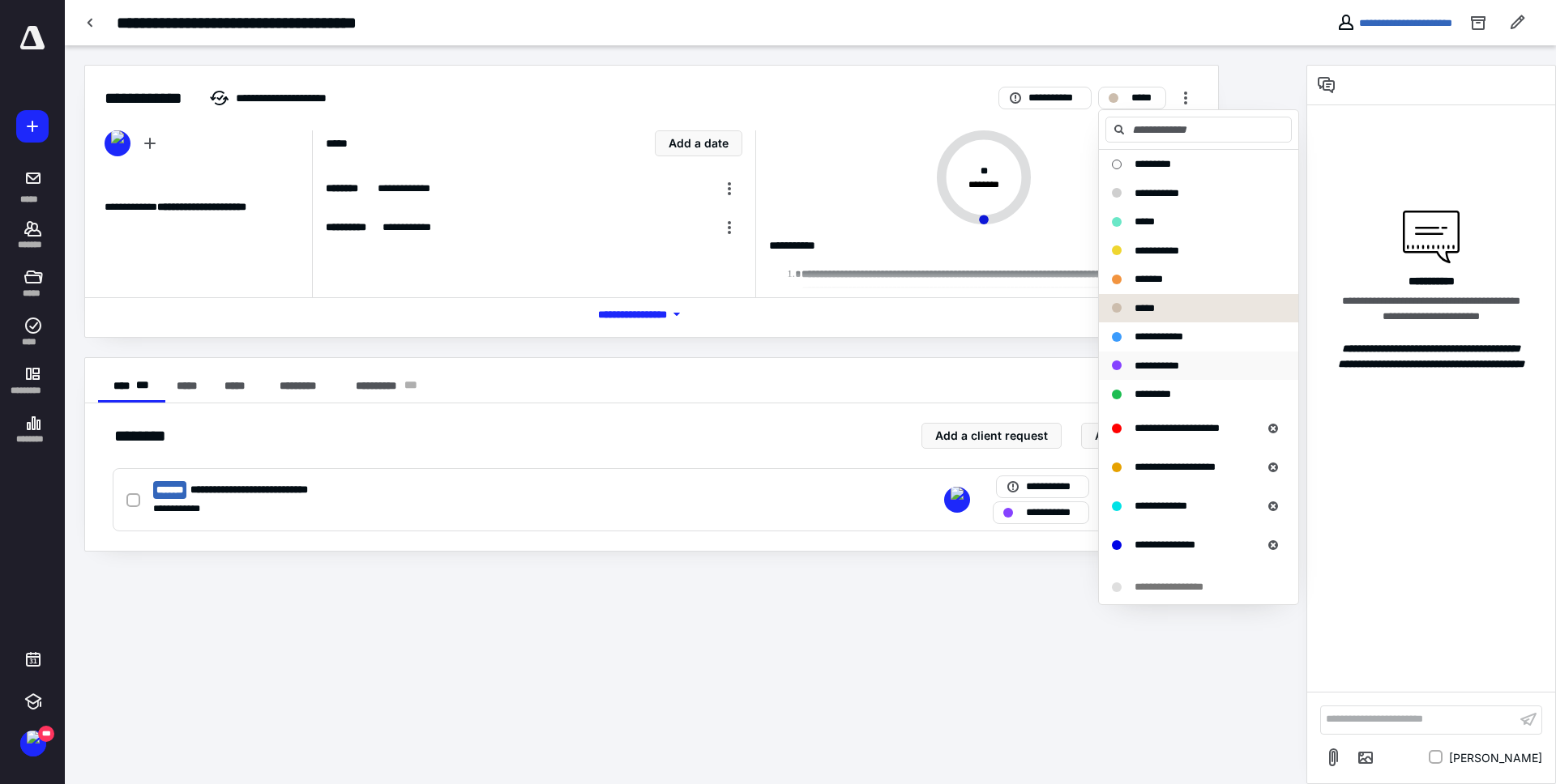 click on "**********" at bounding box center [1156, 365] 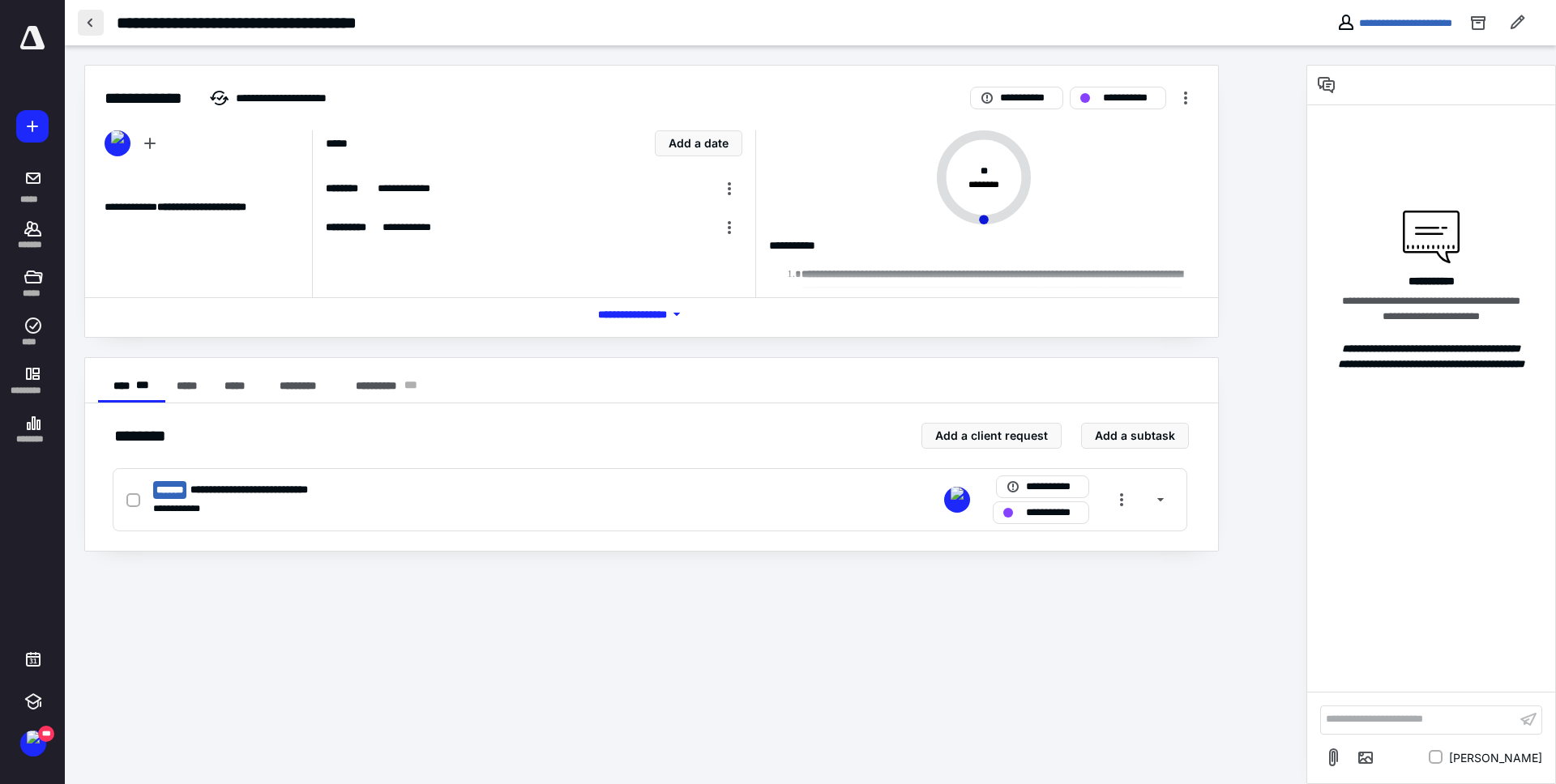 click at bounding box center [91, 23] 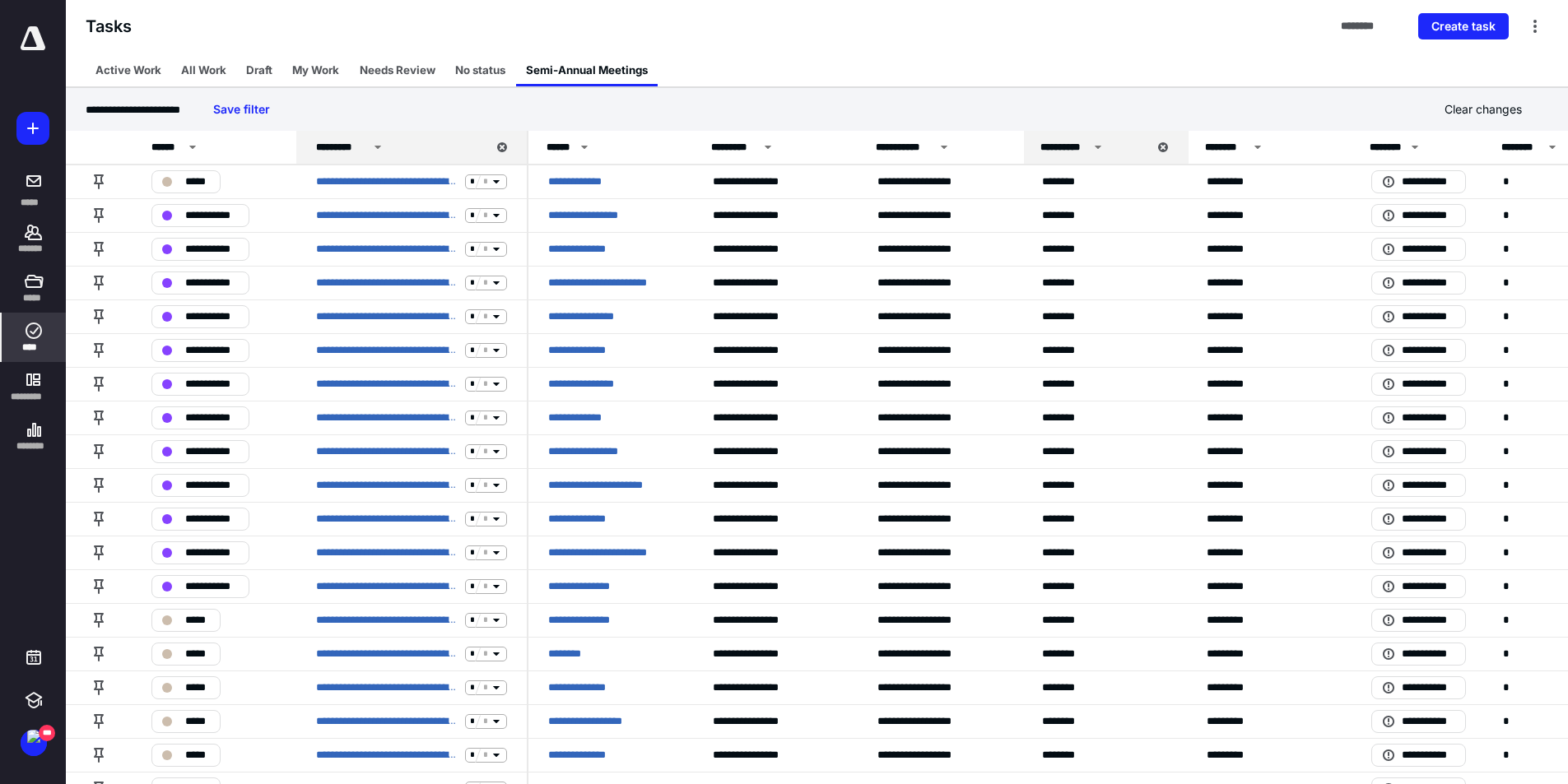 scroll, scrollTop: 76, scrollLeft: 0, axis: vertical 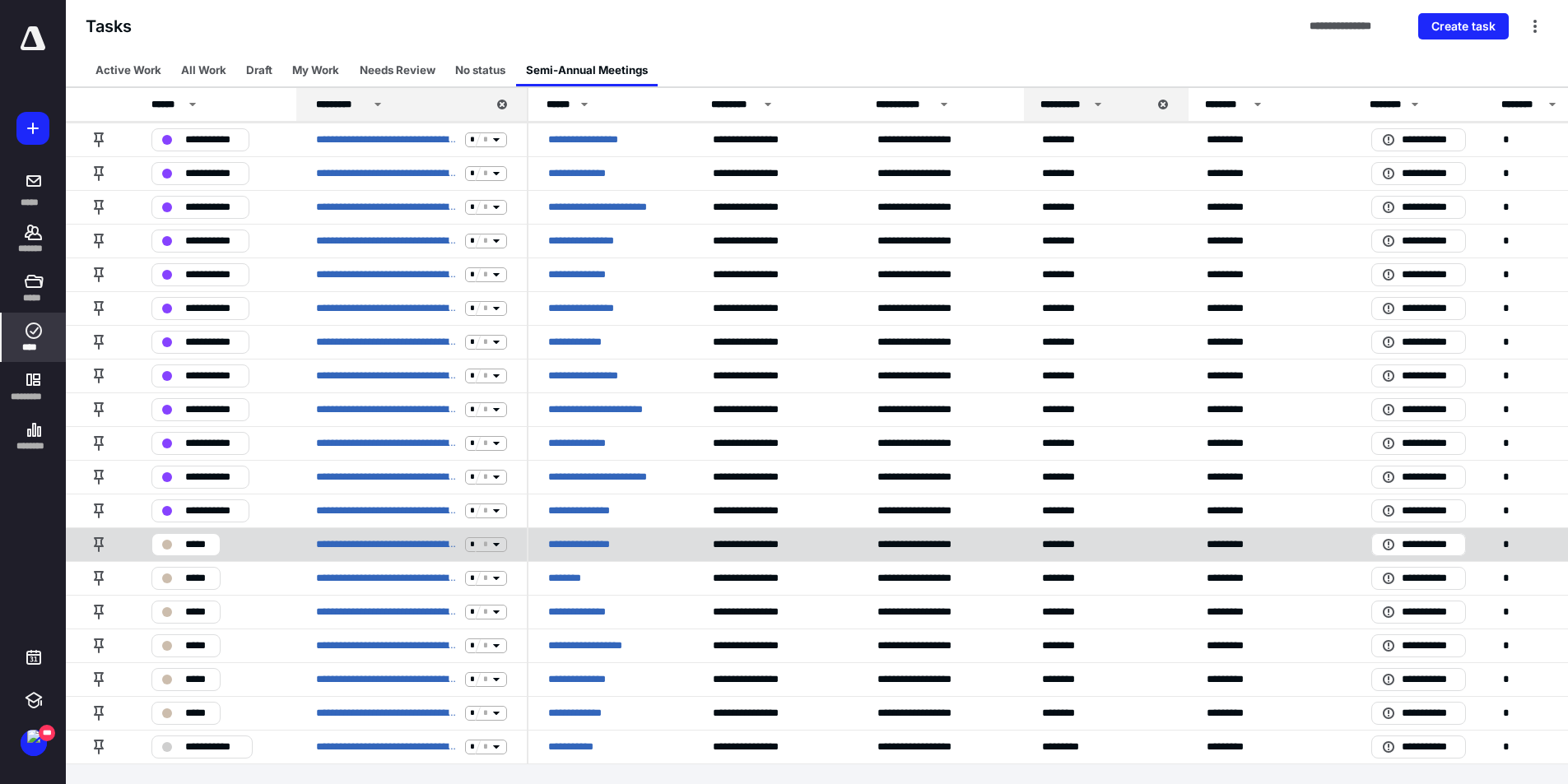 click on "*****" at bounding box center (198, 545) 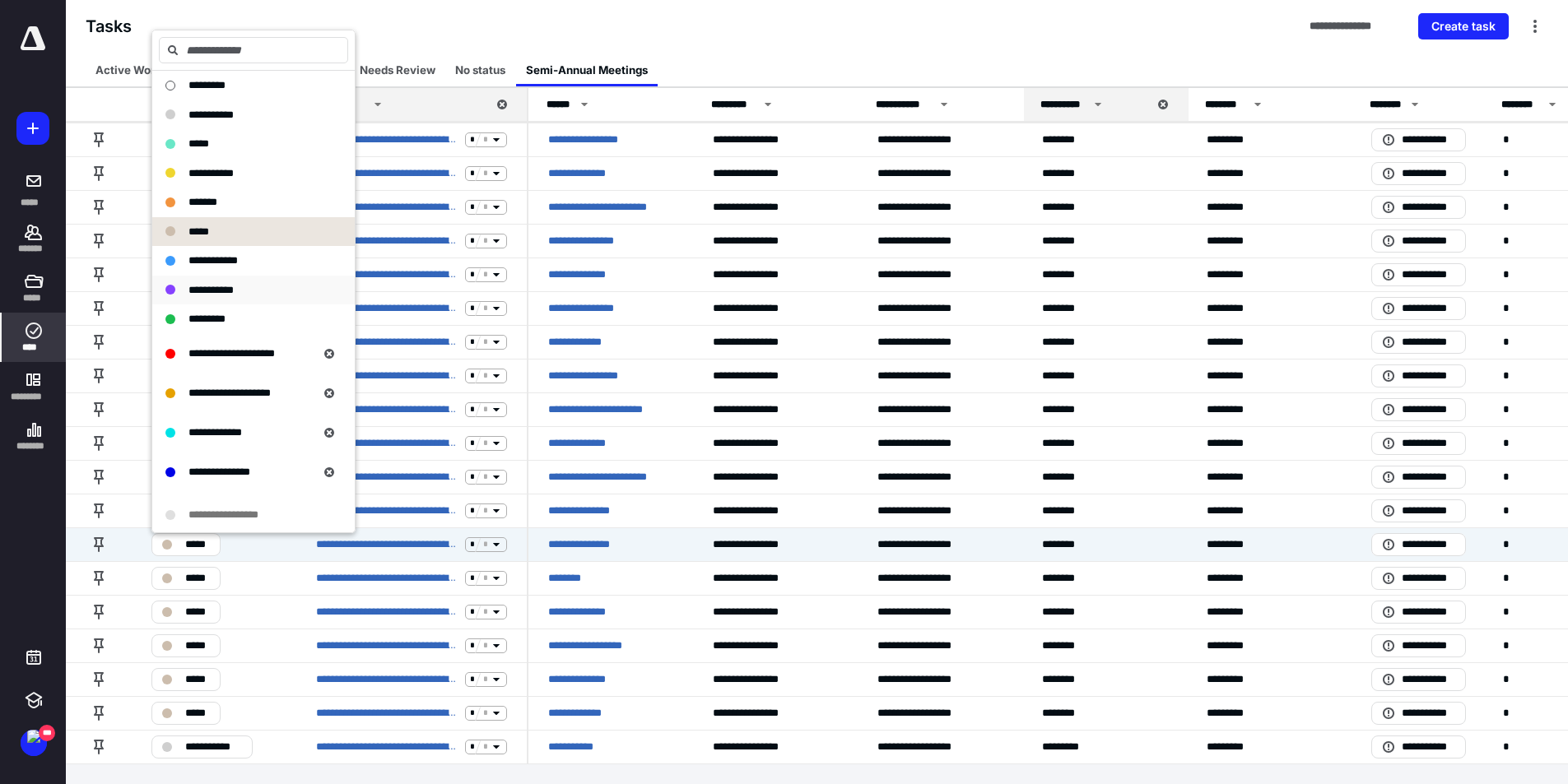 click on "**********" at bounding box center (244, 290) 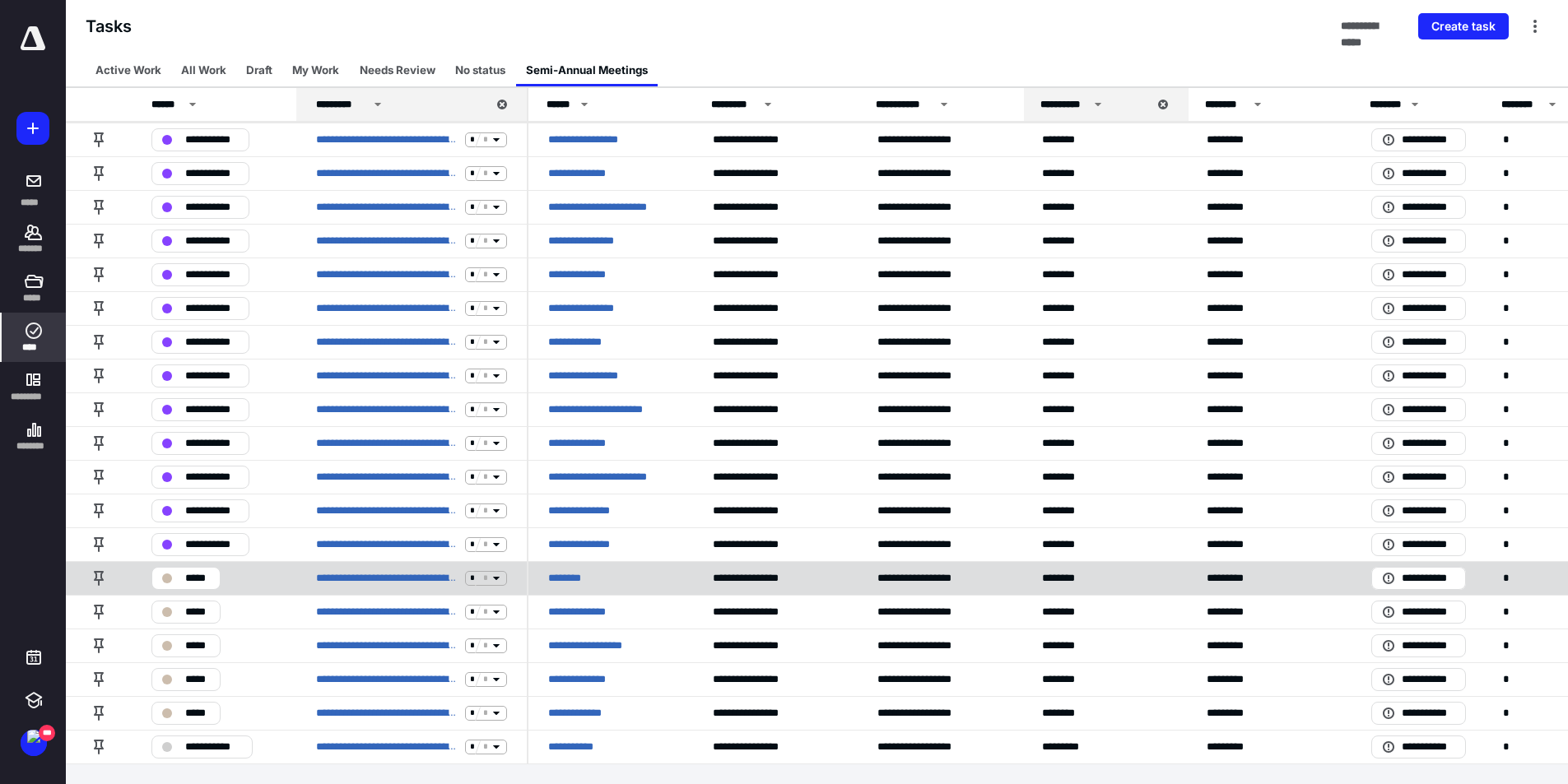 click on "*****" at bounding box center (198, 578) 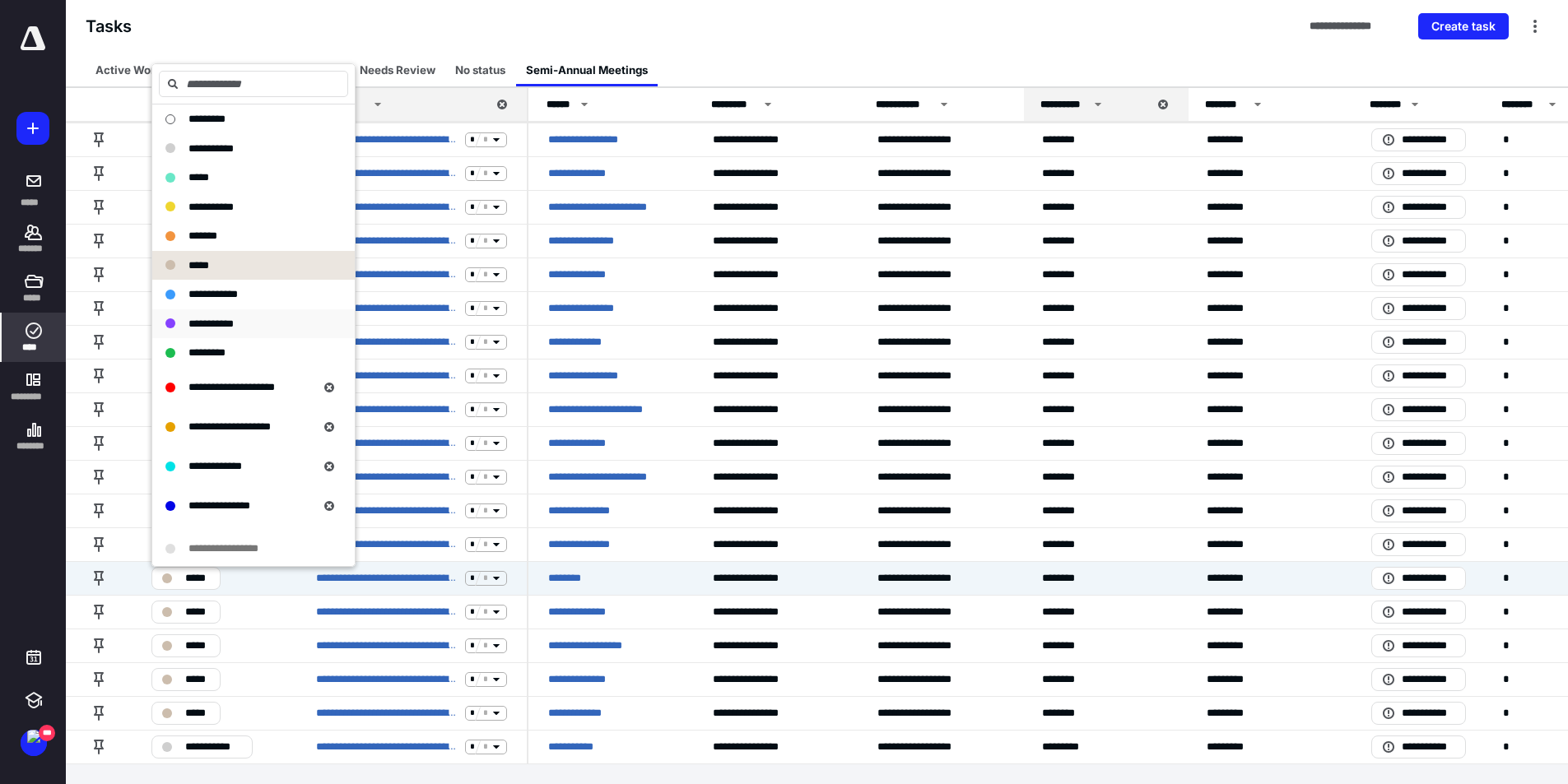 click on "**********" at bounding box center [211, 323] 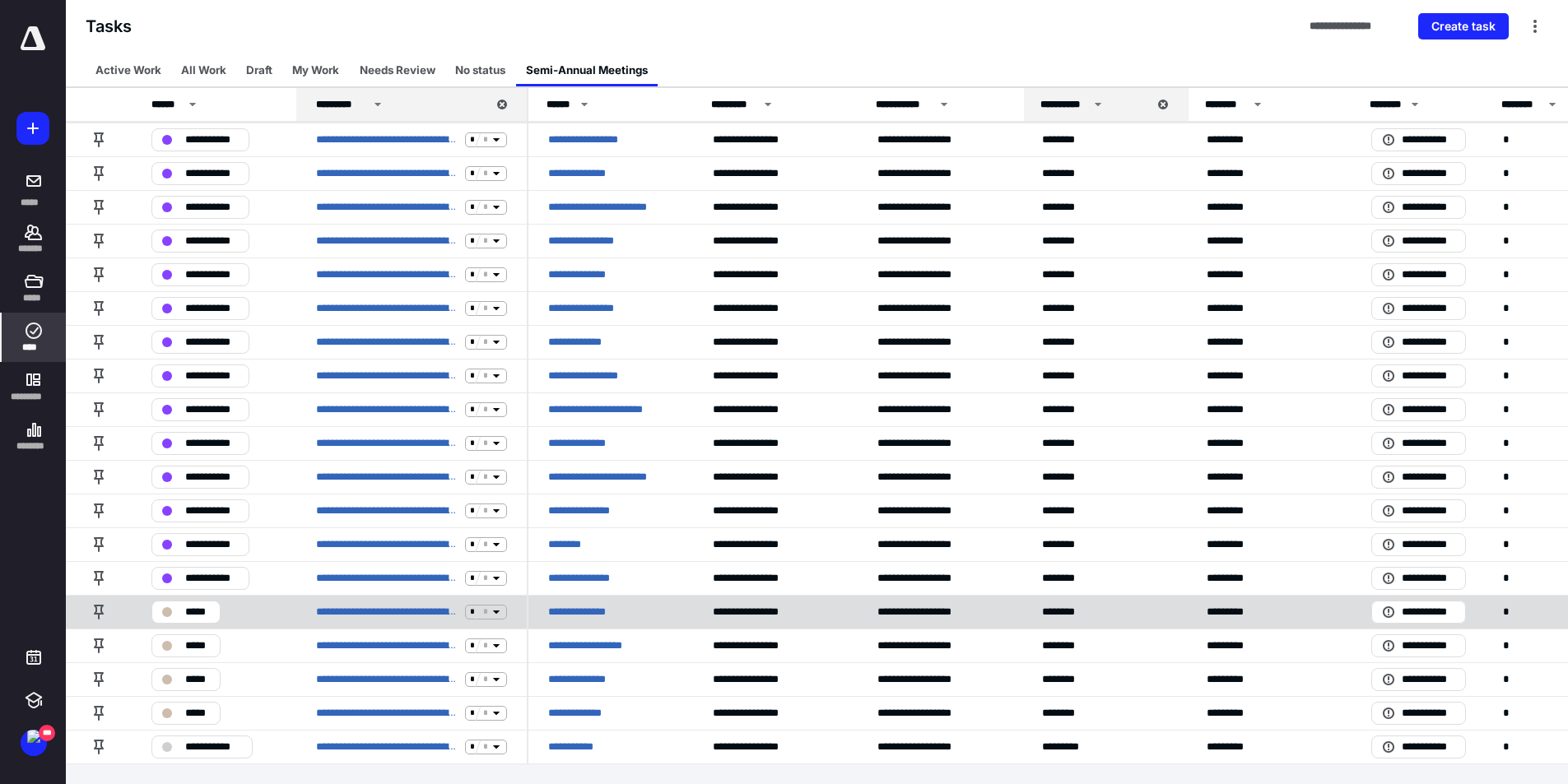 click on "*****" at bounding box center [198, 612] 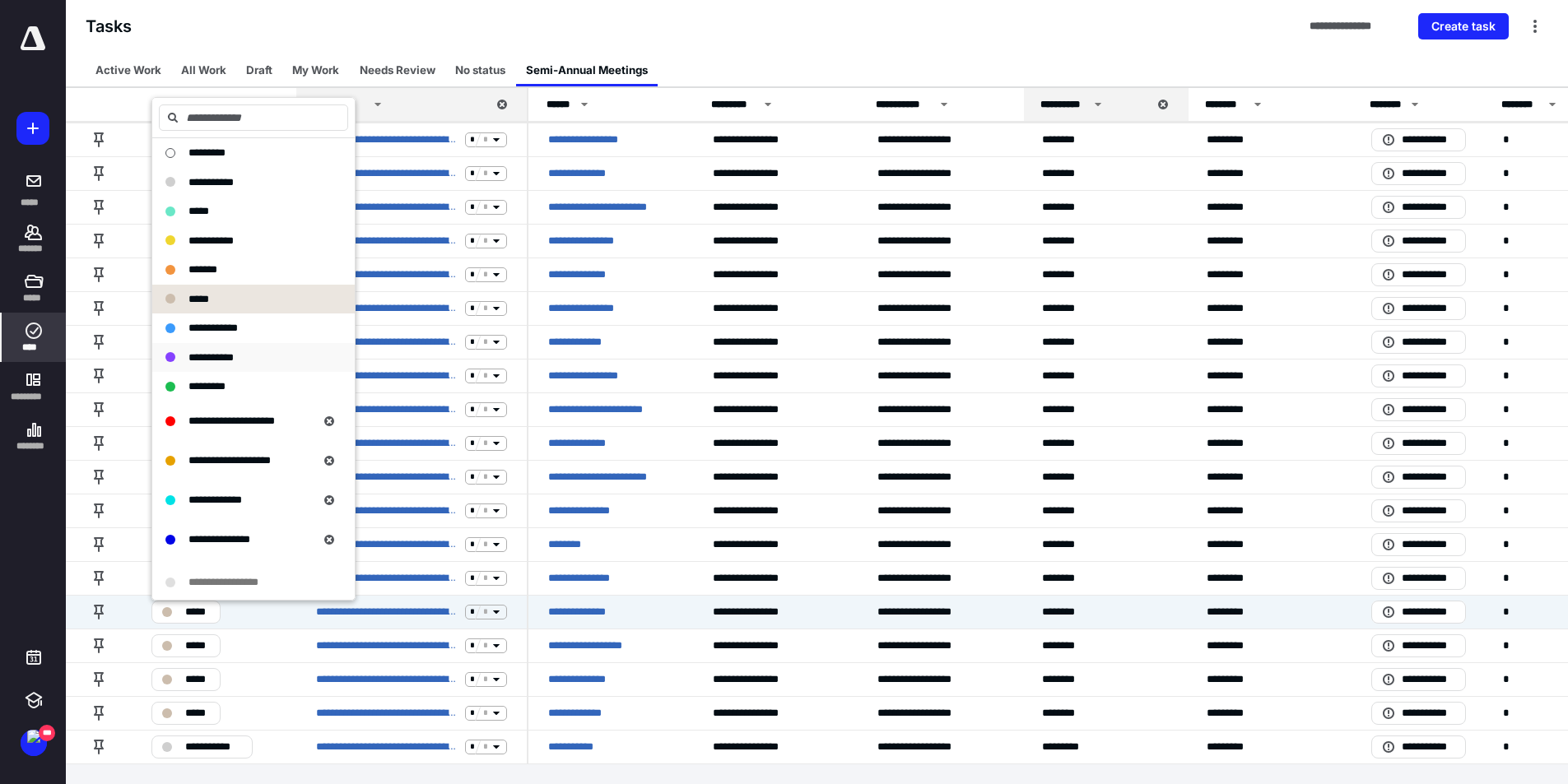 click on "**********" at bounding box center [244, 358] 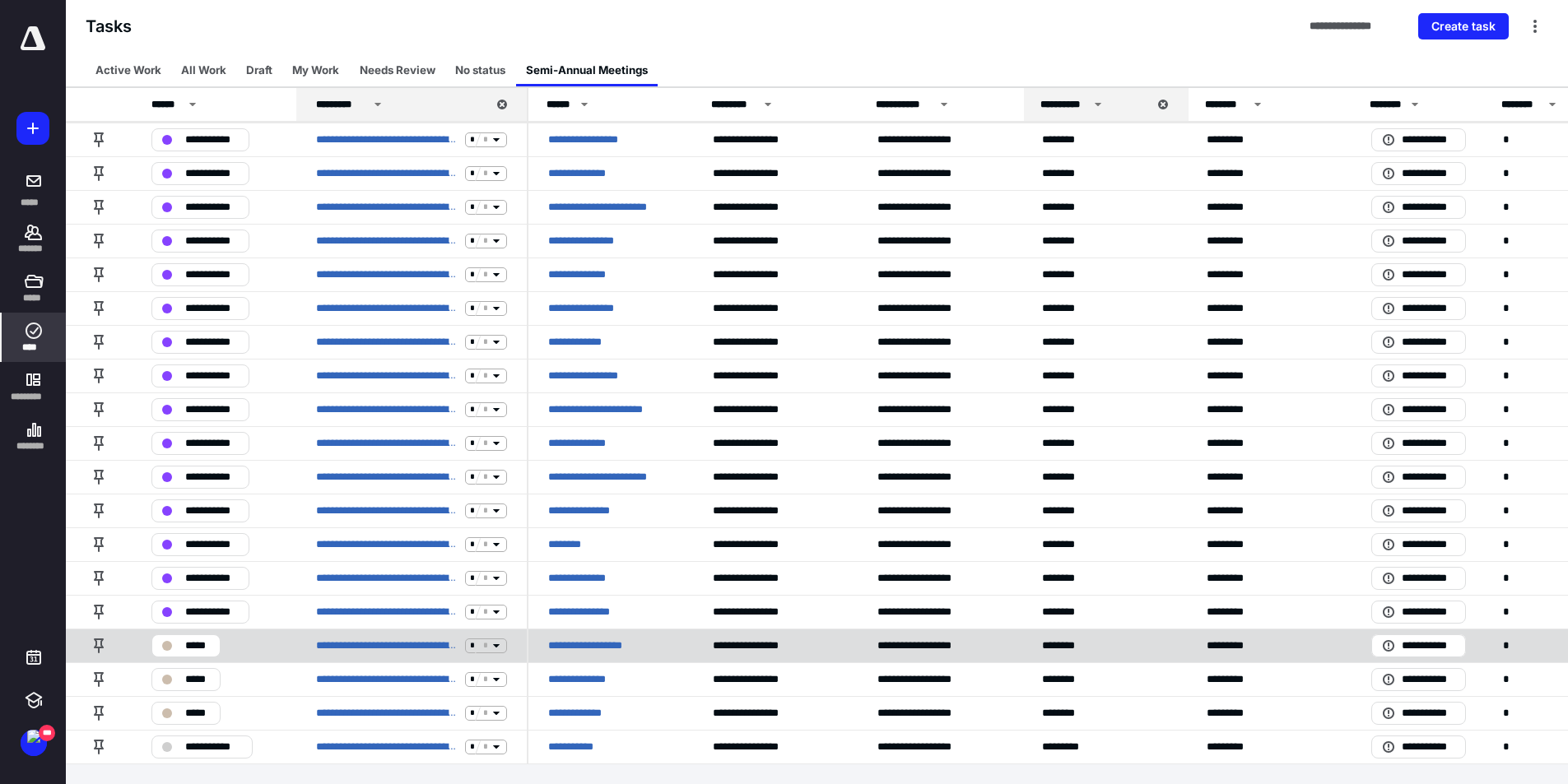 click on "*****" at bounding box center (214, 645) 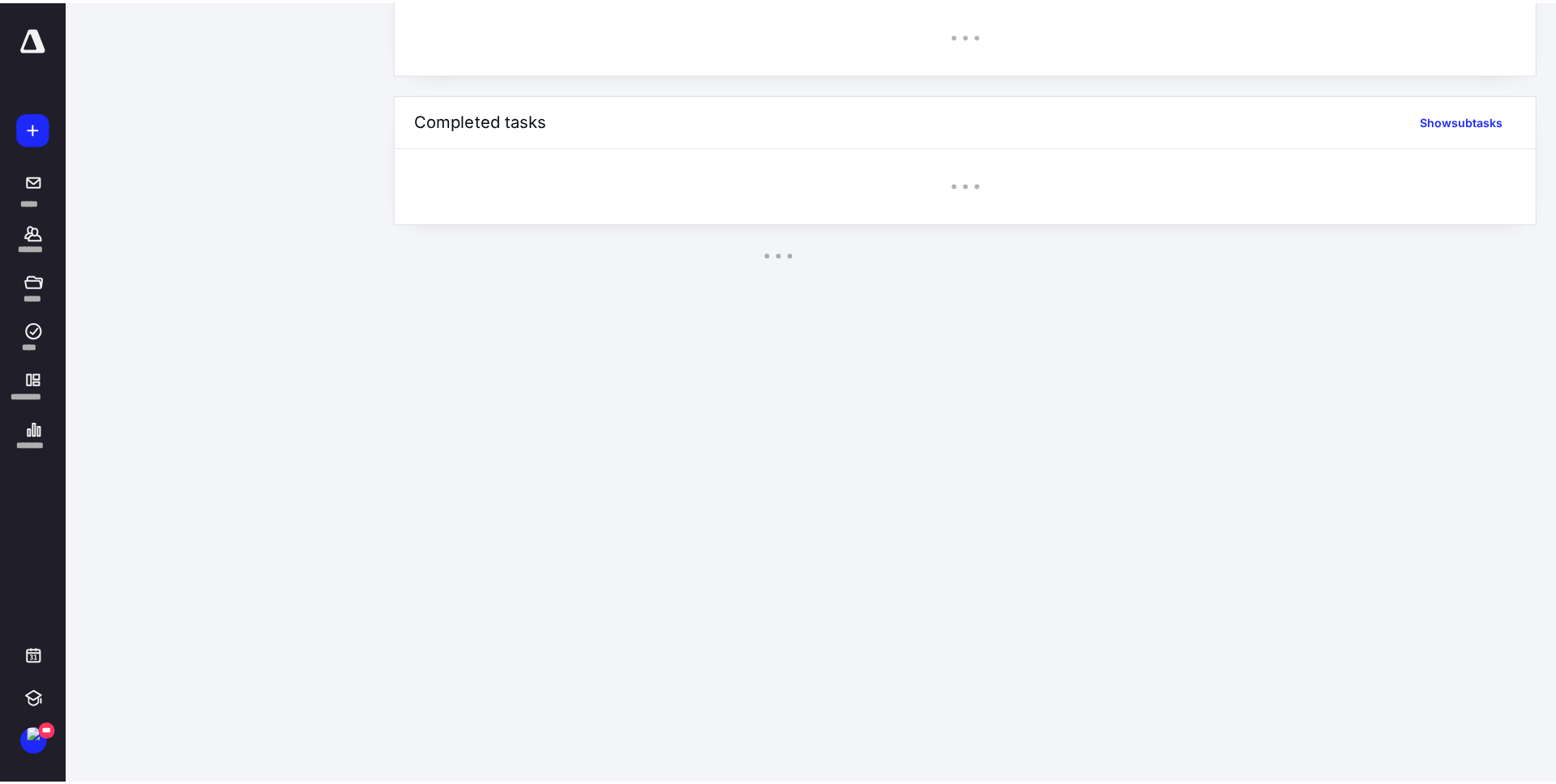 scroll, scrollTop: 0, scrollLeft: 0, axis: both 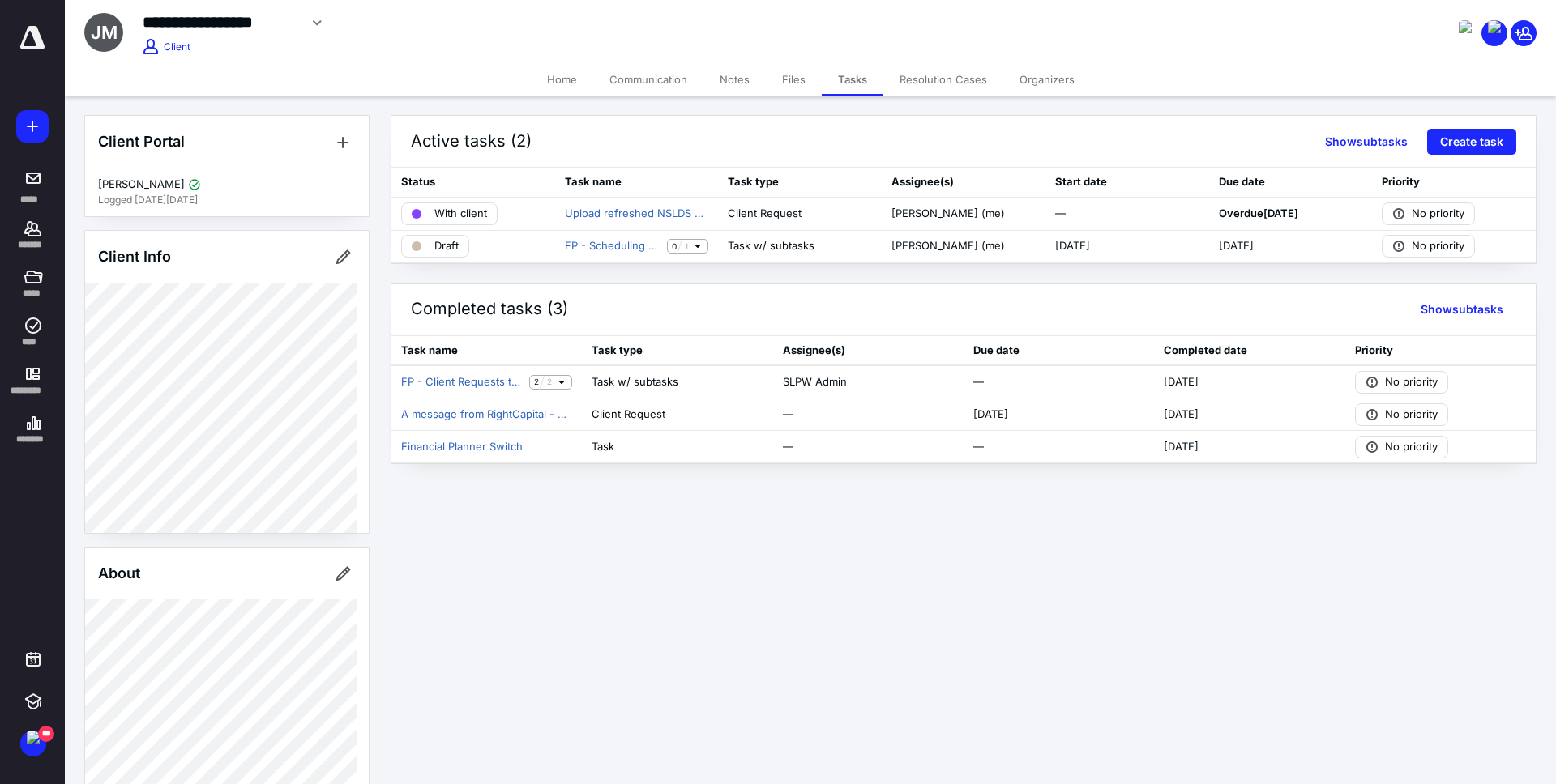 click on "Active   tasks   (2) Show  subtasks Create task Status Task name Task type Assignee(s) Start date Due date Priority With client Upload refreshed NSLDS and 2023 Tax Return Client Request [PERSON_NAME] (me) — Overdue  [DATE] No priority Draft FP - Scheduling - Semi-Annual Meeting 0 1 Task w/ subtasks [PERSON_NAME] (me) [DATE] [DATE] No priority Completed   tasks   (3) Show  subtasks Task name Task type Assignee(s) Due date Completed date Priority FP - Client Requests to Switch Financial Planner 2 2 Task w/ subtasks SLPW Admin — [DATE] No priority A message from RightCapital - Update and Re-Link Your Retirement Account Client Request — [DATE] [DATE] No priority Financial Planner Switch Task — — [DATE] No priority" at bounding box center (972, 289) 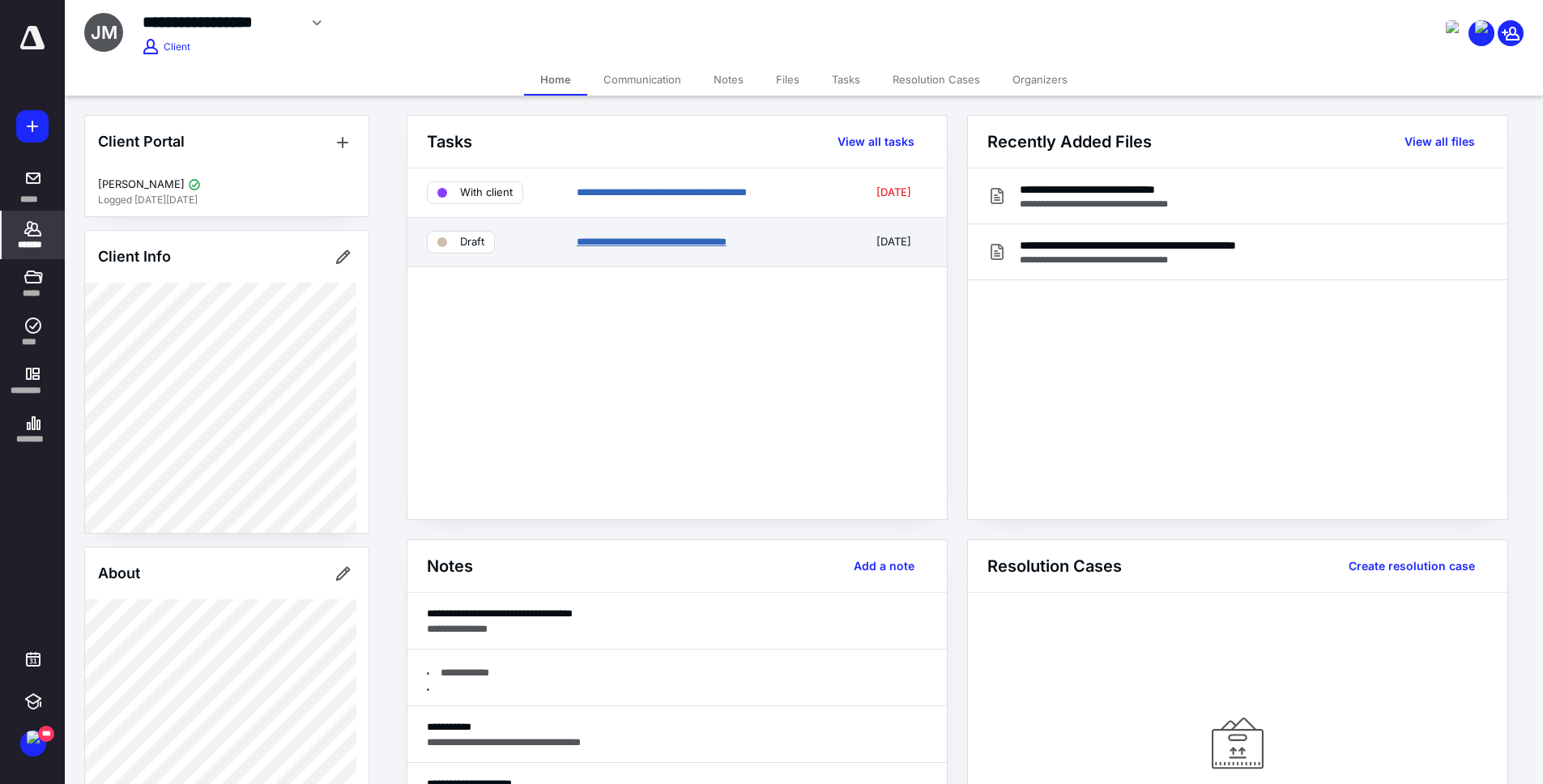 click on "**********" at bounding box center (651, 241) 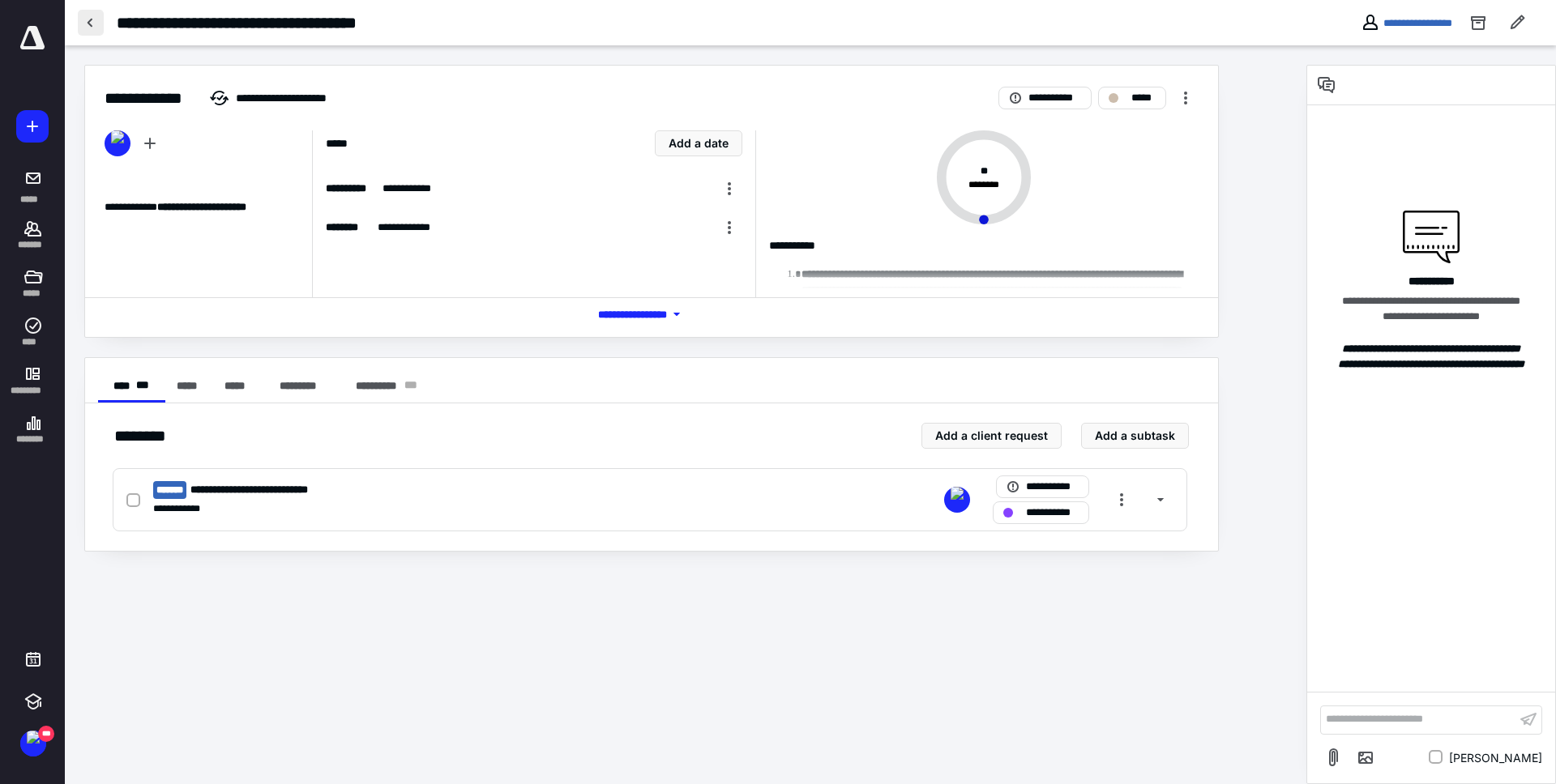 click at bounding box center (91, 23) 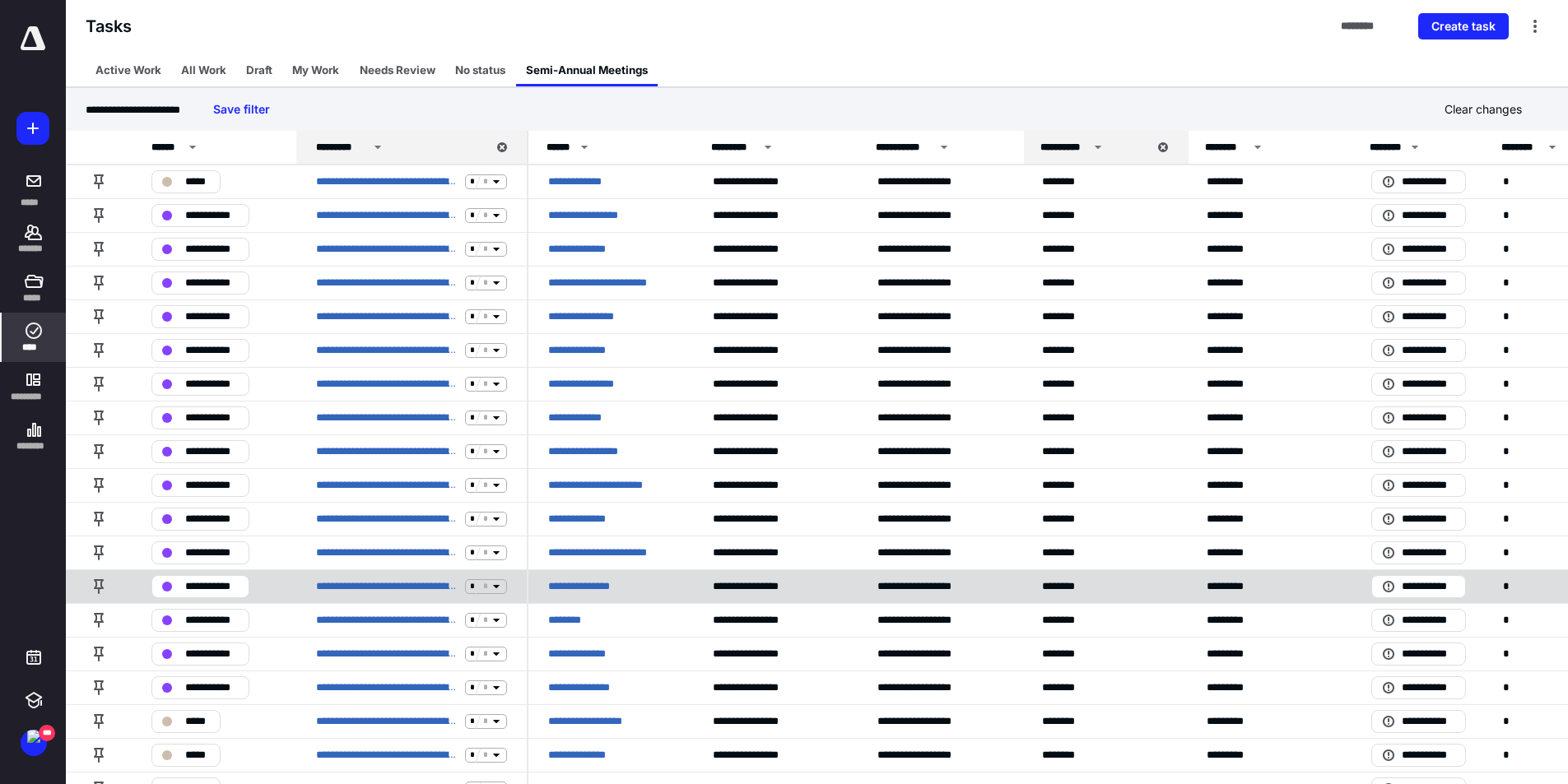 scroll, scrollTop: 76, scrollLeft: 0, axis: vertical 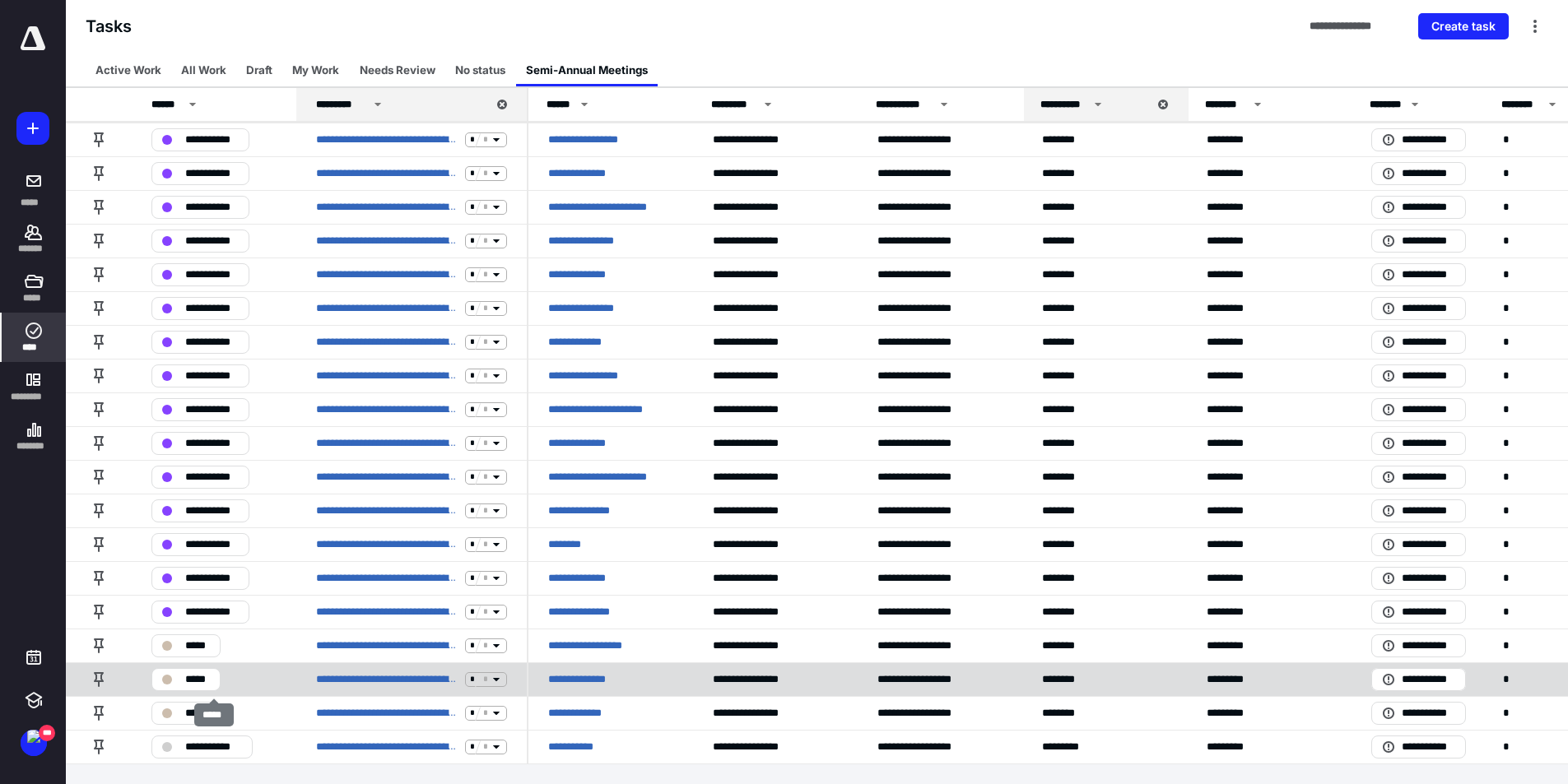click on "*****" at bounding box center (198, 680) 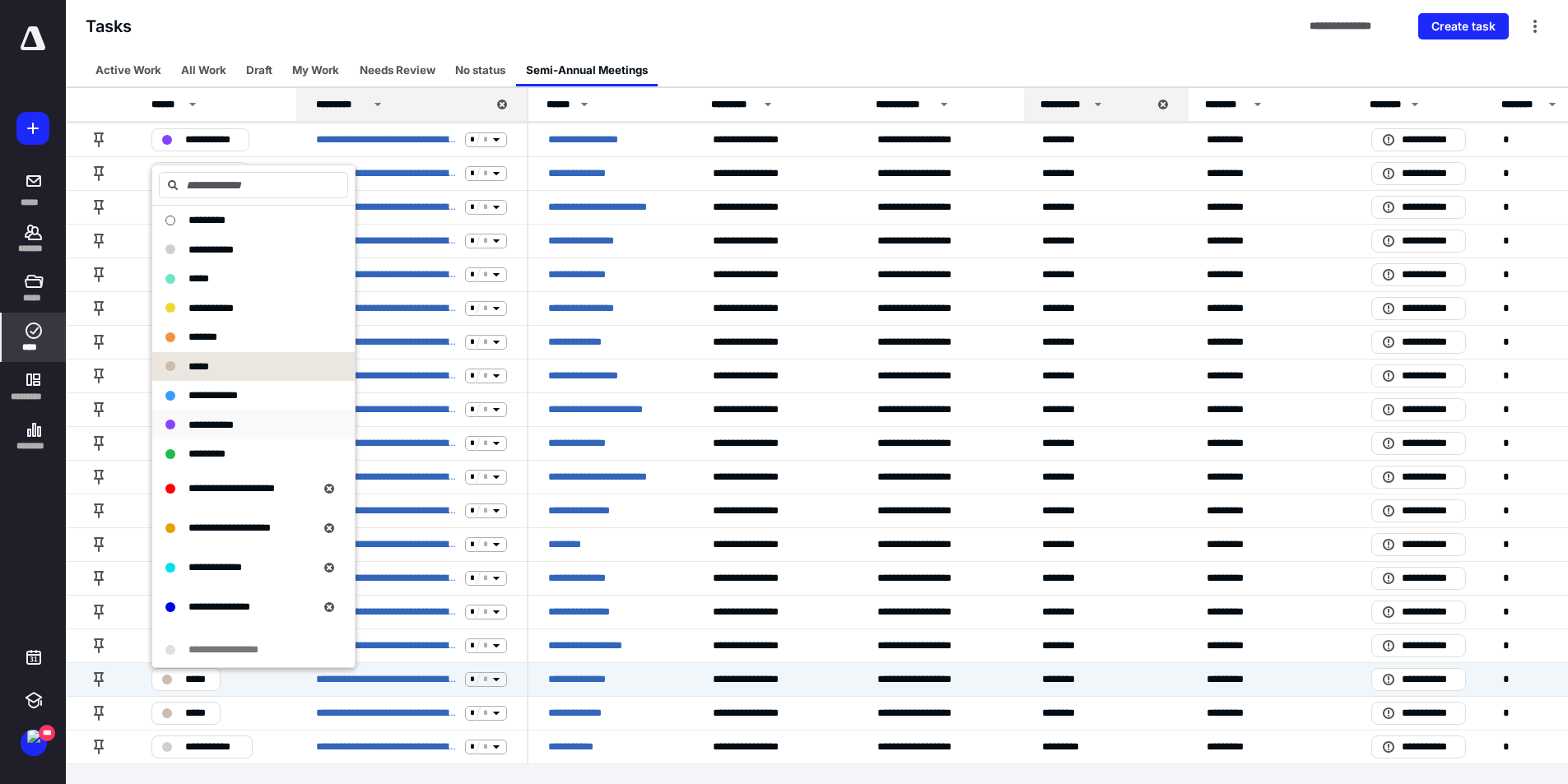 click on "**********" at bounding box center [211, 424] 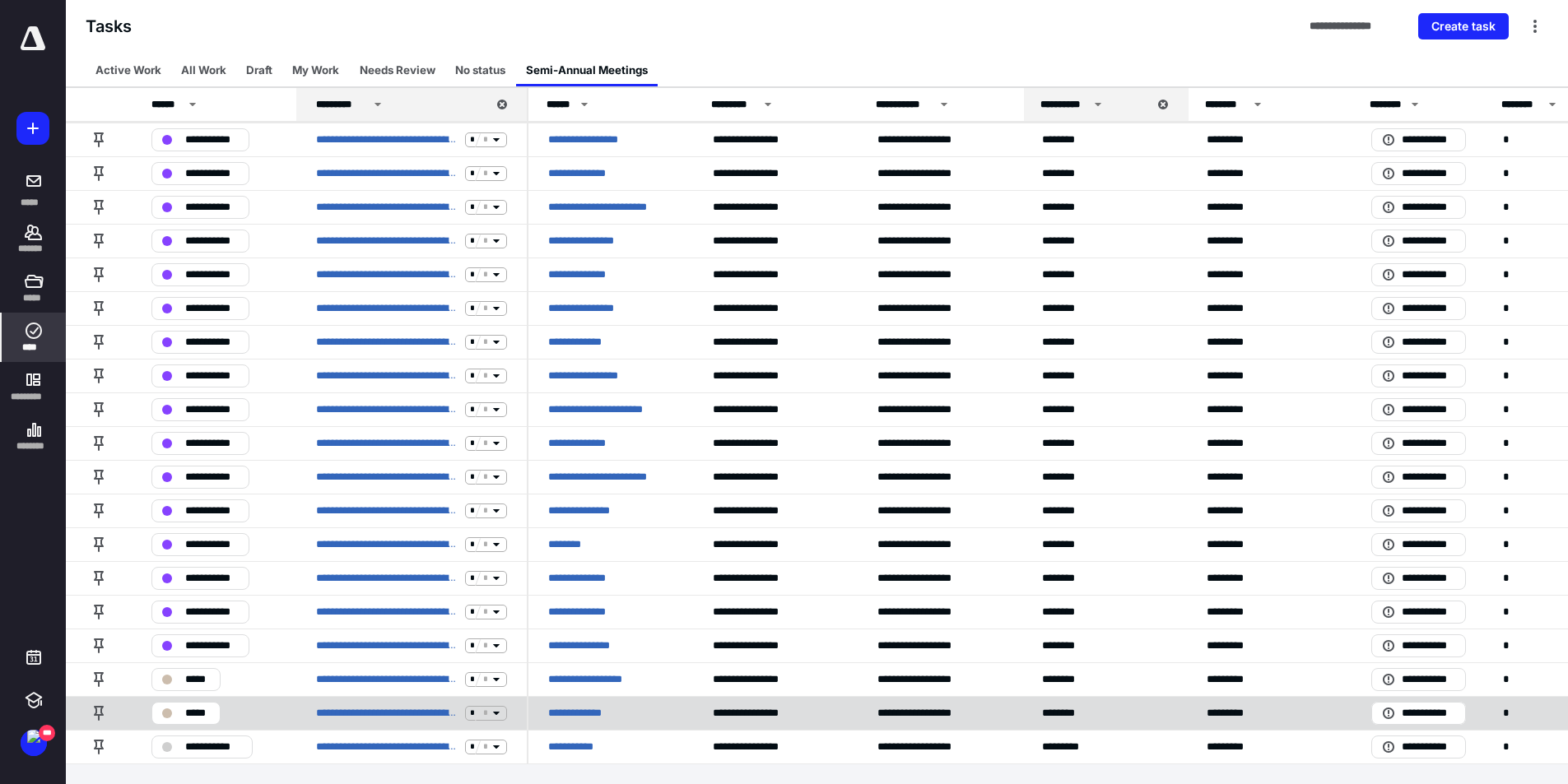 click on "*****" at bounding box center (198, 713) 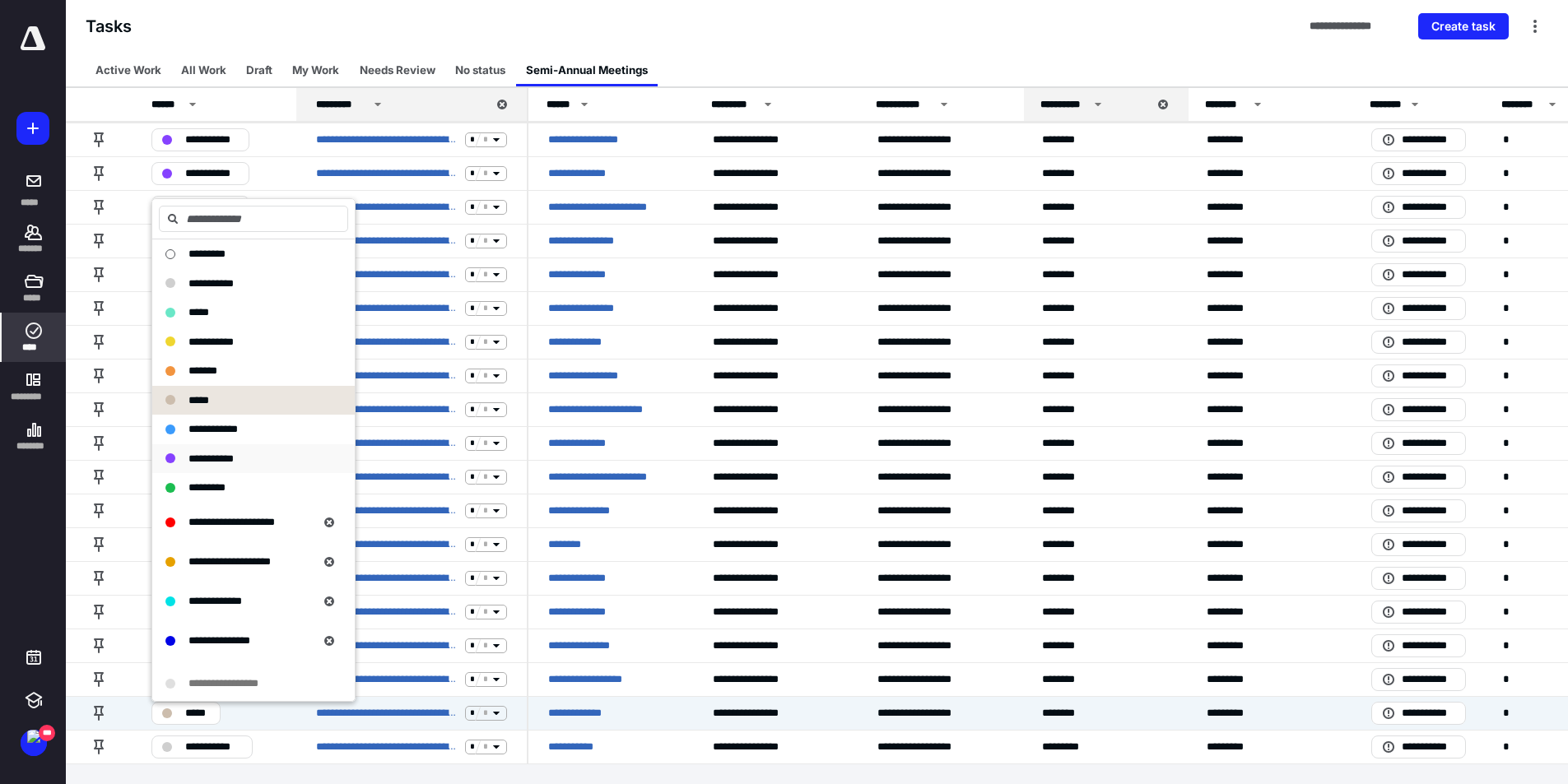 click on "**********" at bounding box center [244, 459] 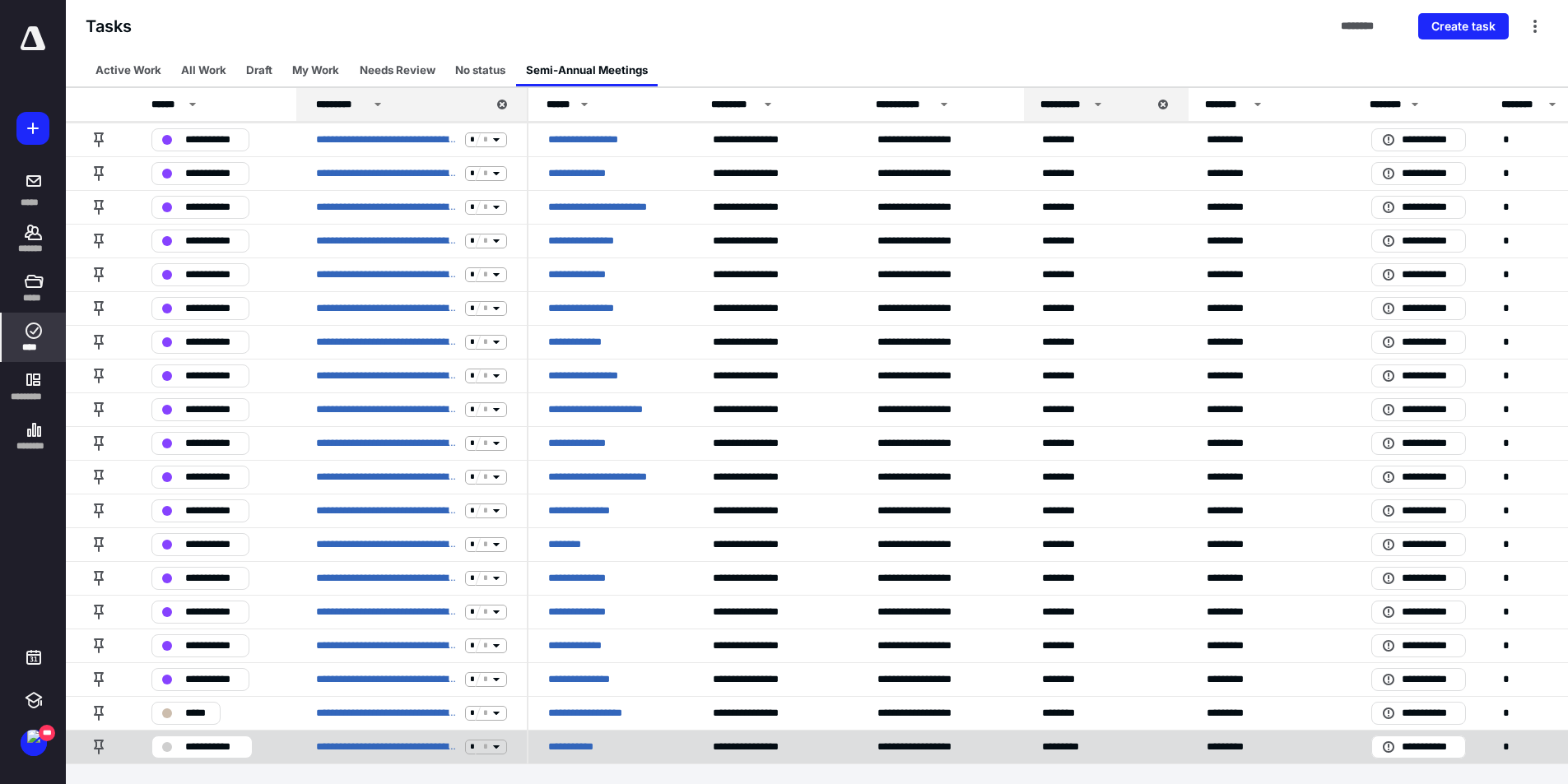 click on "**********" at bounding box center (213, 747) 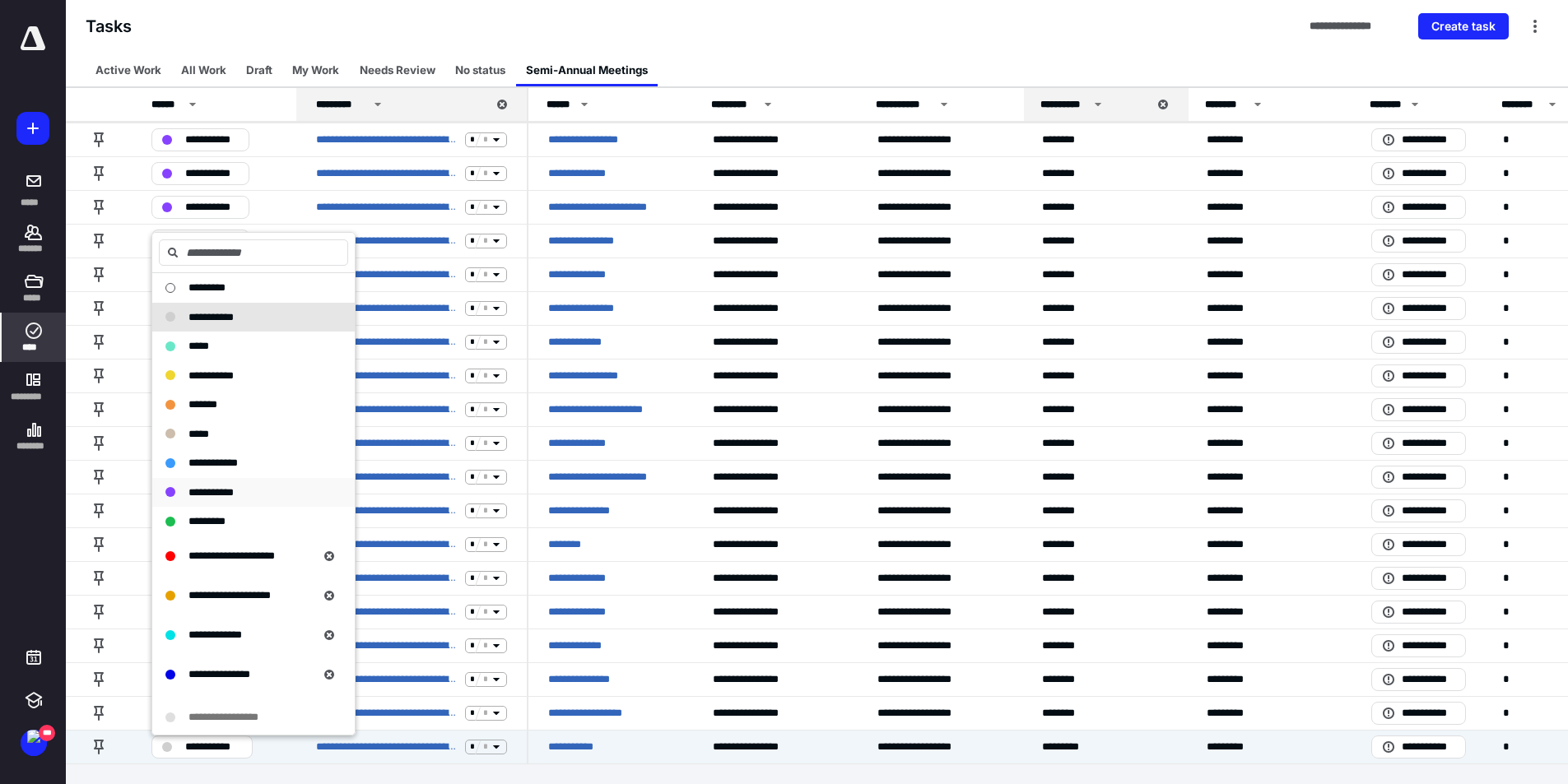 click on "**********" at bounding box center [211, 492] 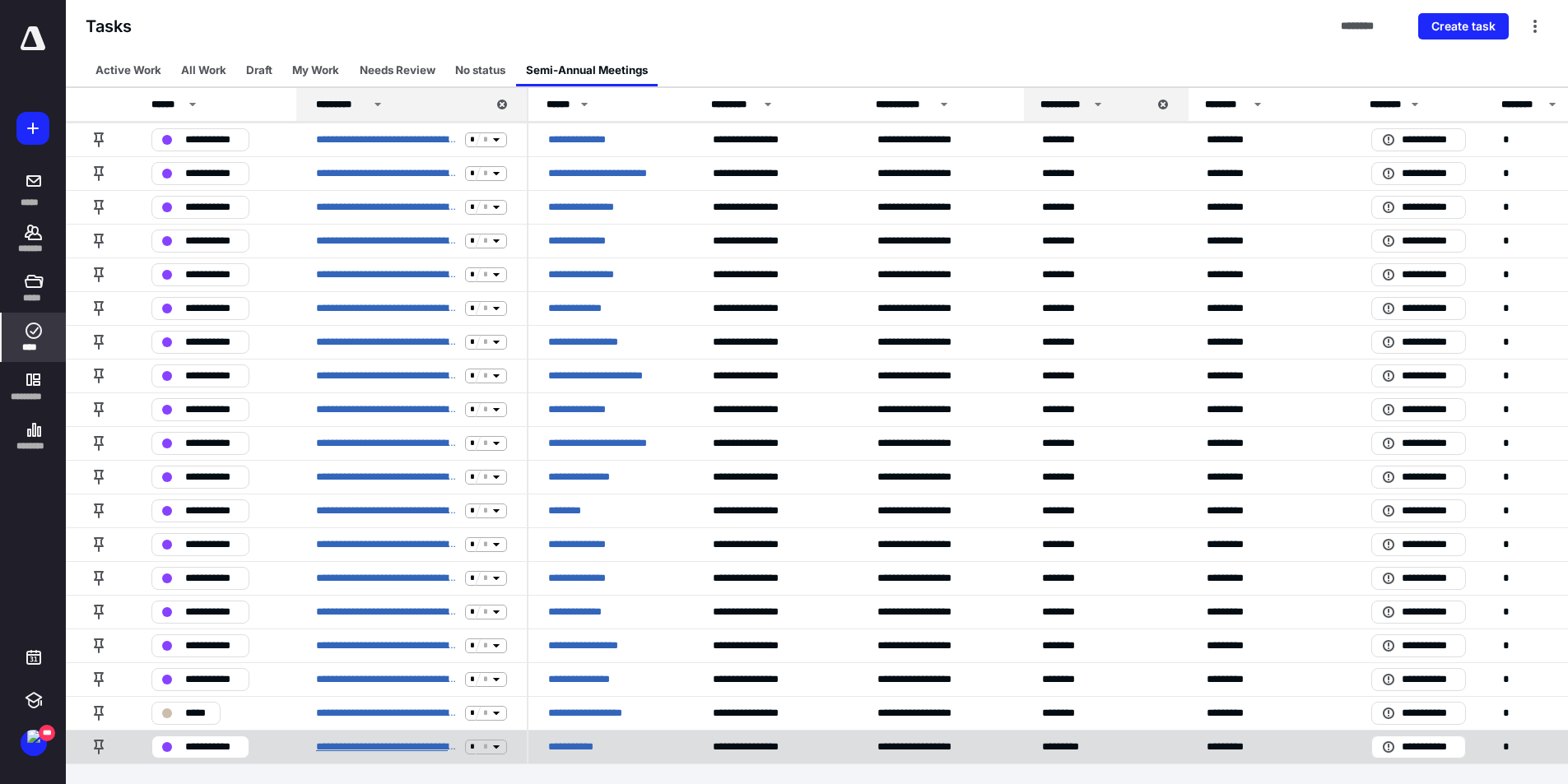 click on "**********" at bounding box center (387, 747) 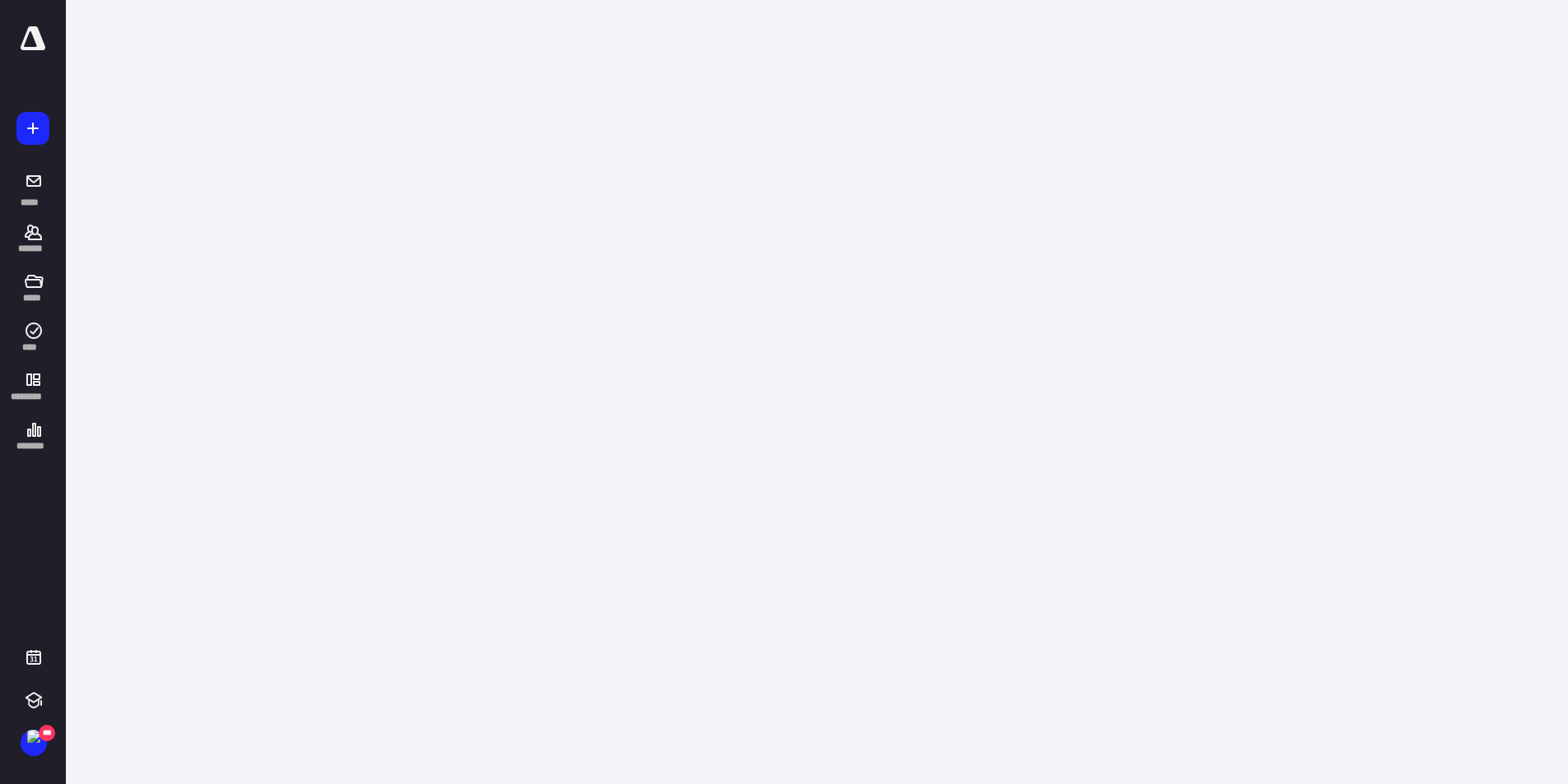 scroll, scrollTop: 0, scrollLeft: 0, axis: both 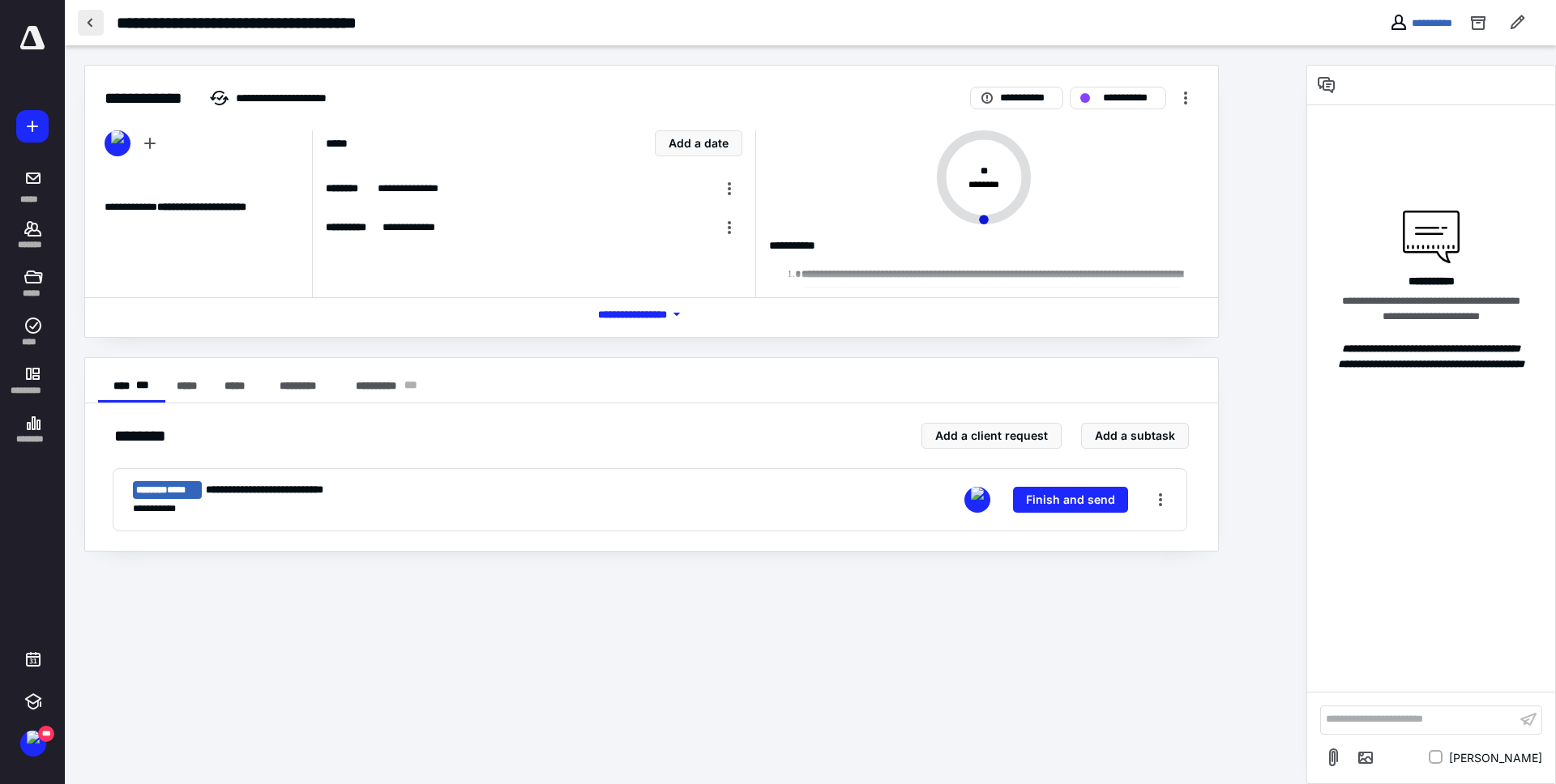 click at bounding box center (91, 23) 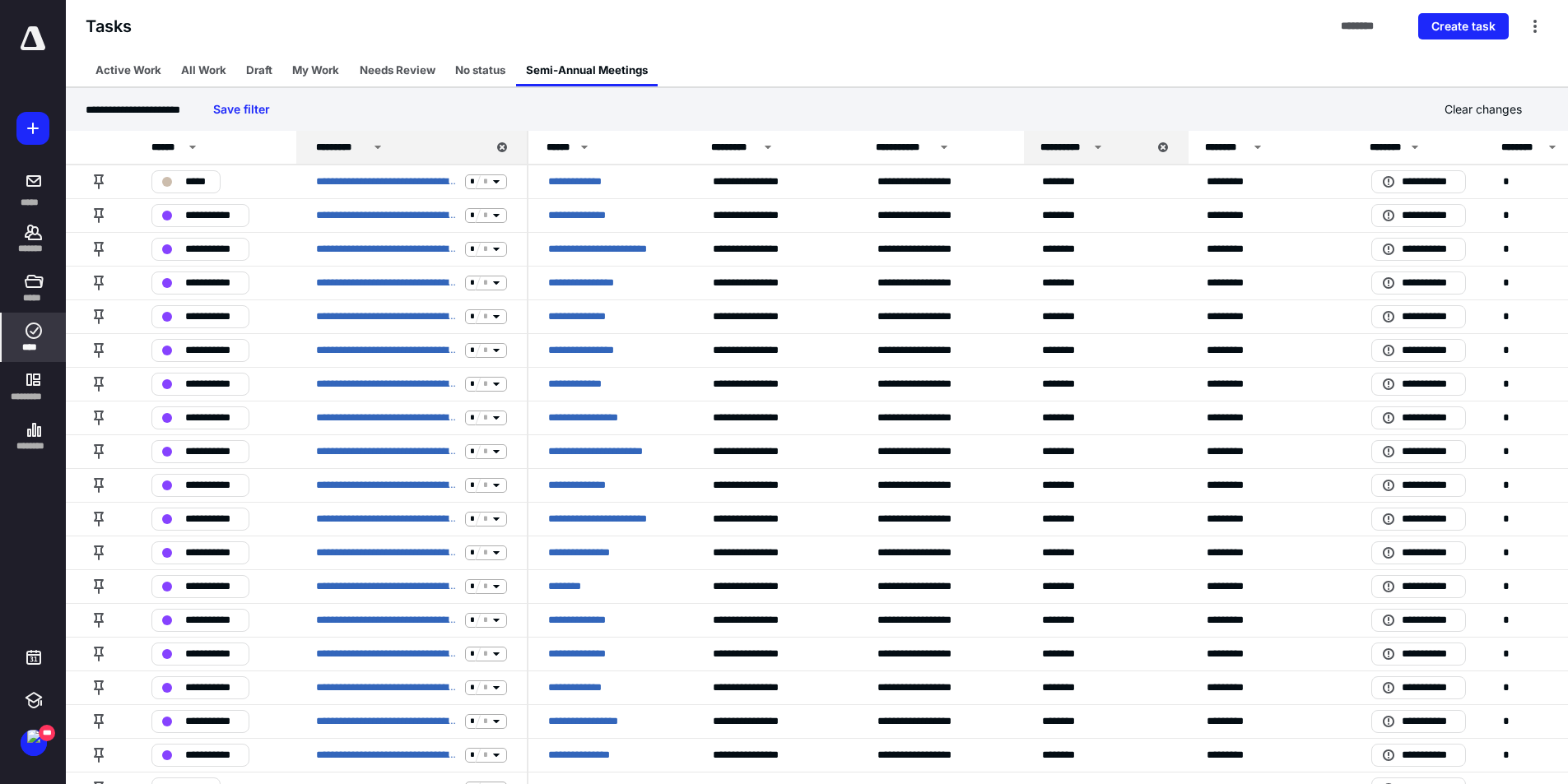 scroll, scrollTop: 76, scrollLeft: 0, axis: vertical 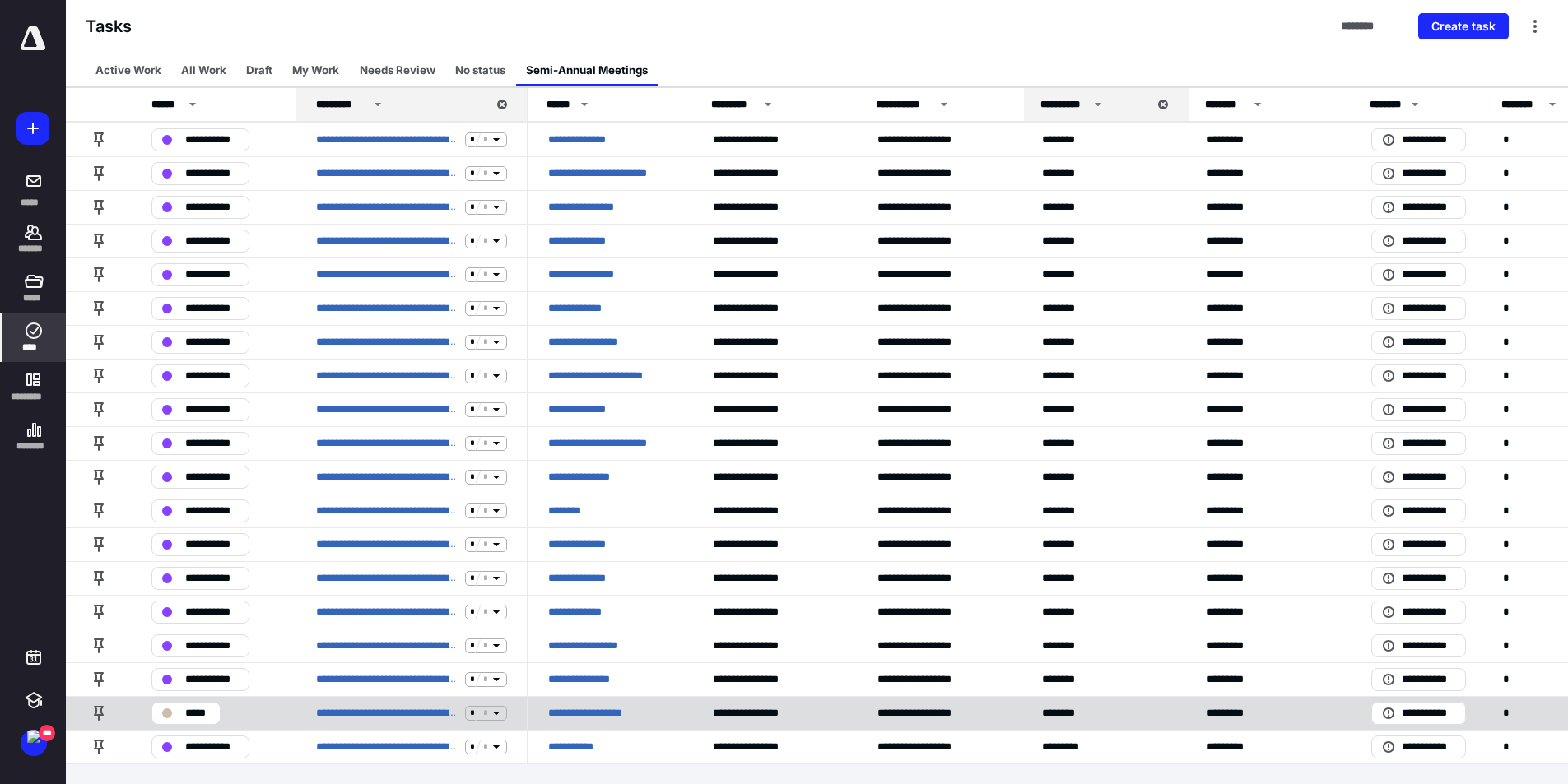 click on "**********" at bounding box center [387, 713] 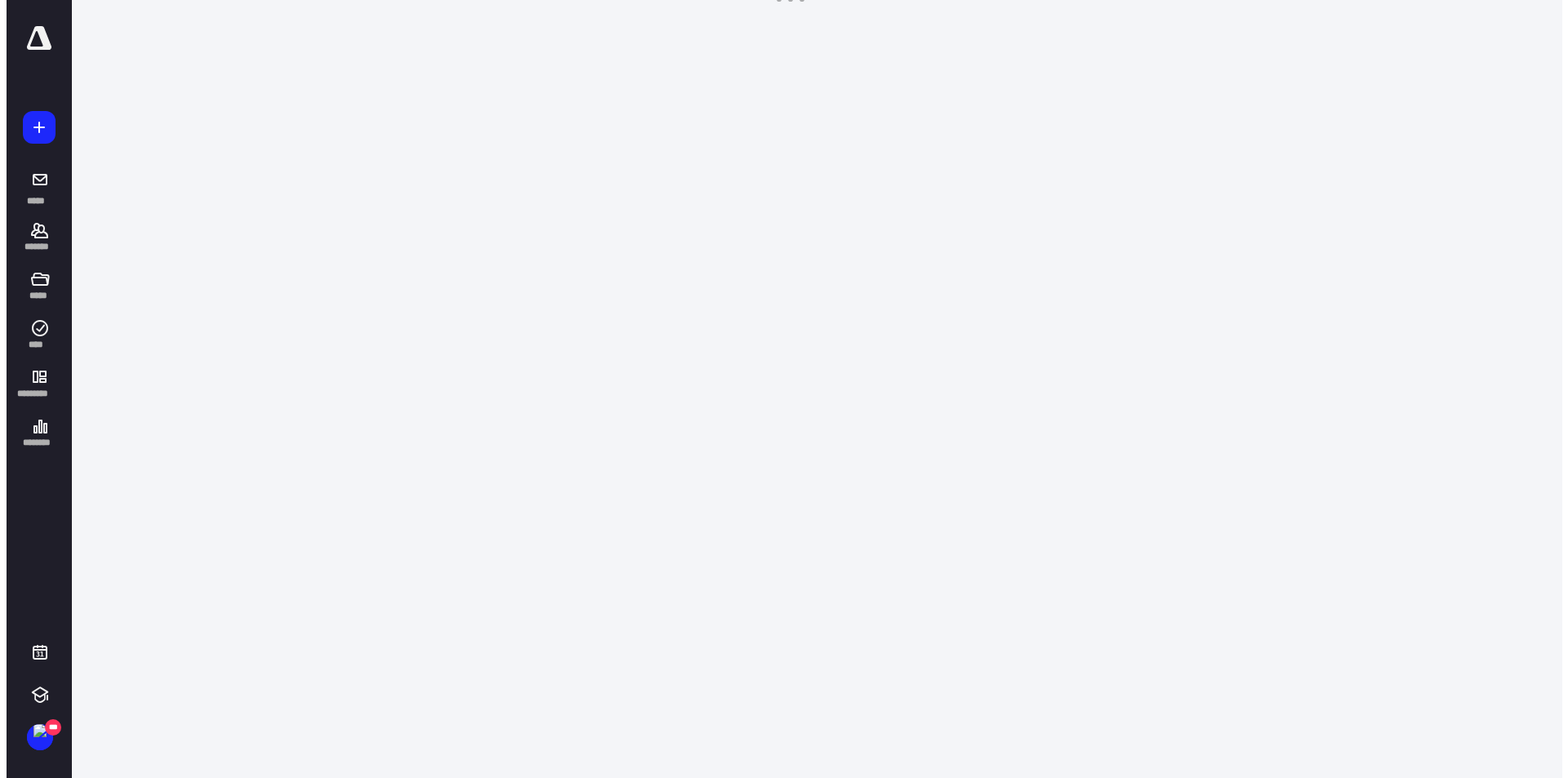 scroll, scrollTop: 0, scrollLeft: 0, axis: both 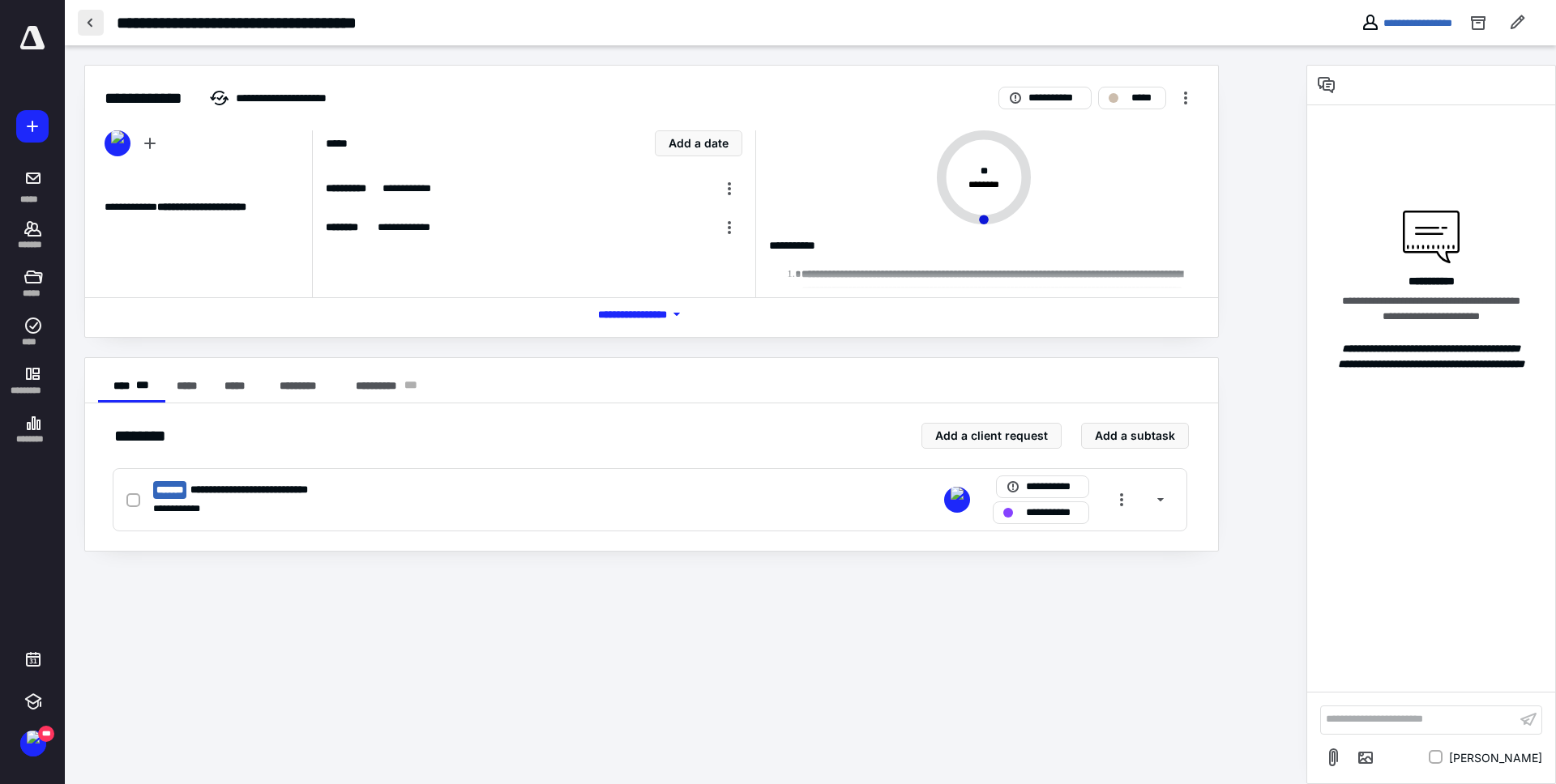 click at bounding box center [91, 23] 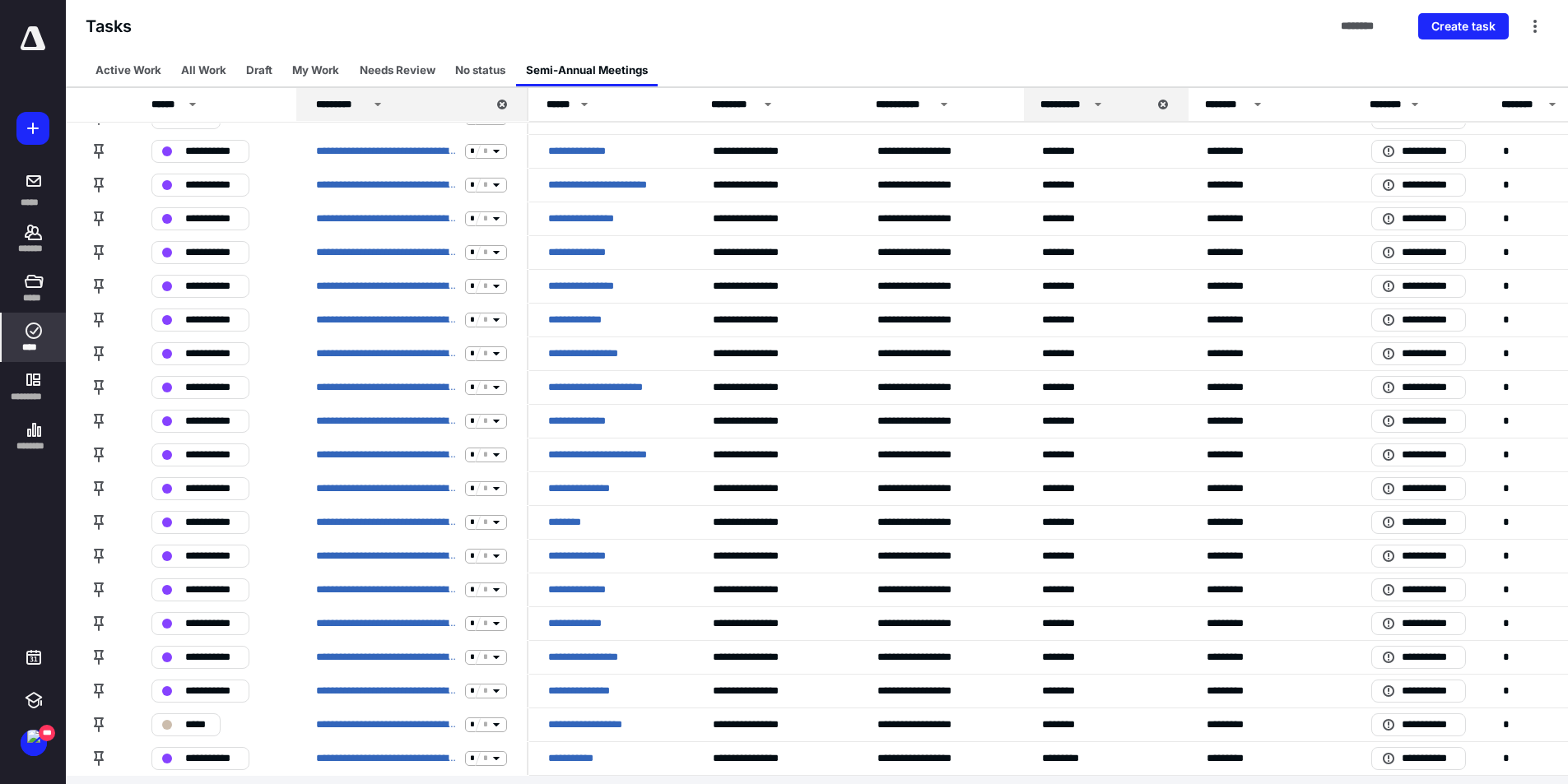 scroll, scrollTop: 76, scrollLeft: 0, axis: vertical 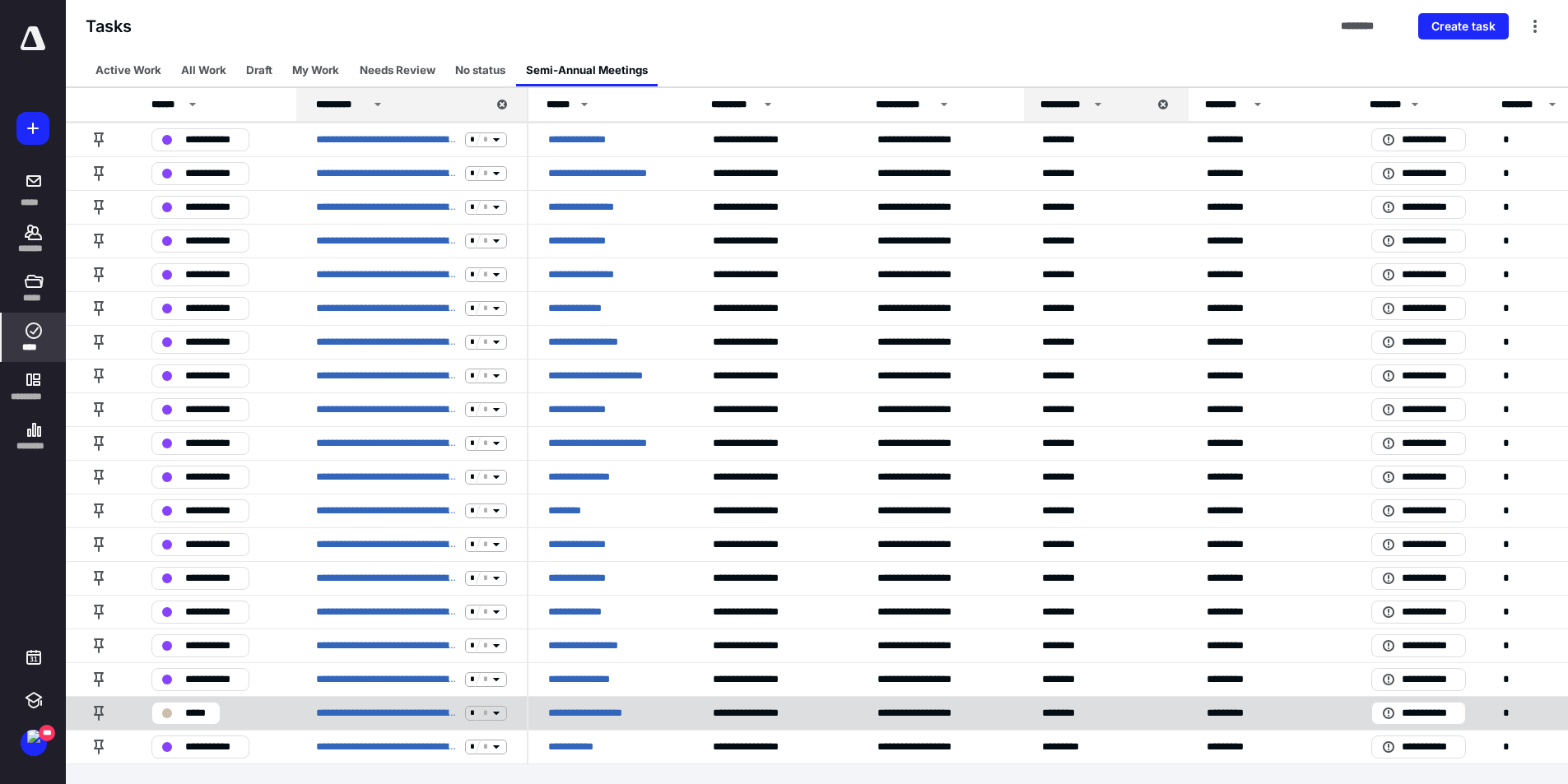 click on "*****" at bounding box center (198, 713) 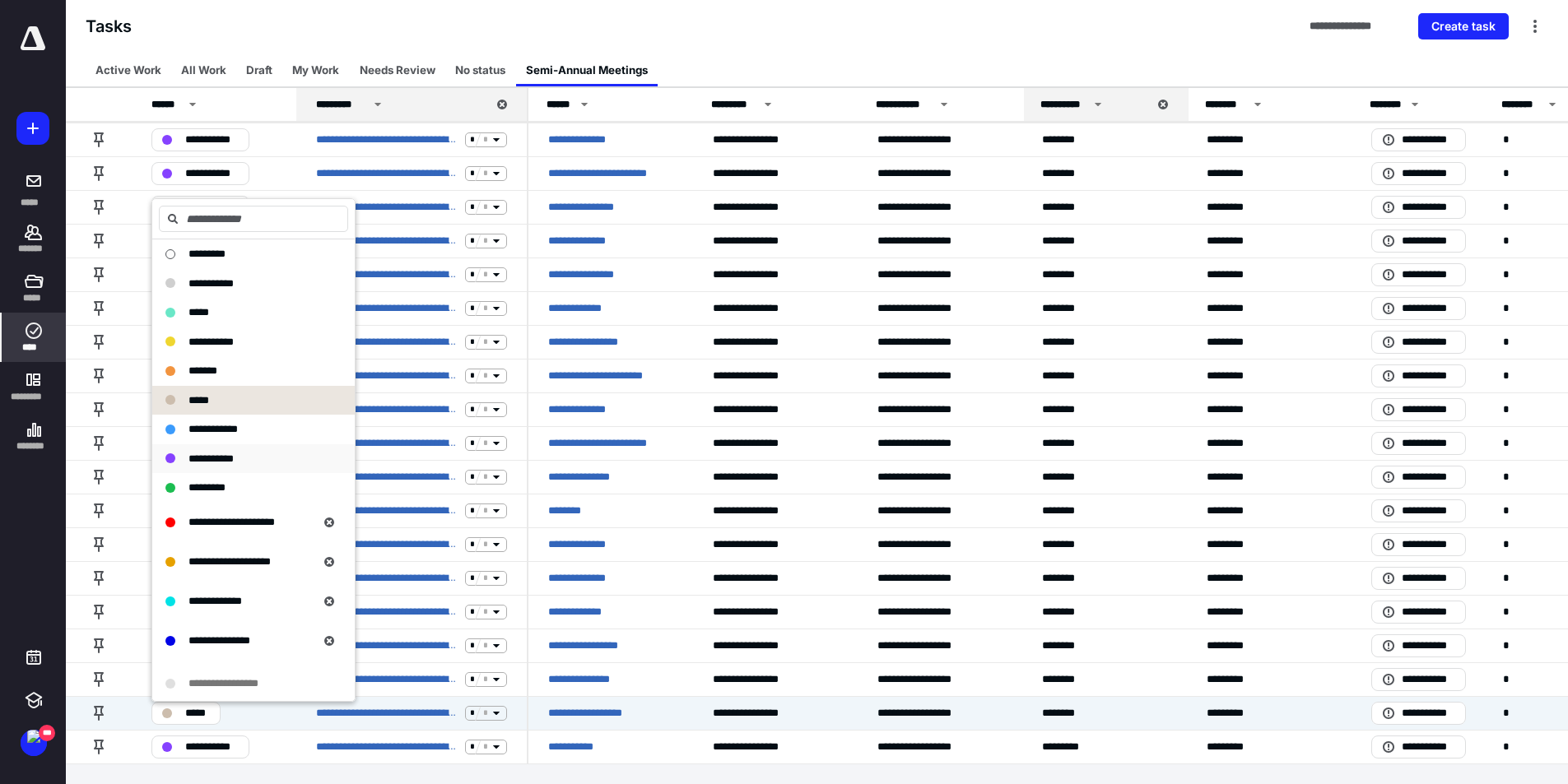 click on "**********" at bounding box center [254, 459] 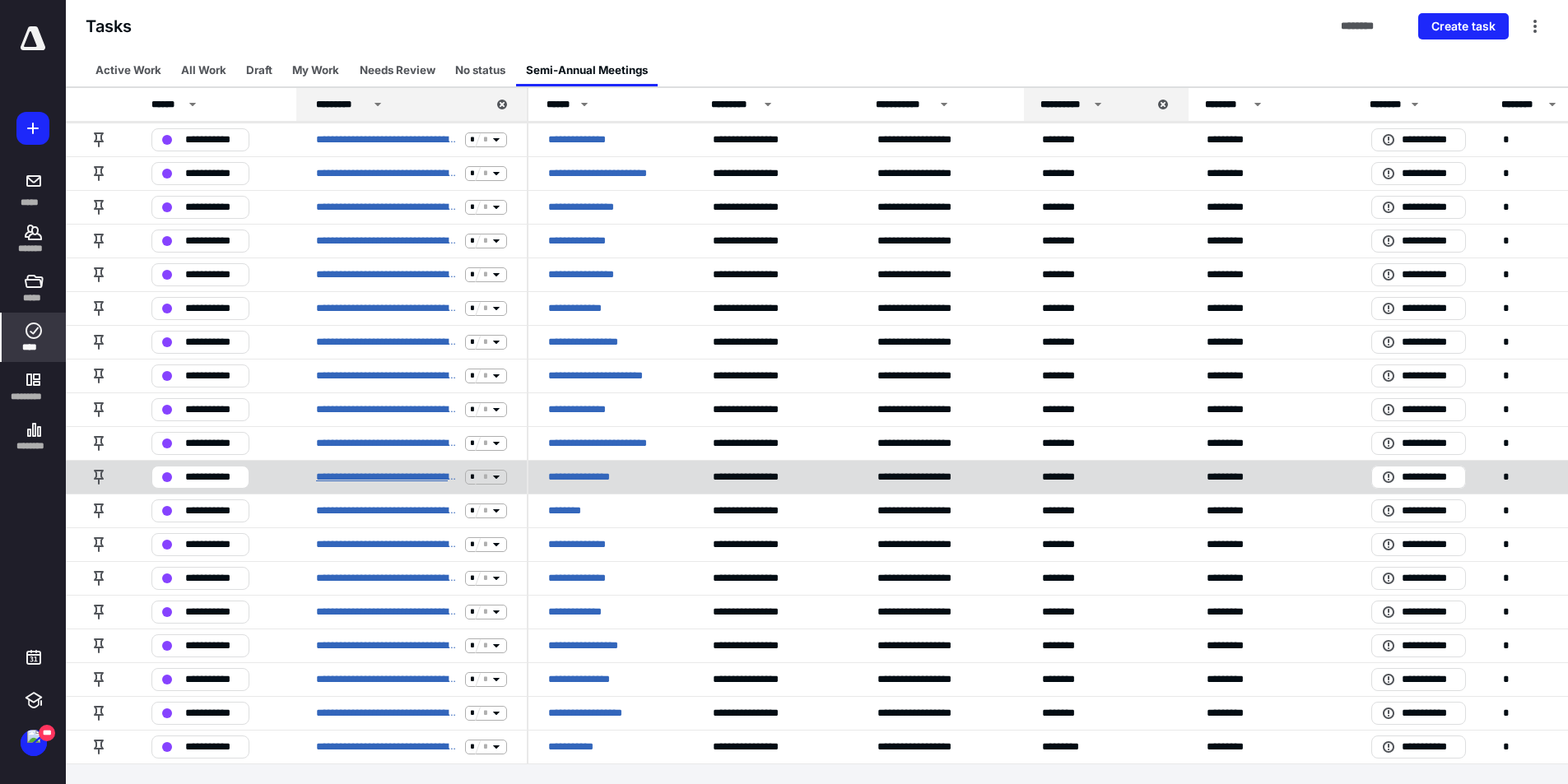 scroll, scrollTop: 0, scrollLeft: 0, axis: both 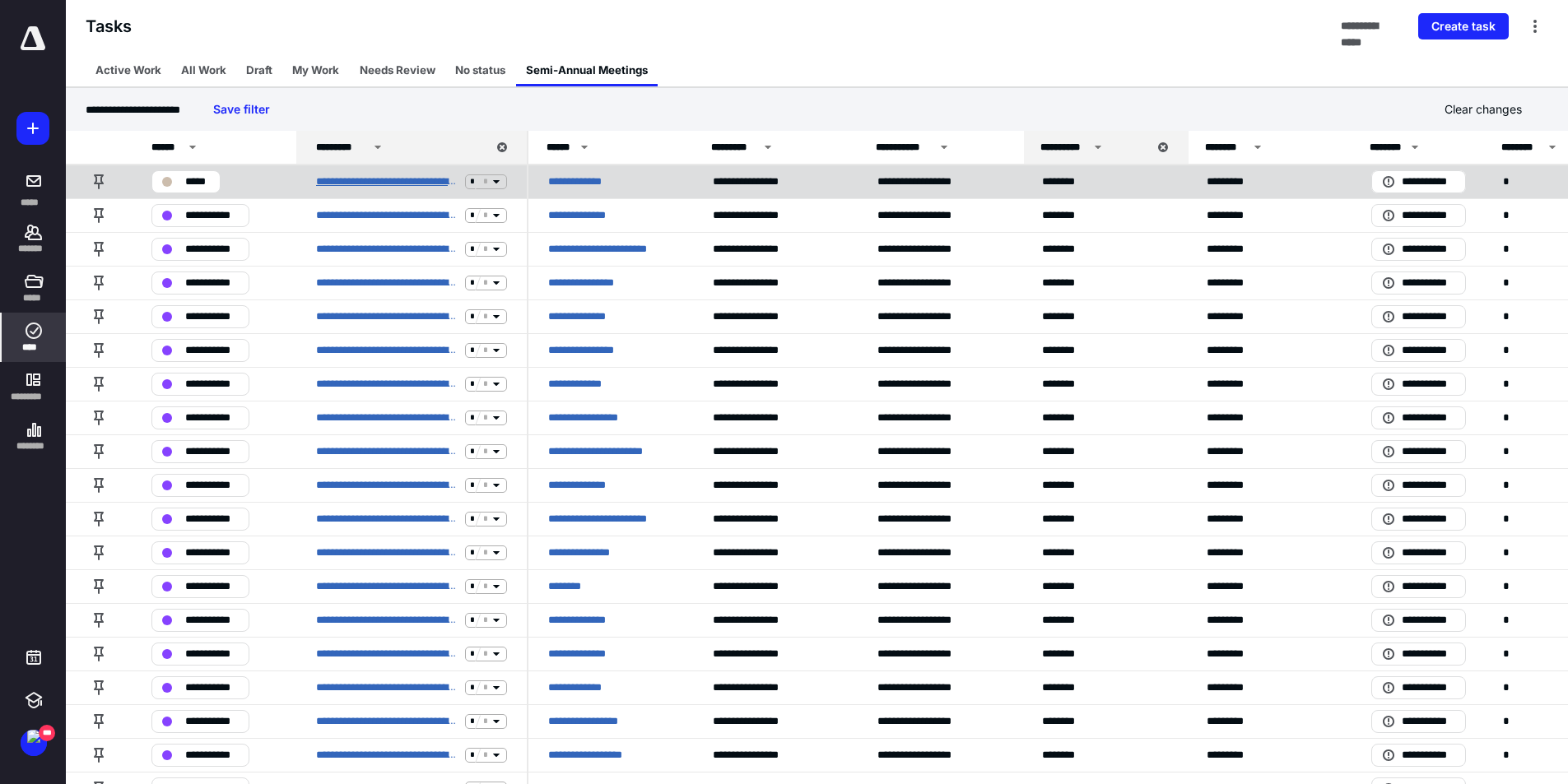 click on "**********" at bounding box center (387, 182) 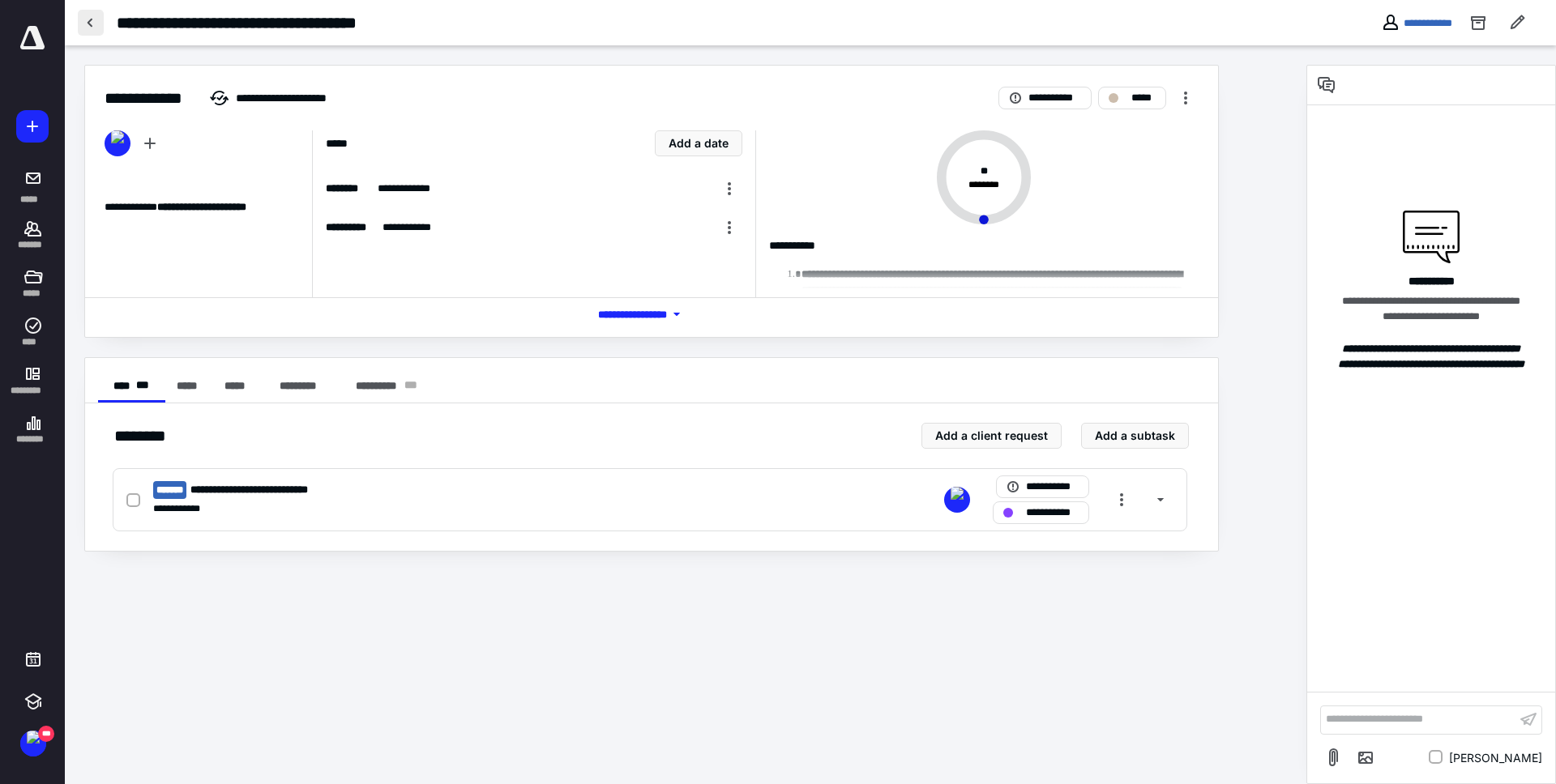 click at bounding box center [91, 23] 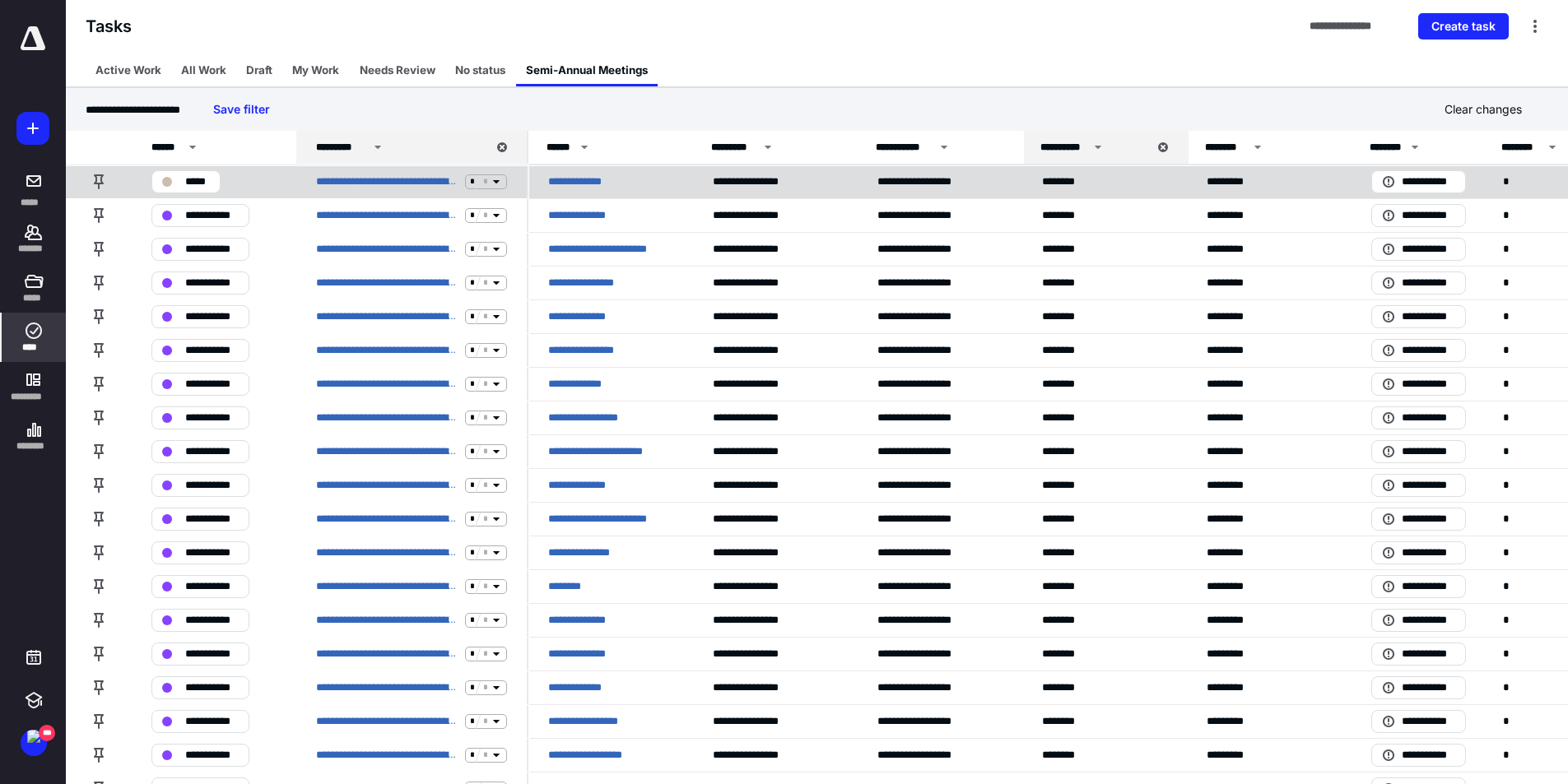 click on "*****" at bounding box center [186, 182] 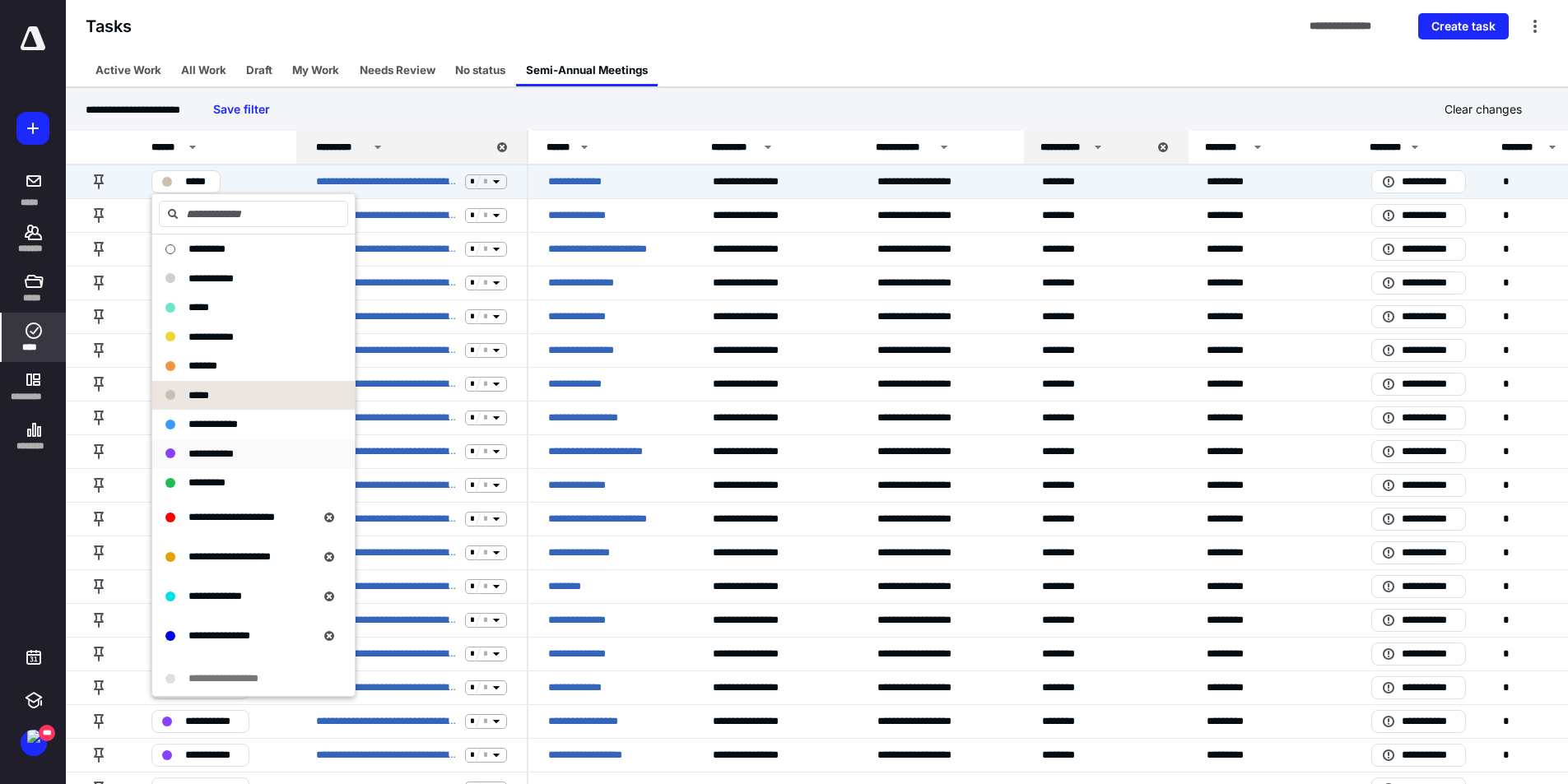 click on "**********" at bounding box center (211, 453) 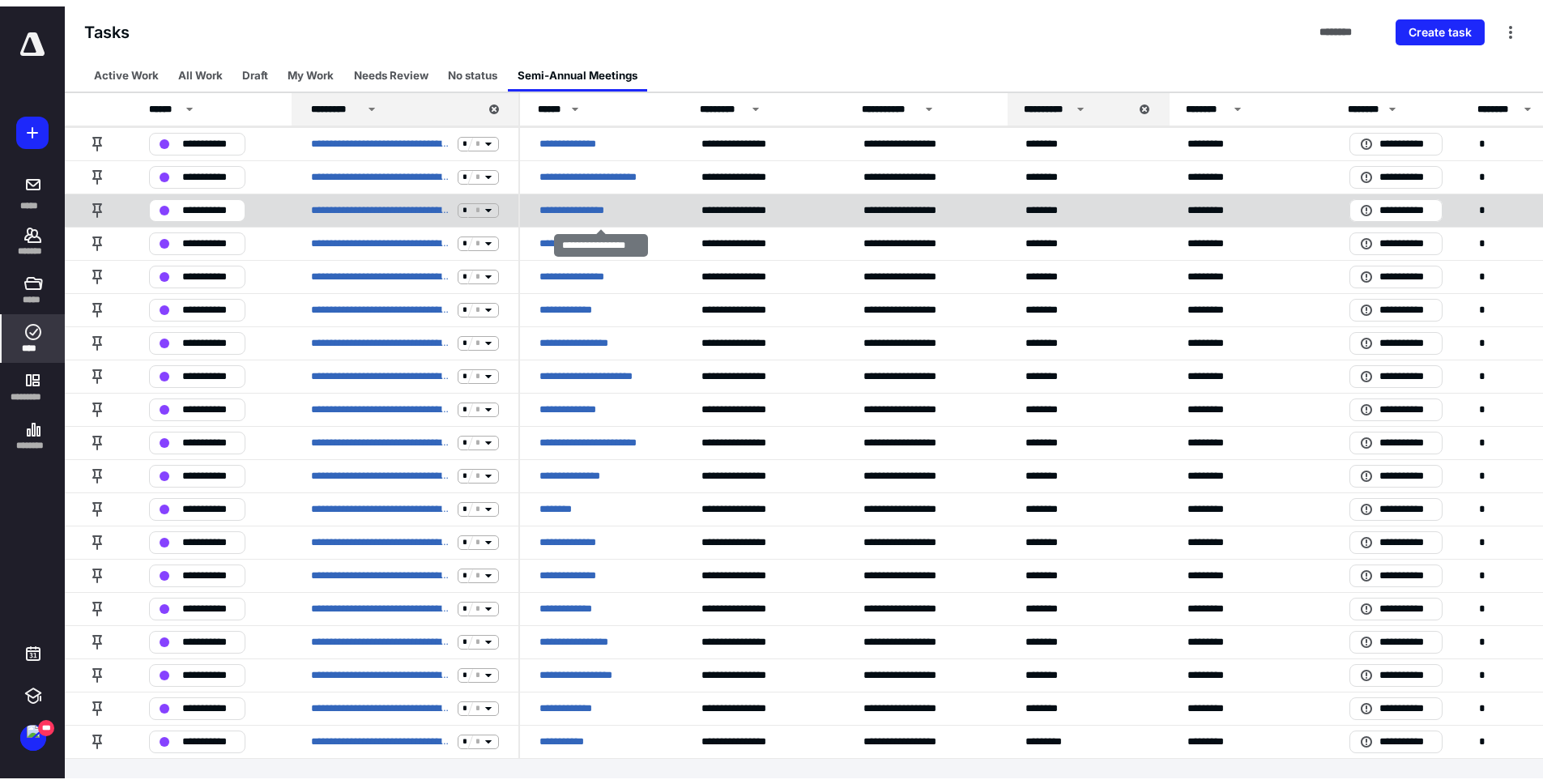scroll, scrollTop: 0, scrollLeft: 0, axis: both 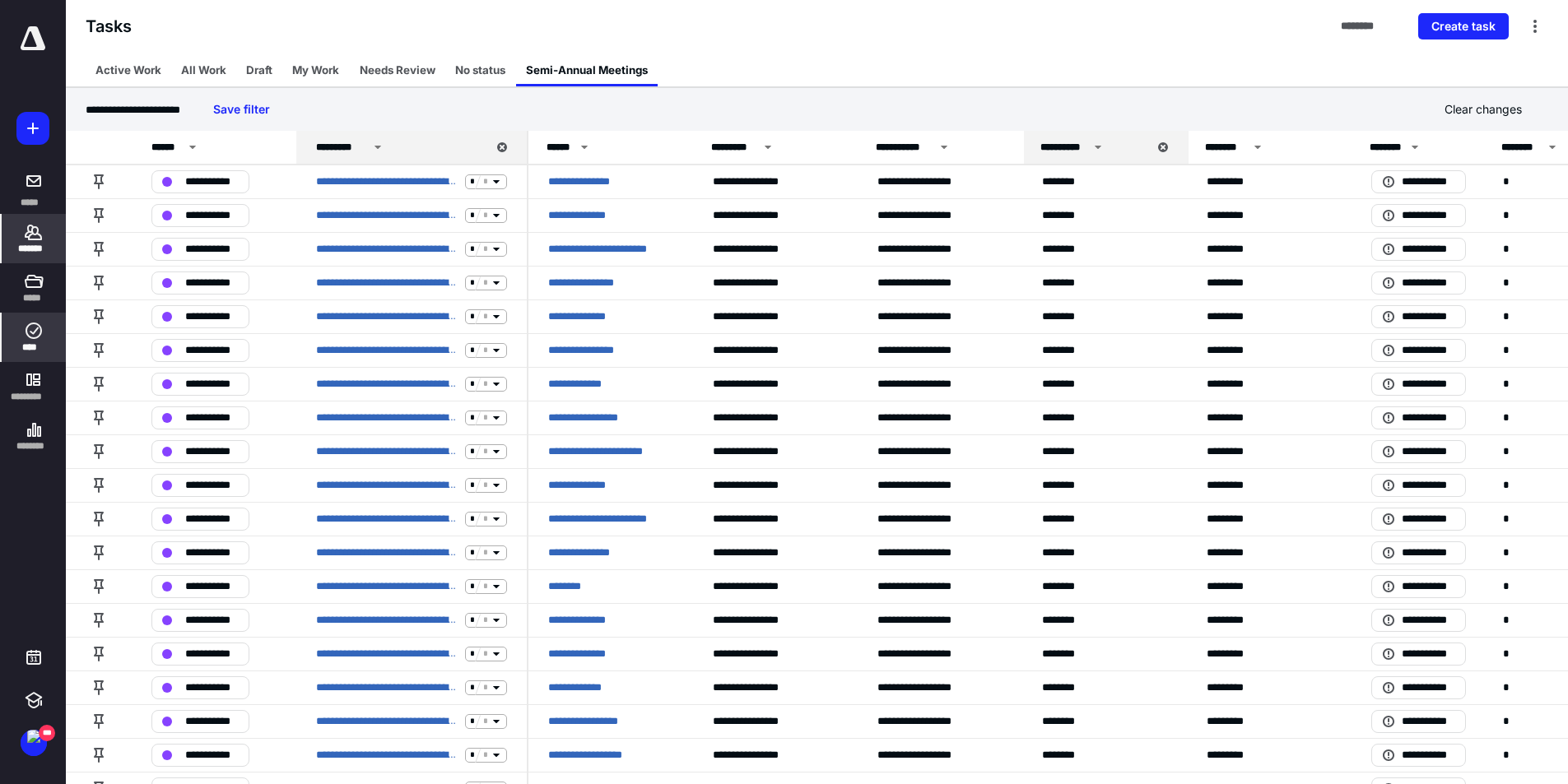click 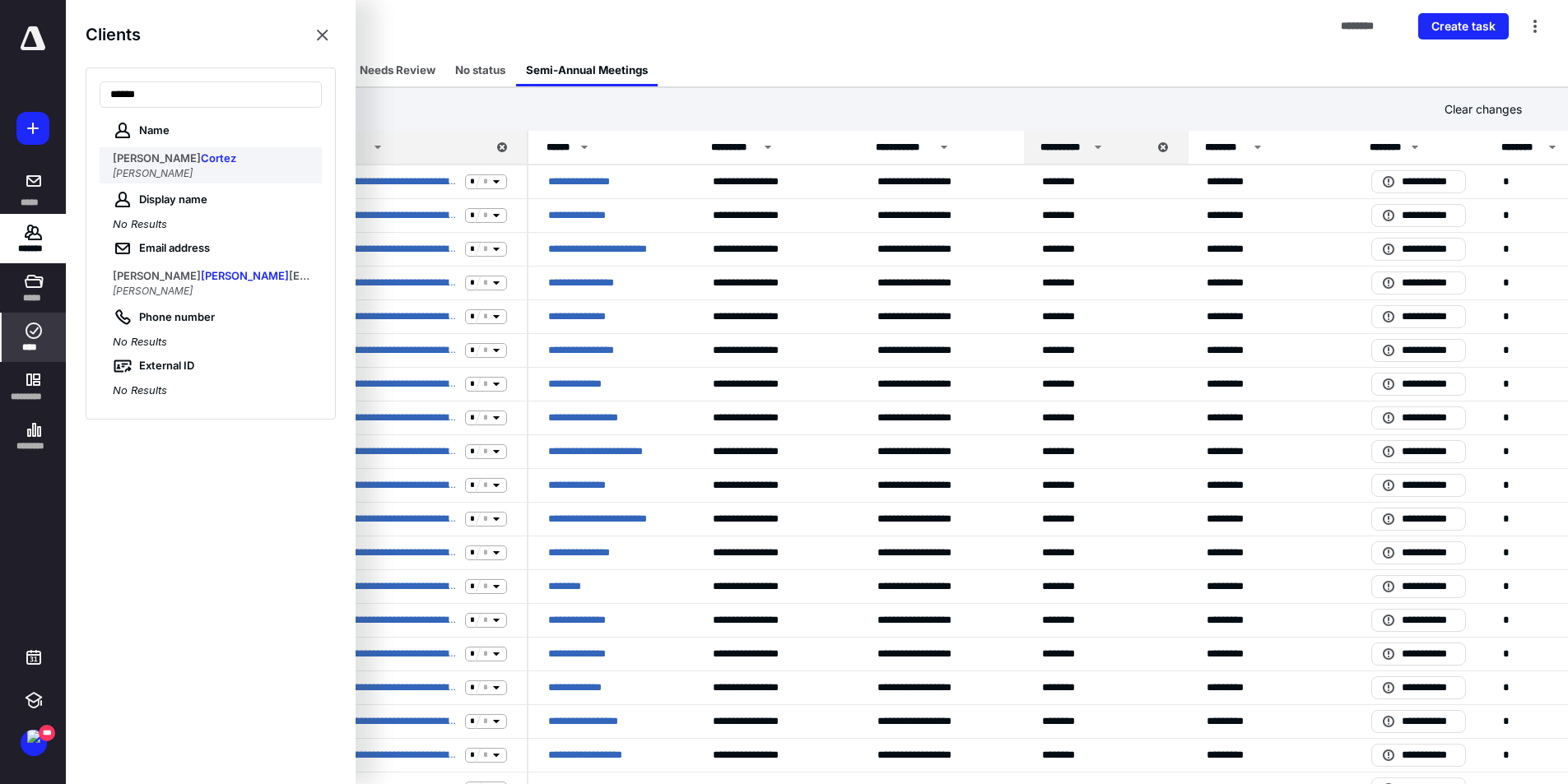 type on "******" 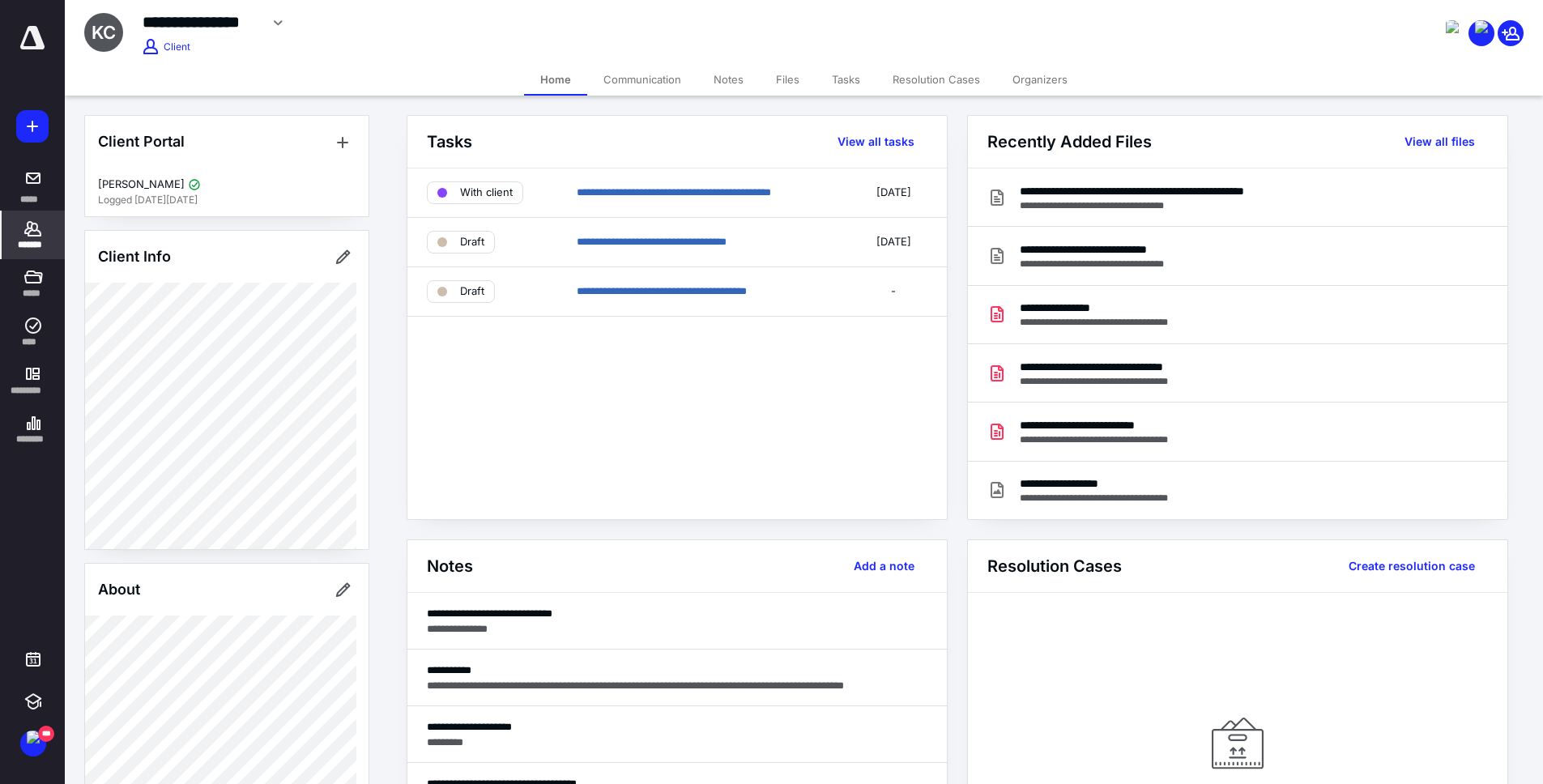 click on "**********" at bounding box center (677, 343) 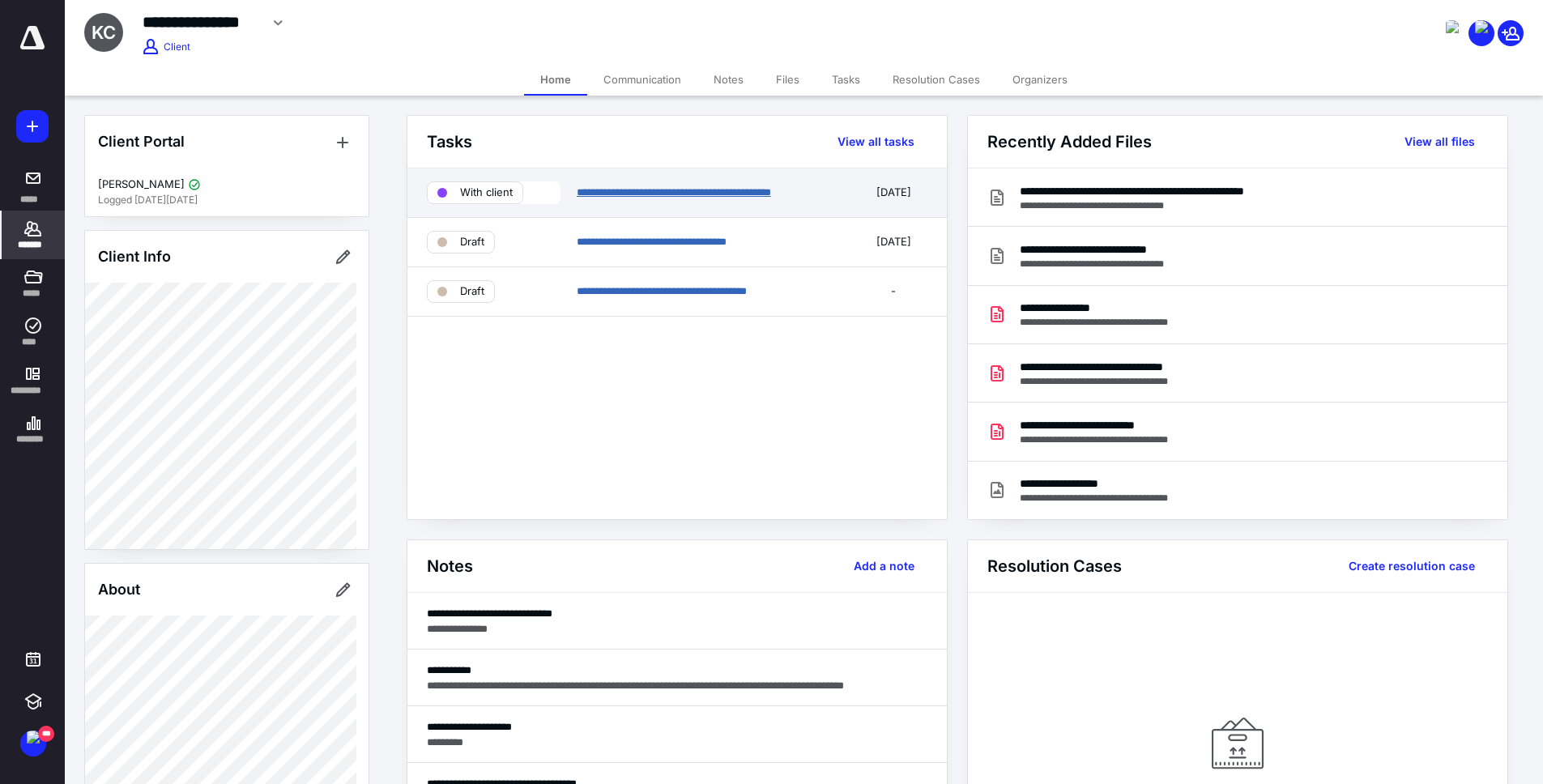 click on "**********" at bounding box center (674, 192) 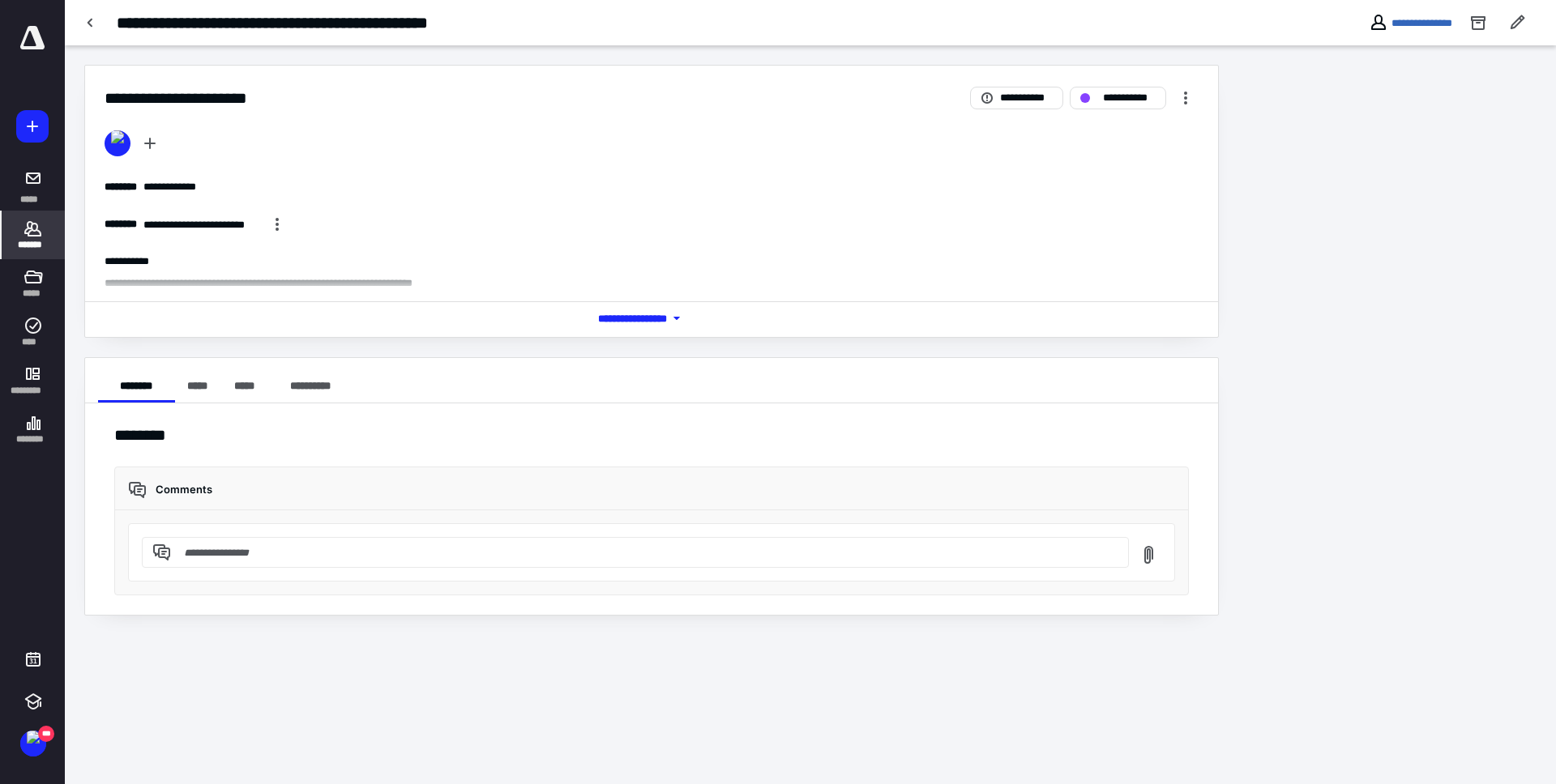 click on "*******" at bounding box center [33, 235] 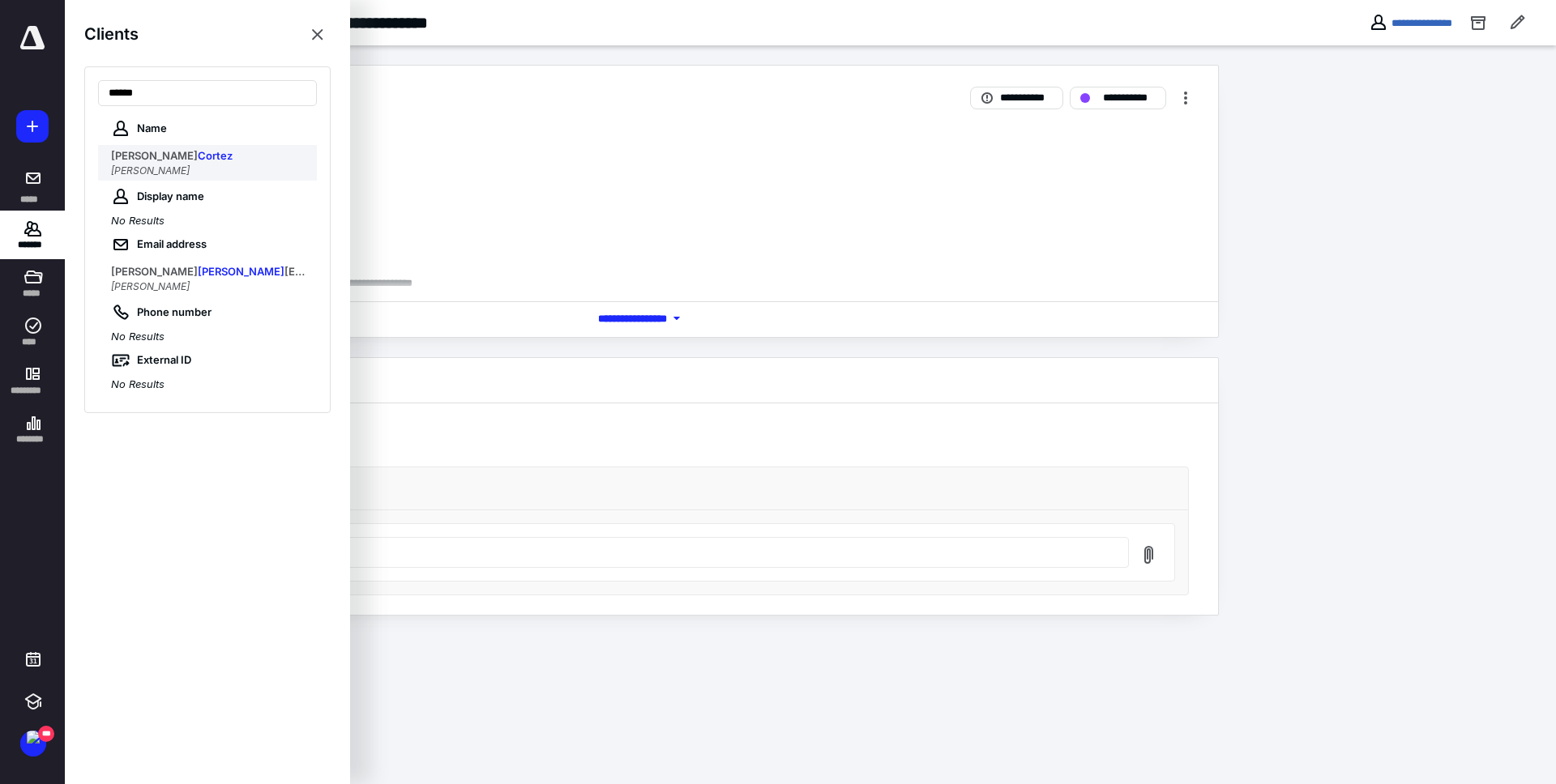 type on "******" 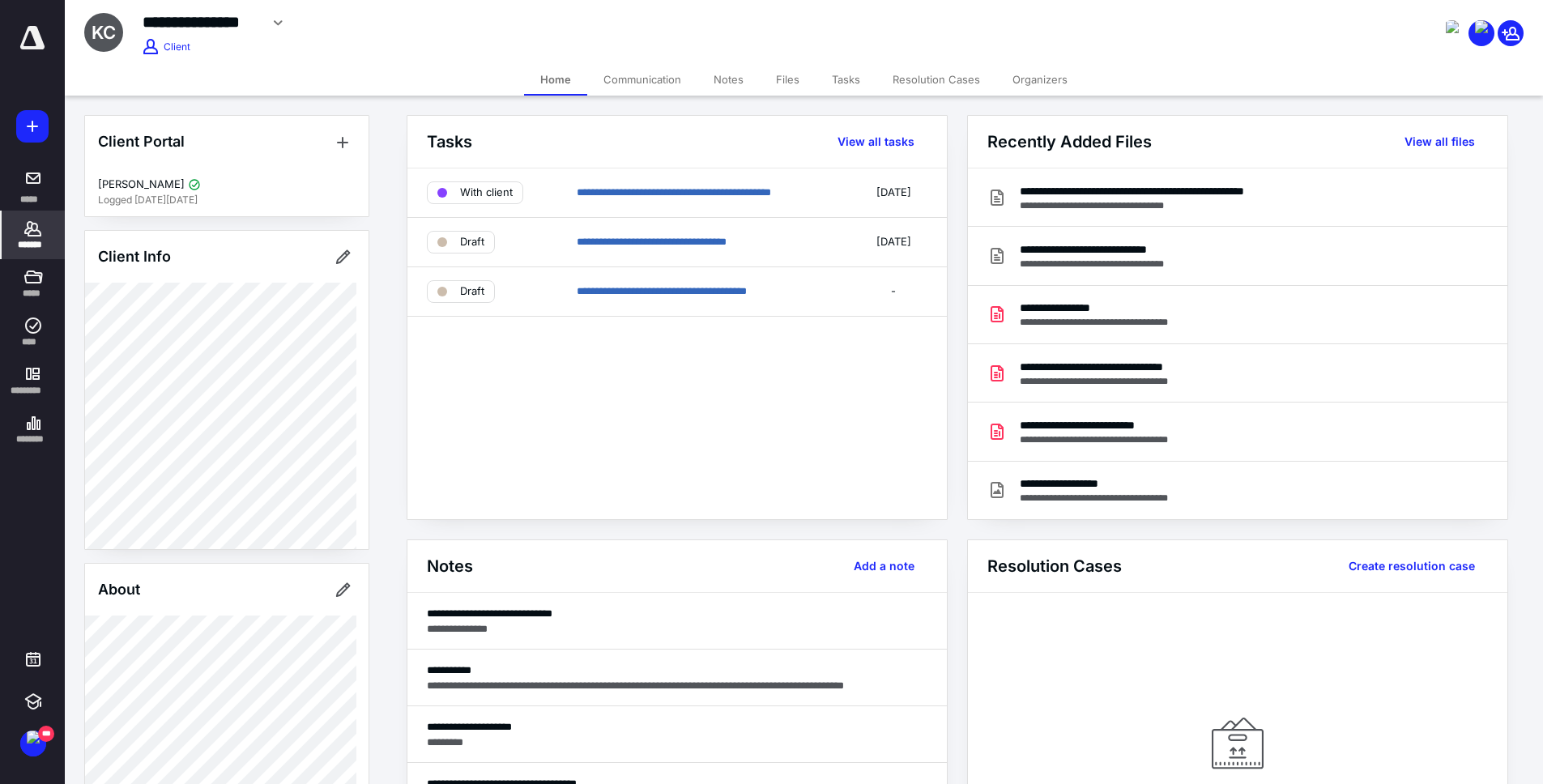 click on "**********" at bounding box center [677, 343] 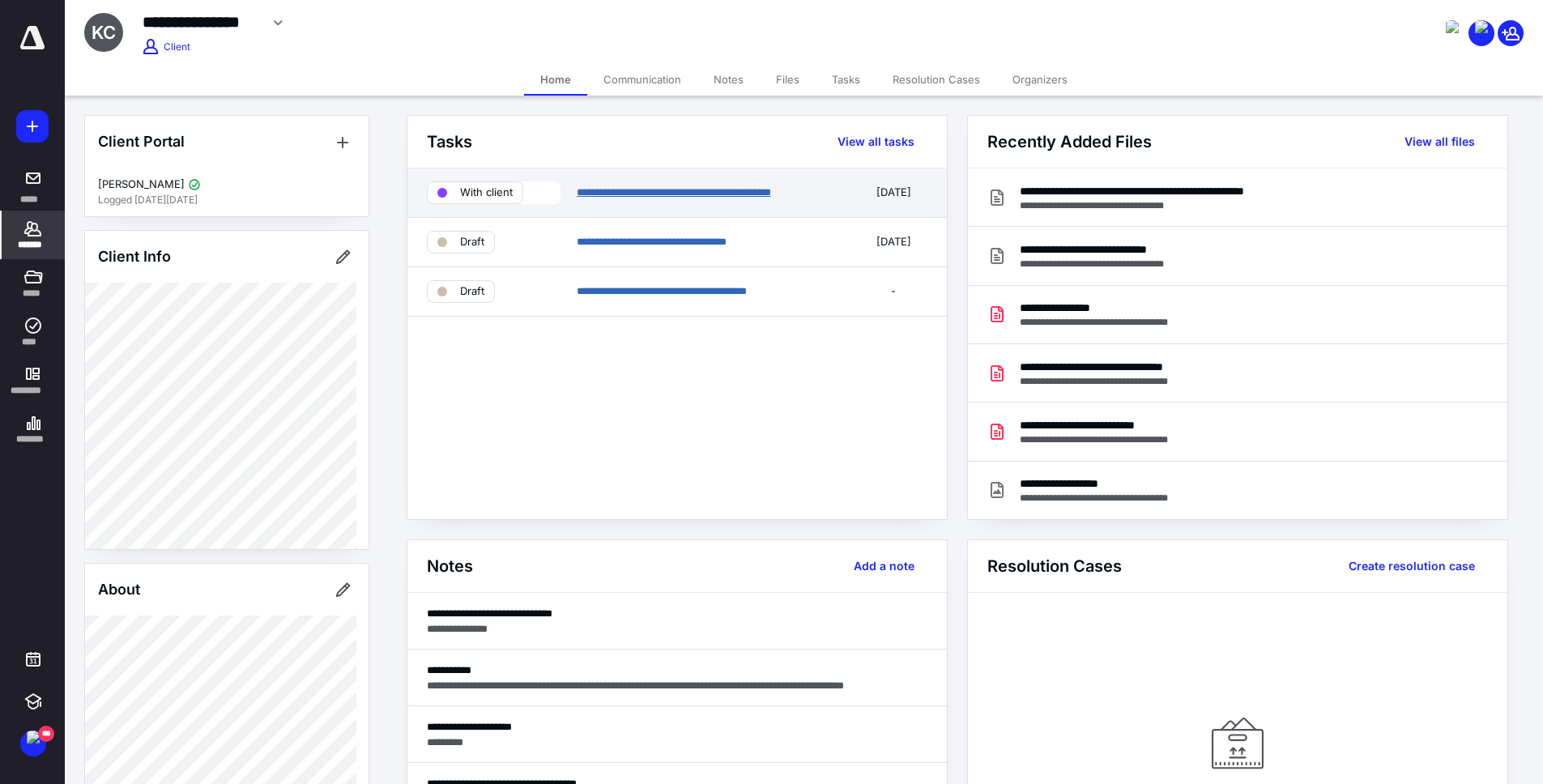 click on "**********" at bounding box center [674, 192] 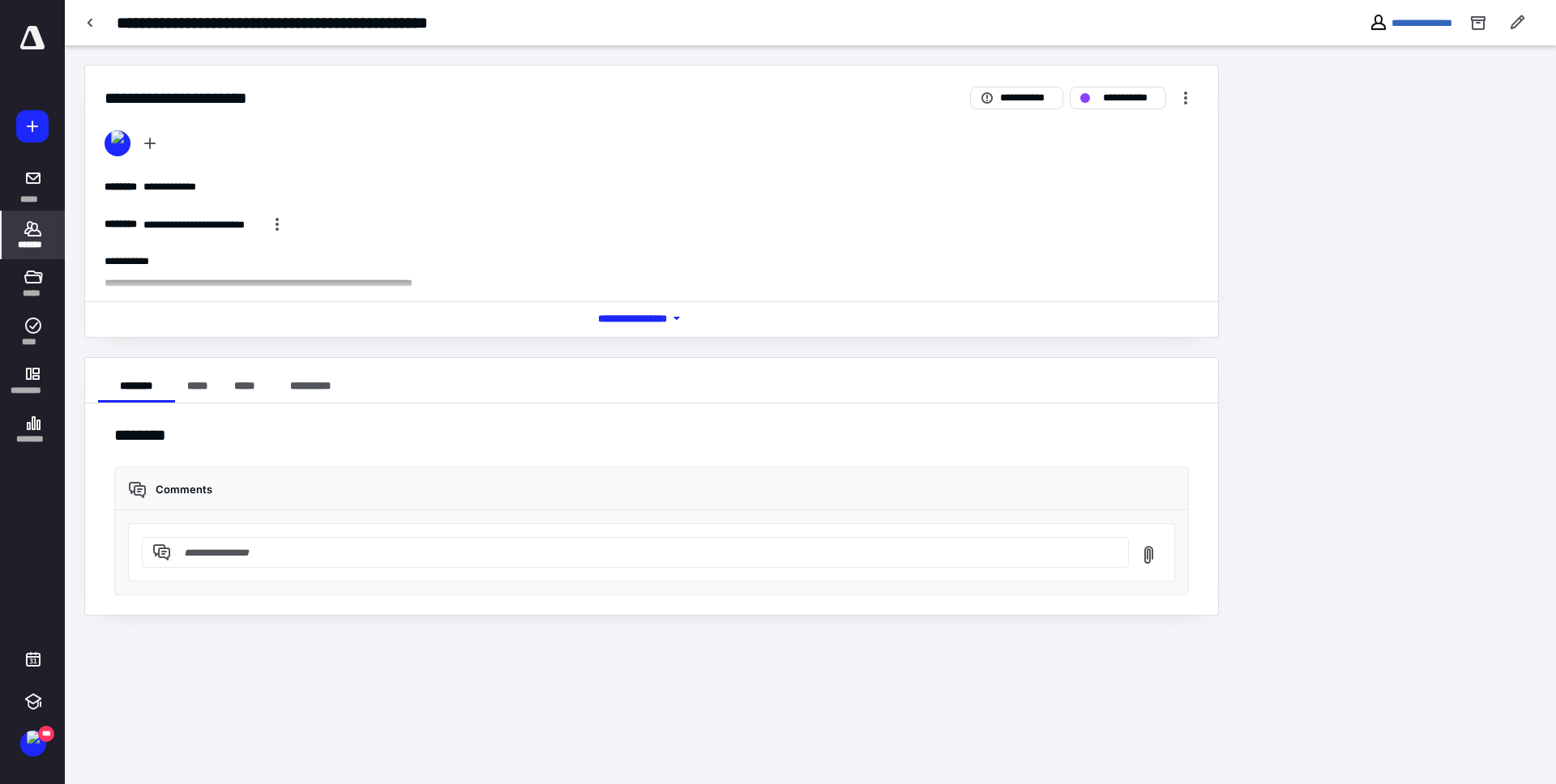click on "*******" at bounding box center [33, 245] 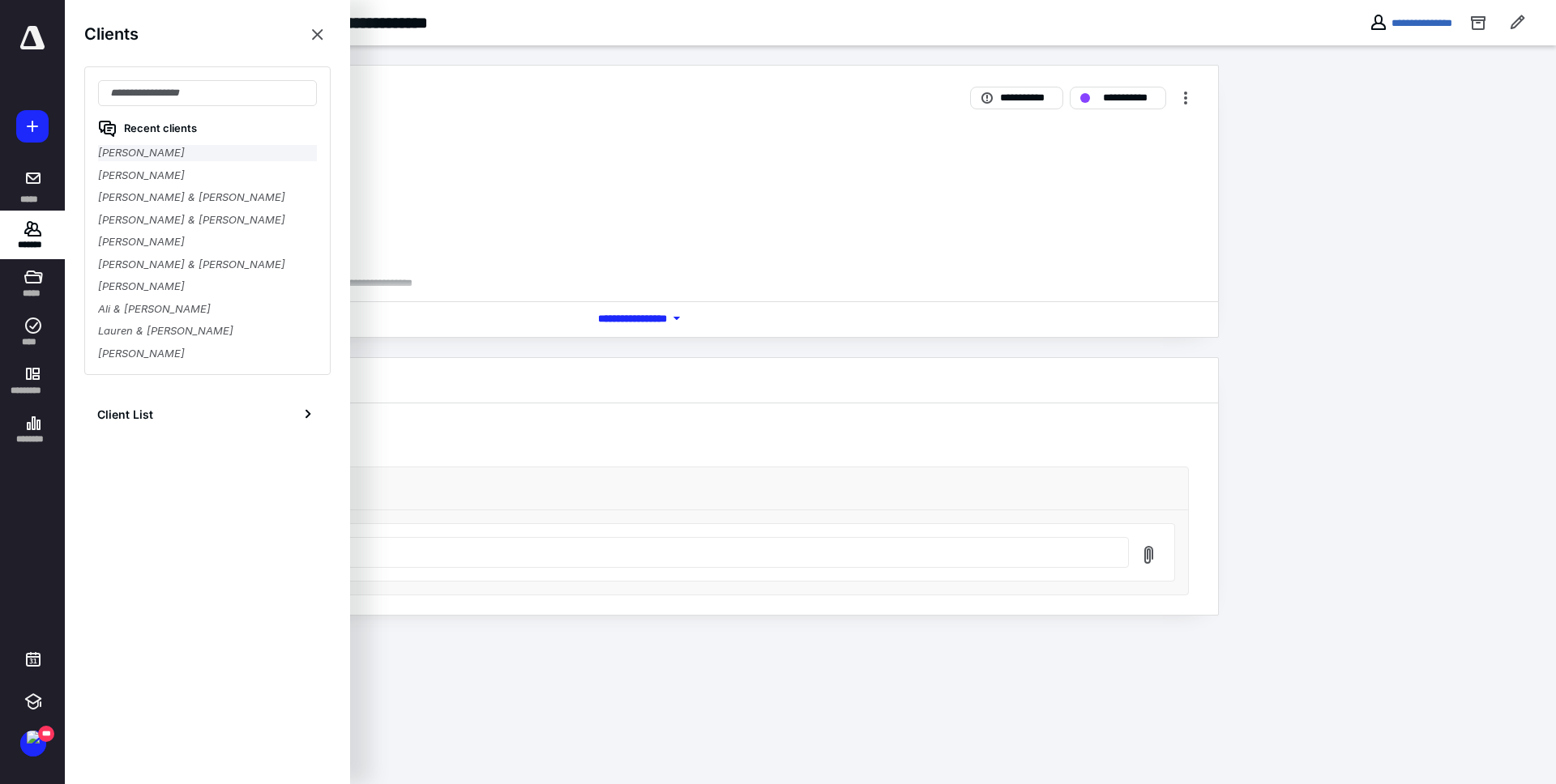 click on "[PERSON_NAME]" at bounding box center (207, 153) 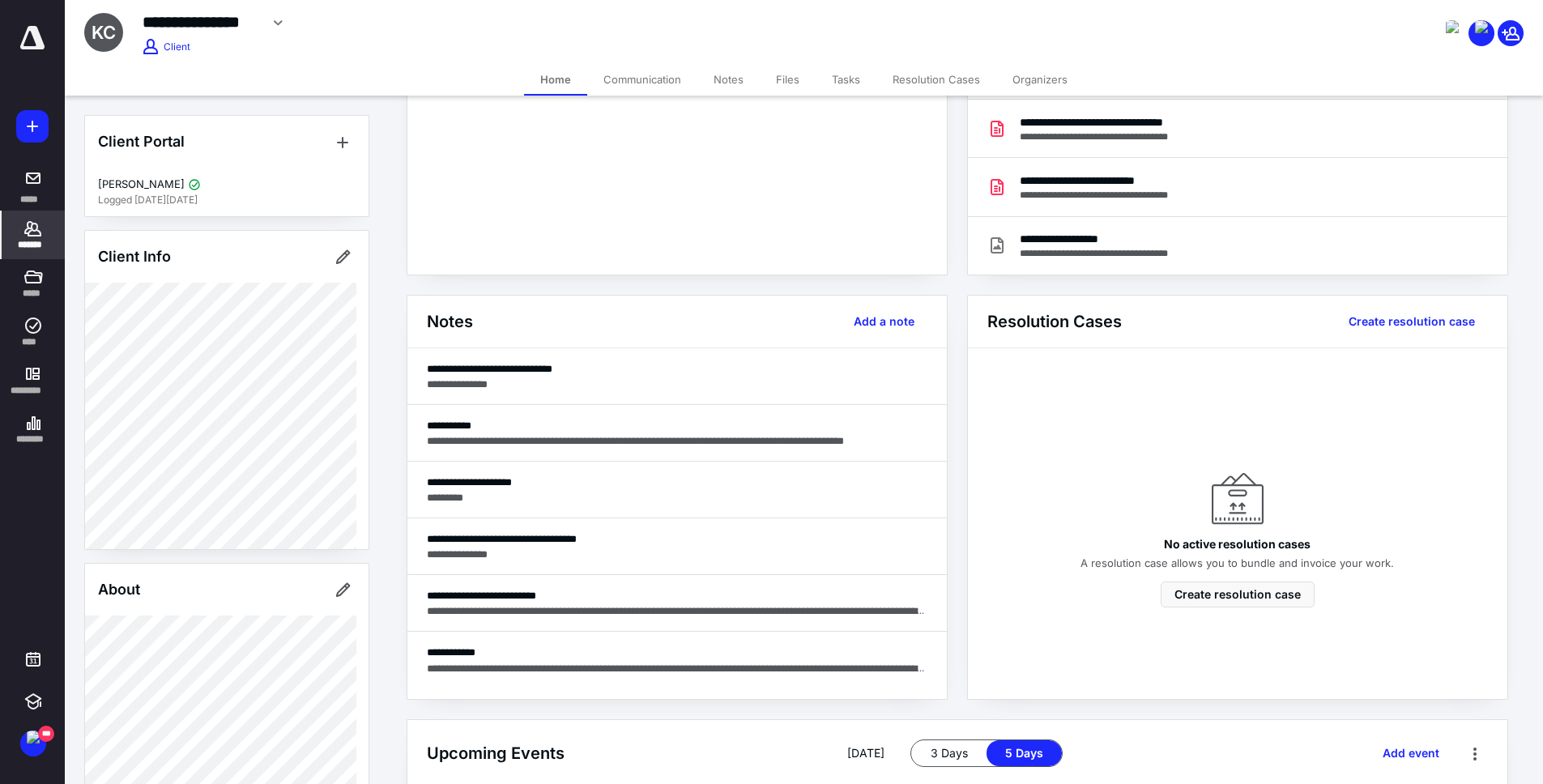 scroll, scrollTop: 356, scrollLeft: 0, axis: vertical 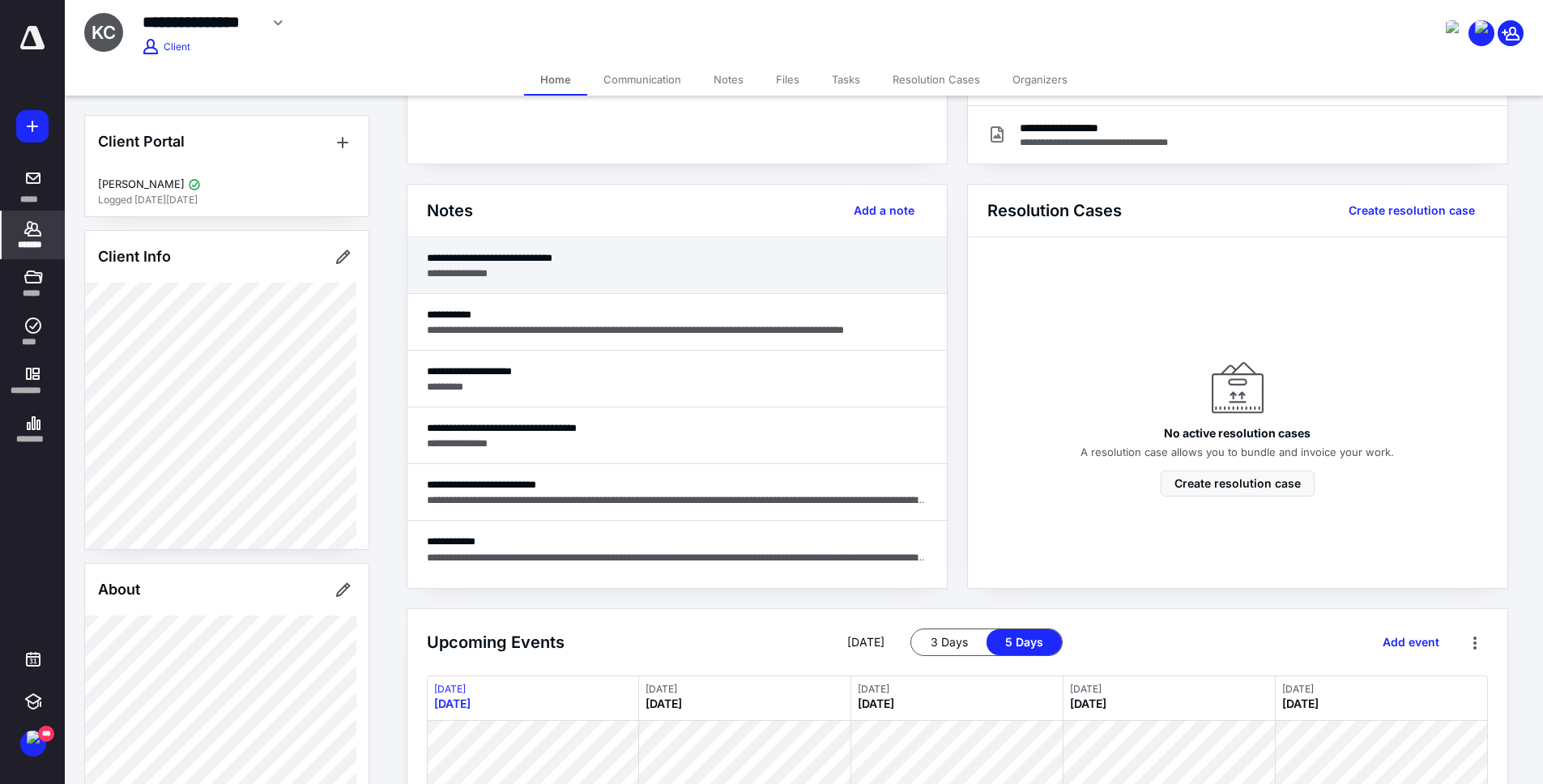 click on "**********" at bounding box center (677, 273) 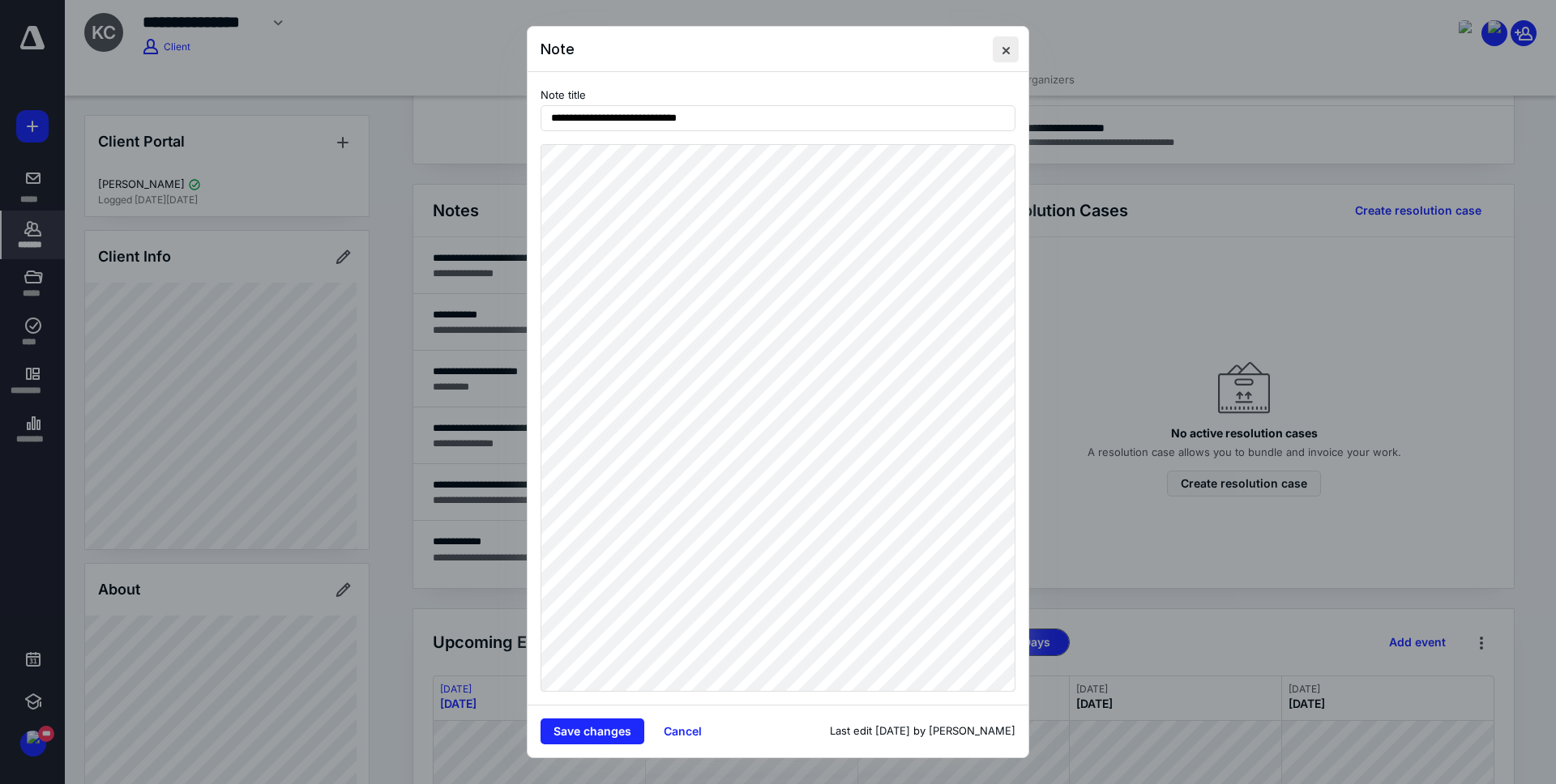 click at bounding box center [1006, 49] 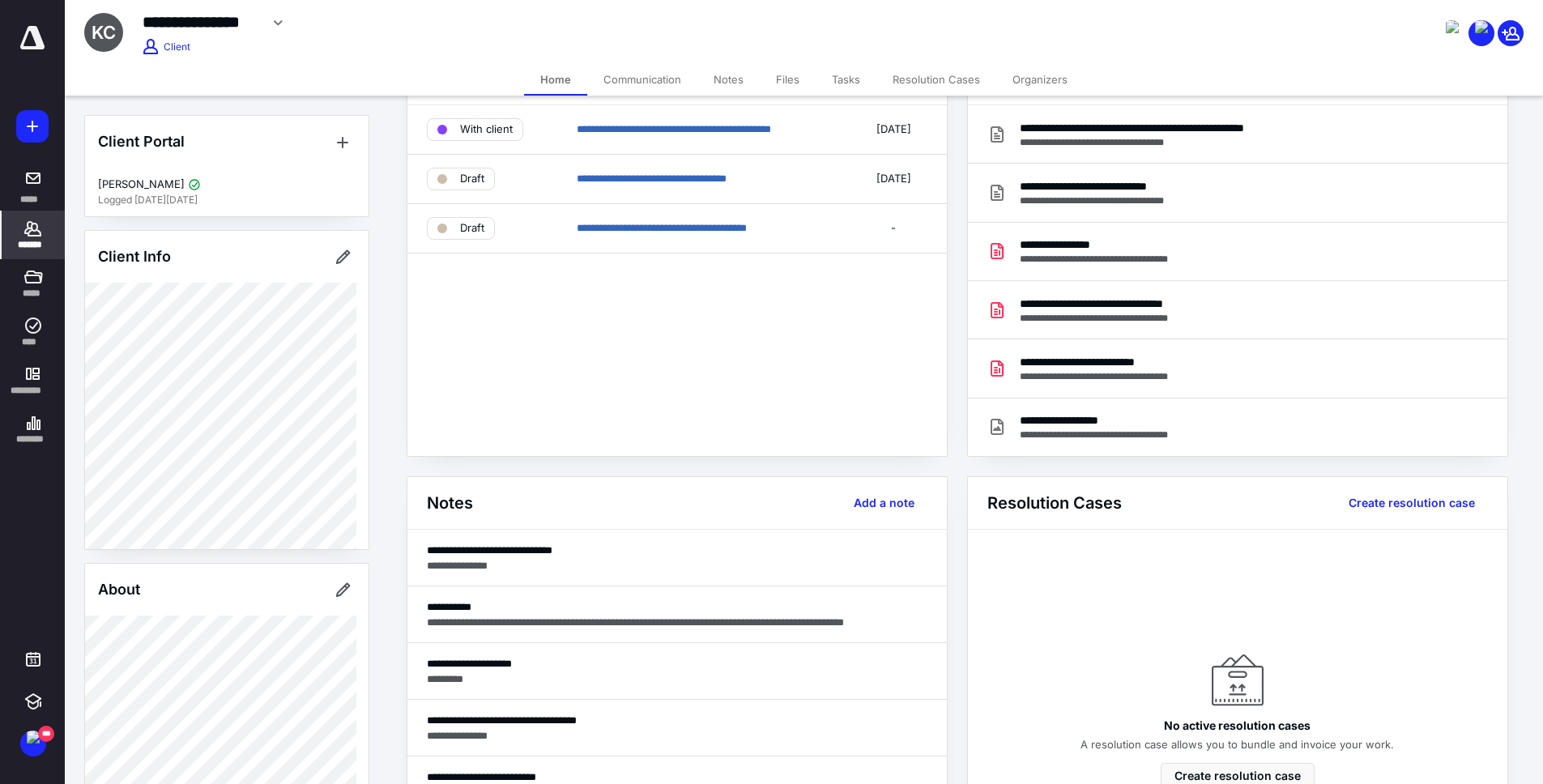 scroll, scrollTop: 0, scrollLeft: 0, axis: both 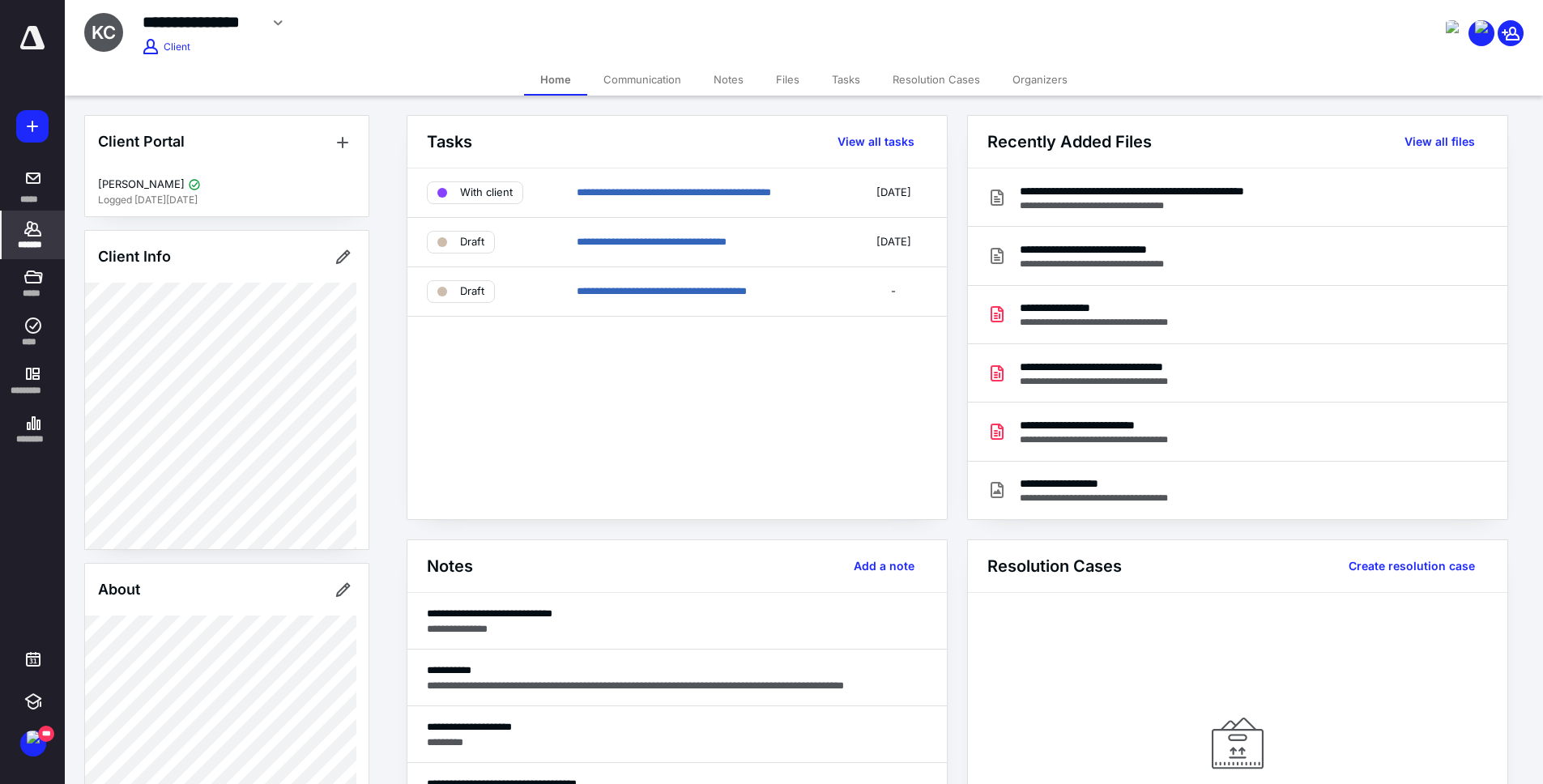 click on "*******" at bounding box center (33, 235) 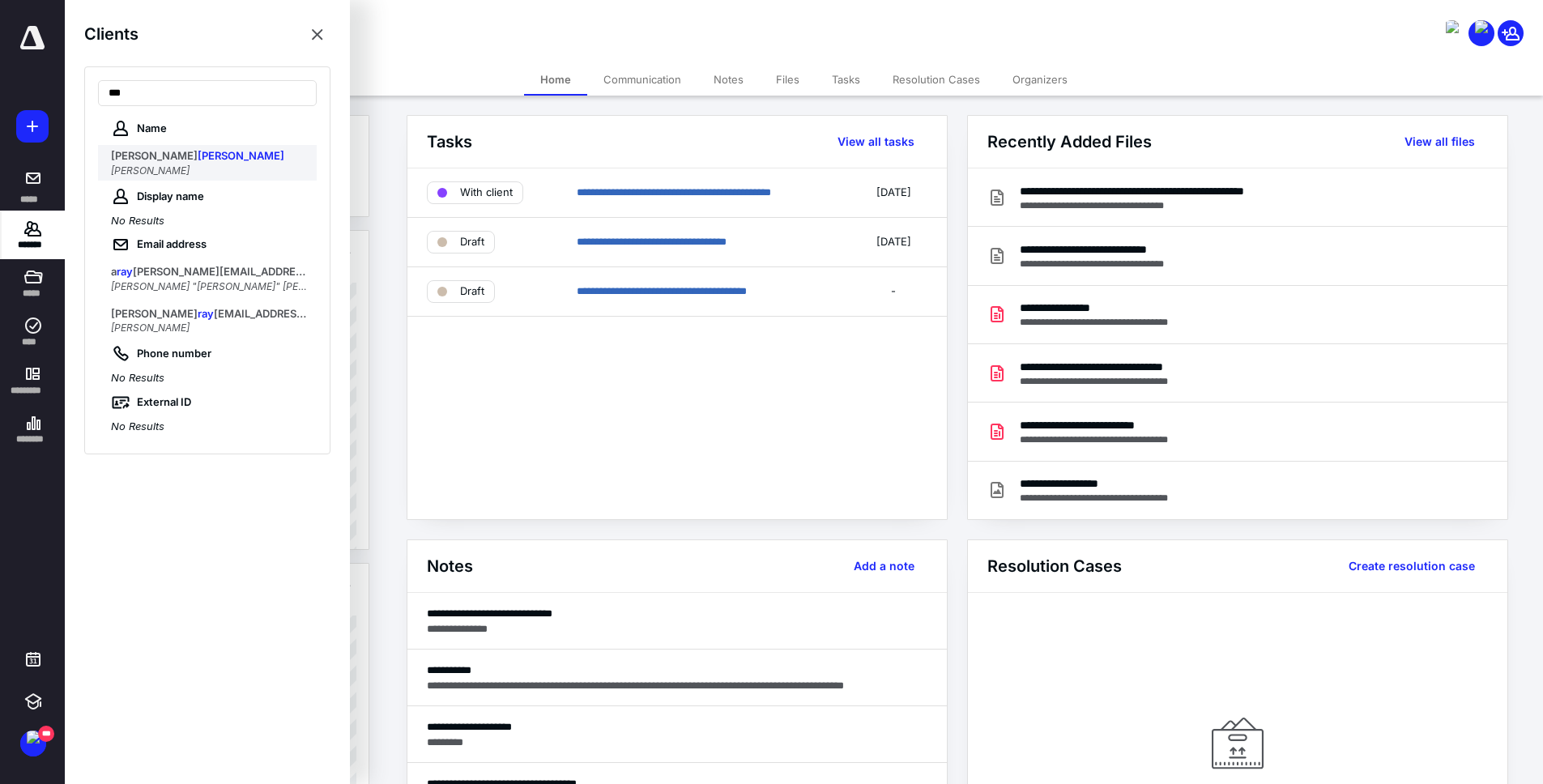 type on "***" 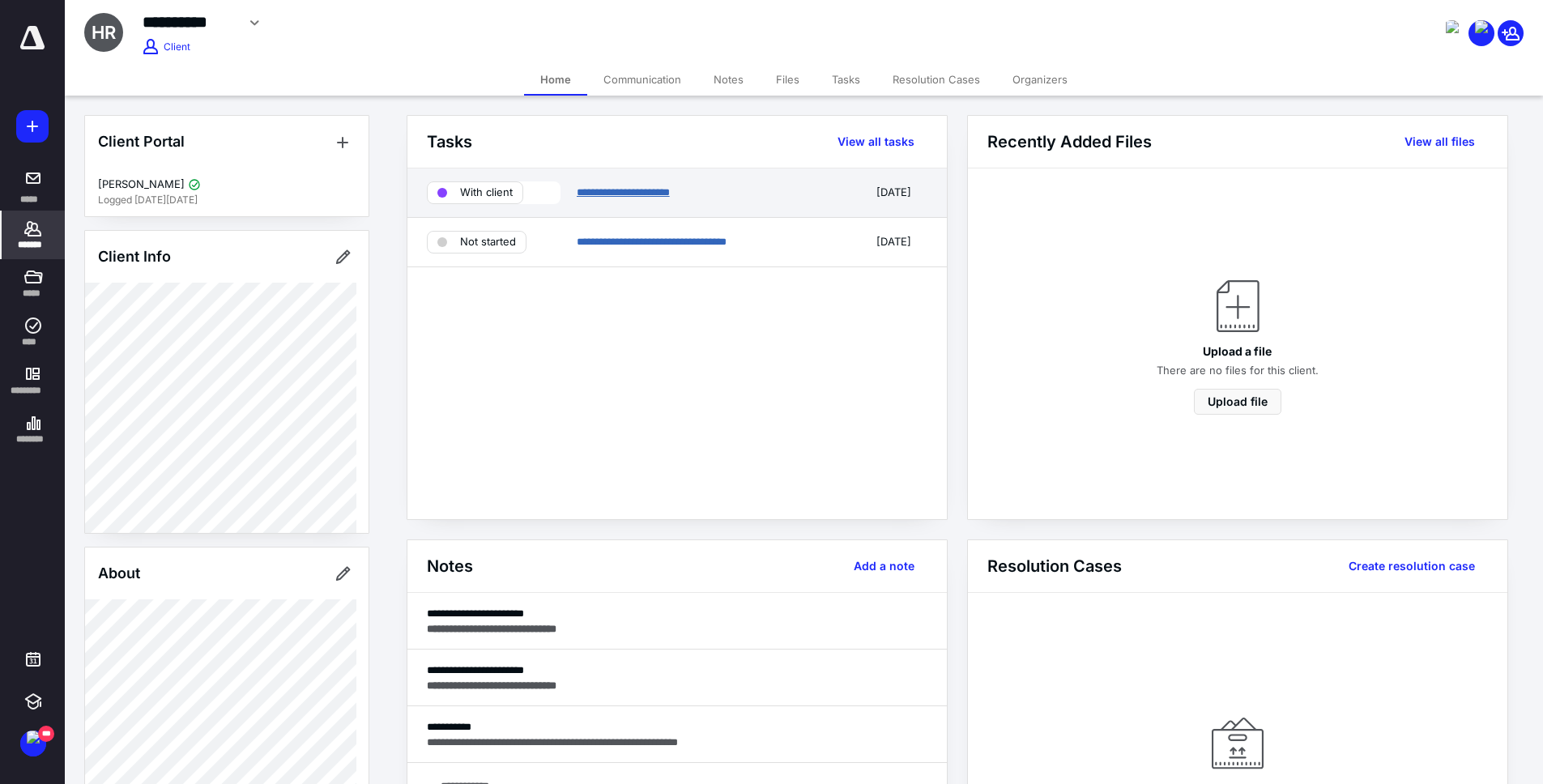 click on "**********" at bounding box center (623, 192) 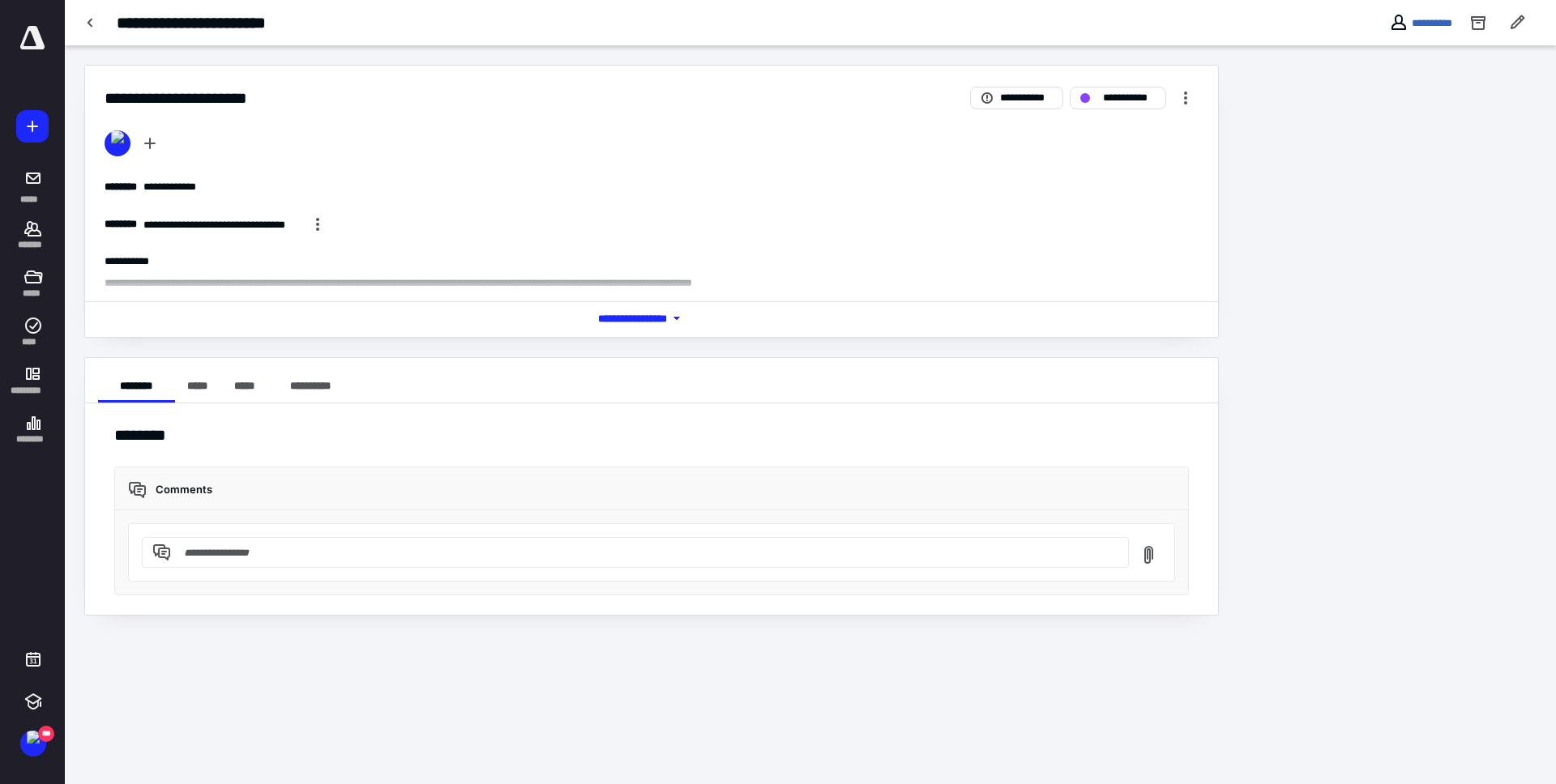 click on "*** **** *******" at bounding box center (652, 317) 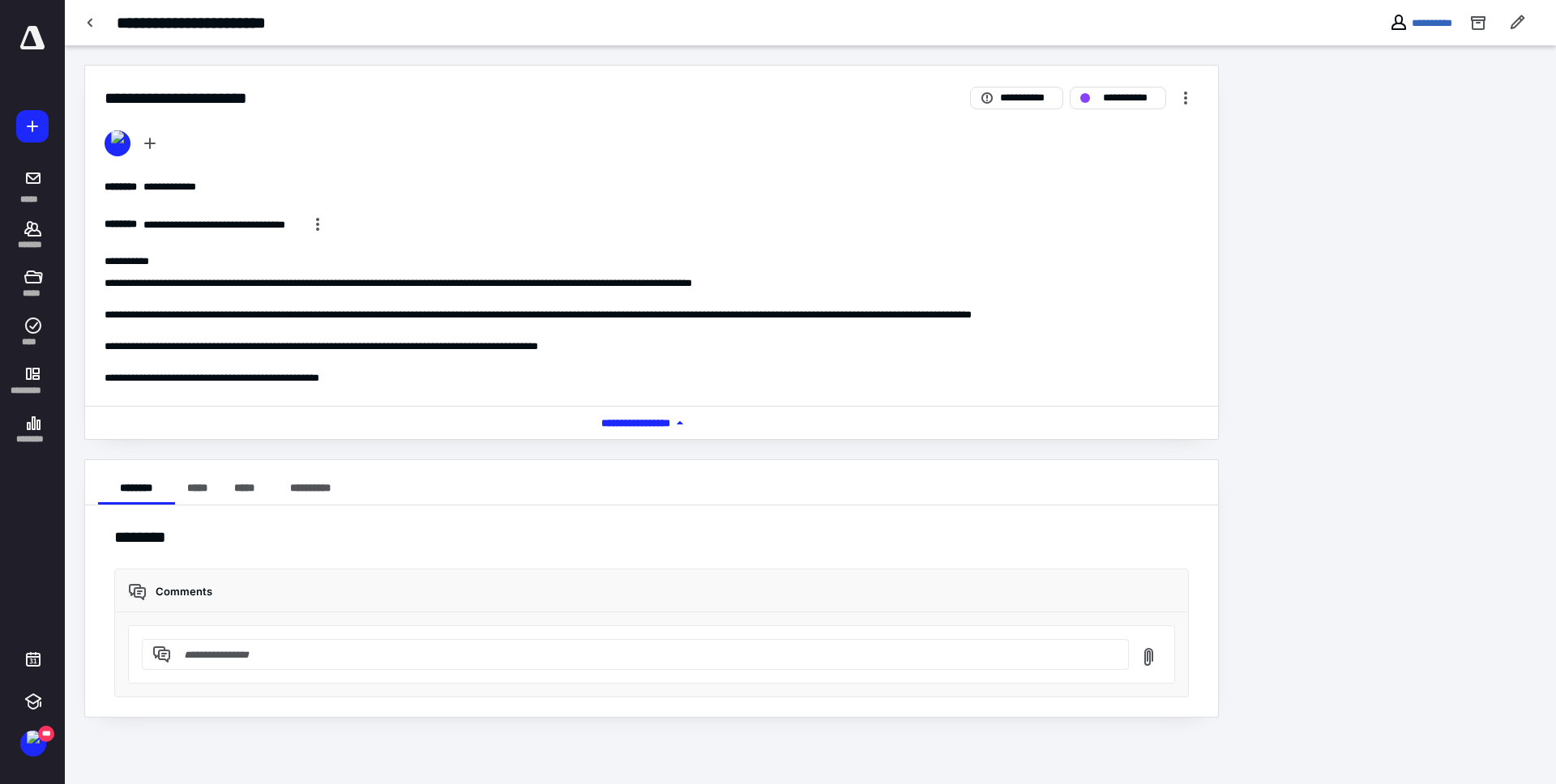 click on "**********" at bounding box center [652, 224] 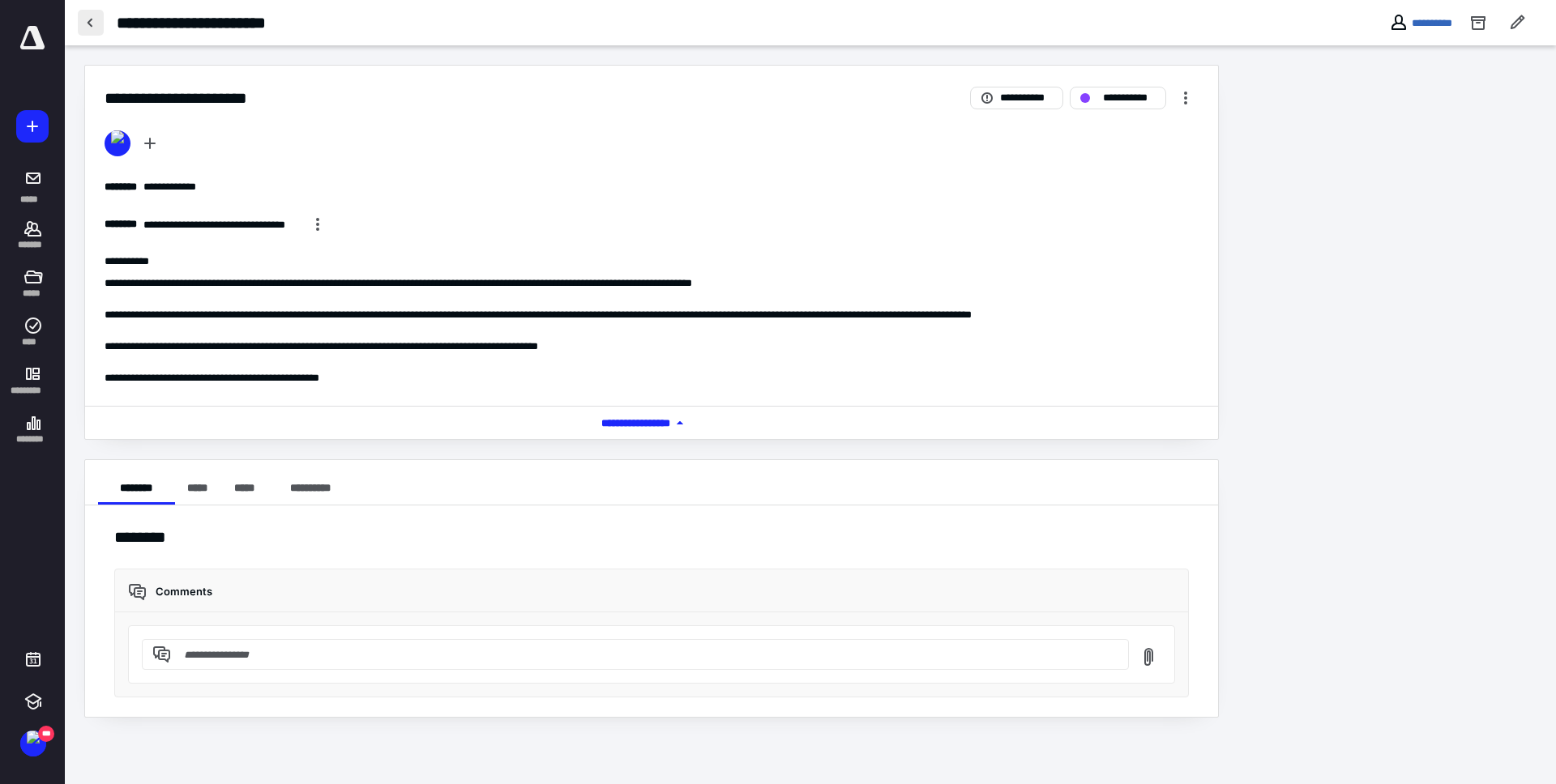 click at bounding box center (91, 23) 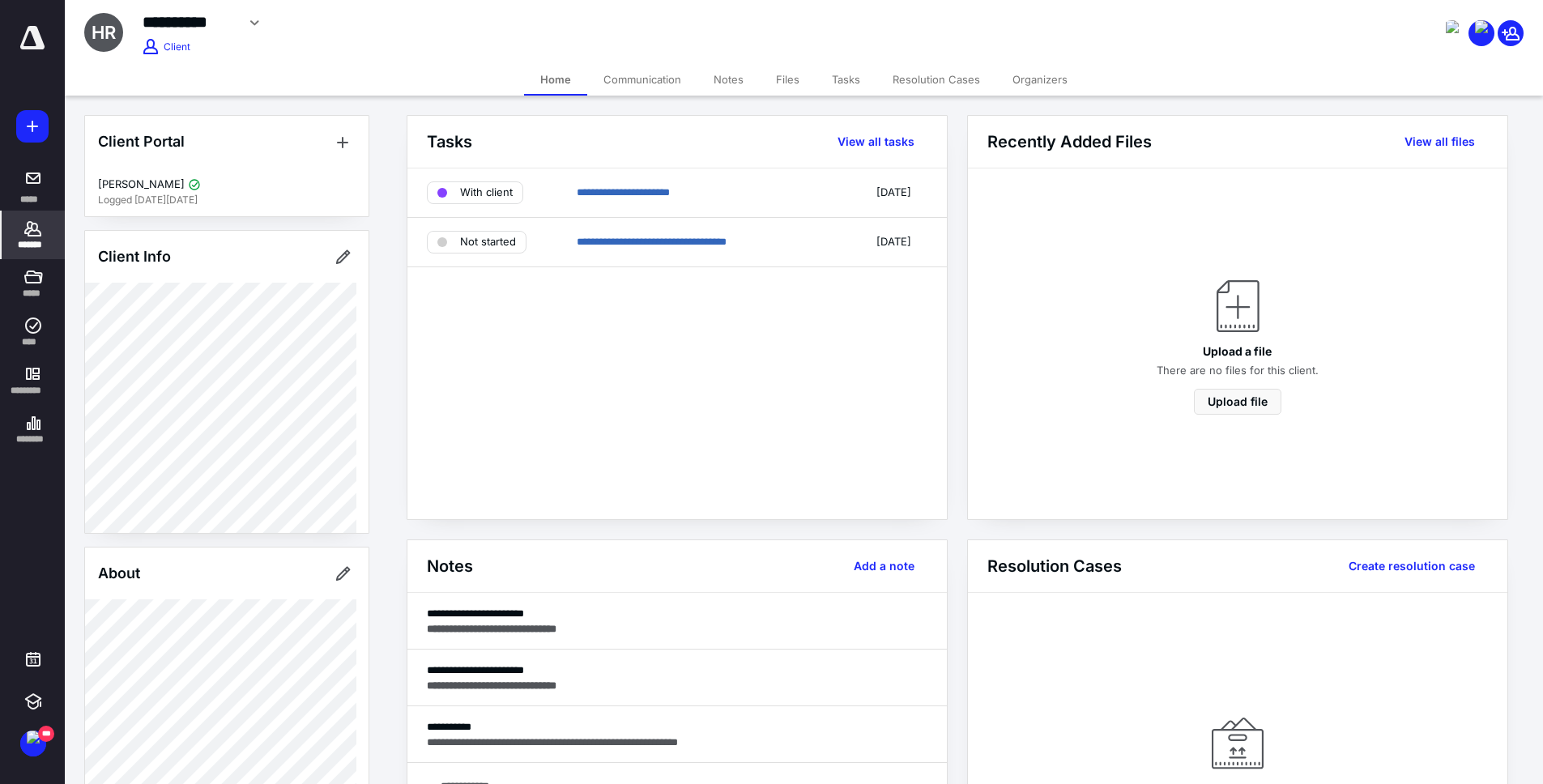 click on "**********" at bounding box center [677, 343] 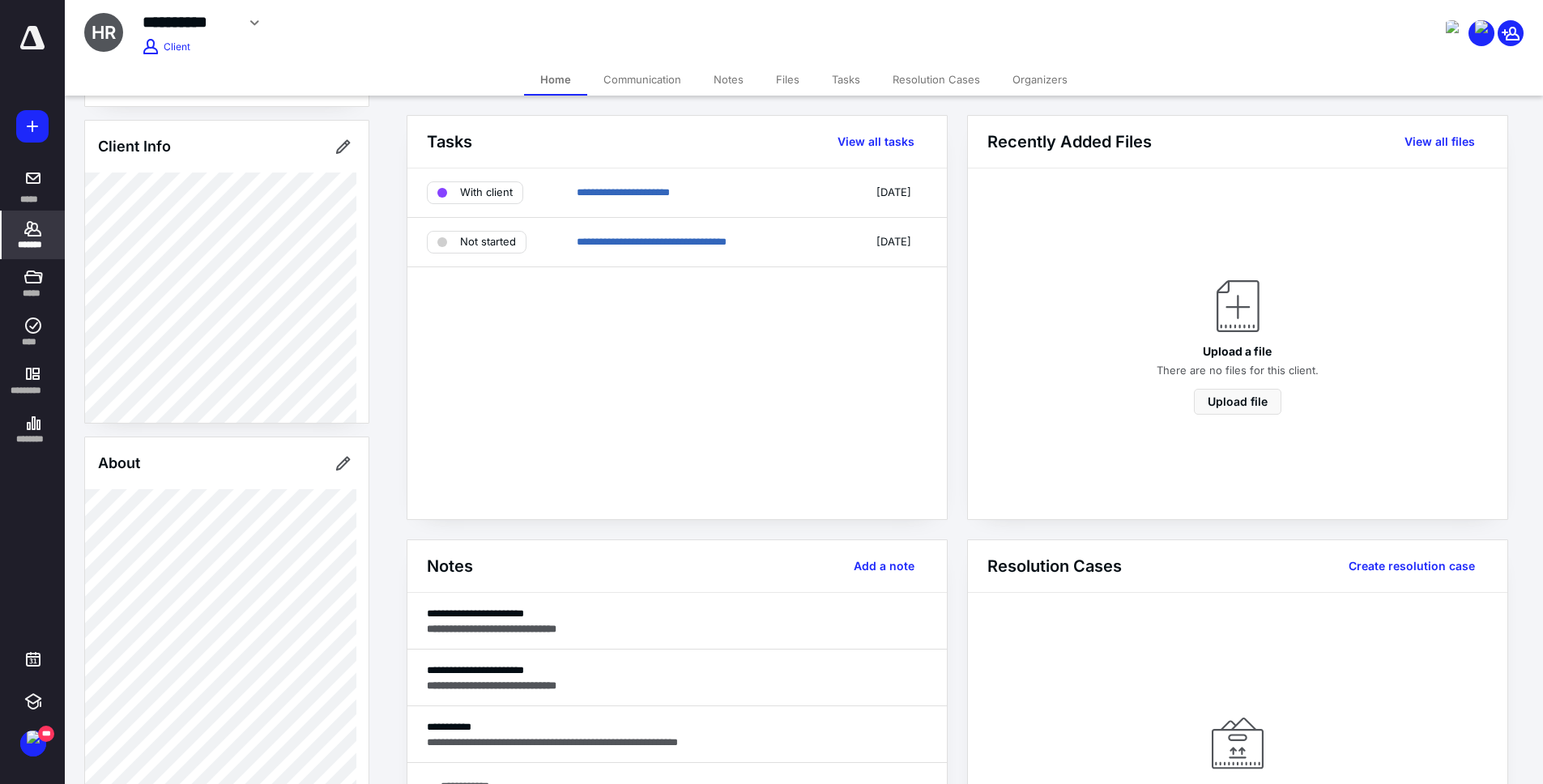 scroll, scrollTop: 0, scrollLeft: 0, axis: both 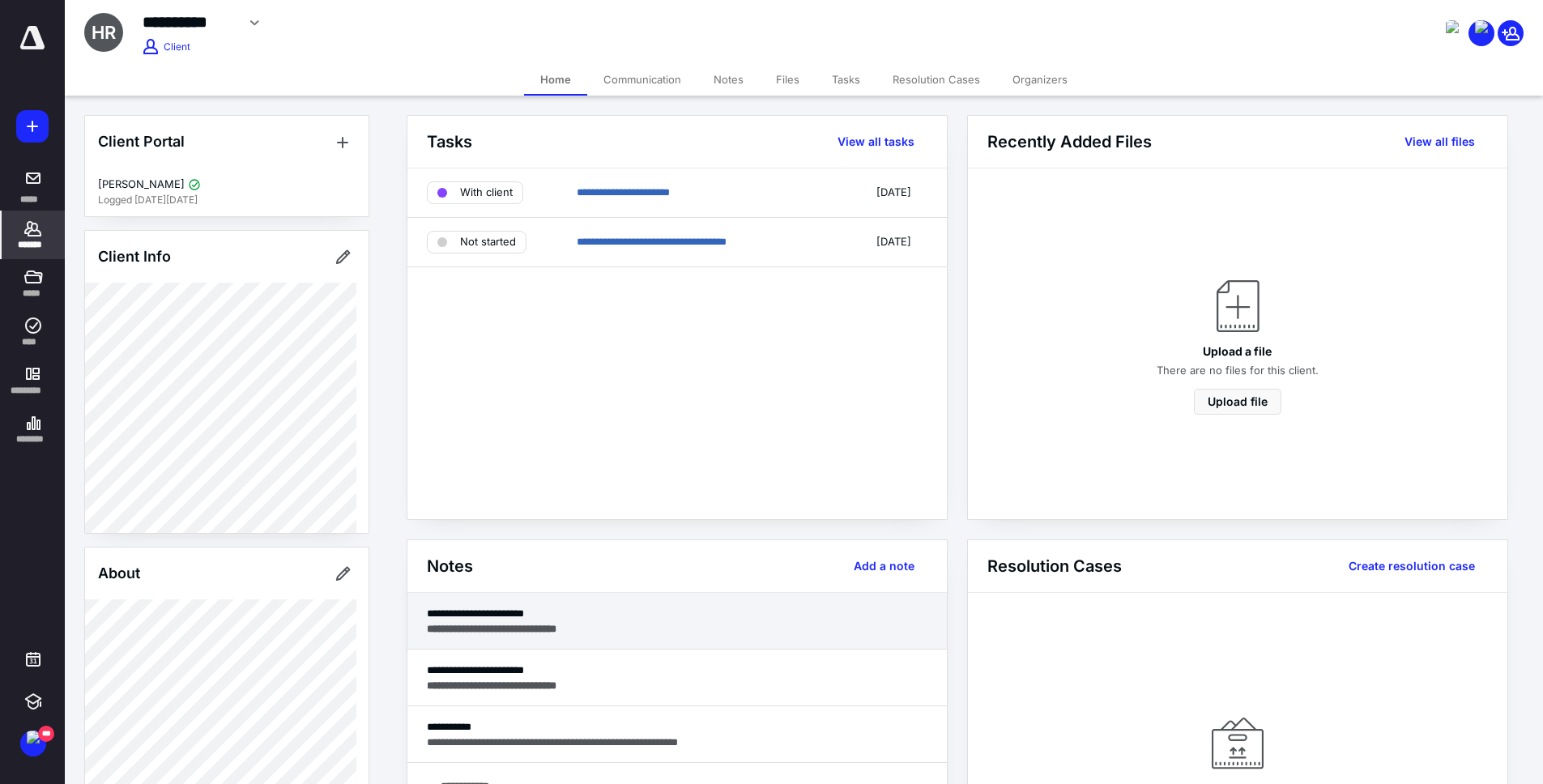 click on "**********" at bounding box center (677, 613) 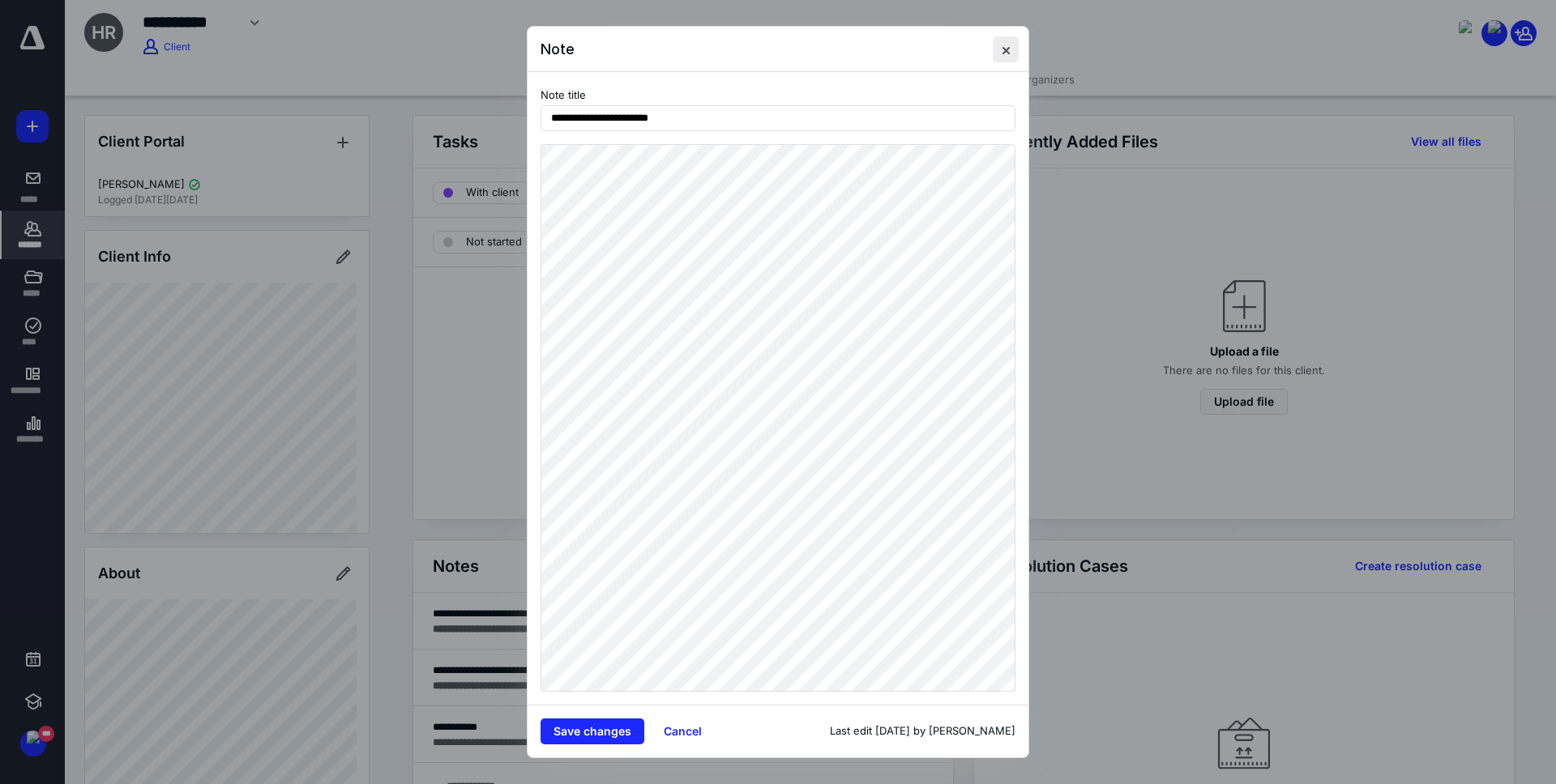 click at bounding box center [1006, 49] 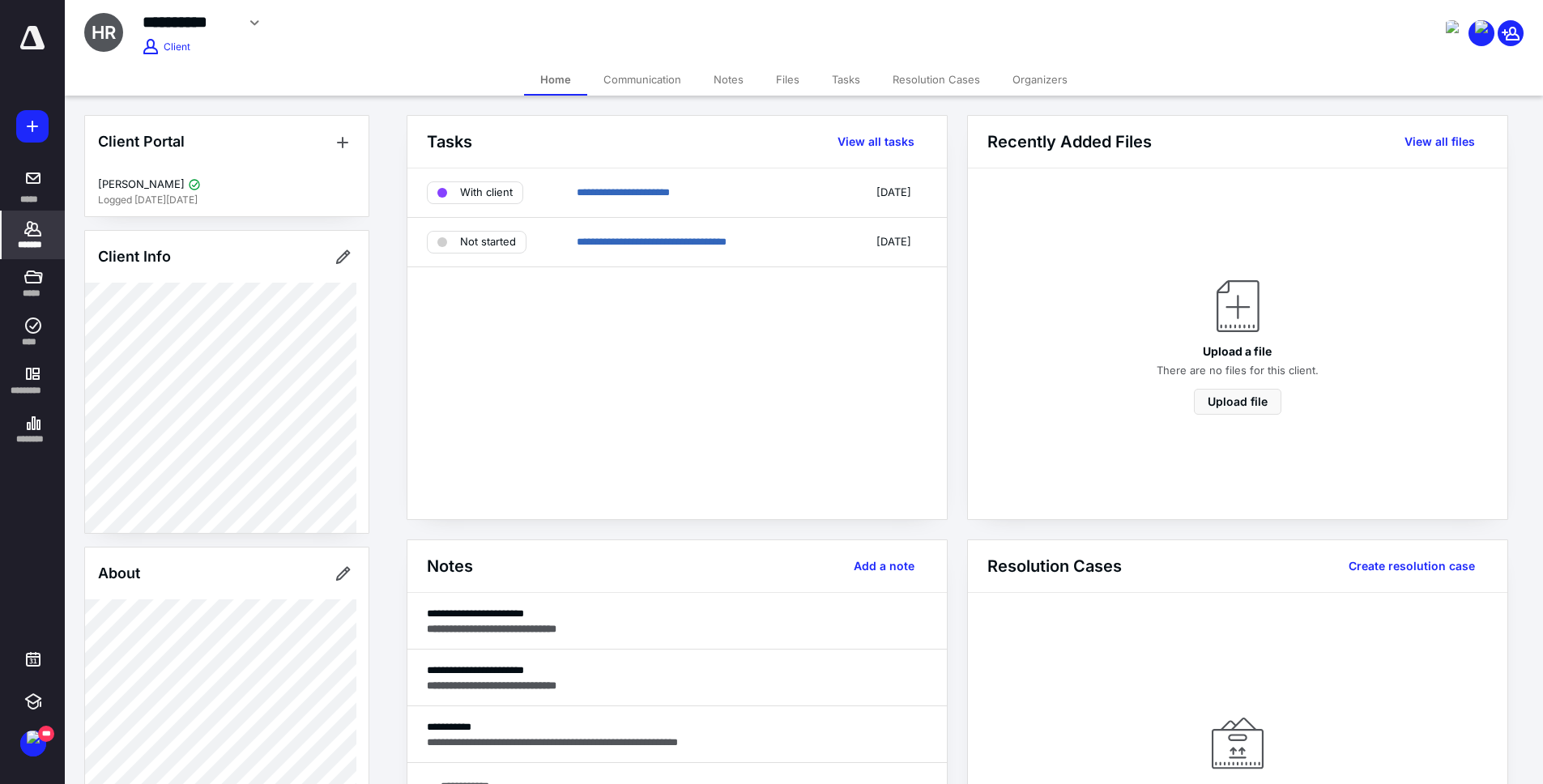 click on "**********" at bounding box center [677, 343] 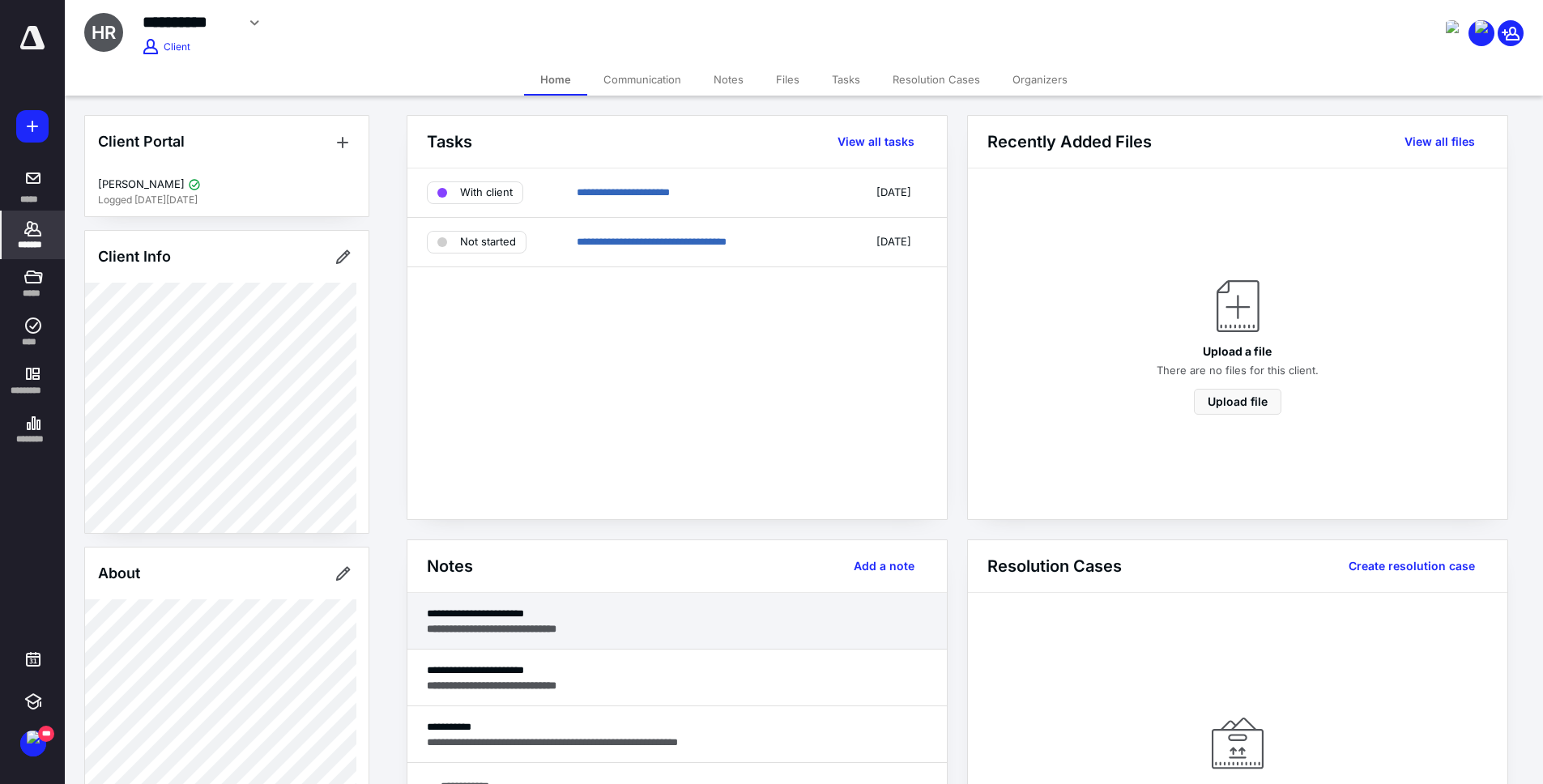 click on "**********" at bounding box center (677, 613) 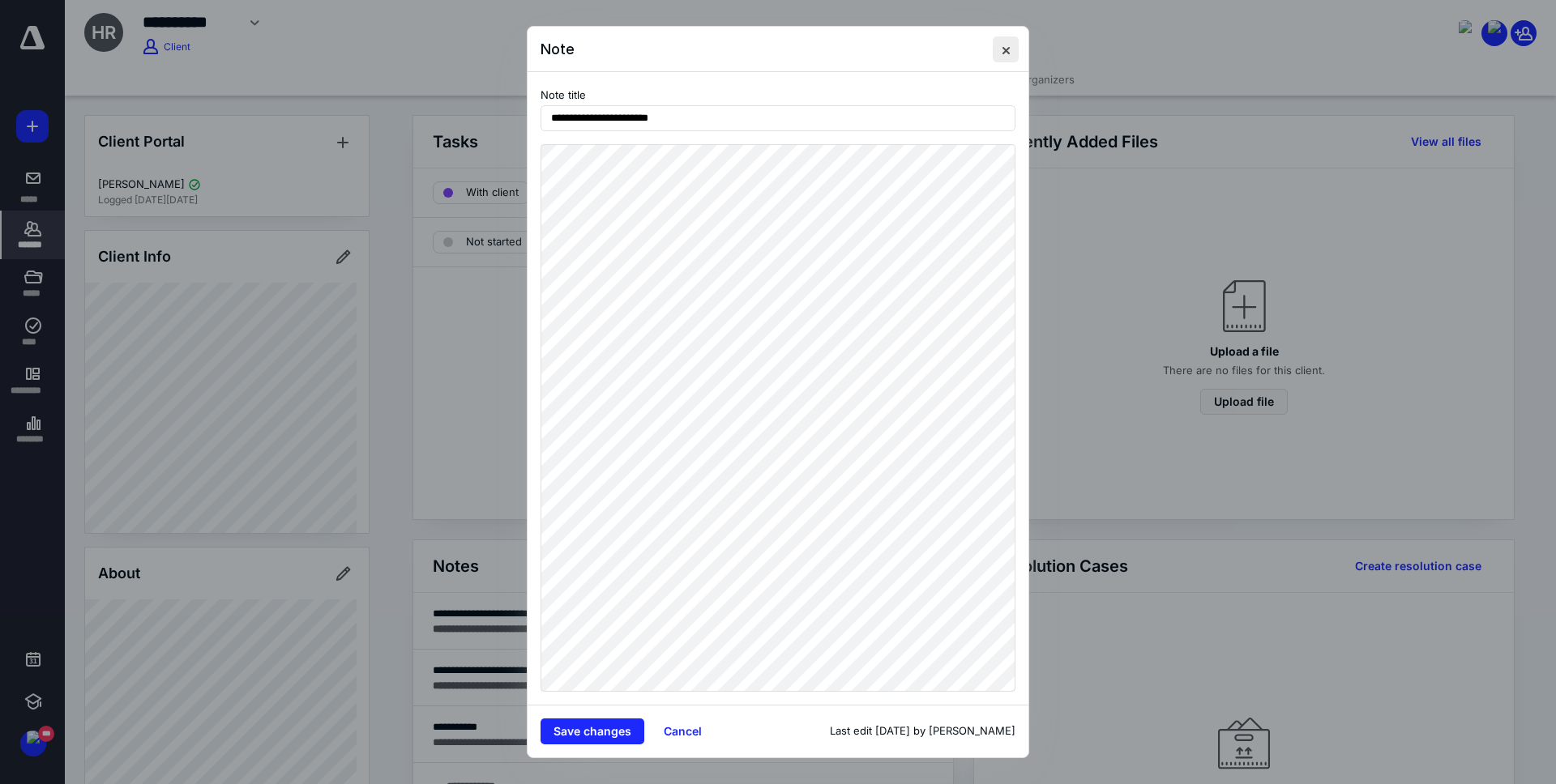 click at bounding box center (1006, 49) 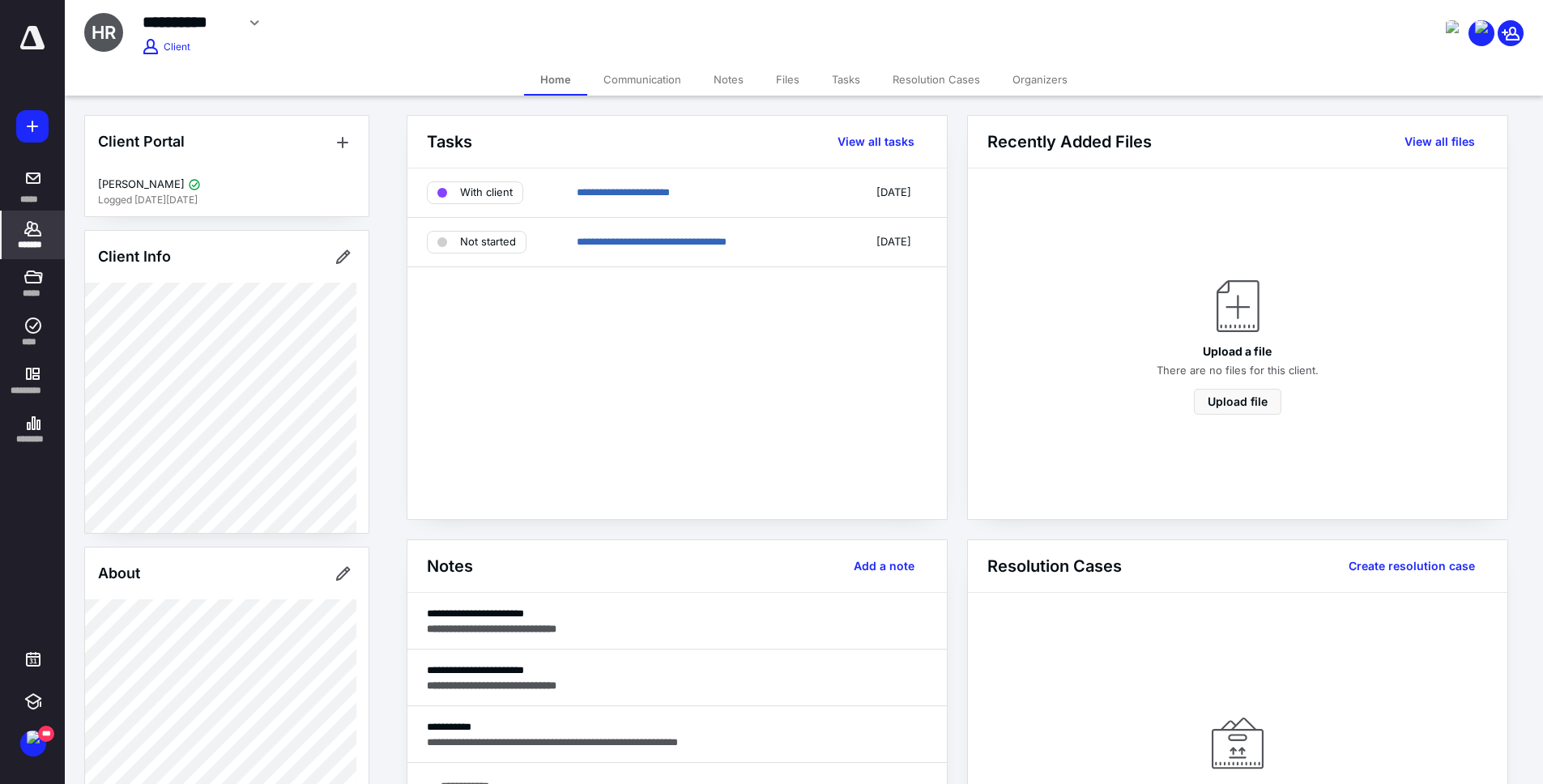 click on "*******" at bounding box center (33, 245) 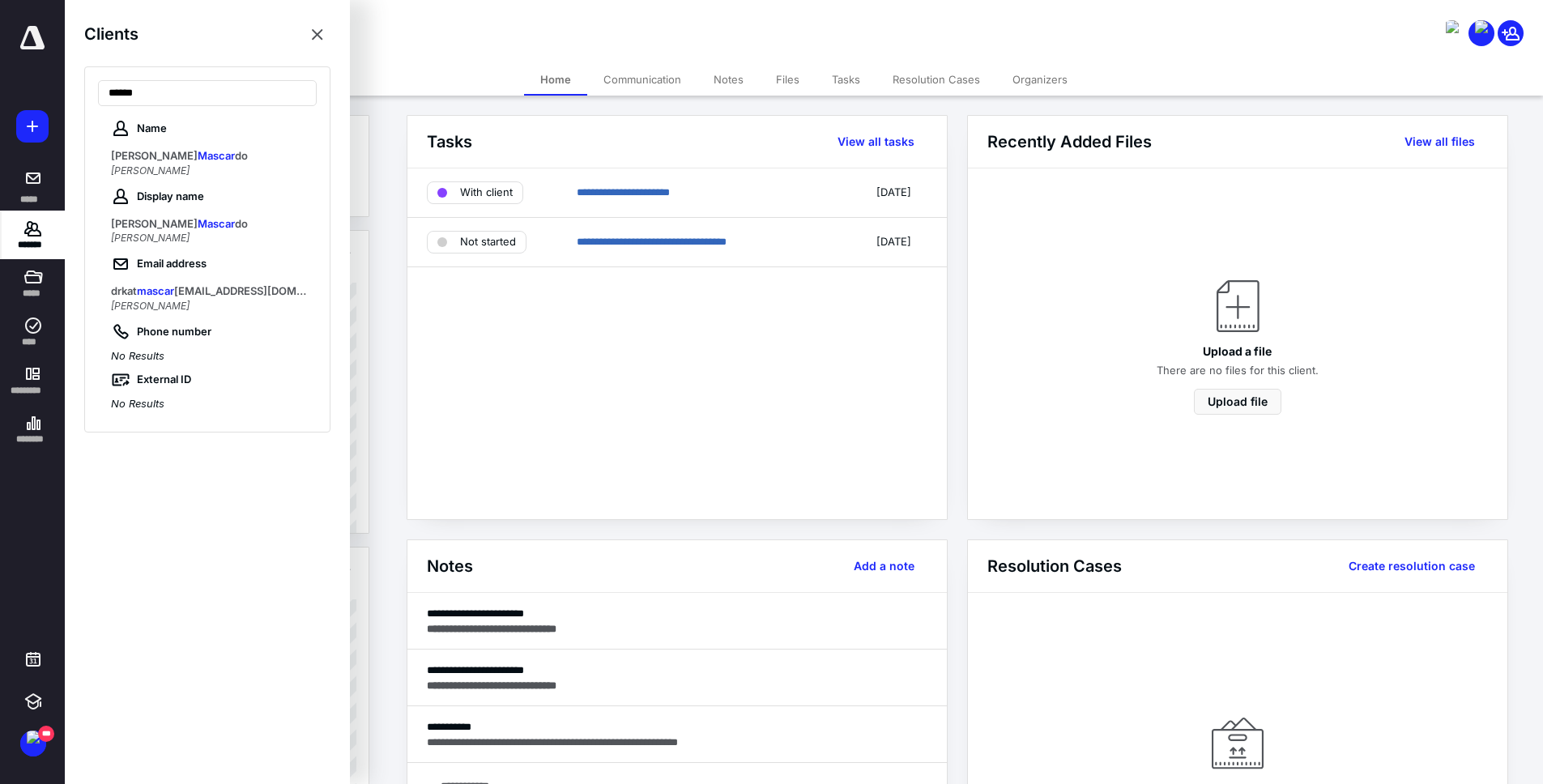 type on "******" 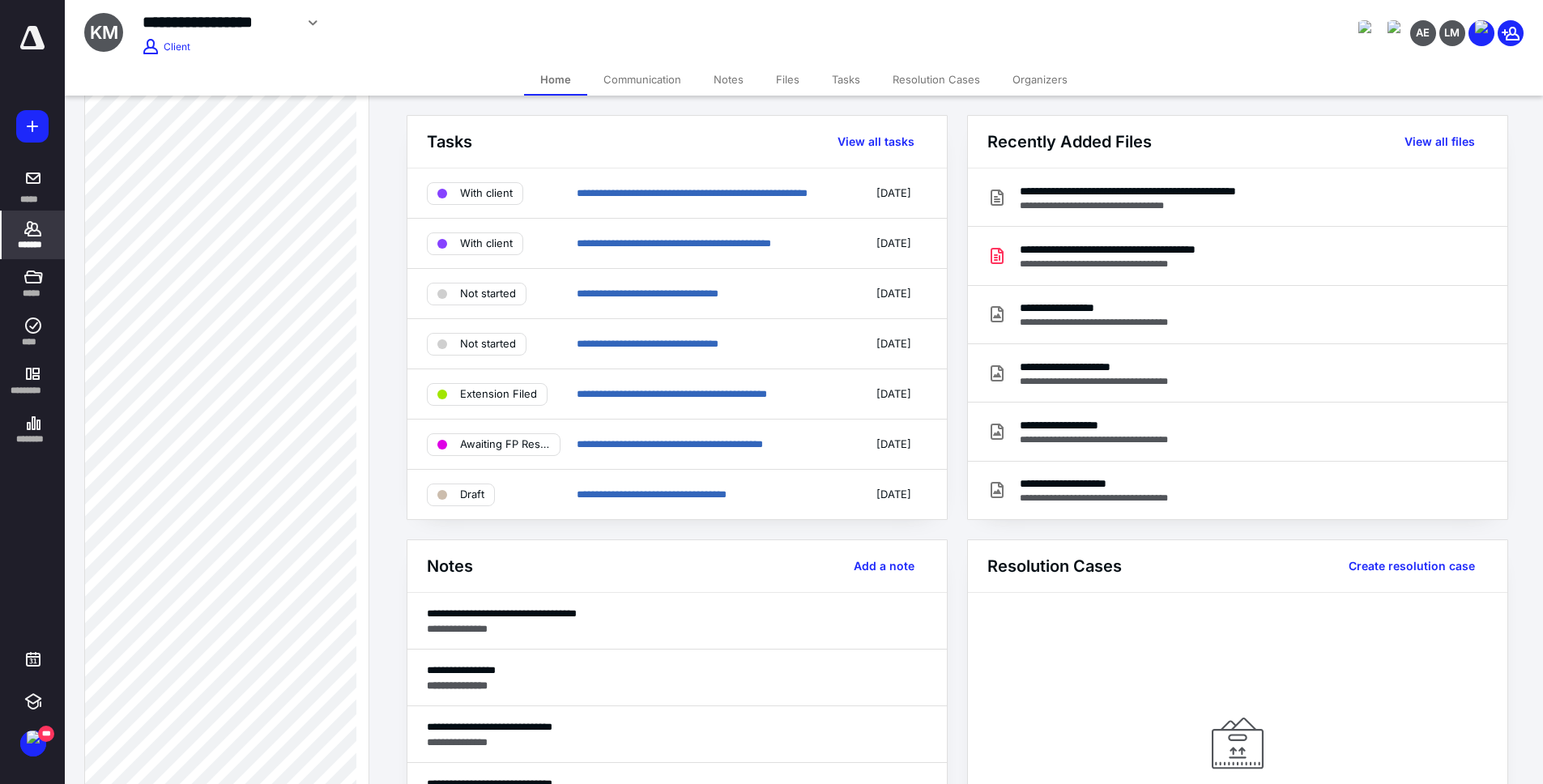 scroll, scrollTop: 539, scrollLeft: 0, axis: vertical 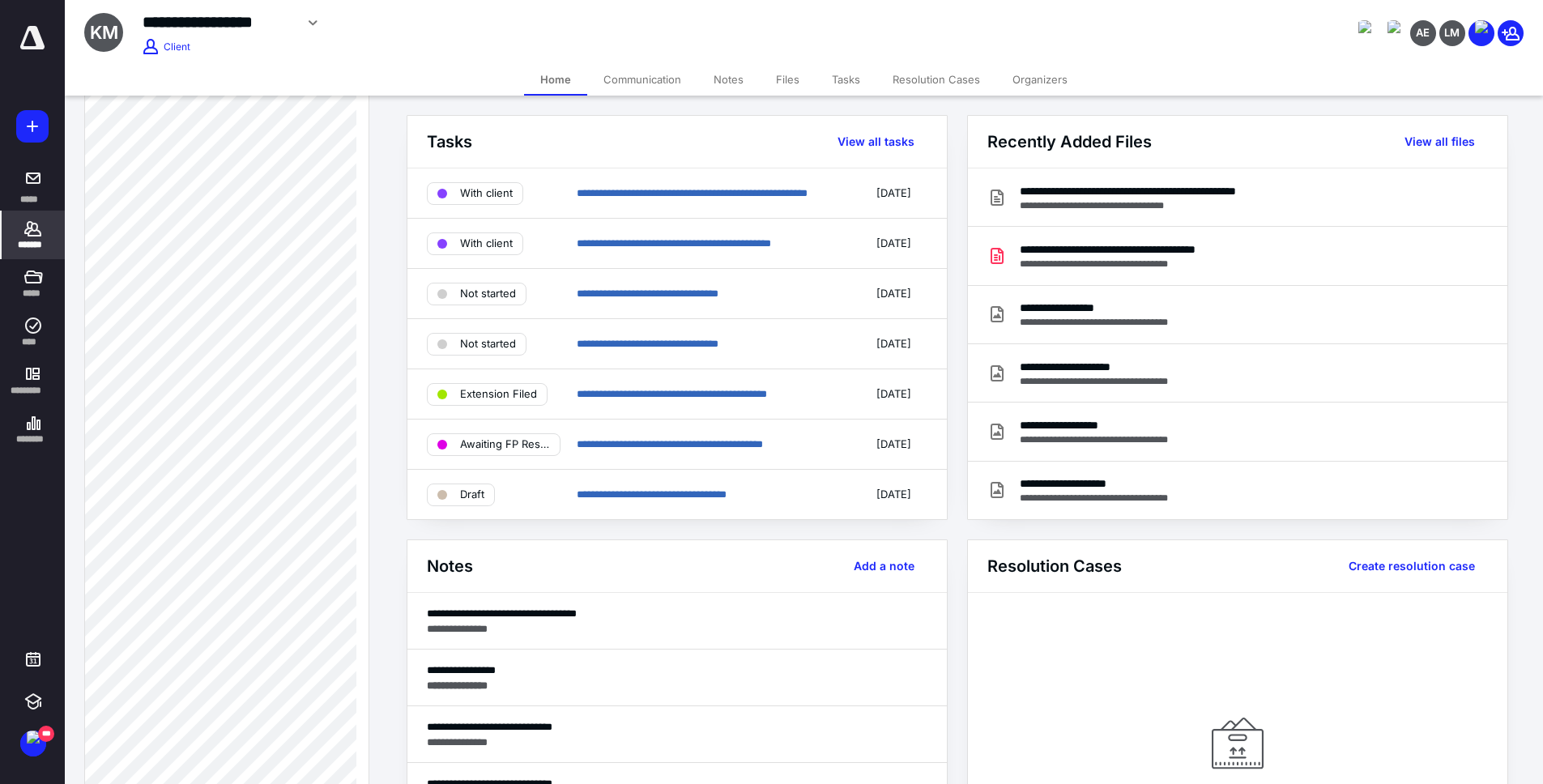 click on "*******" at bounding box center [33, 245] 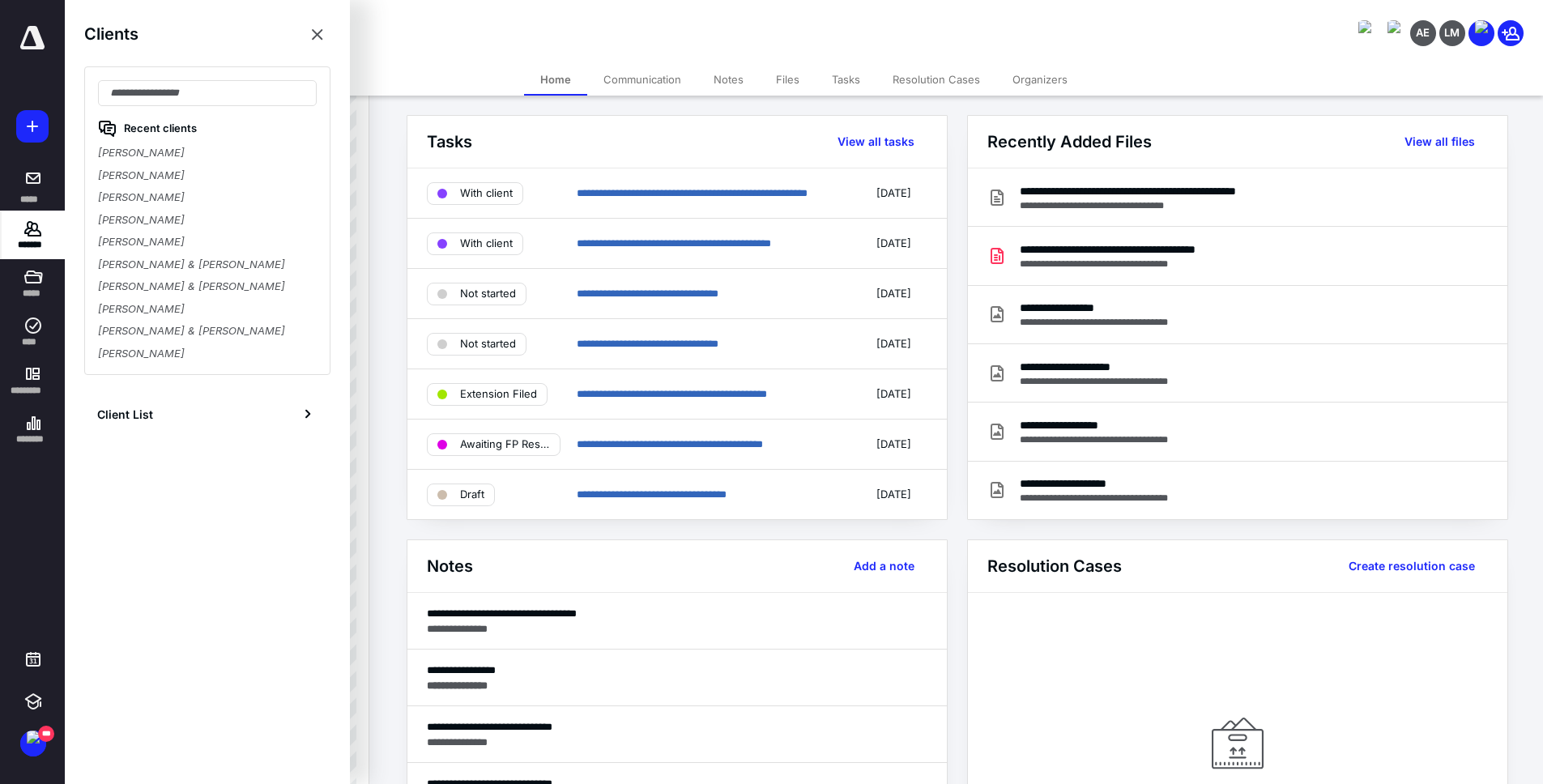 click on "*******" at bounding box center (33, 245) 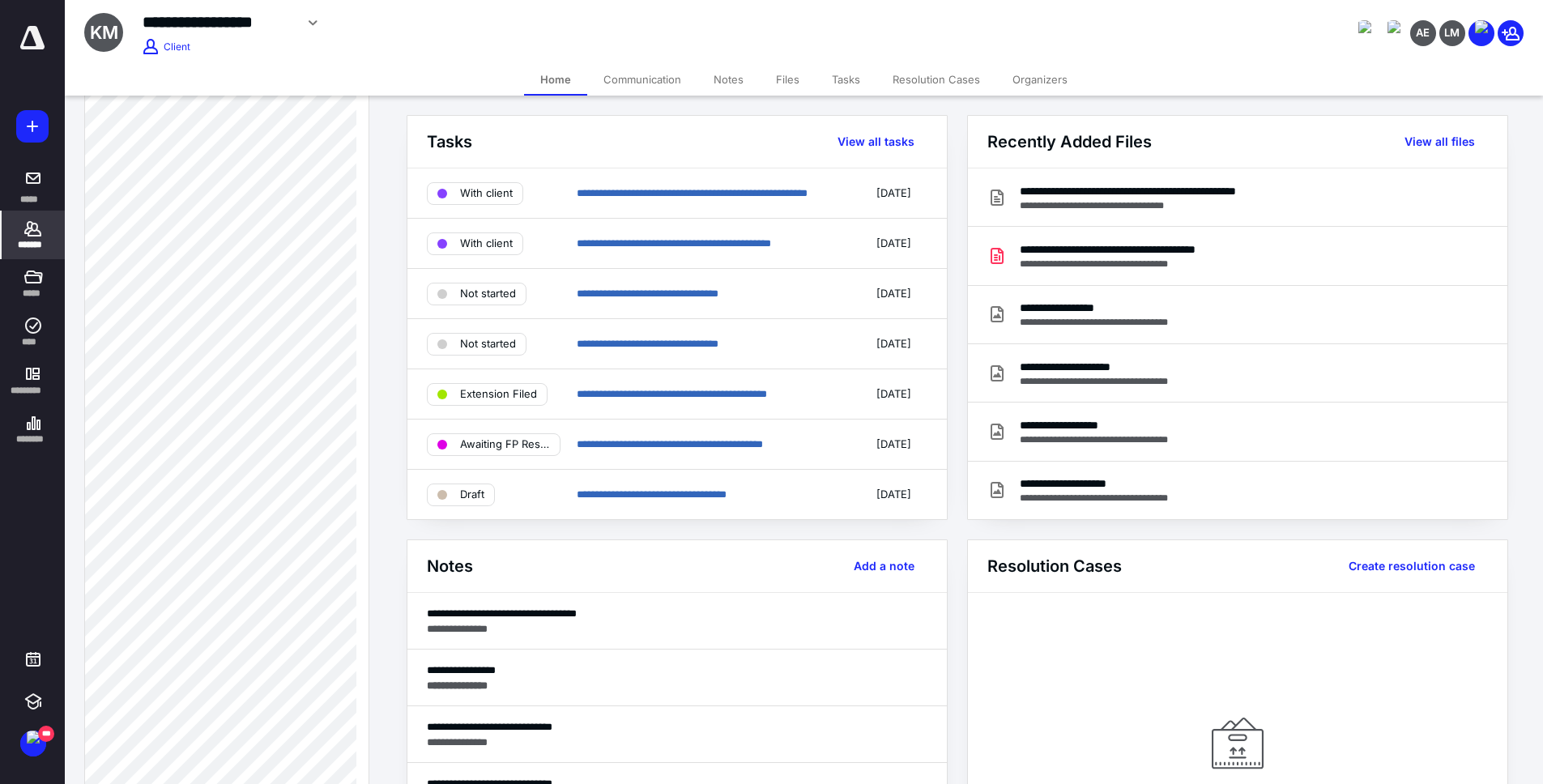 click 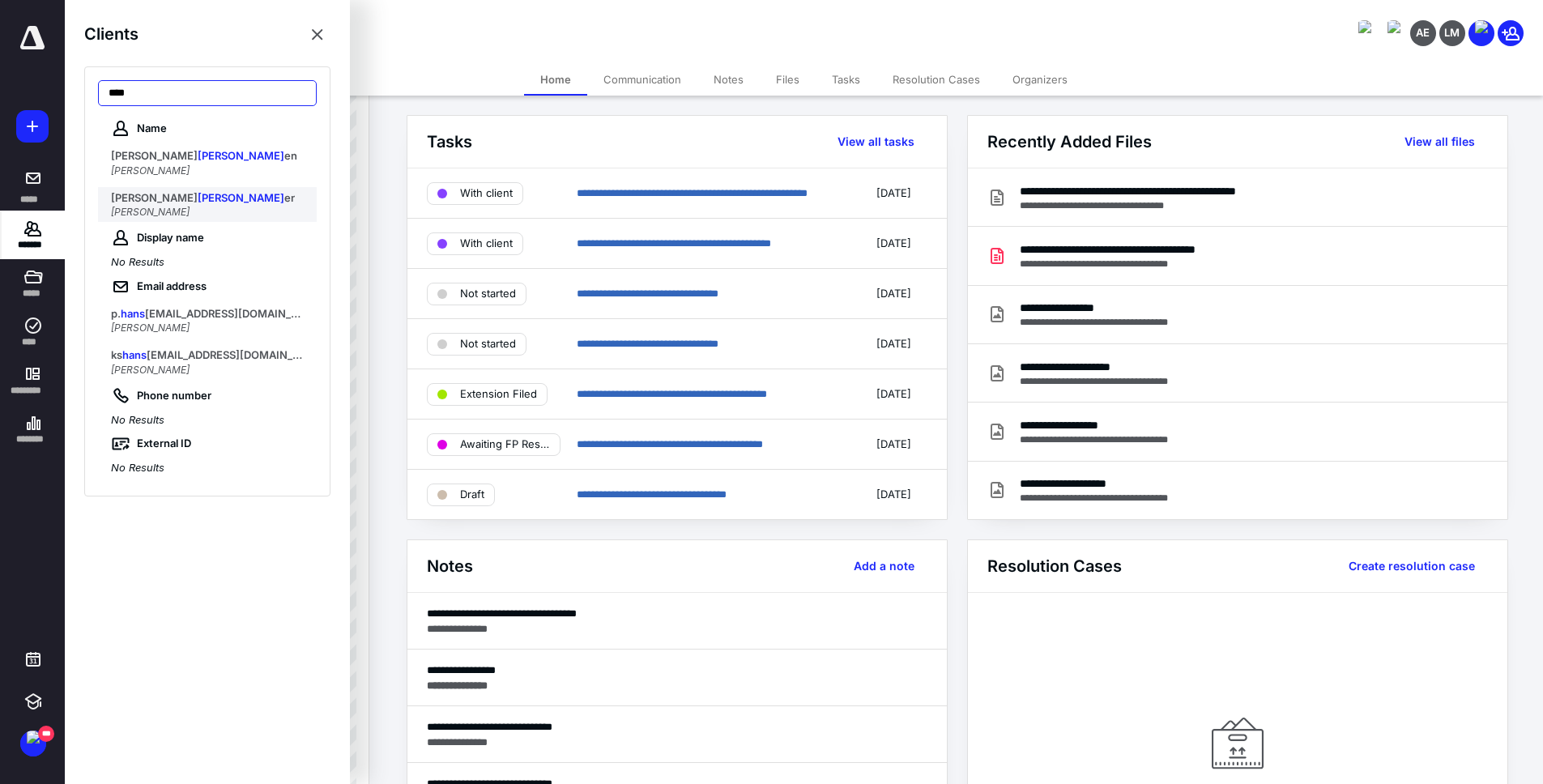 type on "****" 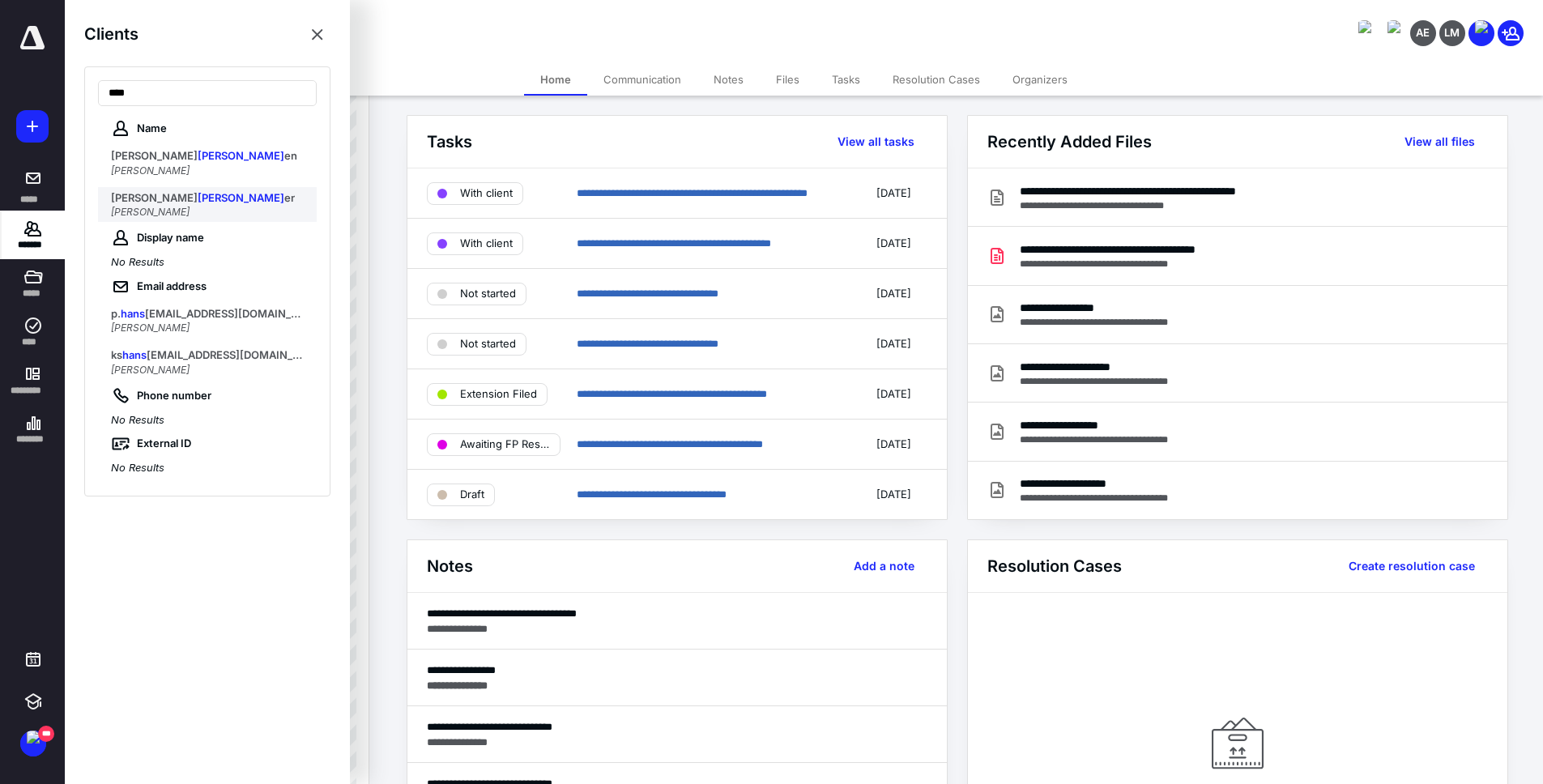 click on "[PERSON_NAME] er" at bounding box center [209, 198] 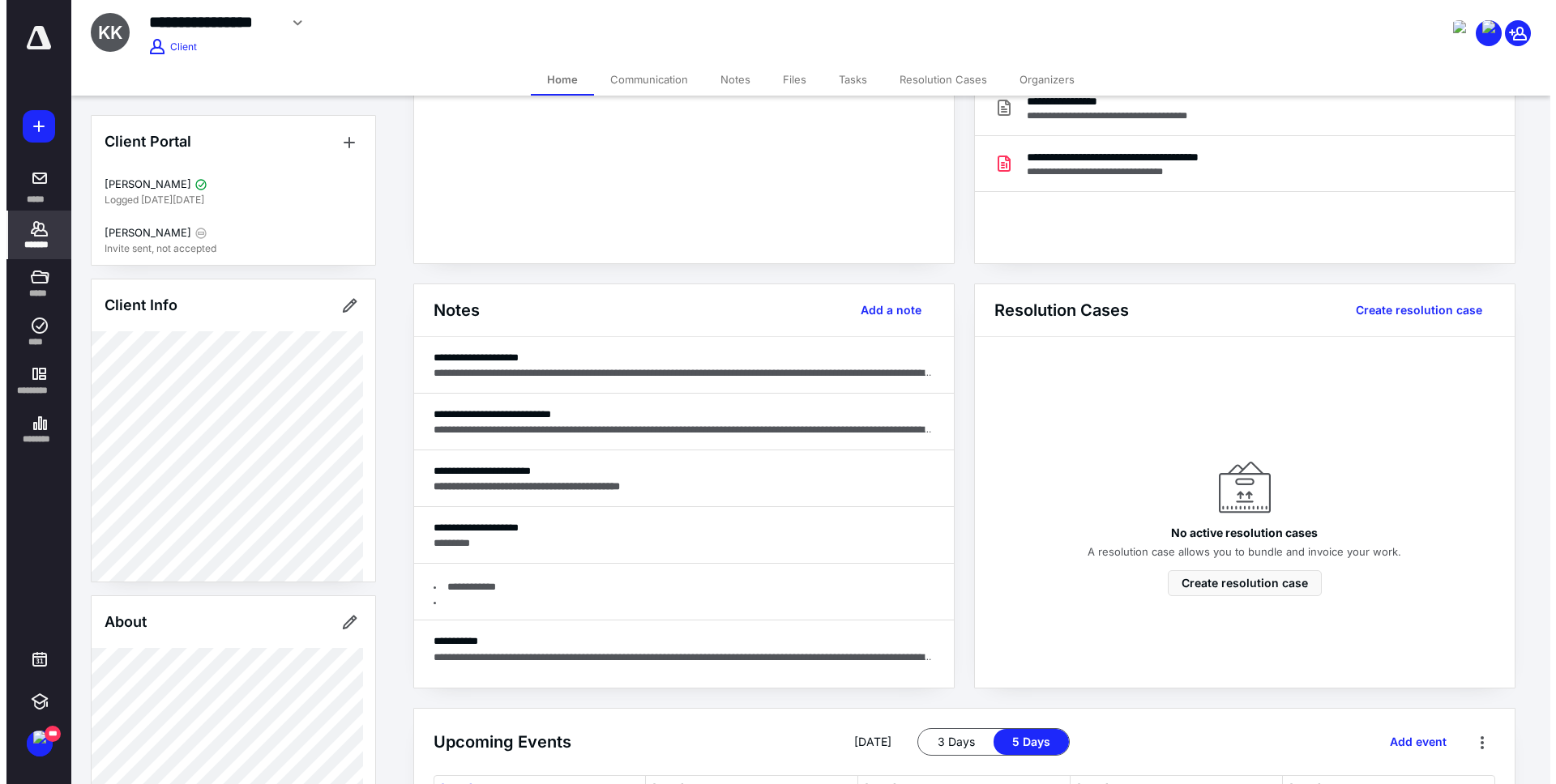 scroll, scrollTop: 262, scrollLeft: 0, axis: vertical 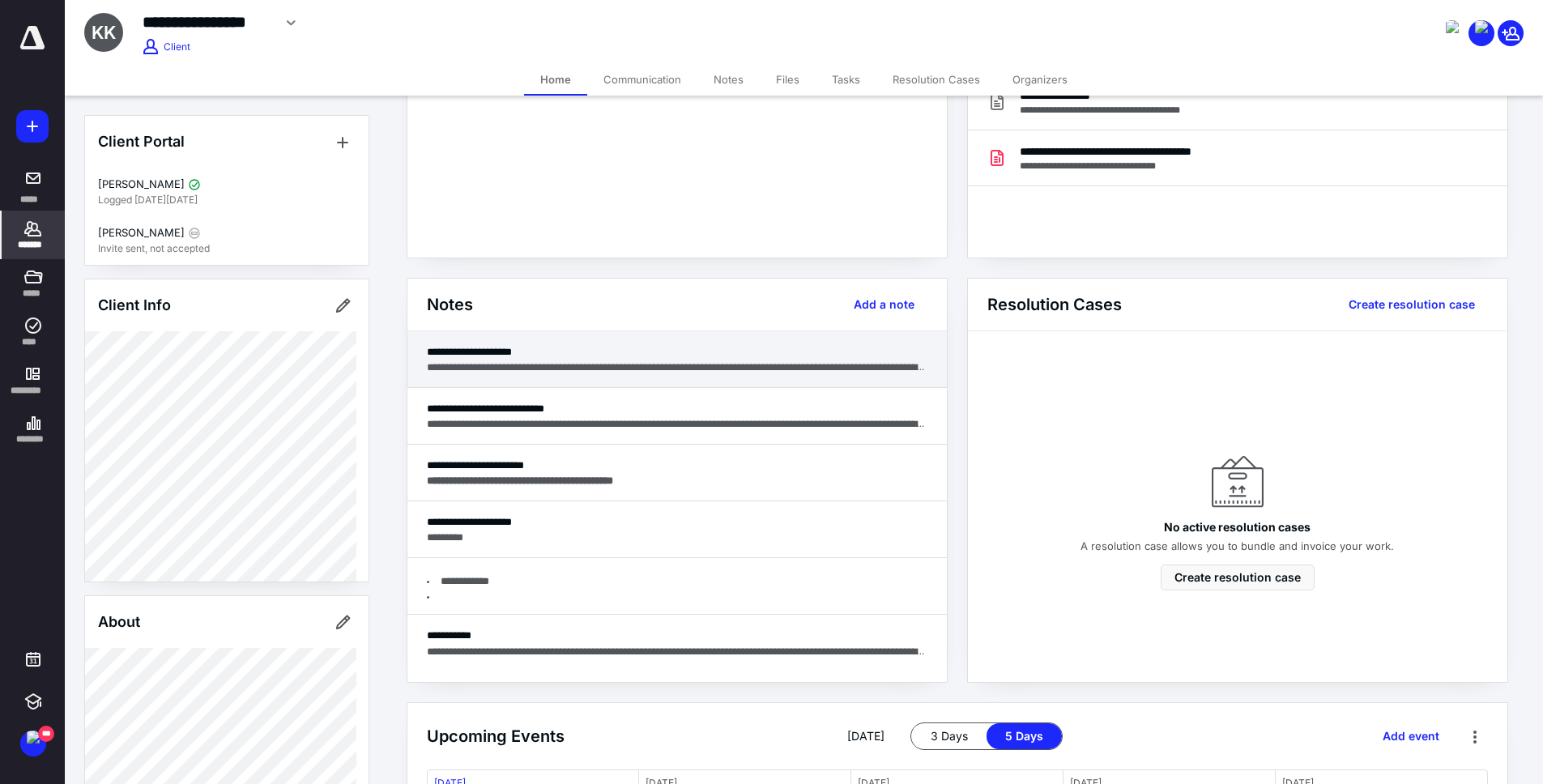 click on "**********" at bounding box center (677, 352) 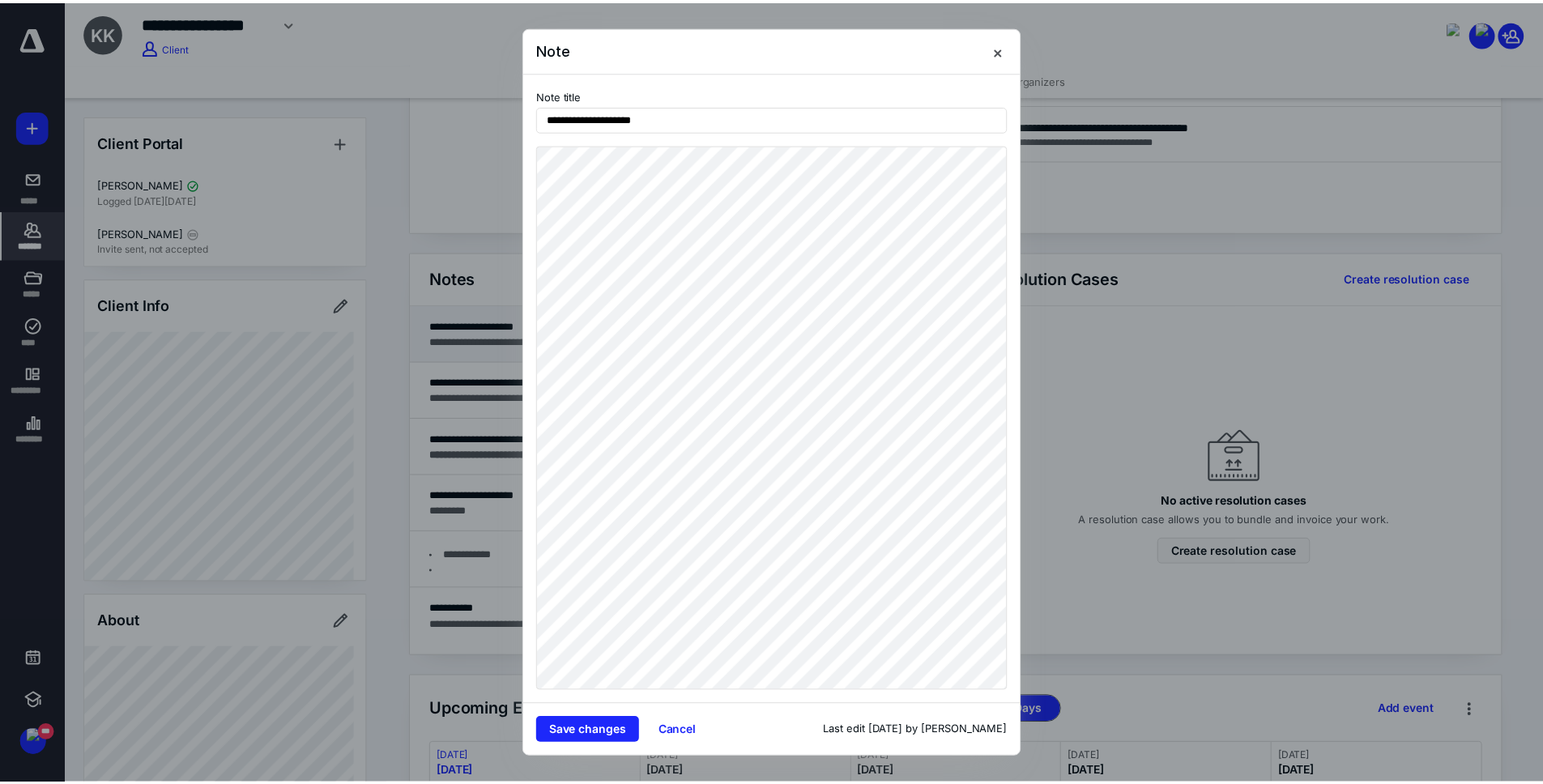 scroll, scrollTop: 262, scrollLeft: 0, axis: vertical 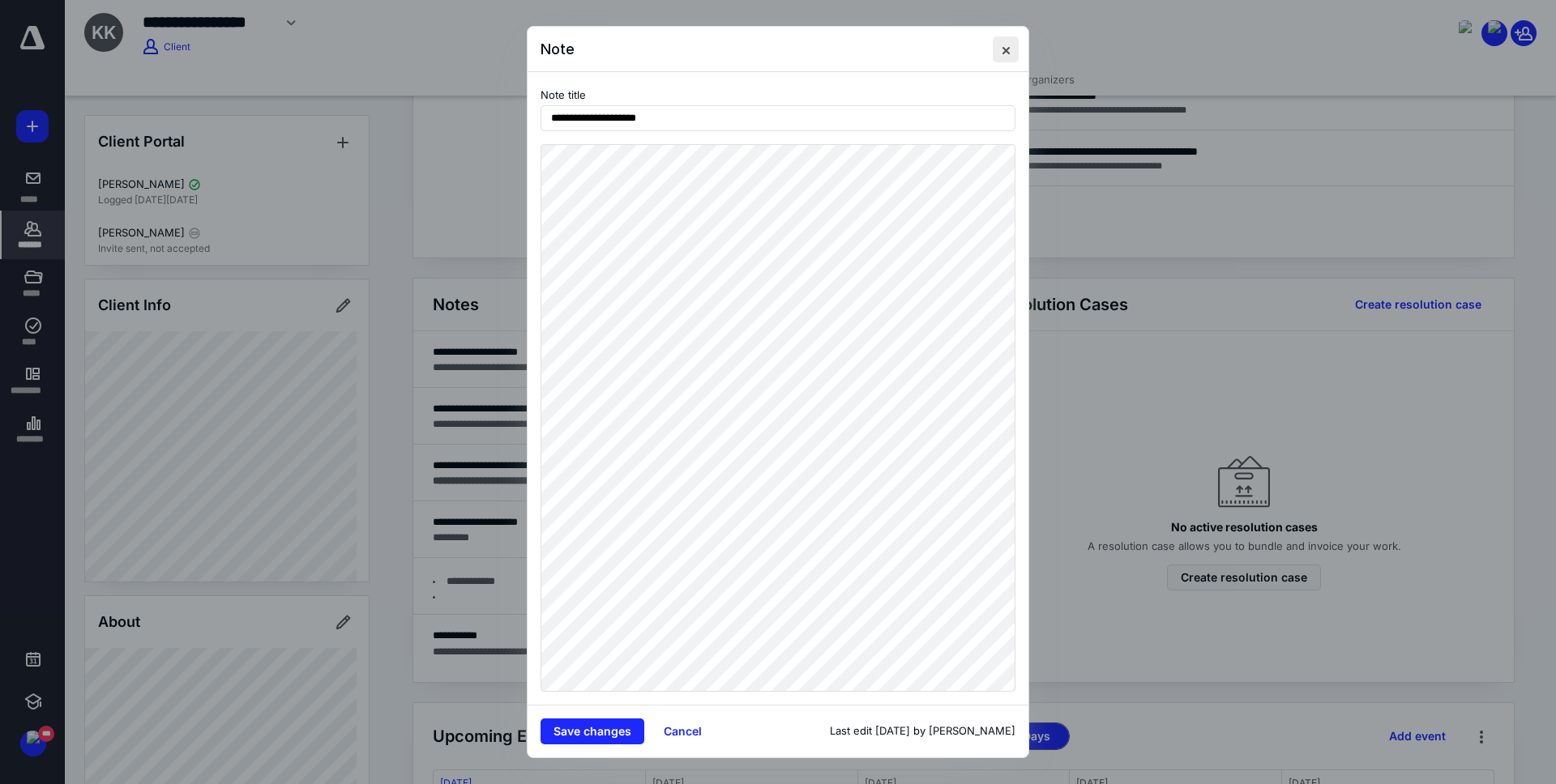 click at bounding box center (1006, 49) 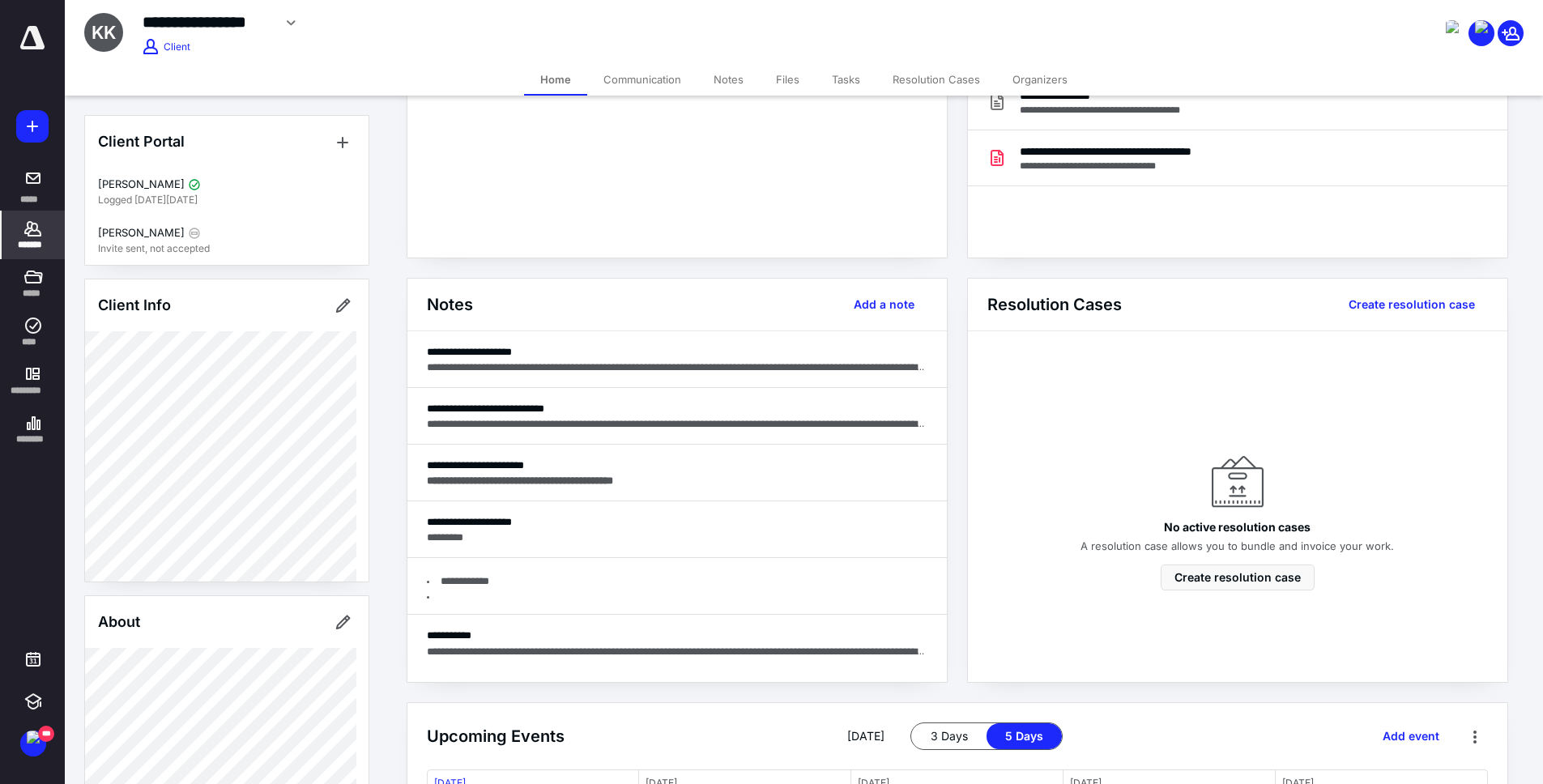 scroll, scrollTop: 0, scrollLeft: 0, axis: both 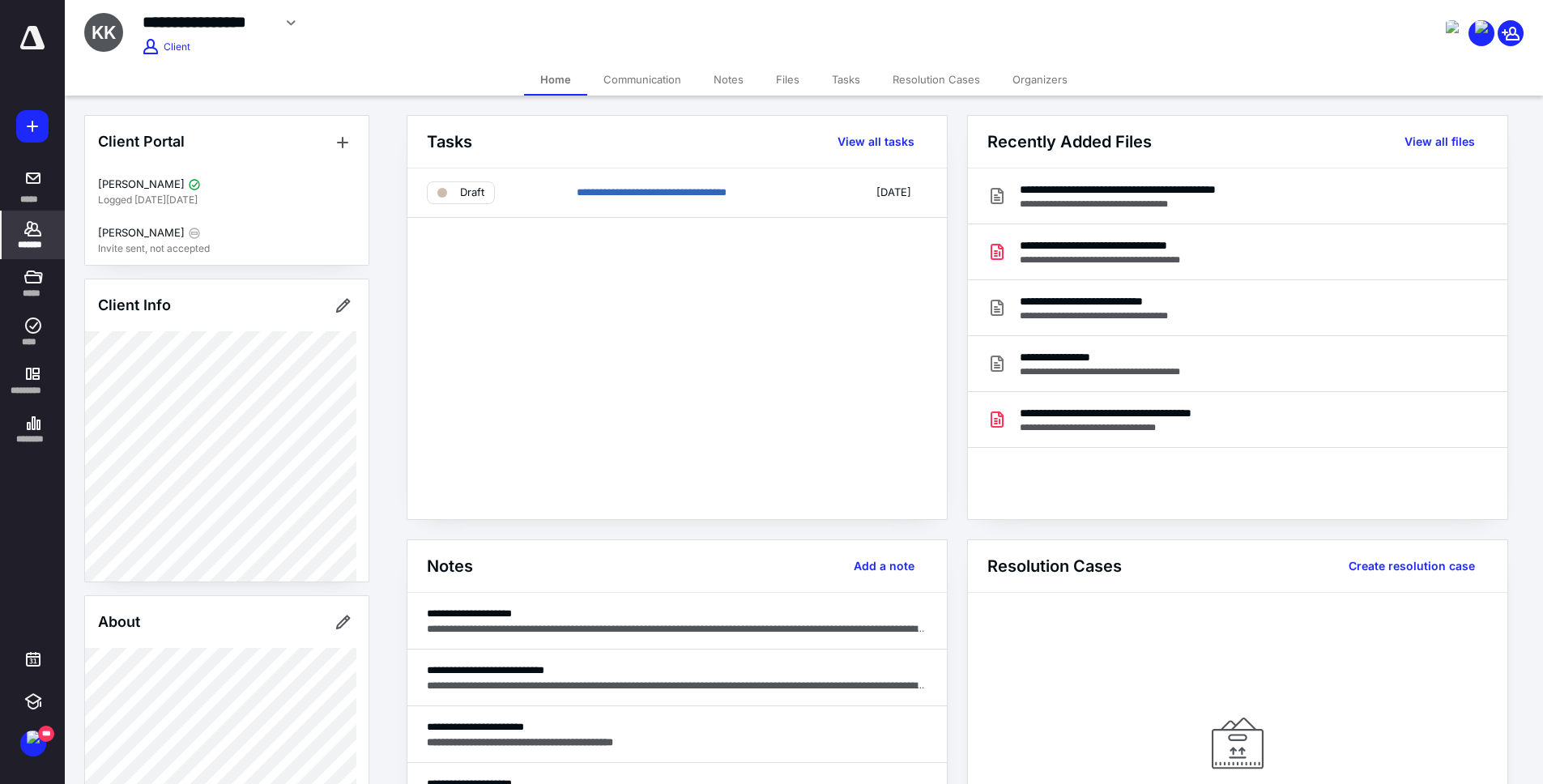 click on "Tasks" at bounding box center (846, 79) 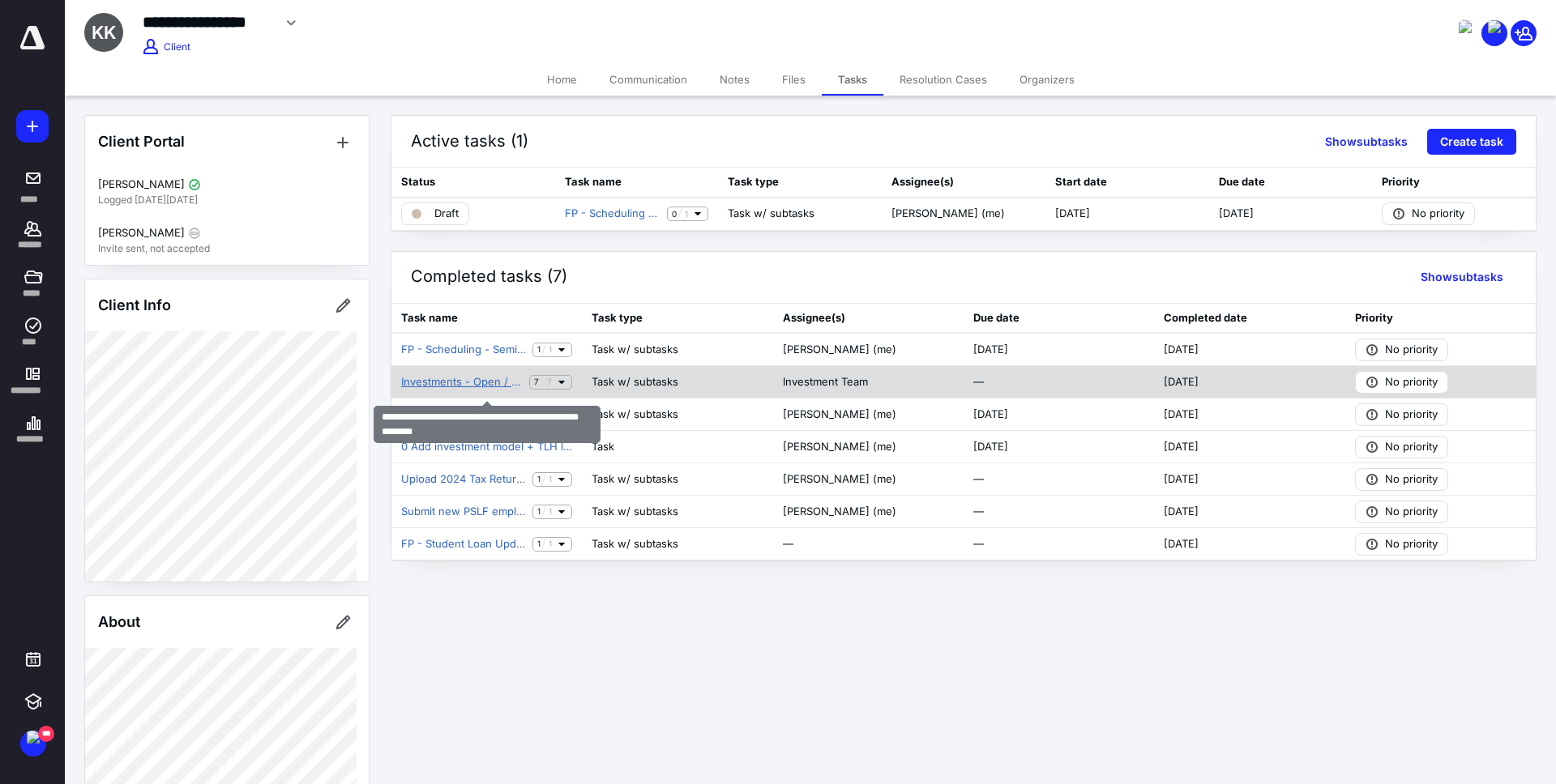 click on "Investments - Open / Fund Altruist Accounts (no transfers)" at bounding box center (462, 382) 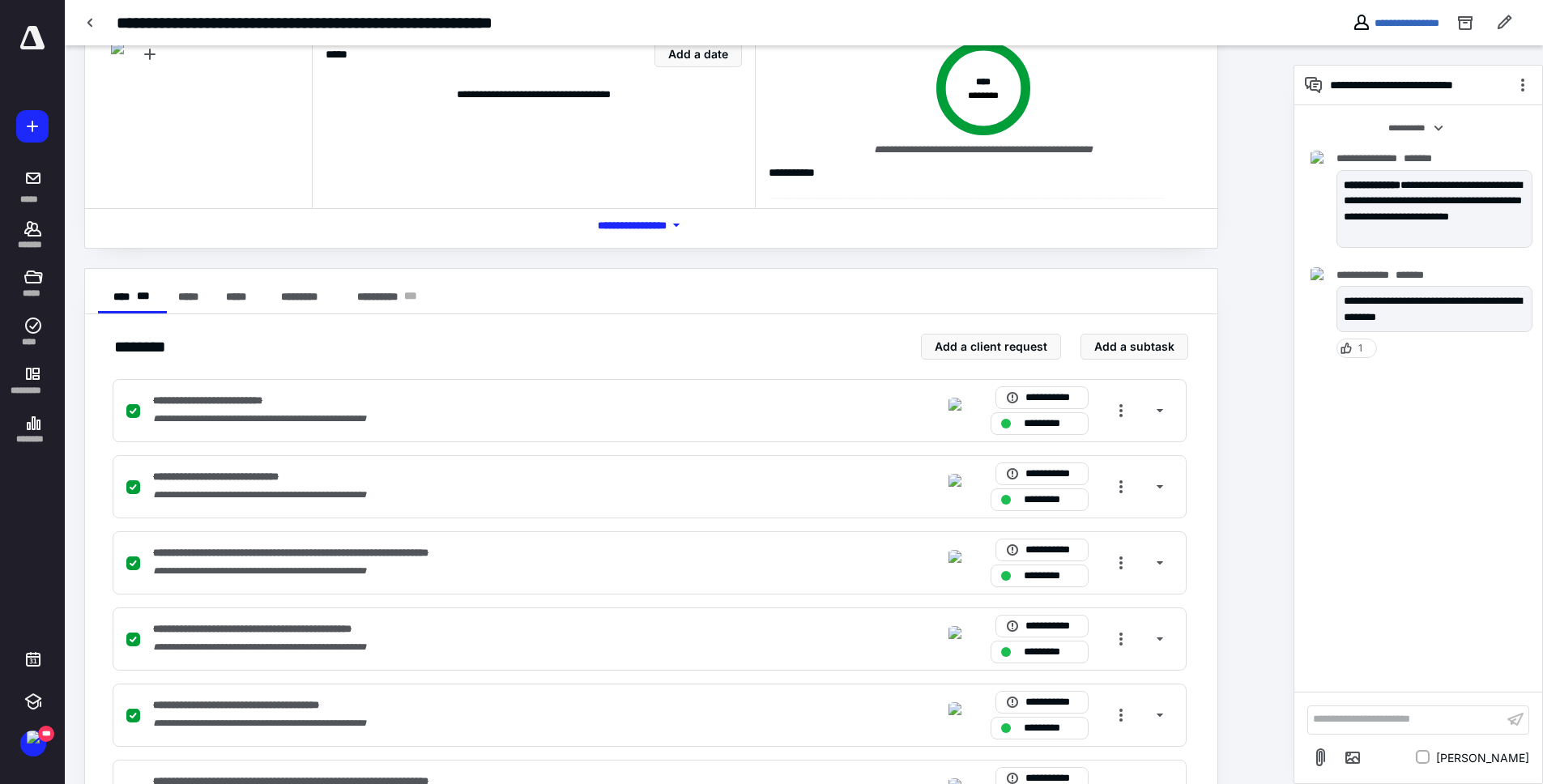 scroll, scrollTop: 0, scrollLeft: 0, axis: both 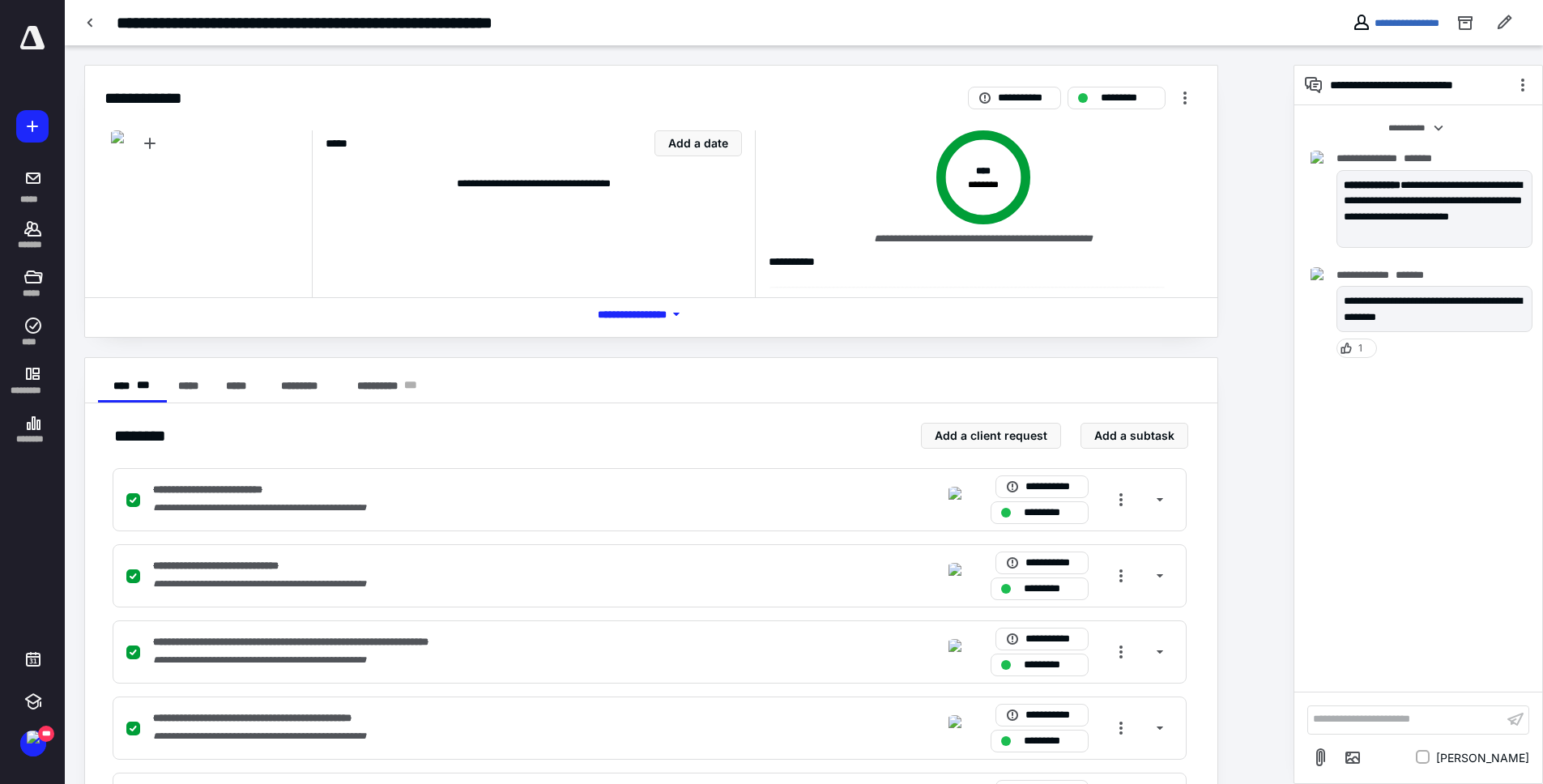 click on "*** **** *******" at bounding box center (651, 313) 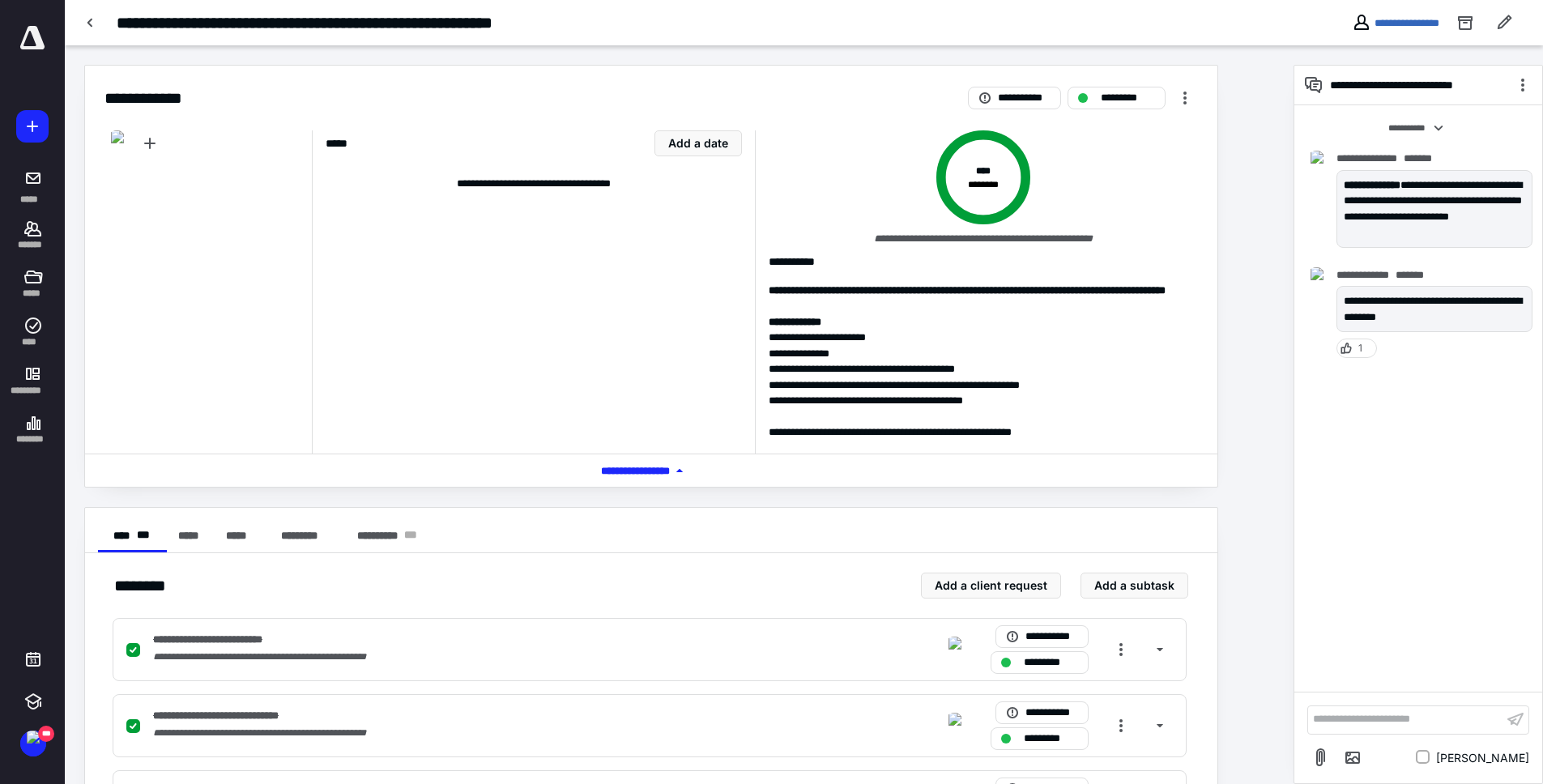 click on "**********" at bounding box center [533, 292] 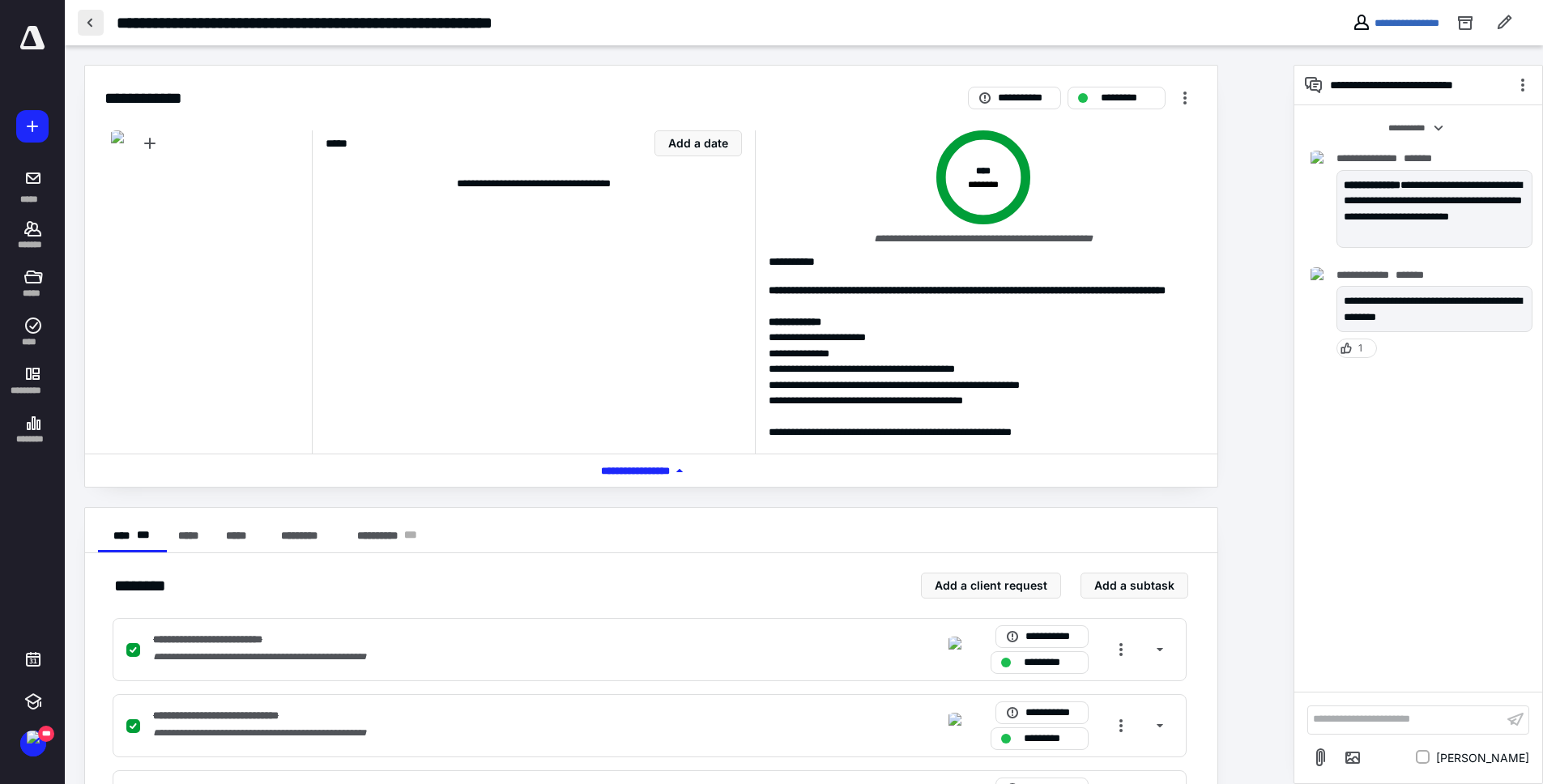 click at bounding box center [91, 23] 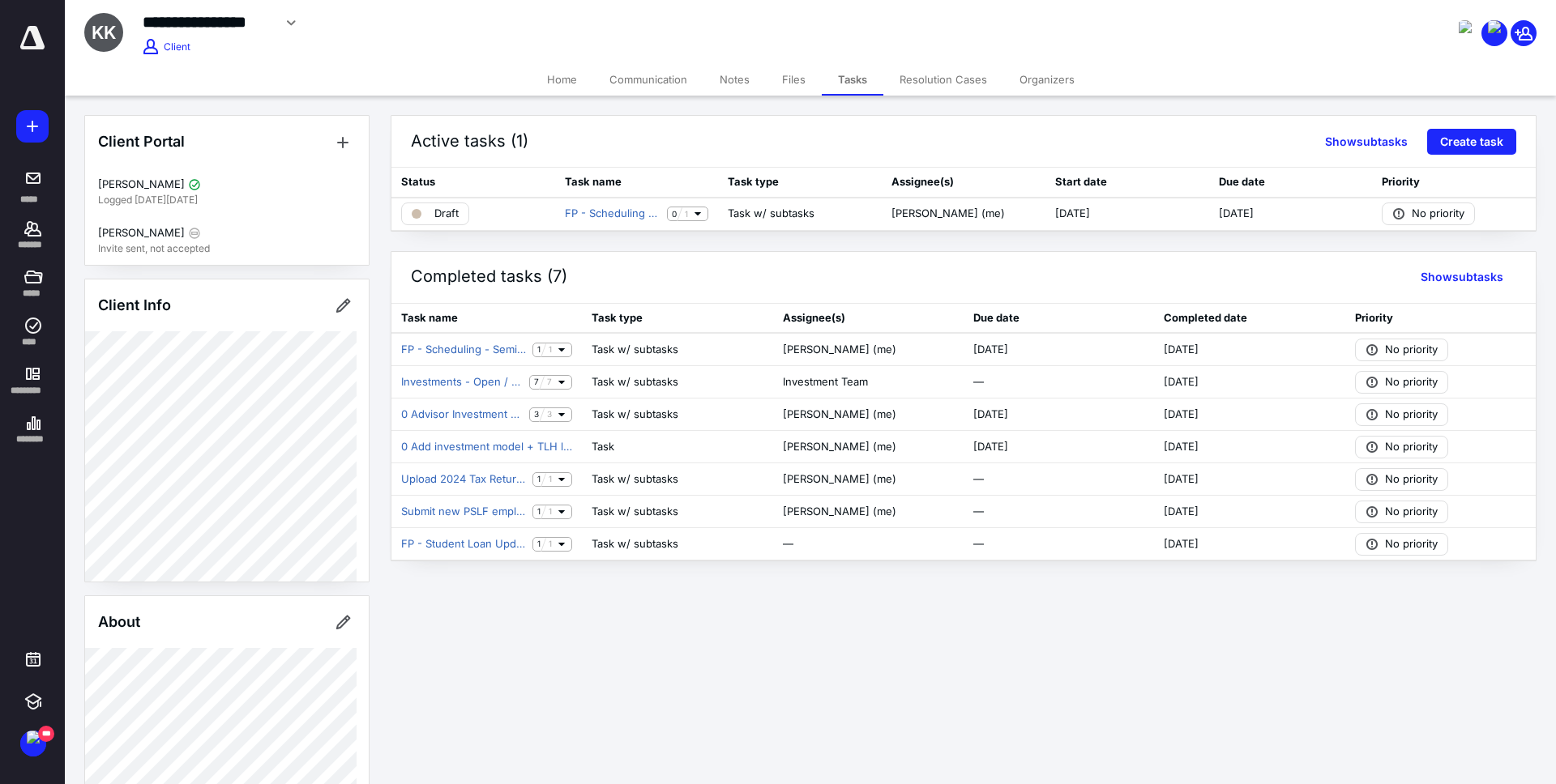 click on "Home" at bounding box center [562, 79] 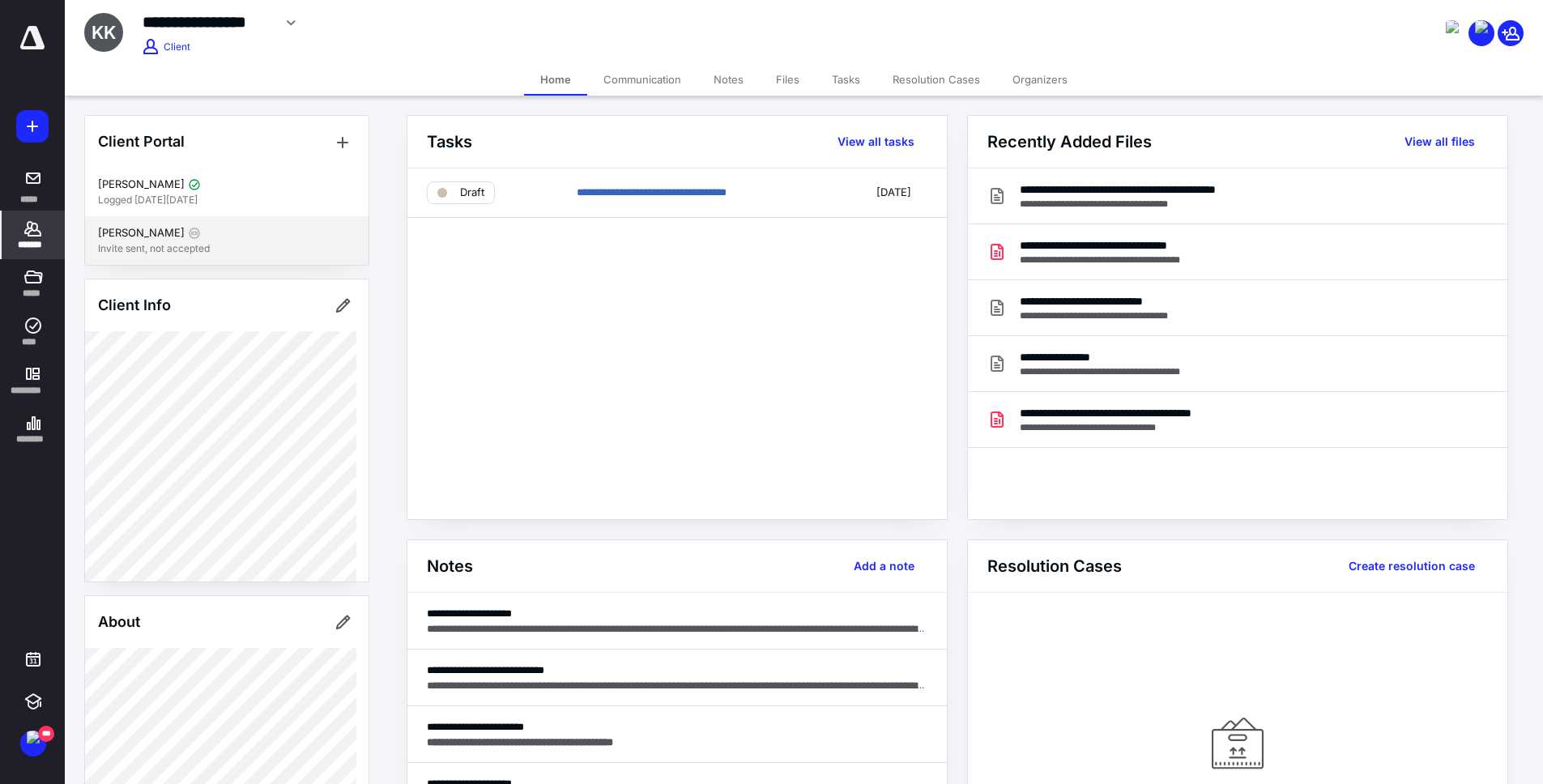 click on "[PERSON_NAME]" at bounding box center [141, 233] 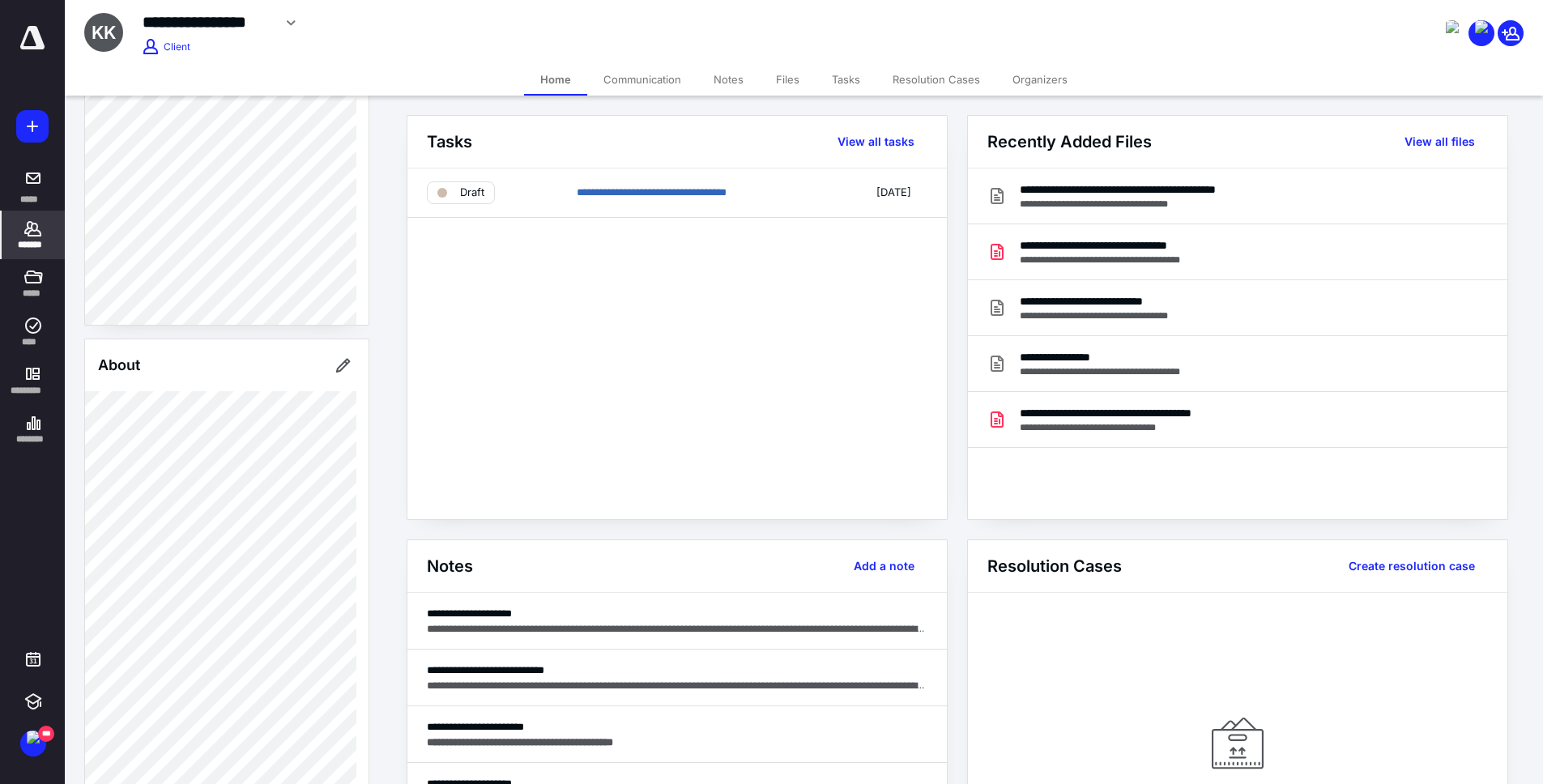 scroll, scrollTop: 1059, scrollLeft: 0, axis: vertical 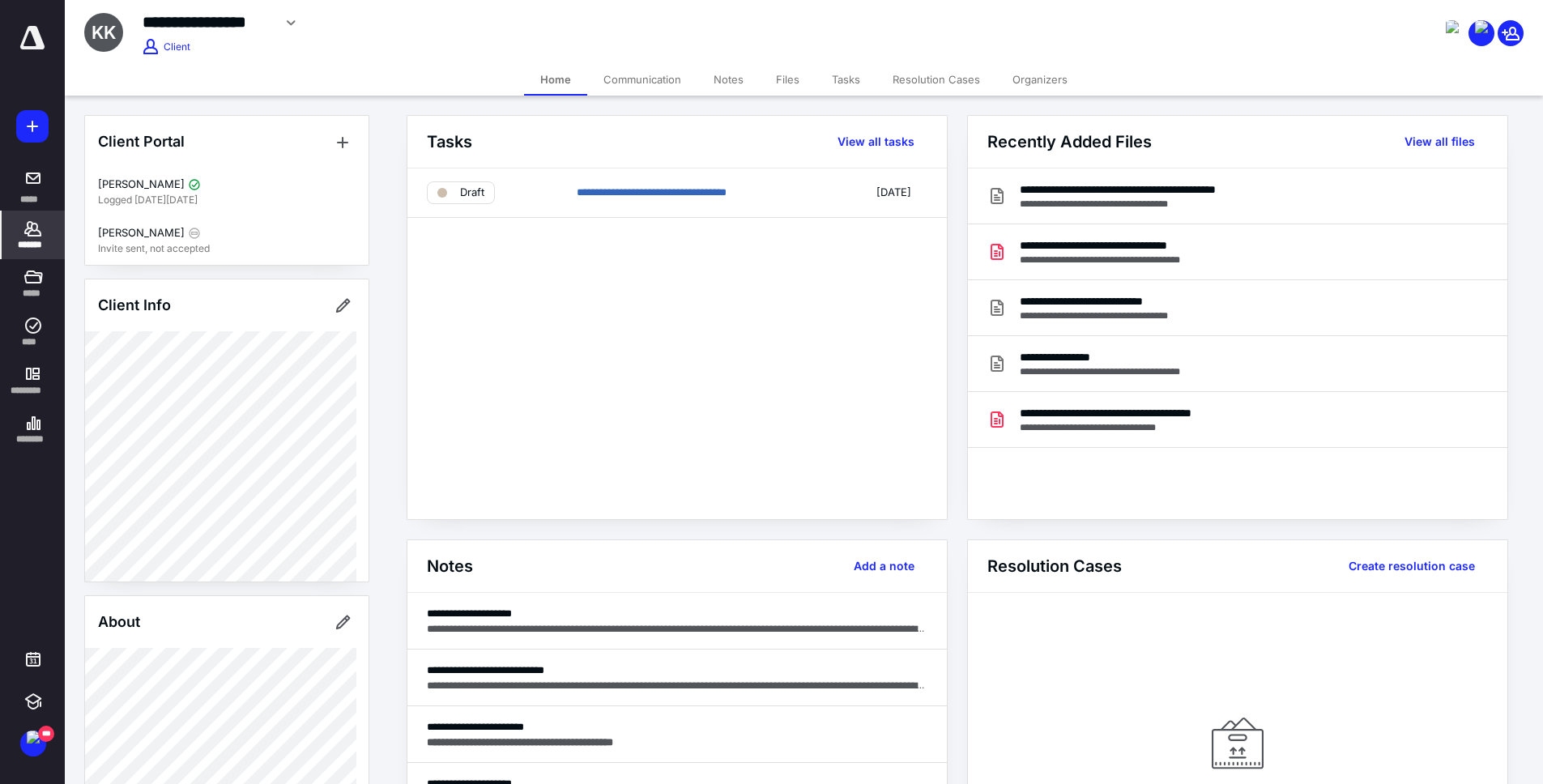 click on "**********" at bounding box center (677, 343) 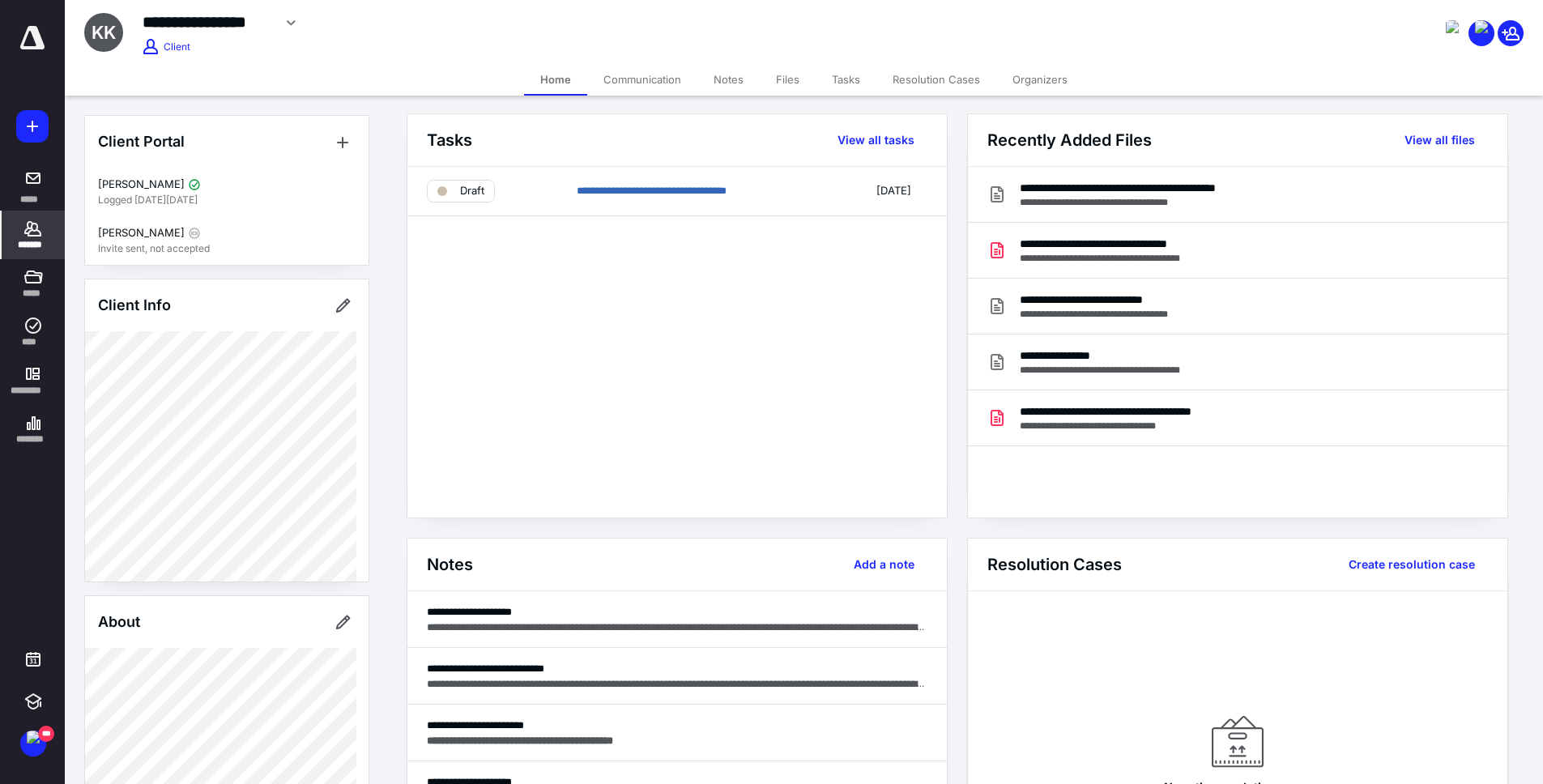 scroll, scrollTop: 0, scrollLeft: 0, axis: both 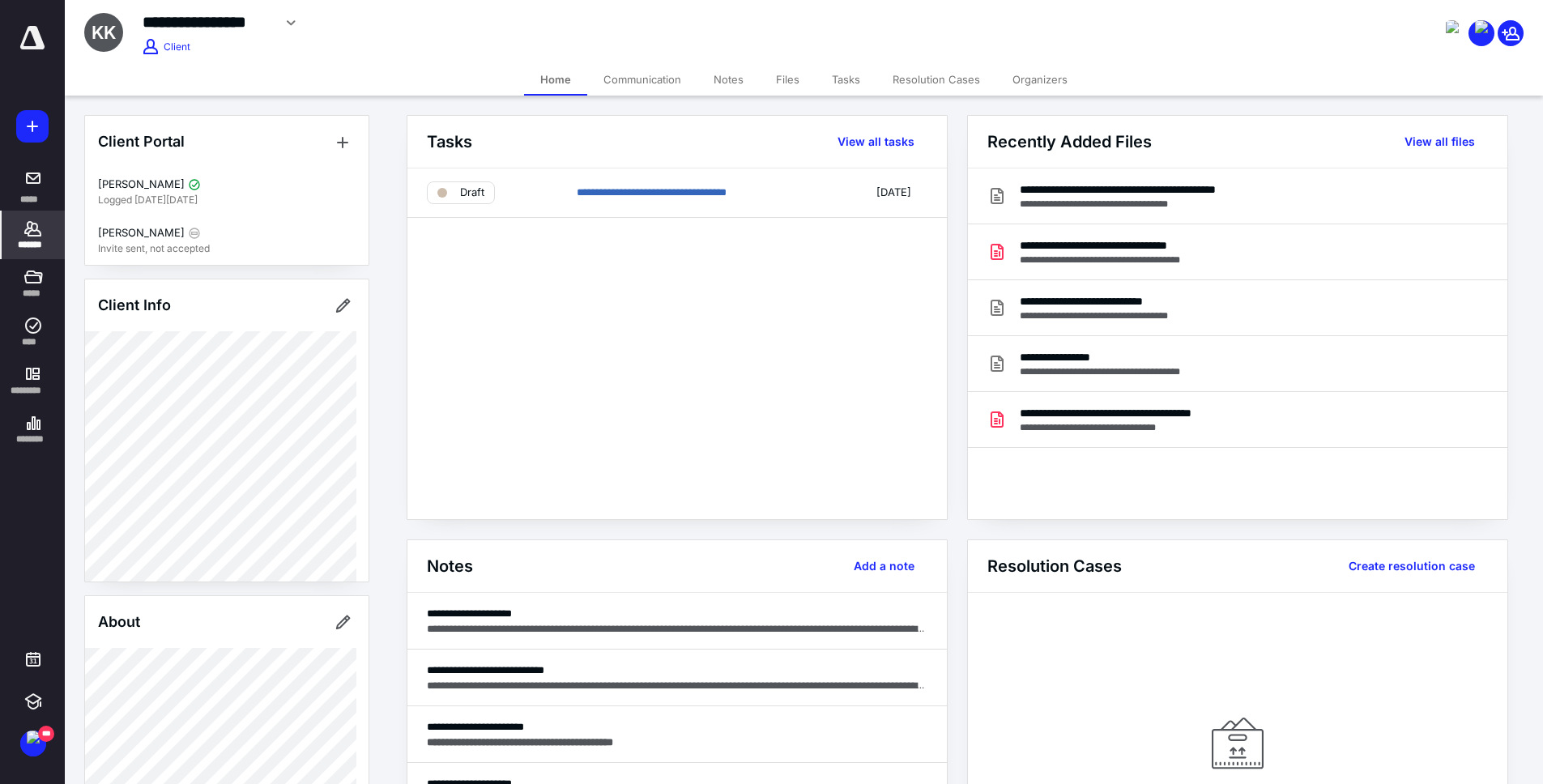 click on "**********" at bounding box center (677, 343) 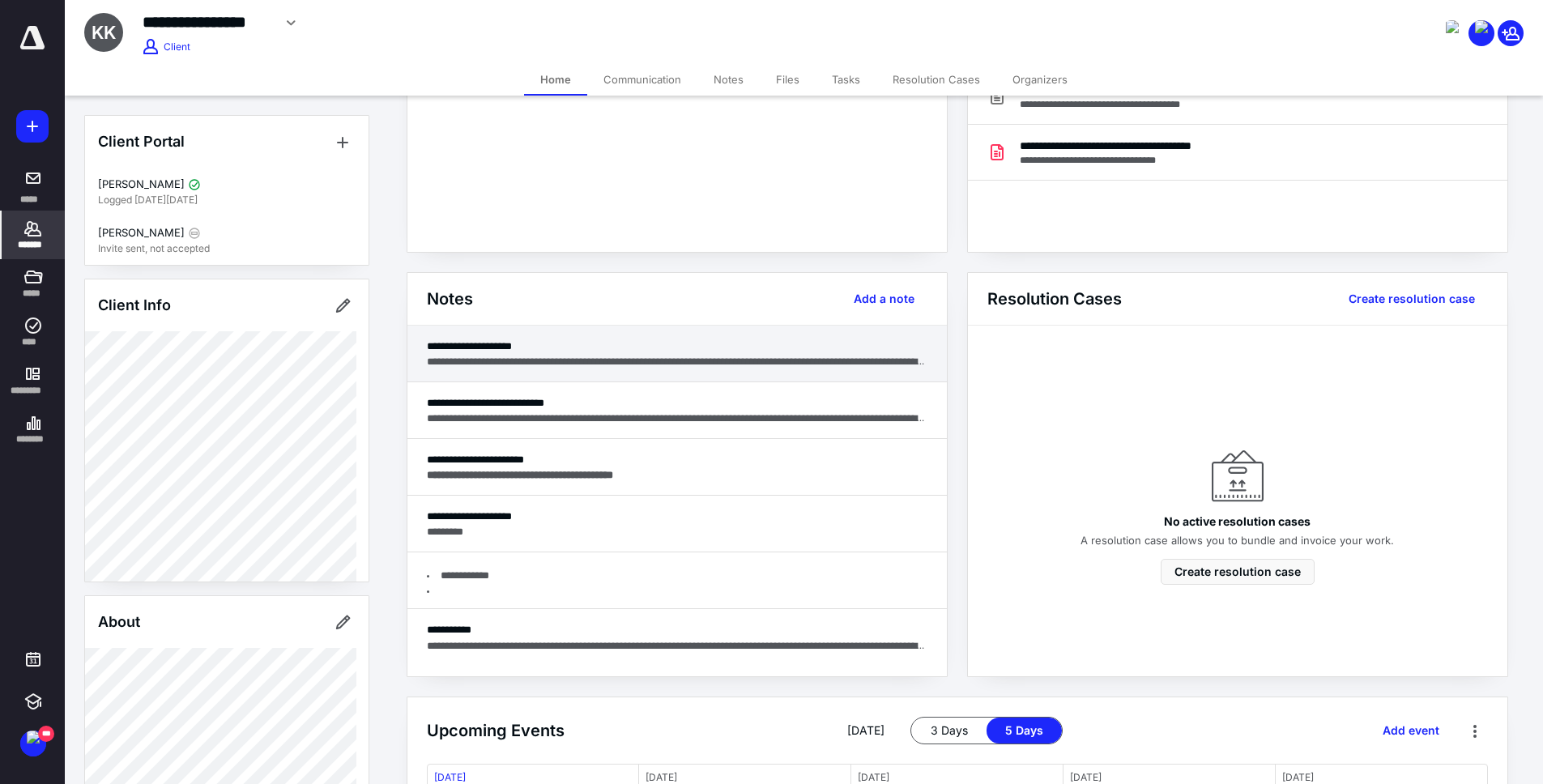 scroll, scrollTop: 276, scrollLeft: 0, axis: vertical 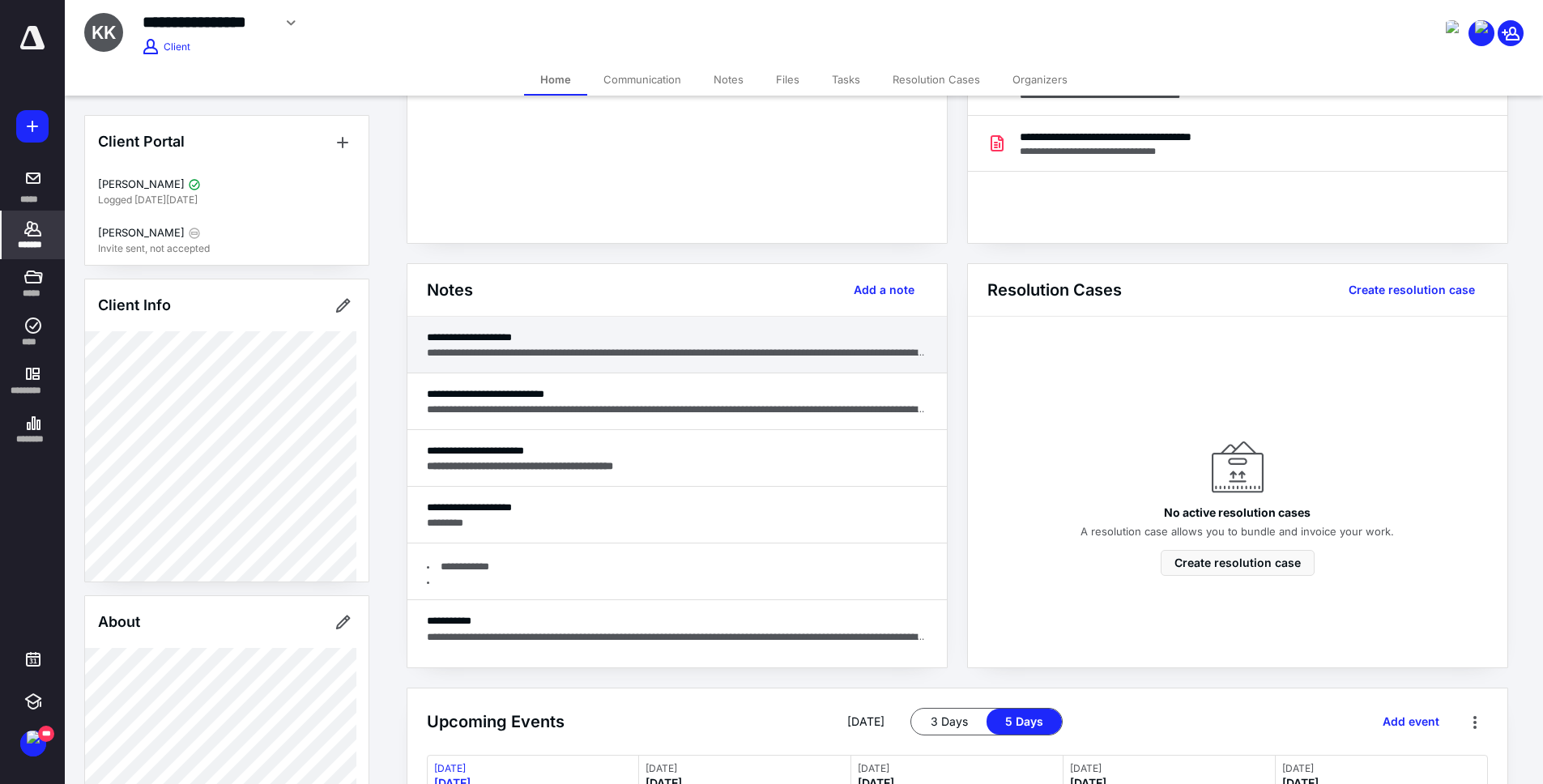 click on "**********" at bounding box center (677, 337) 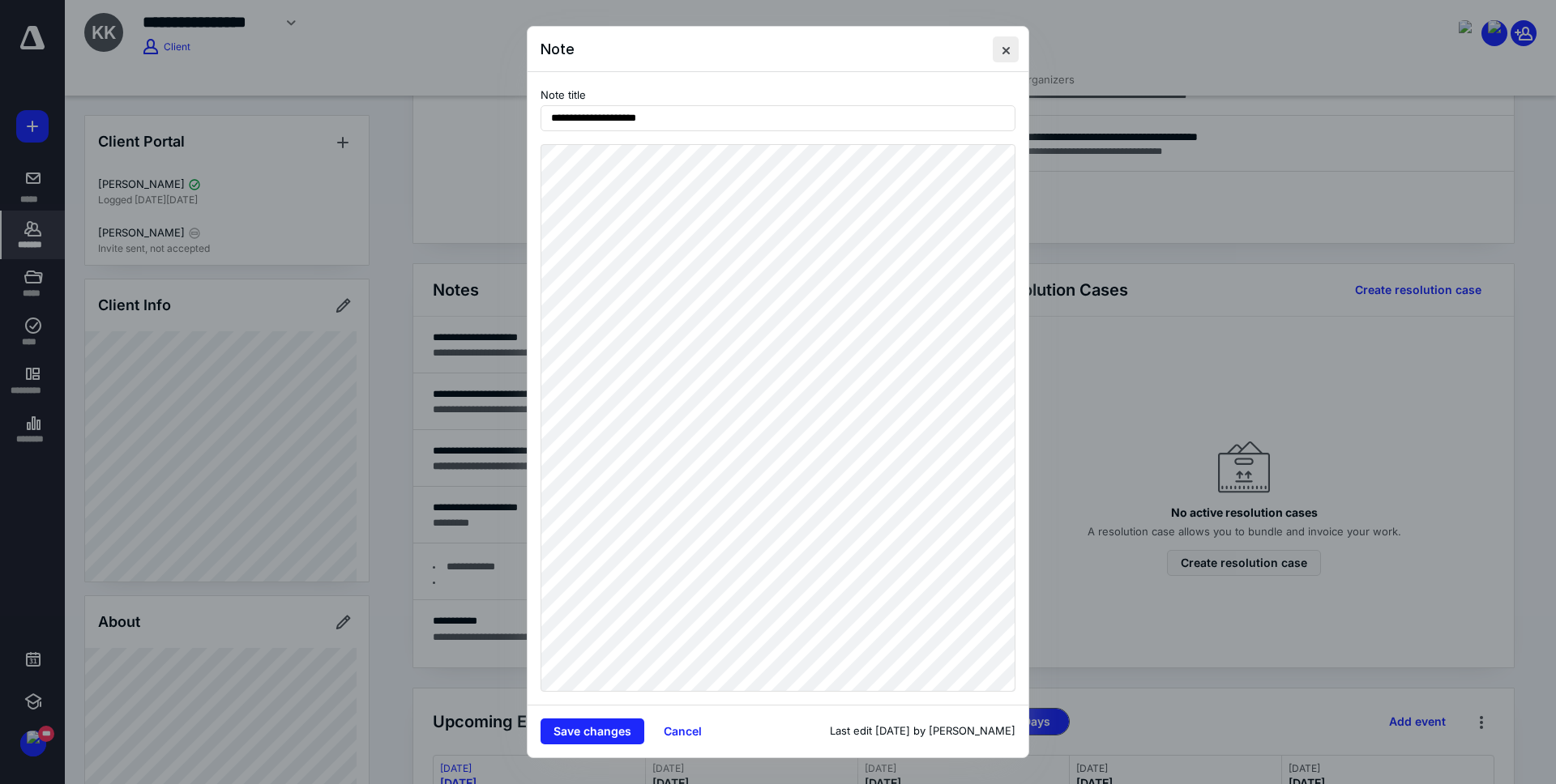click at bounding box center [1006, 49] 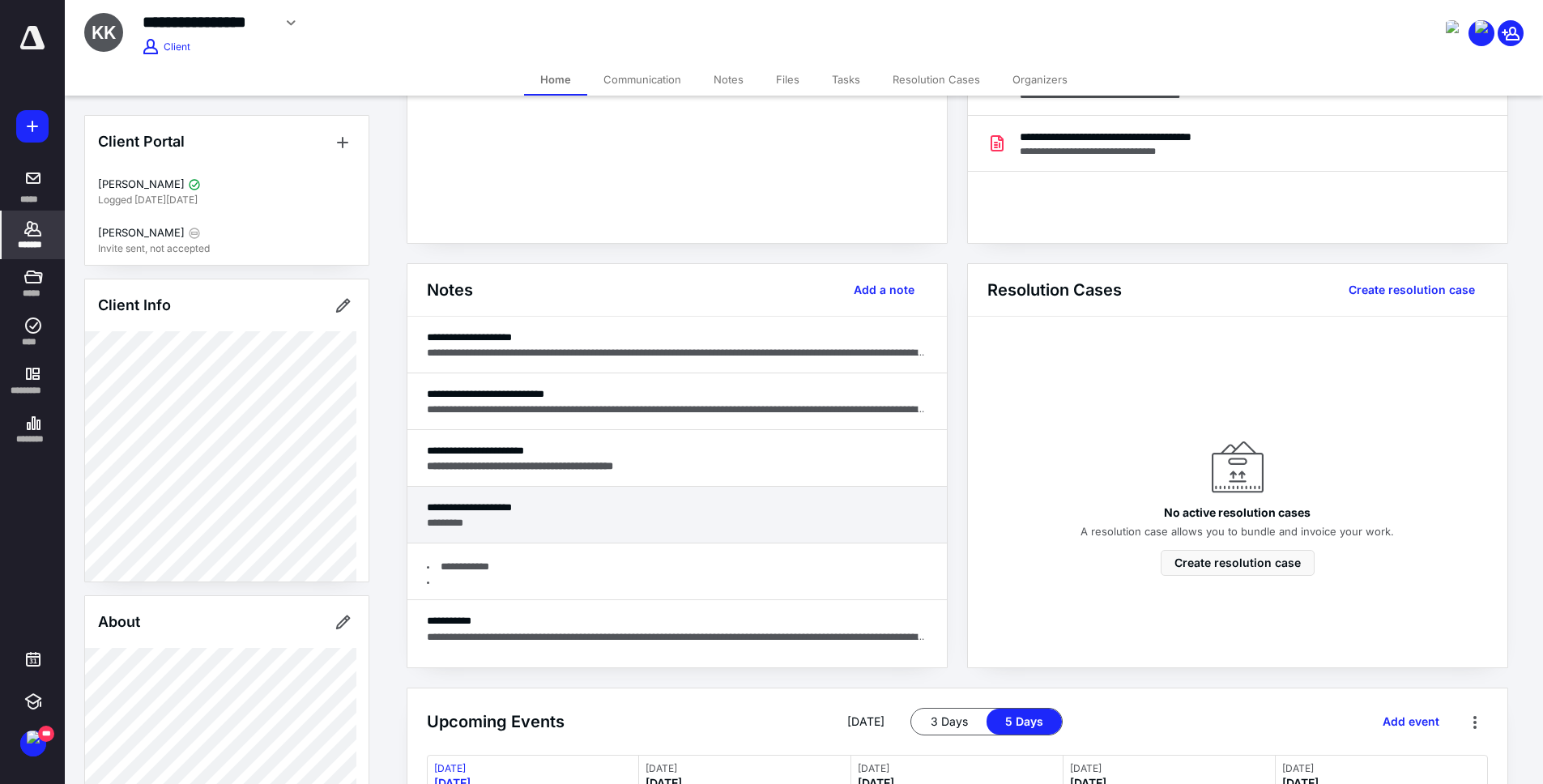 click on "**********" at bounding box center (677, 507) 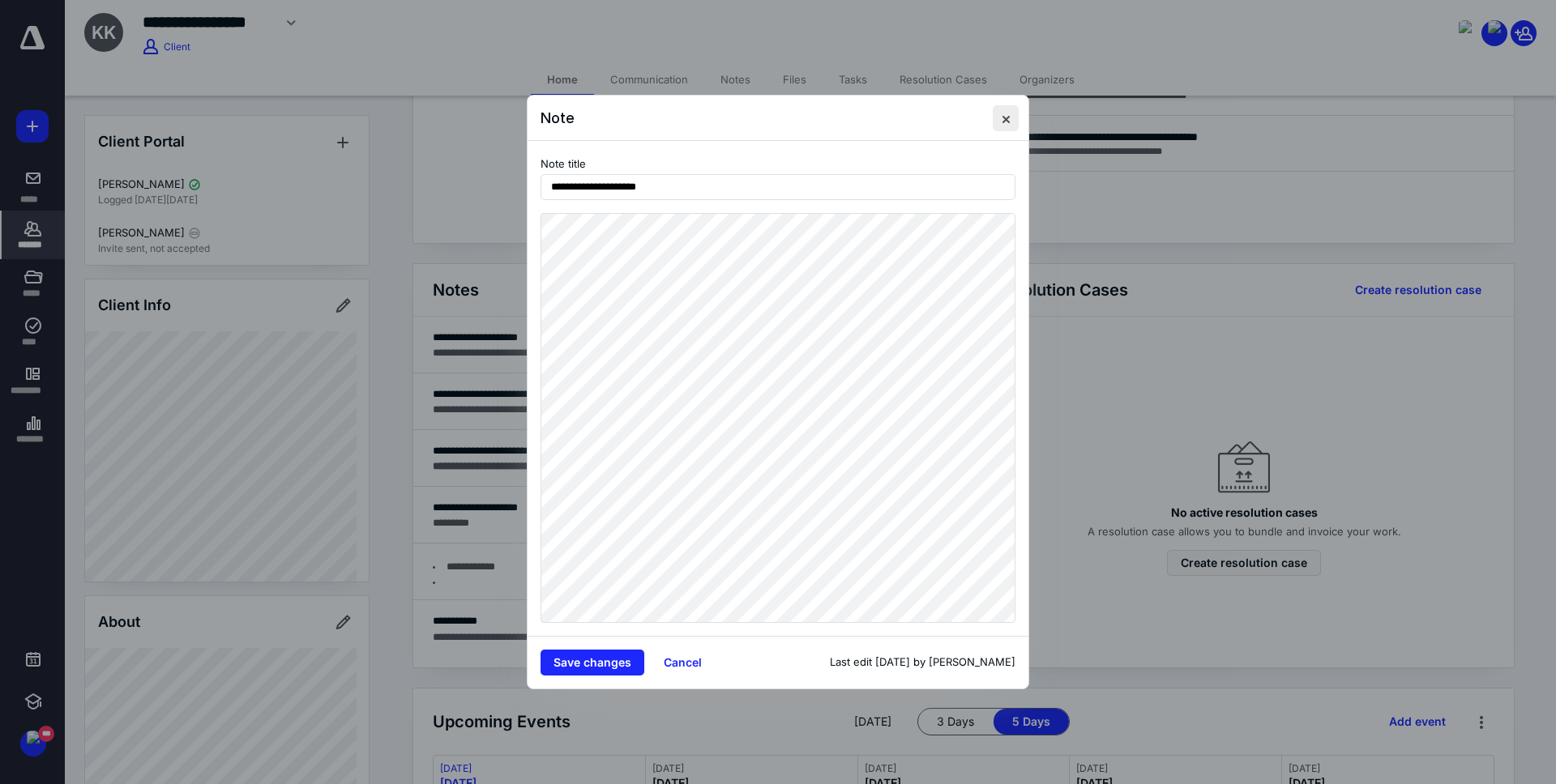 click at bounding box center [1006, 118] 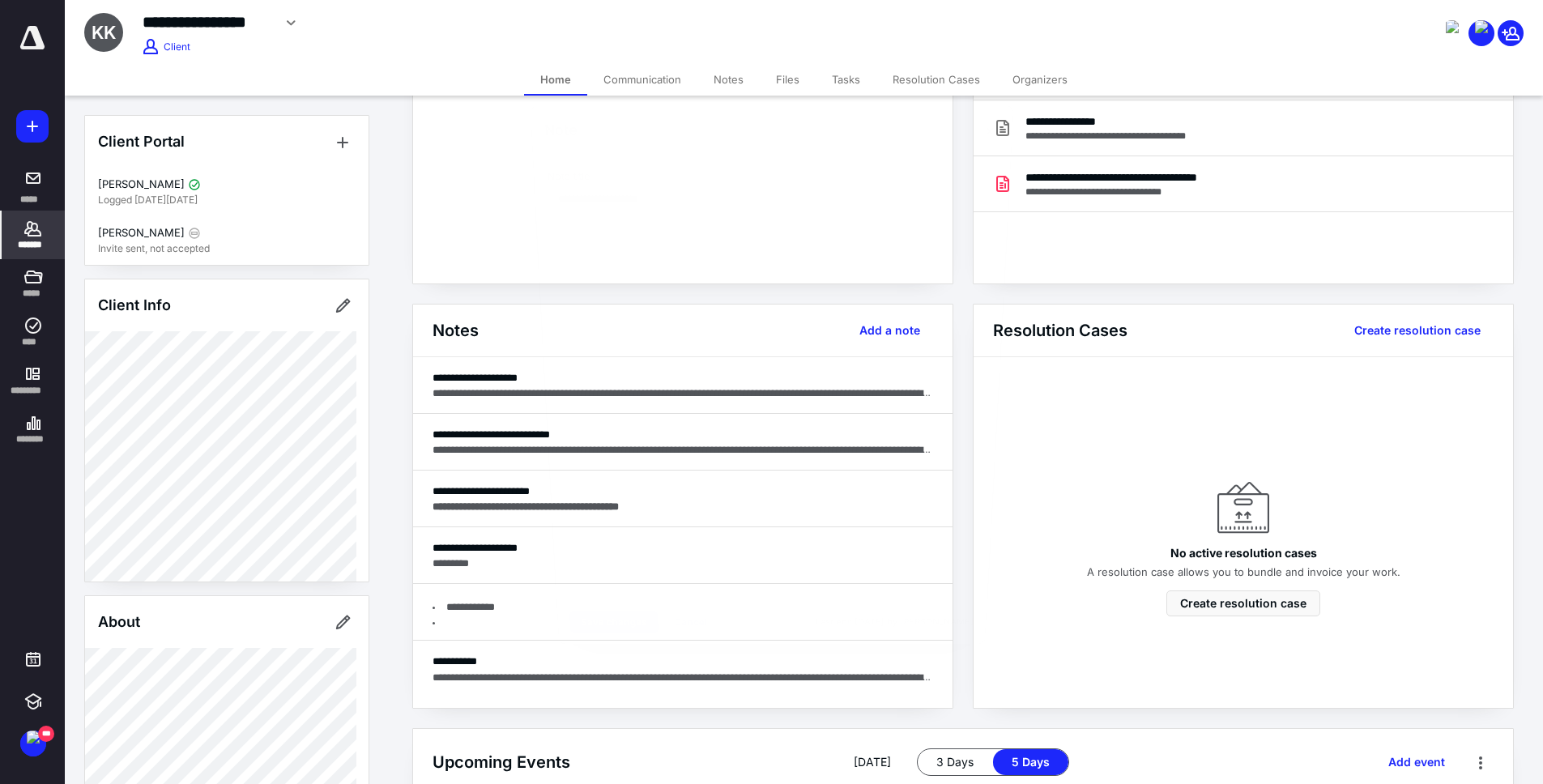 scroll, scrollTop: 0, scrollLeft: 0, axis: both 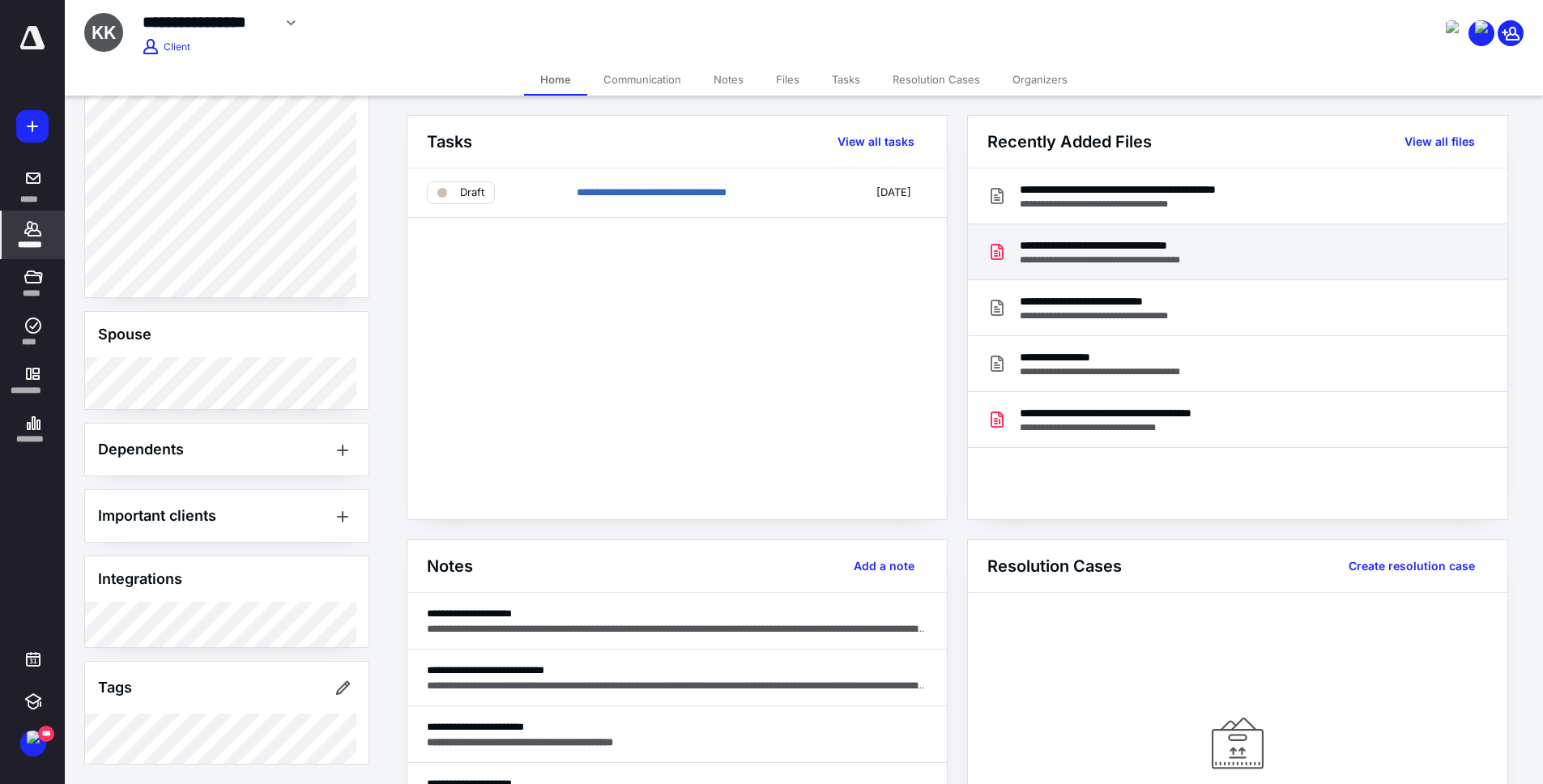 click on "**********" at bounding box center (1238, 252) 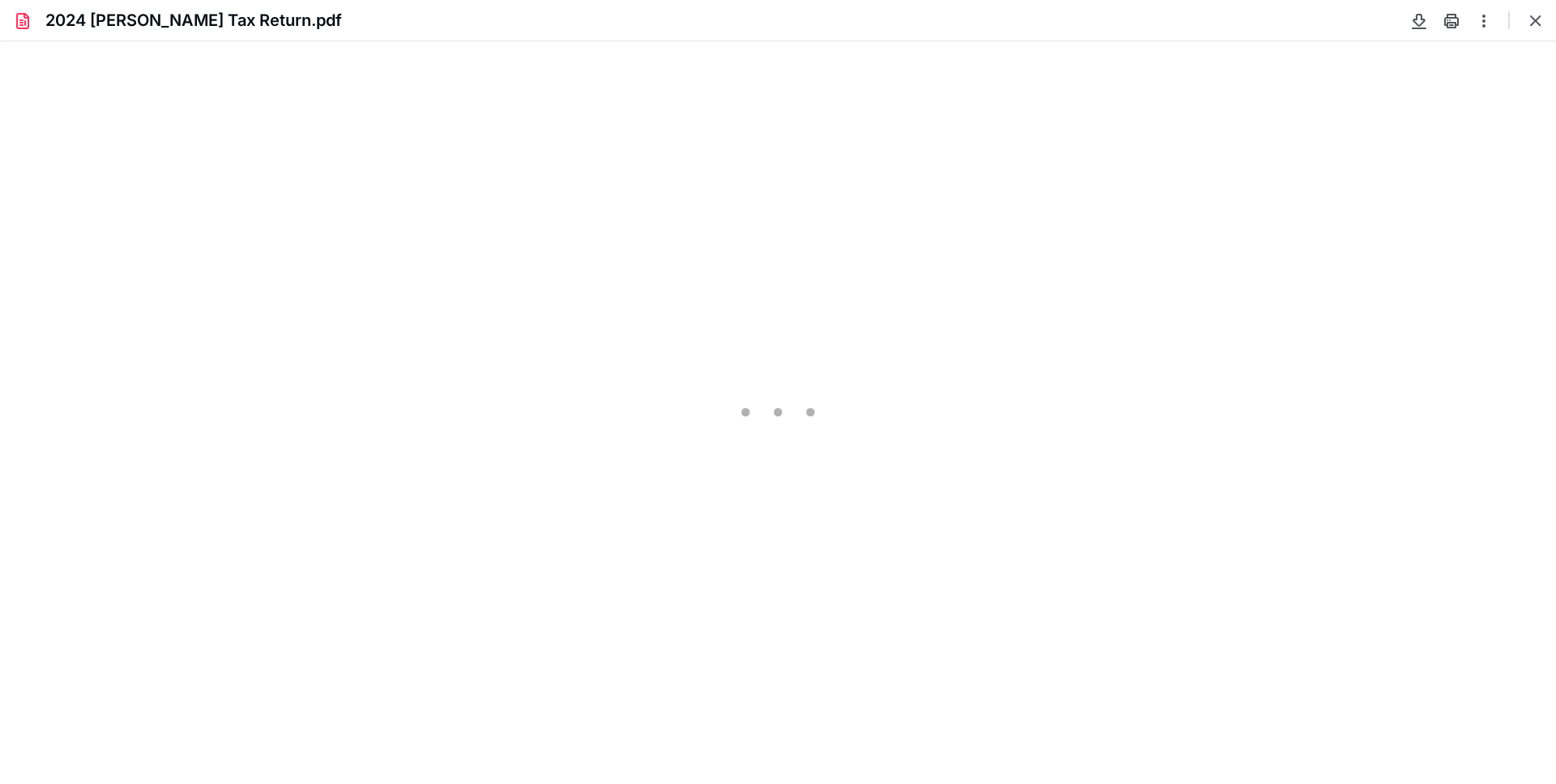 scroll, scrollTop: 0, scrollLeft: 0, axis: both 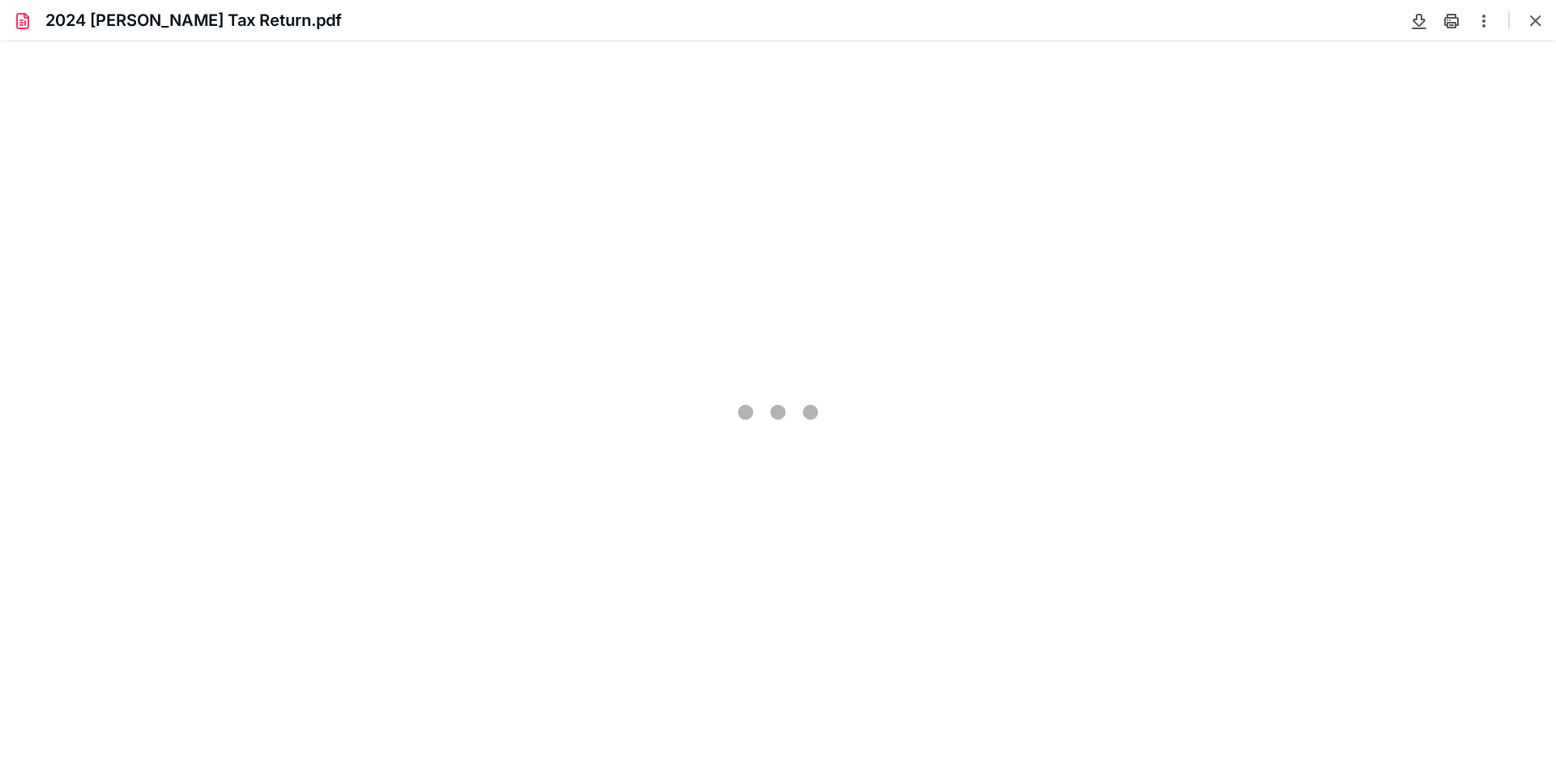 type on "308" 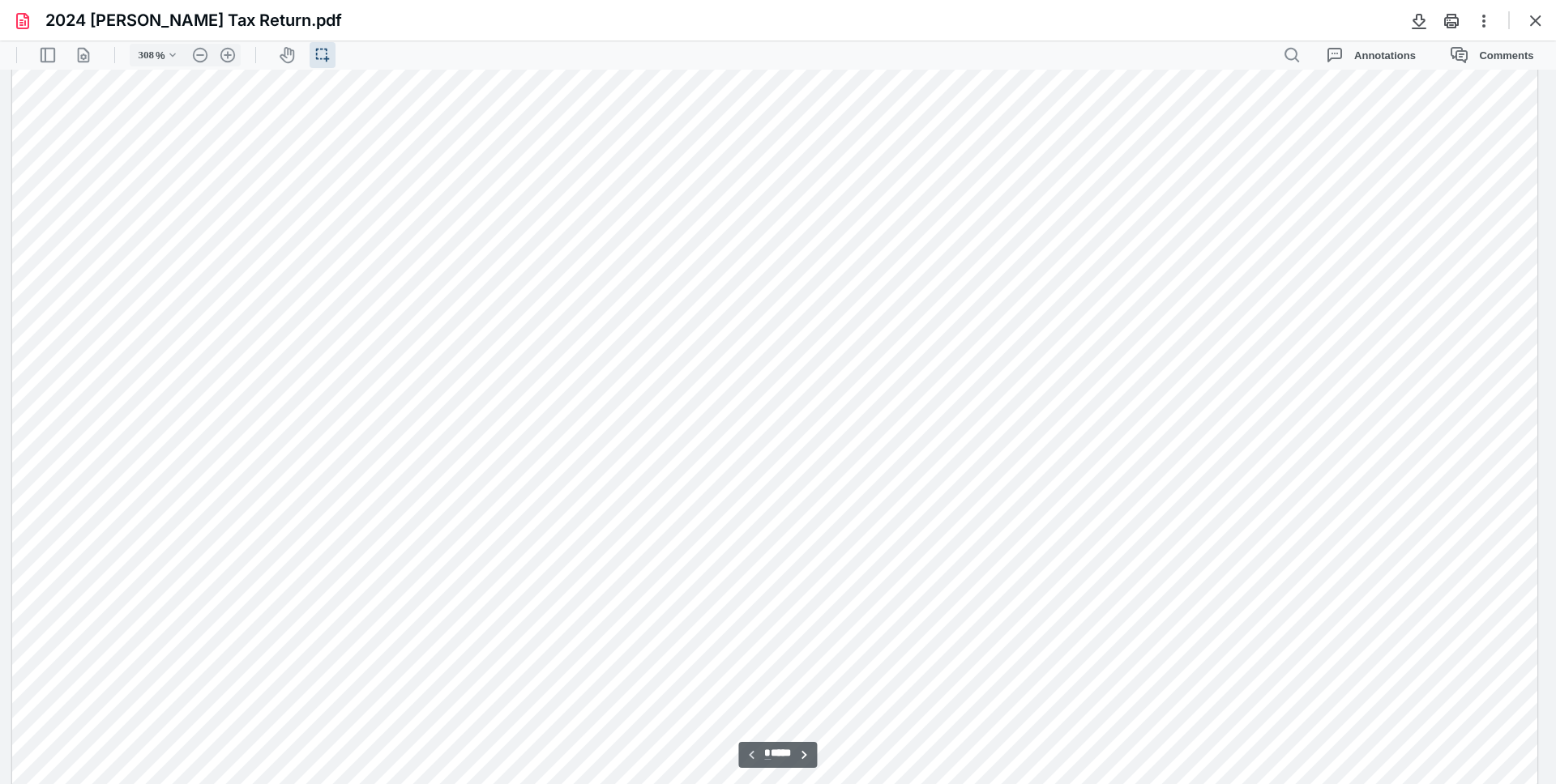 scroll, scrollTop: 72, scrollLeft: 232, axis: both 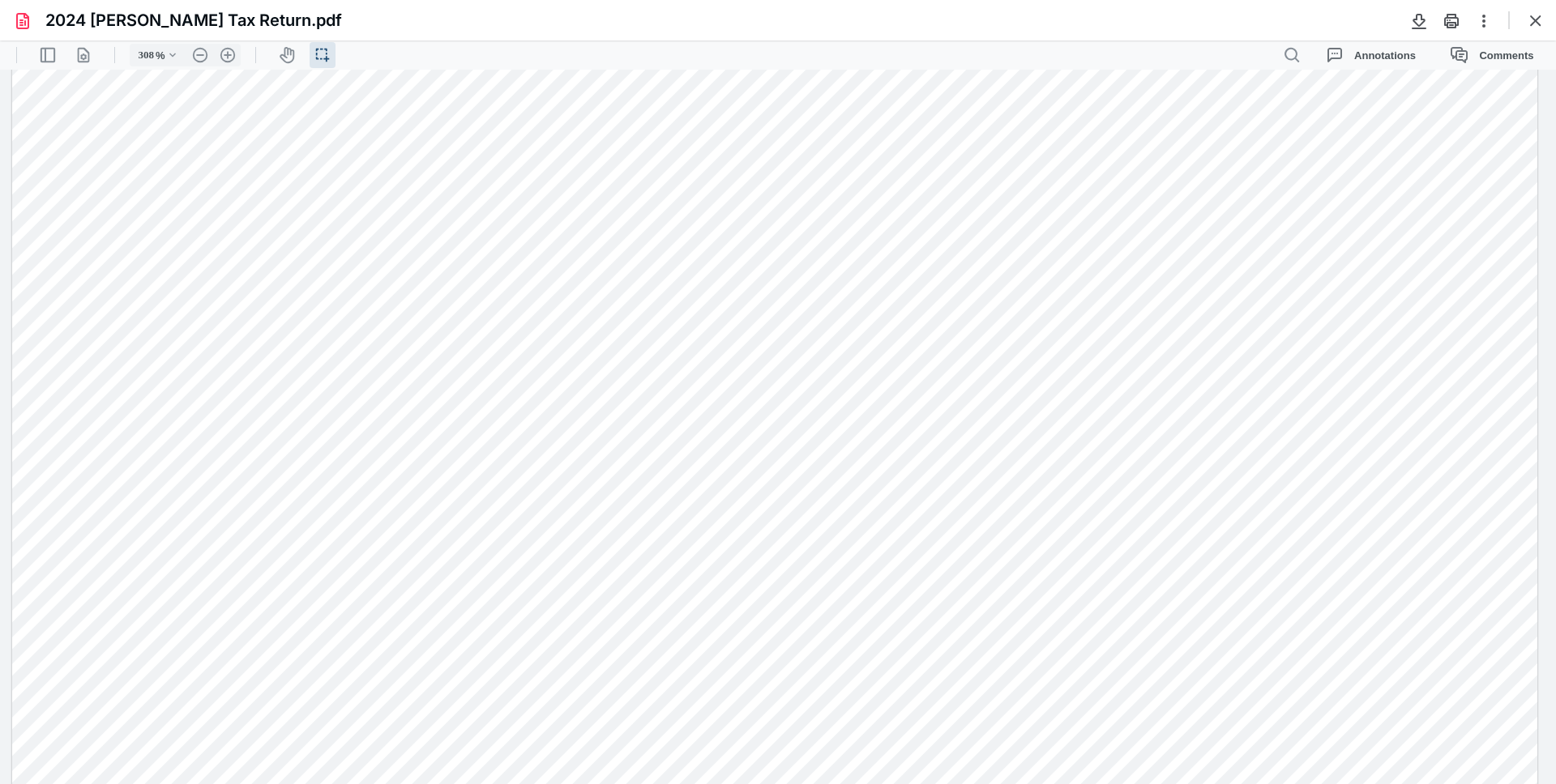 click on "2024 [PERSON_NAME] Tax Return.pdf" at bounding box center [778, 20] 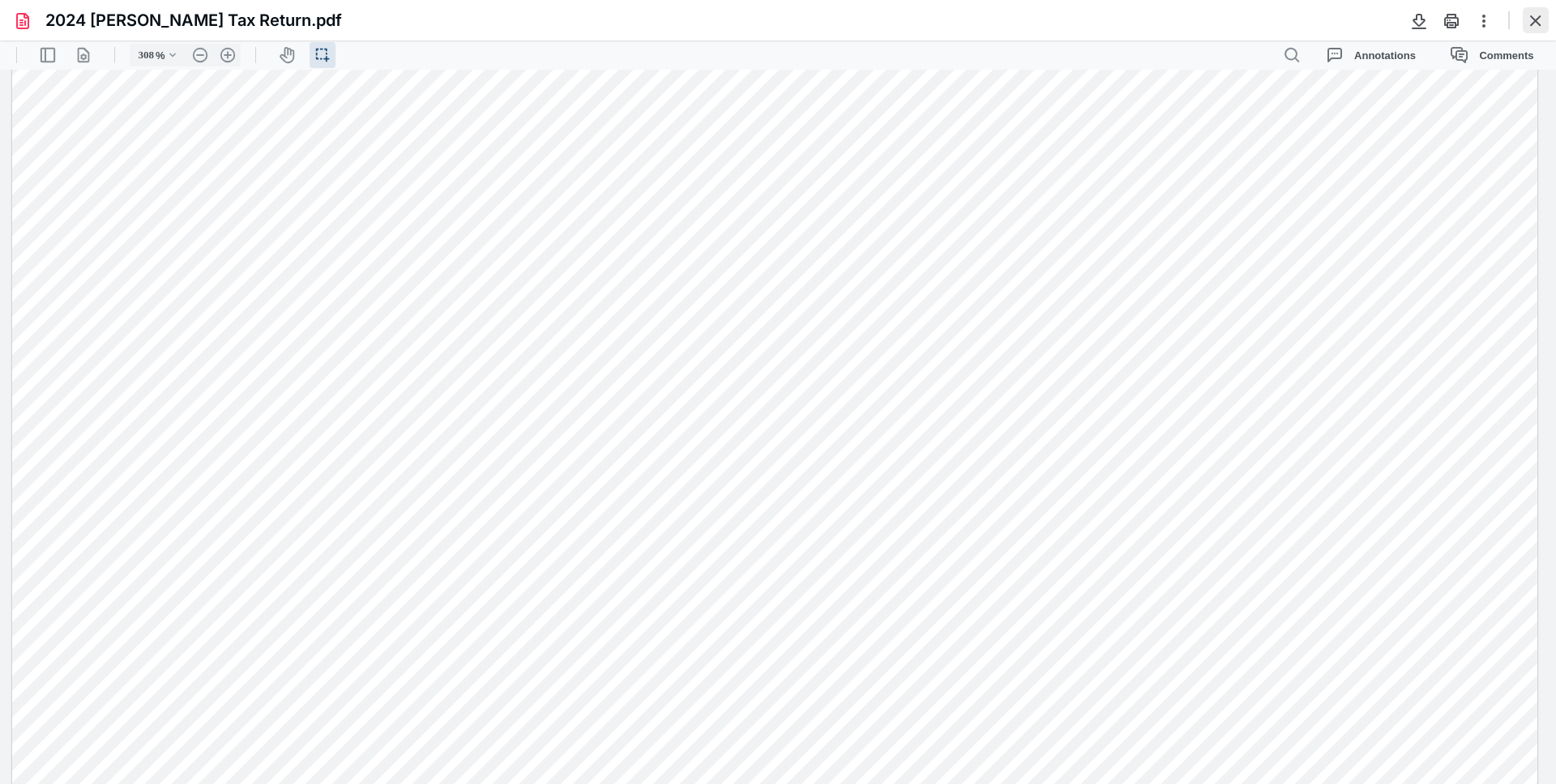 click at bounding box center [1536, 20] 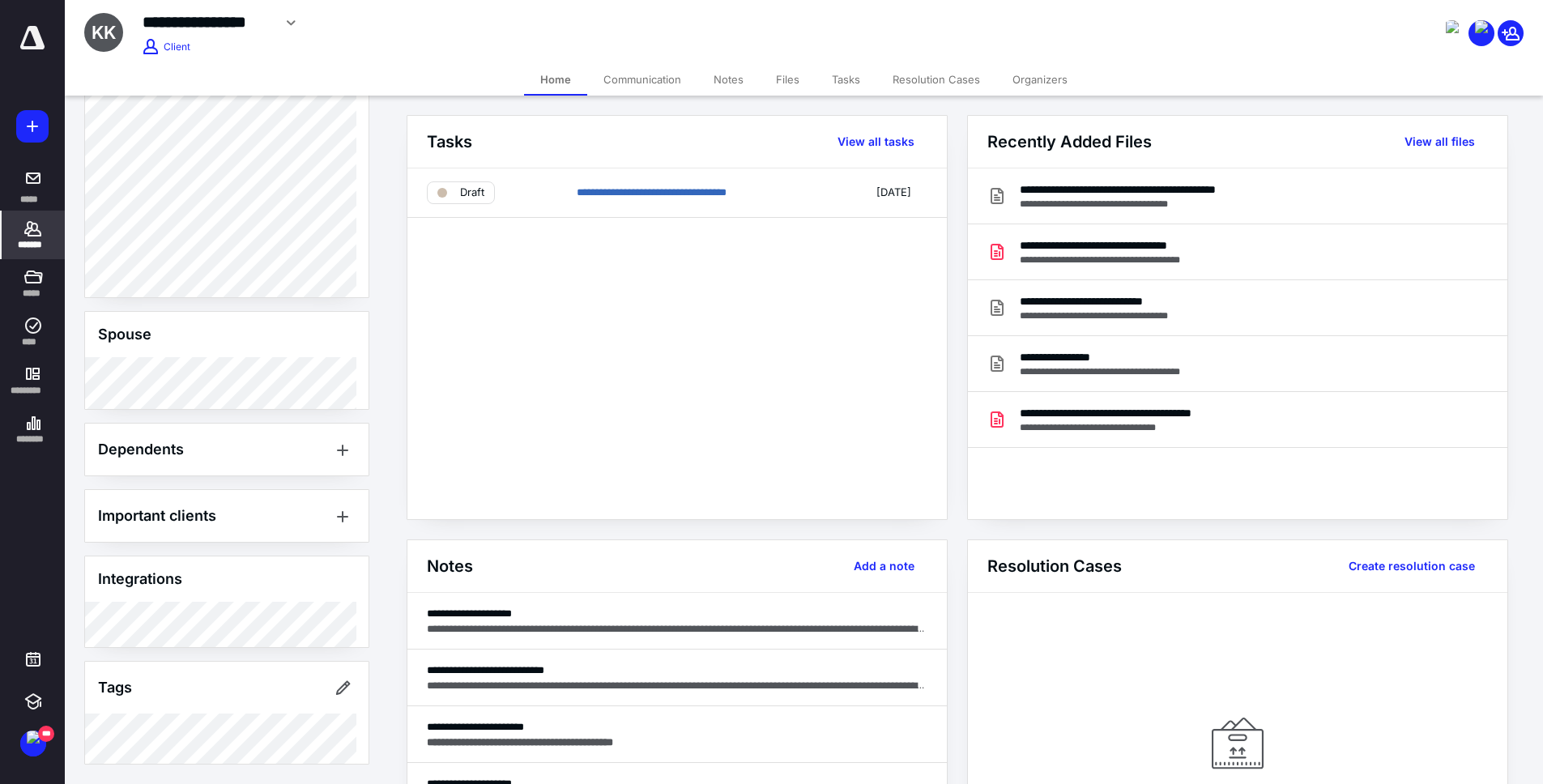click on "**********" at bounding box center (677, 343) 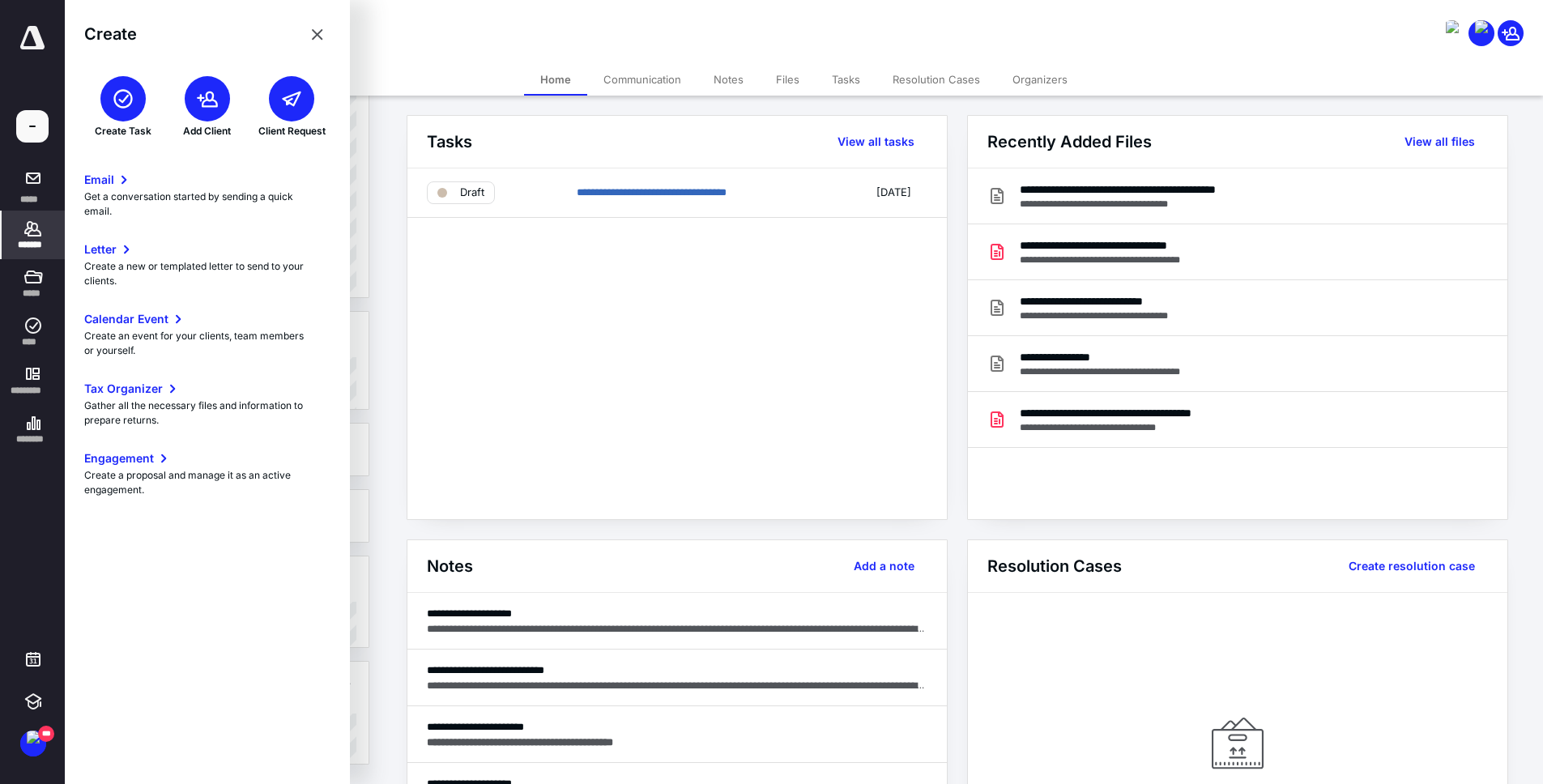 click at bounding box center [292, 99] 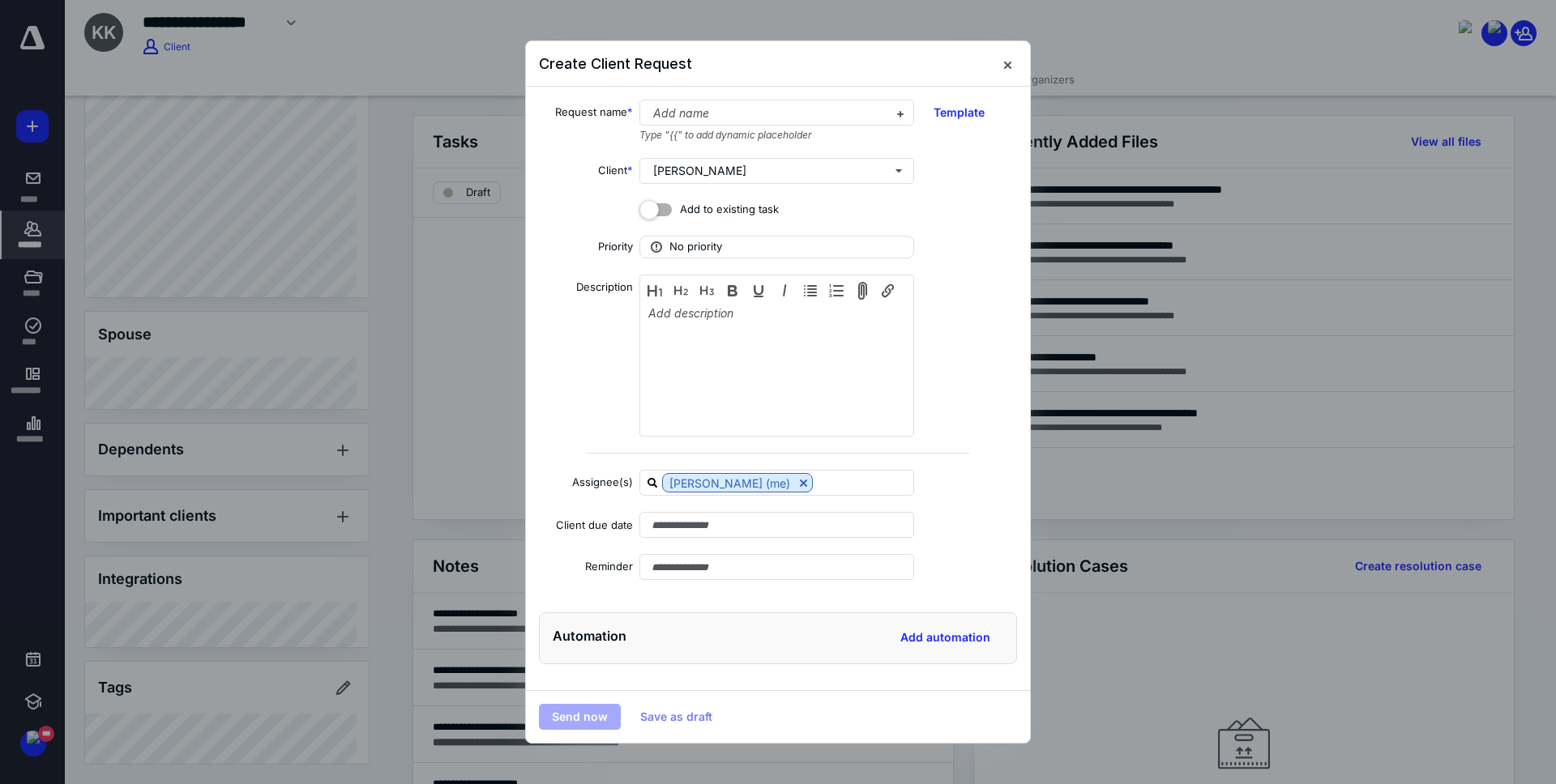 click on "Priority No priority" at bounding box center (778, 247) 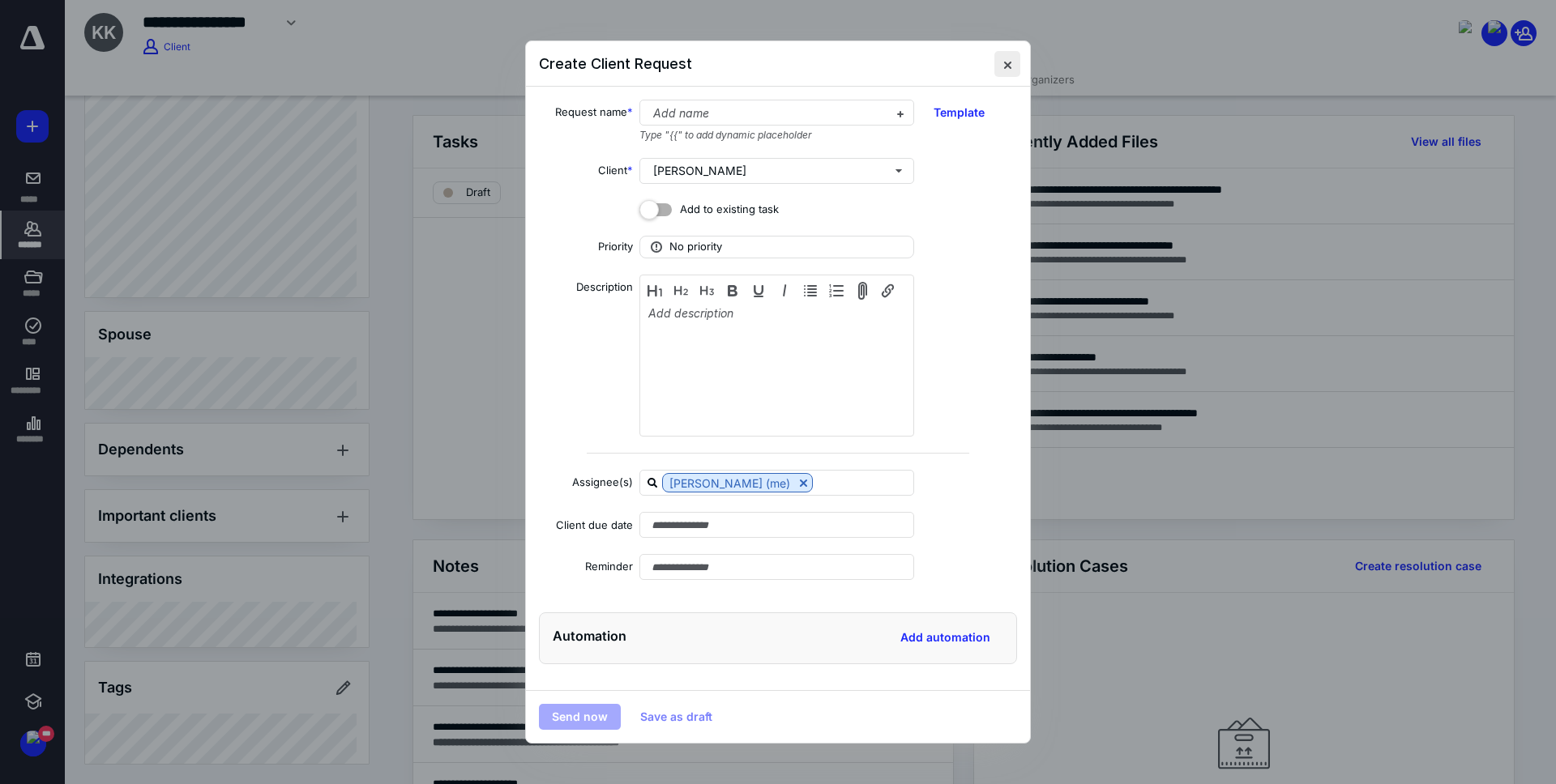 click at bounding box center (1007, 64) 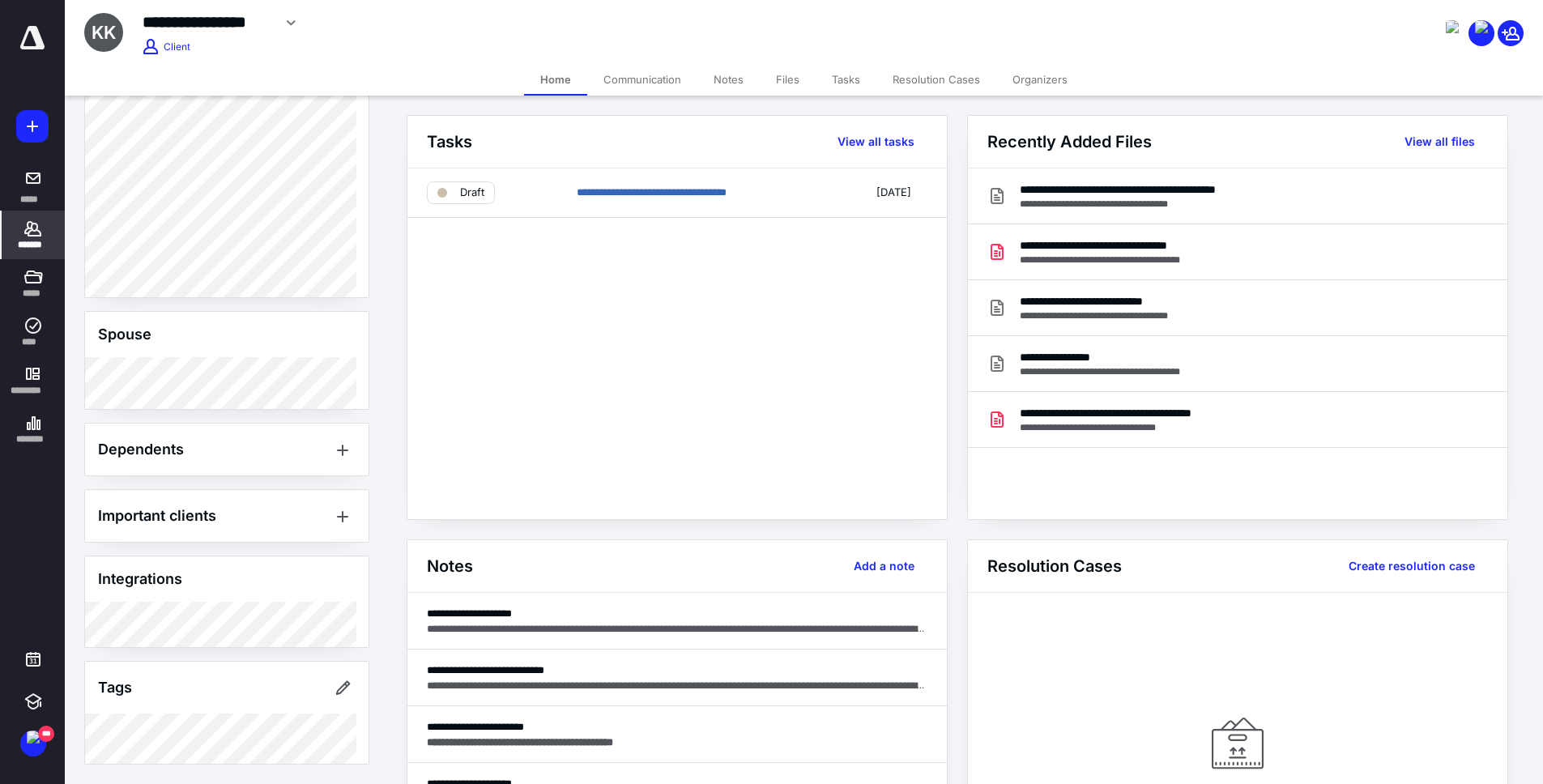 click on "**********" at bounding box center (677, 343) 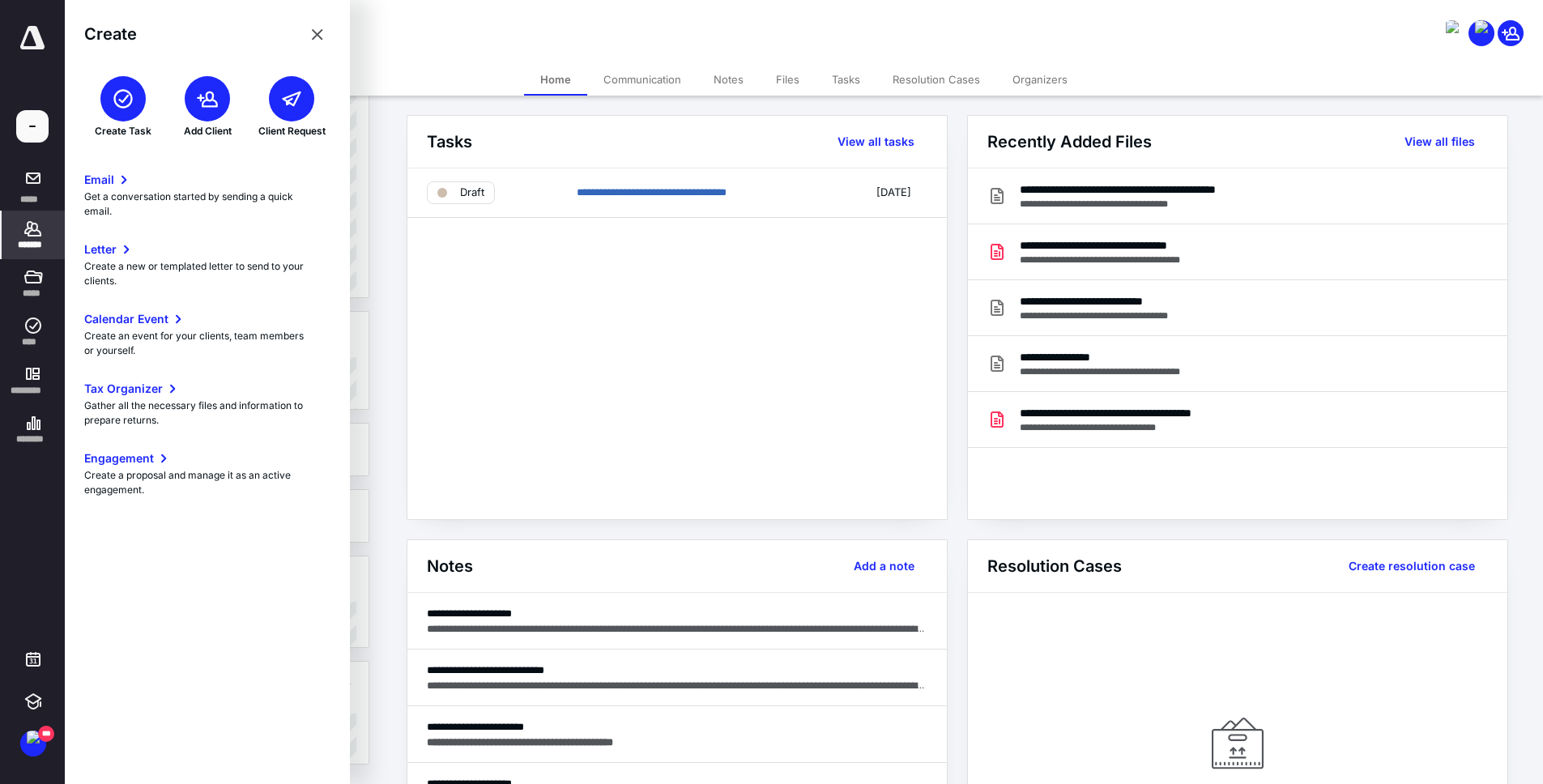 click 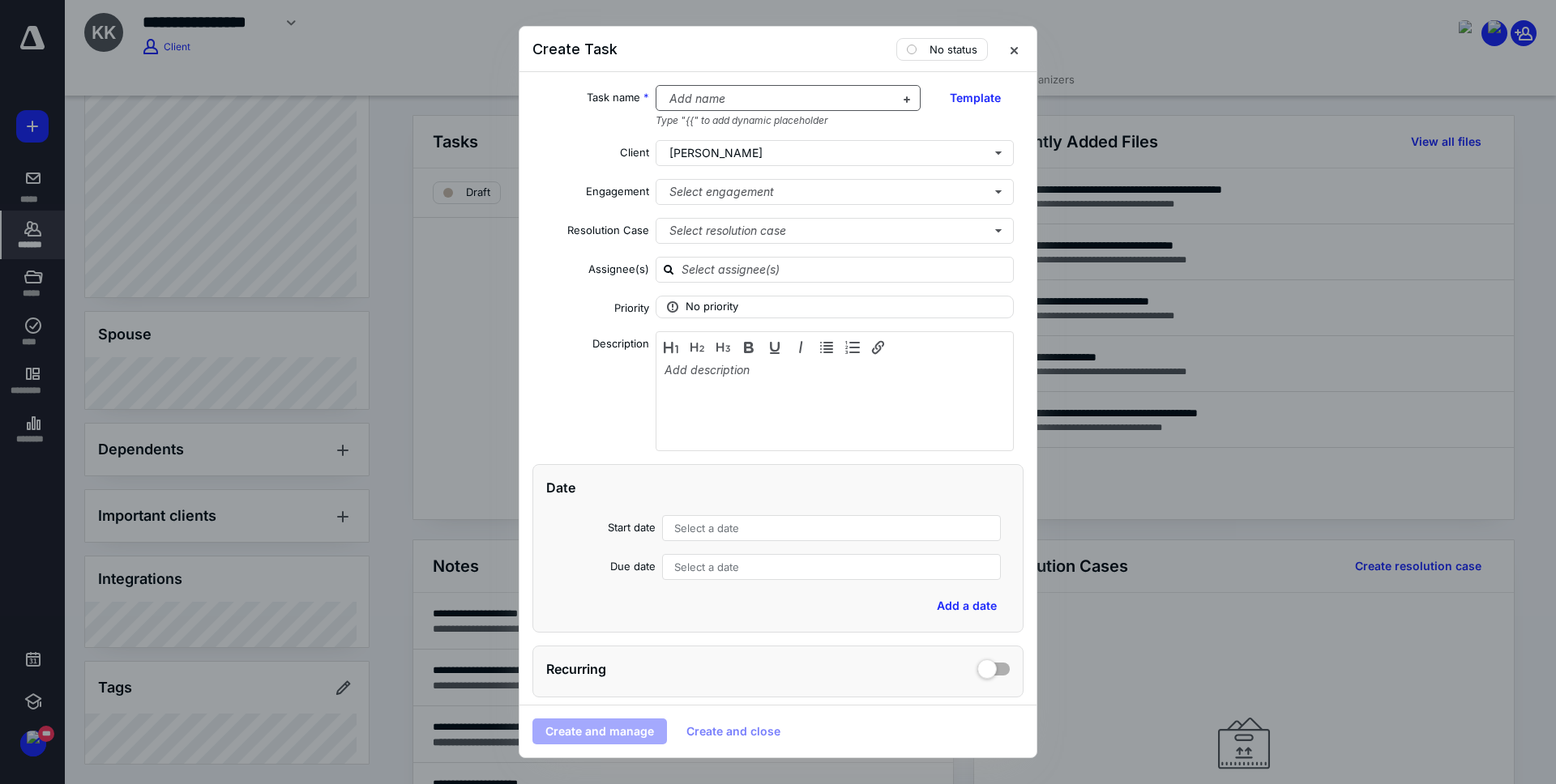 click at bounding box center [779, 99] 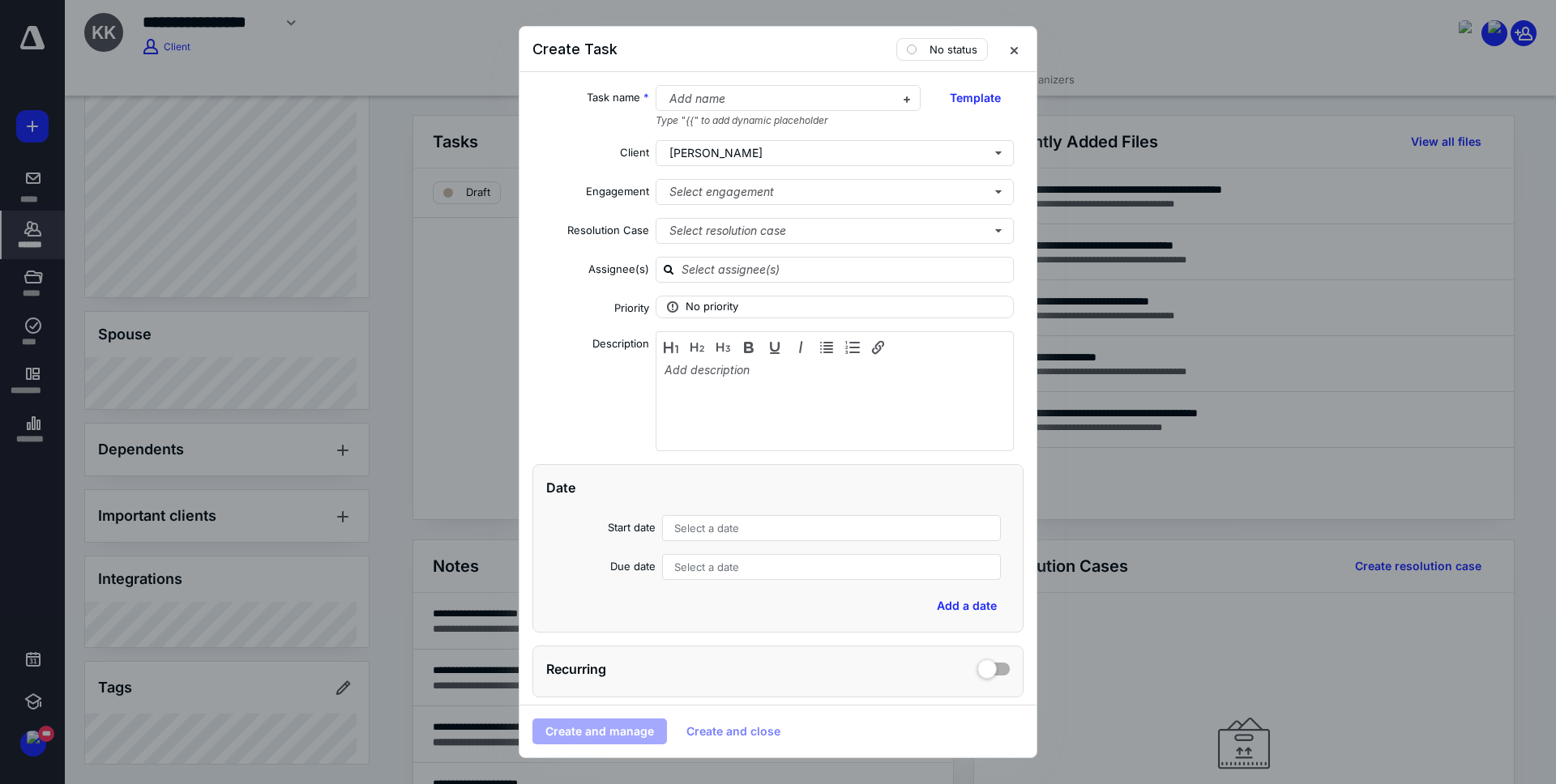 click on "Task name   * Add name Type "{{" to add dynamic placeholder Template" at bounding box center [778, 106] 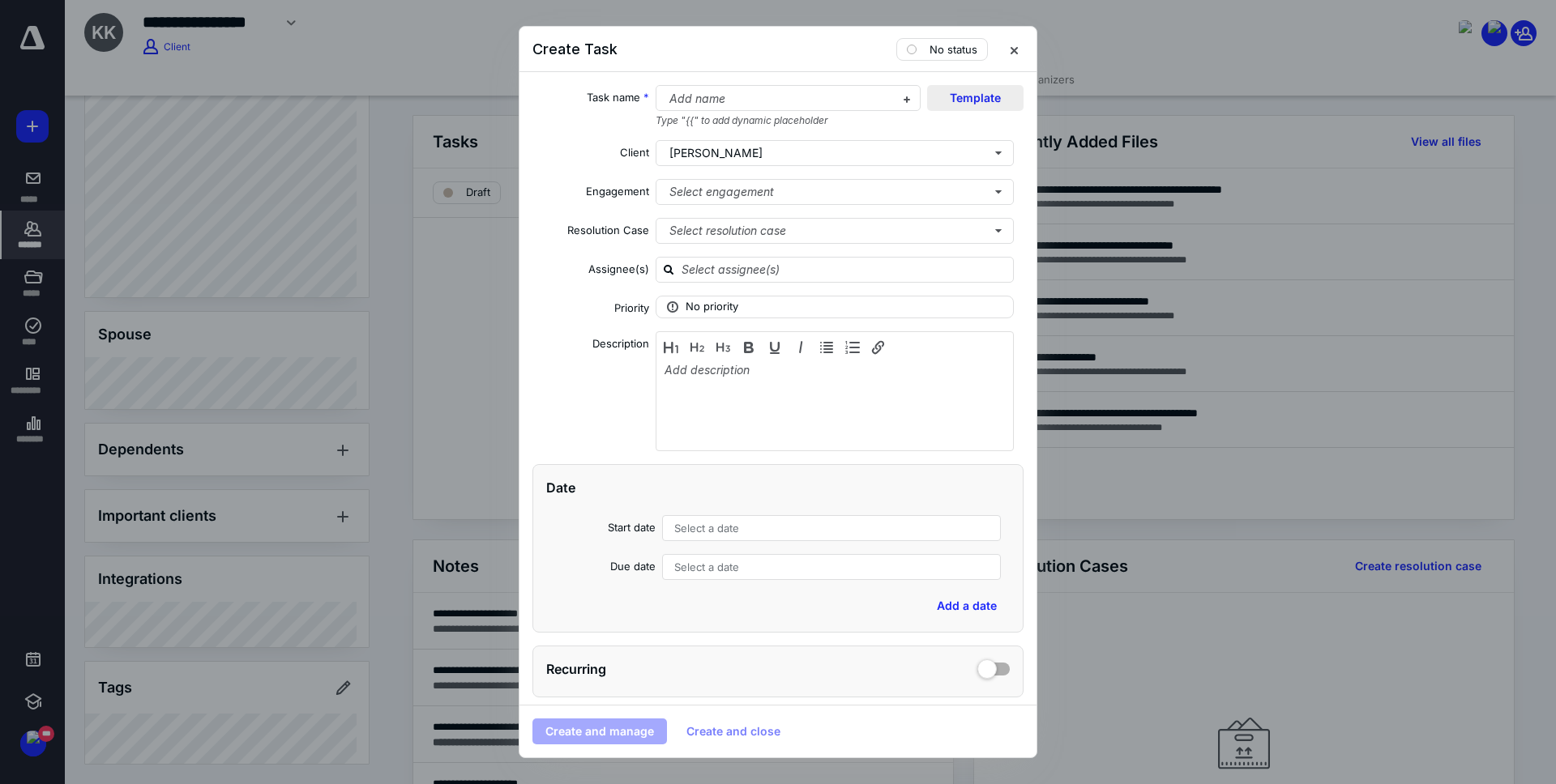 click on "Template" at bounding box center (975, 98) 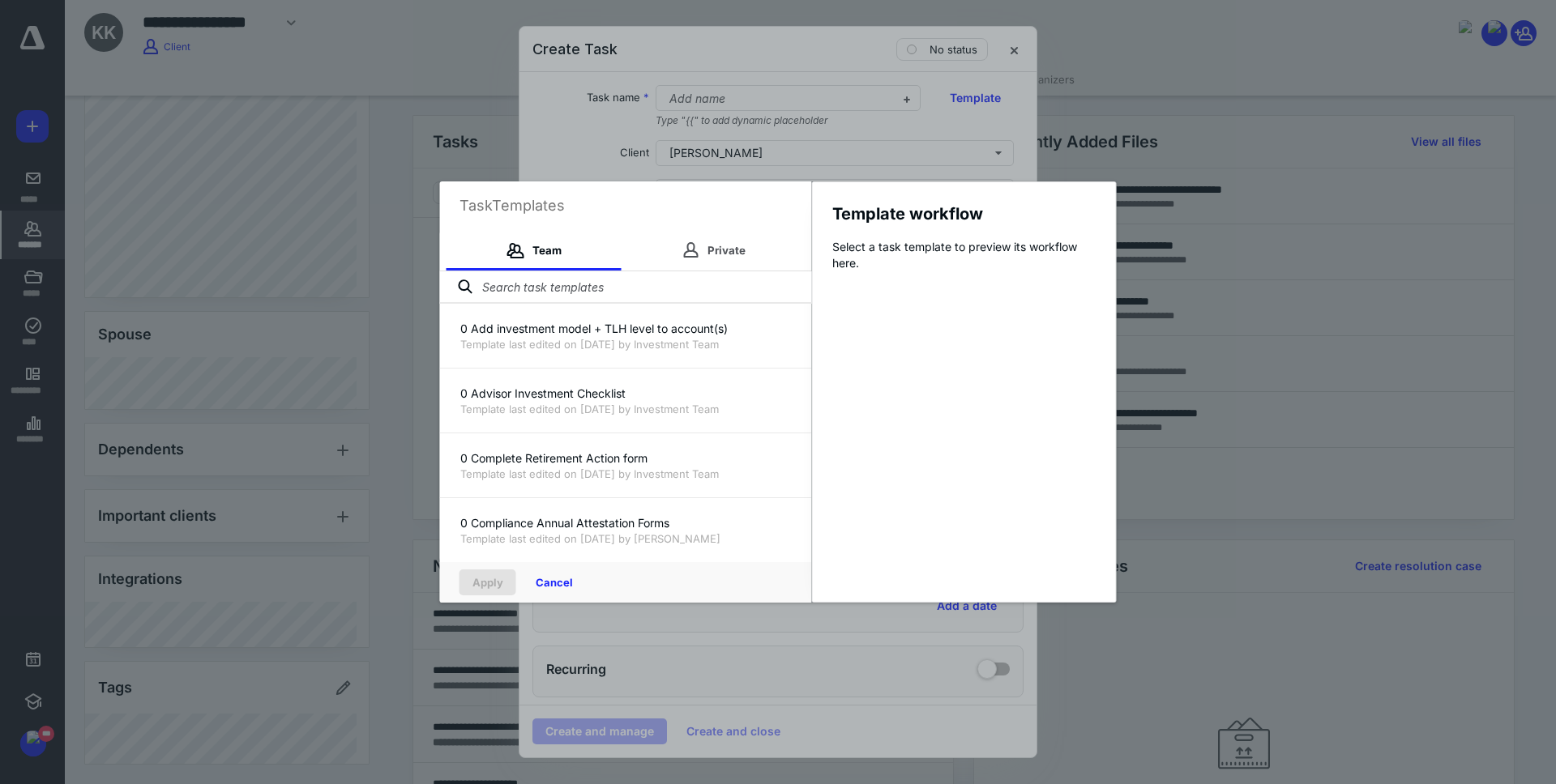 click at bounding box center (626, 288) 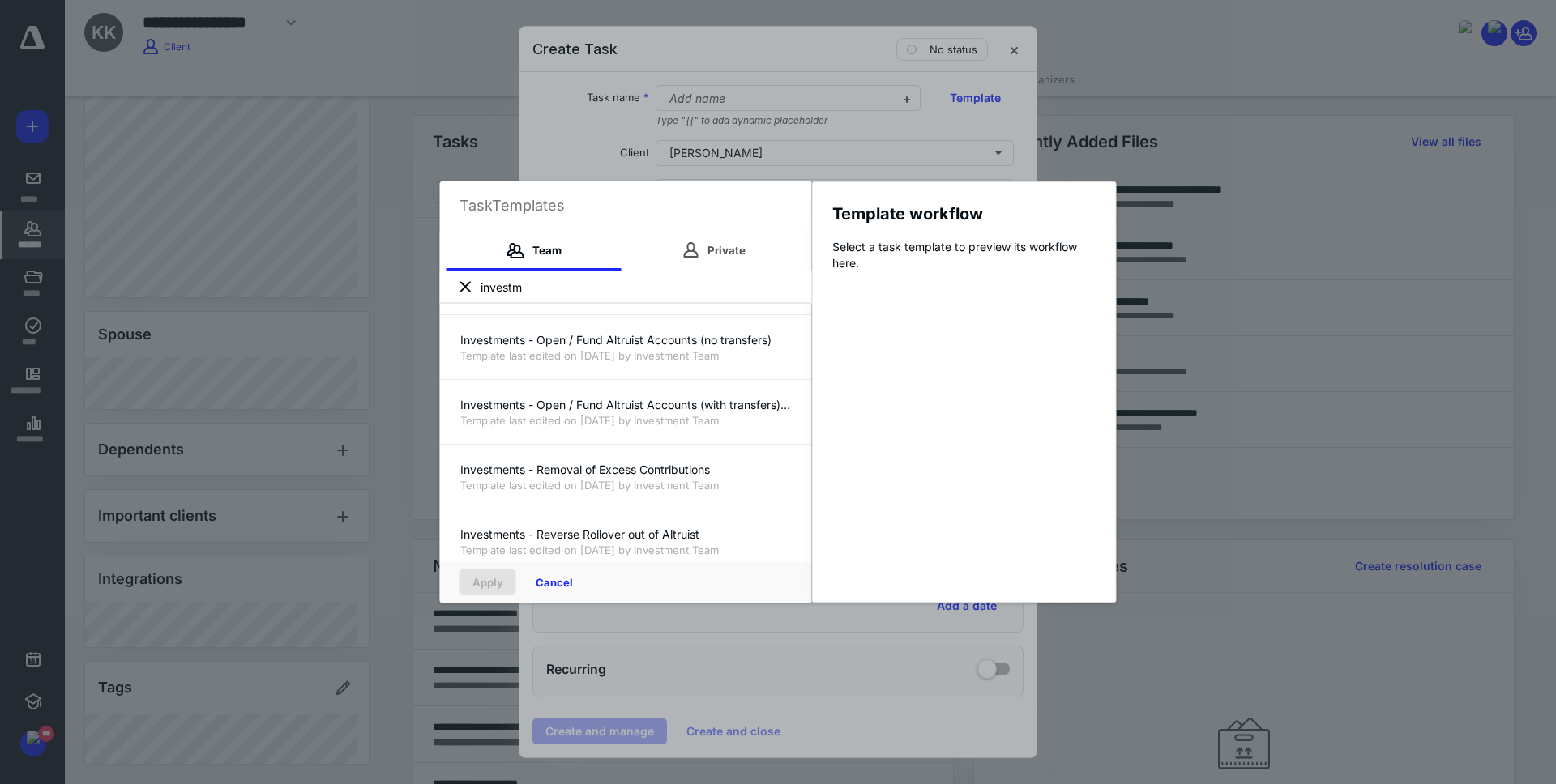 scroll, scrollTop: 513, scrollLeft: 0, axis: vertical 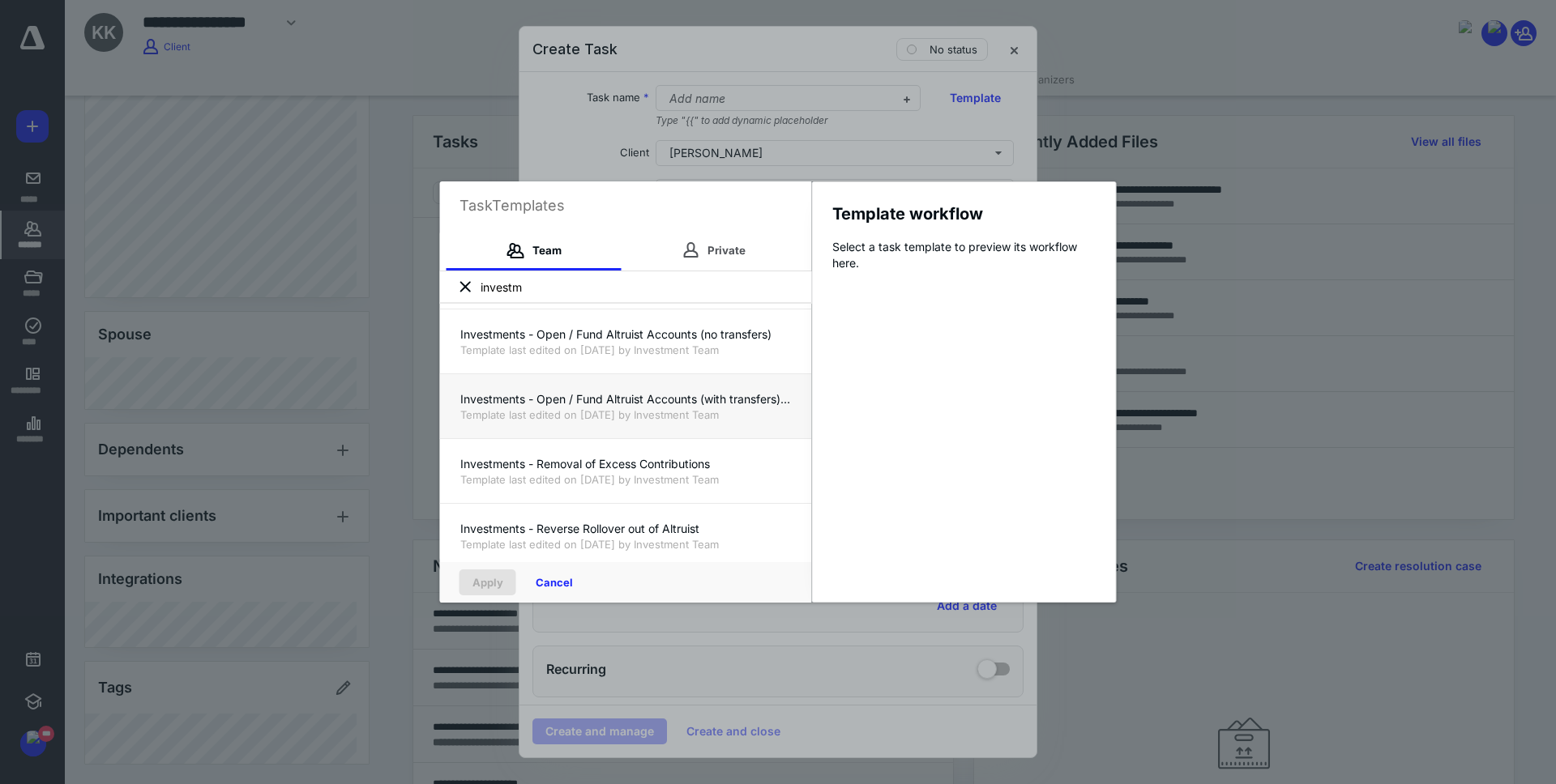 type on "investm" 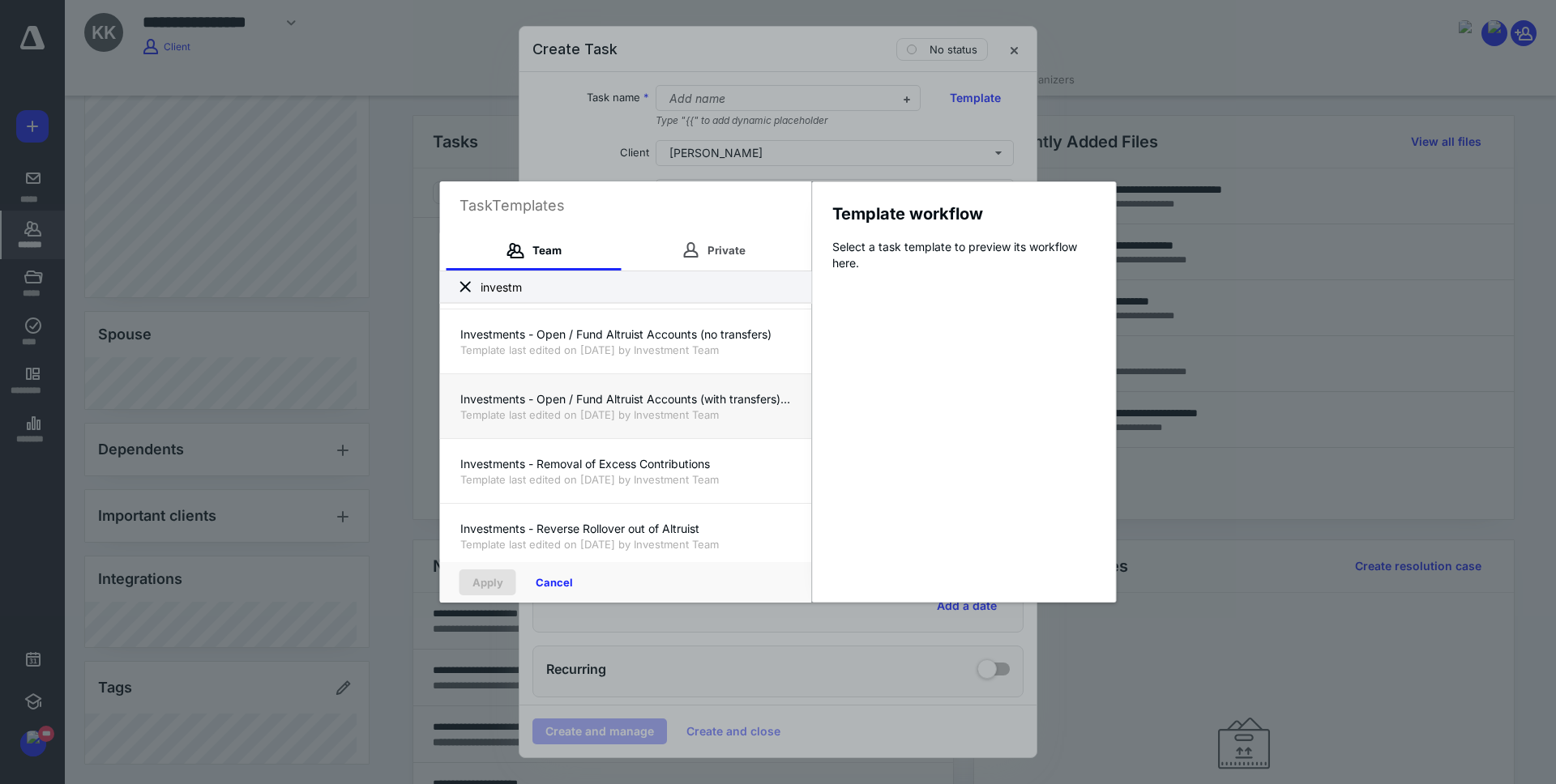 click on "Investments - Open / Fund Altruist Accounts (with transfers) [$AUM]" at bounding box center [626, 399] 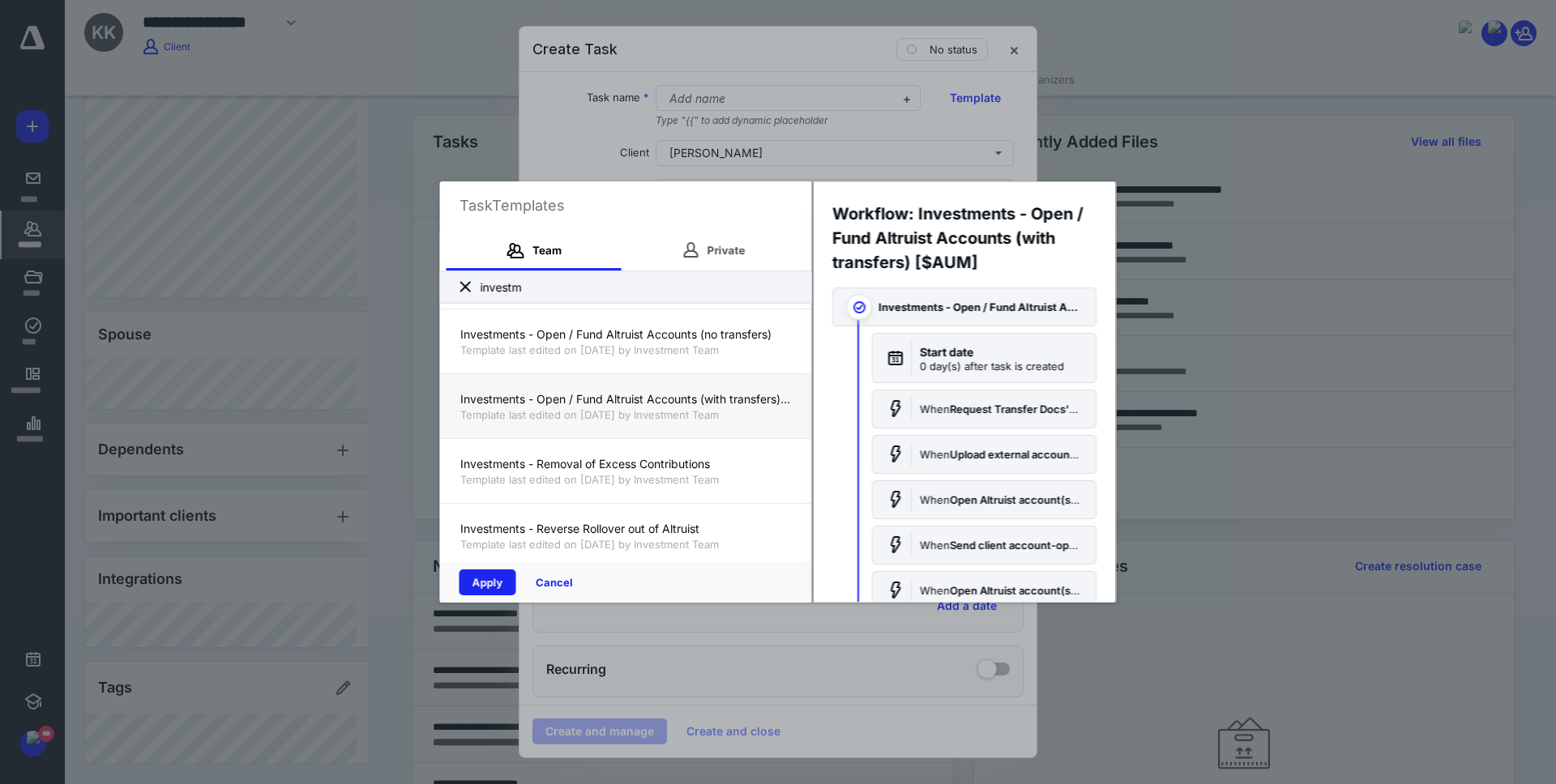 click on "Apply" at bounding box center (488, 582) 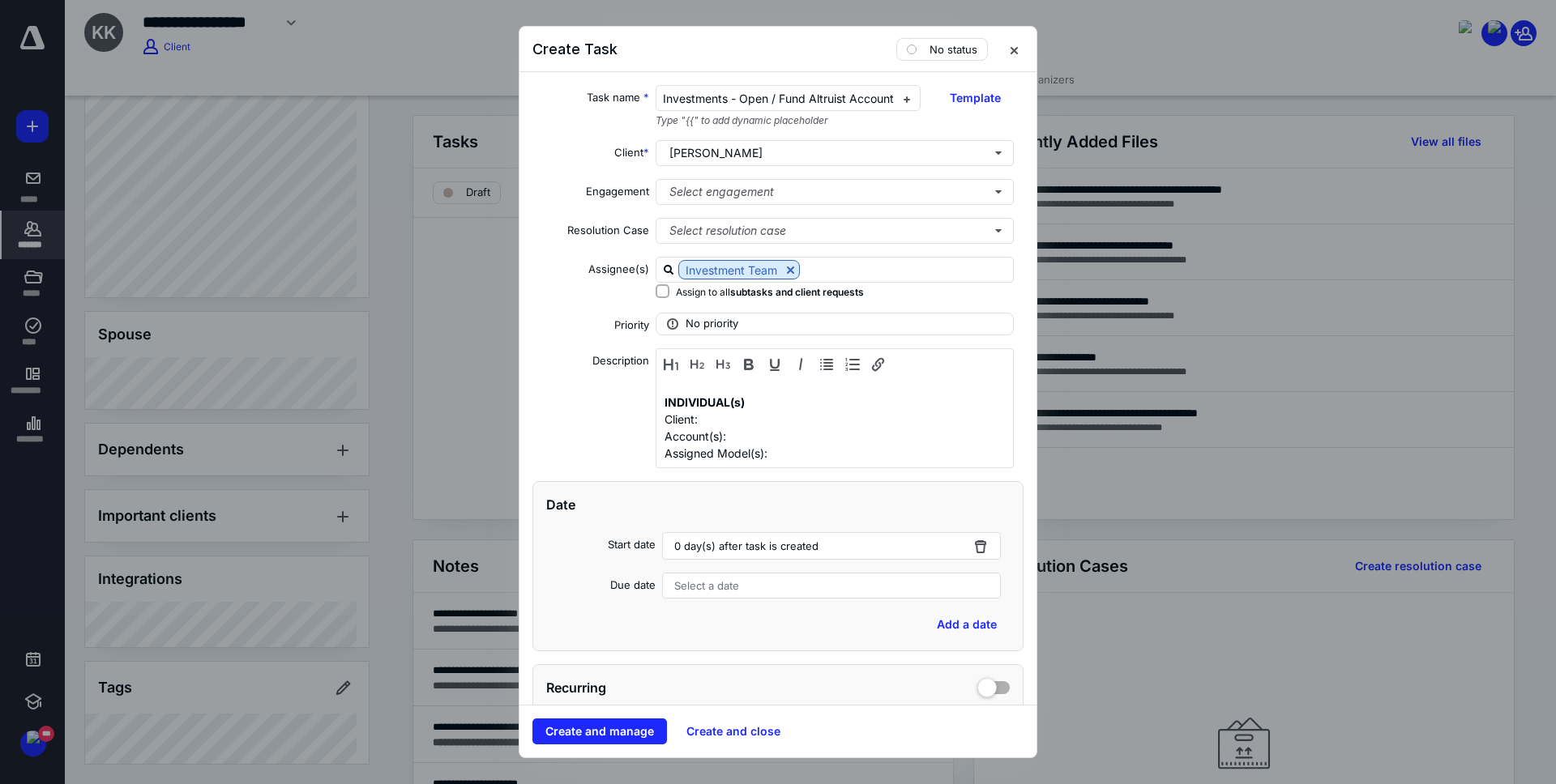 scroll, scrollTop: 60, scrollLeft: 0, axis: vertical 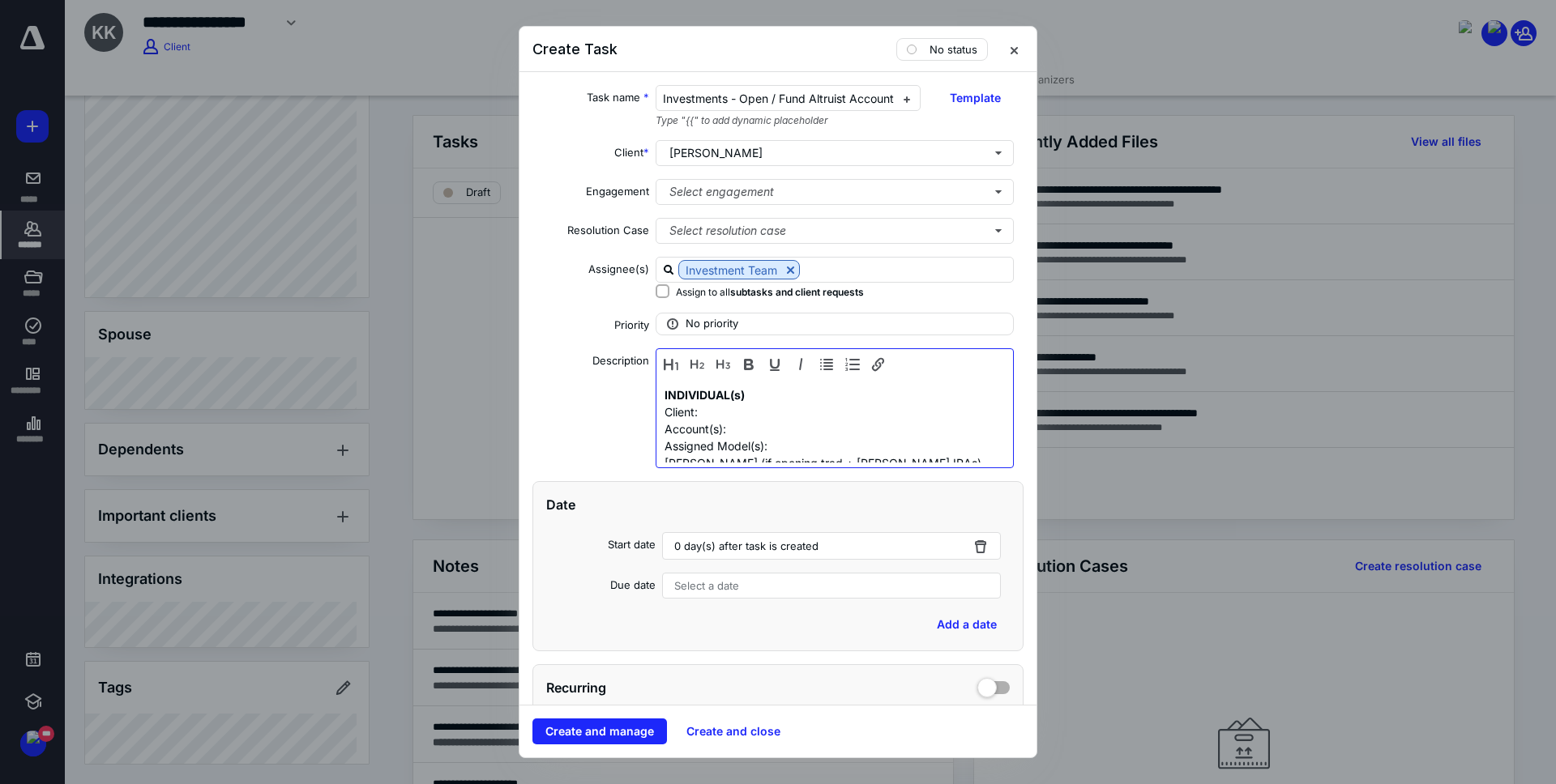 click on "Client:" at bounding box center (830, 411) 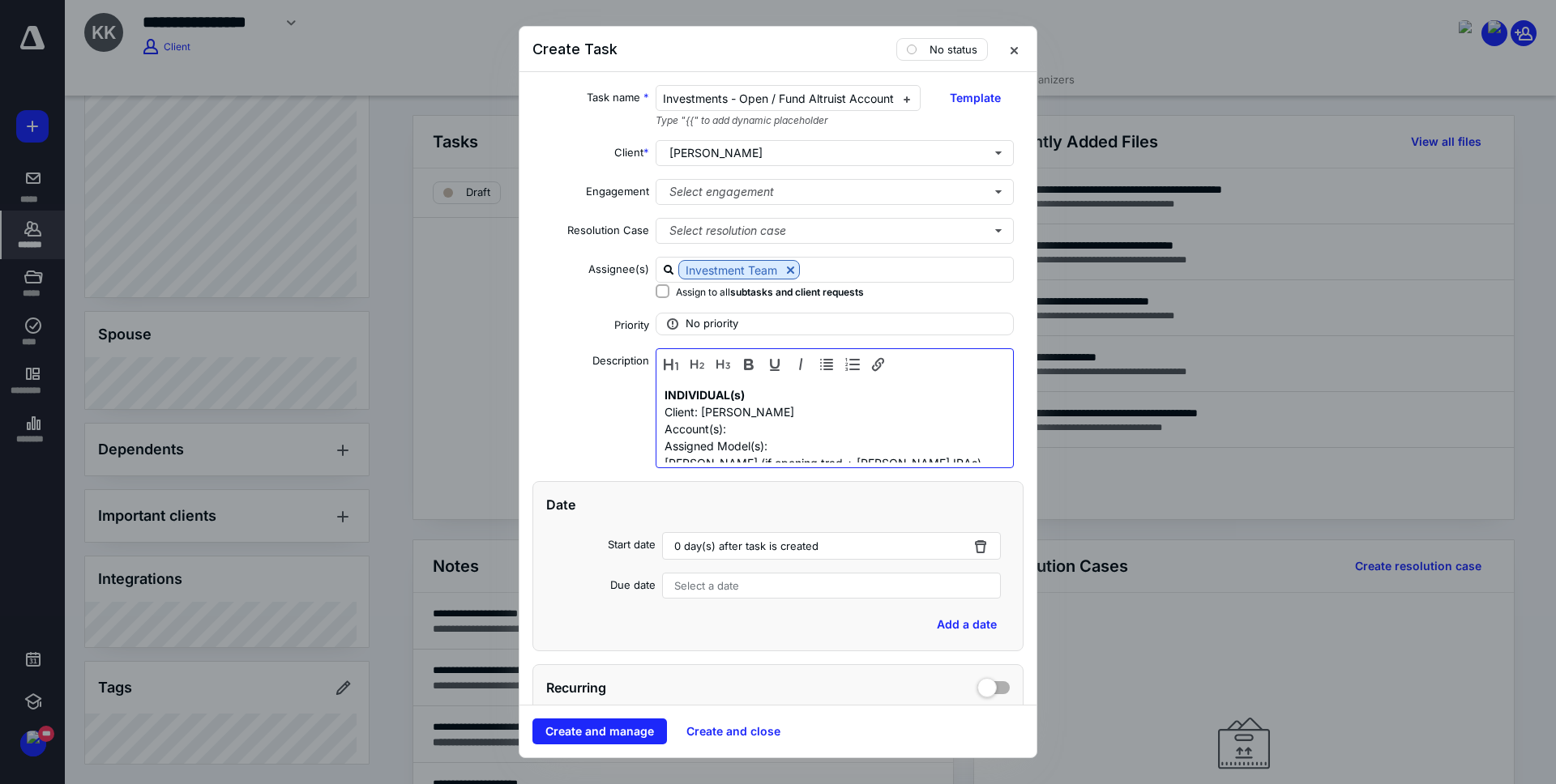 click on "Account(s):" at bounding box center [830, 428] 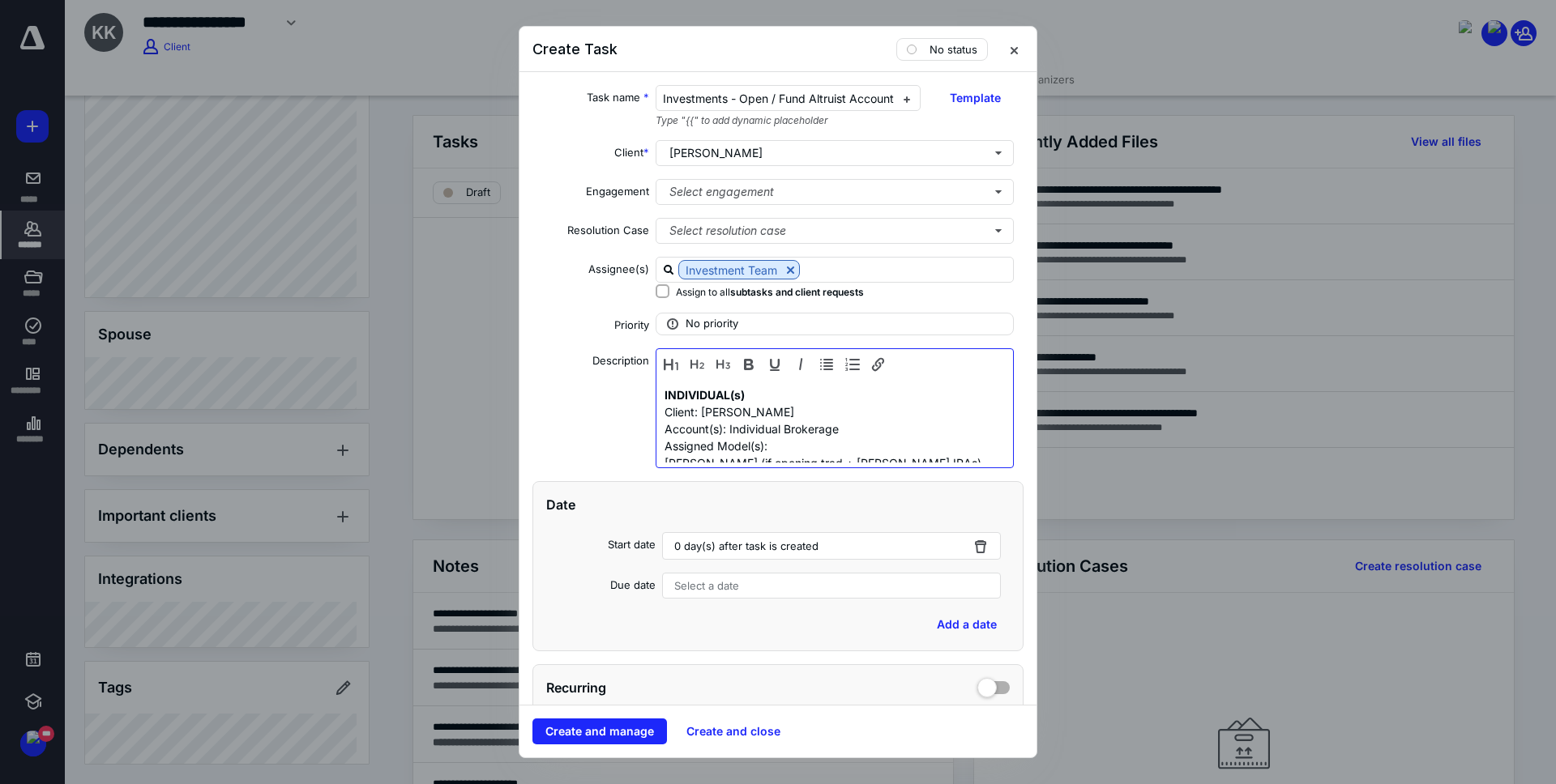 click on "Assigned Model(s):" at bounding box center (830, 445) 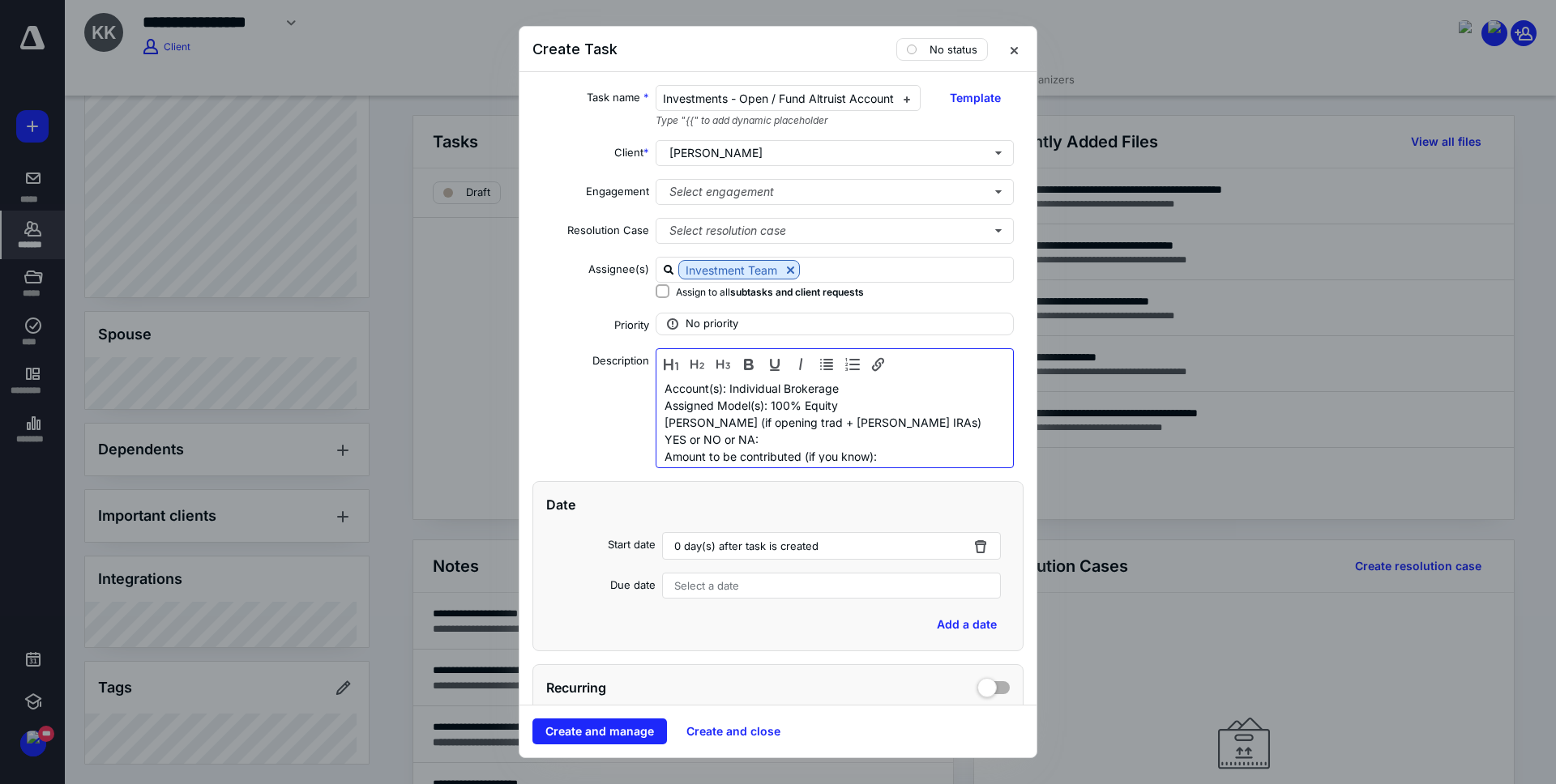 scroll, scrollTop: 109, scrollLeft: 0, axis: vertical 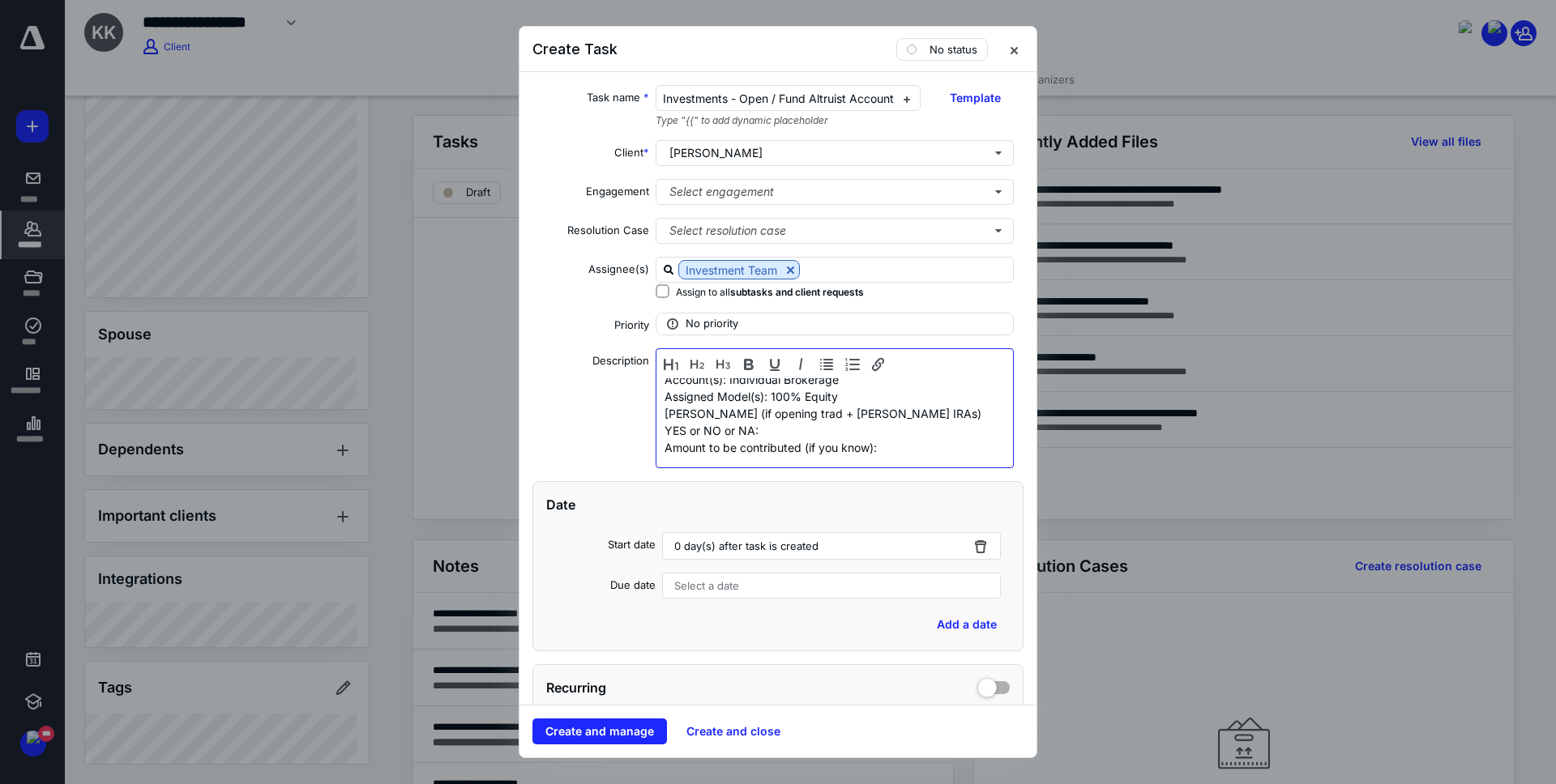 click on "[PERSON_NAME] (if opening trad + [PERSON_NAME] IRAs) YES or NO or NA:" at bounding box center [830, 422] 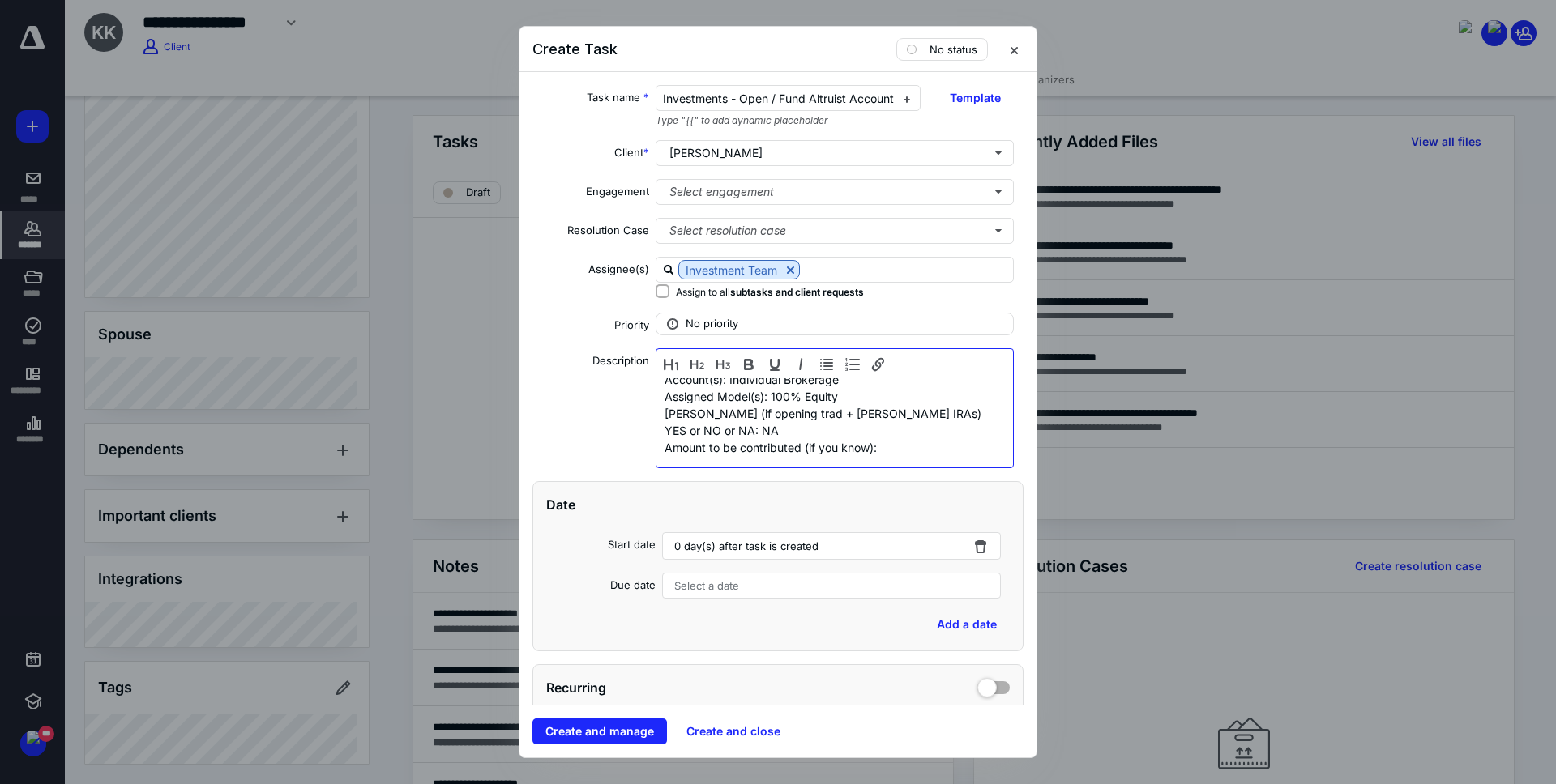 click on "Amount to be contributed (if you know):" at bounding box center (830, 447) 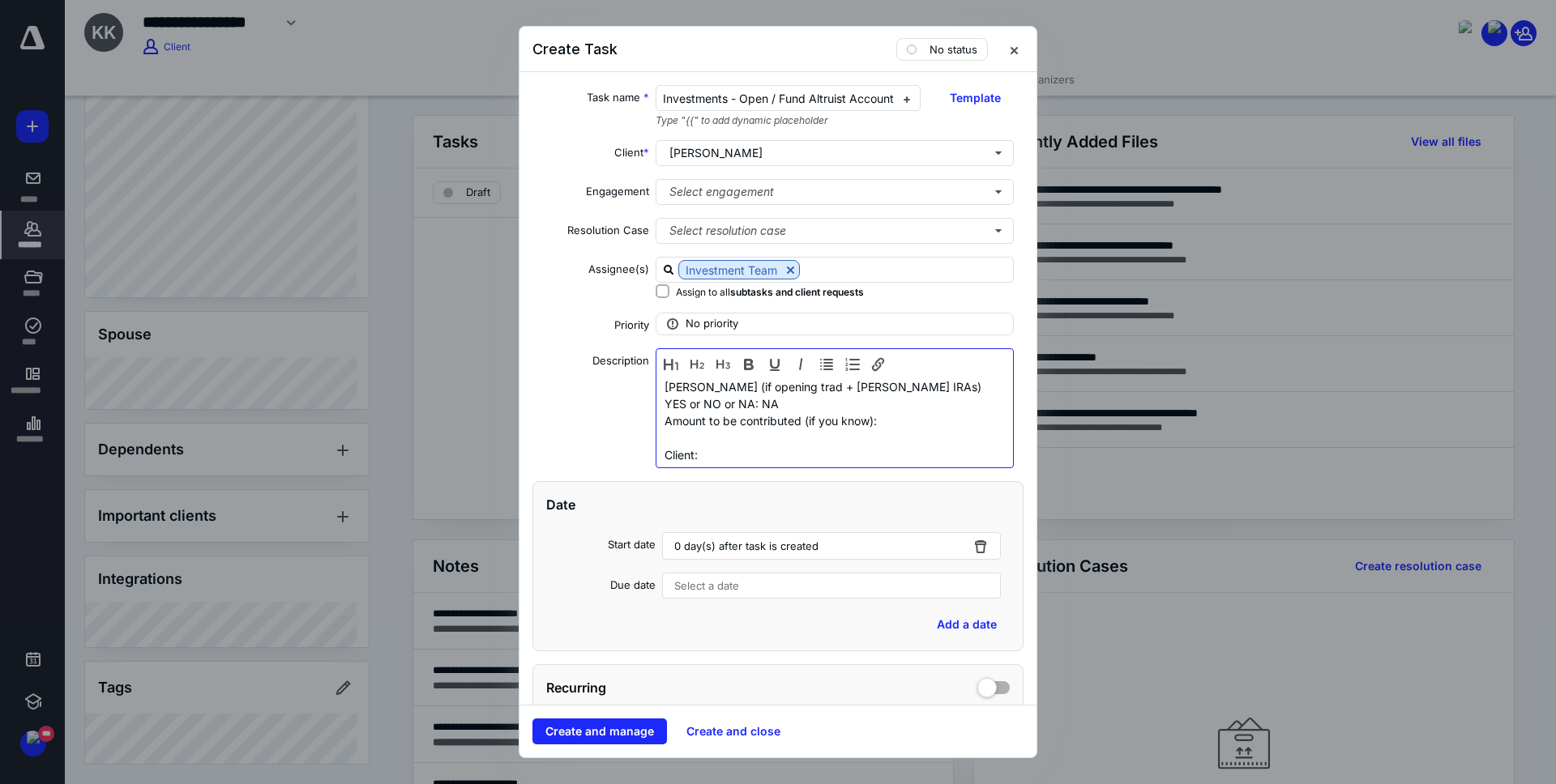 scroll, scrollTop: 134, scrollLeft: 0, axis: vertical 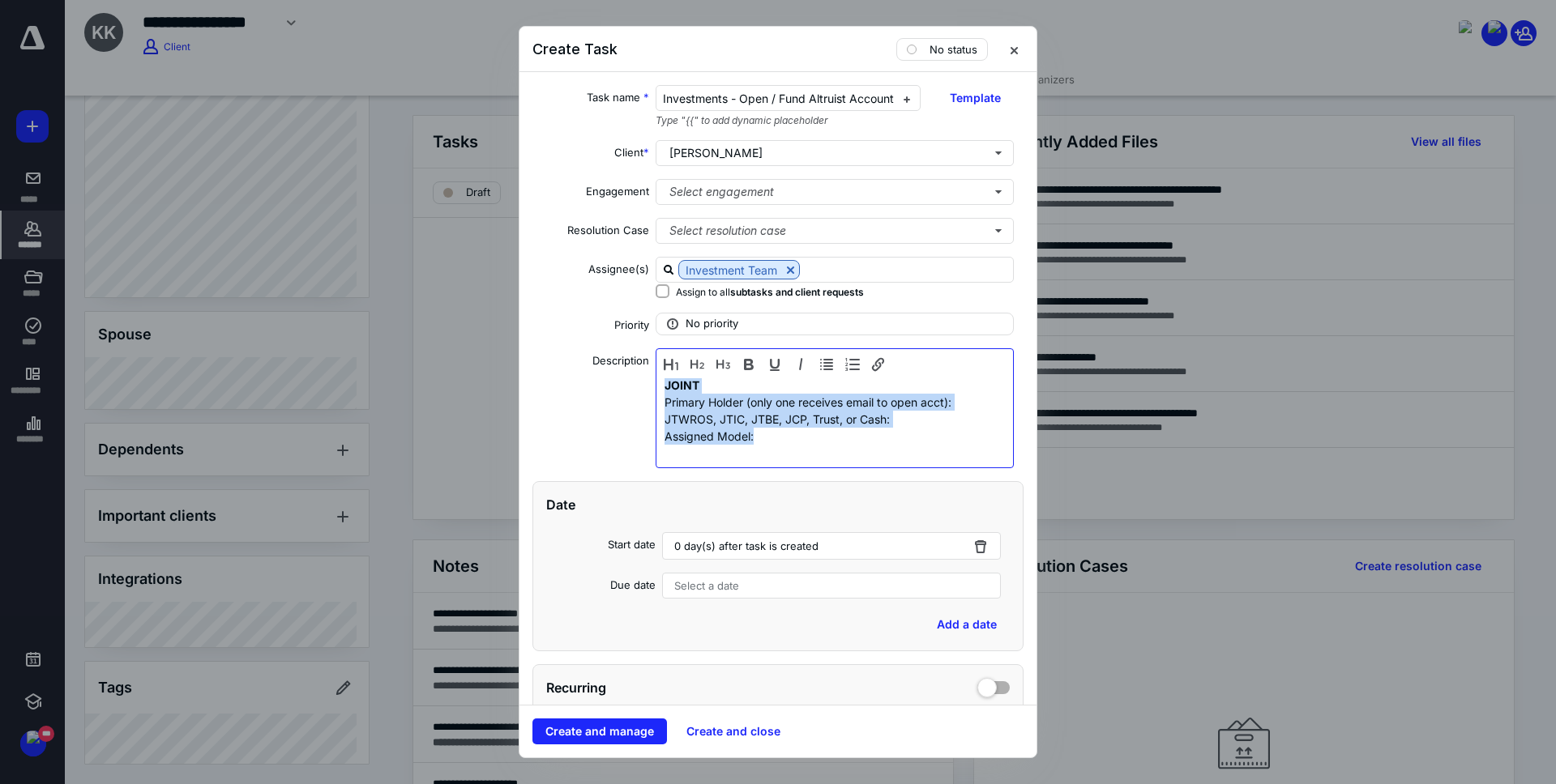drag, startPoint x: 691, startPoint y: 425, endPoint x: 766, endPoint y: 405, distance: 77.62087 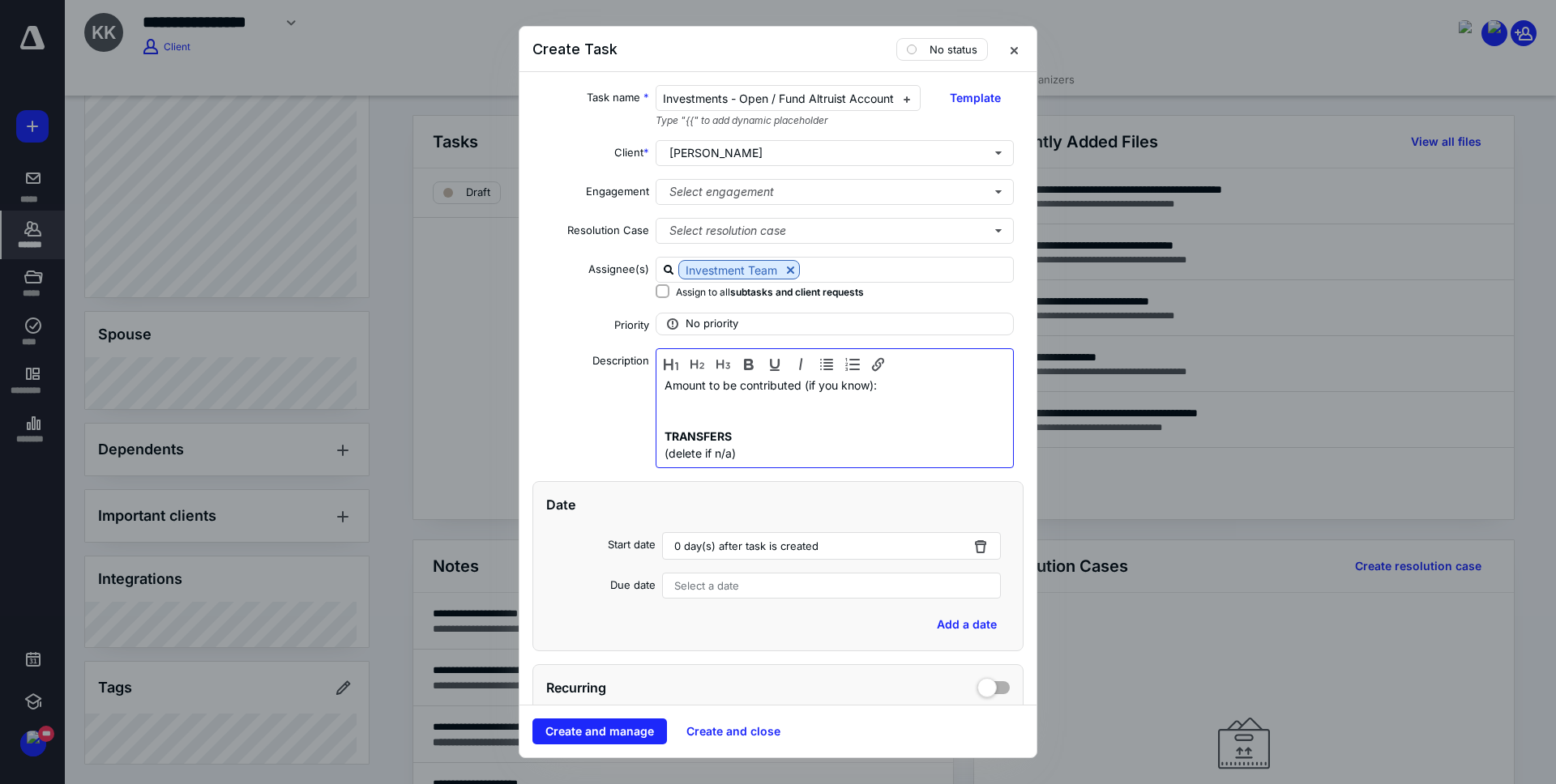 scroll, scrollTop: 155, scrollLeft: 0, axis: vertical 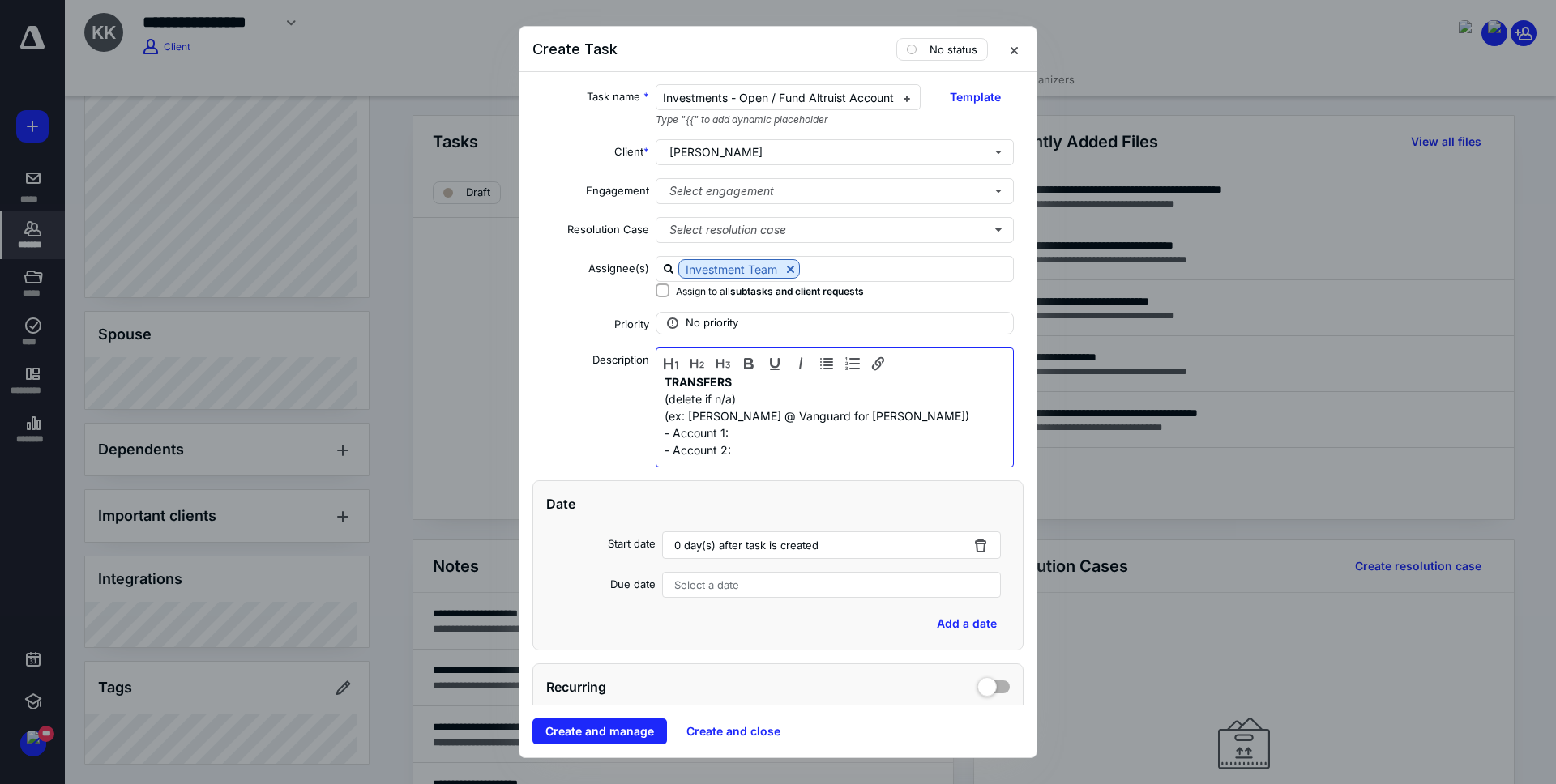 click on "- Account 1:" at bounding box center [830, 432] 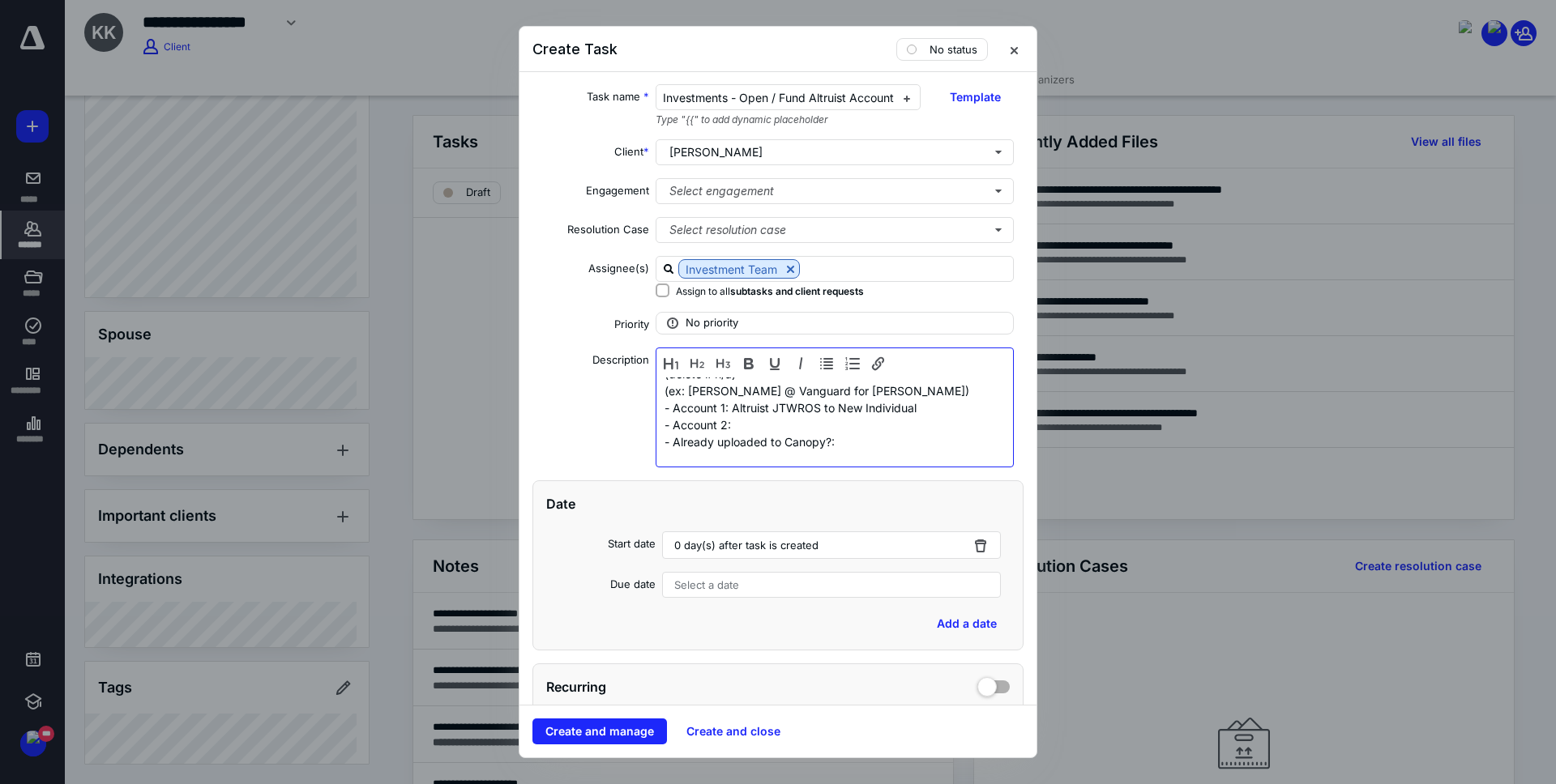 scroll, scrollTop: 235, scrollLeft: 0, axis: vertical 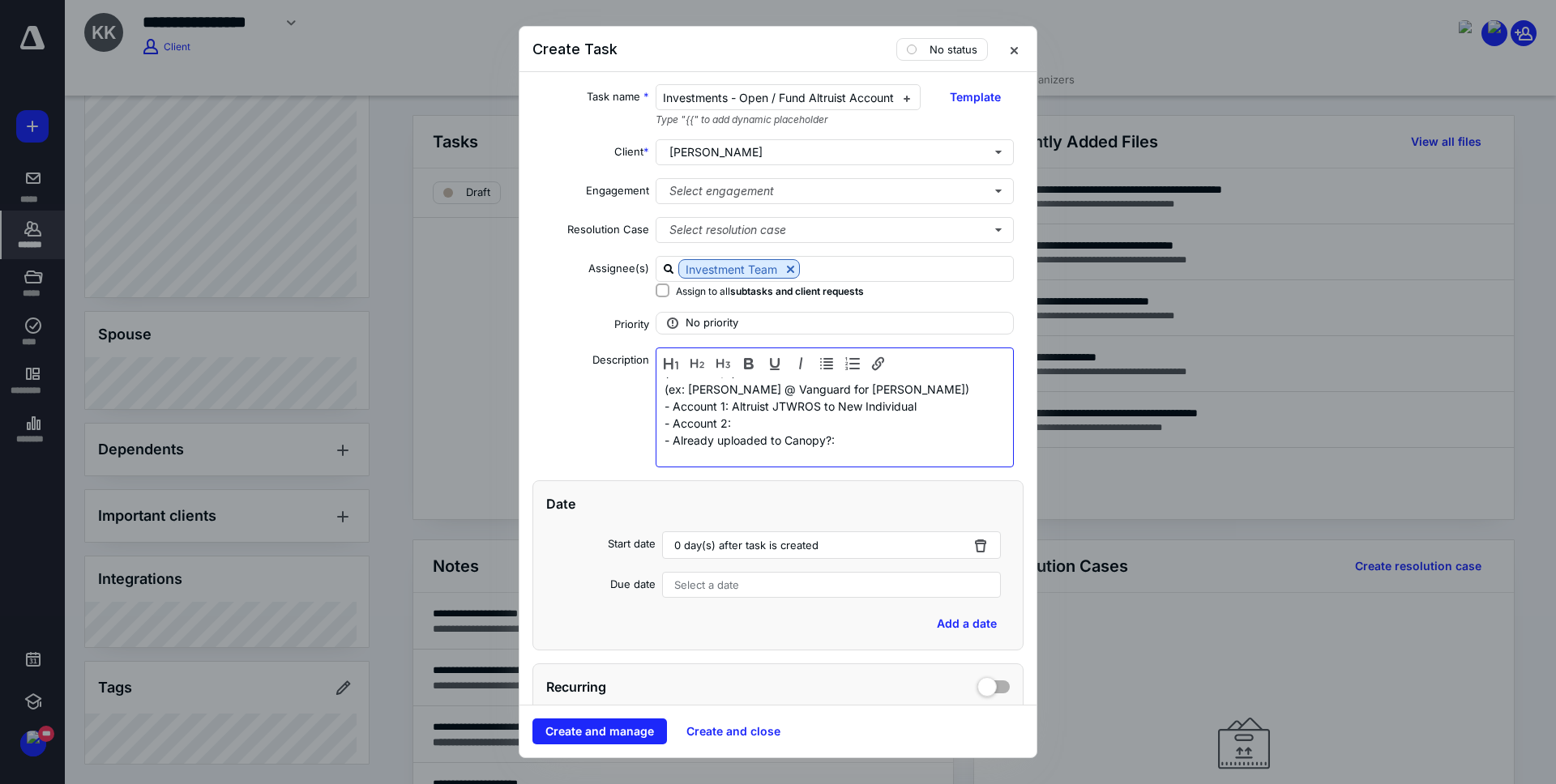click on "**Add AUM figure to task name to replace [$AUM]. No need to change anything else on the task, just fill out the below info + hit 'Create and Manage'** INDIVIDUAL(s) Client: [PERSON_NAME] Account(s): Individual Brokerage Assigned Model(s): 100% Equity [PERSON_NAME] (if opening trad + [PERSON_NAME] IRAs) YES or NO or NA: NA Amount to be contributed (if you know):  TRANSFERS   (delete if n/a) (ex: [PERSON_NAME] @ Vanguard for [PERSON_NAME]) - Account 1: Altruist JTWROS to New Individual - Account 2: - Already uploaded to Canopy?: Notes (if needed):" at bounding box center [830, 313] 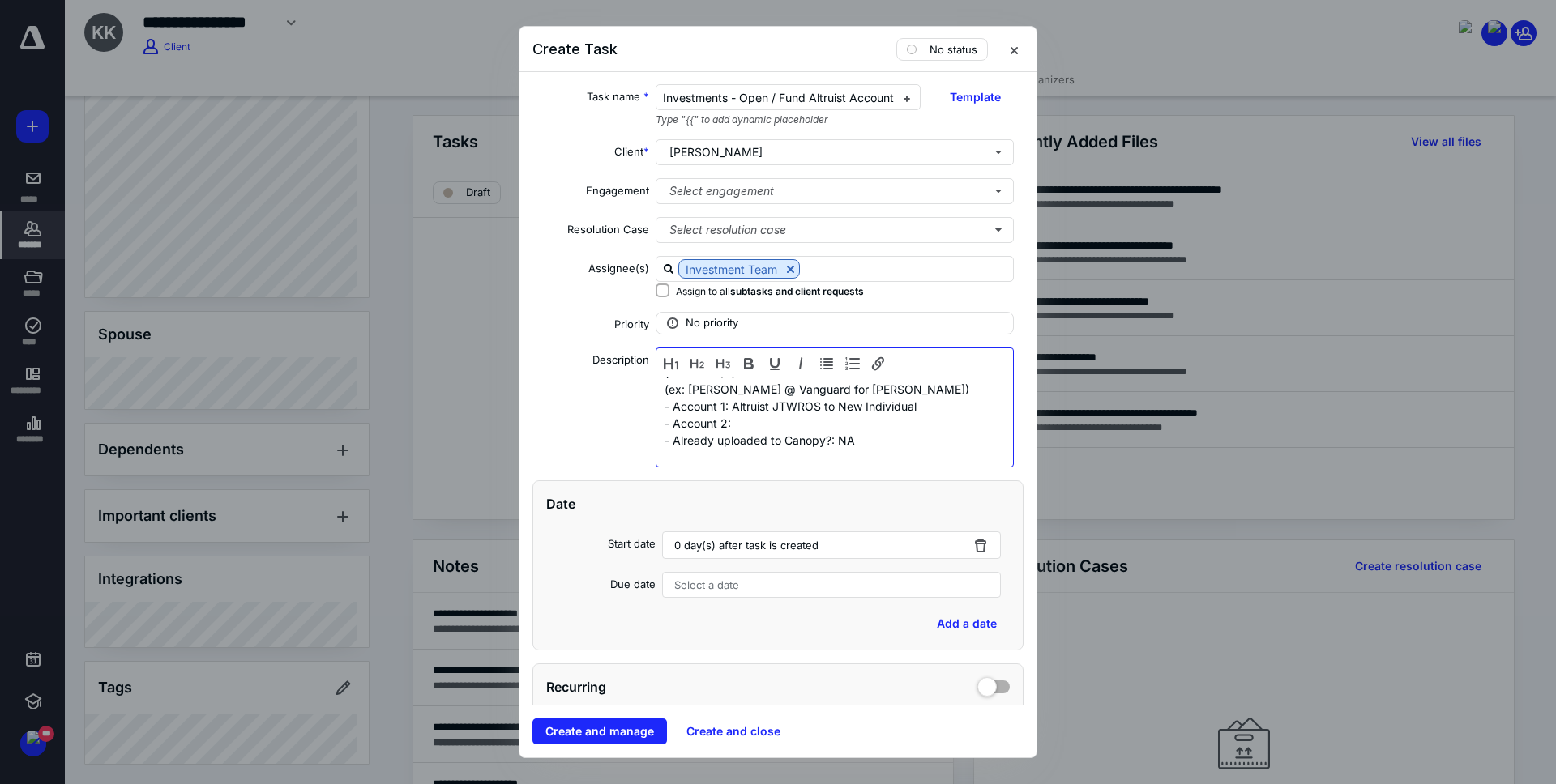 scroll, scrollTop: 239, scrollLeft: 0, axis: vertical 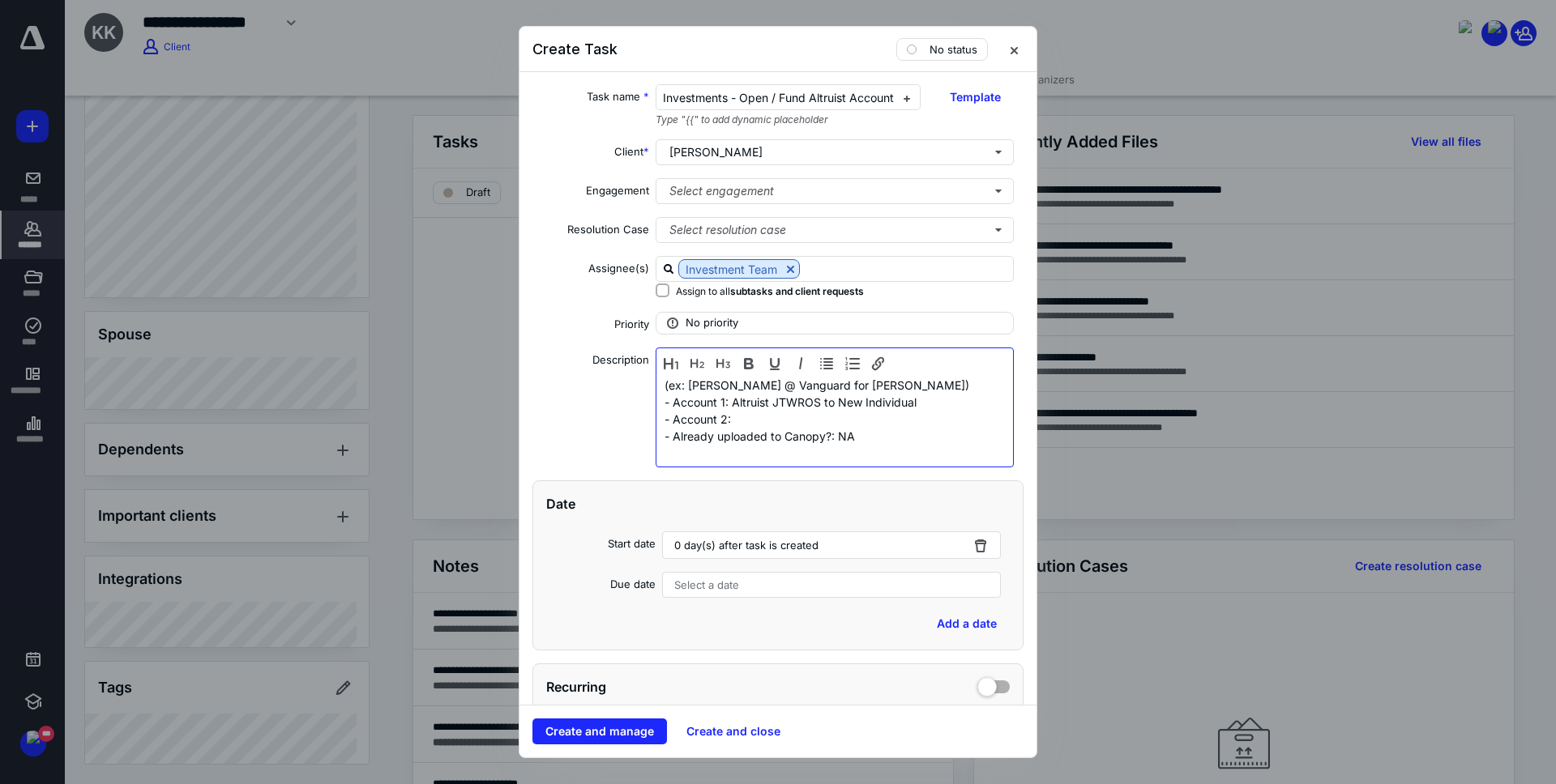 click on "Notes (if needed):" at bounding box center [830, 470] 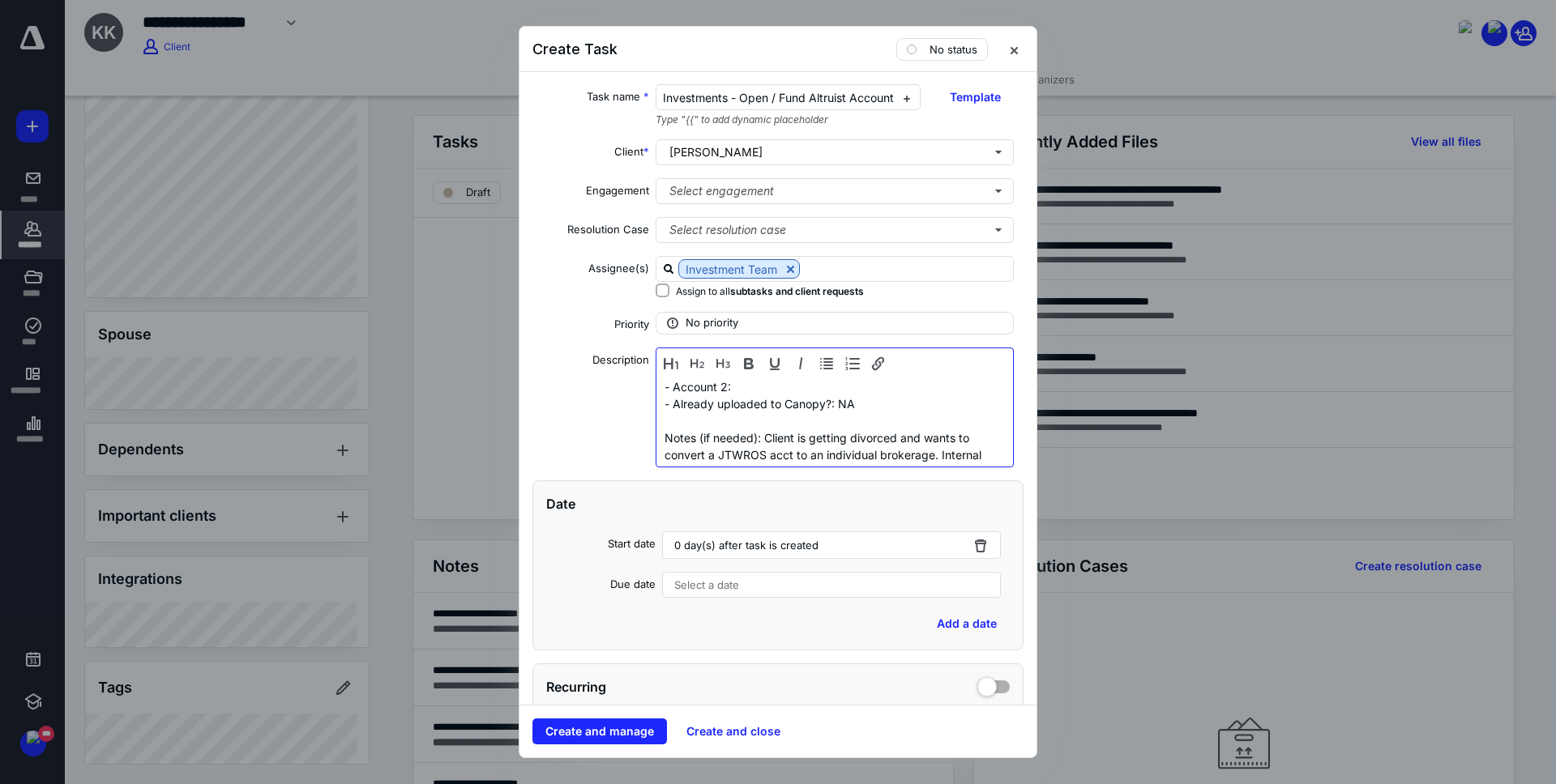 scroll, scrollTop: 256, scrollLeft: 0, axis: vertical 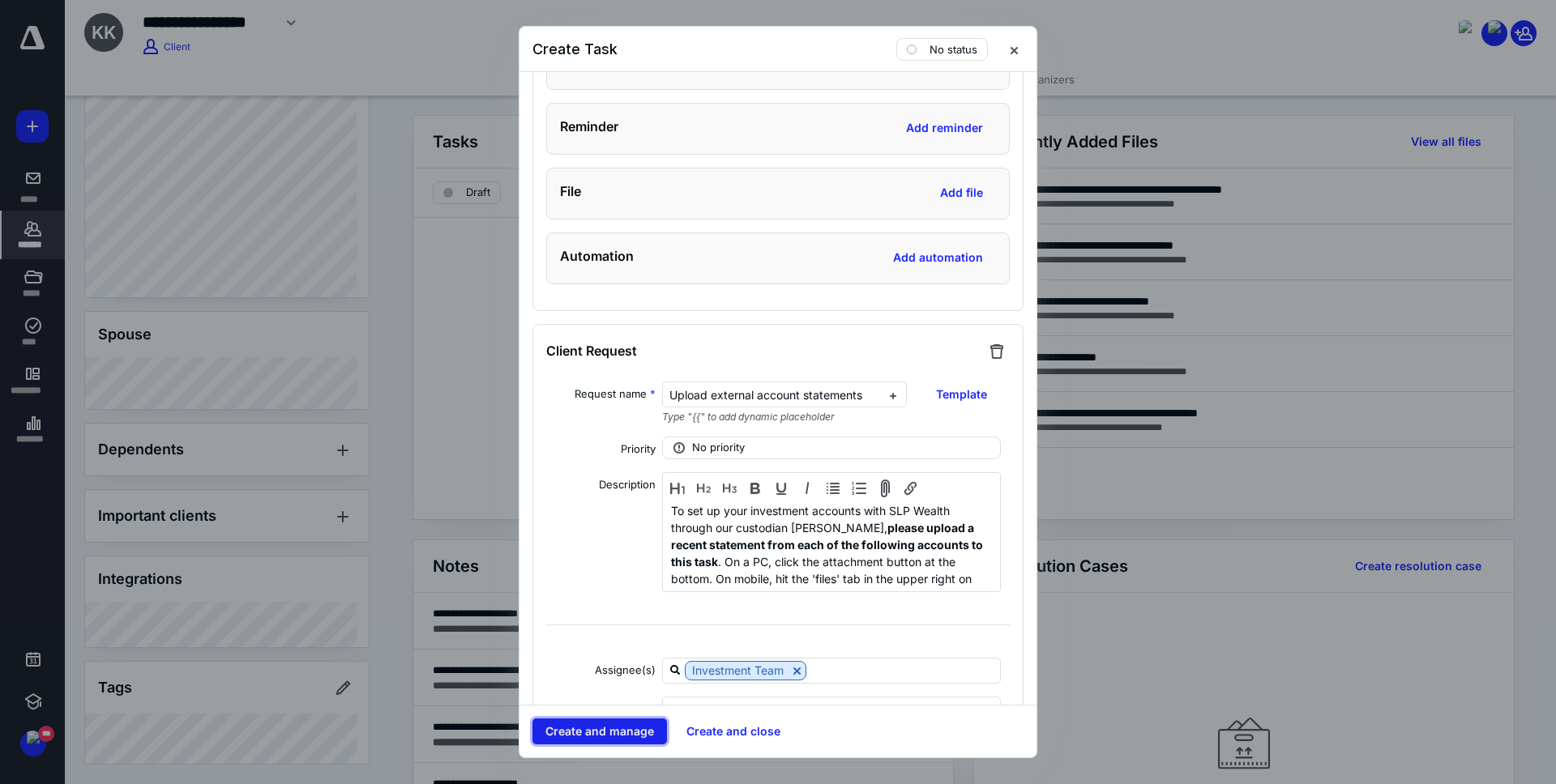 click on "Create and manage" at bounding box center (600, 731) 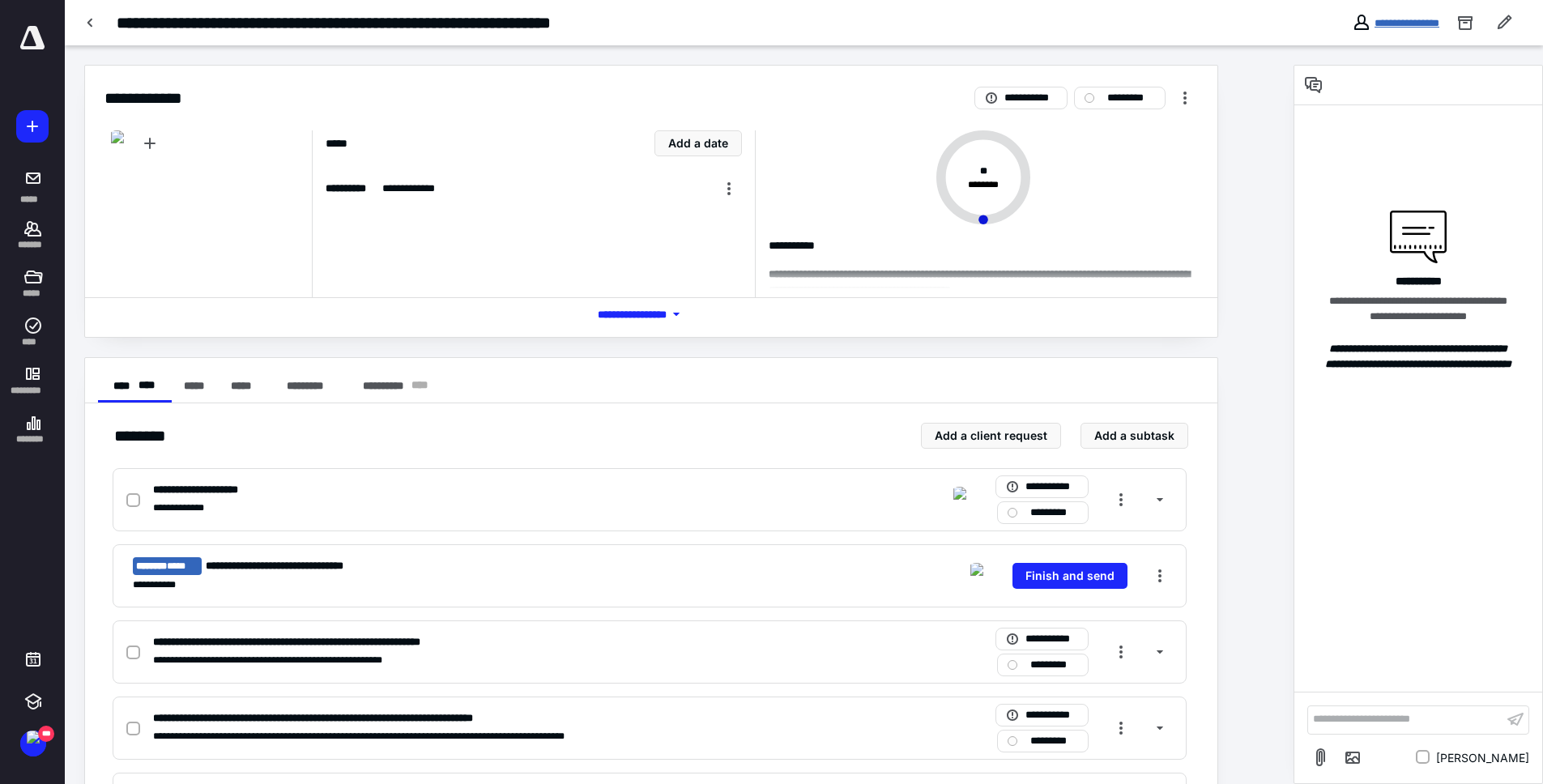 click on "**********" at bounding box center (1407, 23) 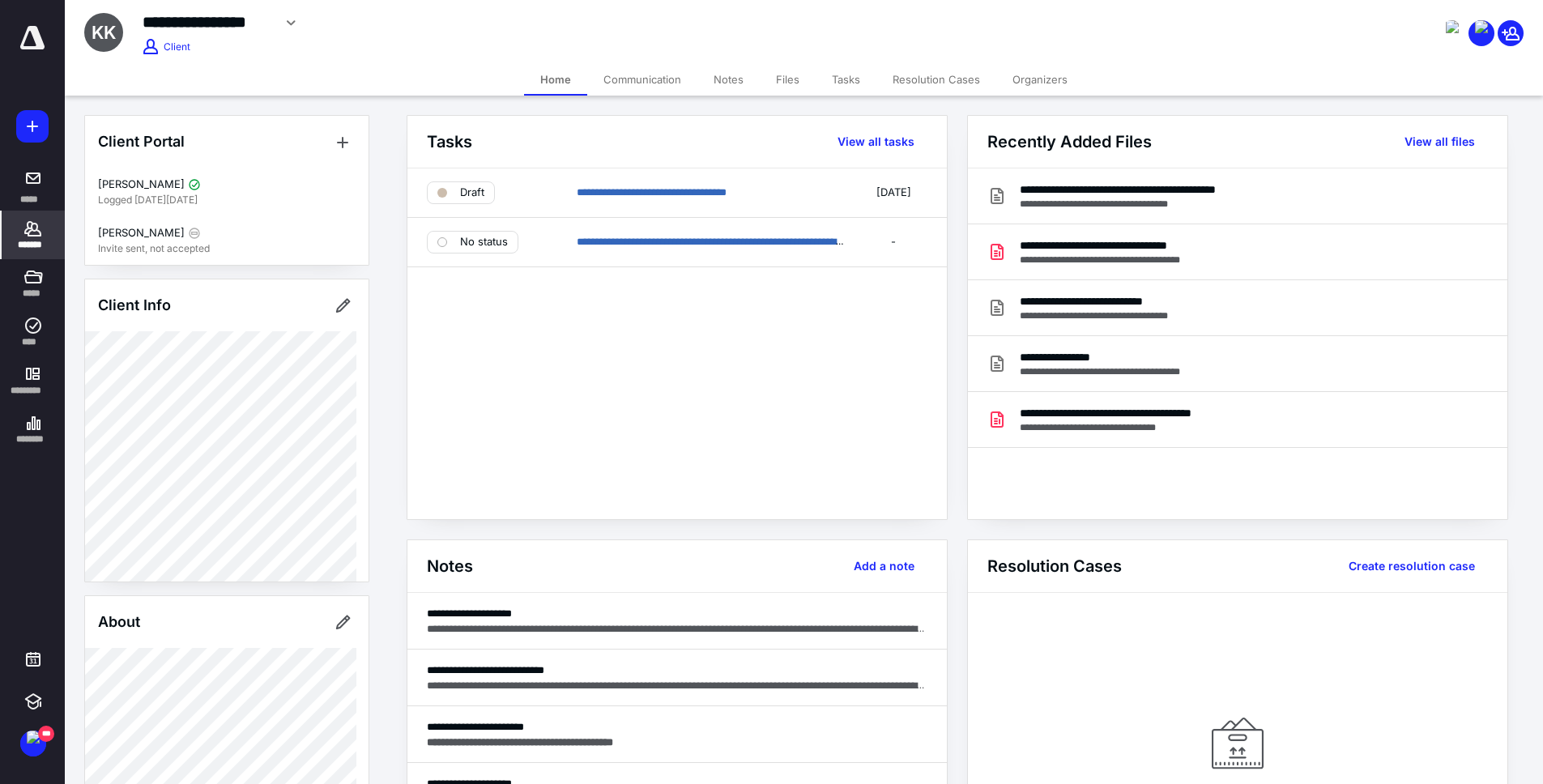 click on "**********" at bounding box center [677, 343] 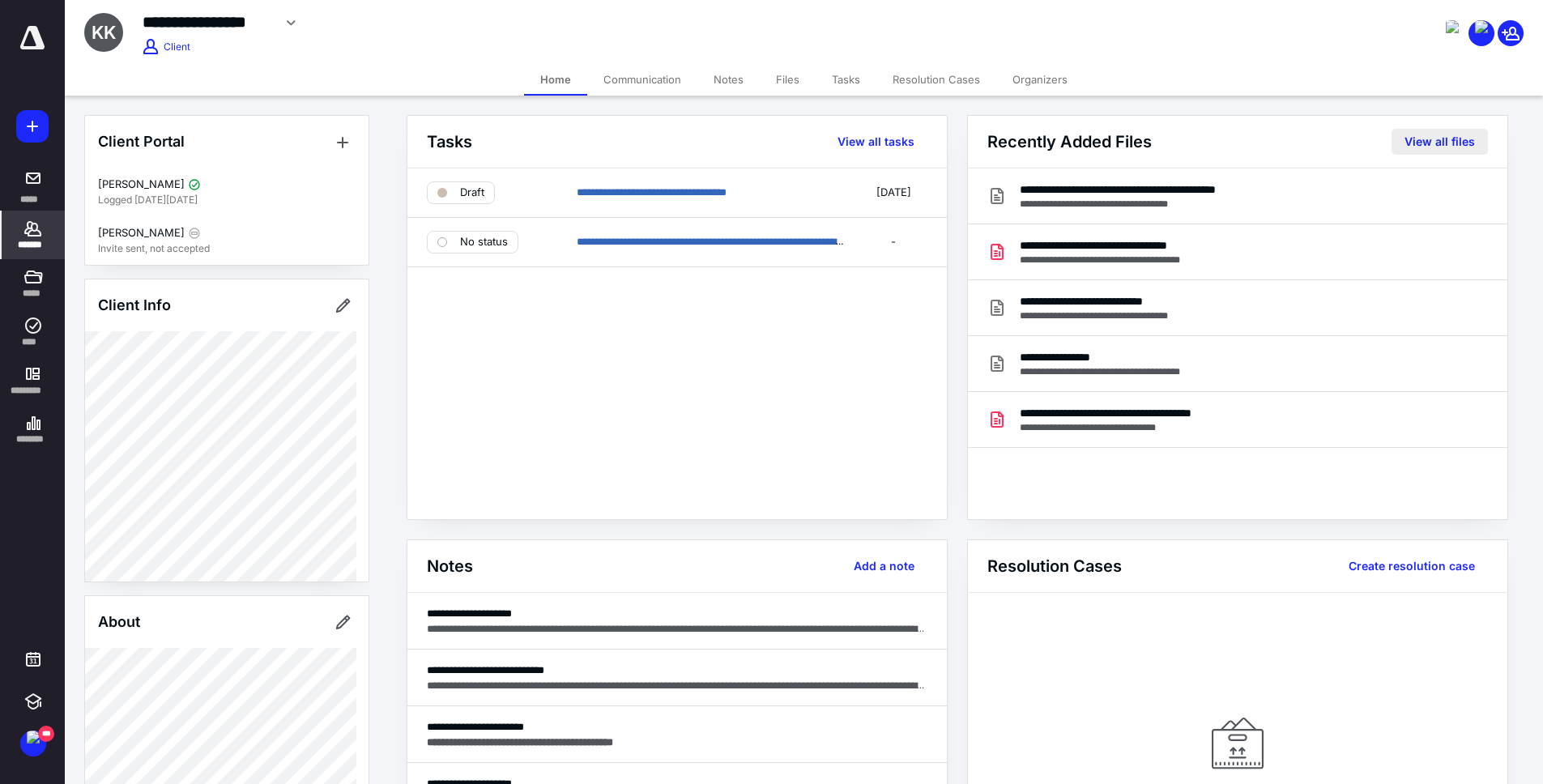 click on "View all files" at bounding box center [1439, 142] 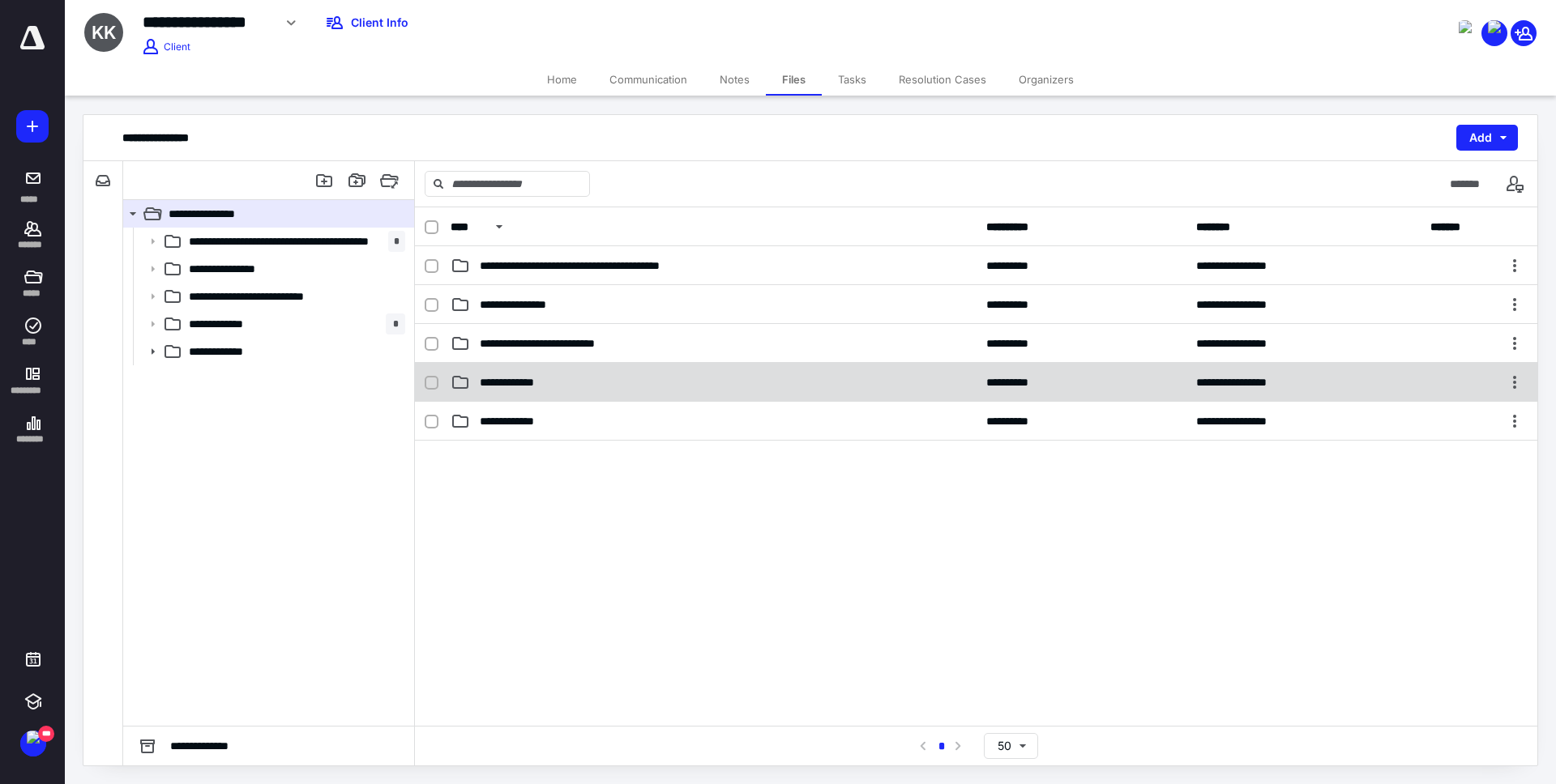 click on "**********" at bounding box center [713, 382] 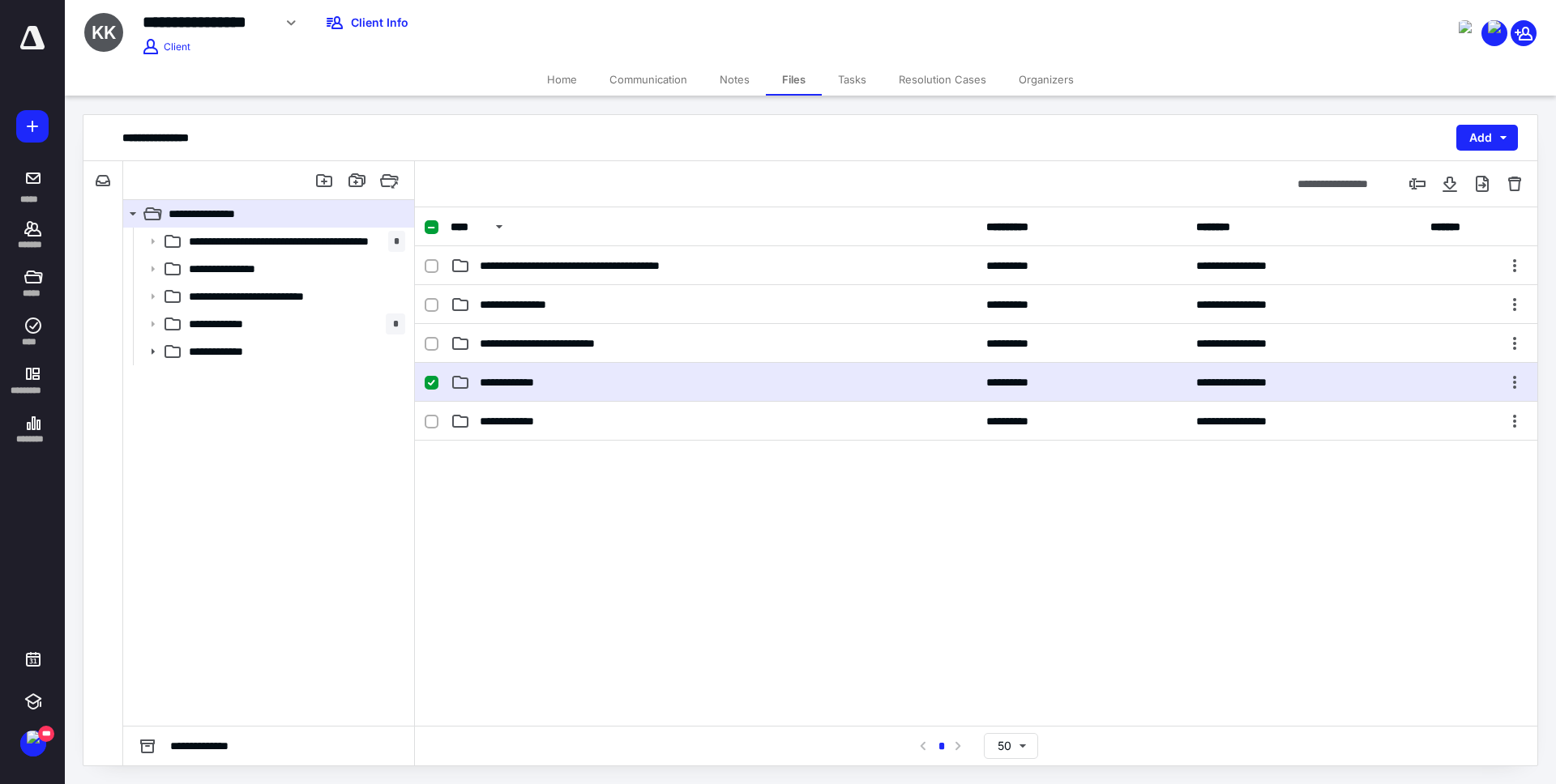 click on "**********" at bounding box center [713, 382] 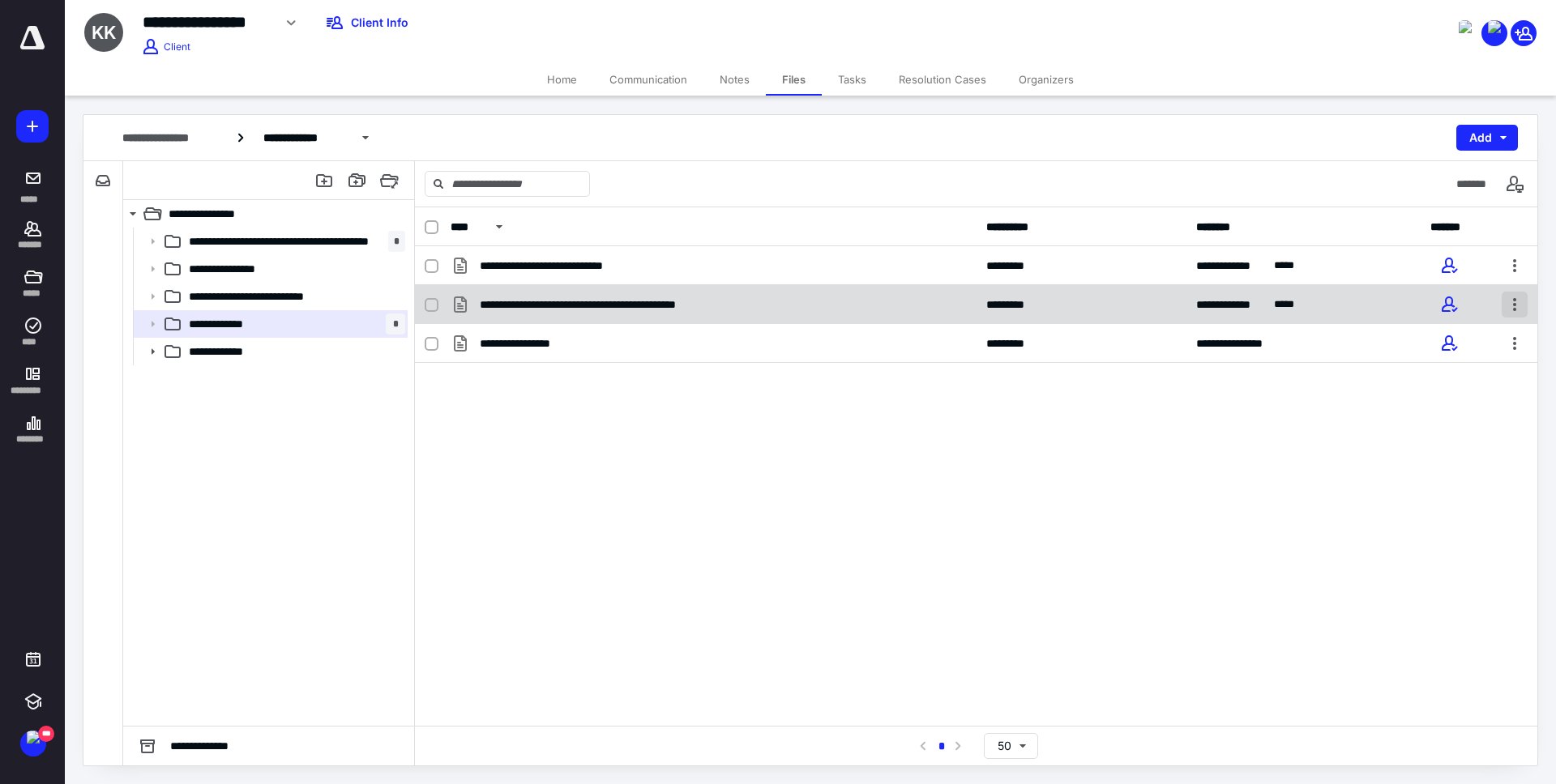 click at bounding box center (1515, 305) 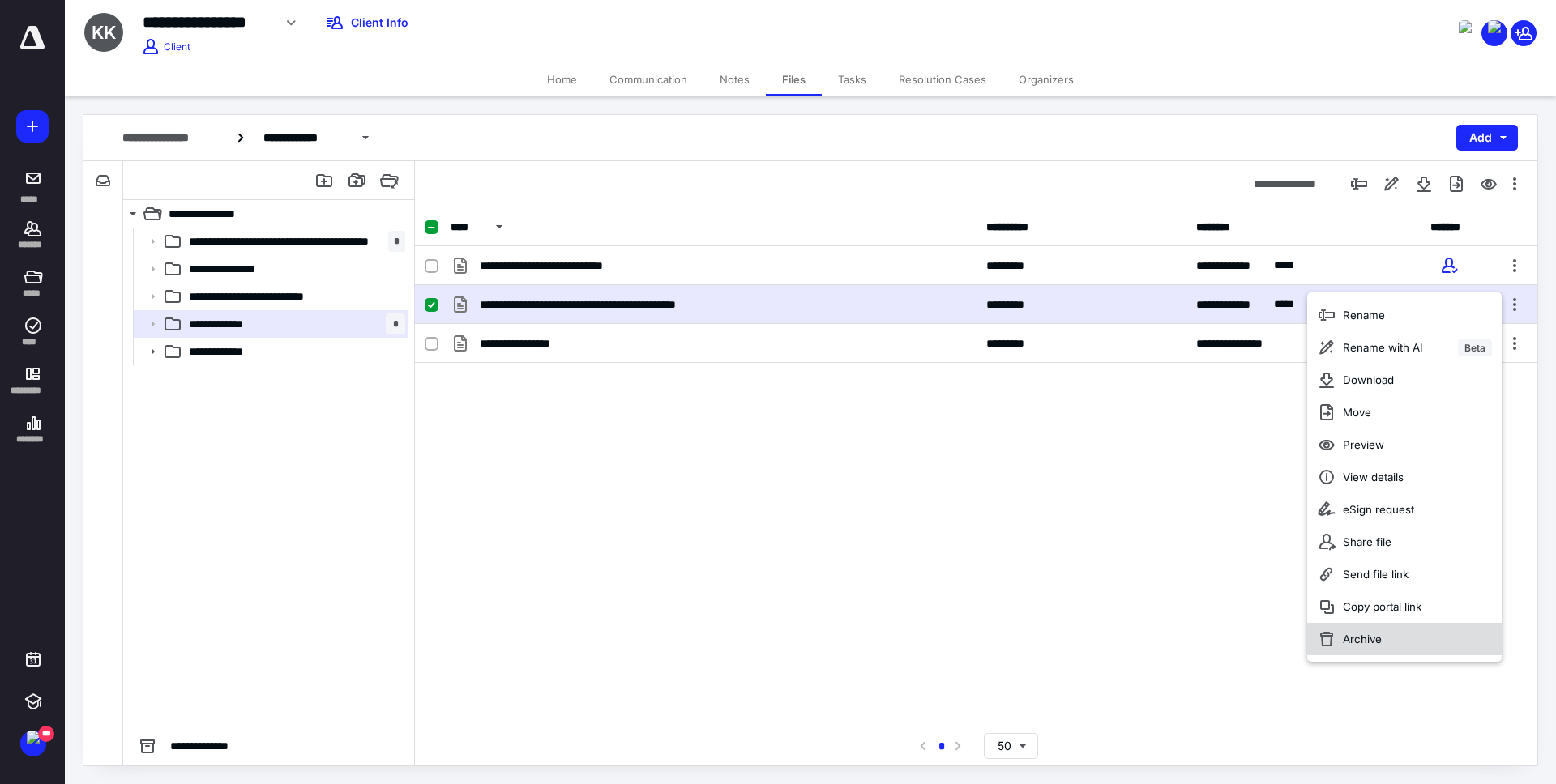 click on "Archive" at bounding box center (1404, 639) 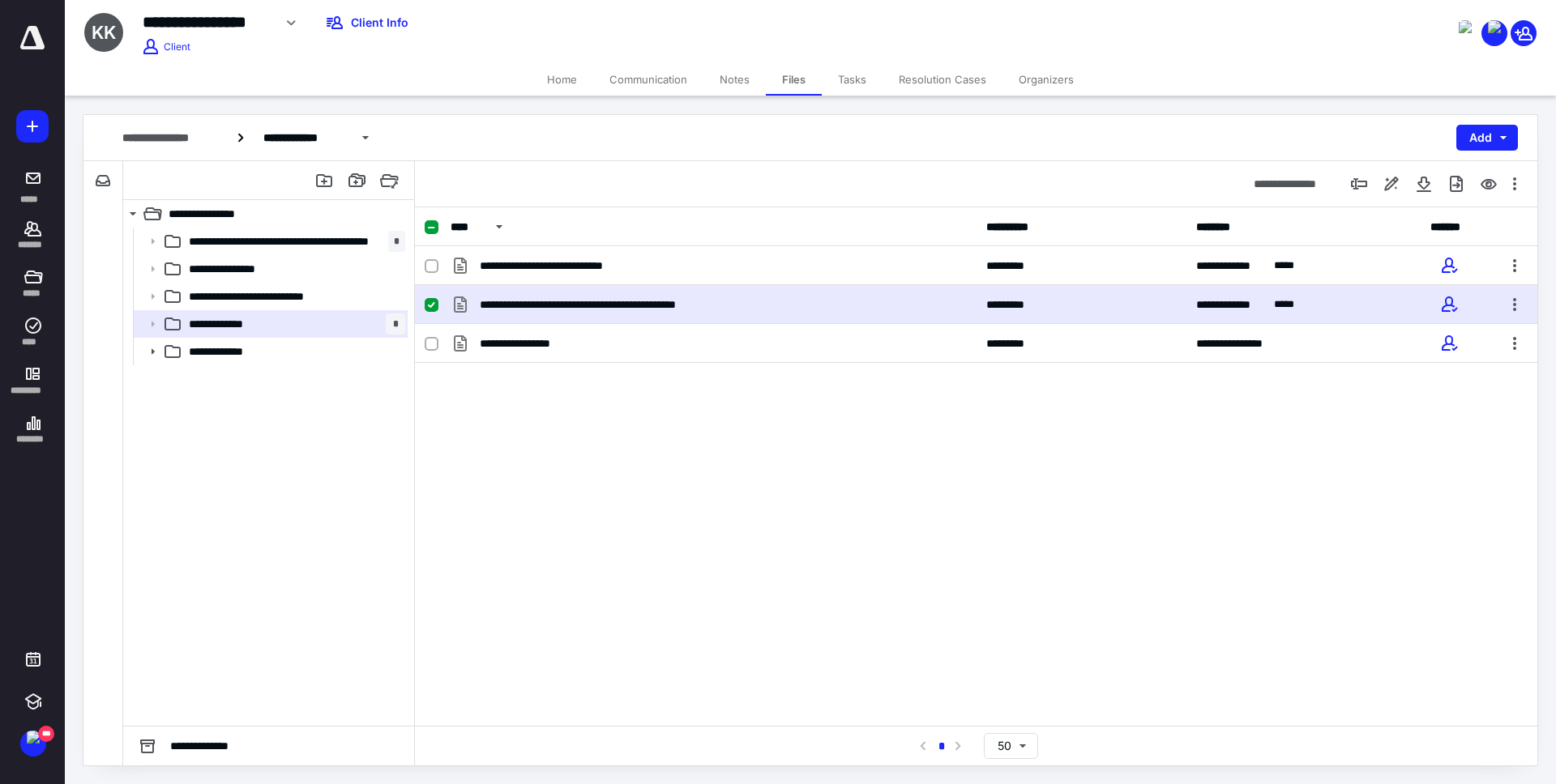 checkbox on "false" 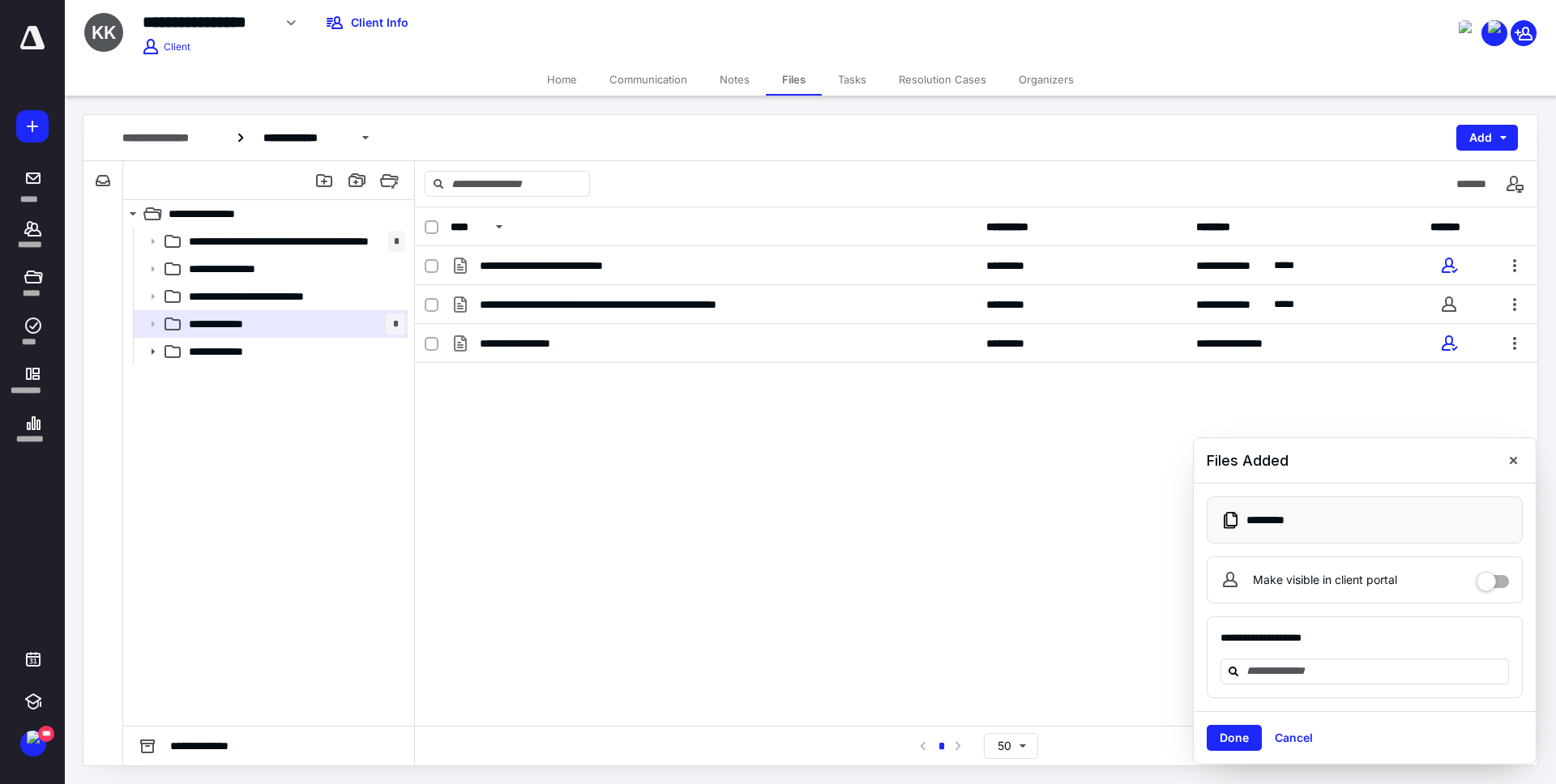 click at bounding box center (1493, 580) 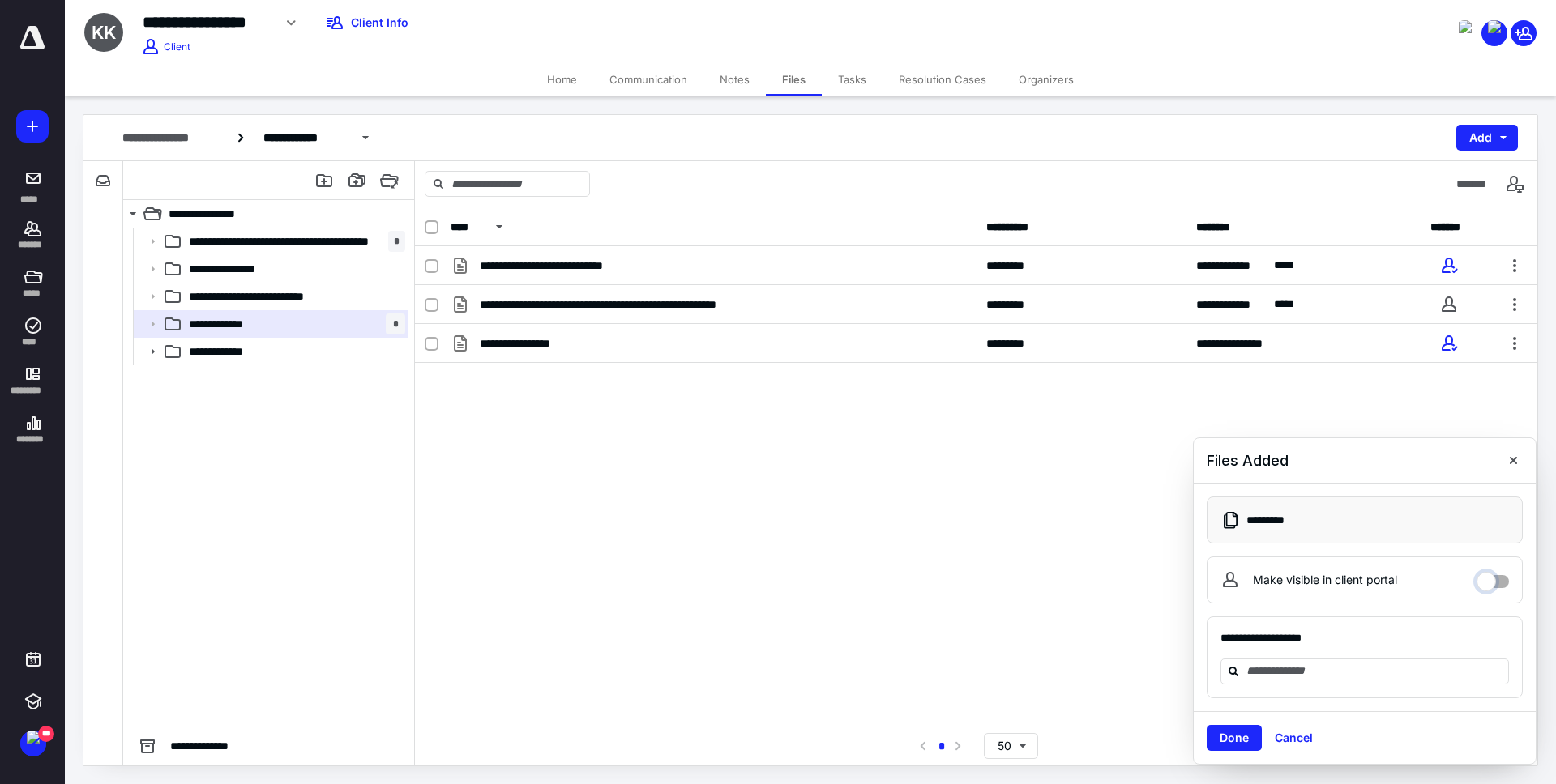 click on "Make visible in client portal" at bounding box center (1493, 577) 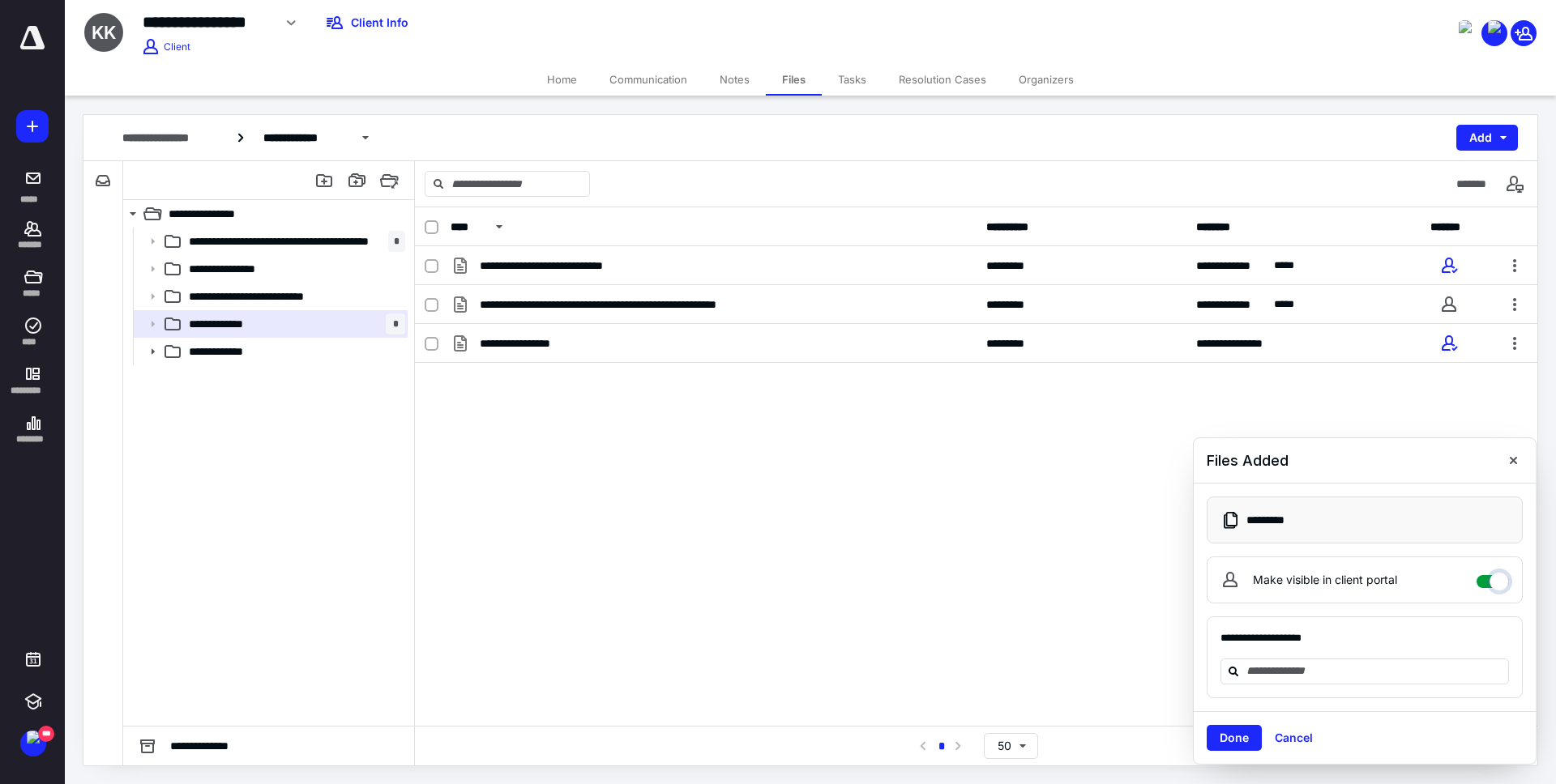 checkbox on "****" 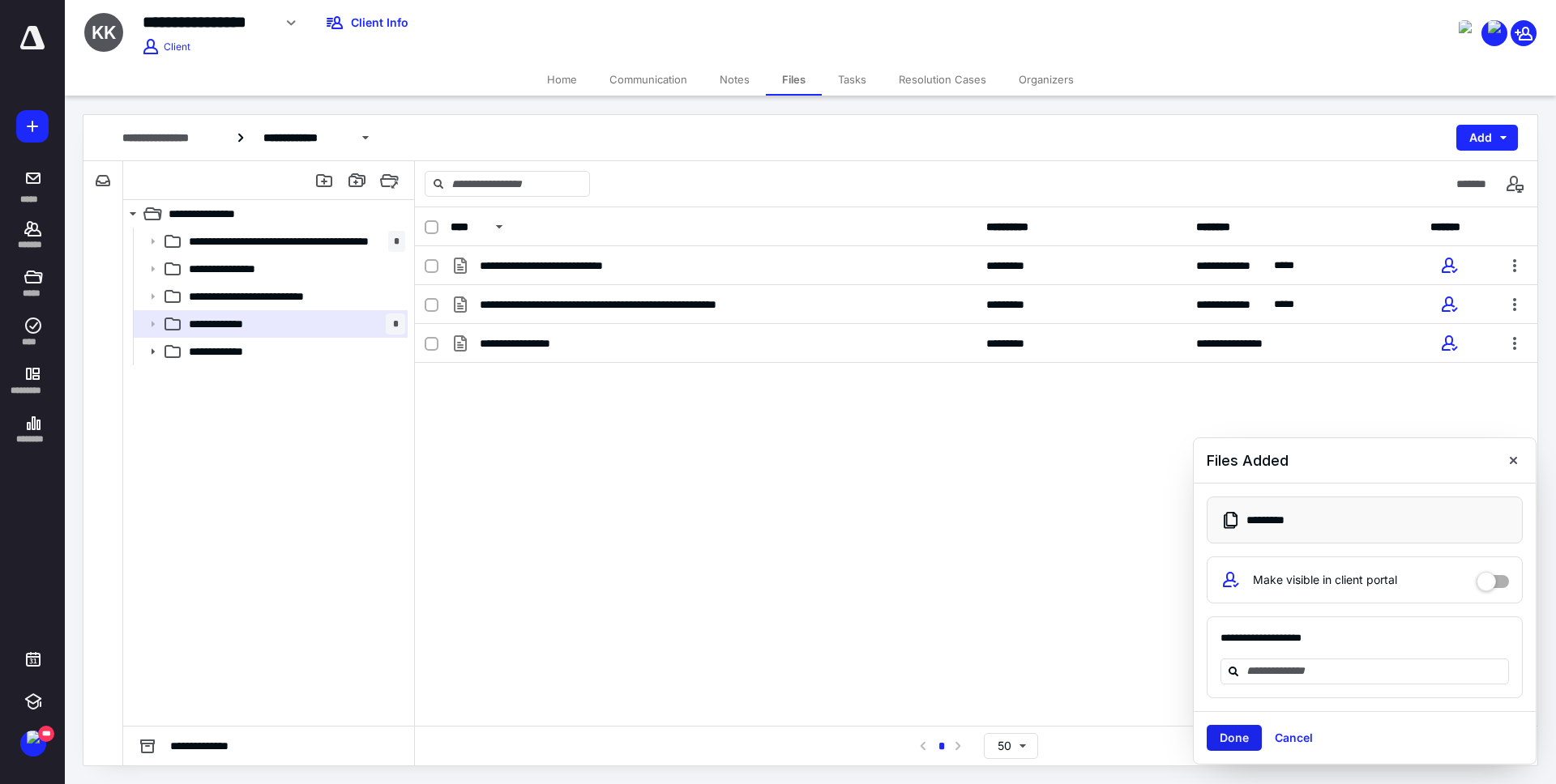 click on "Done" at bounding box center [1234, 738] 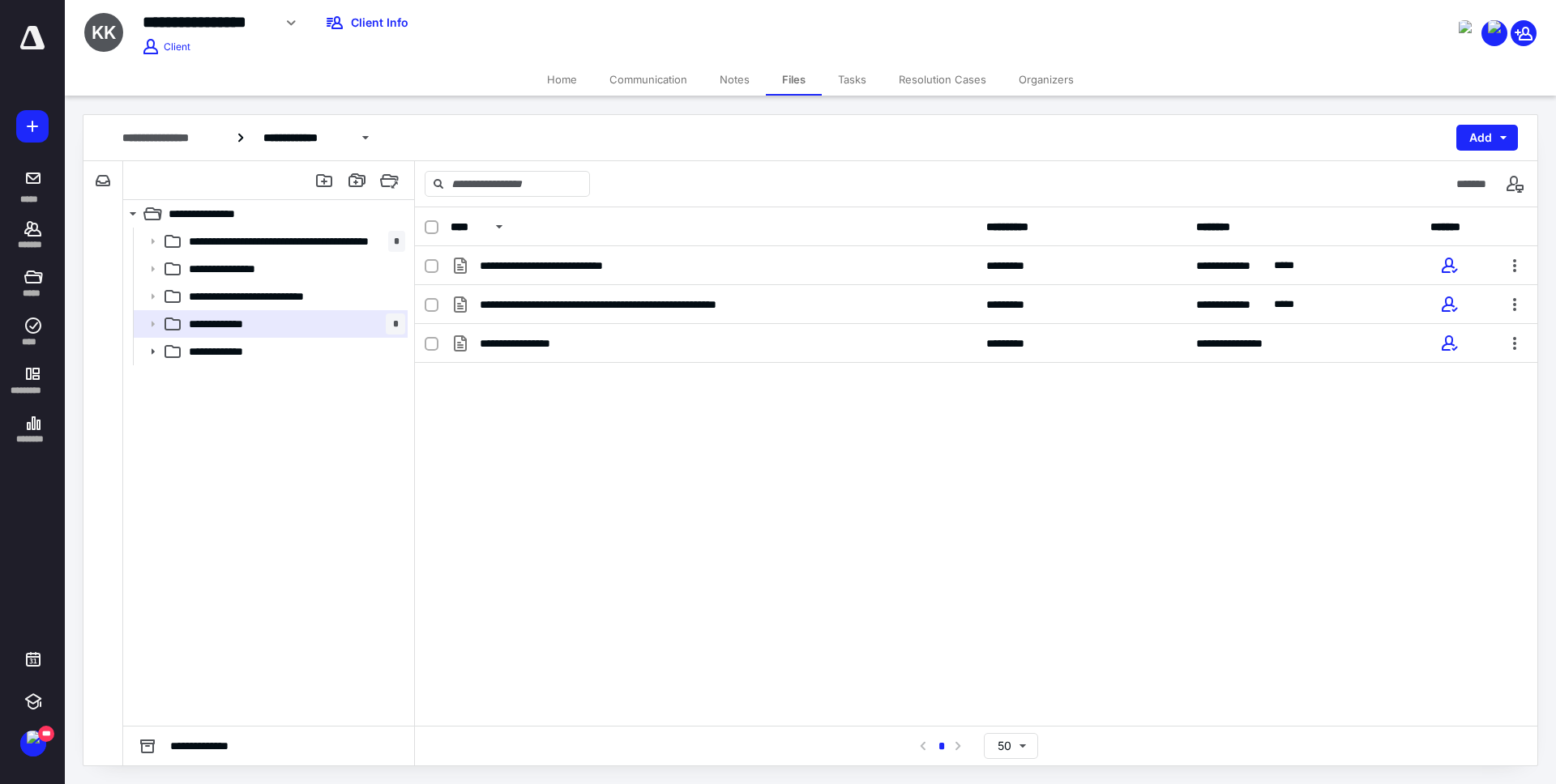 click on "**********" at bounding box center [976, 467] 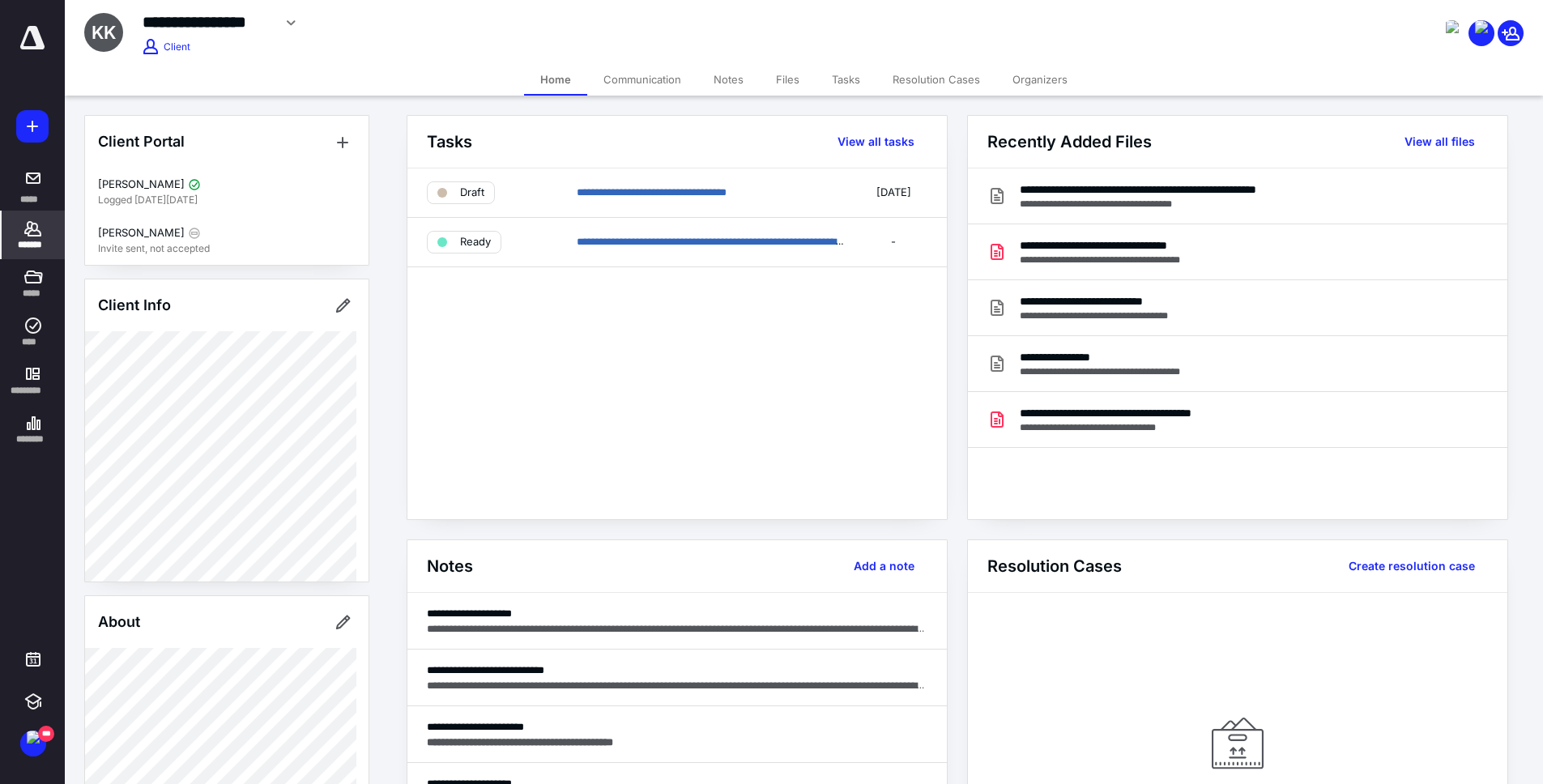 click on "**********" at bounding box center (677, 343) 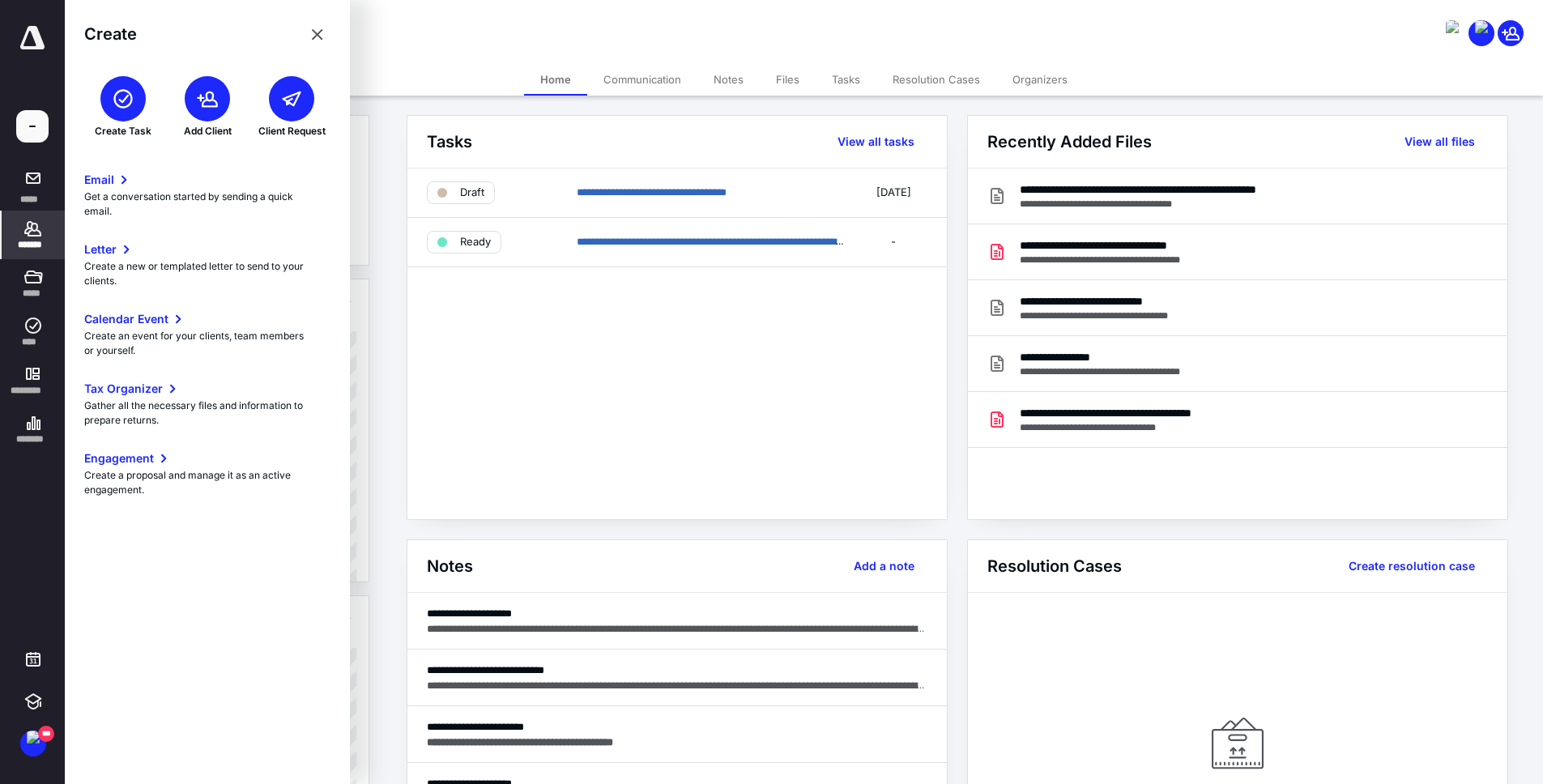 click 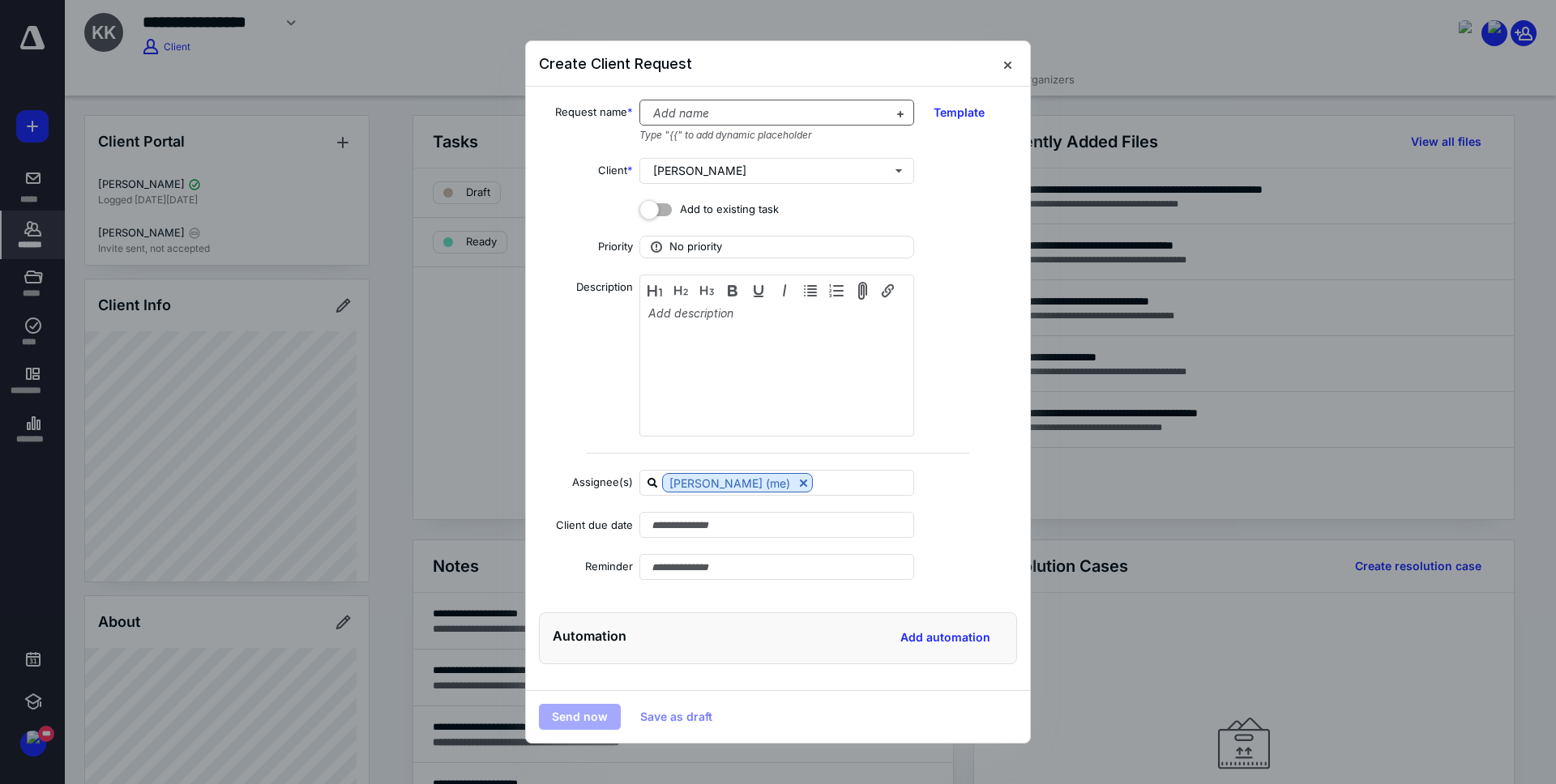 click at bounding box center (767, 113) 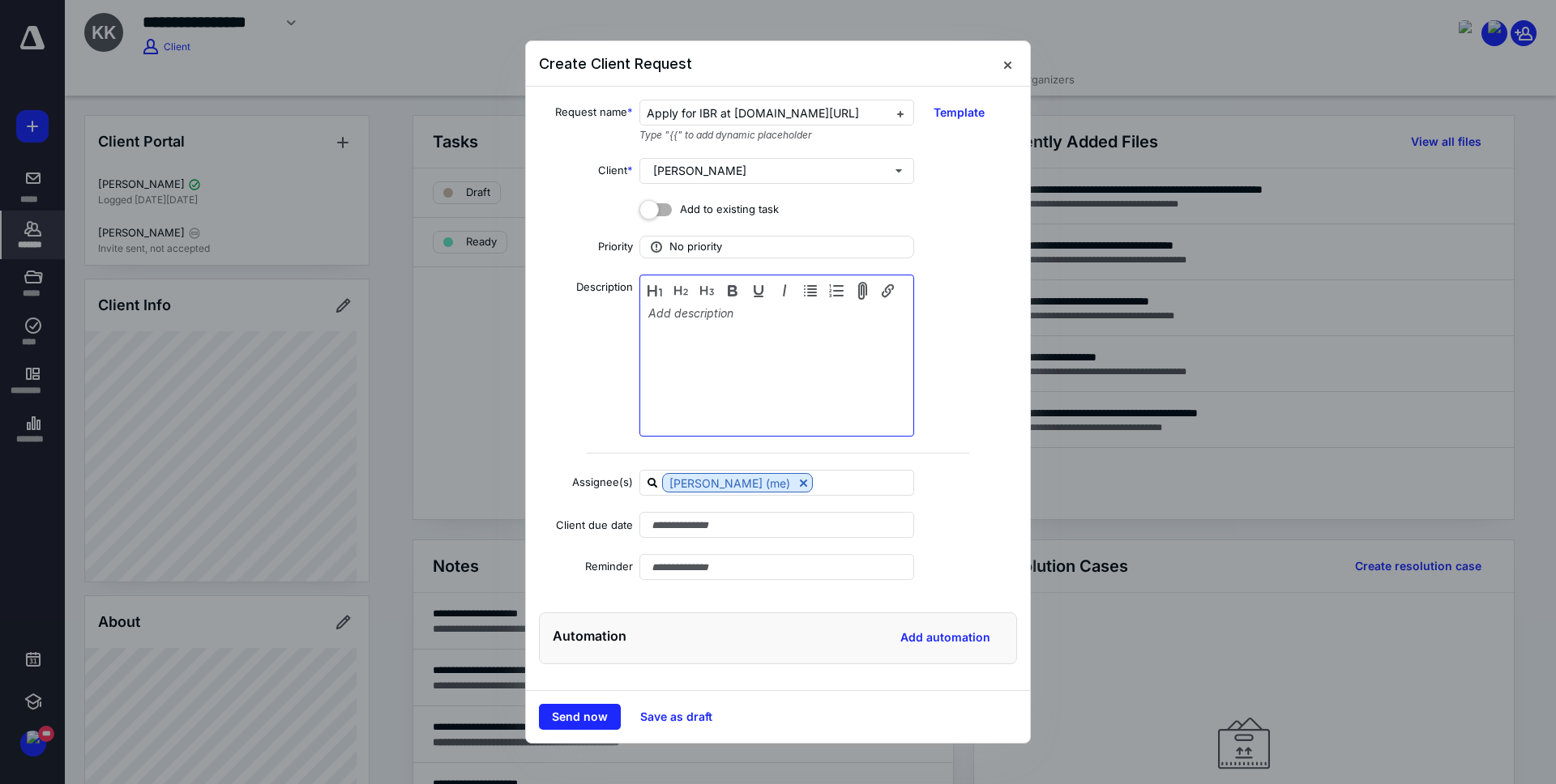 click at bounding box center [776, 357] 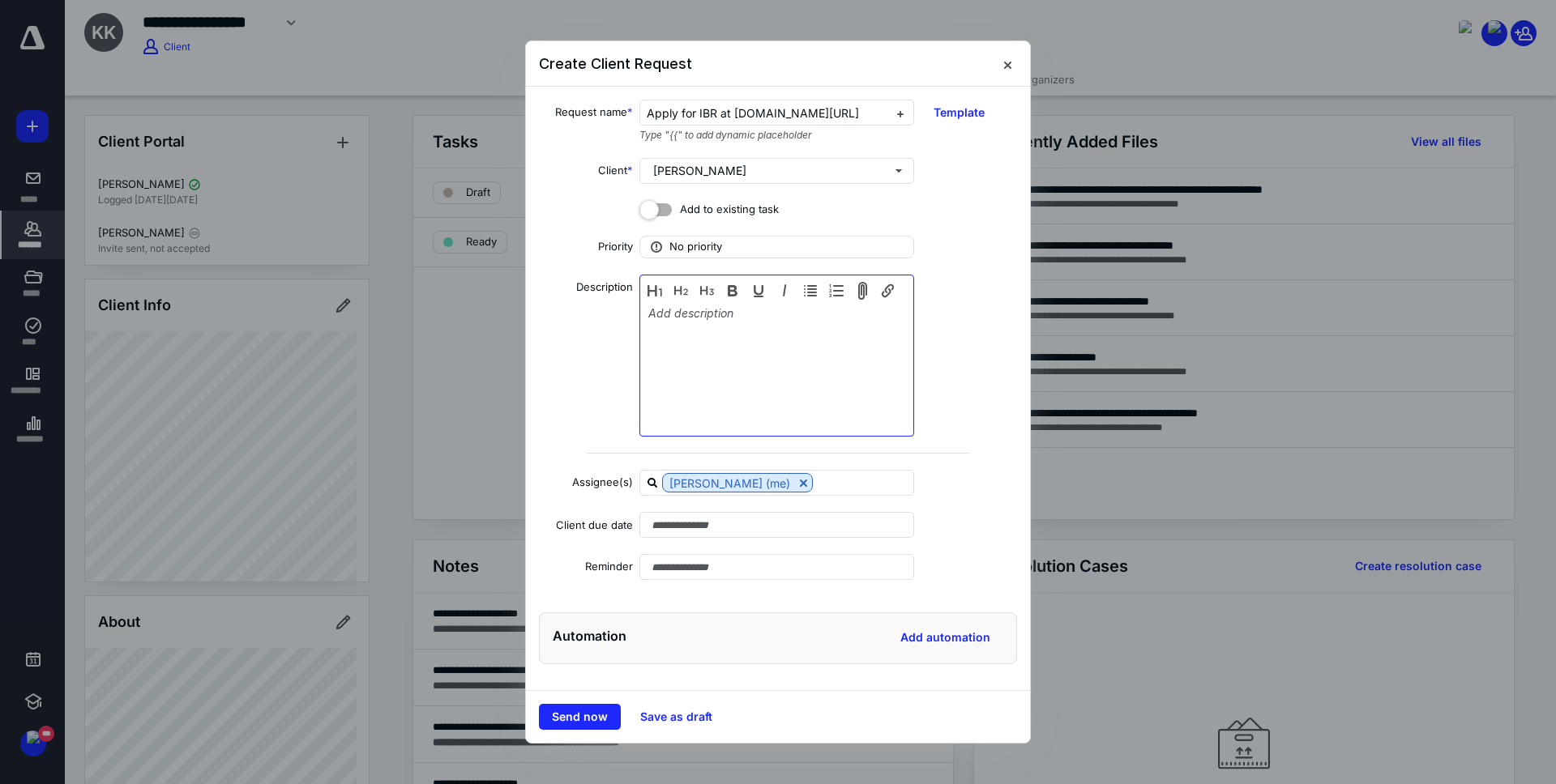 type 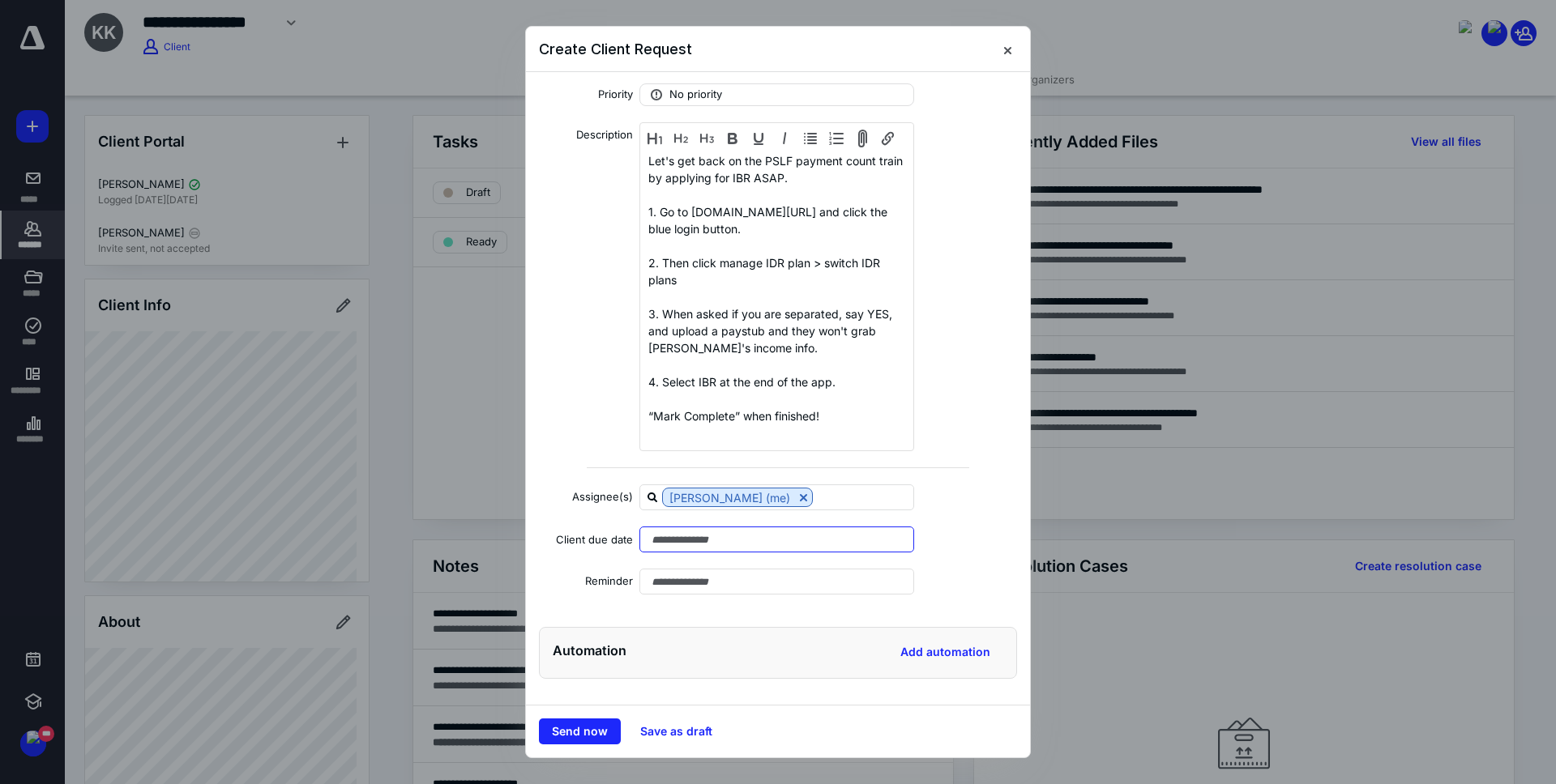 click at bounding box center [776, 539] 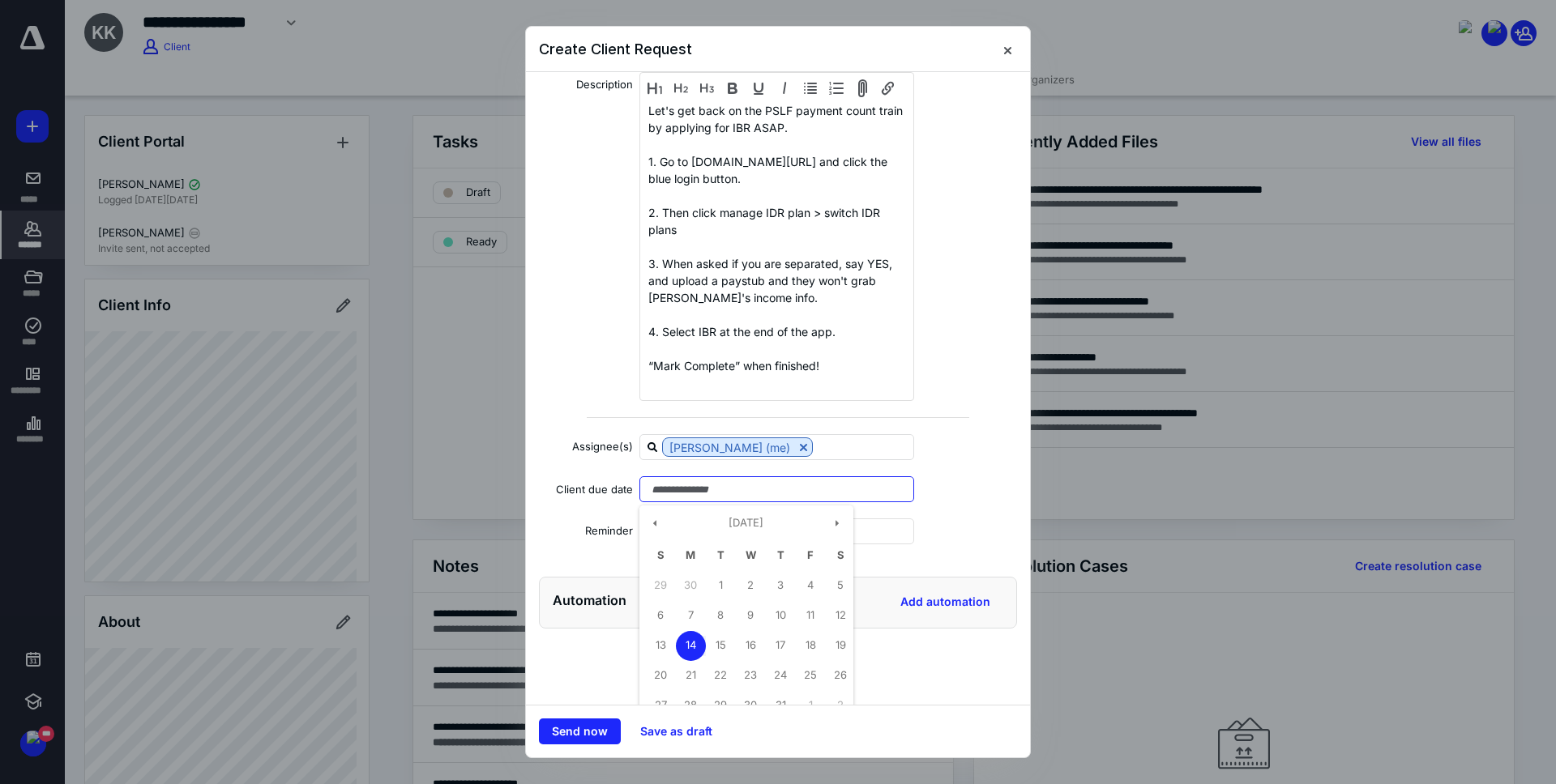 scroll, scrollTop: 240, scrollLeft: 0, axis: vertical 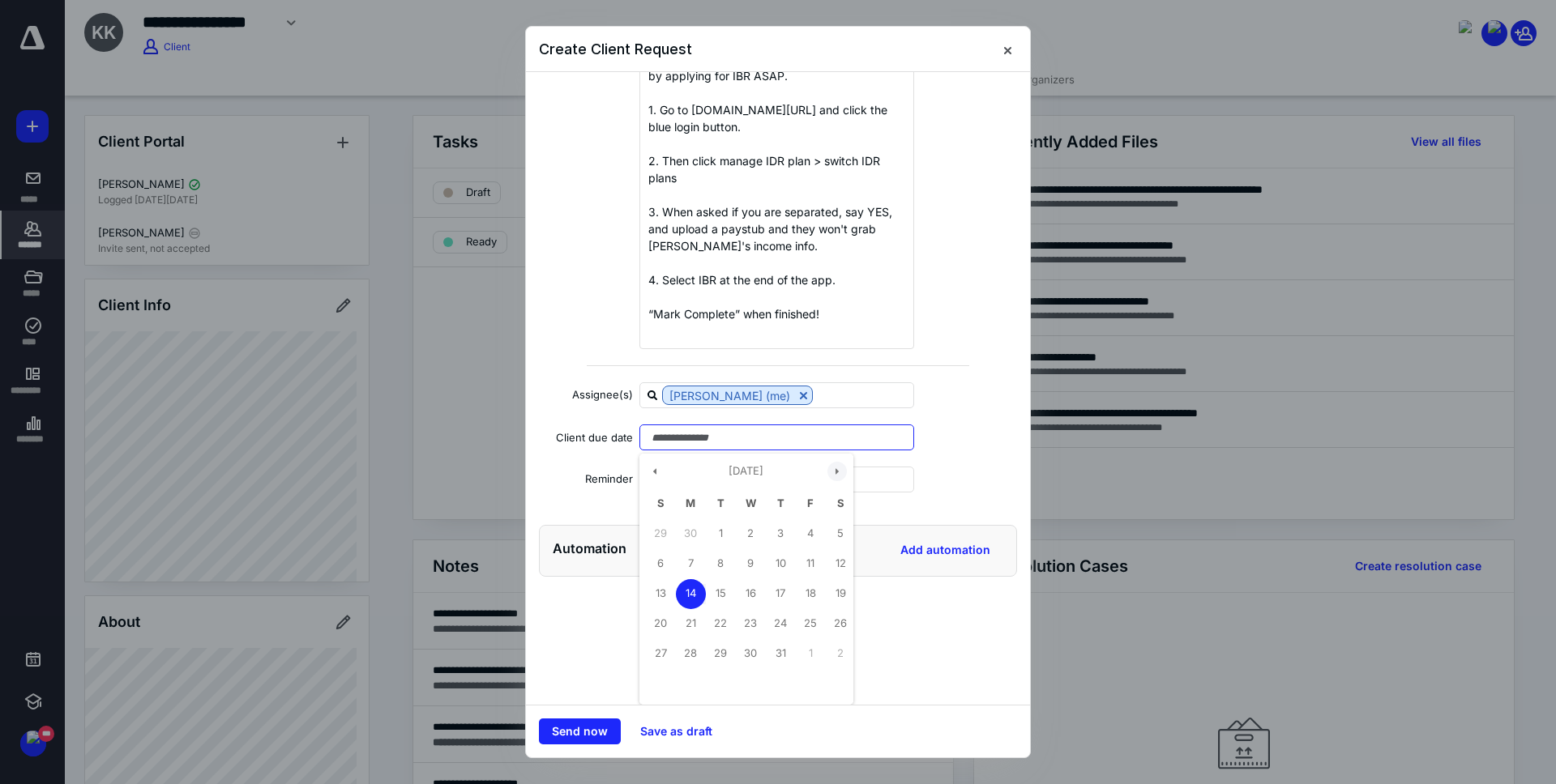 click at bounding box center [837, 471] 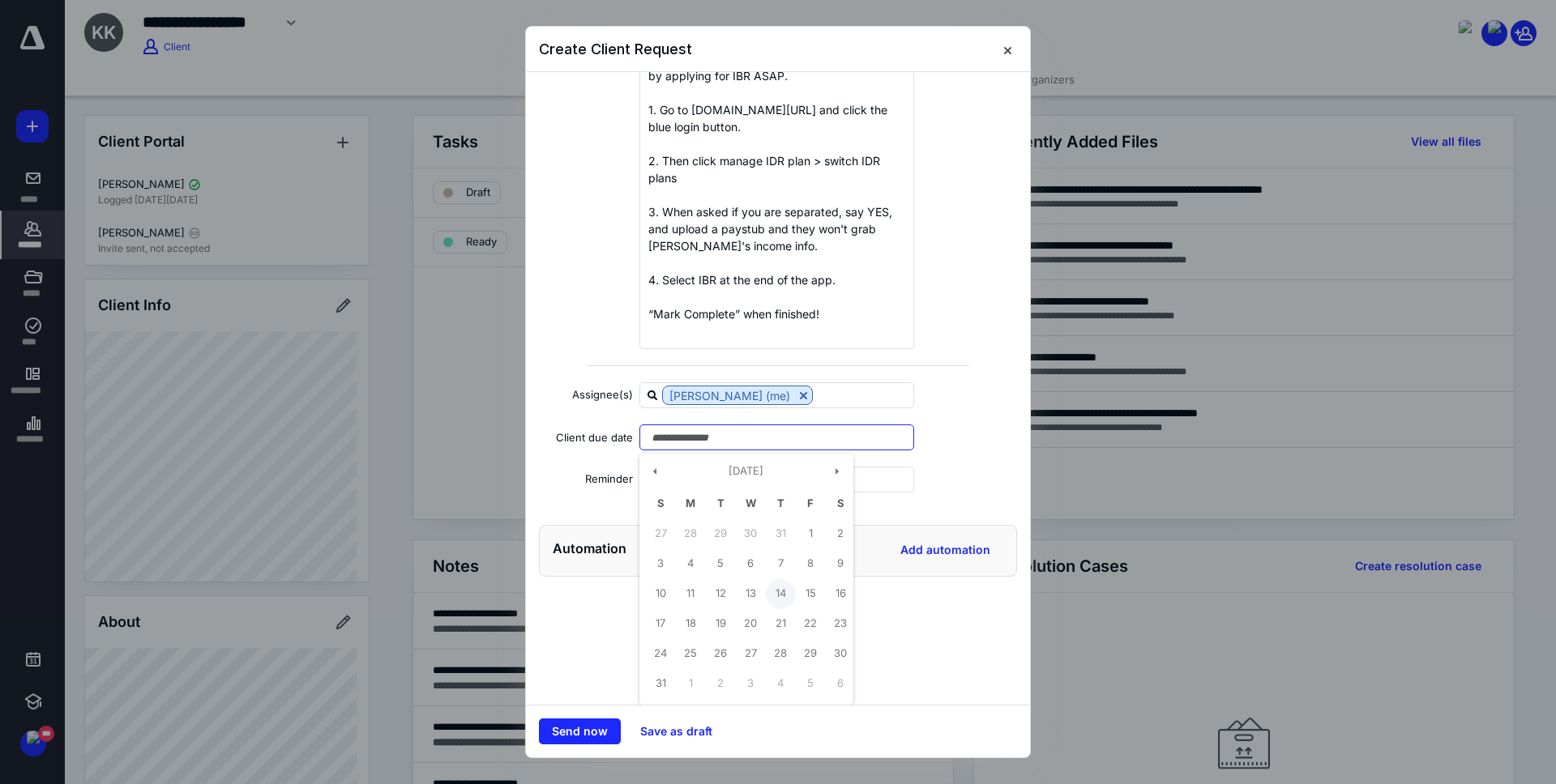 click on "14" at bounding box center [780, 594] 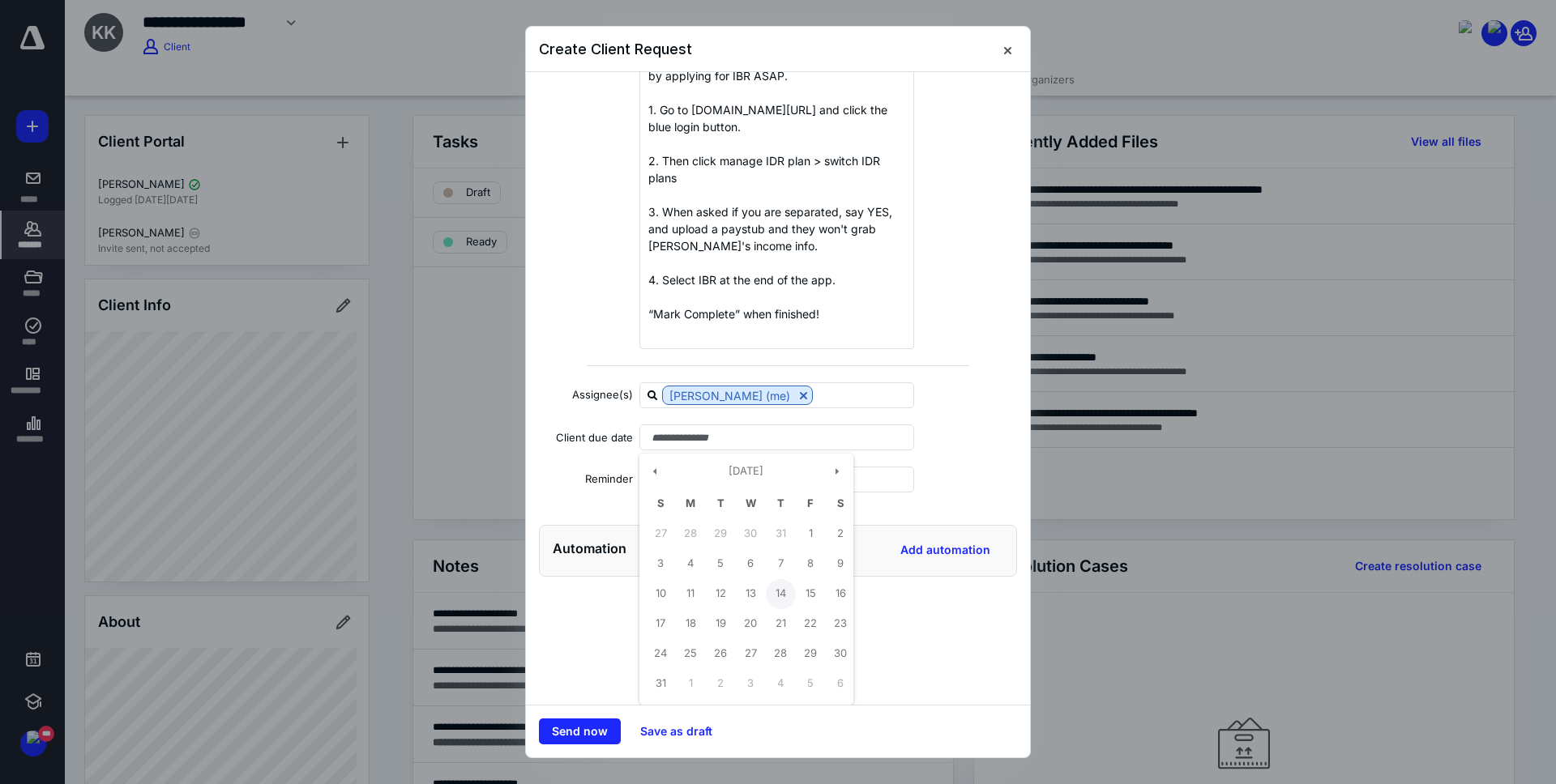 type on "**********" 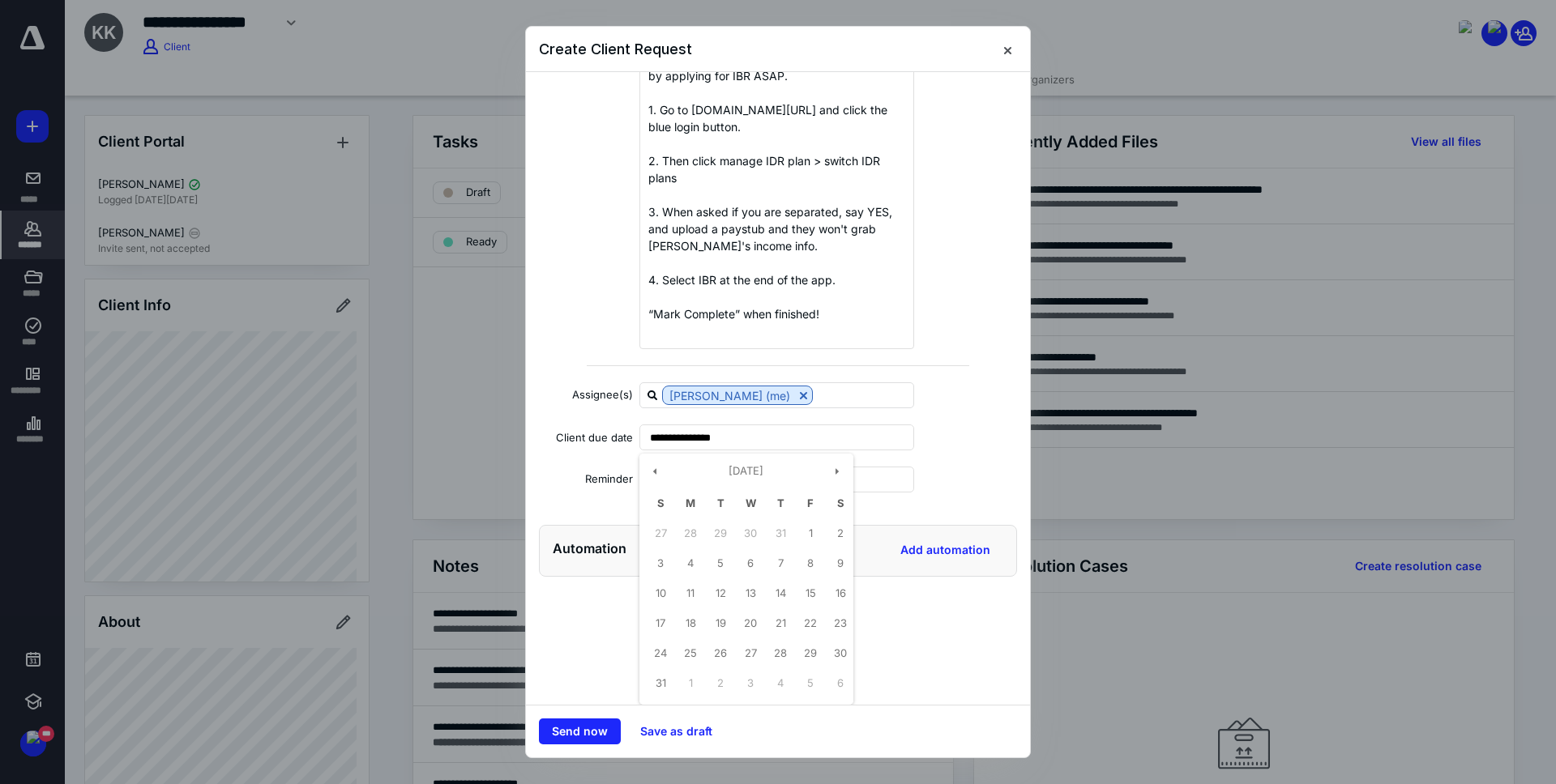 scroll, scrollTop: 138, scrollLeft: 0, axis: vertical 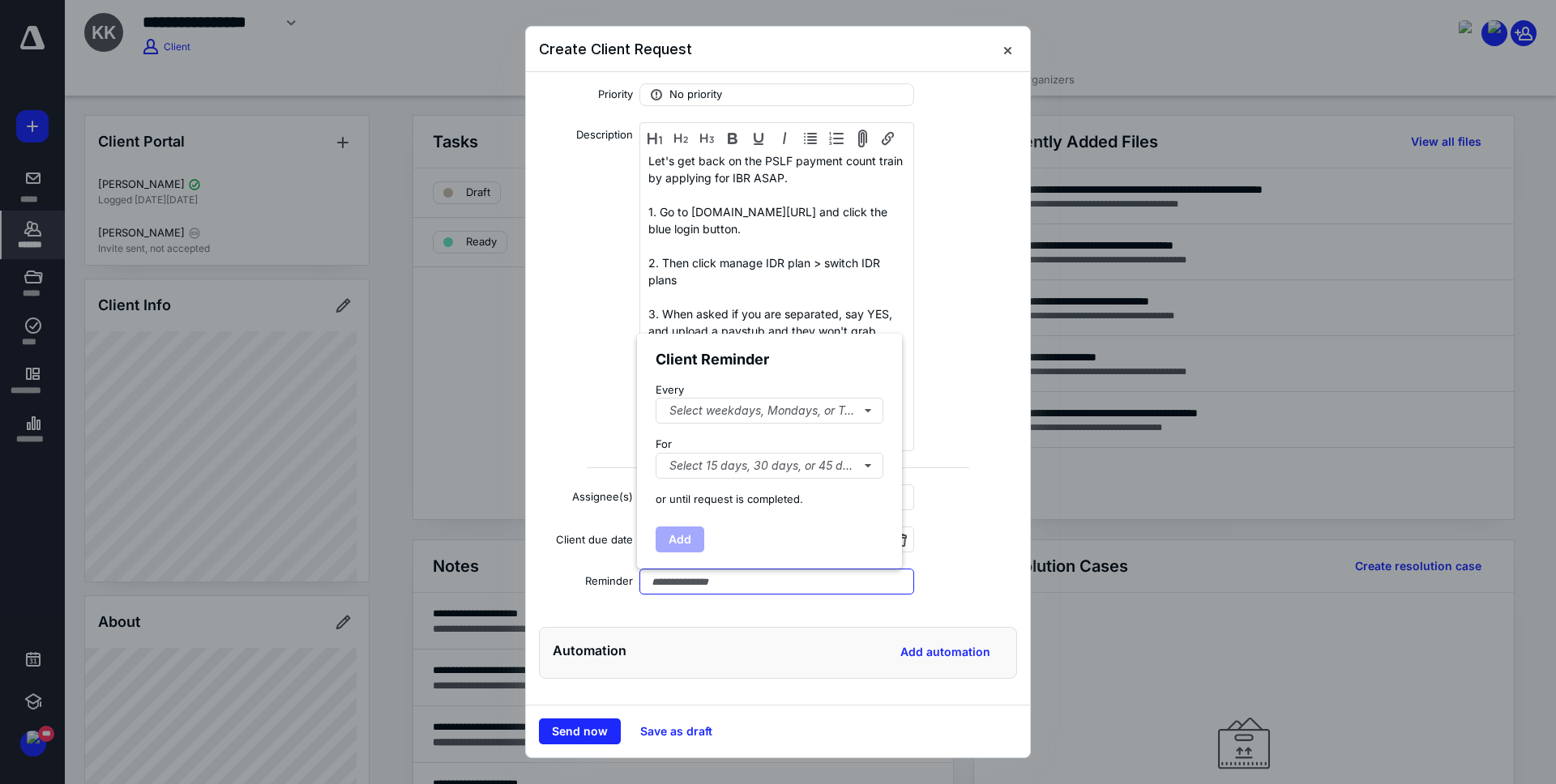 click at bounding box center [776, 582] 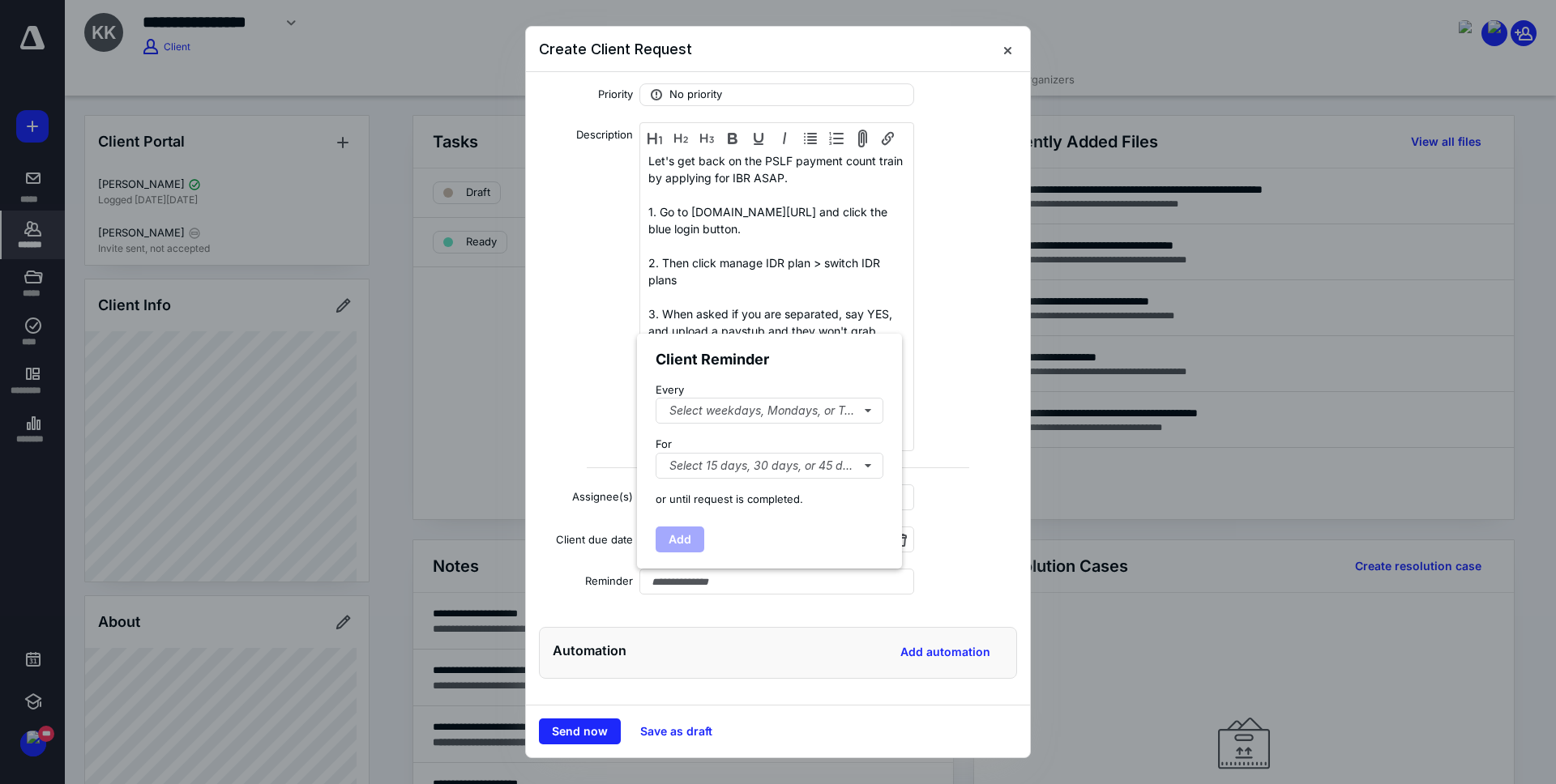 click on "Client Reminder Every Select weekdays, Mondays, or Tues... For Select 15 days, 30 days, or 45 days... or until request is completed. Add" at bounding box center (769, 451) 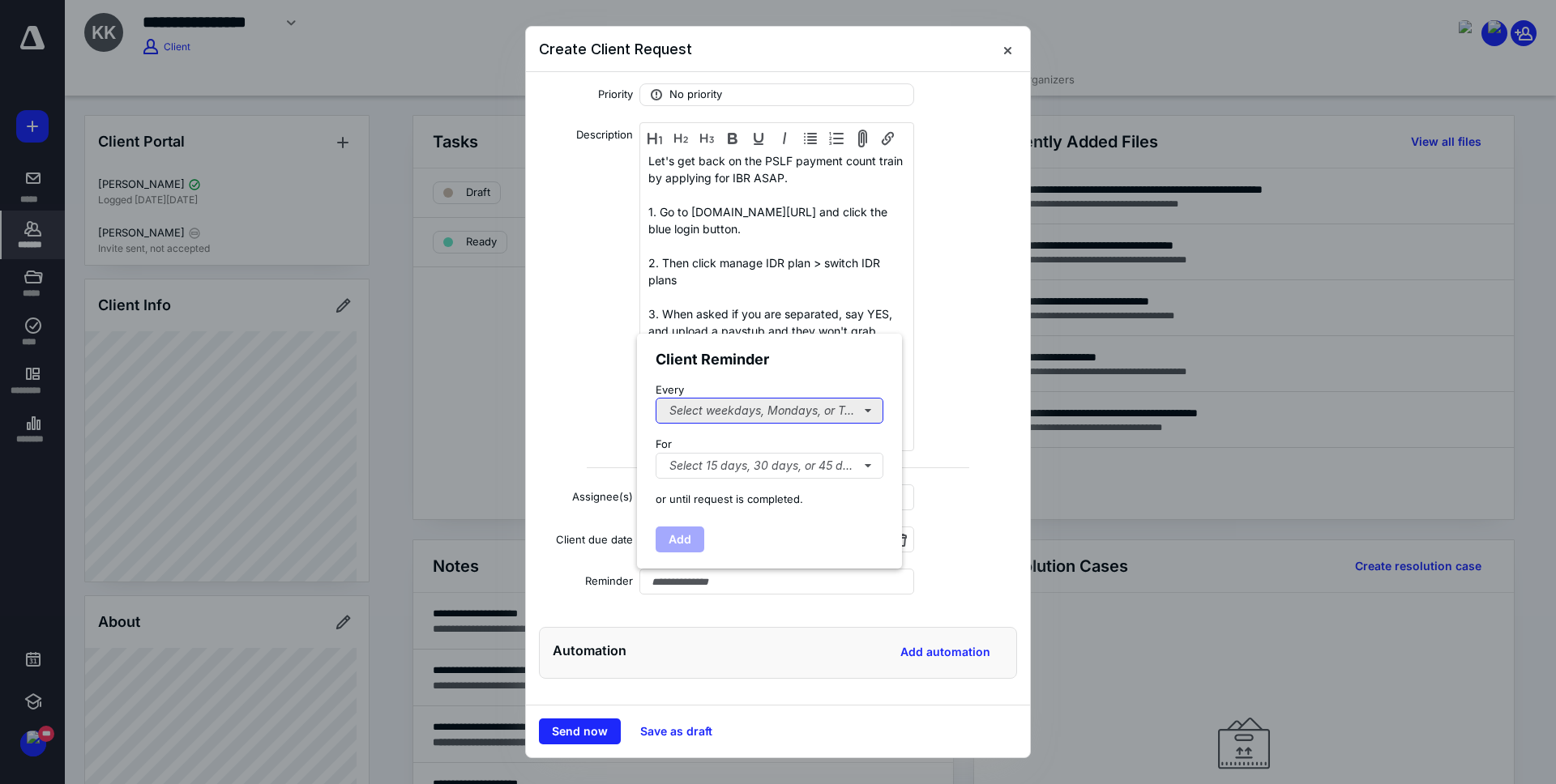 click on "Select weekdays, Mondays, or Tues..." at bounding box center (769, 411) 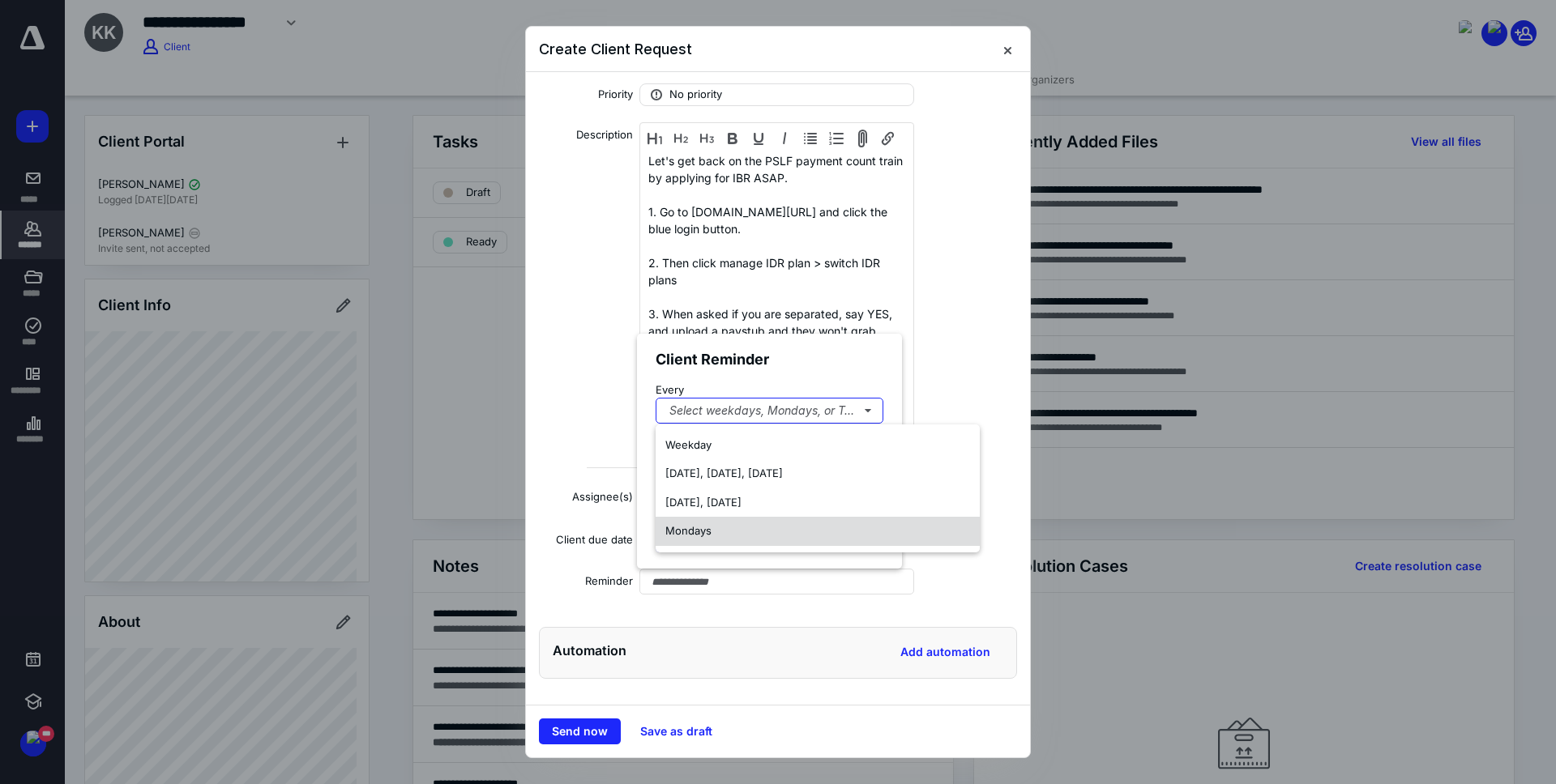 click on "Mondays" at bounding box center [818, 531] 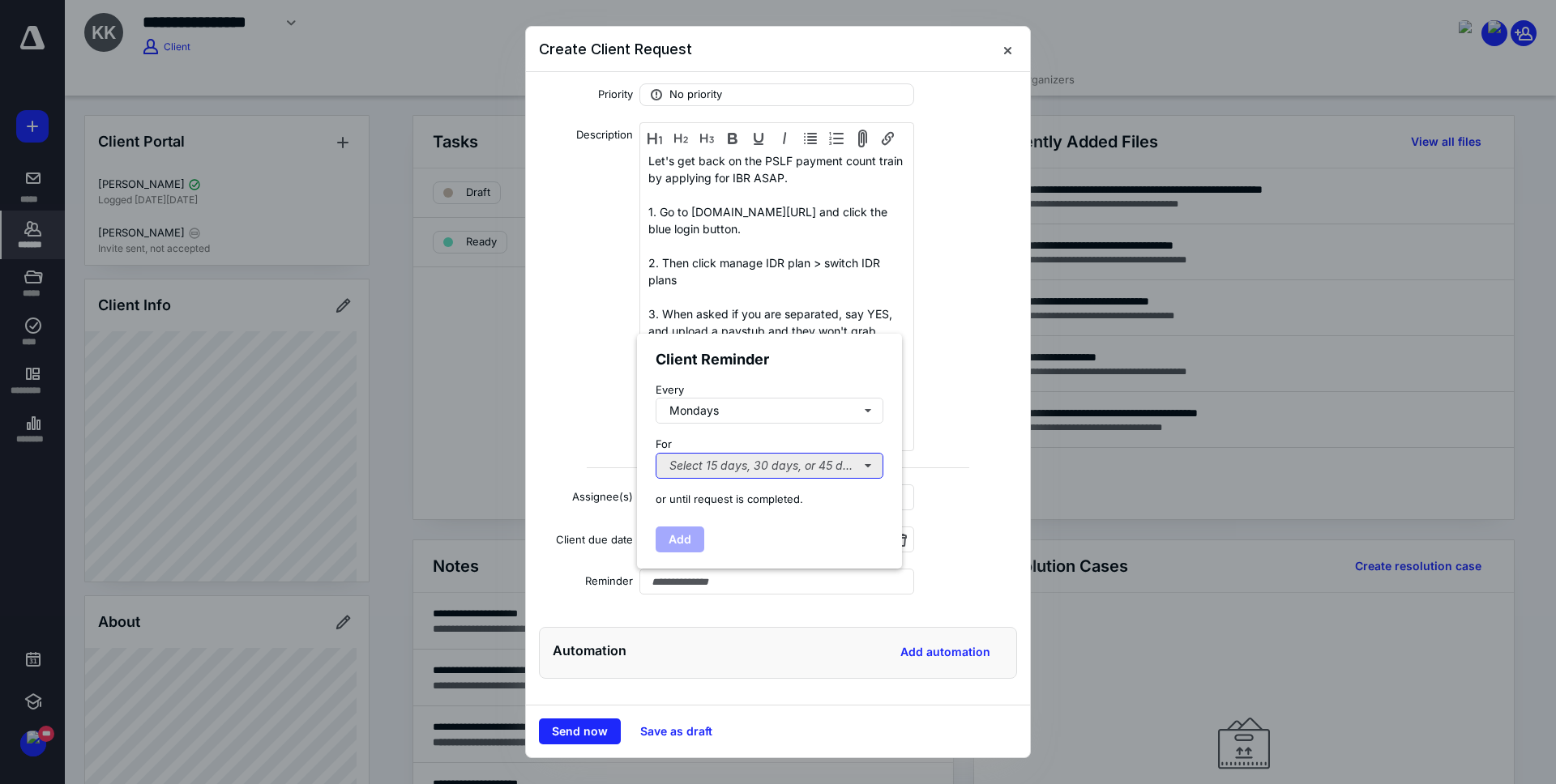 click on "Select 15 days, 30 days, or 45 days..." at bounding box center (769, 466) 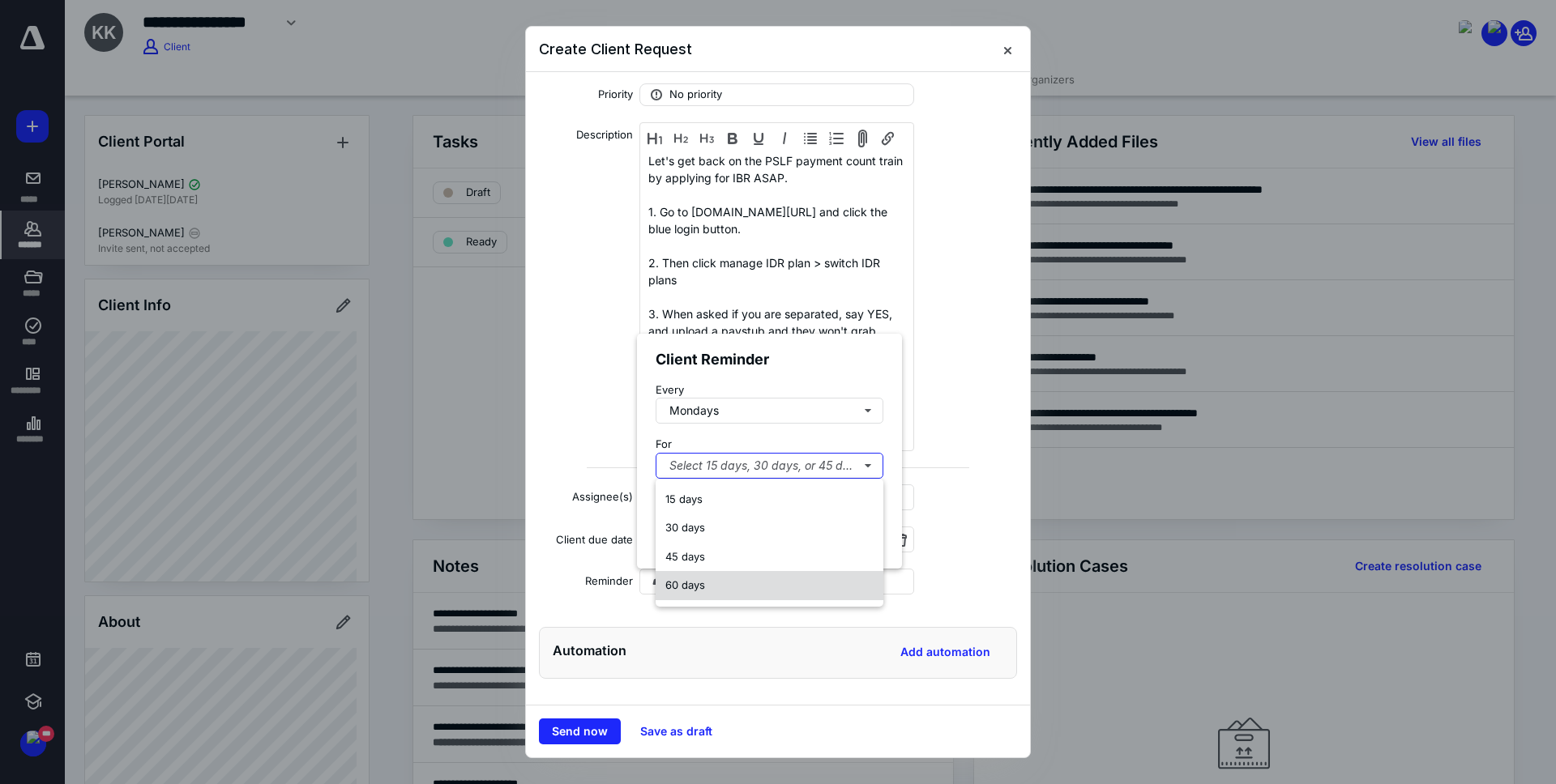 click on "60 days" at bounding box center [769, 586] 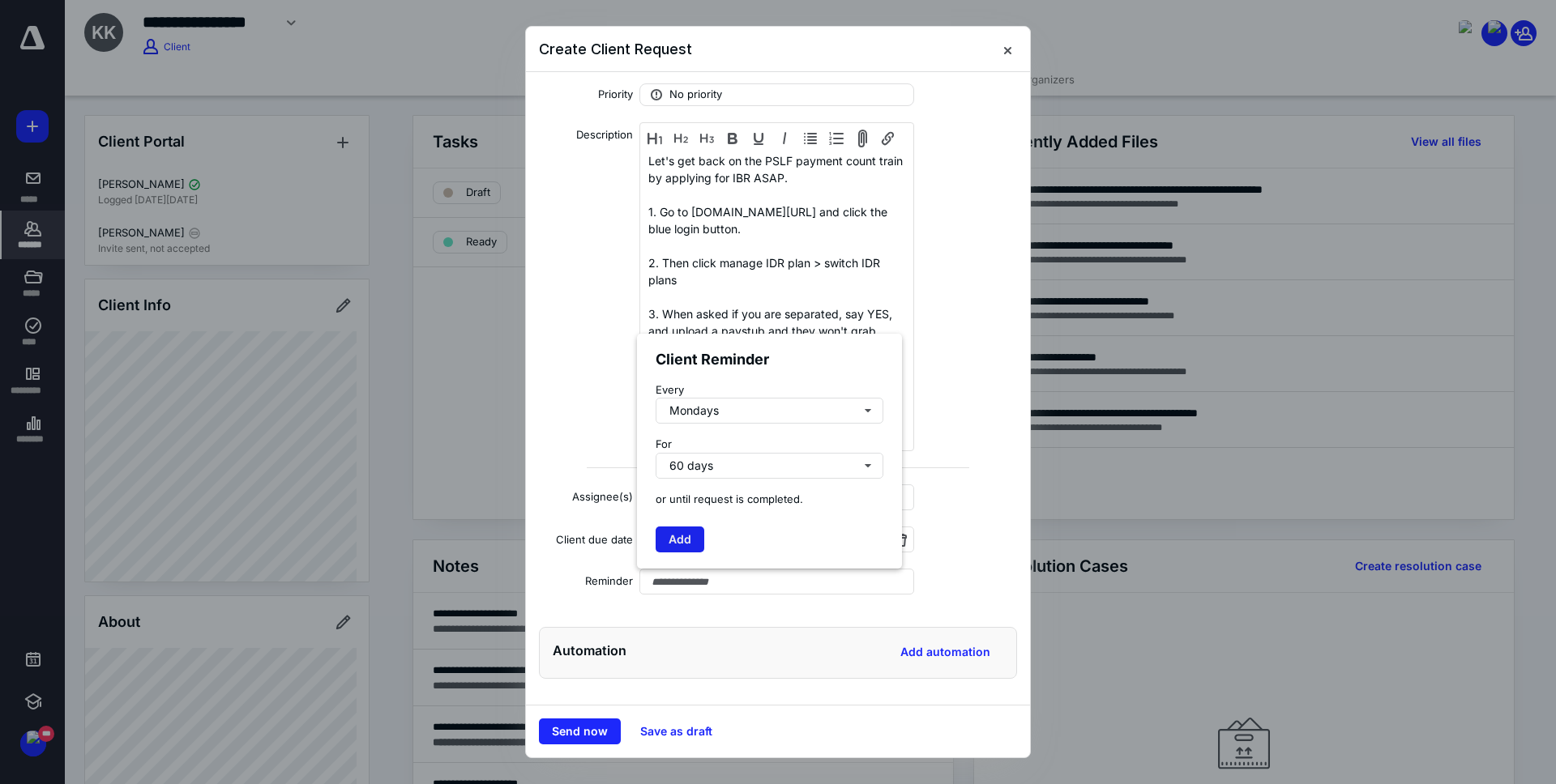 click on "Add" at bounding box center (680, 539) 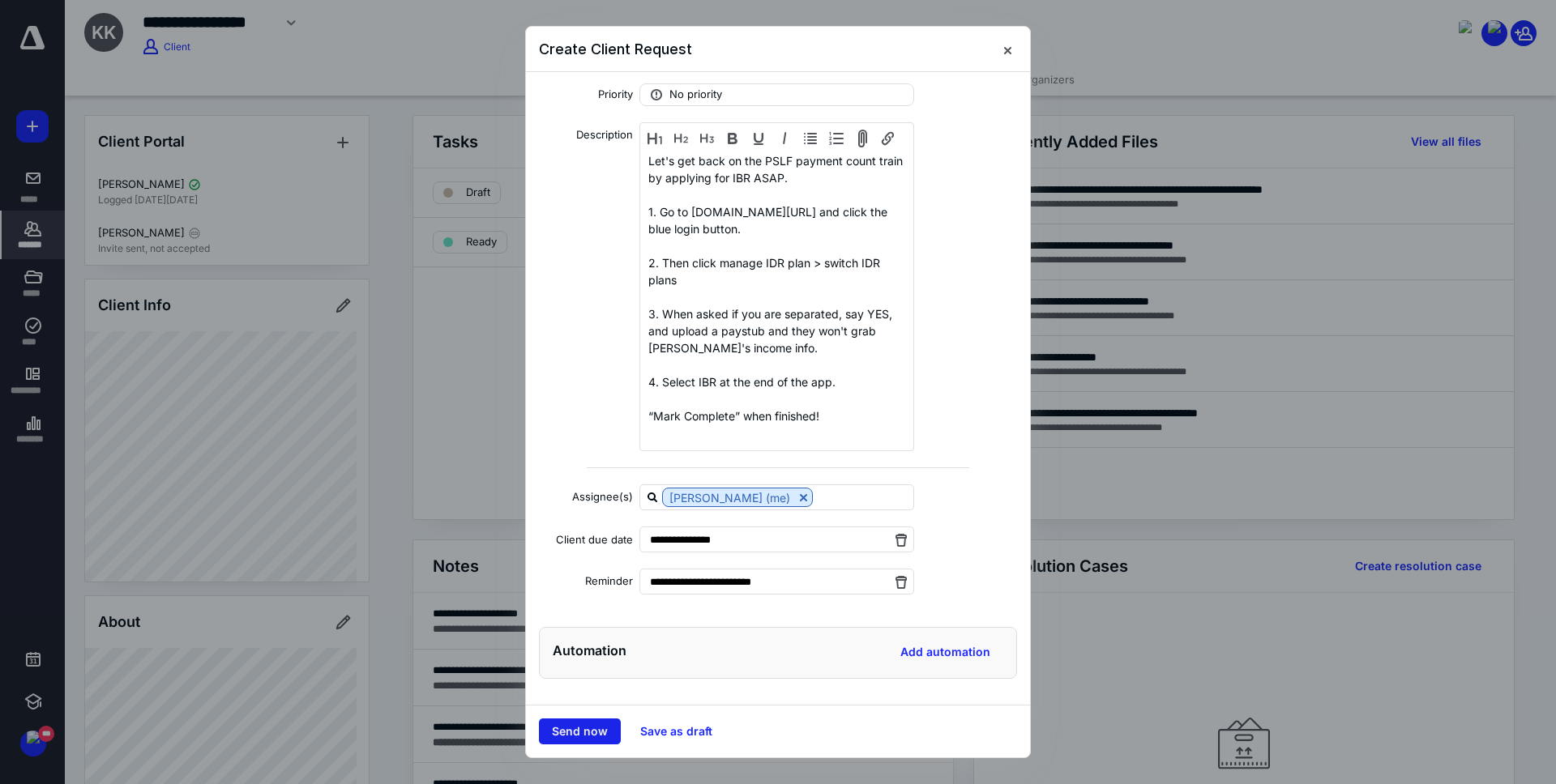 click on "Send now" at bounding box center [579, 731] 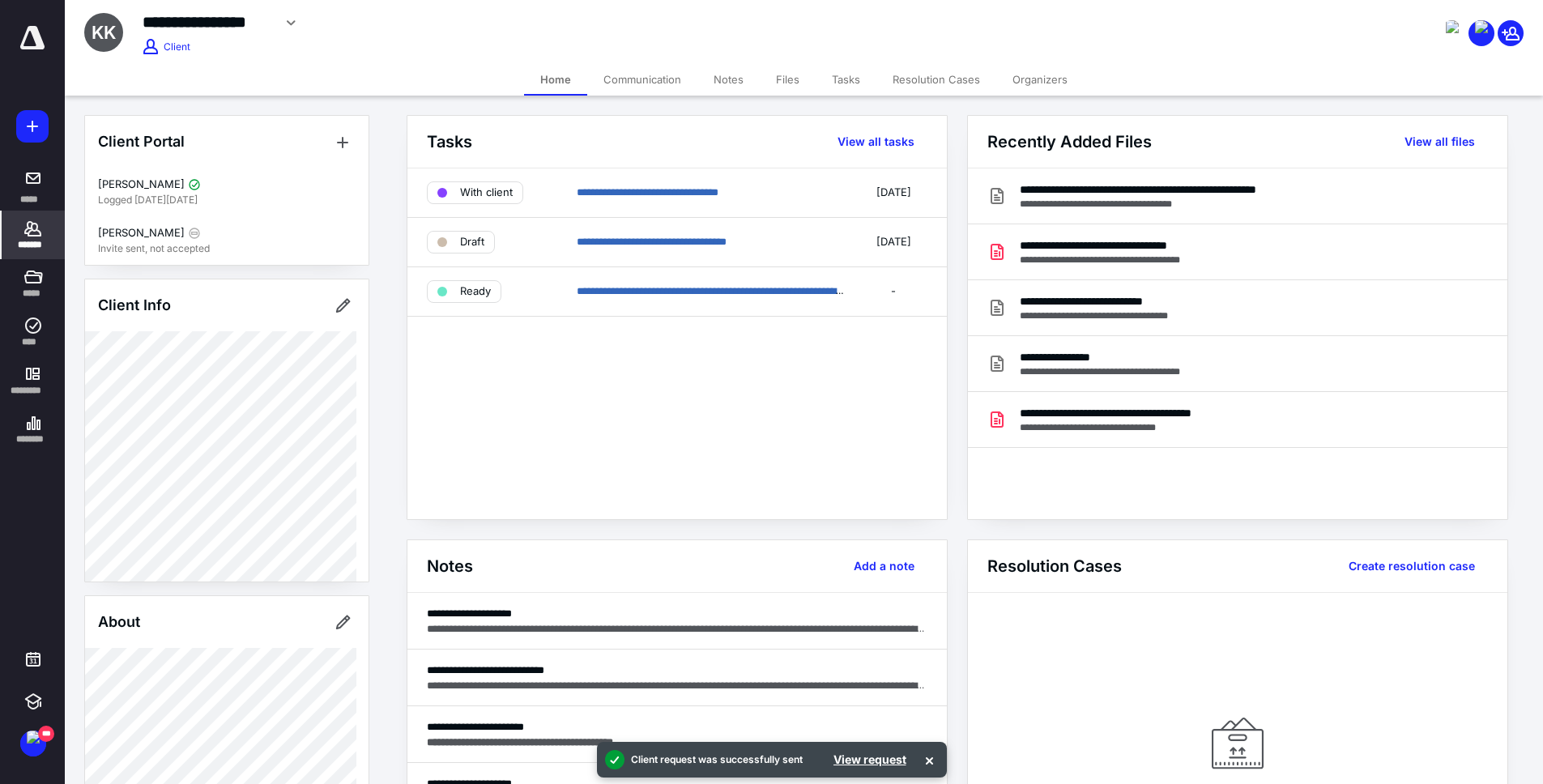 click 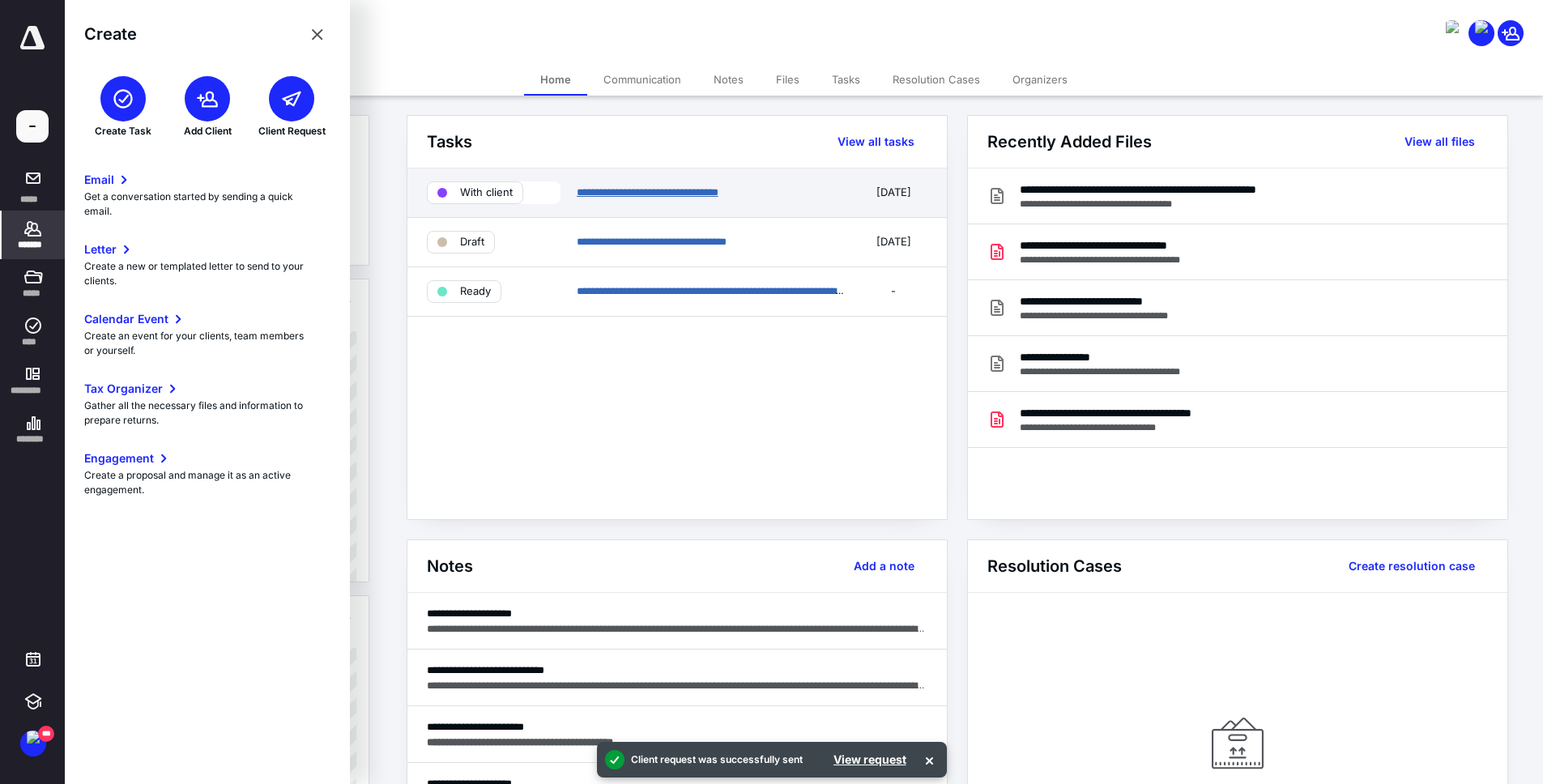 click on "**********" at bounding box center (647, 192) 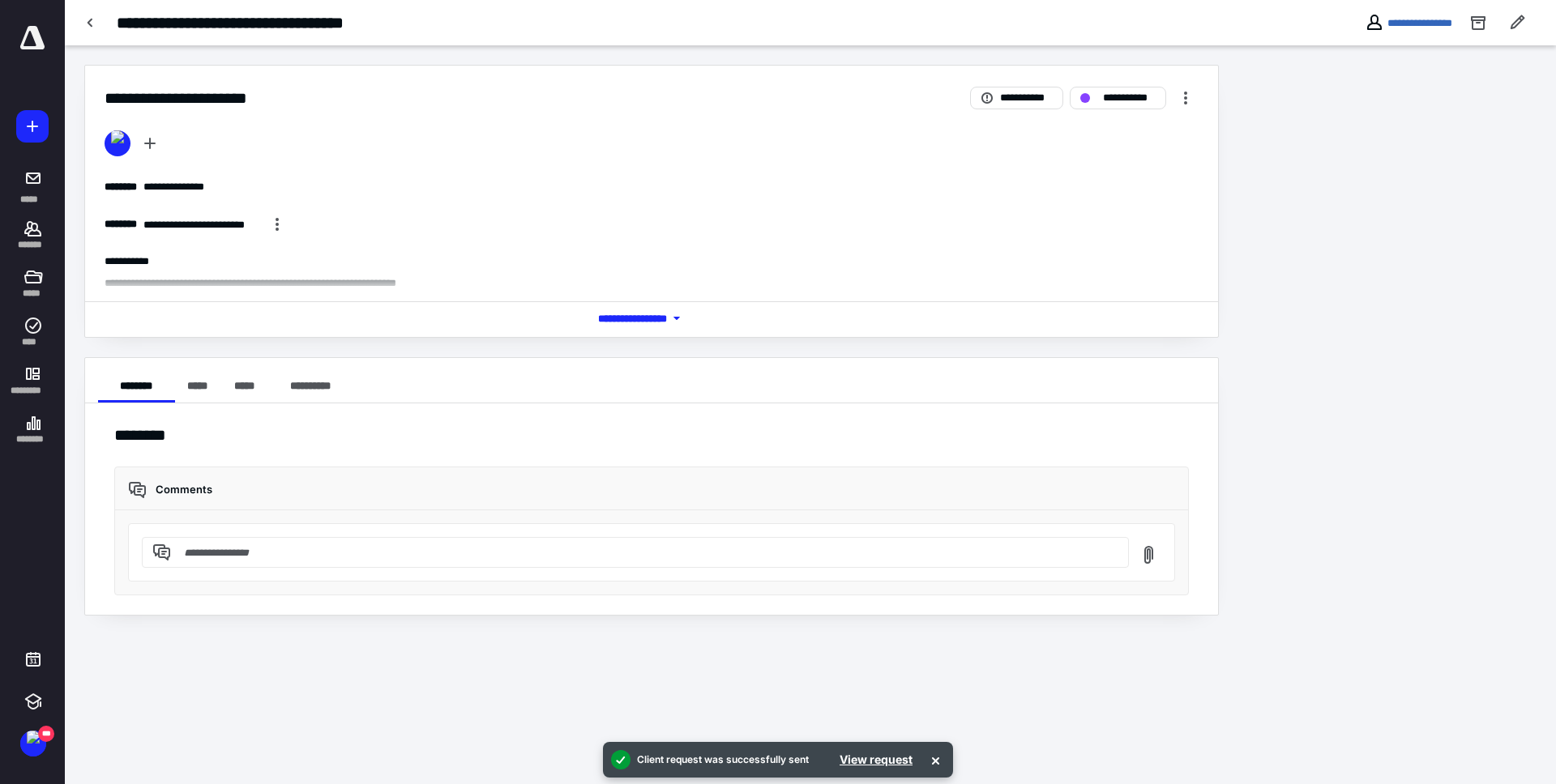 click on "*** **** *******" at bounding box center [652, 318] 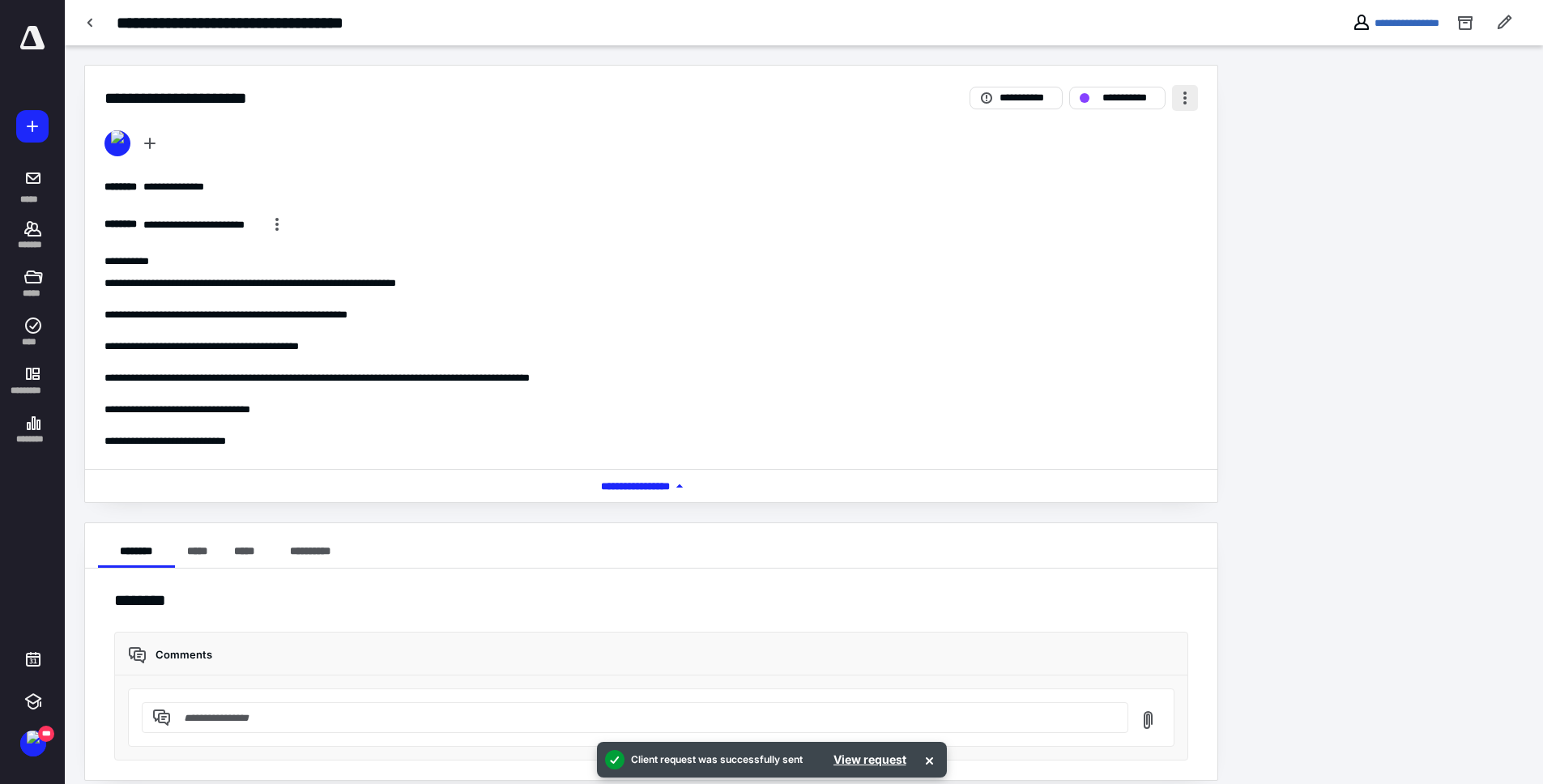 click at bounding box center [1185, 98] 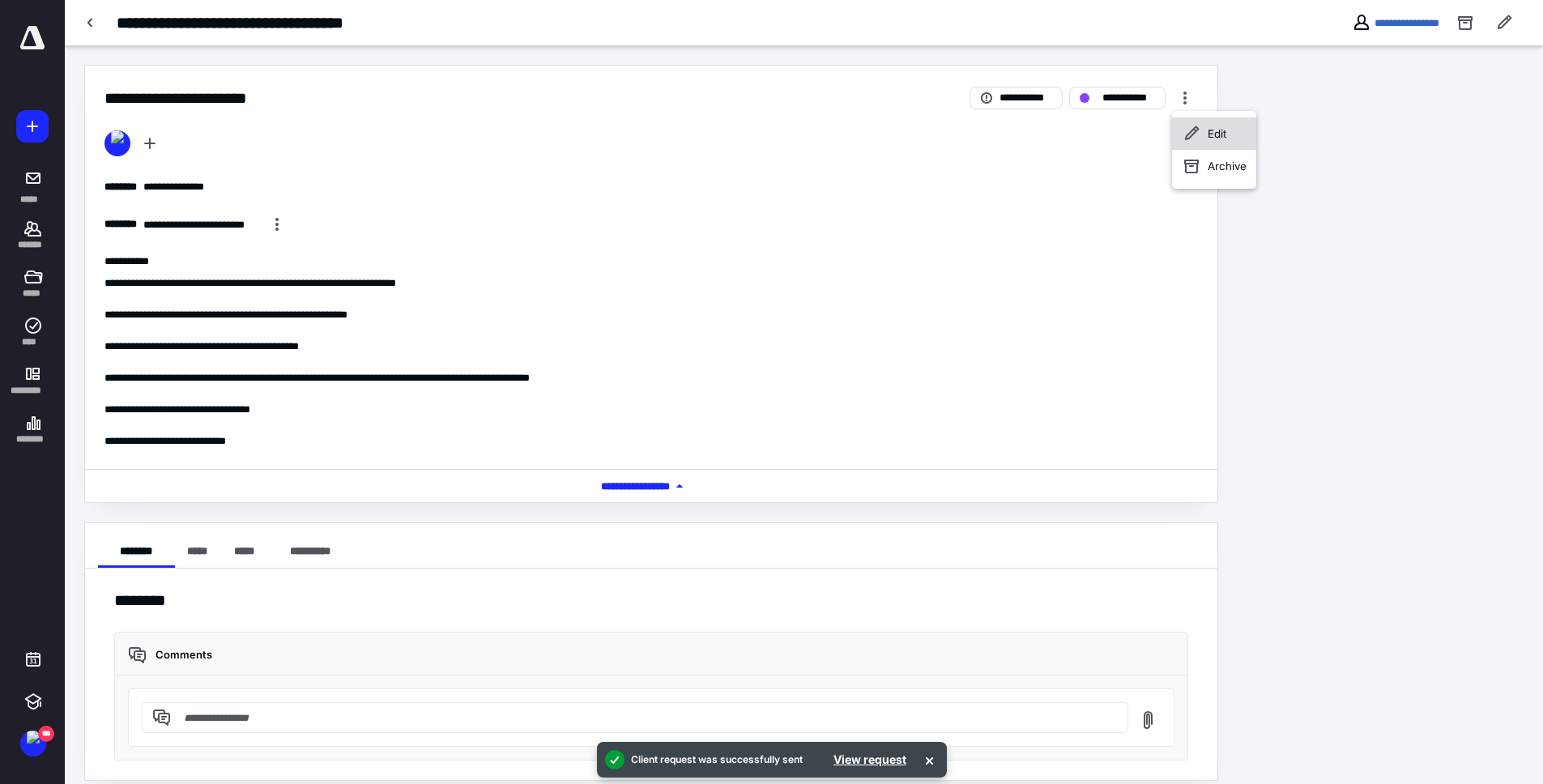 click 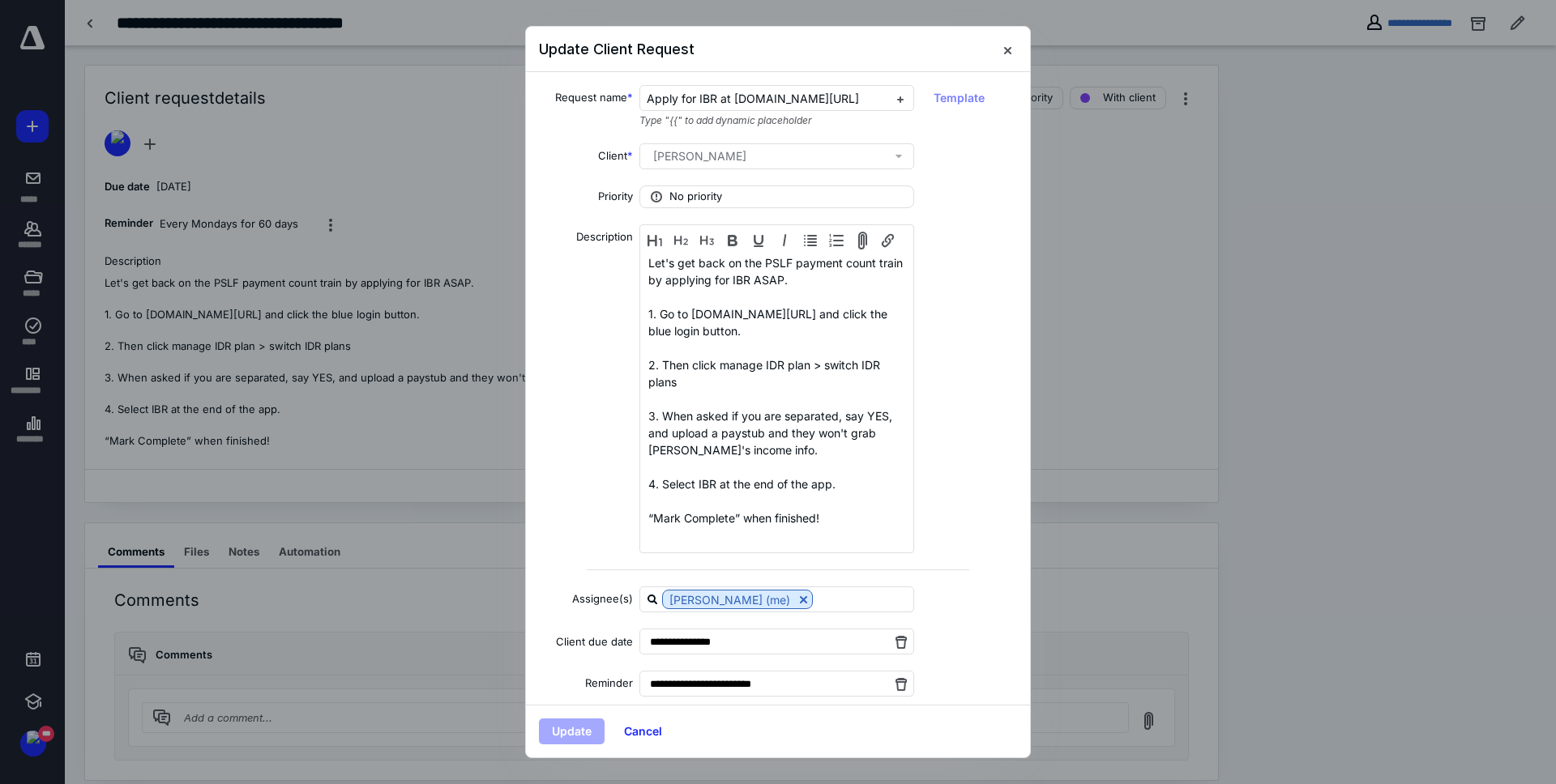 scroll, scrollTop: 21, scrollLeft: 0, axis: vertical 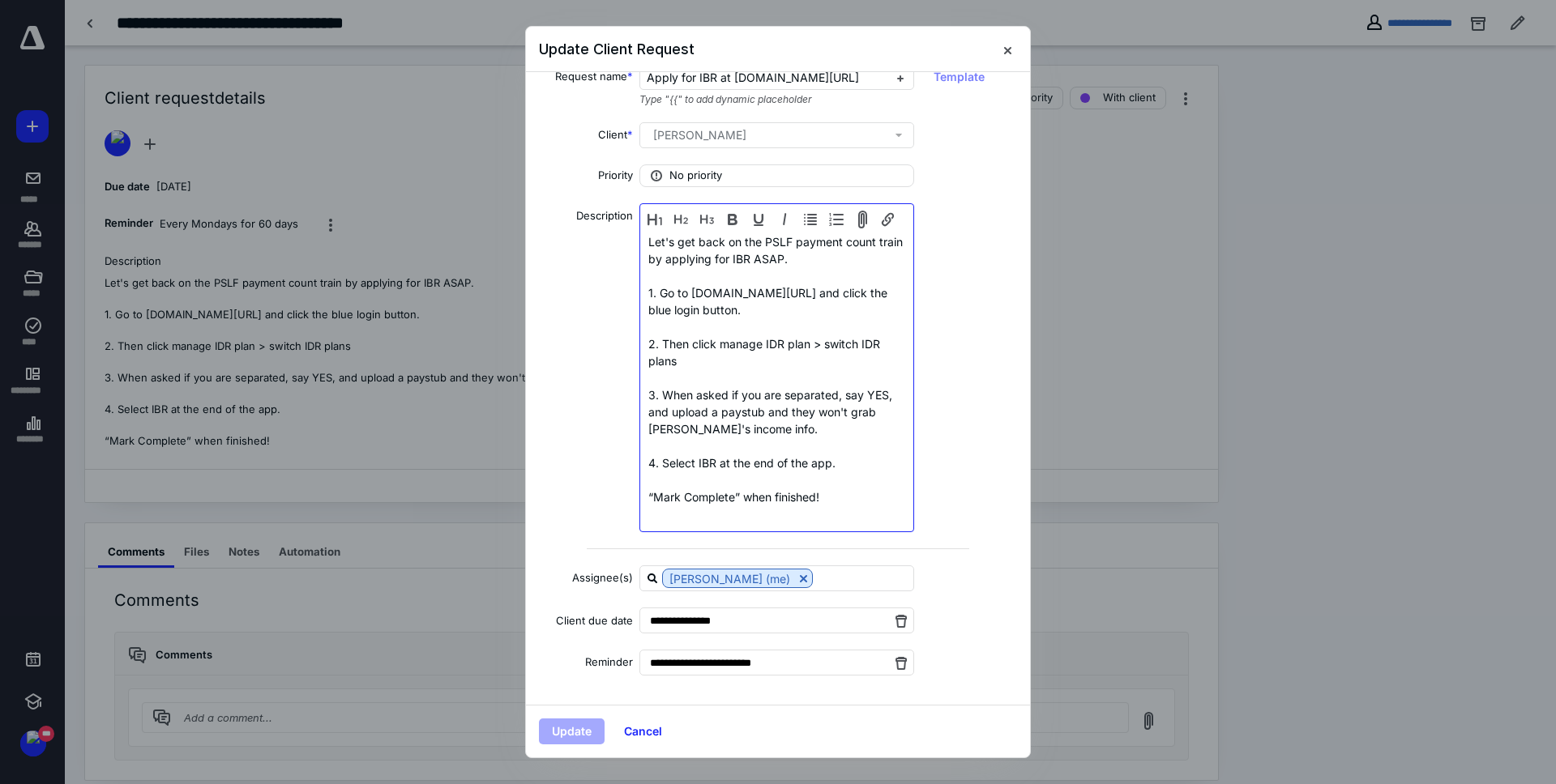 click at bounding box center [776, 479] 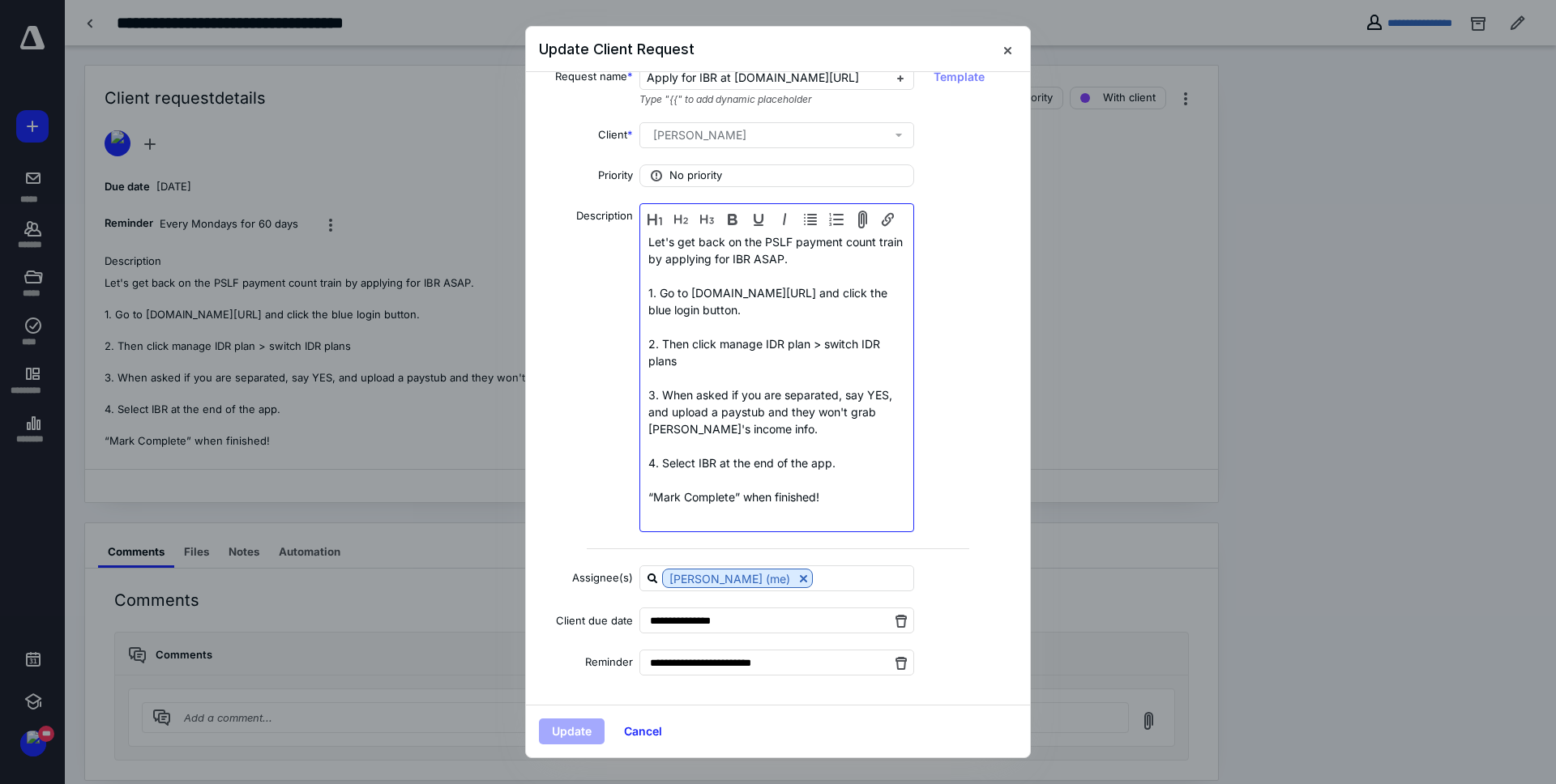 type 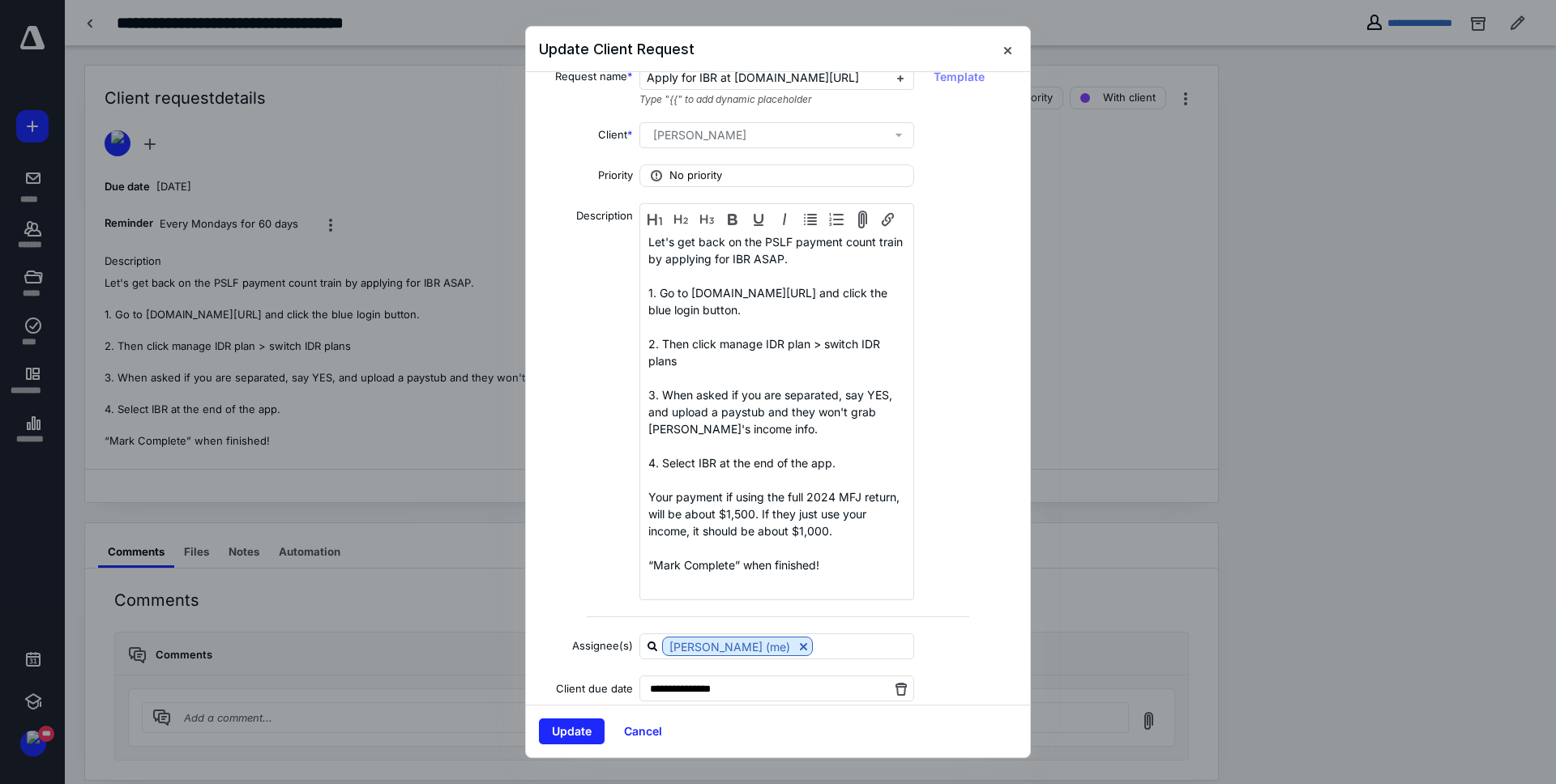 click on "Update Cancel" at bounding box center (778, 731) 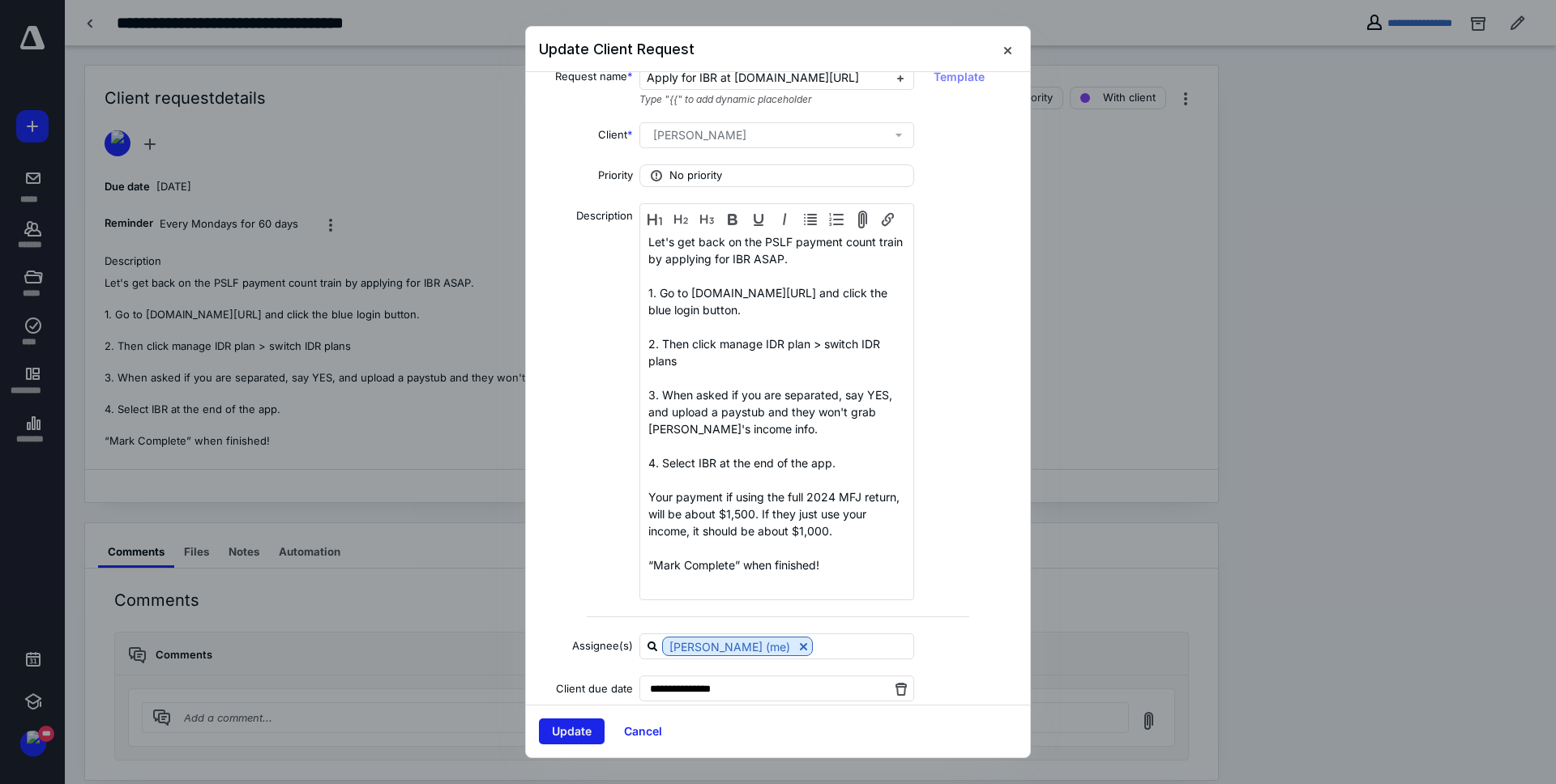 click on "Update" at bounding box center [571, 731] 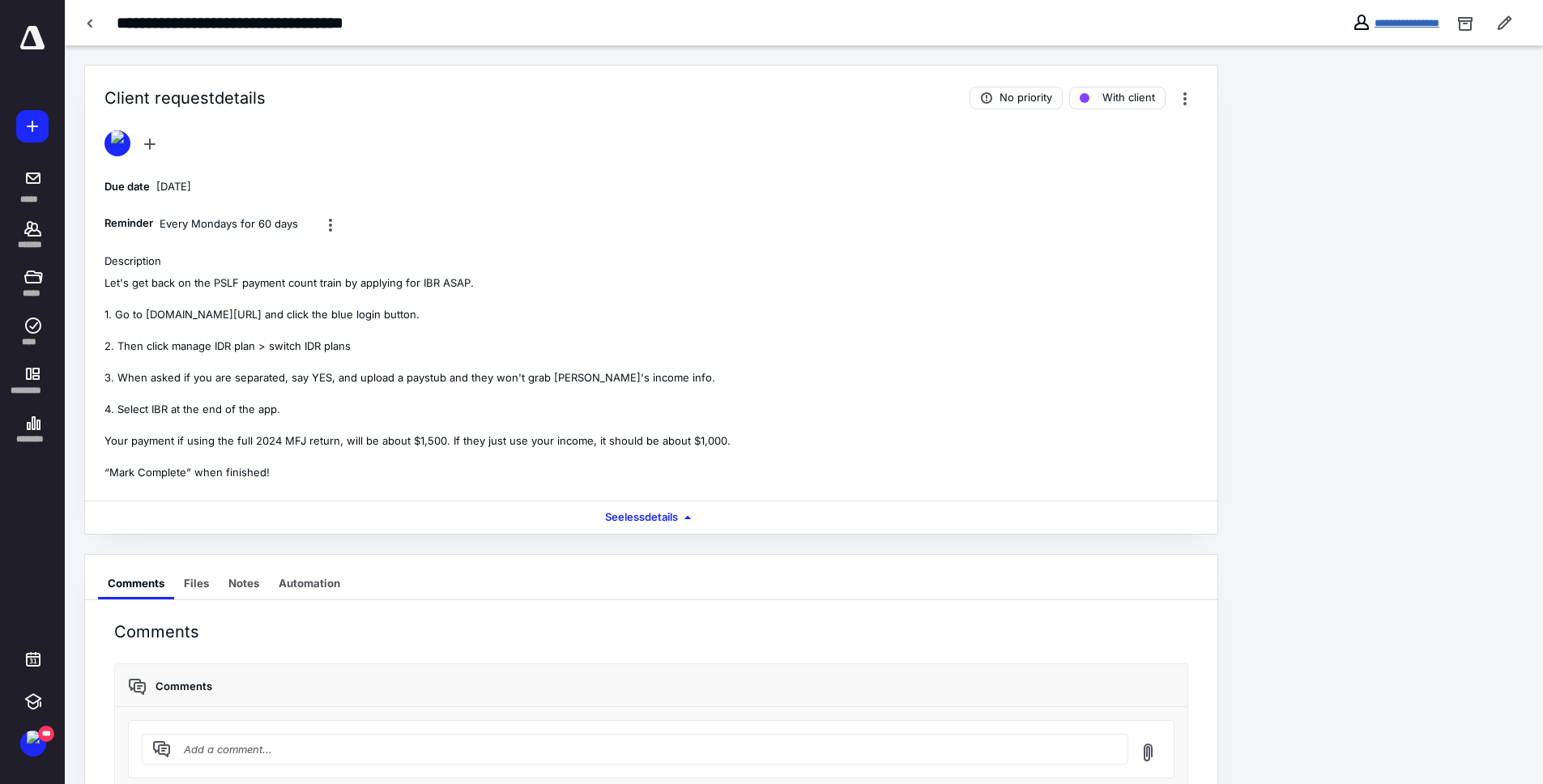 click on "**********" at bounding box center [1407, 23] 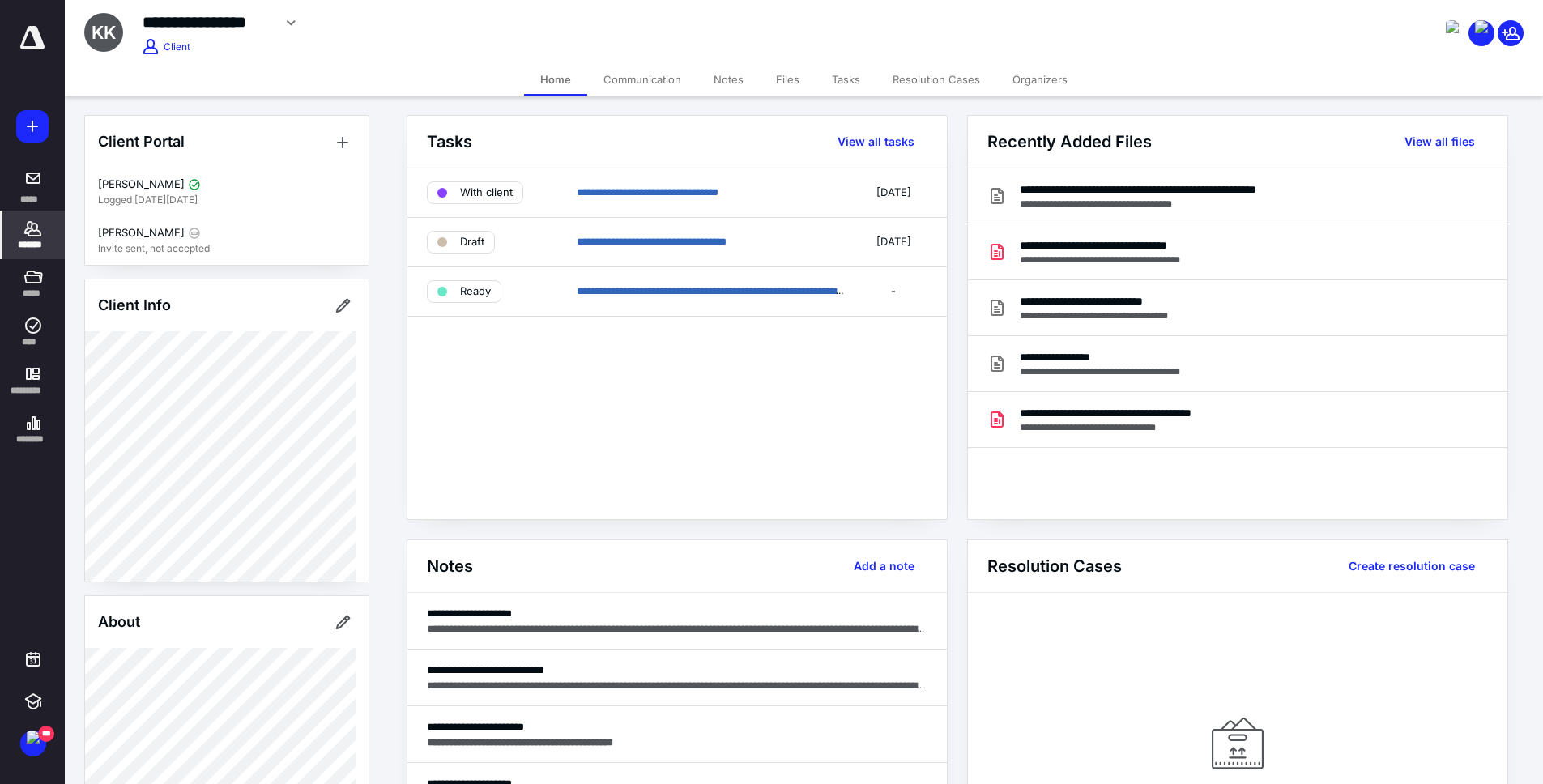 click 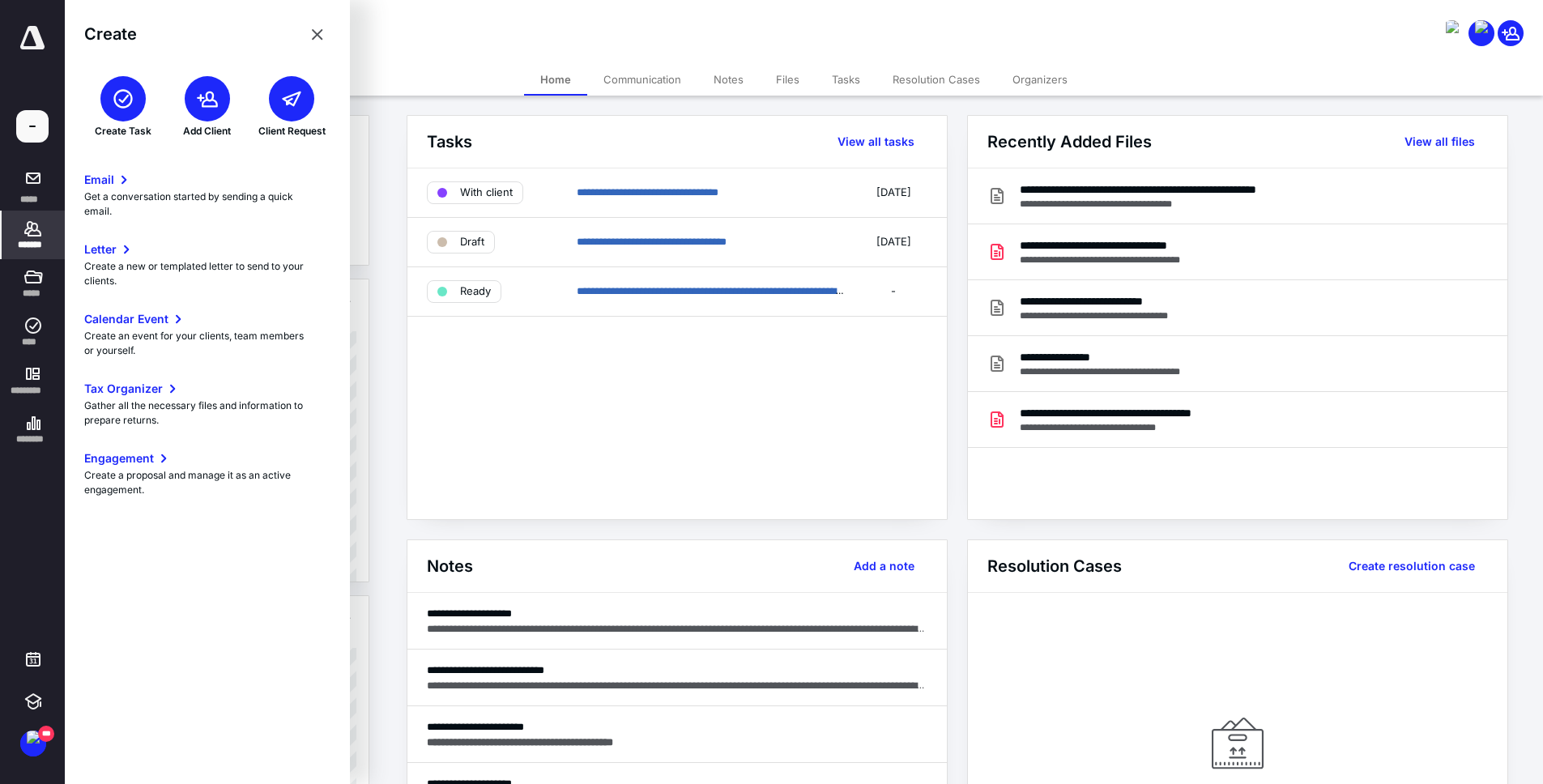 click 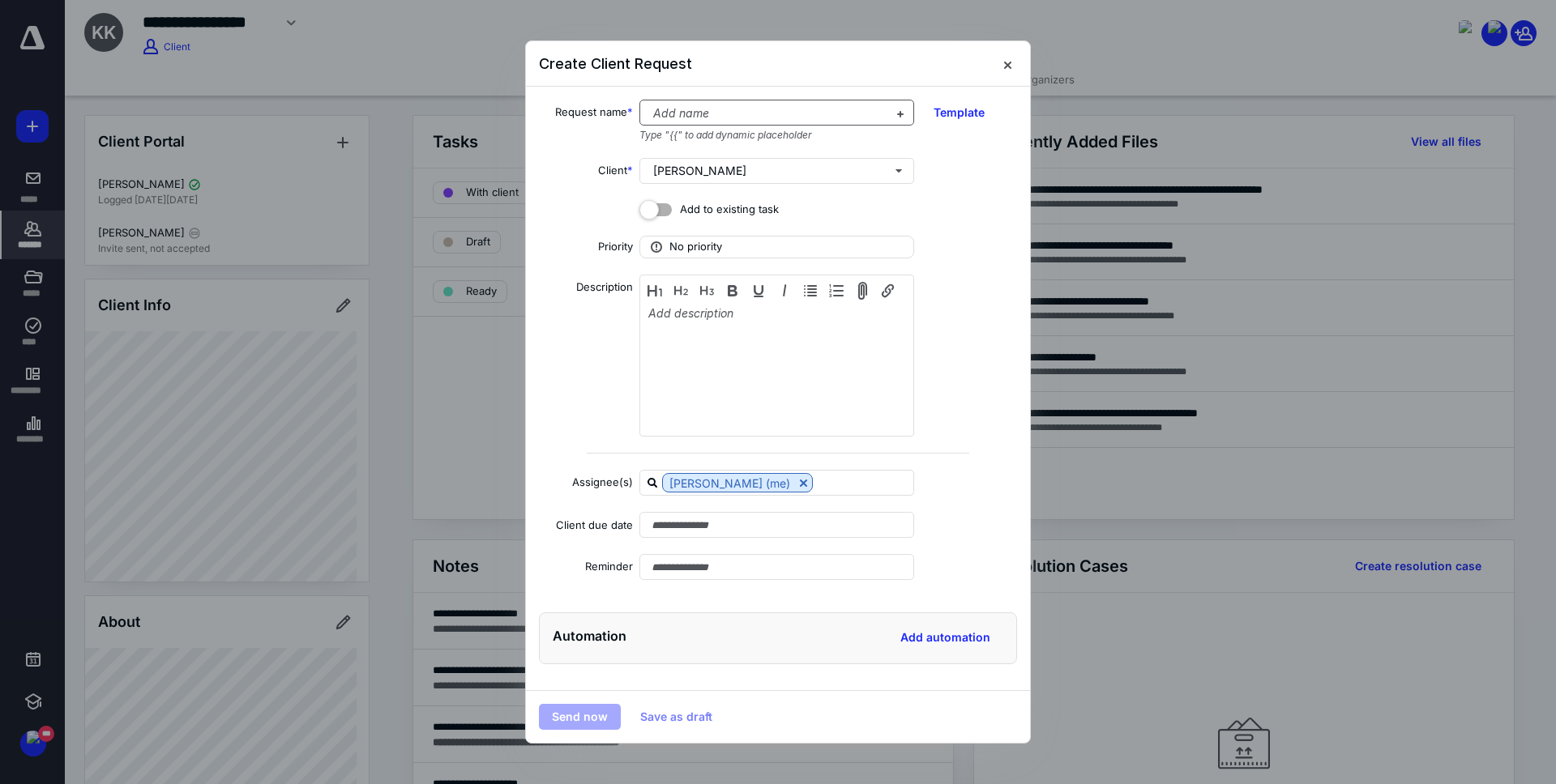 click at bounding box center (767, 113) 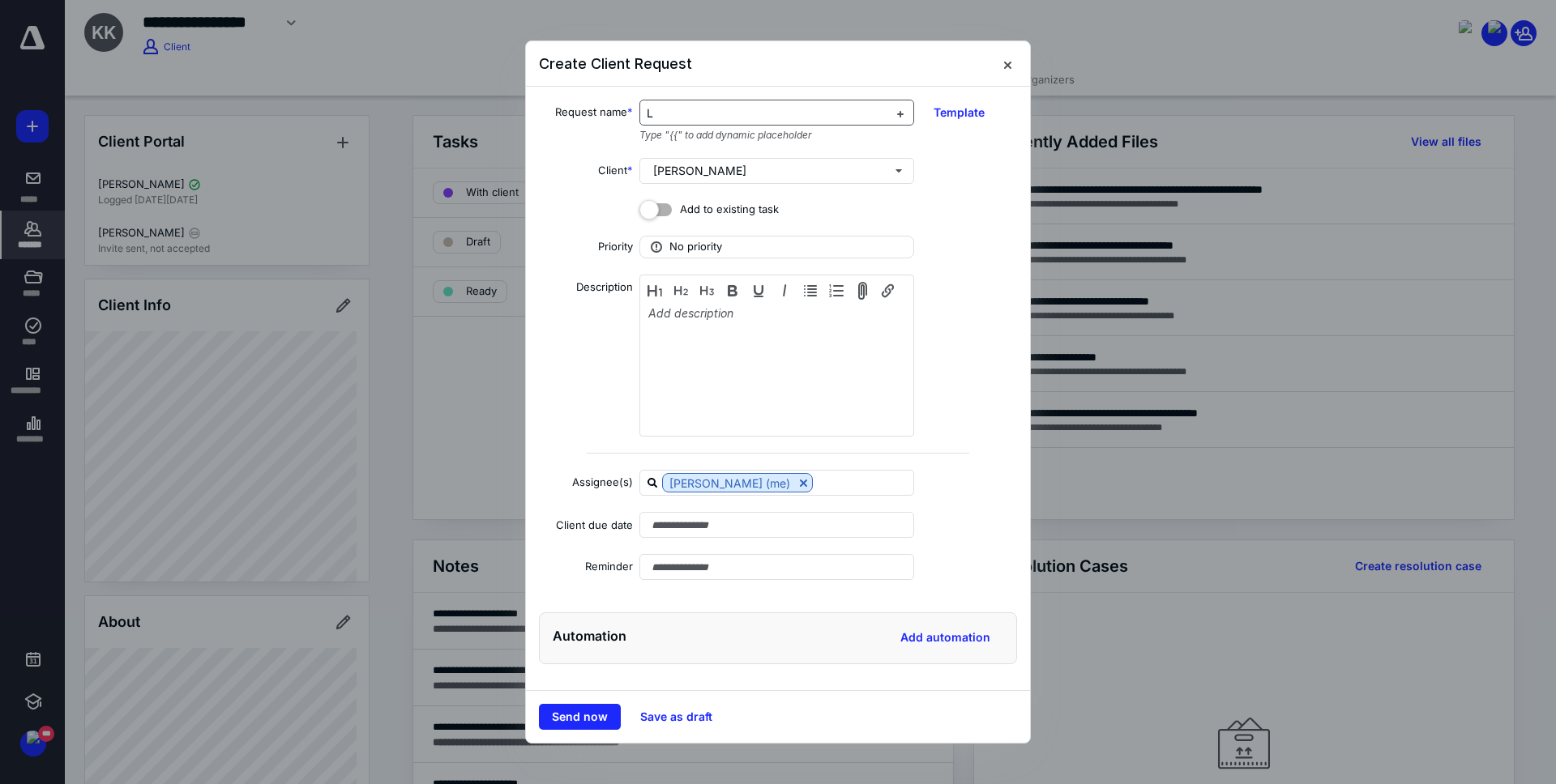 type 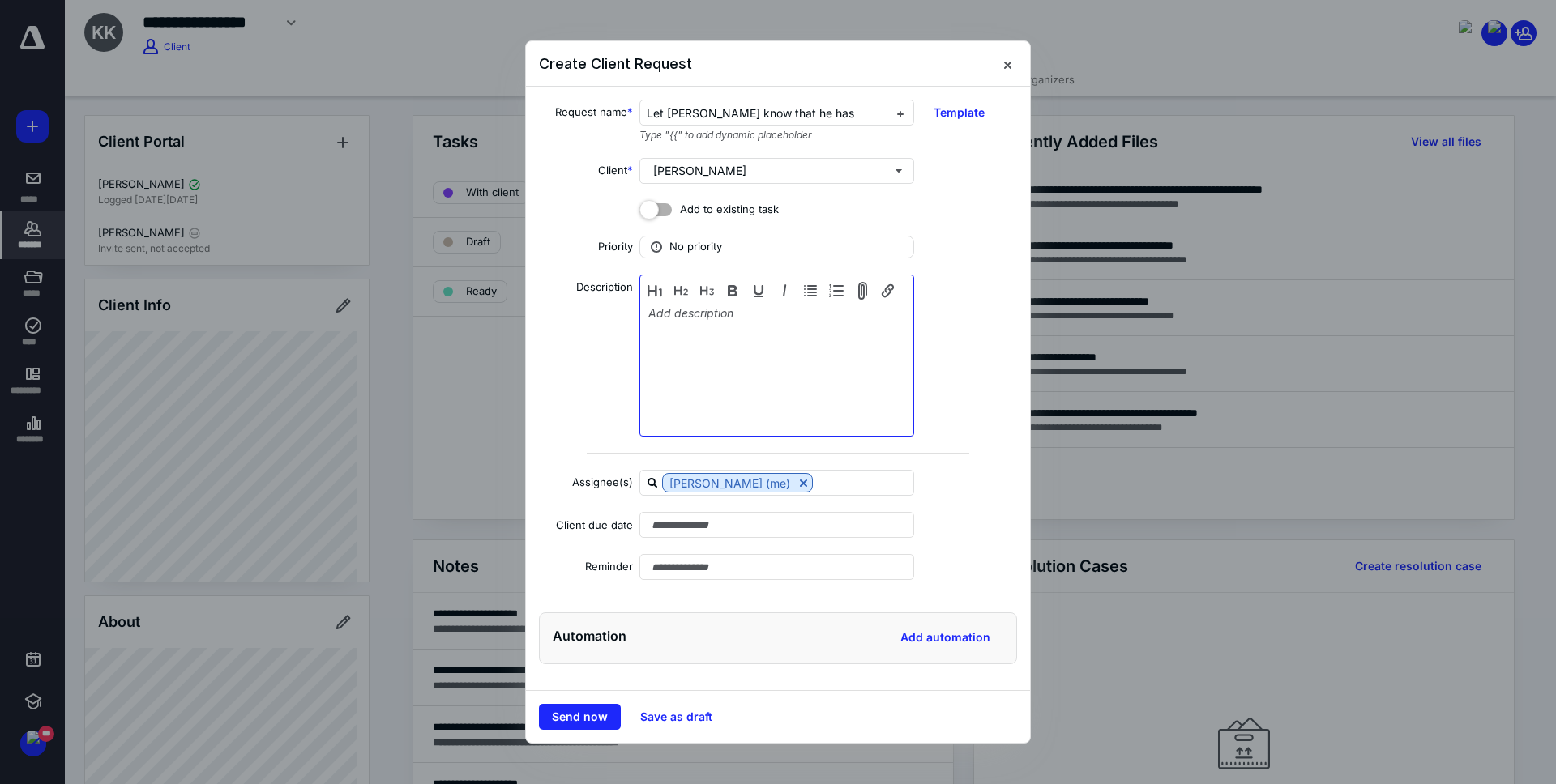 click at bounding box center [776, 357] 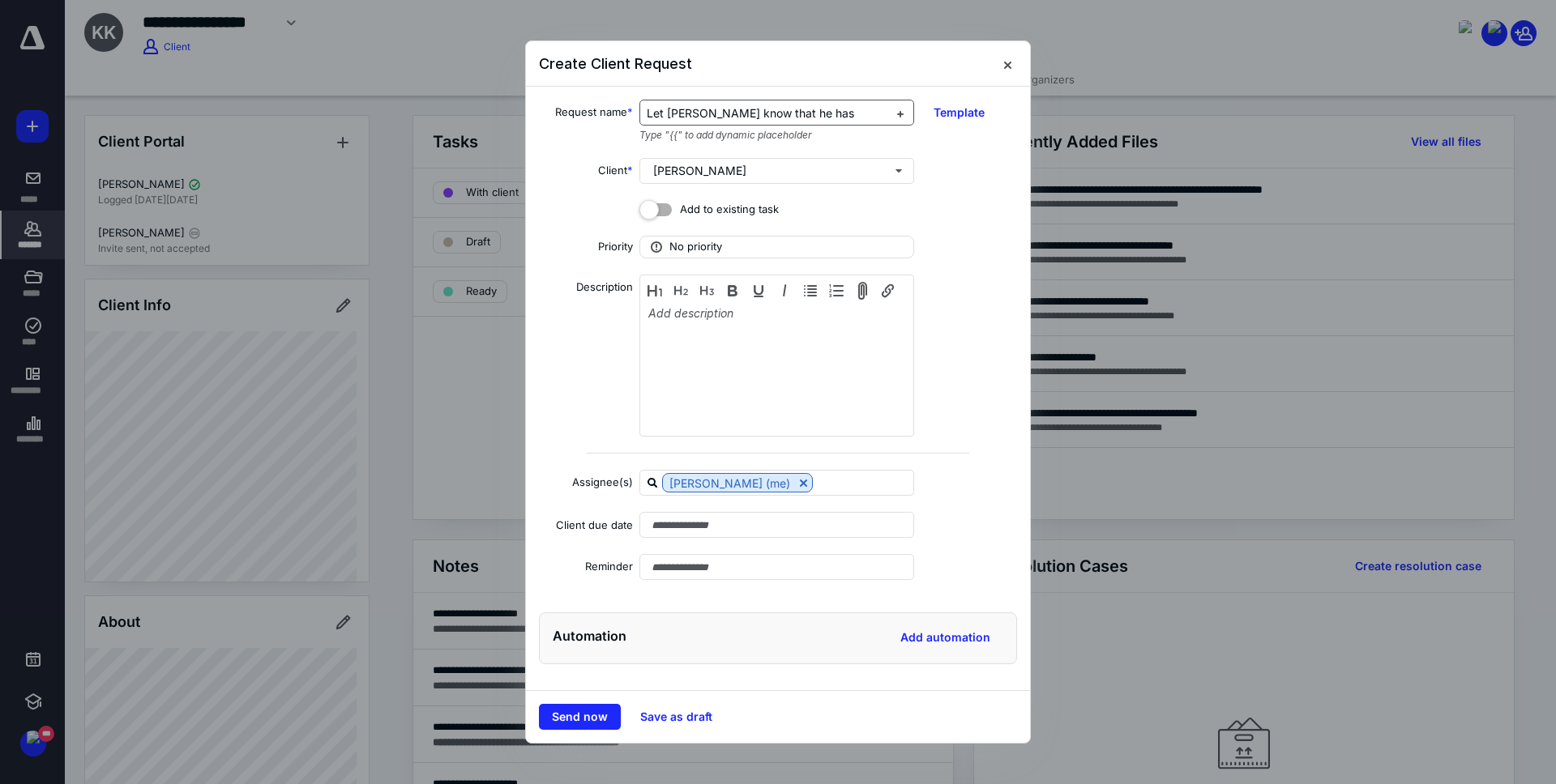 click on "Let [PERSON_NAME] know that he has" at bounding box center [767, 113] 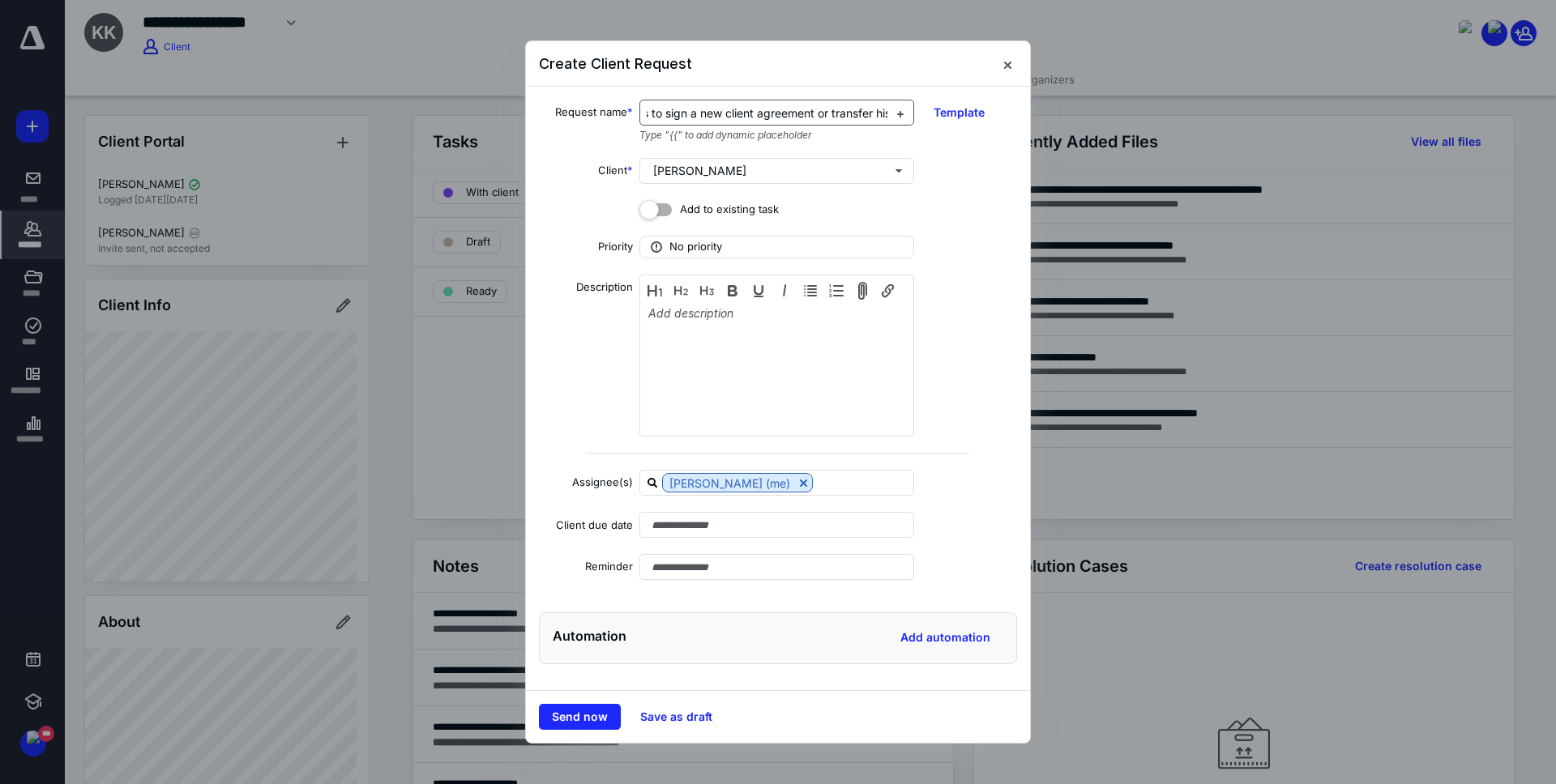 scroll, scrollTop: 0, scrollLeft: 213, axis: horizontal 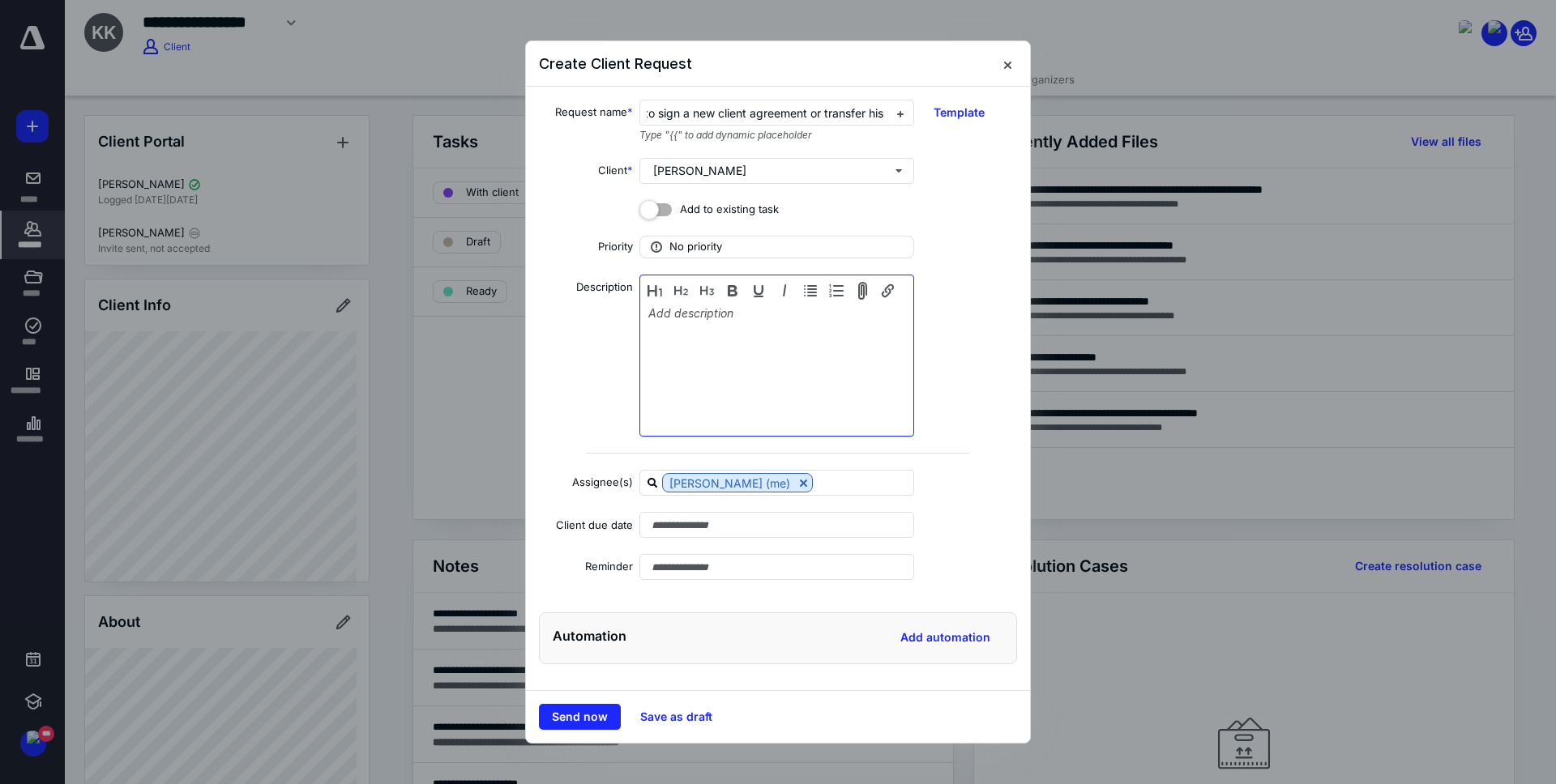 click at bounding box center (776, 357) 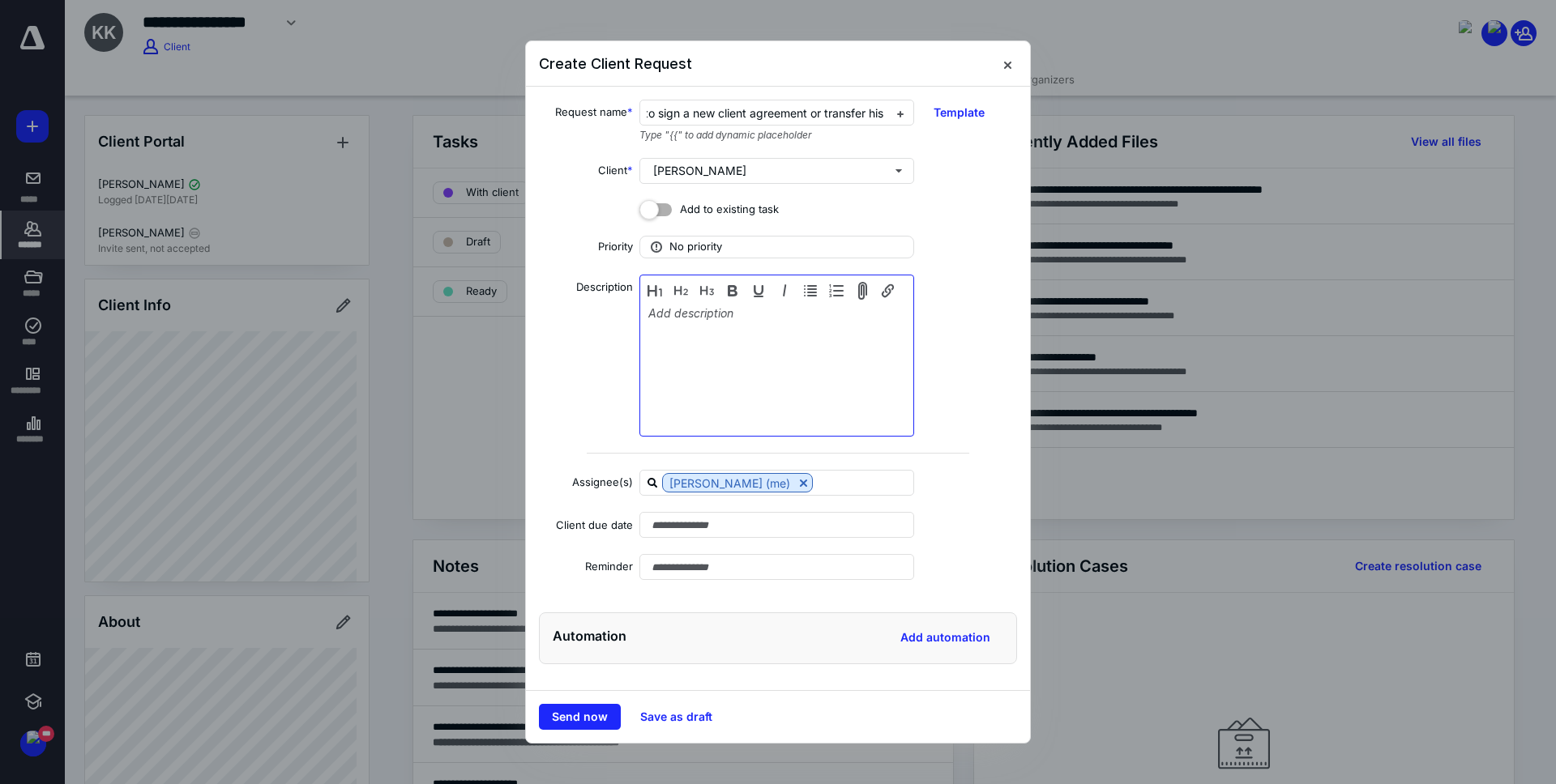 type 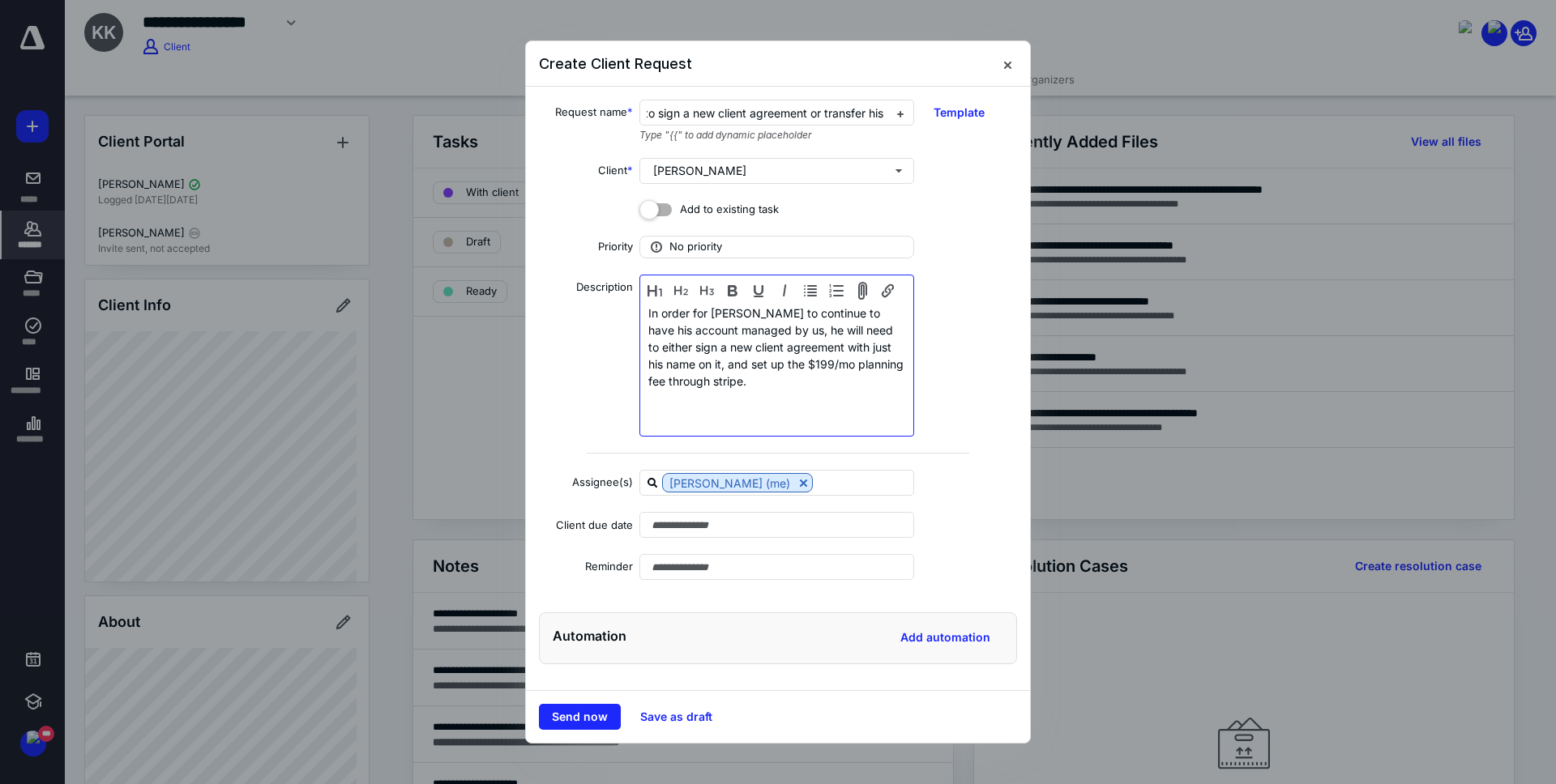 click on "In order for [PERSON_NAME] to continue to have his account managed by us, he will need to either sign a new client agreement with just his name on it, and set up the $199/mo planning fee through stripe." at bounding box center (776, 357) 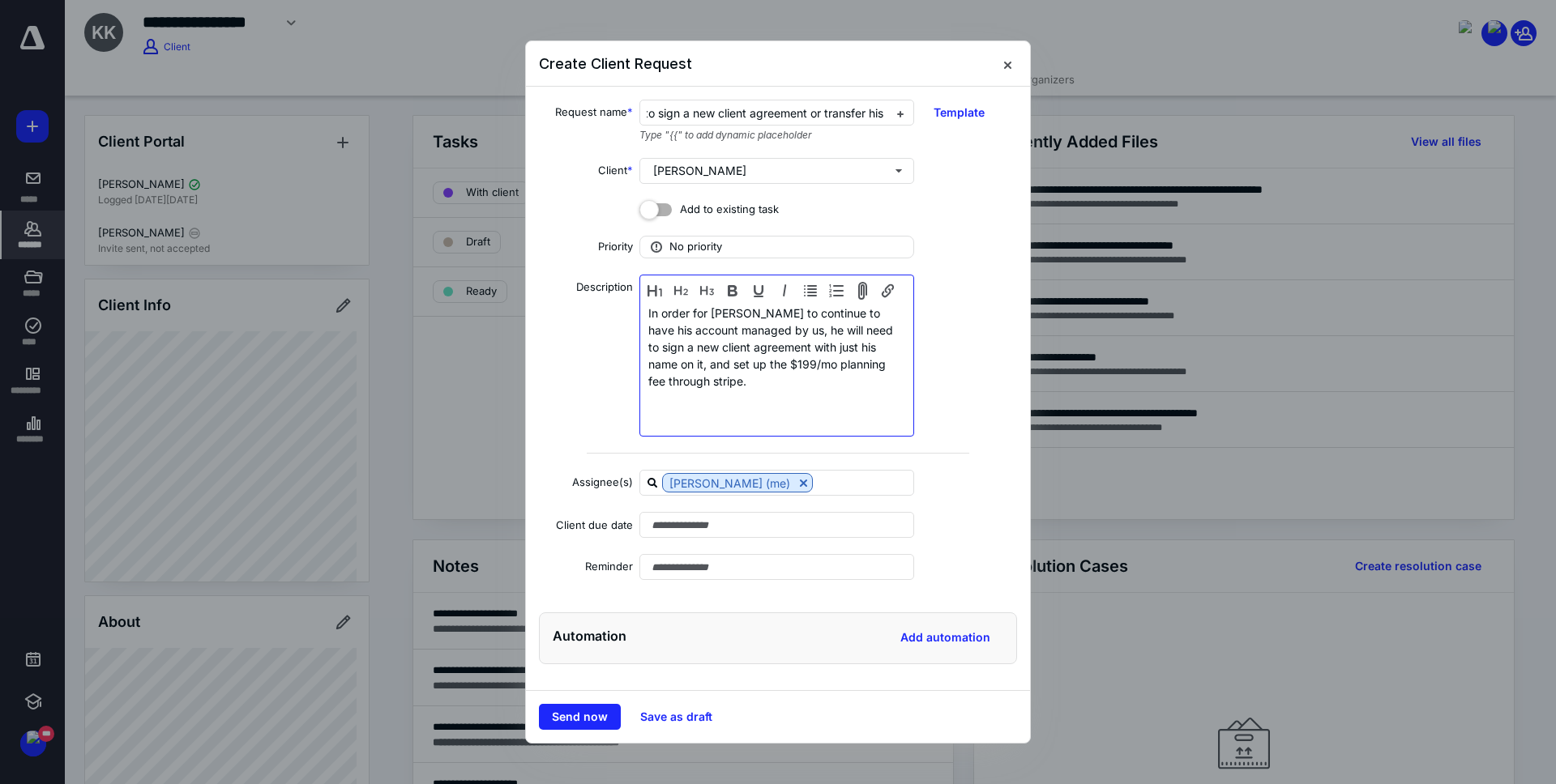 click on "In order for [PERSON_NAME] to continue to have his account managed by us, he will need to sign a new client agreement with just his name on it, and set up the $199/mo planning fee through stripe." at bounding box center [776, 357] 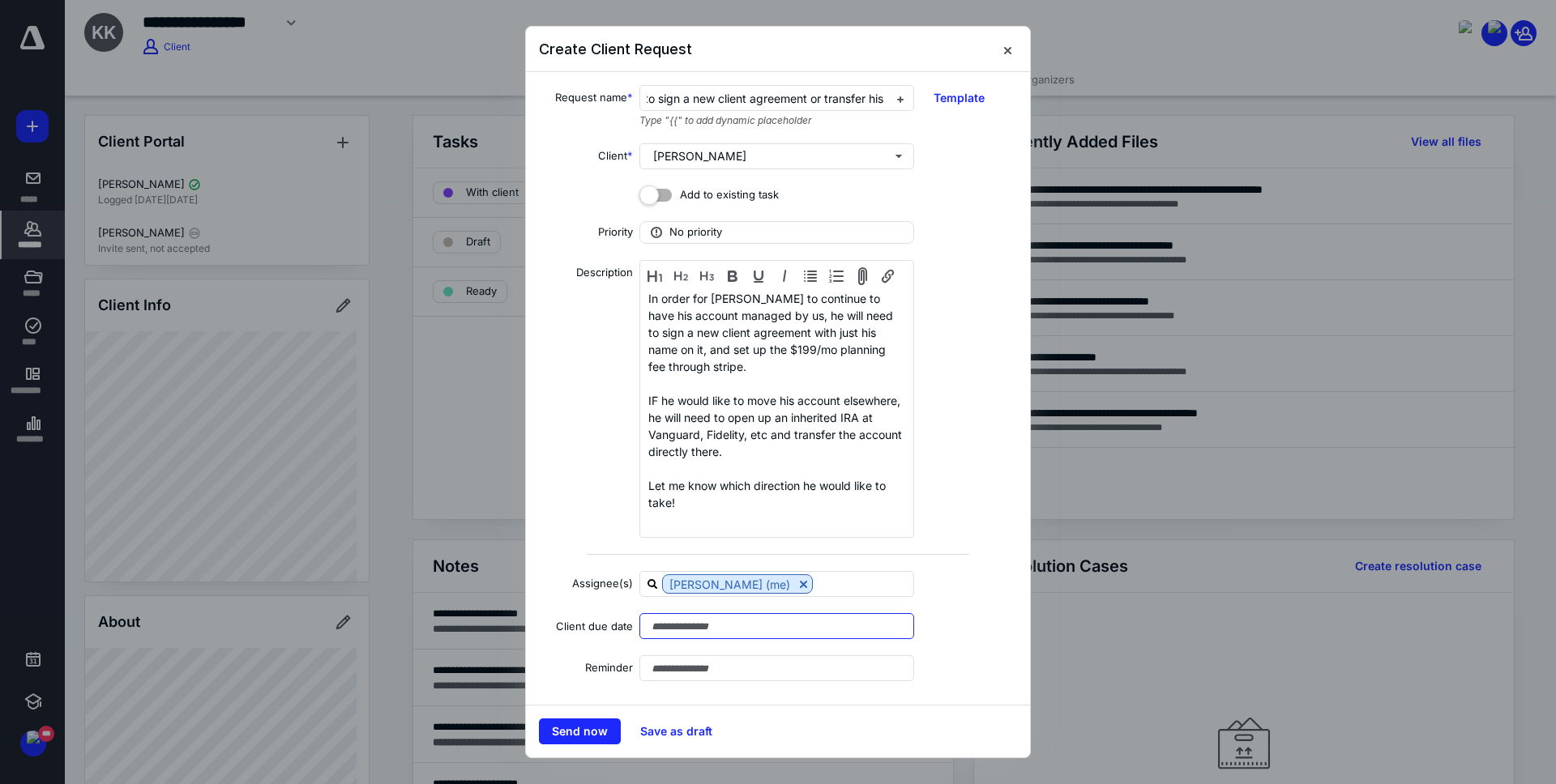 click at bounding box center [776, 626] 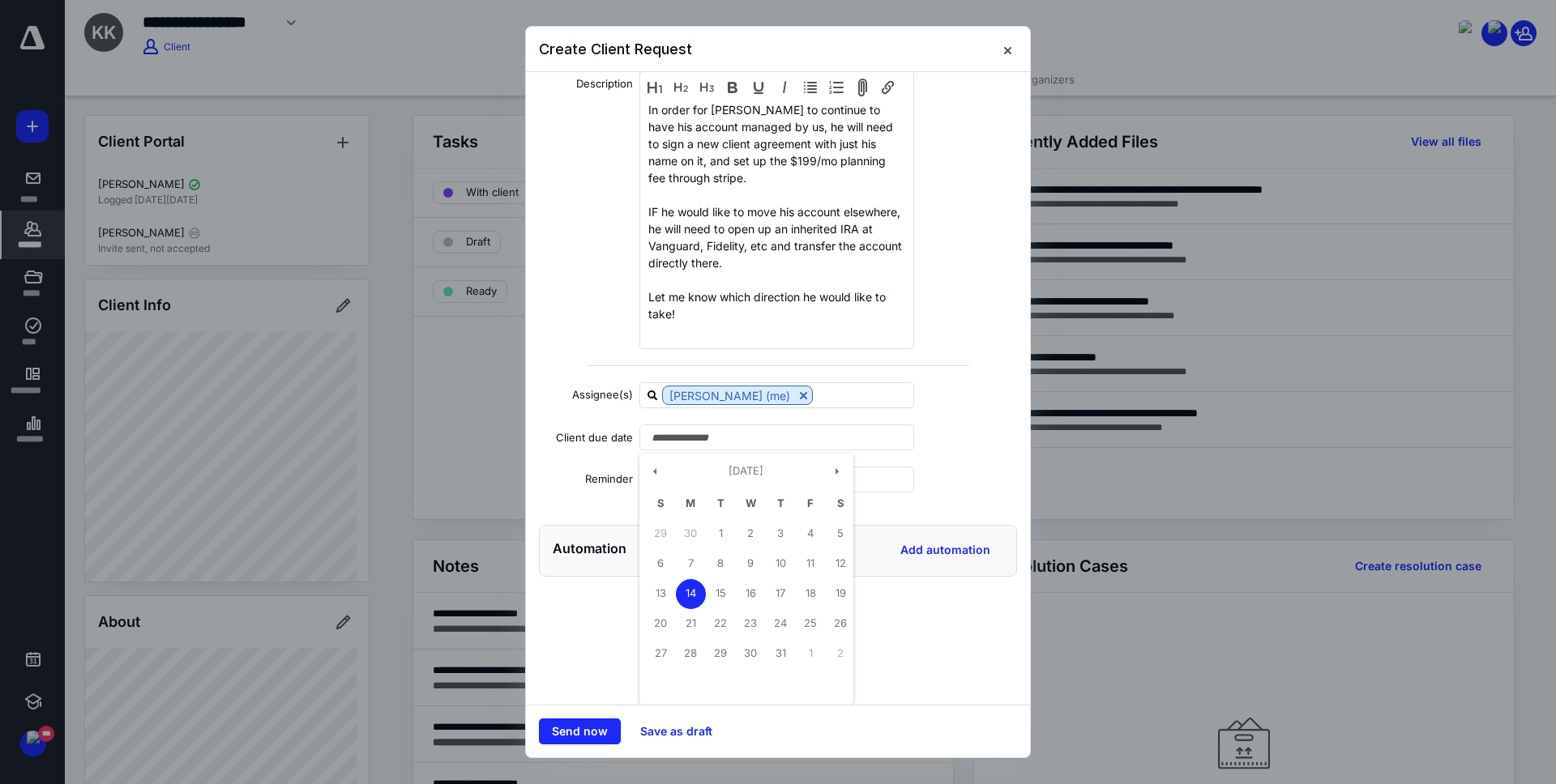 click on "Request name  * Let [PERSON_NAME] know that he has to sign a new client agreement or transfer his Inherited IRA Type "{{" to add dynamic placeholder Template Client  * [PERSON_NAME] Add to existing task Priority No priority Description In order for [PERSON_NAME] to continue to have his account managed by us, he will need to sign a new client agreement with just his name on it, and set up the $199/mo planning fee through stripe. IF he would like to move his account elsewhere, he will need to open up an inherited IRA at Vanguard, Fidelity, etc and transfer the account directly there. Let me know which direction he would like to take! Assignee(s) [PERSON_NAME] (me) Client due date [DATE] S M T W T F S 29 30 1 2 3 4 5 6 7 8 9 10 11 12 13 14 15 16 17 18 19 20 21 22 23 24 25 26 27 28 29 30 31 1 2 Reminder Automation Add automation" at bounding box center [778, 388] 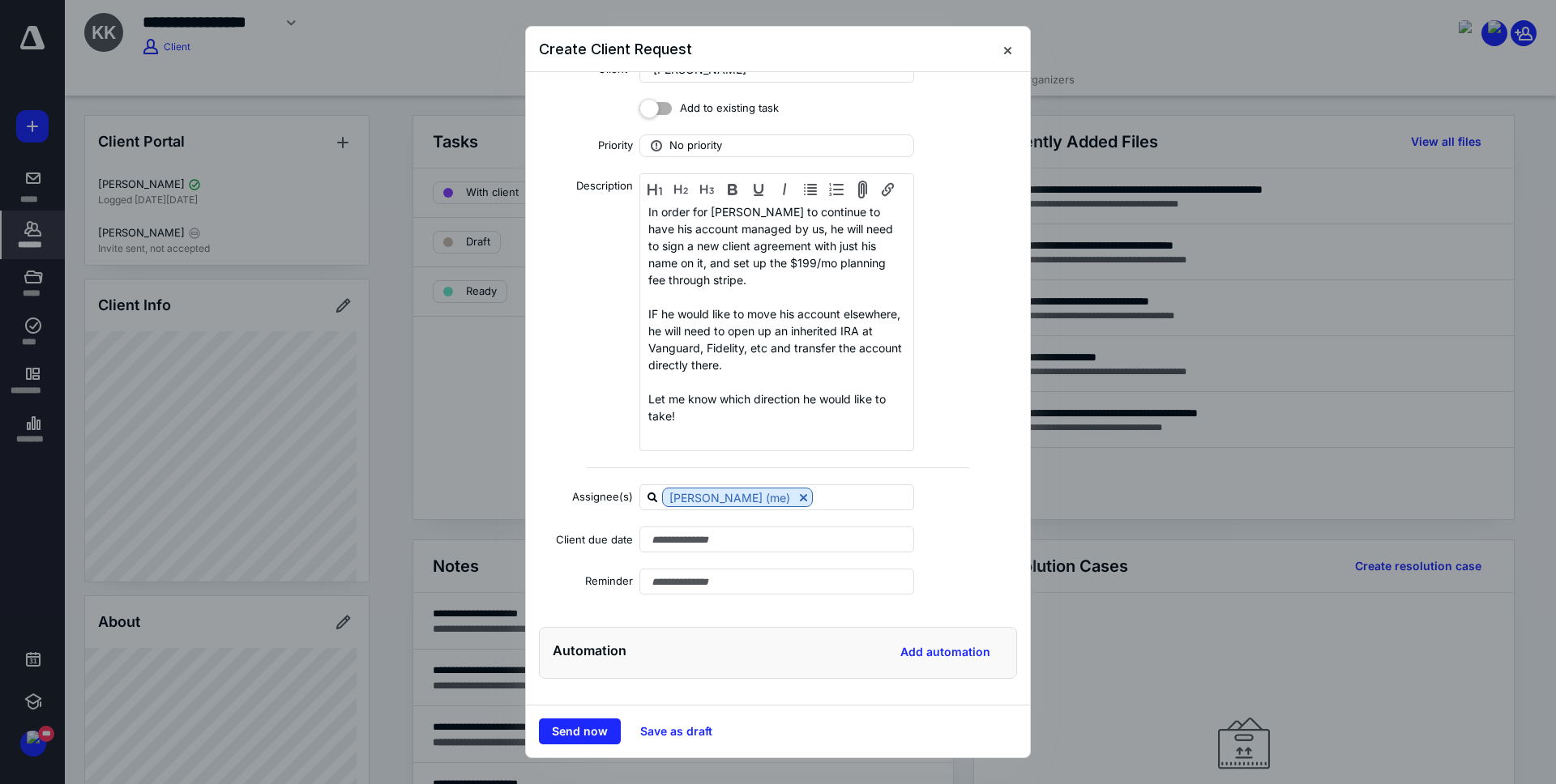scroll, scrollTop: 0, scrollLeft: 0, axis: both 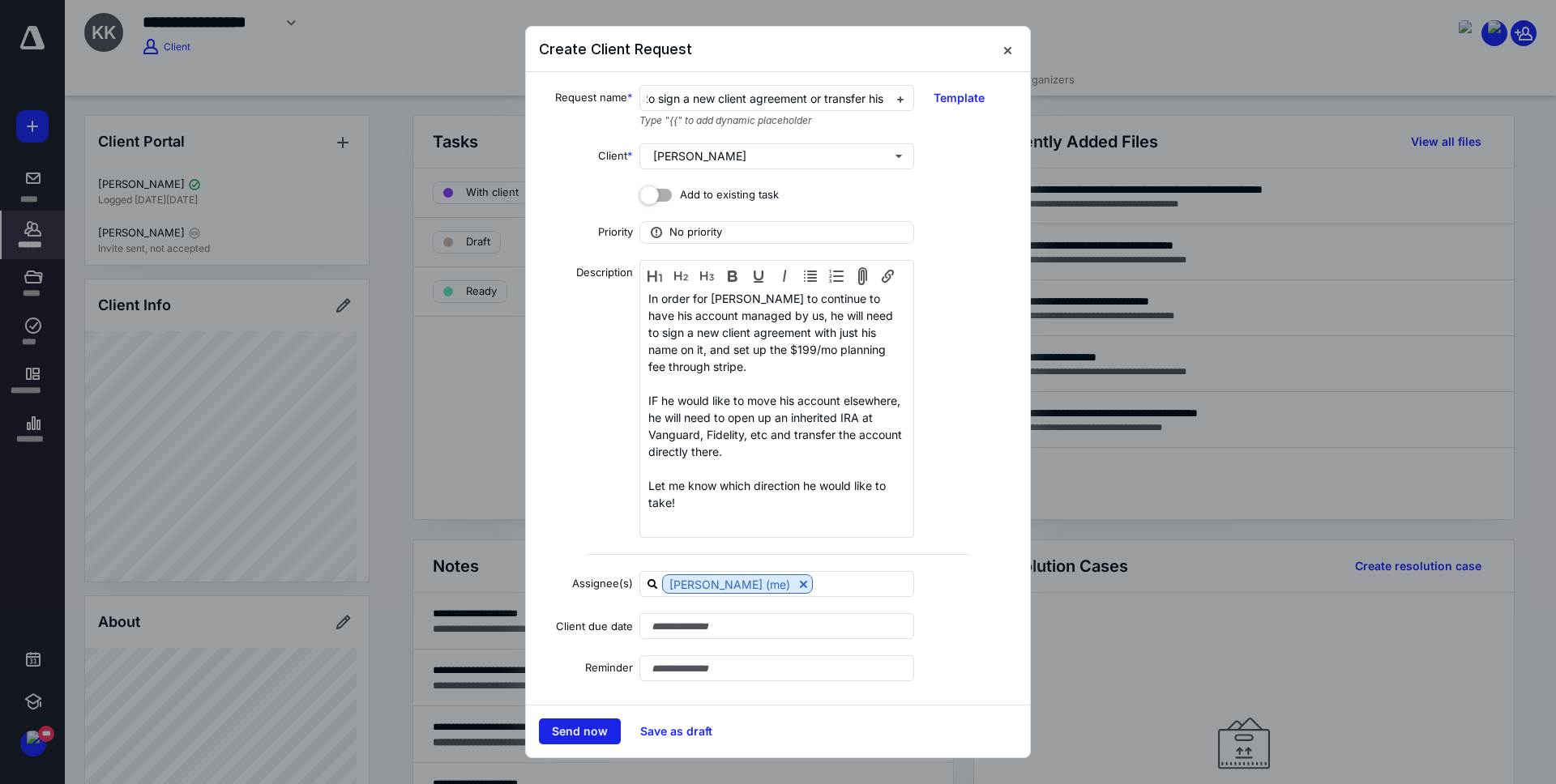 click on "Send now" at bounding box center [579, 731] 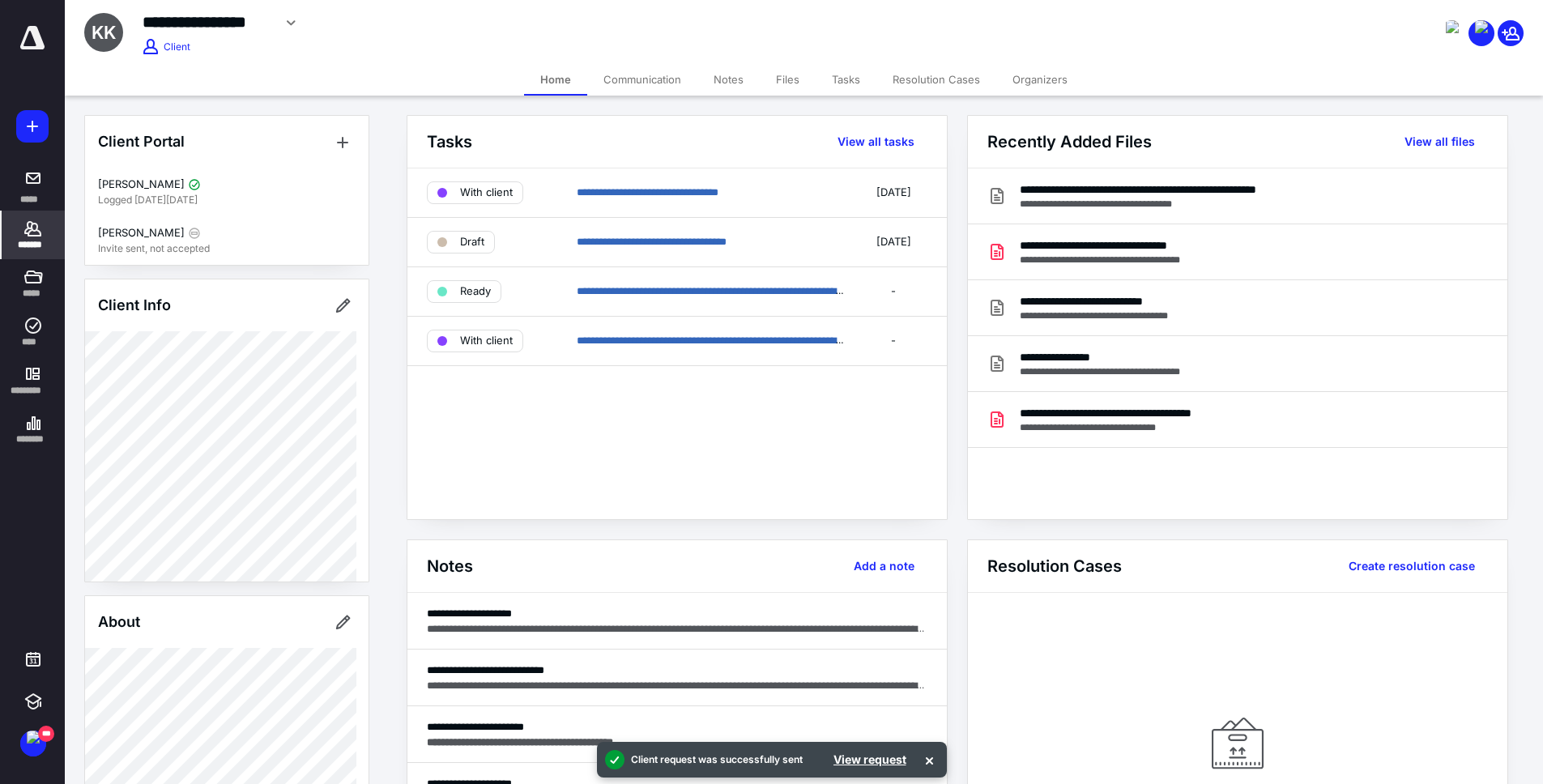 click on "**********" at bounding box center (677, 343) 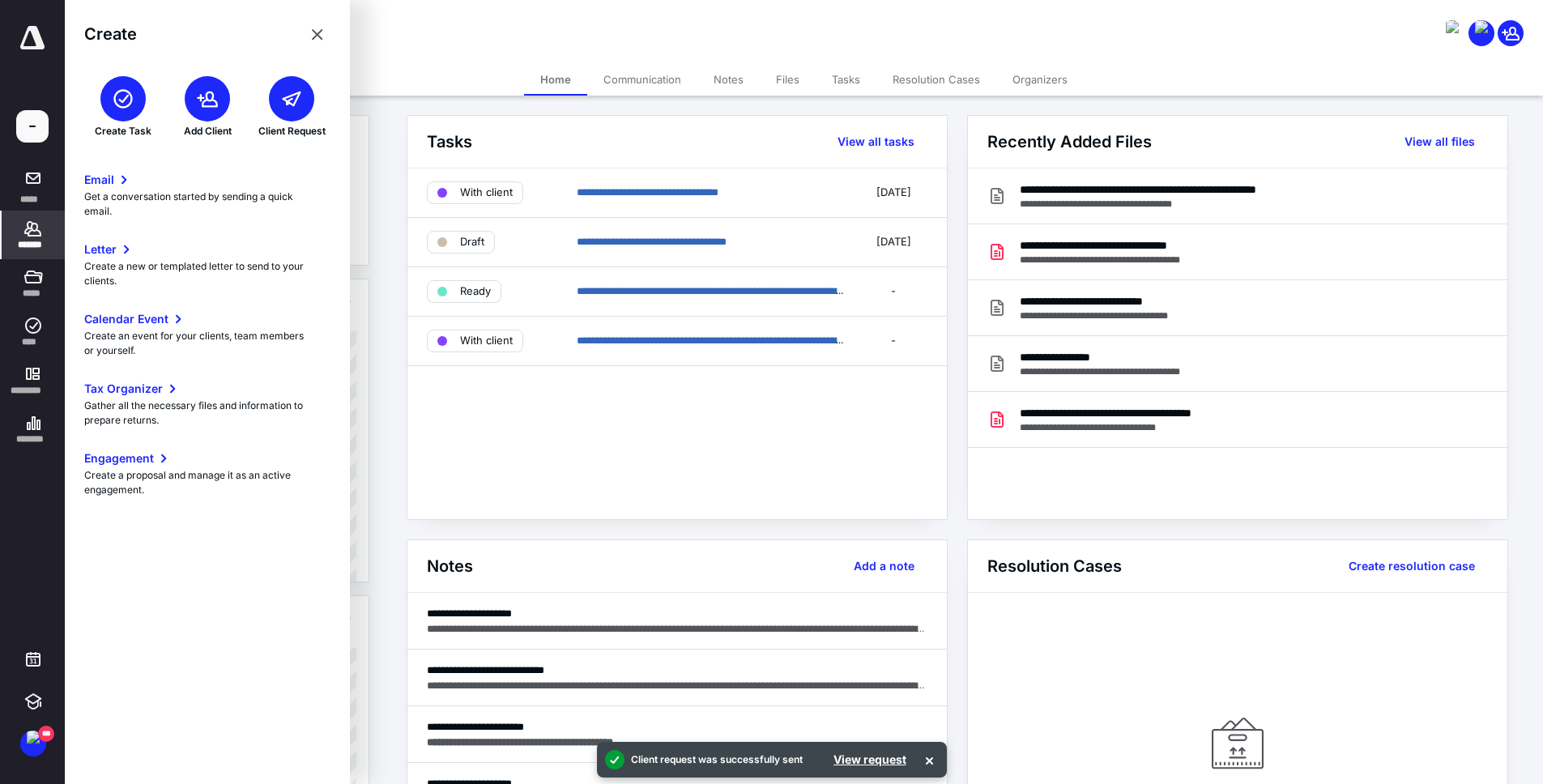 click 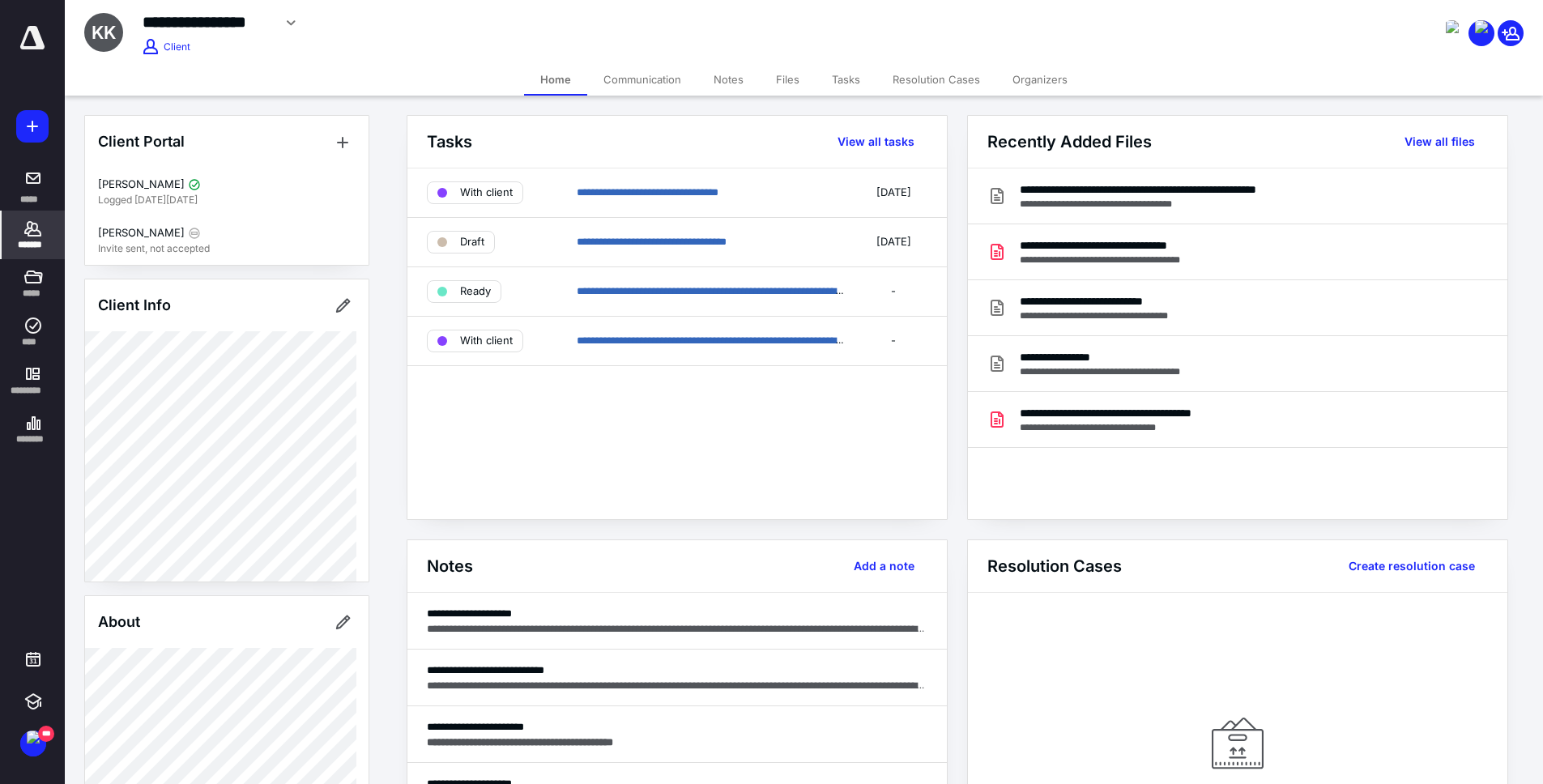 click 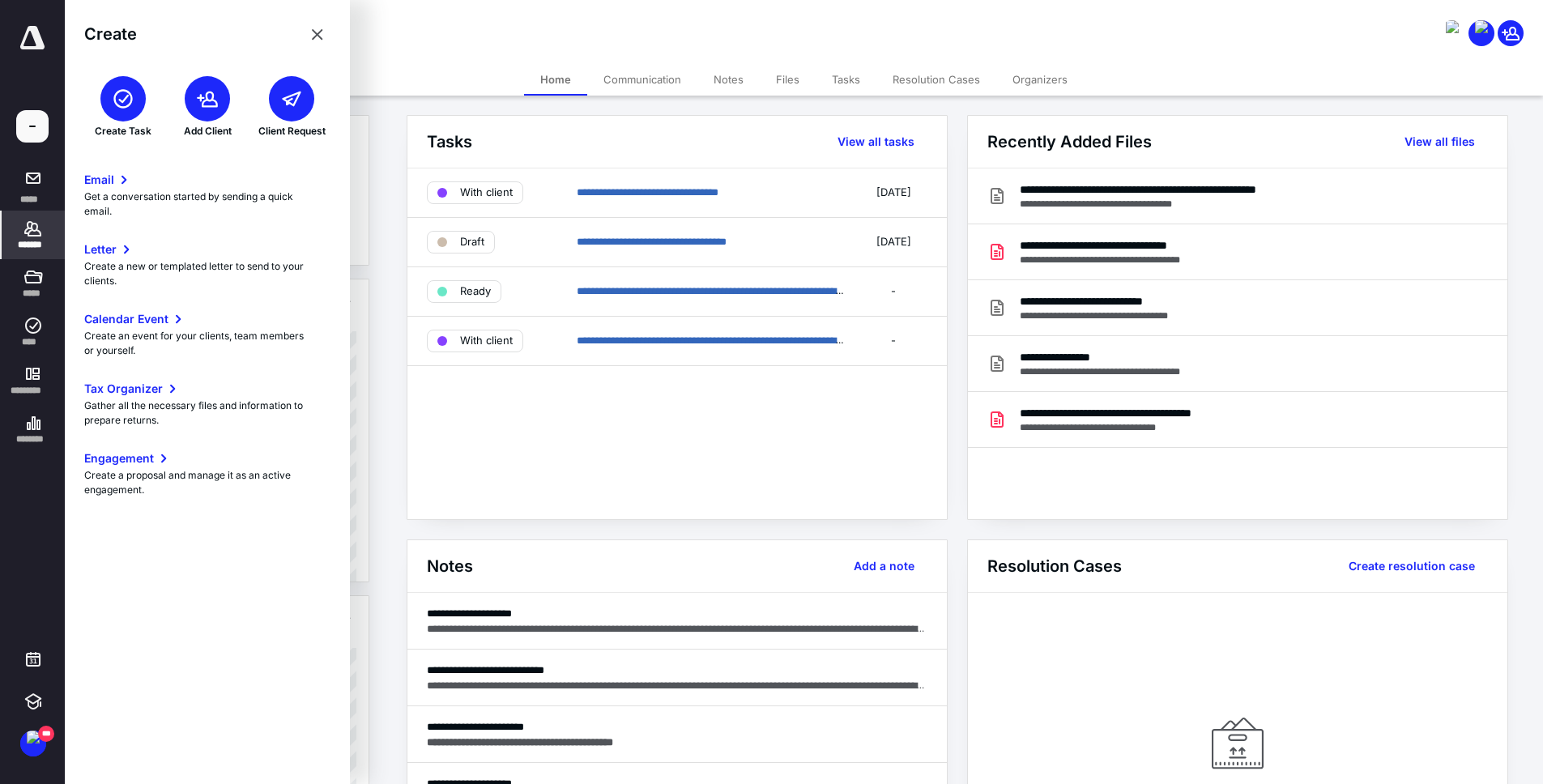 click at bounding box center (292, 99) 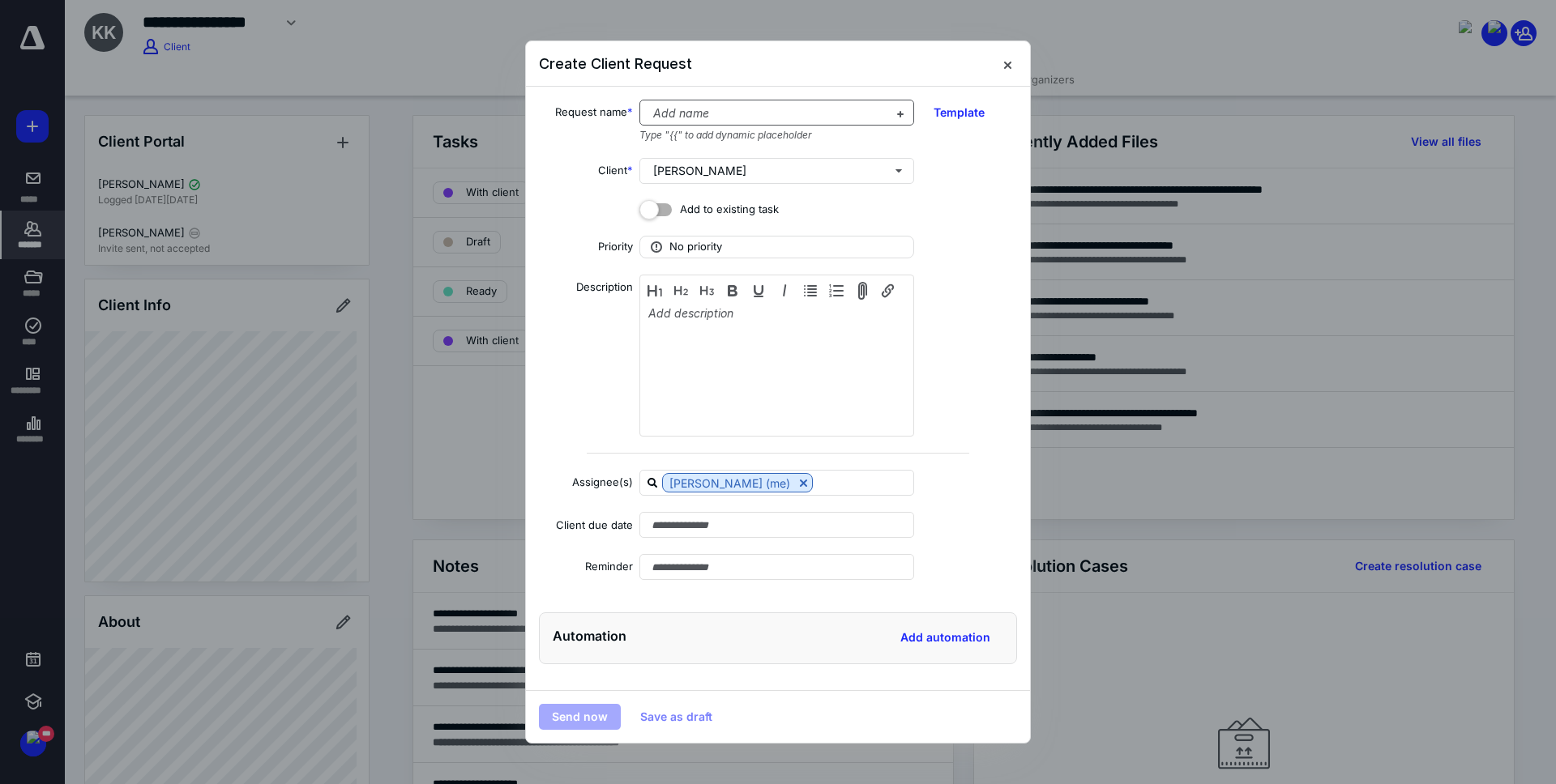 click at bounding box center (767, 113) 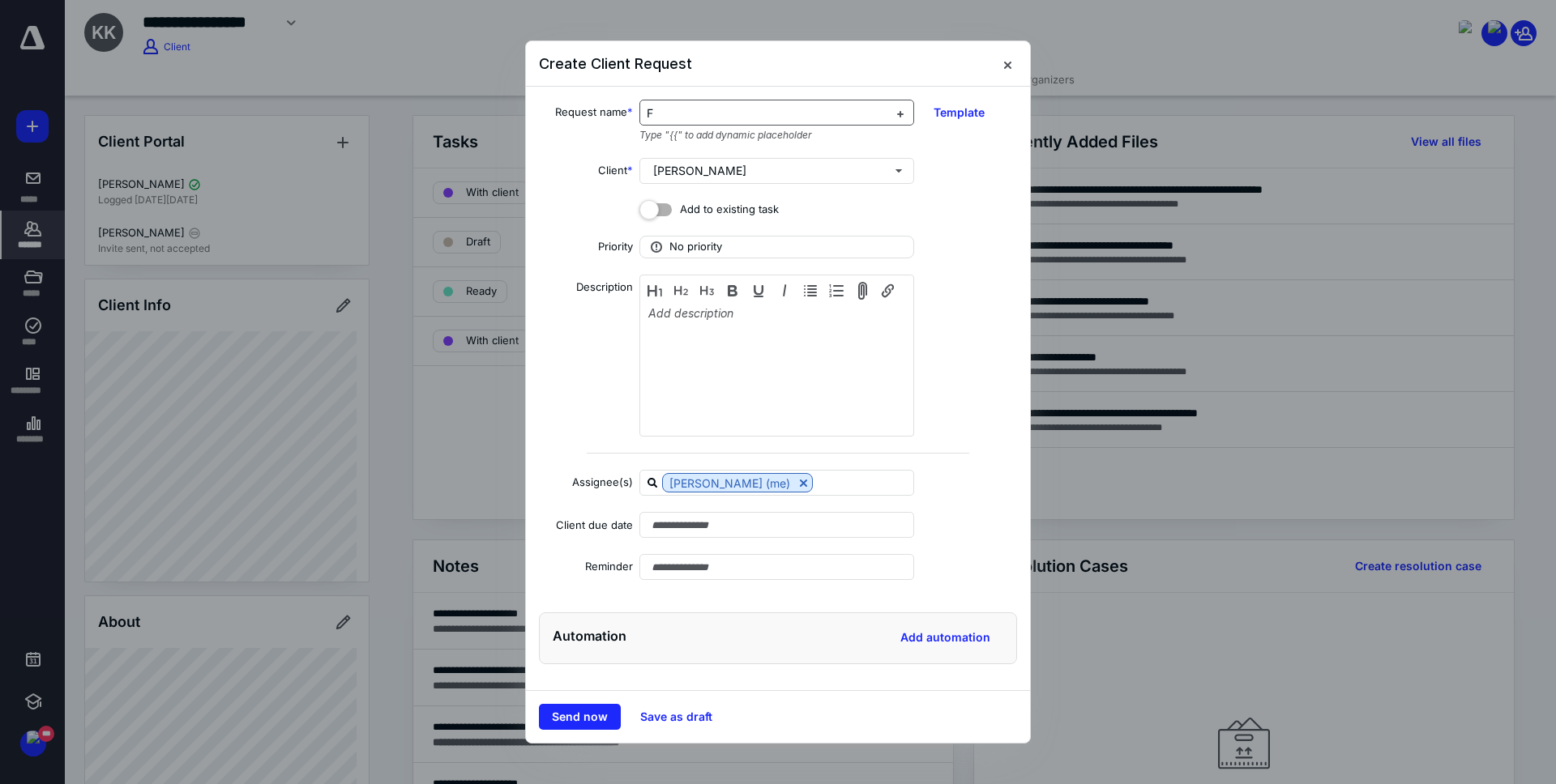 type 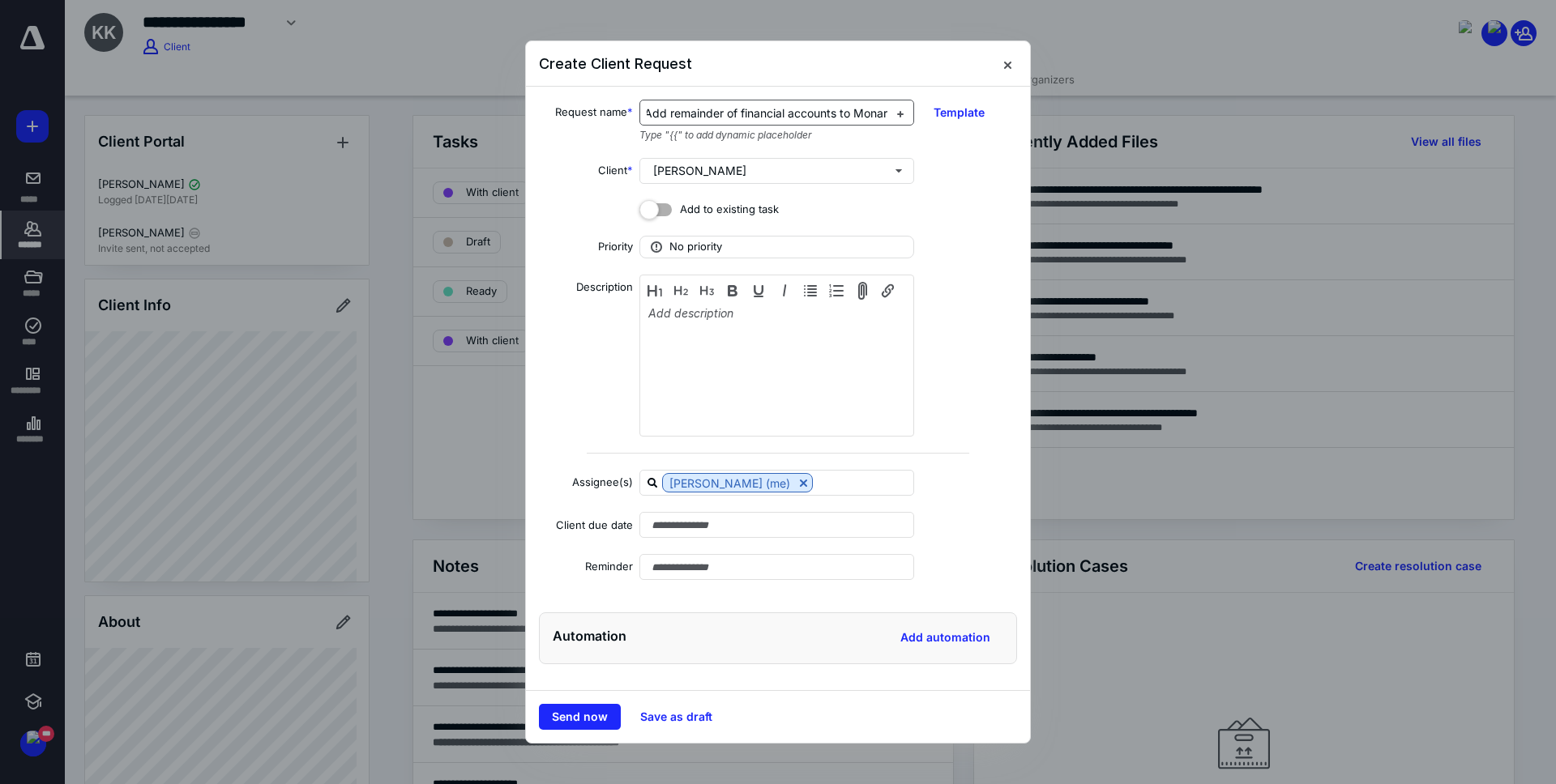scroll, scrollTop: 0, scrollLeft: 17, axis: horizontal 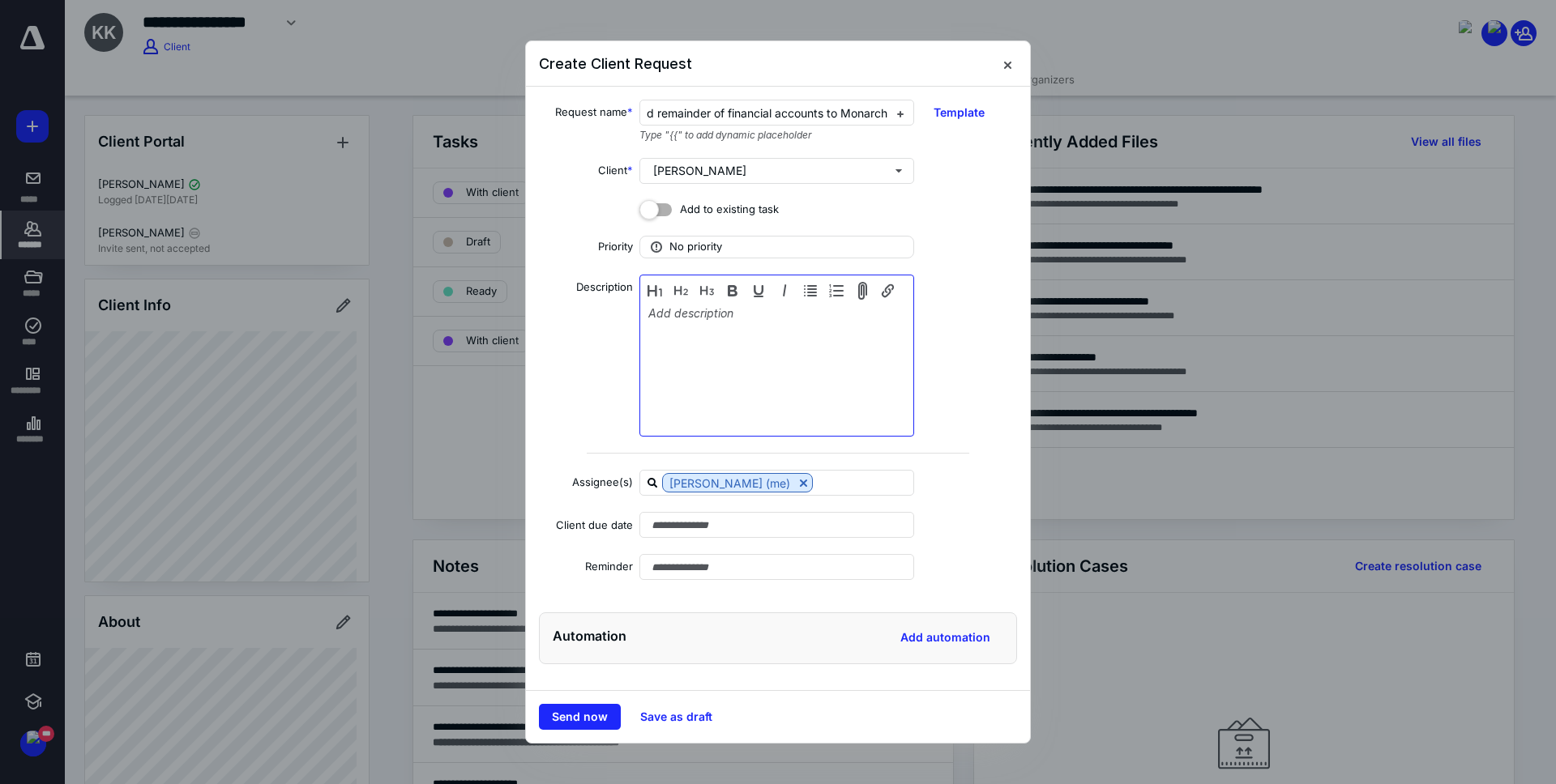 click at bounding box center (776, 357) 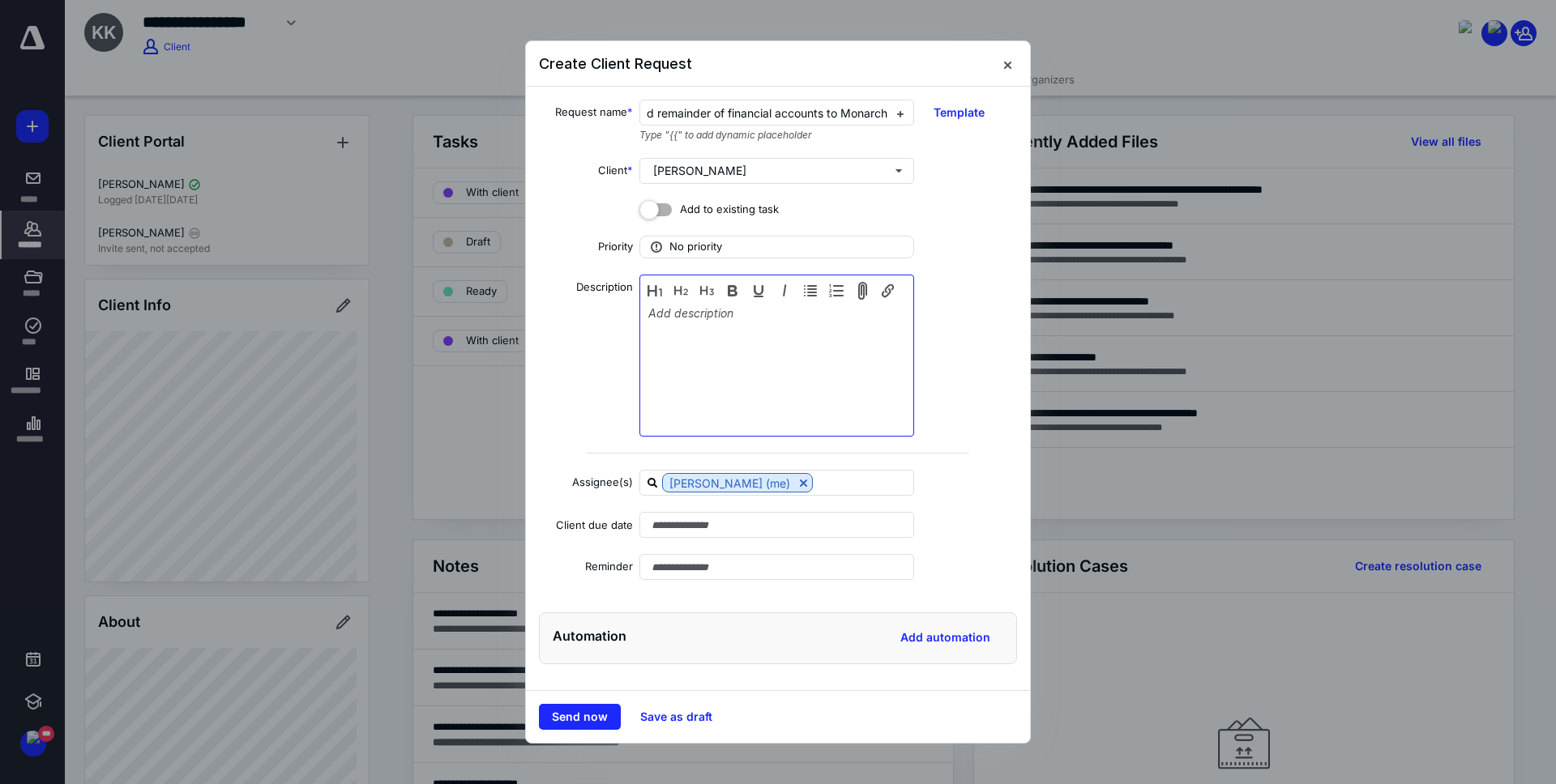 type 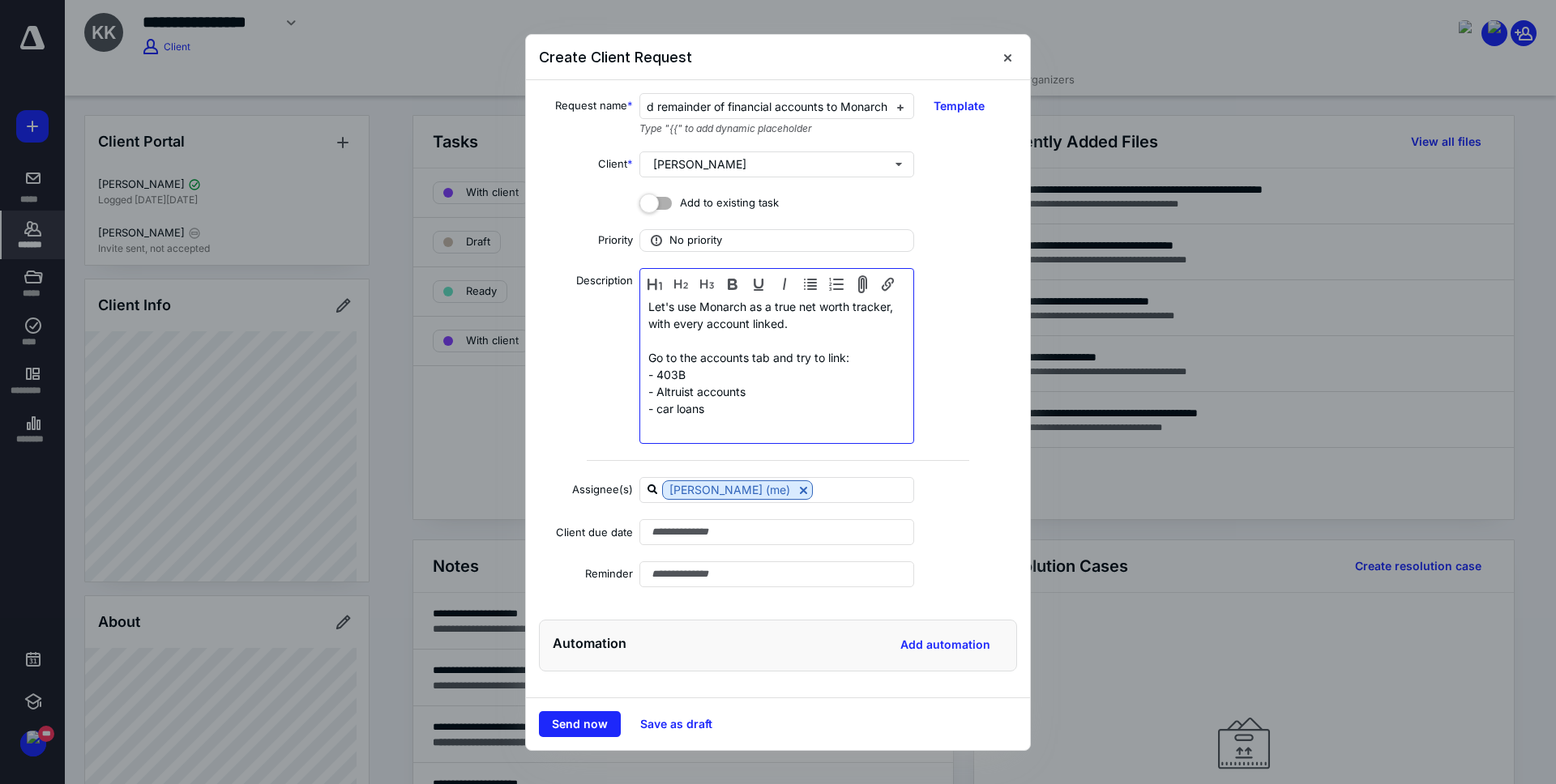 drag, startPoint x: 686, startPoint y: 408, endPoint x: 526, endPoint y: 409, distance: 160.00312 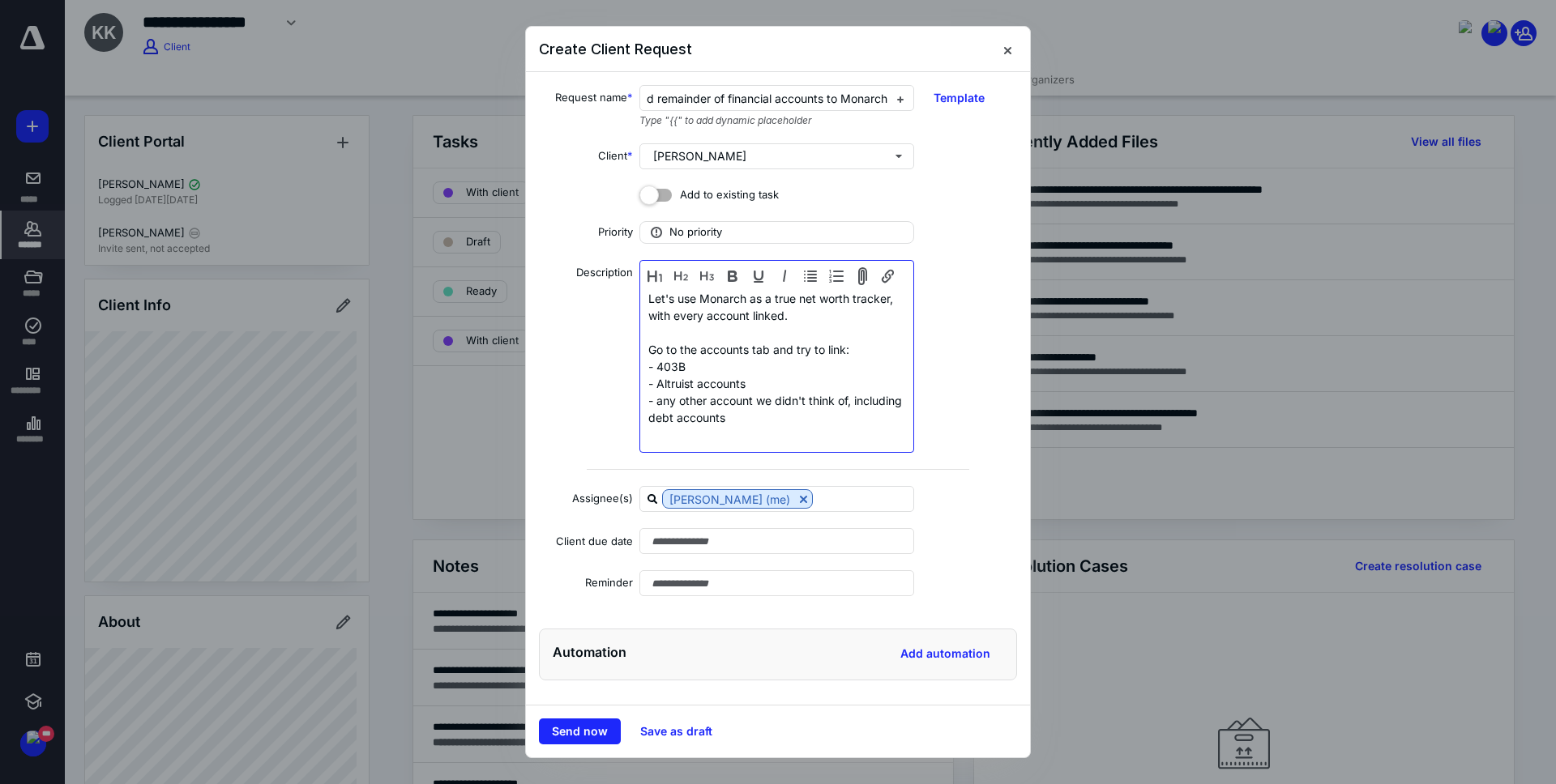 drag, startPoint x: 796, startPoint y: 415, endPoint x: 643, endPoint y: 413, distance: 153.01307 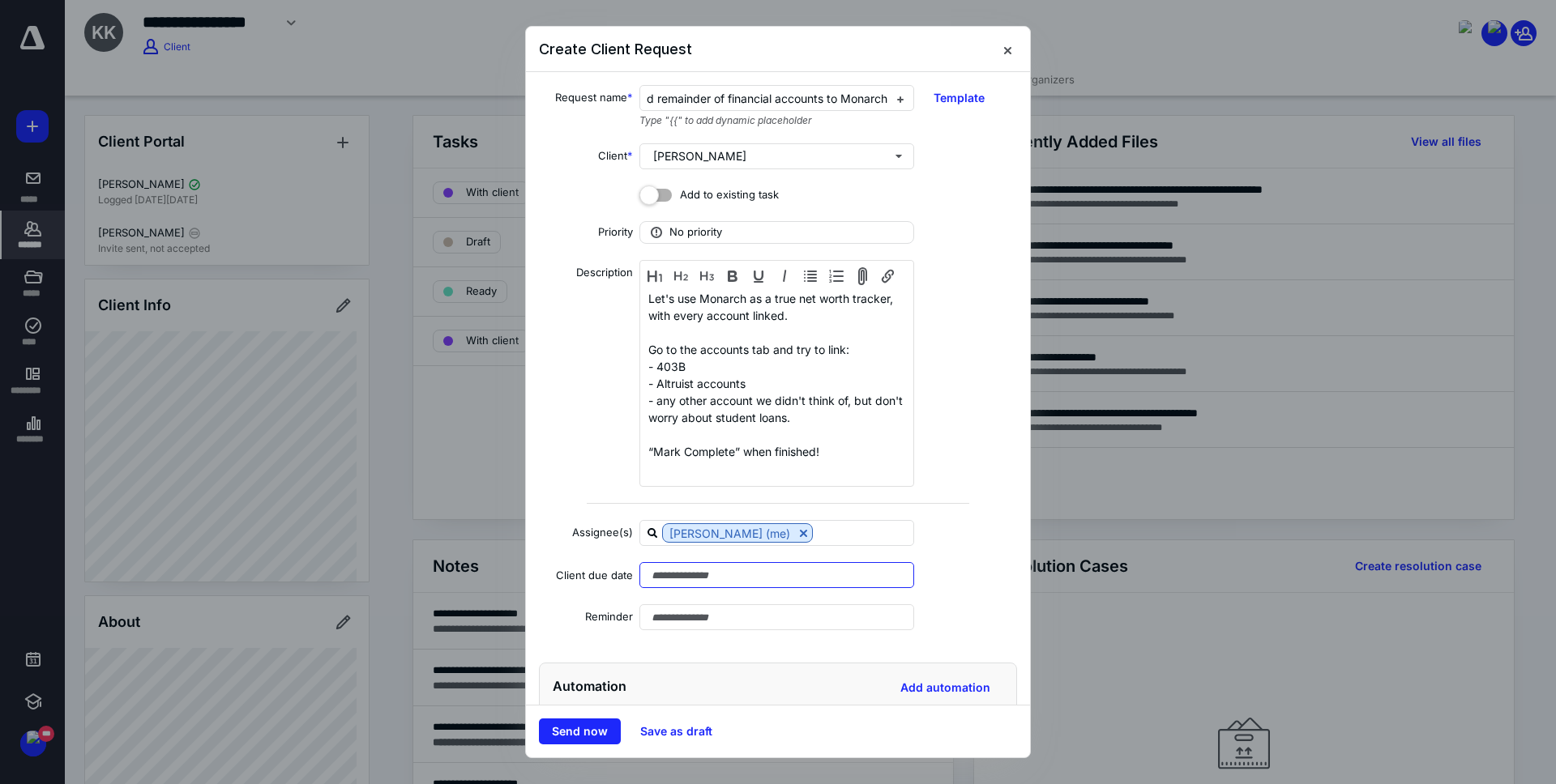 click at bounding box center (776, 575) 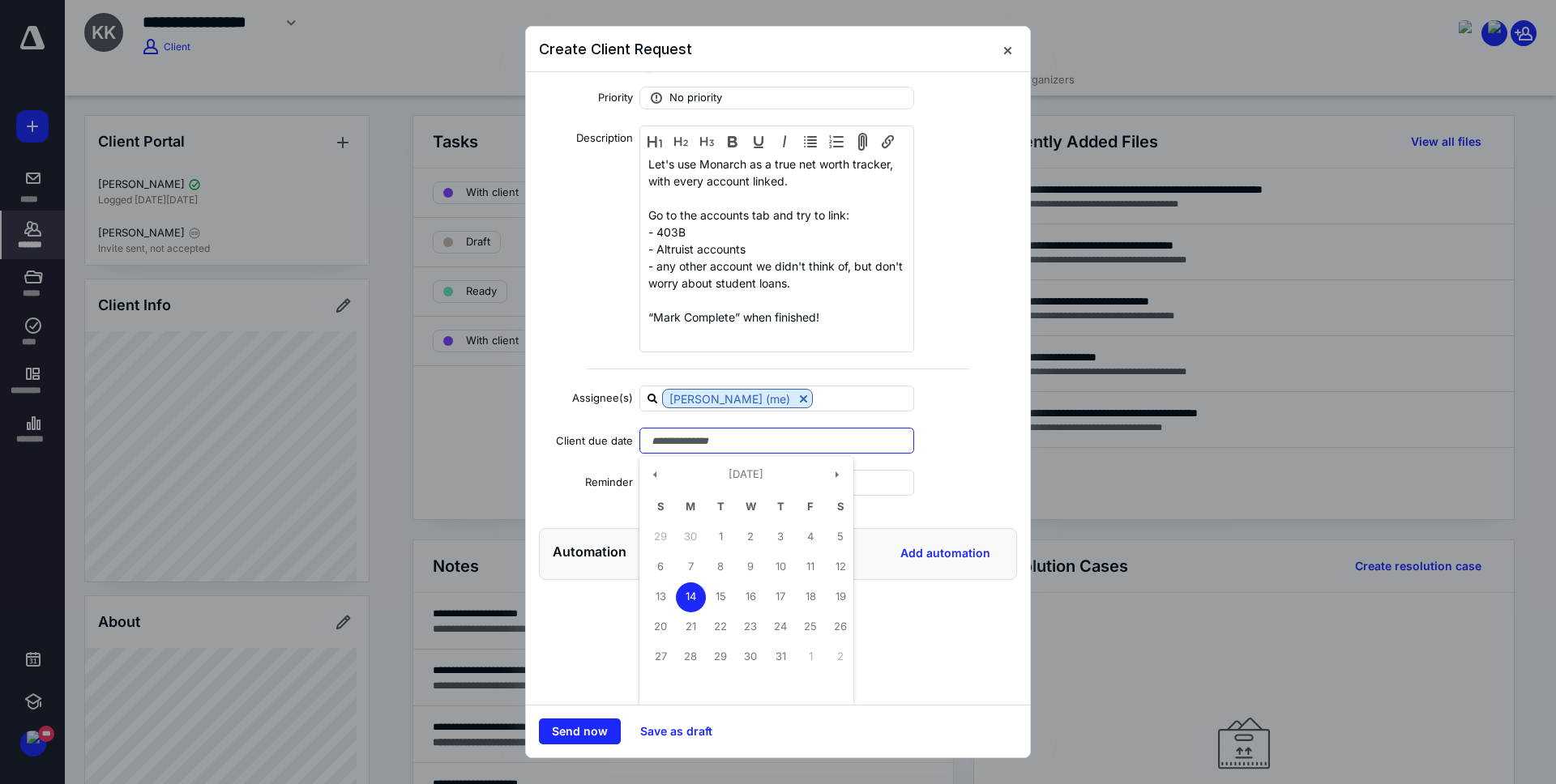 scroll, scrollTop: 138, scrollLeft: 0, axis: vertical 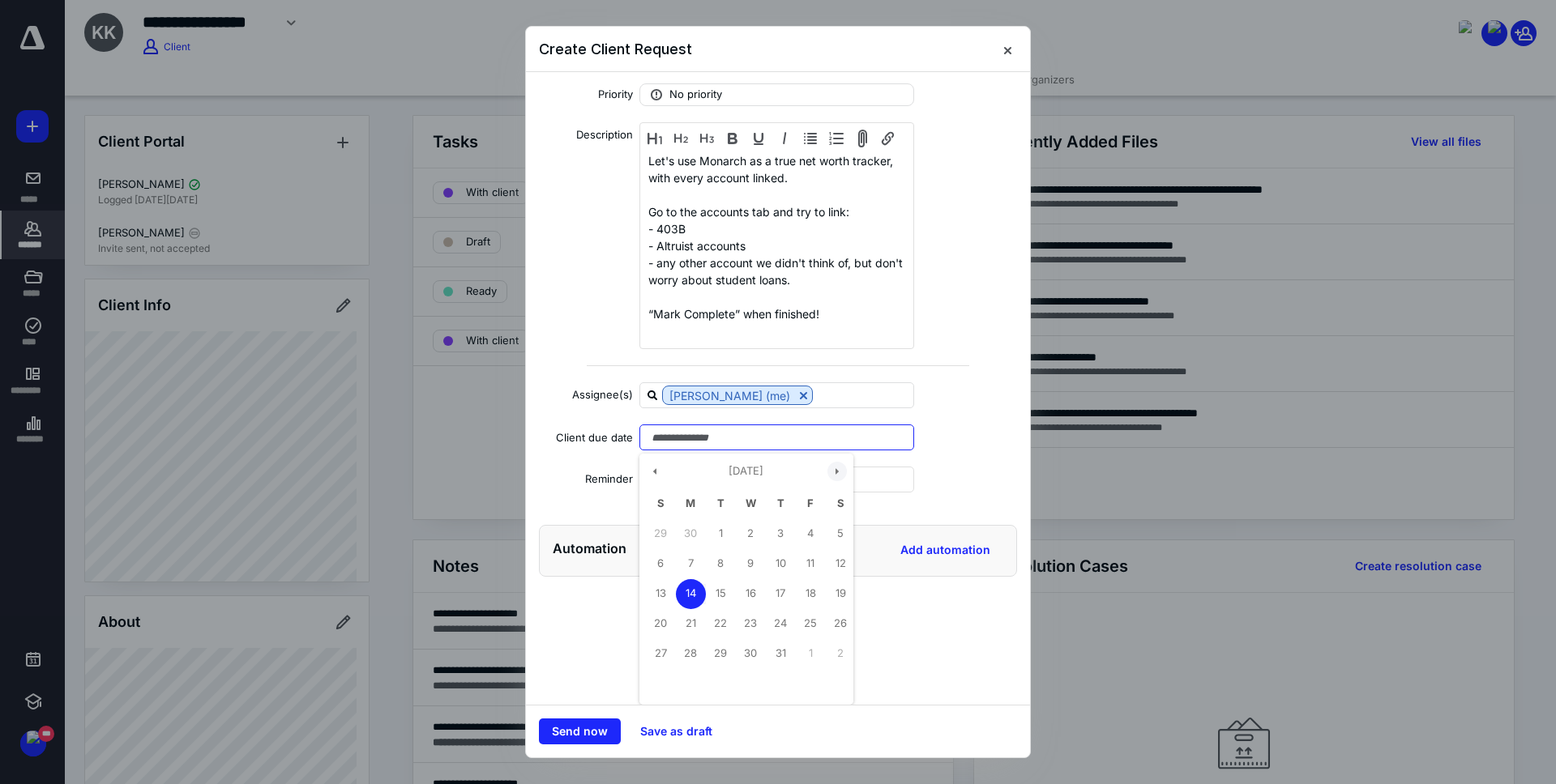 click at bounding box center (837, 471) 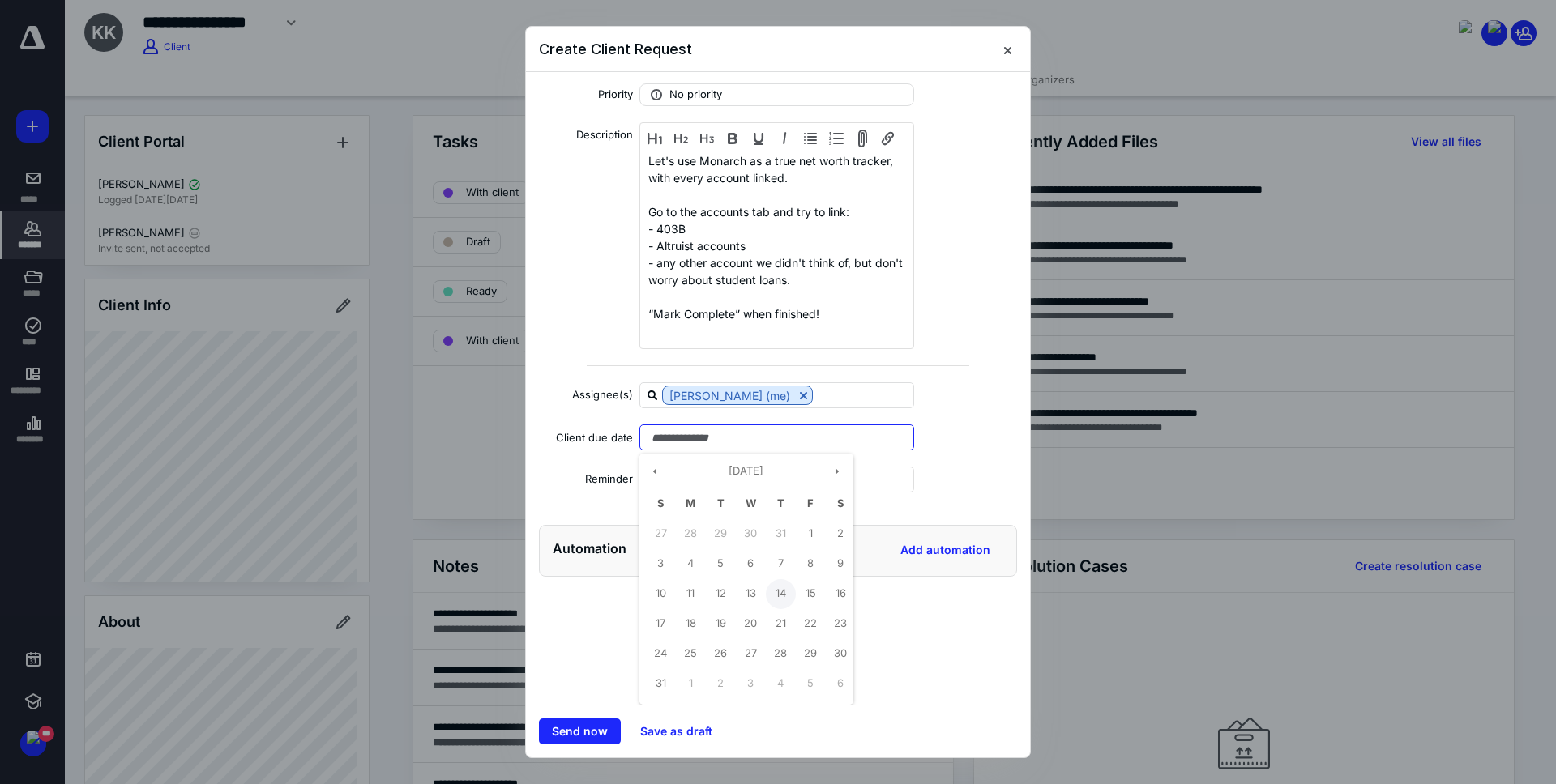click on "14" at bounding box center [780, 594] 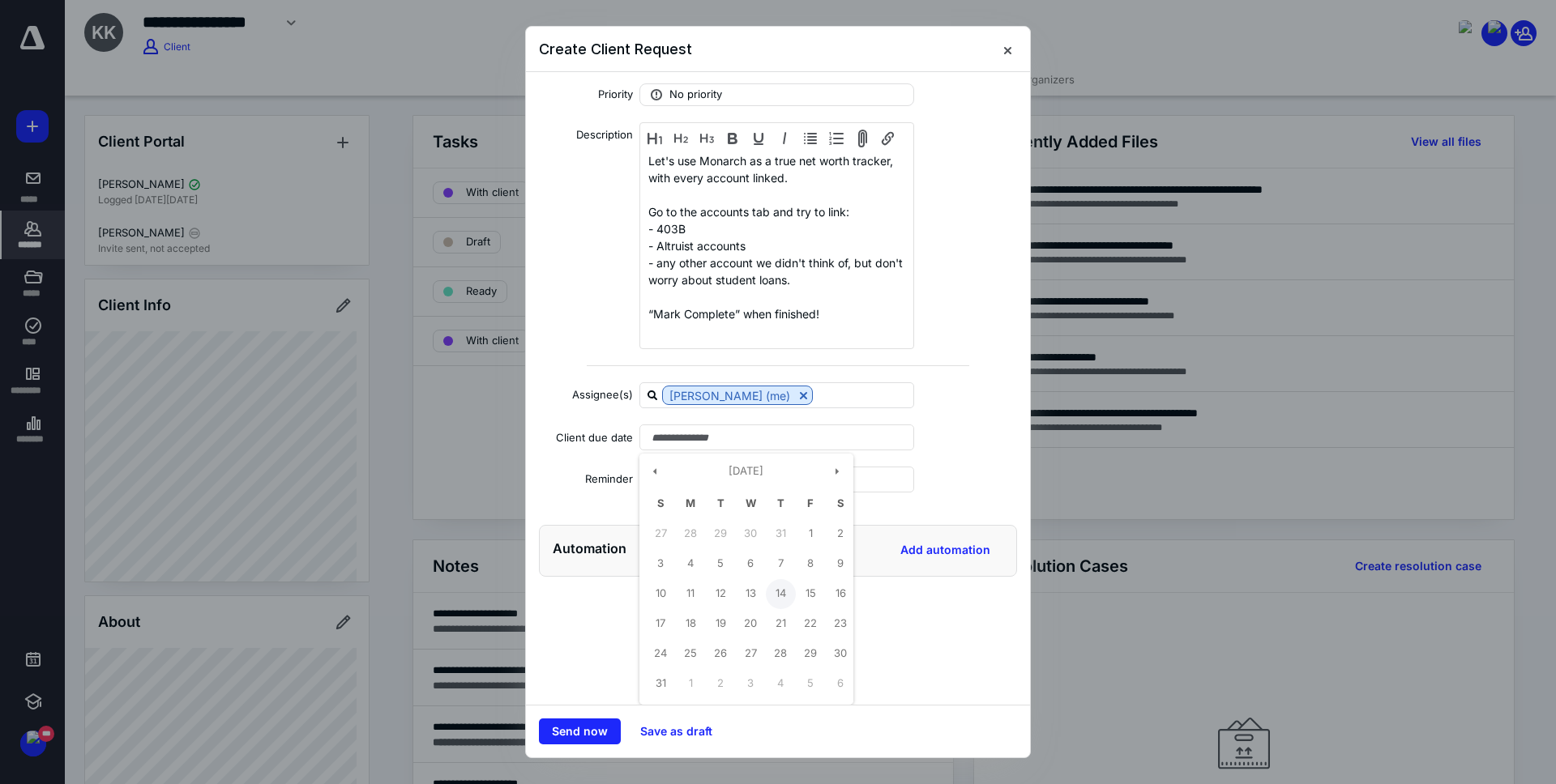type on "**********" 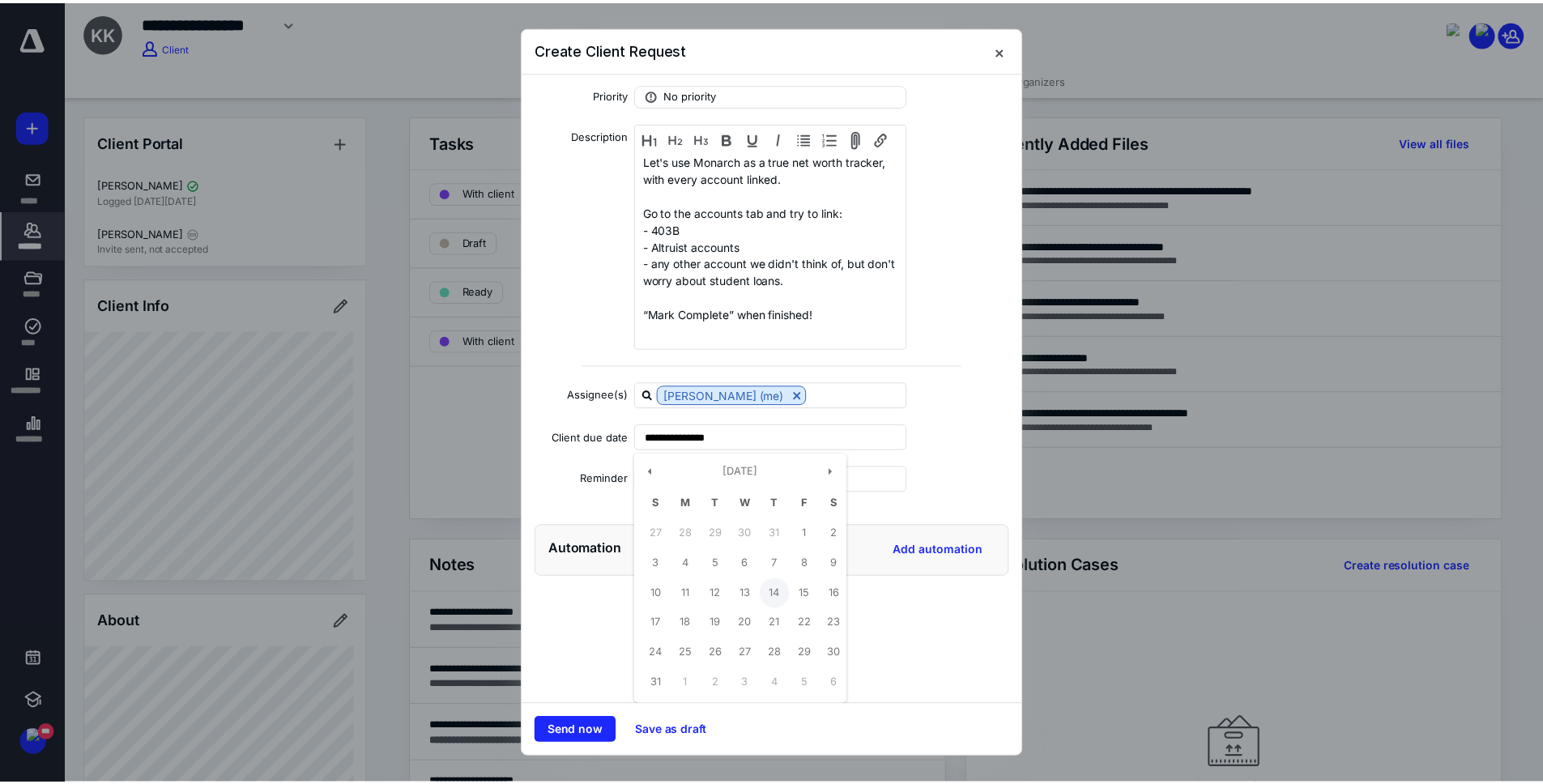 scroll, scrollTop: 36, scrollLeft: 0, axis: vertical 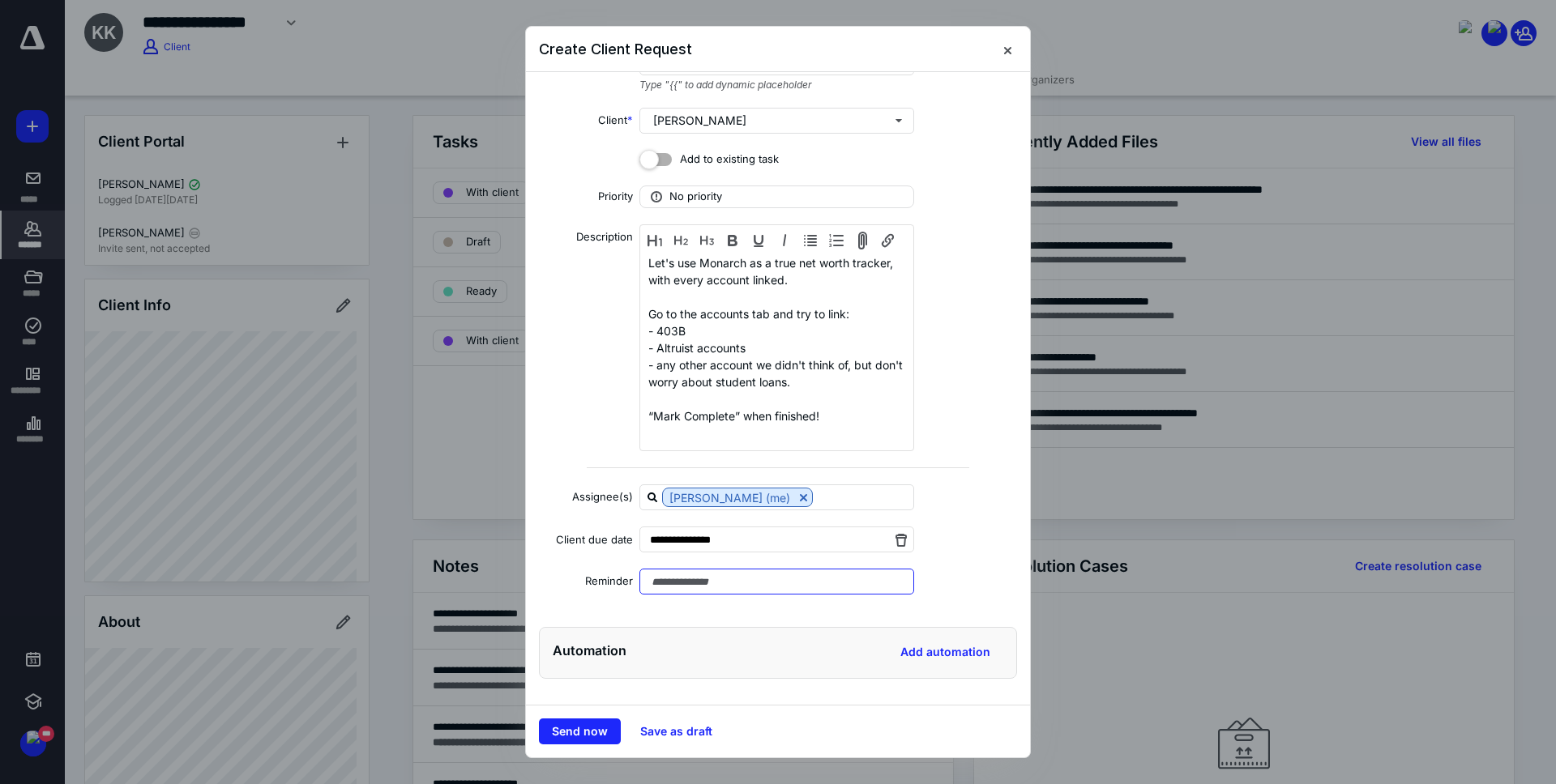 click at bounding box center [776, 582] 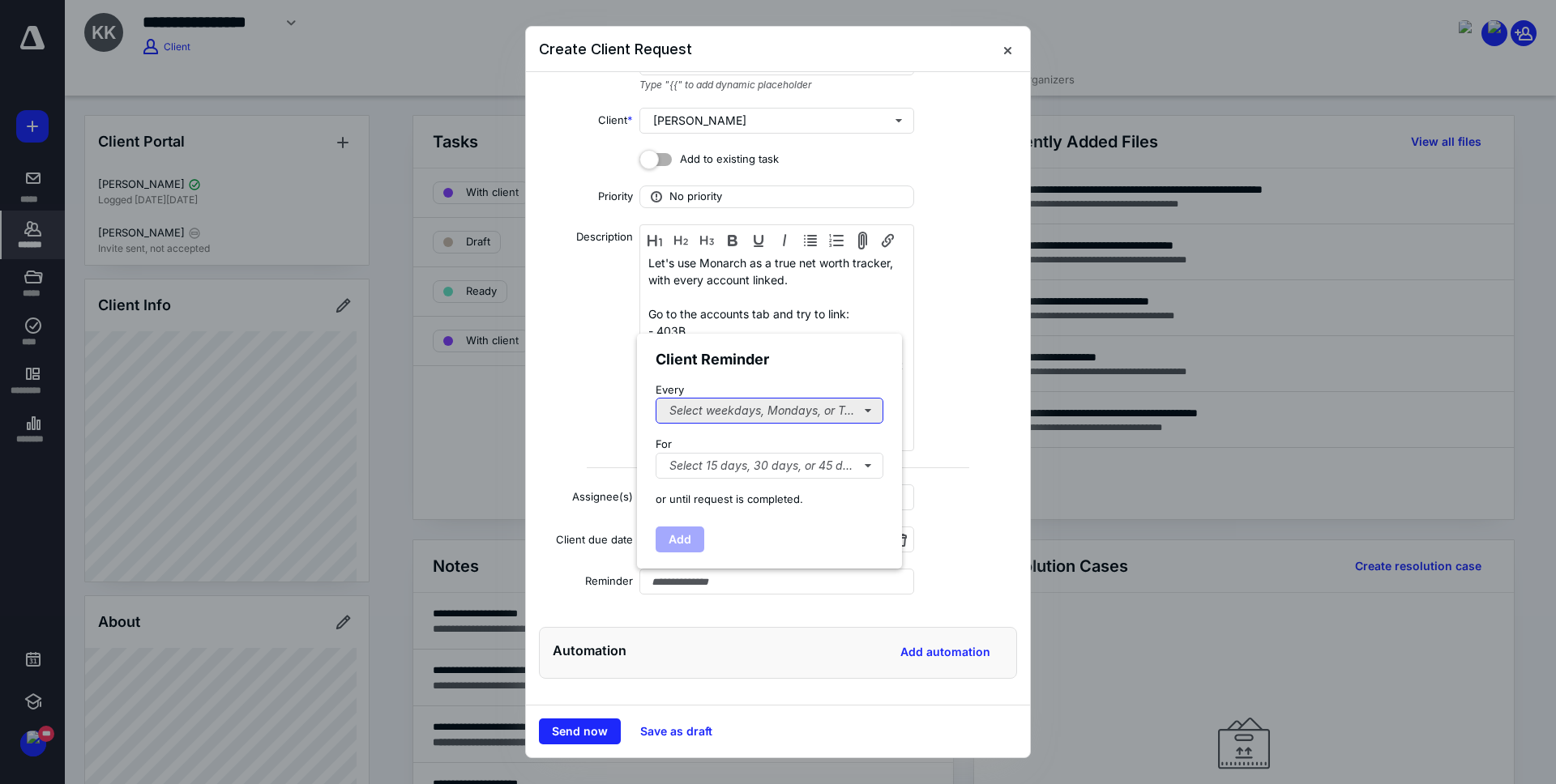click on "Select weekdays, Mondays, or Tues..." at bounding box center (769, 411) 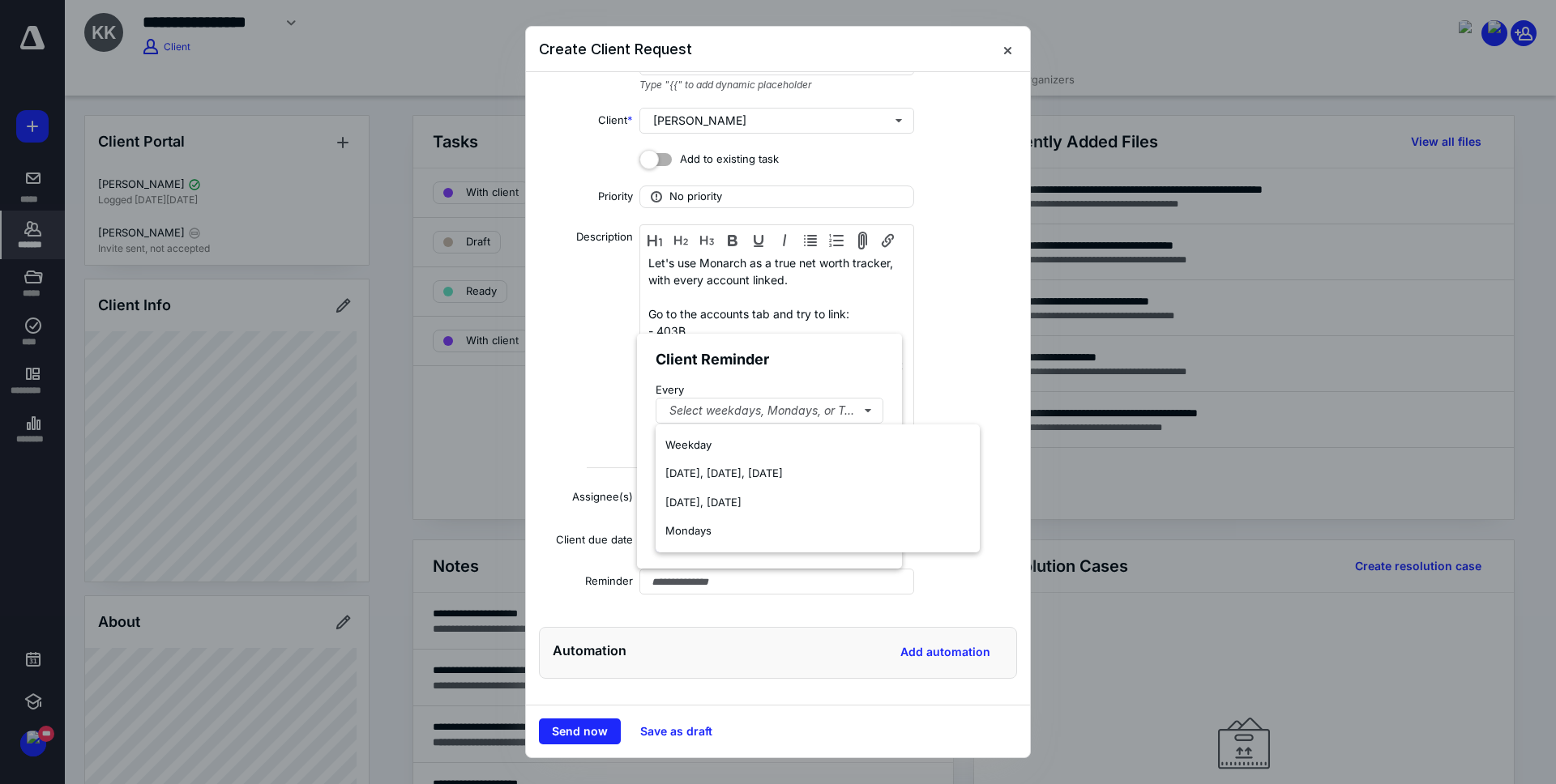 click on "Weekday [DATE], [DATE], [DATE] [DATE], [DATE] Mondays" at bounding box center (818, 488) 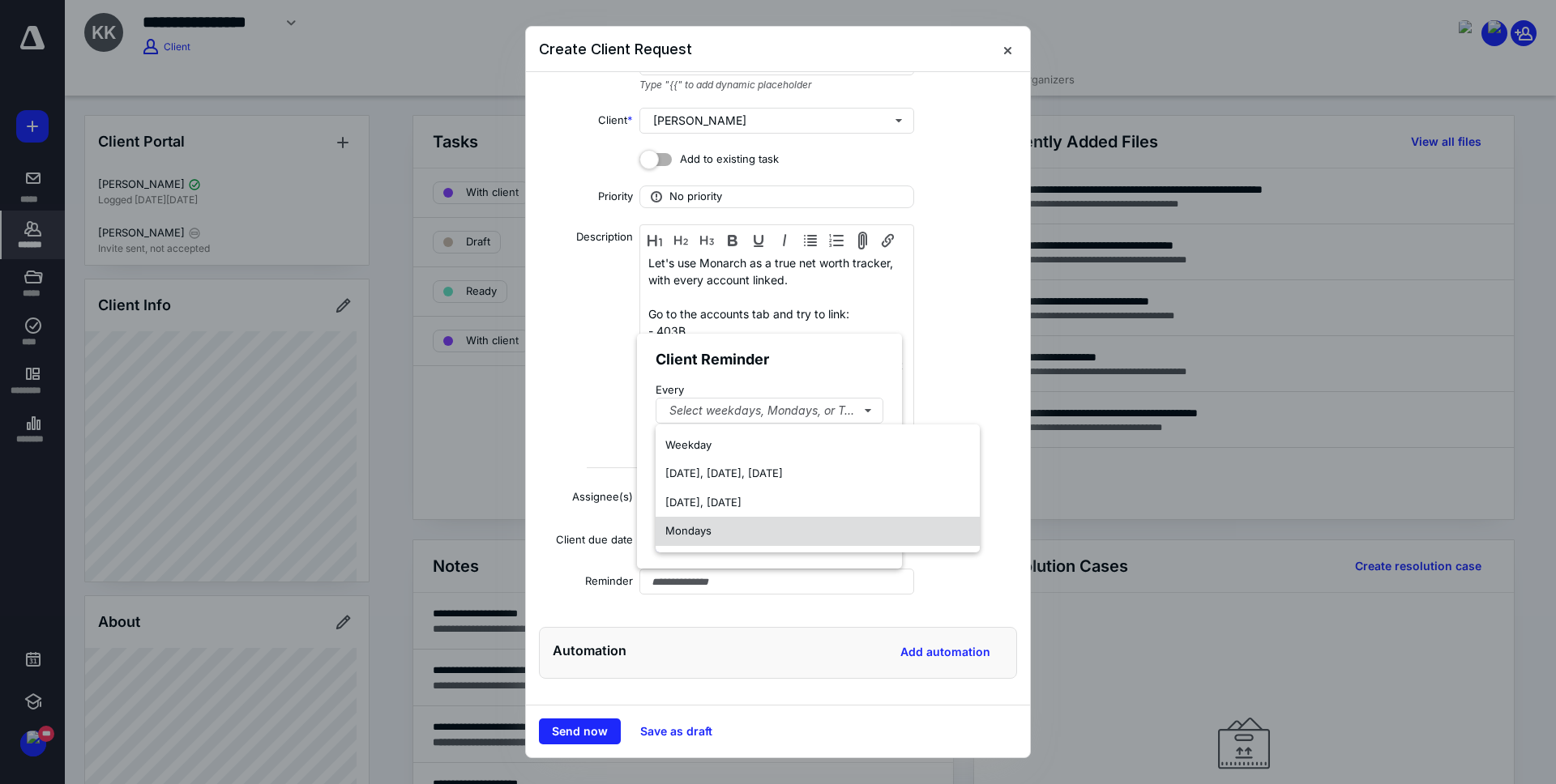 click on "Mondays" at bounding box center [818, 531] 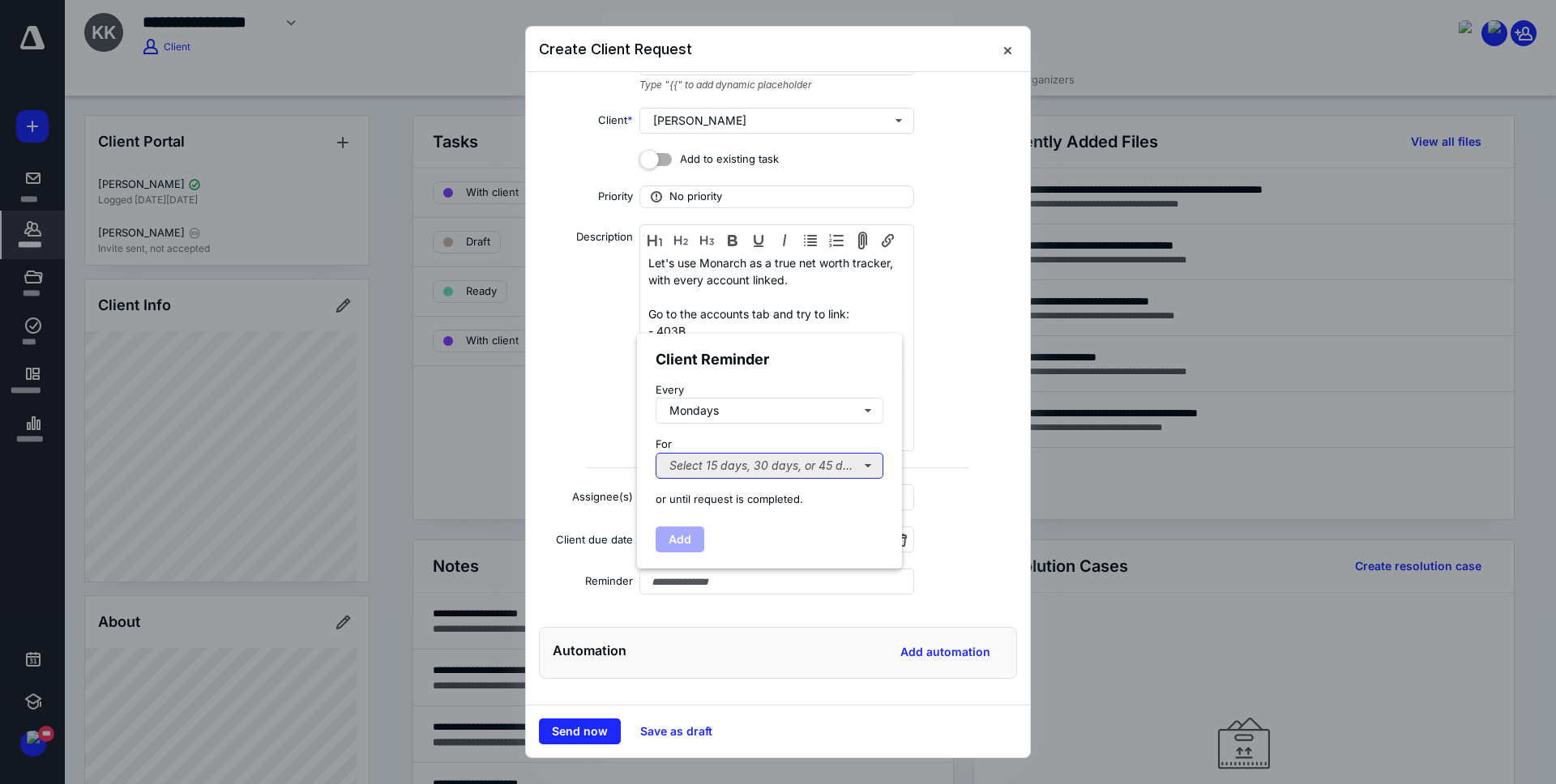 click on "Select 15 days, 30 days, or 45 days..." at bounding box center [769, 466] 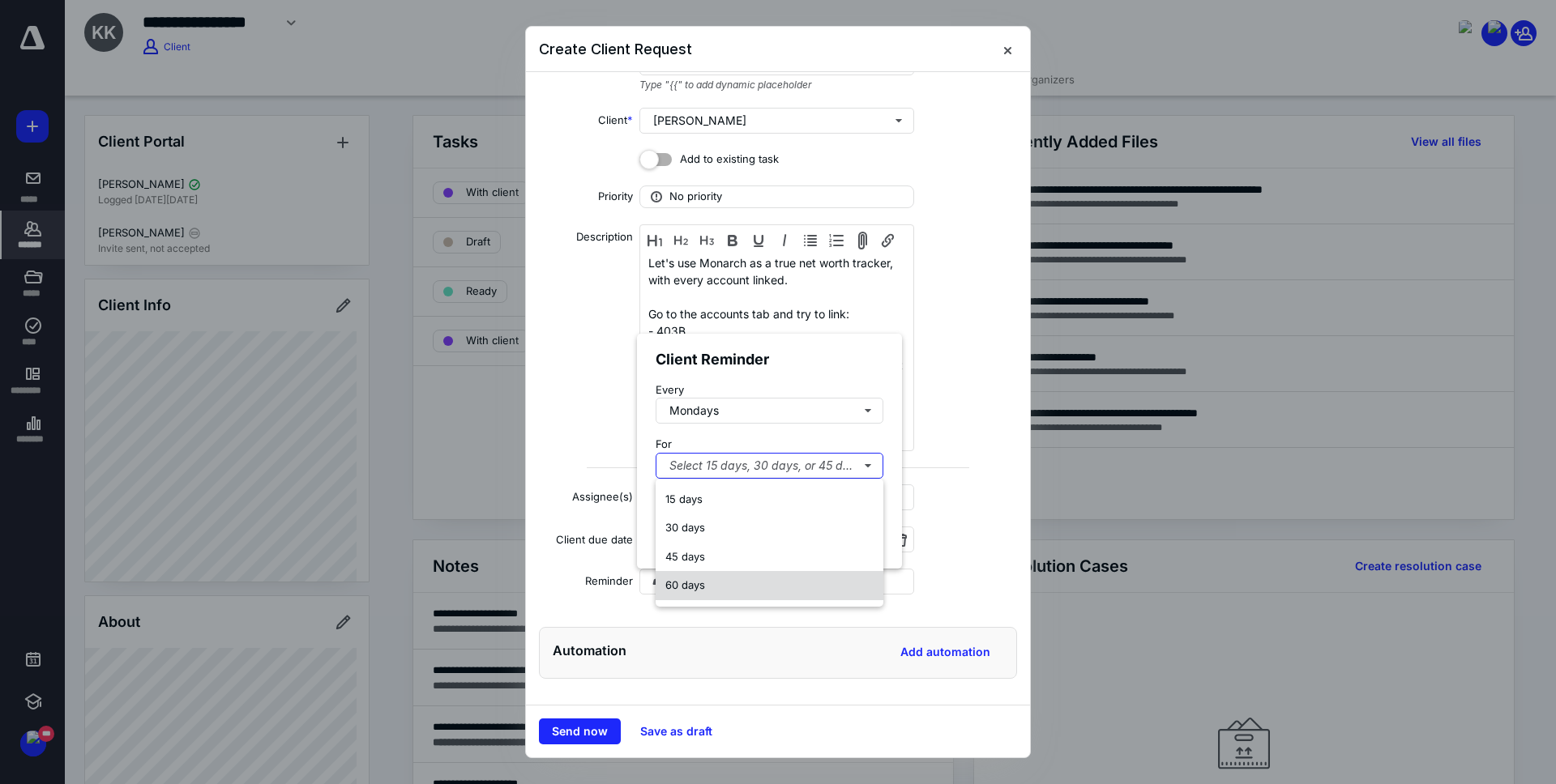 click on "60 days" at bounding box center [769, 586] 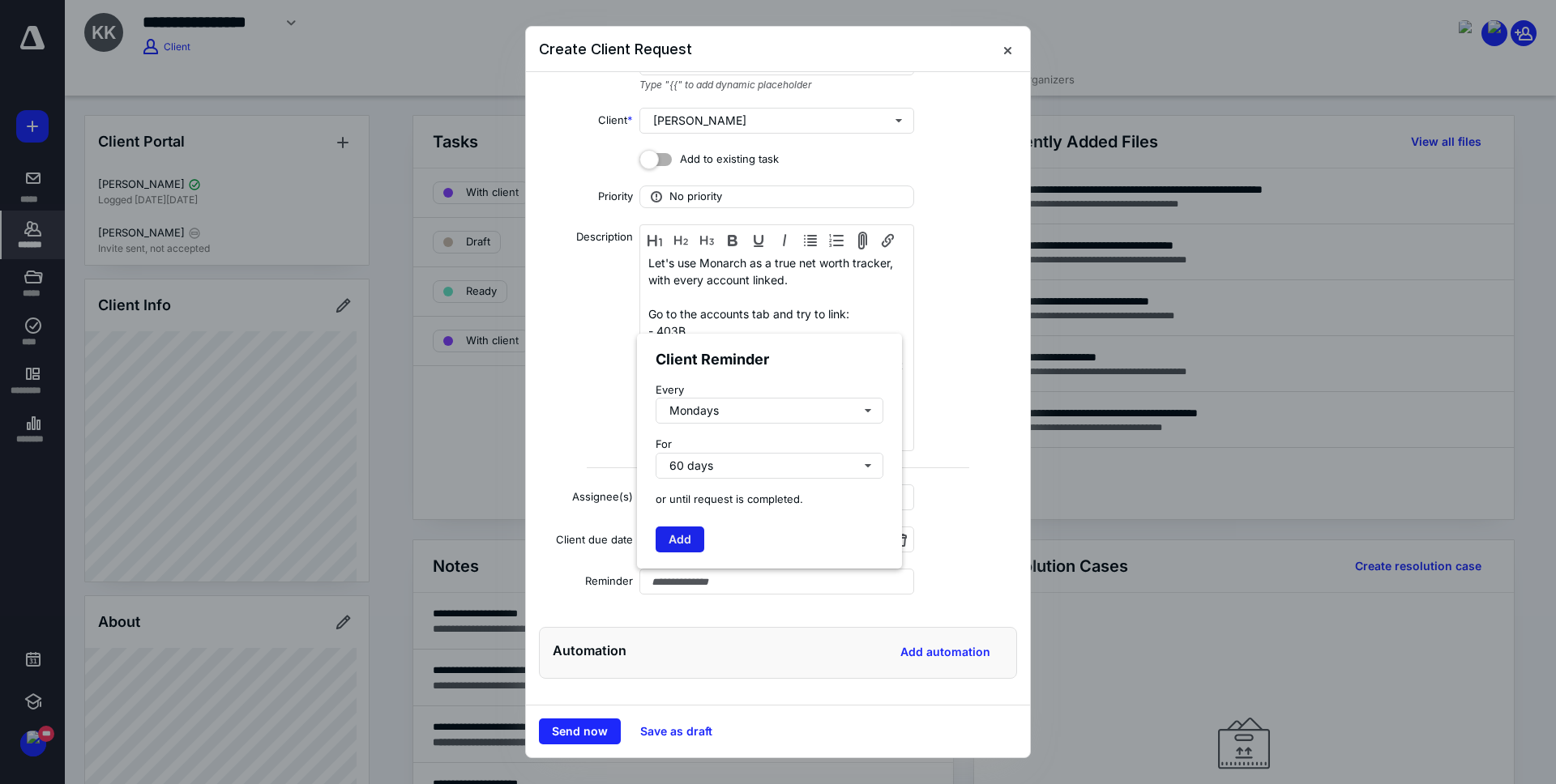 click on "Add" at bounding box center [680, 539] 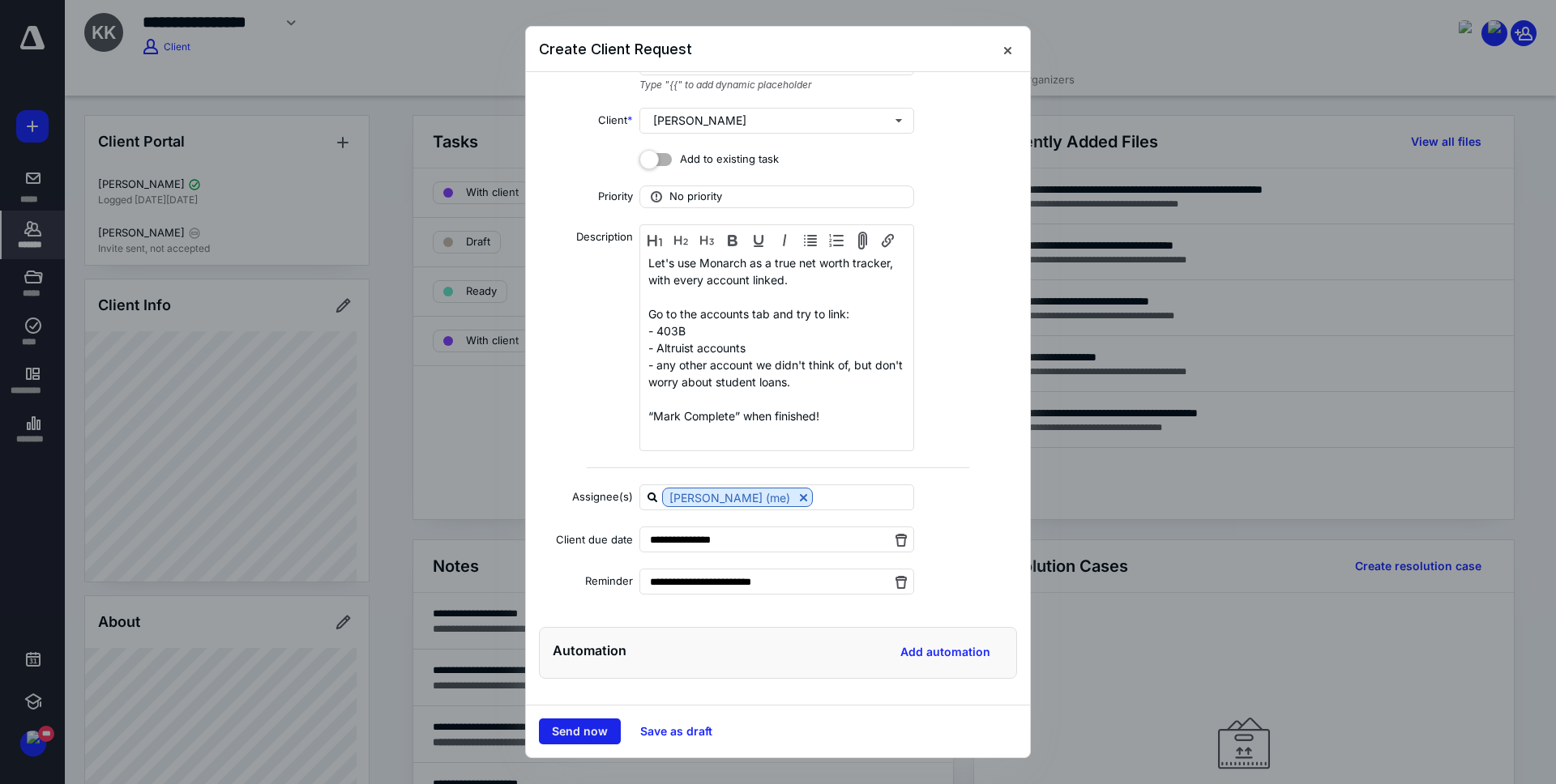 click on "Send now" at bounding box center (579, 731) 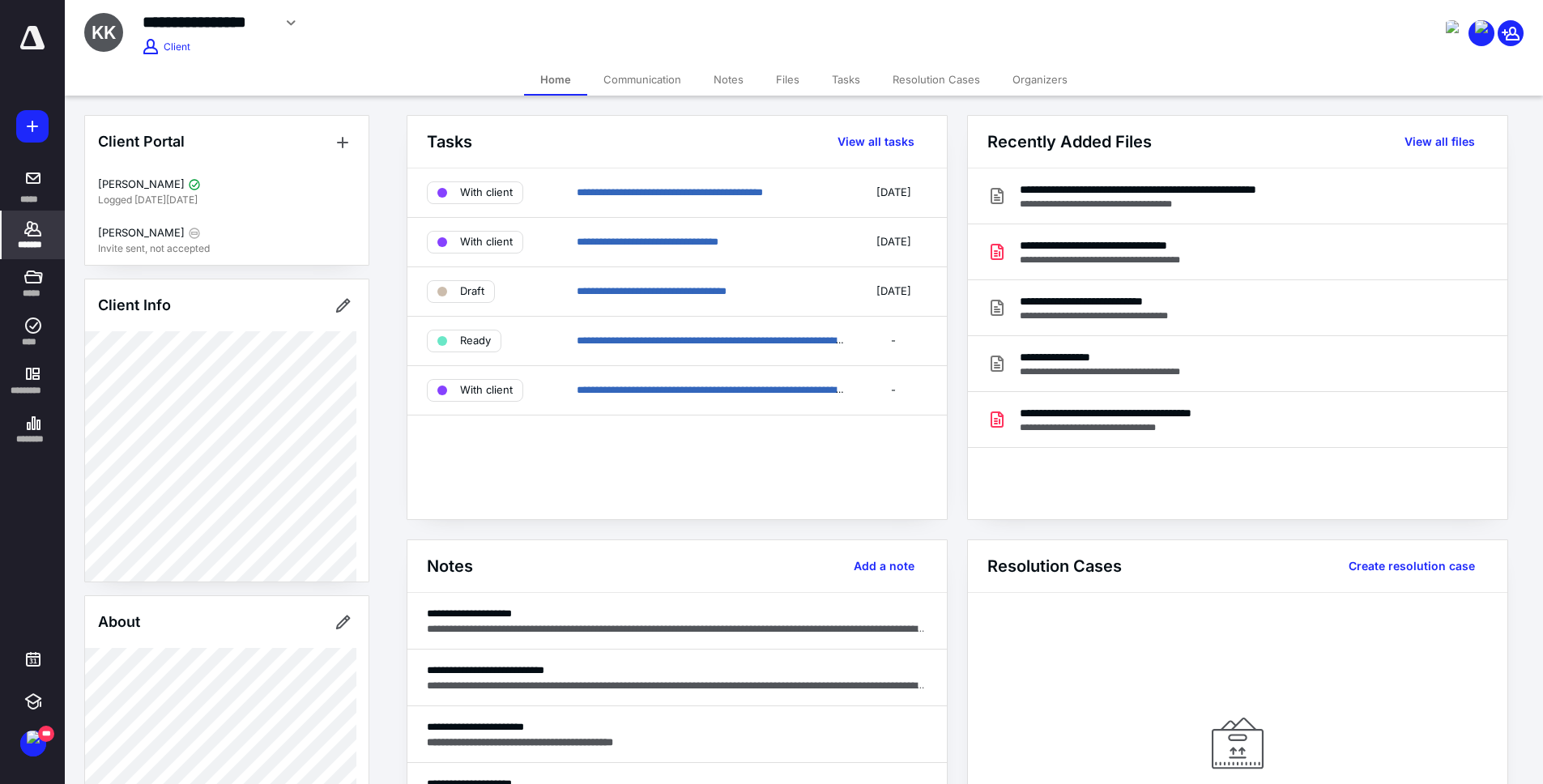 click on "*******" at bounding box center [33, 235] 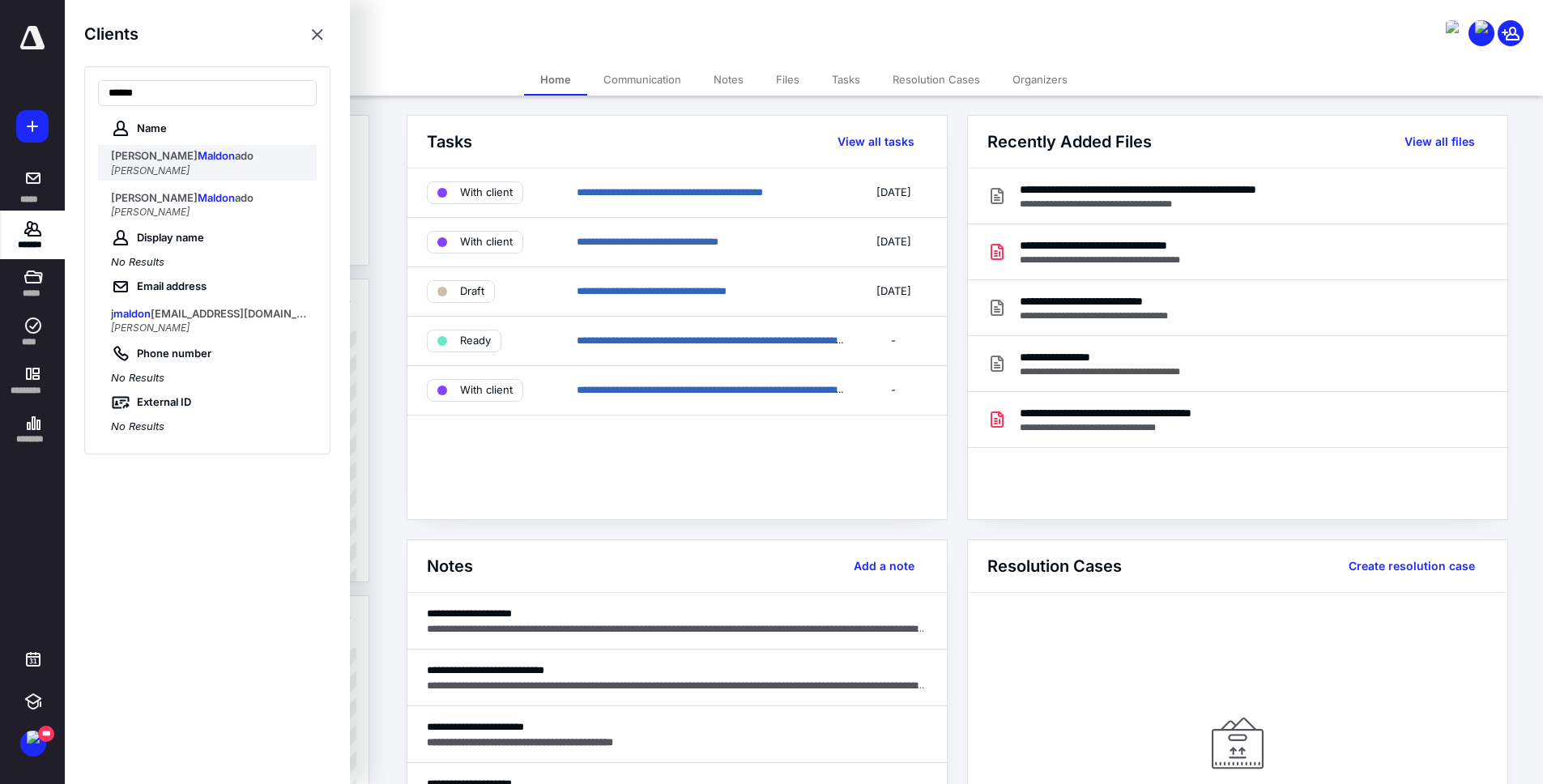 type on "******" 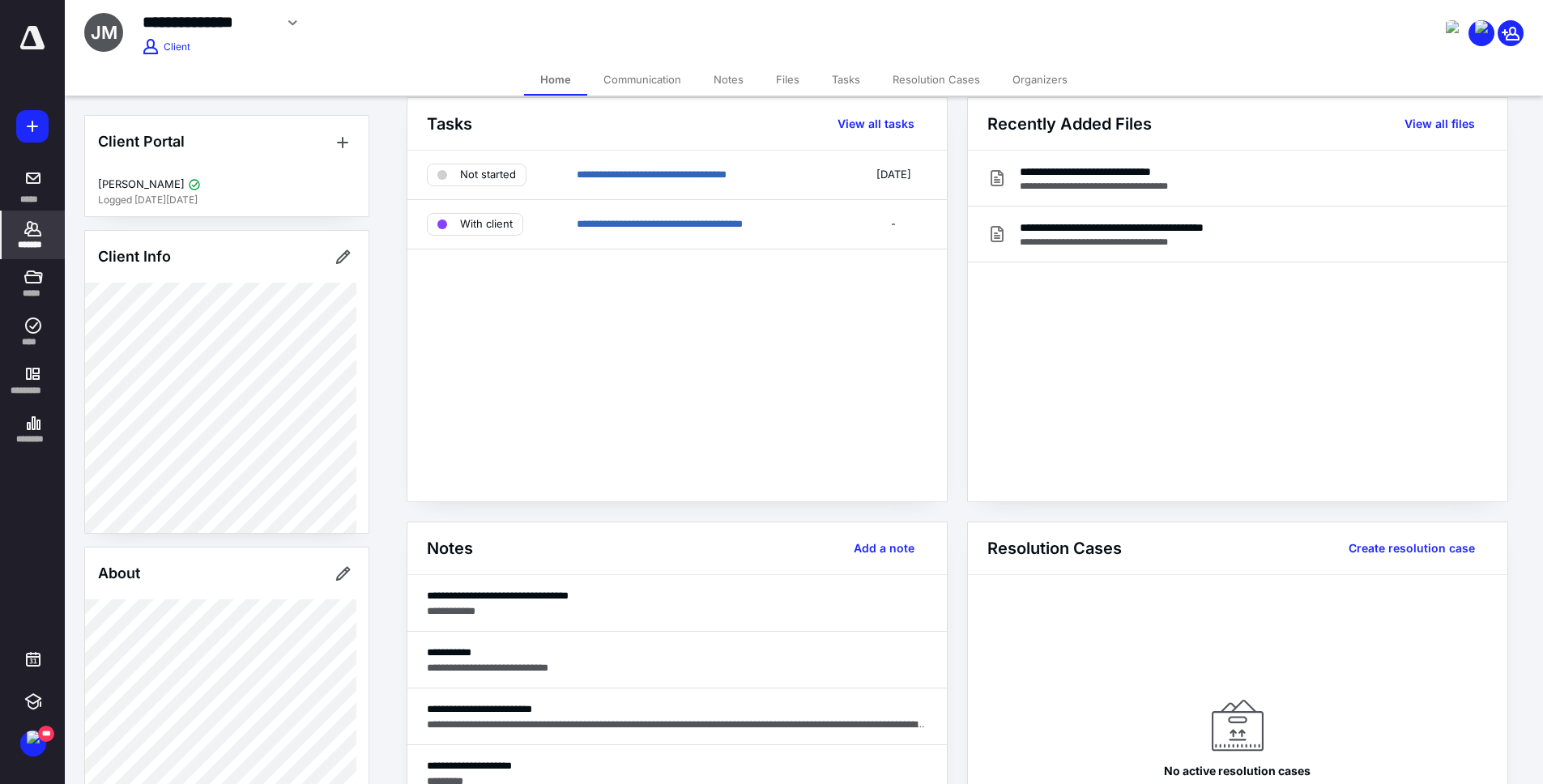 scroll, scrollTop: 15, scrollLeft: 0, axis: vertical 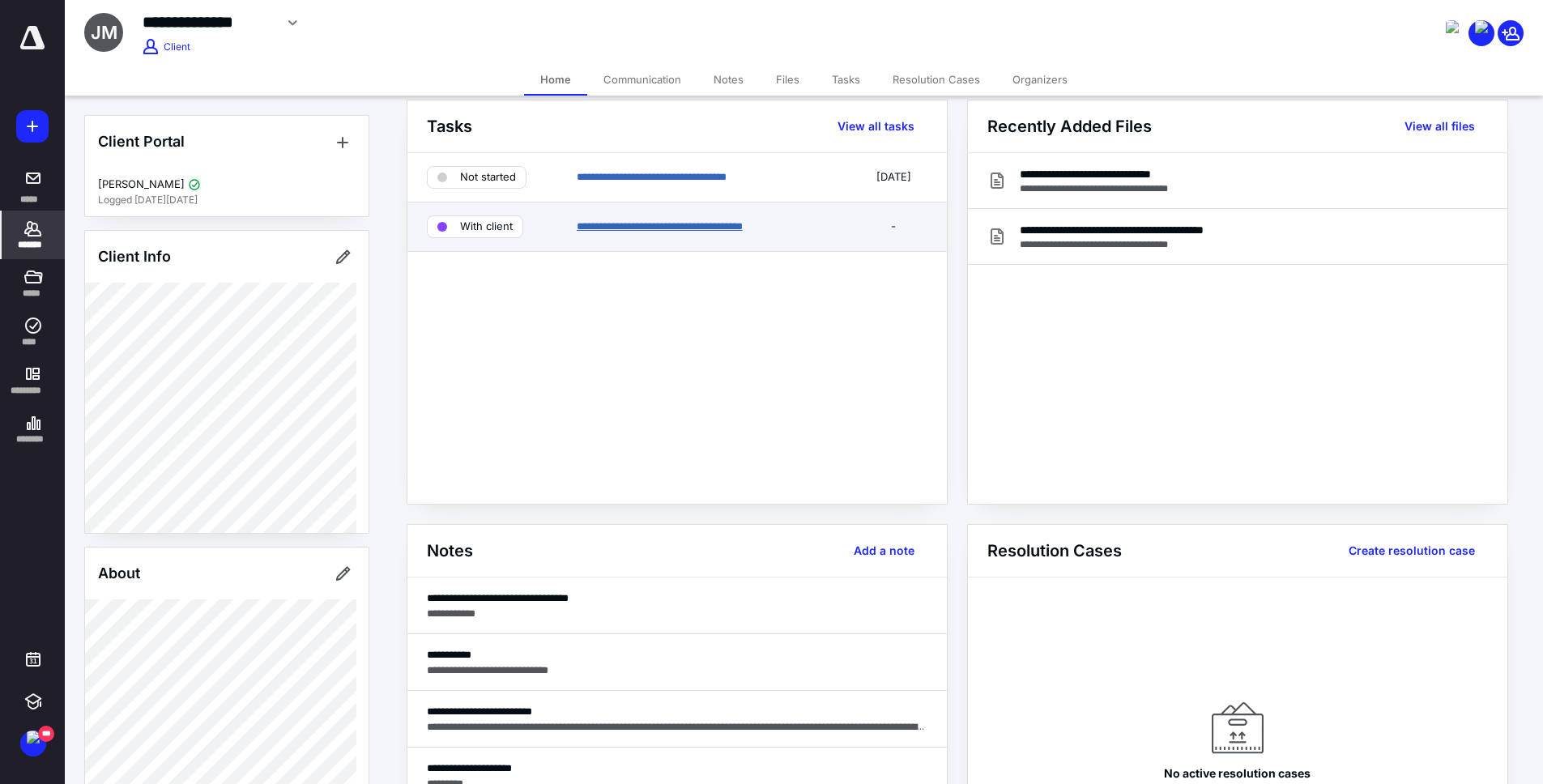click on "**********" at bounding box center [659, 226] 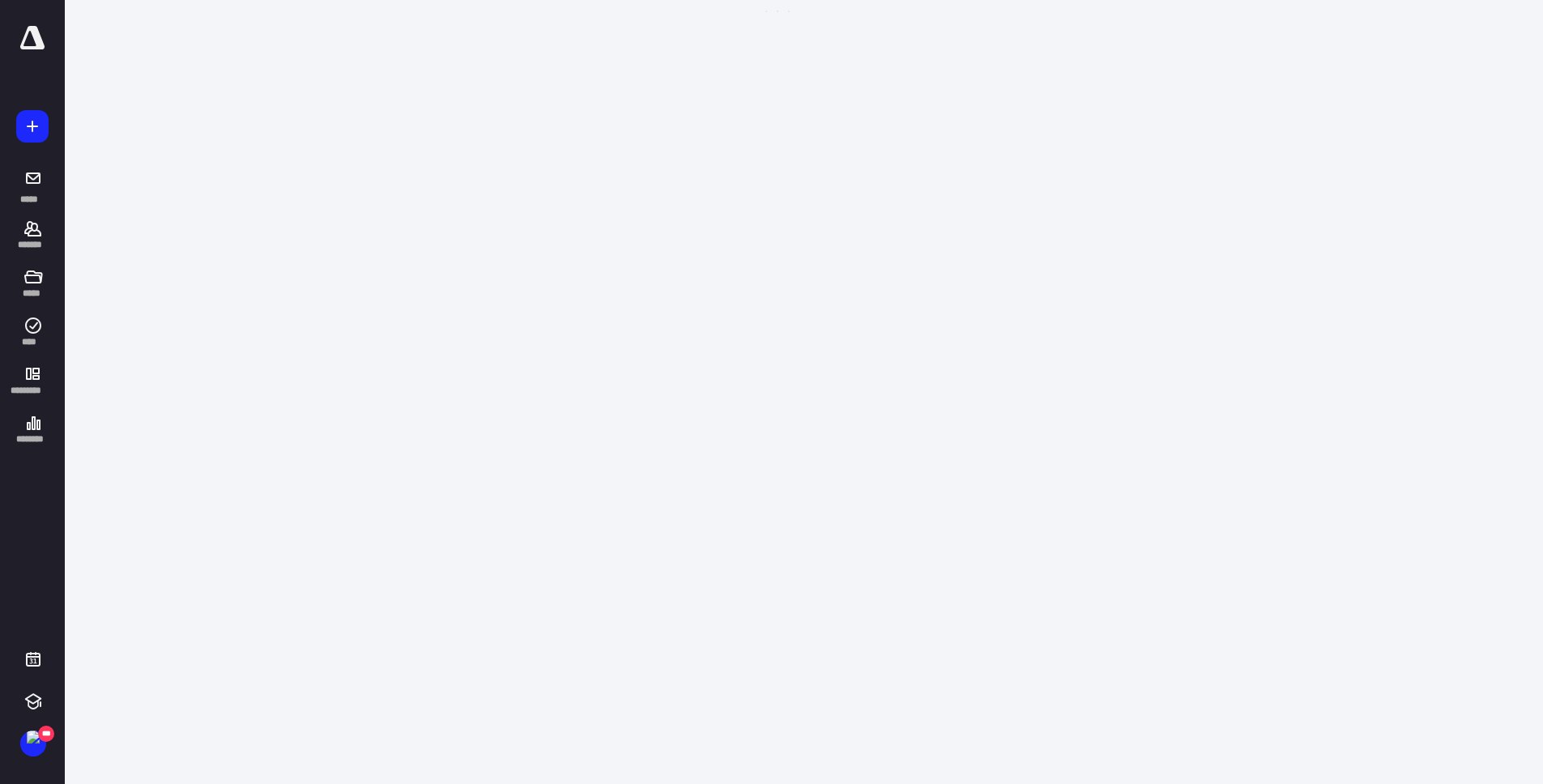 scroll, scrollTop: 0, scrollLeft: 0, axis: both 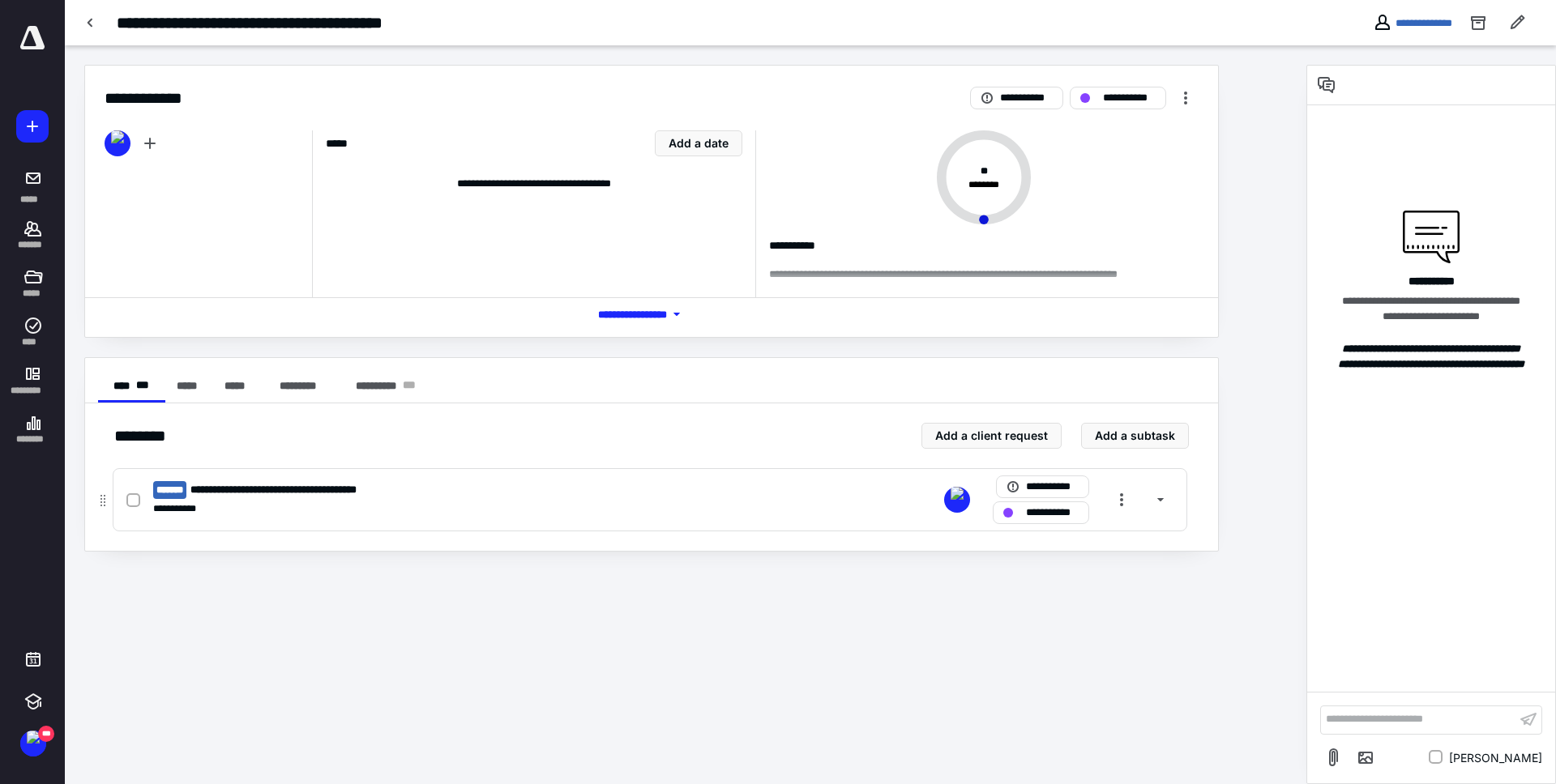 click on "**********" at bounding box center (437, 490) 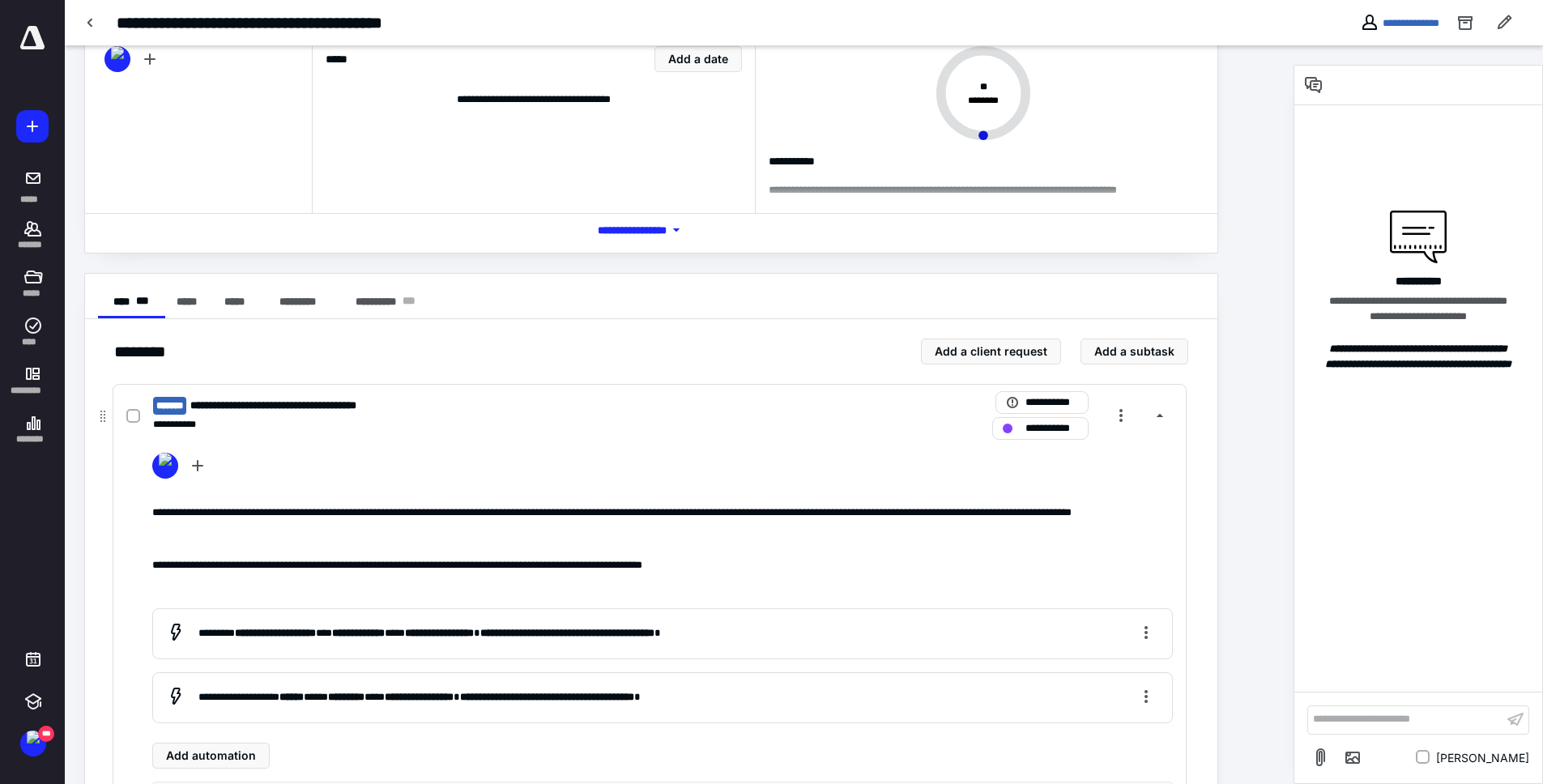 scroll, scrollTop: 0, scrollLeft: 0, axis: both 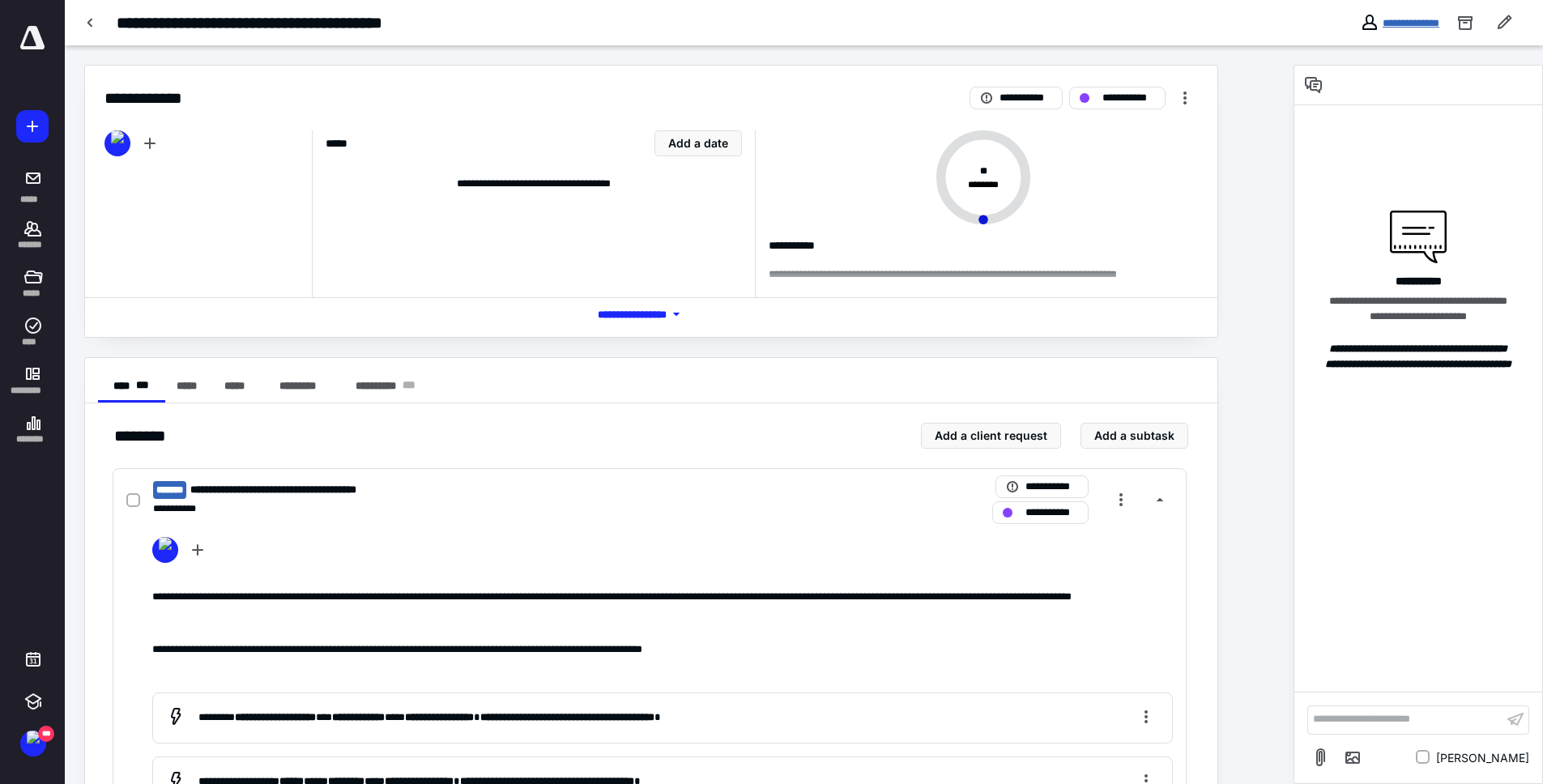 click on "**********" at bounding box center [1411, 23] 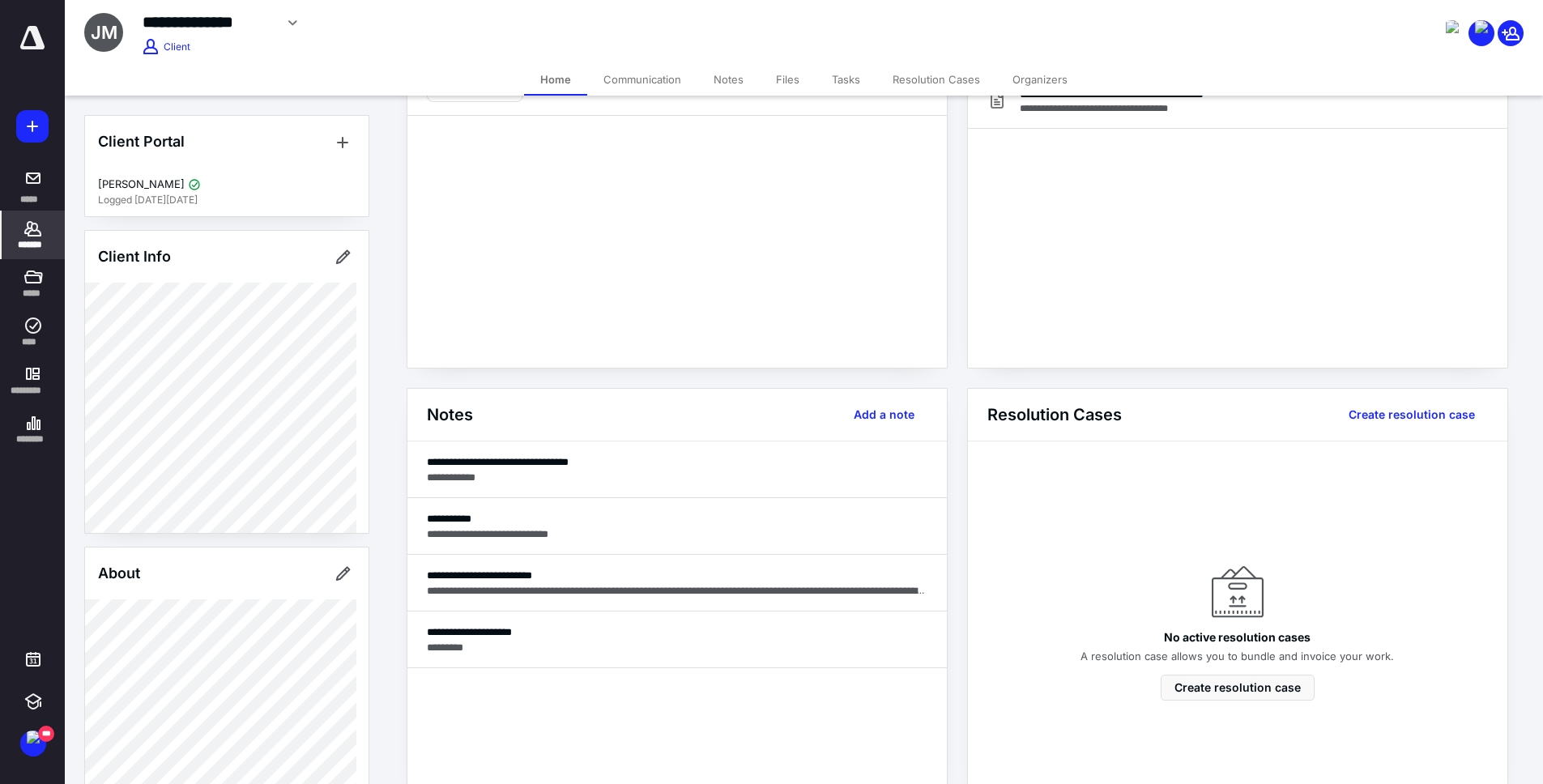 scroll, scrollTop: 334, scrollLeft: 0, axis: vertical 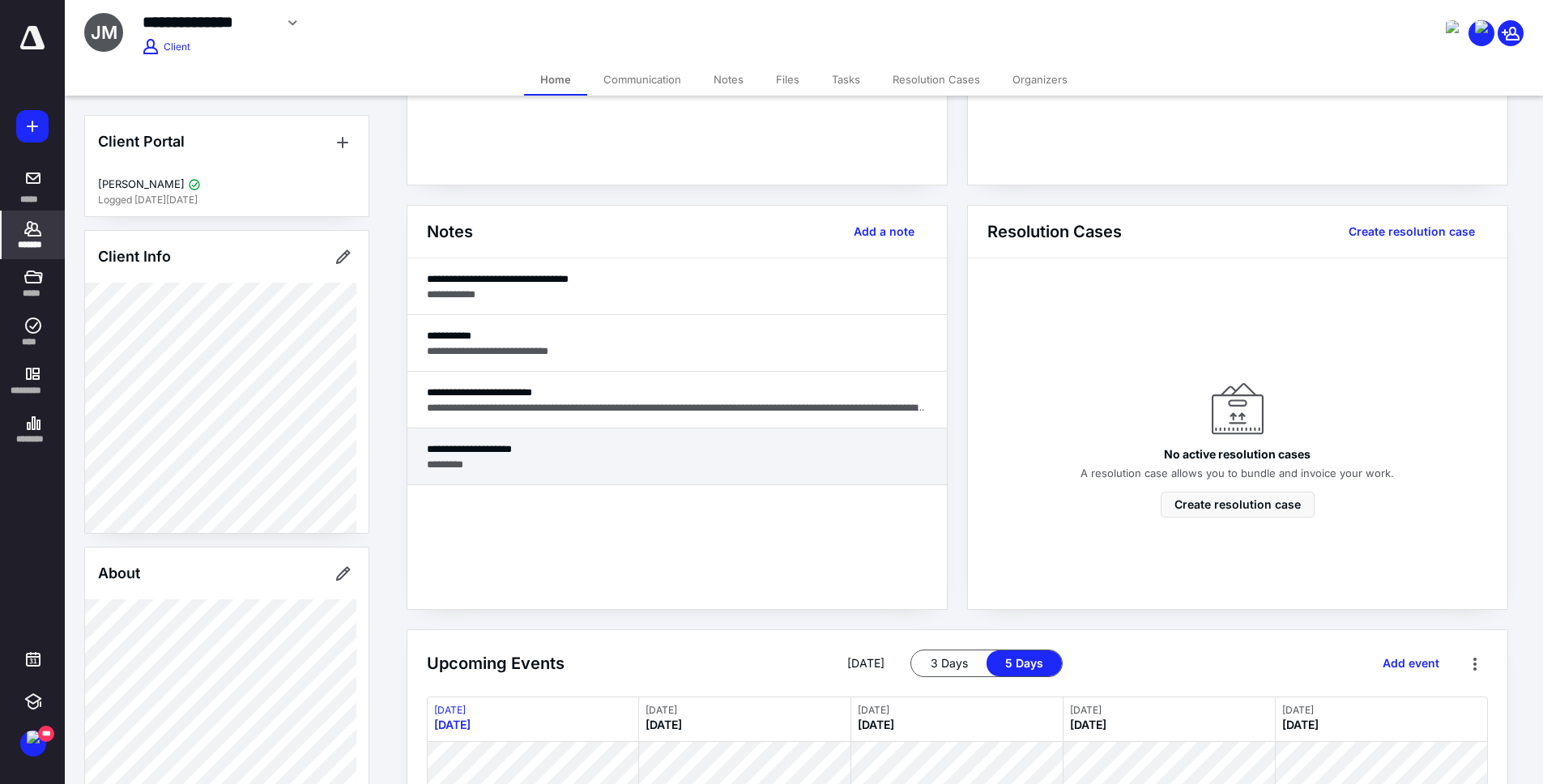 click on "*********" at bounding box center (677, 464) 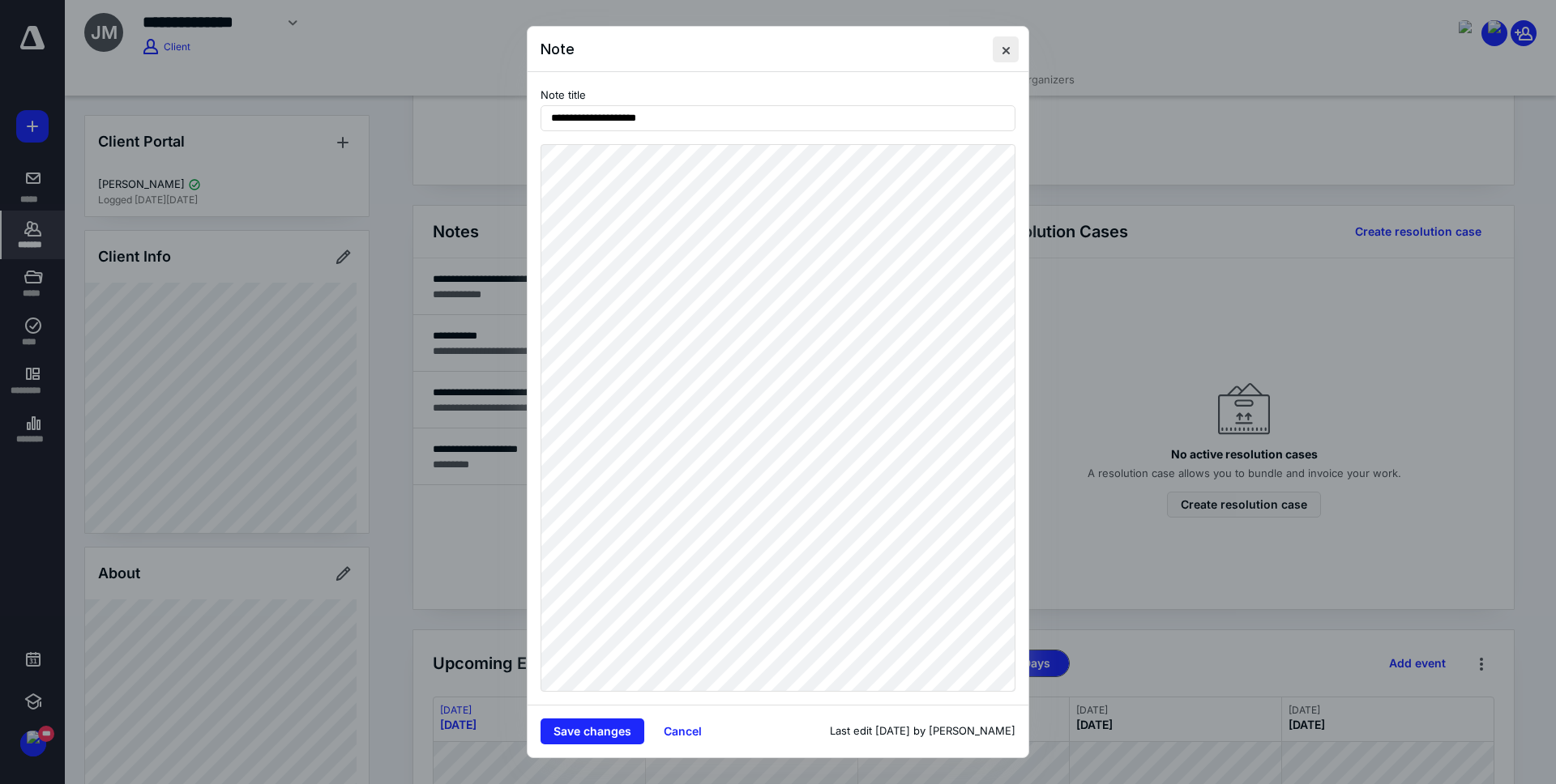 click at bounding box center (1006, 49) 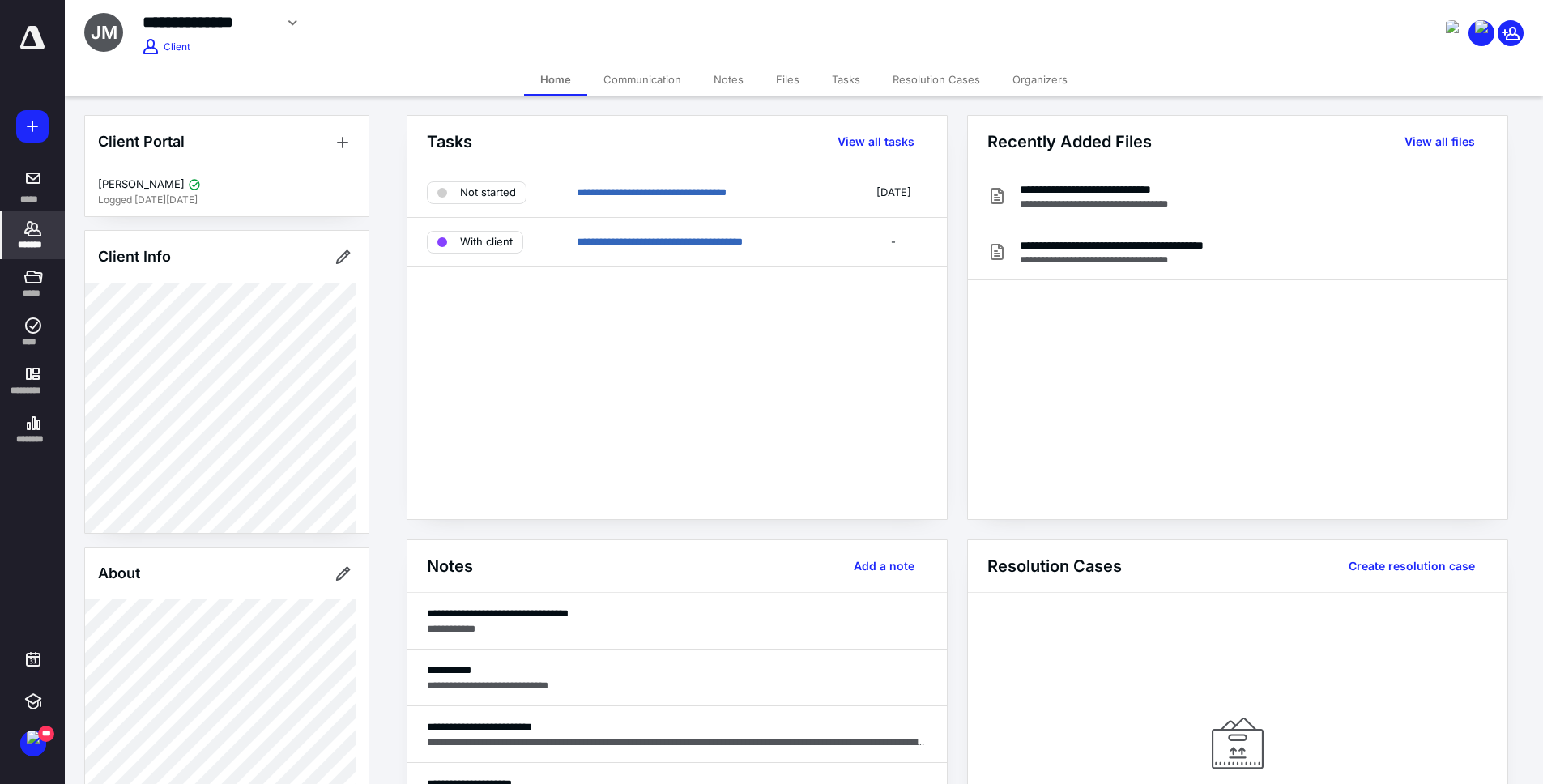 scroll, scrollTop: 18, scrollLeft: 0, axis: vertical 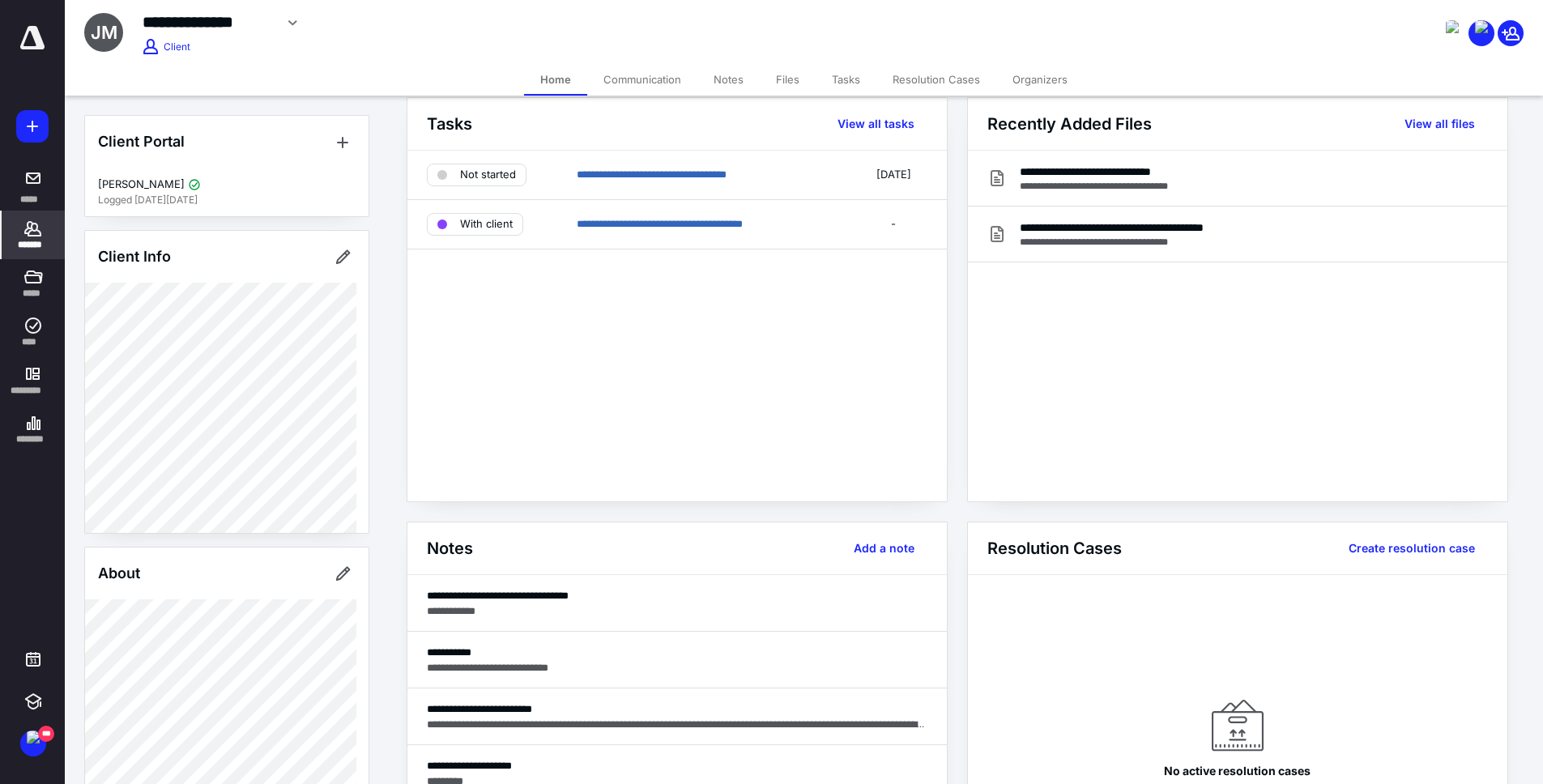 click on "*******" at bounding box center [33, 245] 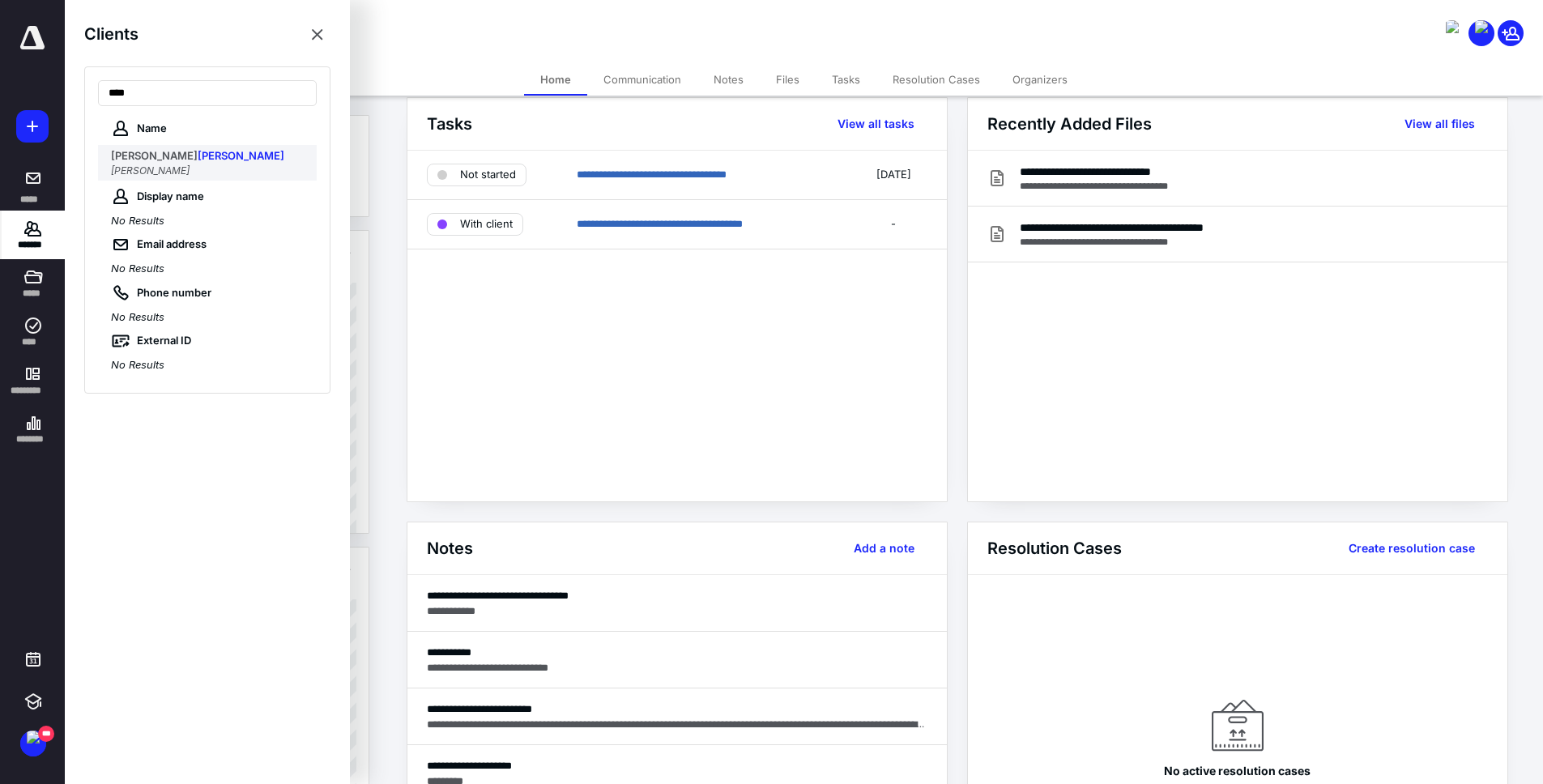 type on "****" 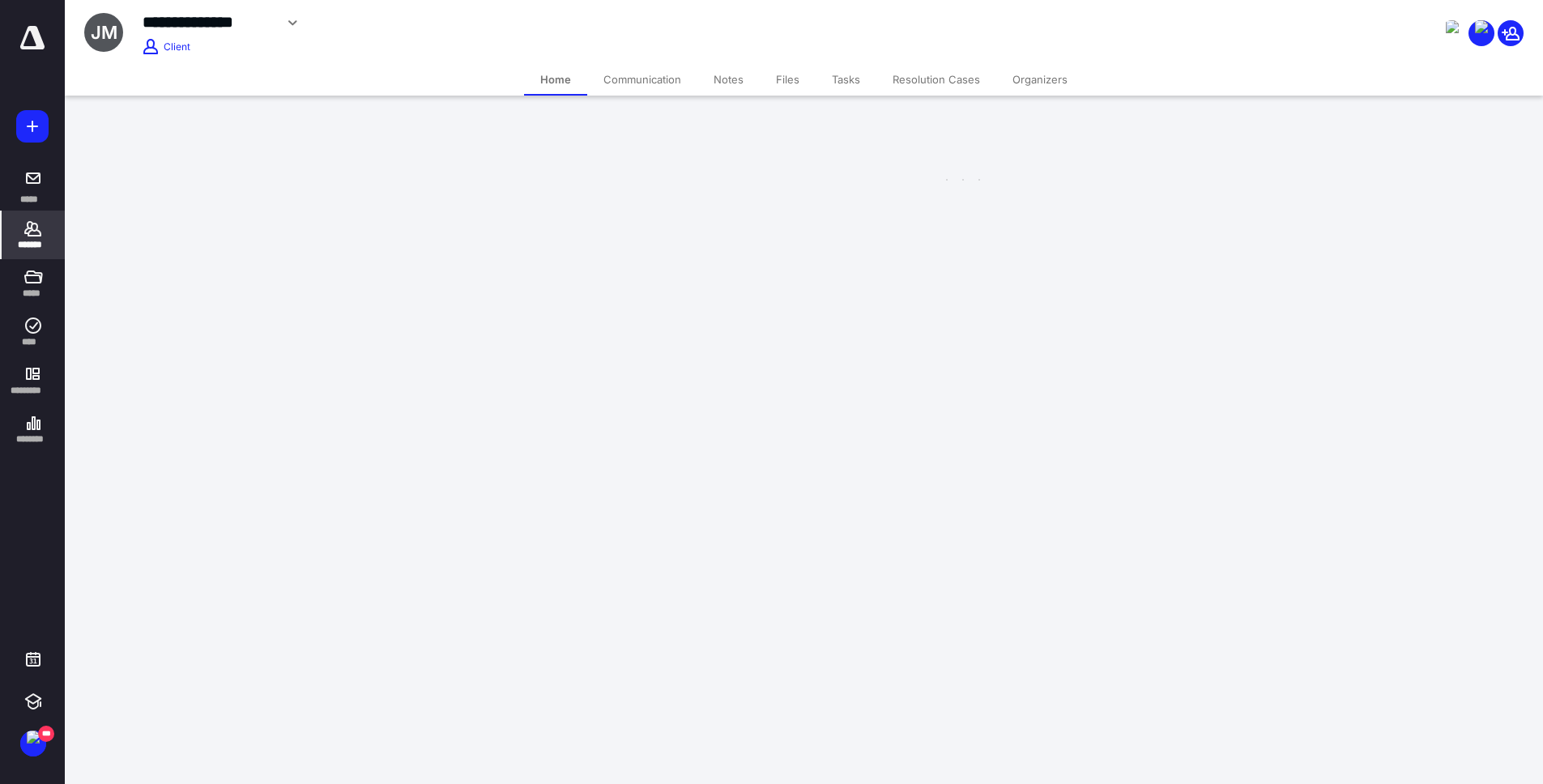 scroll, scrollTop: 0, scrollLeft: 0, axis: both 